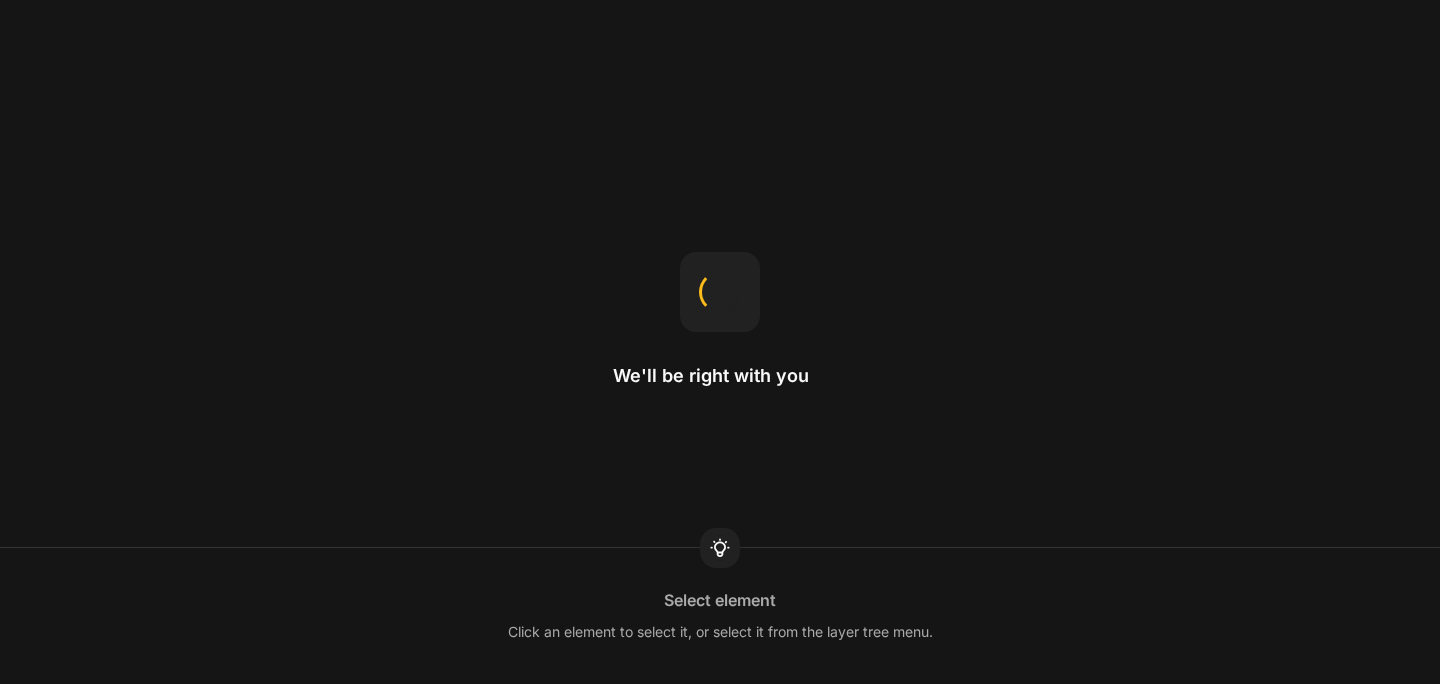 scroll, scrollTop: 0, scrollLeft: 0, axis: both 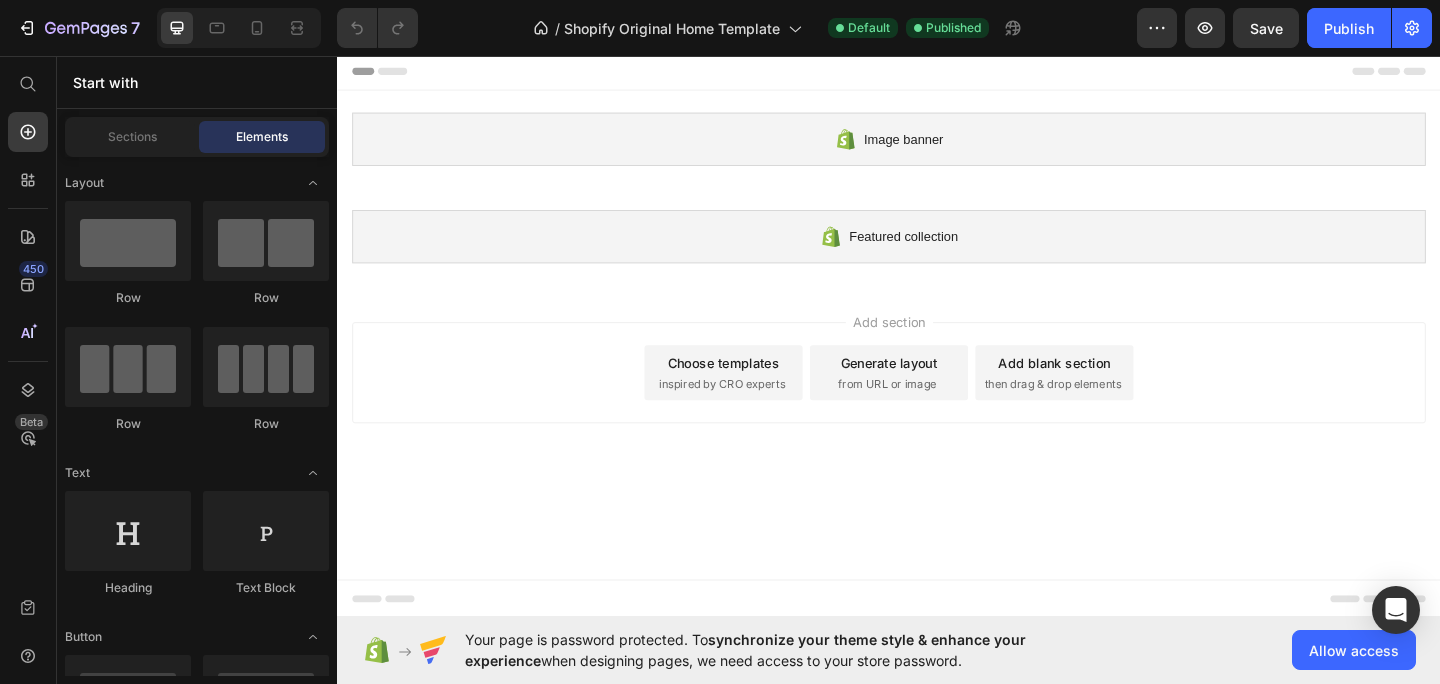 click 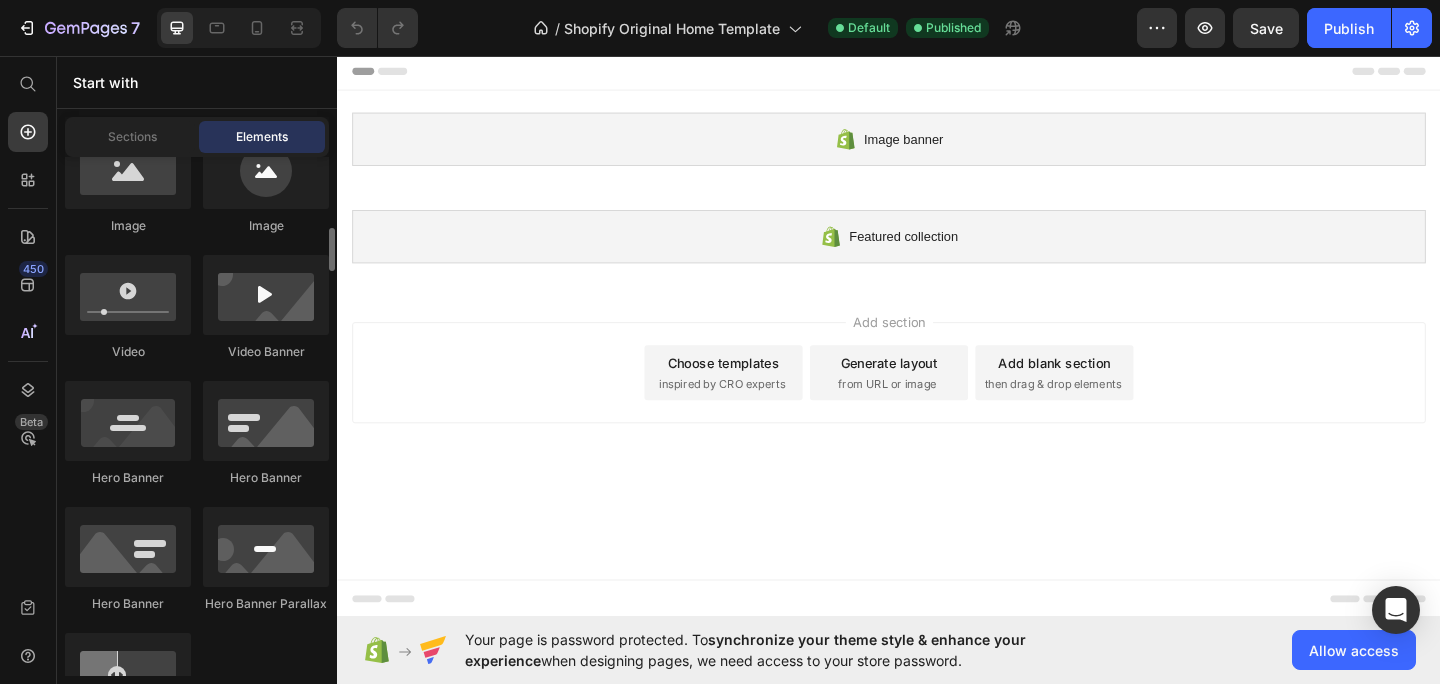 scroll, scrollTop: 838, scrollLeft: 0, axis: vertical 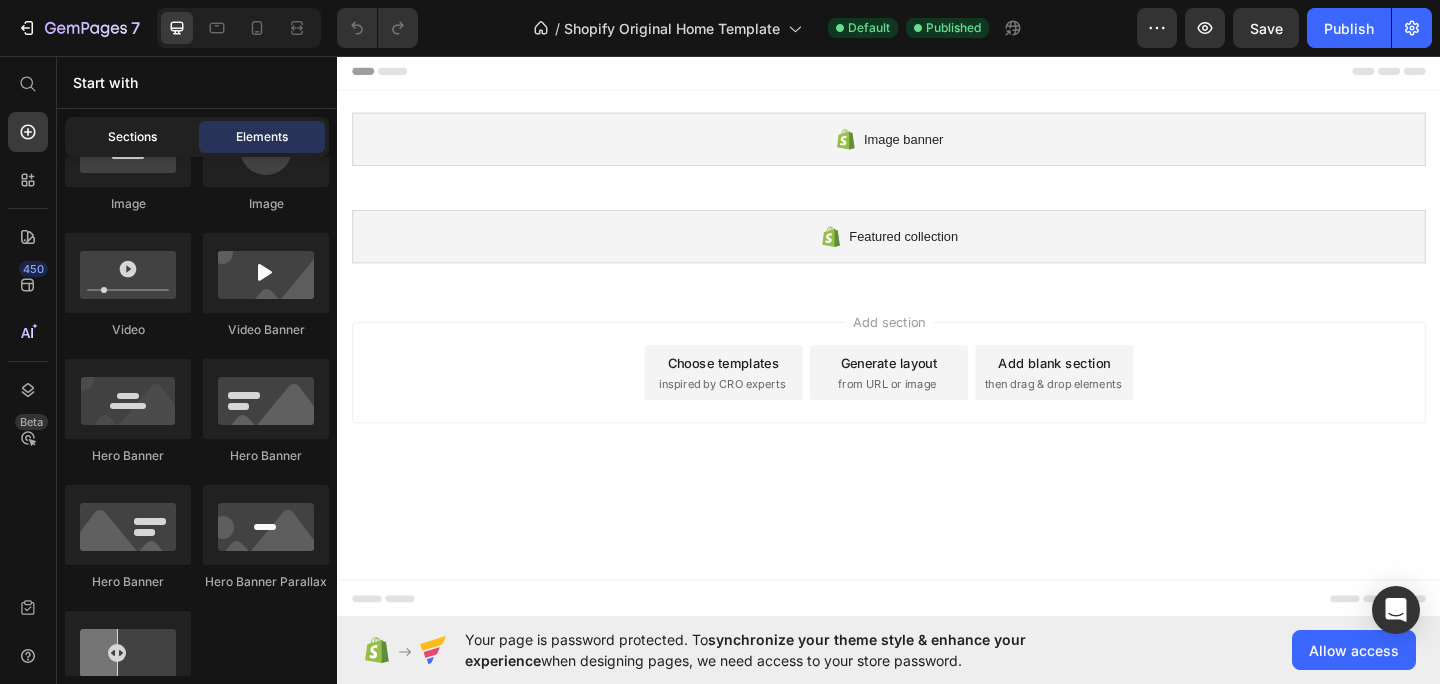 click on "Sections" at bounding box center (132, 137) 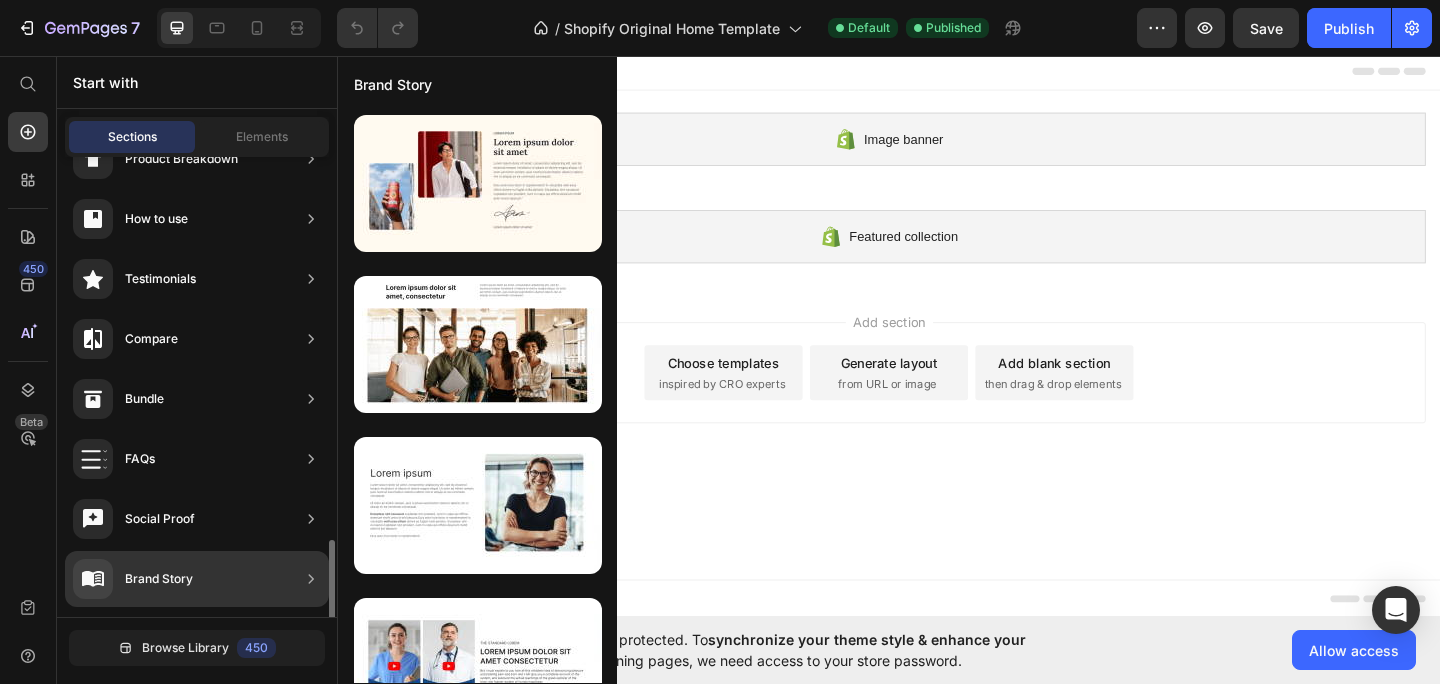 scroll, scrollTop: 519, scrollLeft: 0, axis: vertical 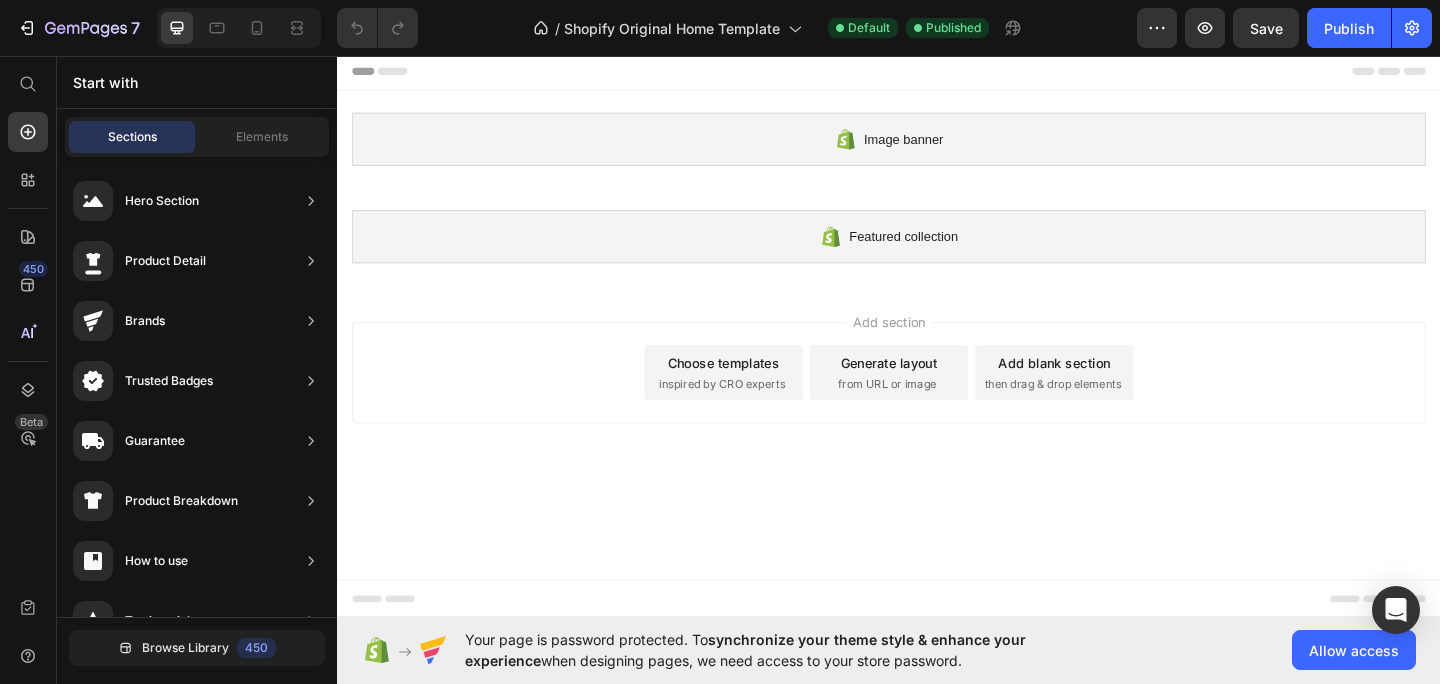 click on "then drag & drop elements" at bounding box center (1115, 414) 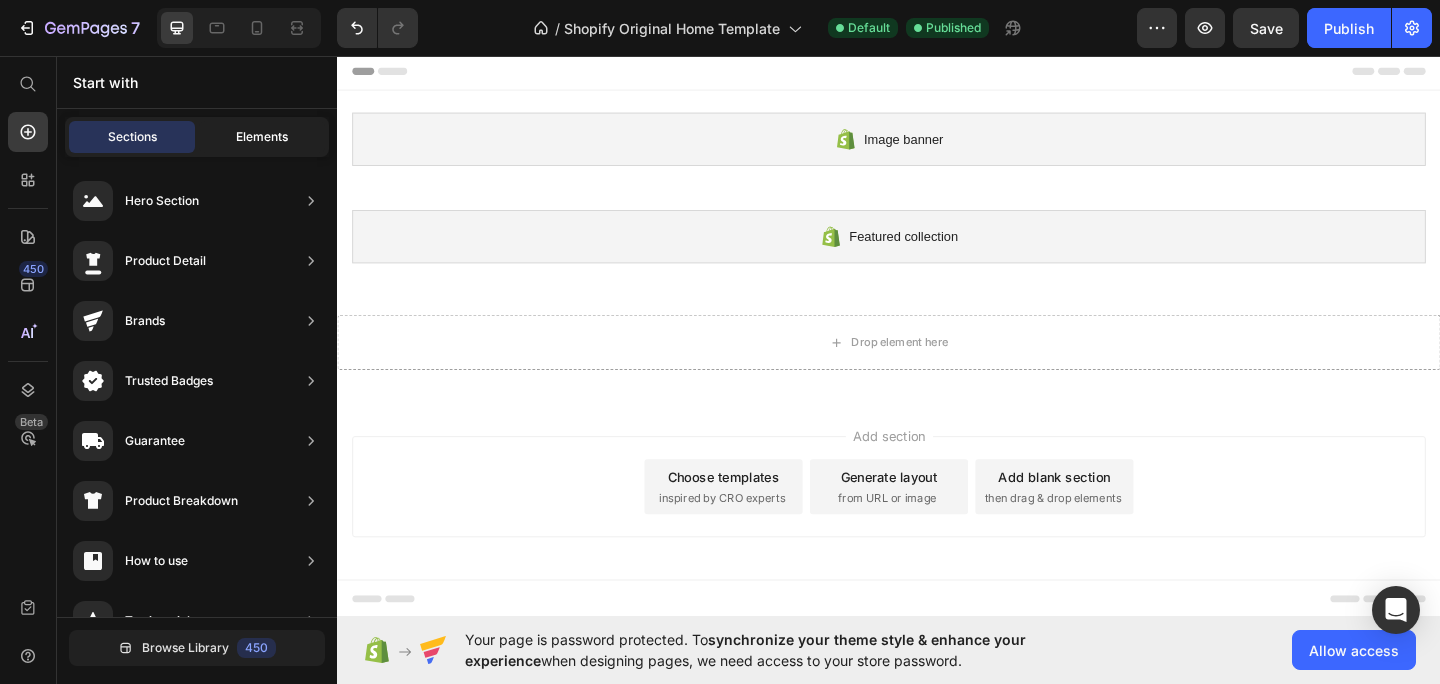 click on "Elements" 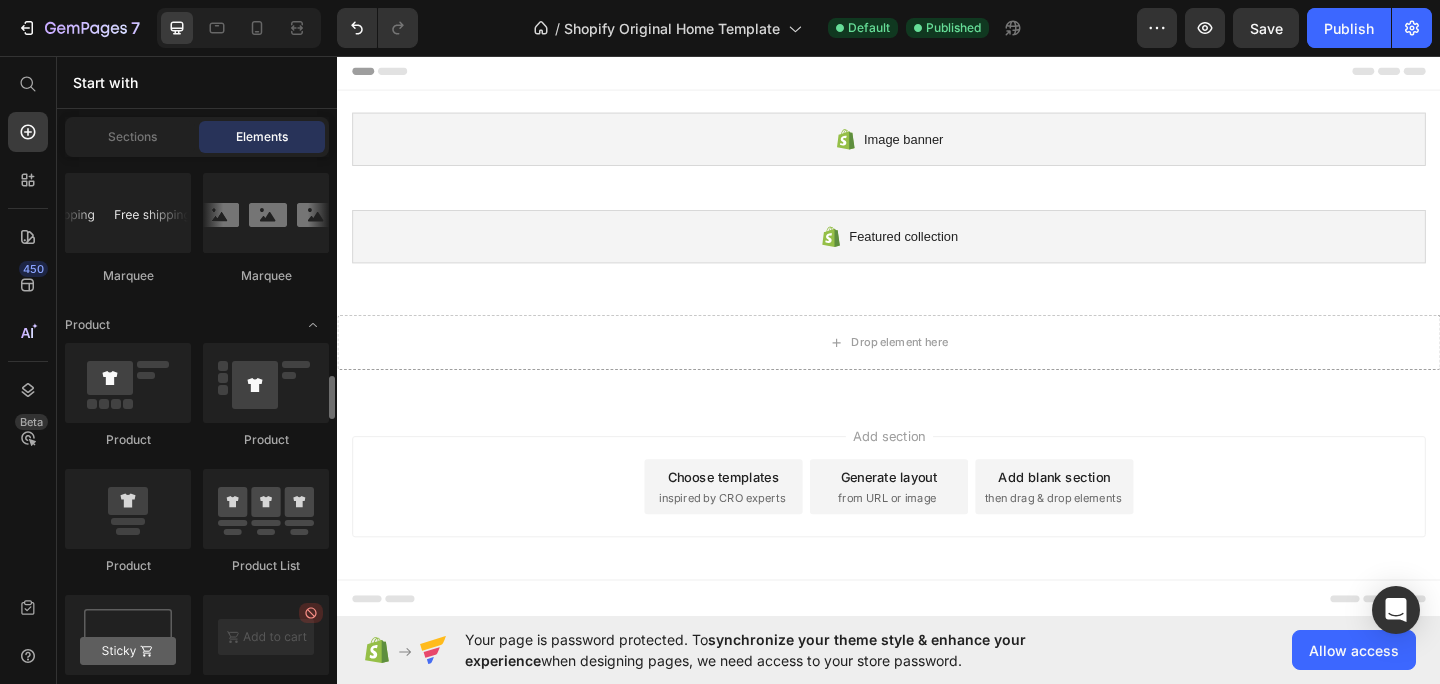scroll, scrollTop: 2558, scrollLeft: 0, axis: vertical 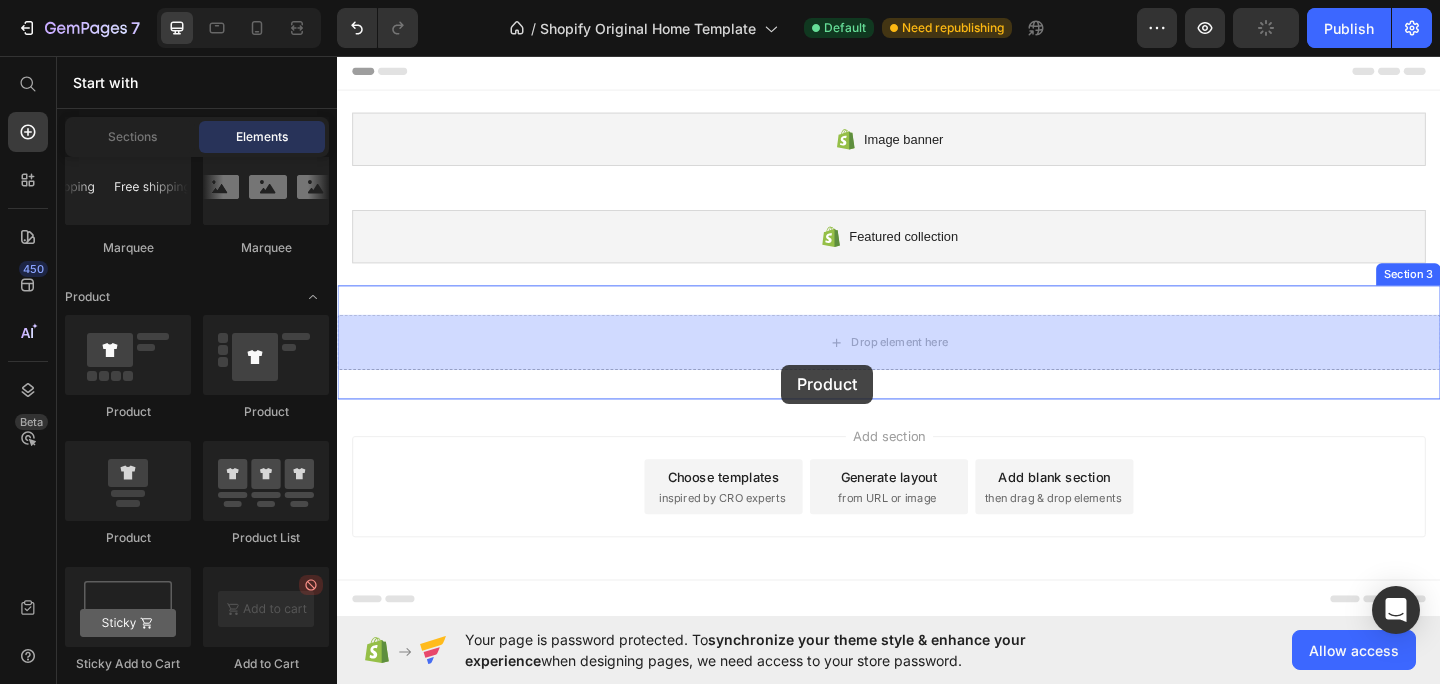 drag, startPoint x: 461, startPoint y: 436, endPoint x: 820, endPoint y: 392, distance: 361.68634 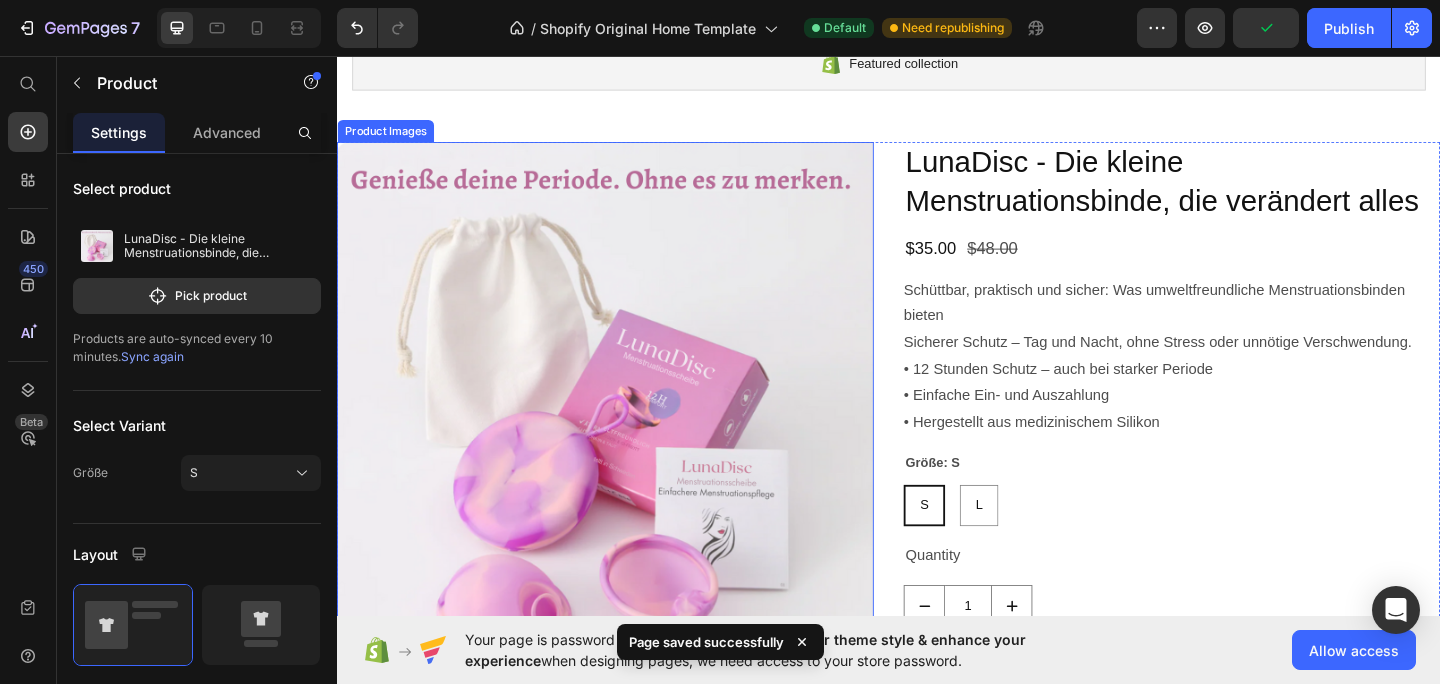 scroll, scrollTop: 191, scrollLeft: 0, axis: vertical 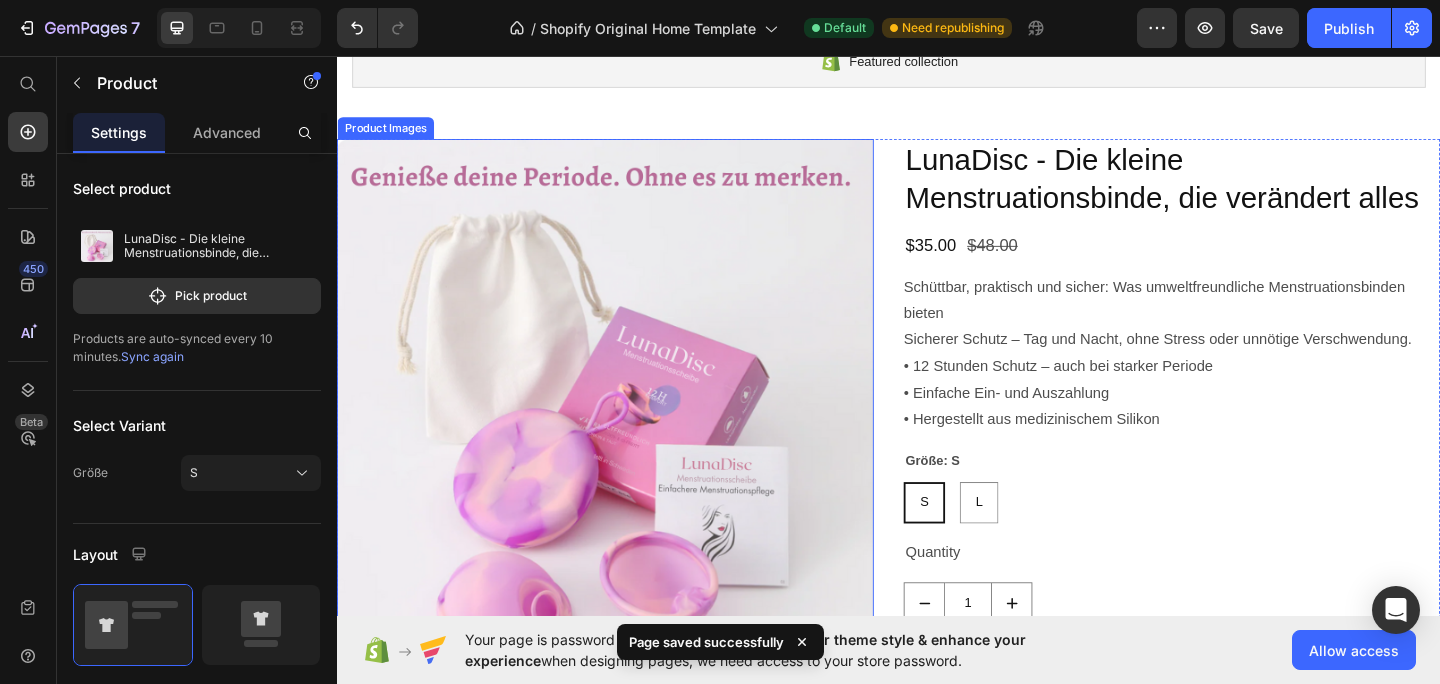 click on "Product Images" at bounding box center (389, 135) 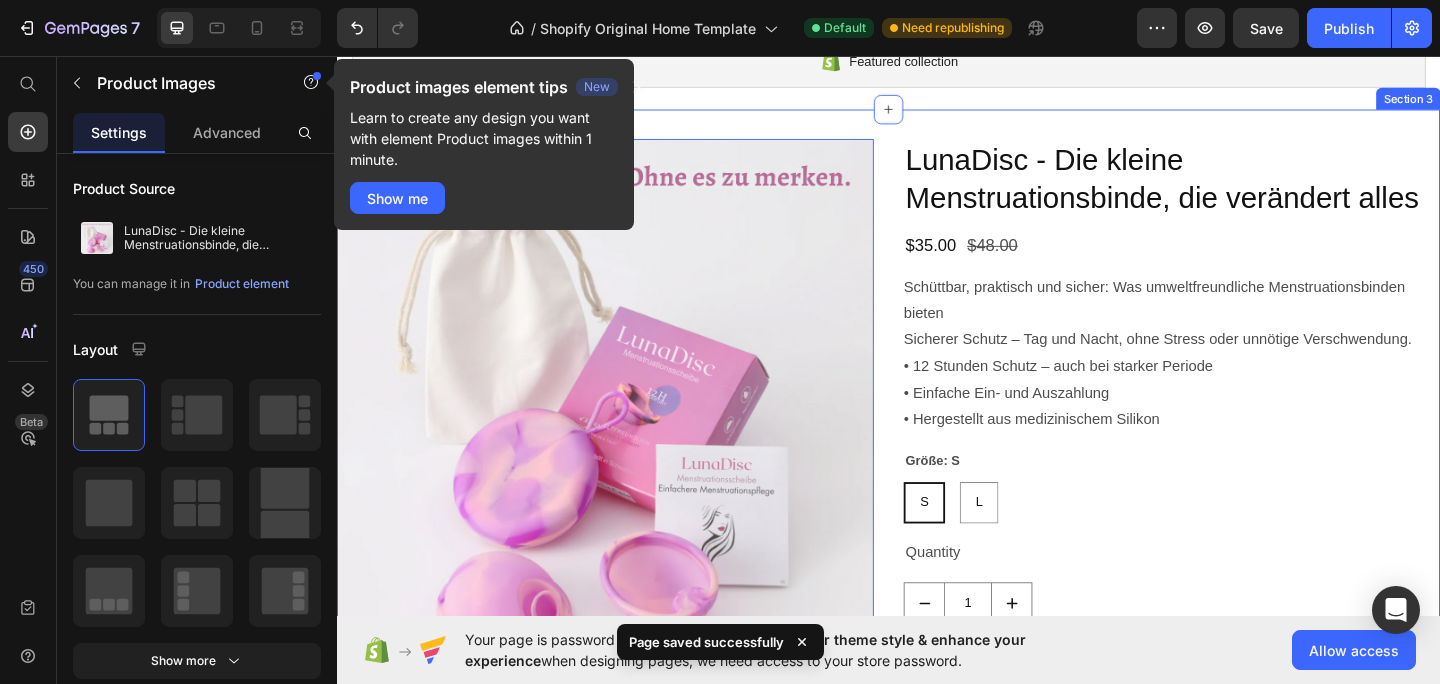 click on "Product Images   16 LunaDisc - Die kleine Menstruationsbinde, die verändert alles Product Title $35.00 Product Price $48.00 Product Price Row Schüttbar, praktisch und sicher: Was umweltfreundliche Menstruationsbinden bieten Sicherer Schutz – Tag und Nacht, ohne Stress oder unnötige Verschwendung. • 12 Stunden Schutz – auch bei starker Periode • Einfache Ein- und Auszahlung • Hergestellt aus medizinischem Silikon Product Description Größe: S S S S L L L Product Variants & Swatches Quantity Text Block 1 Product Quantity
Add to cart Add to Cart Buy it now Dynamic Checkout Product Section 3" at bounding box center (937, 507) 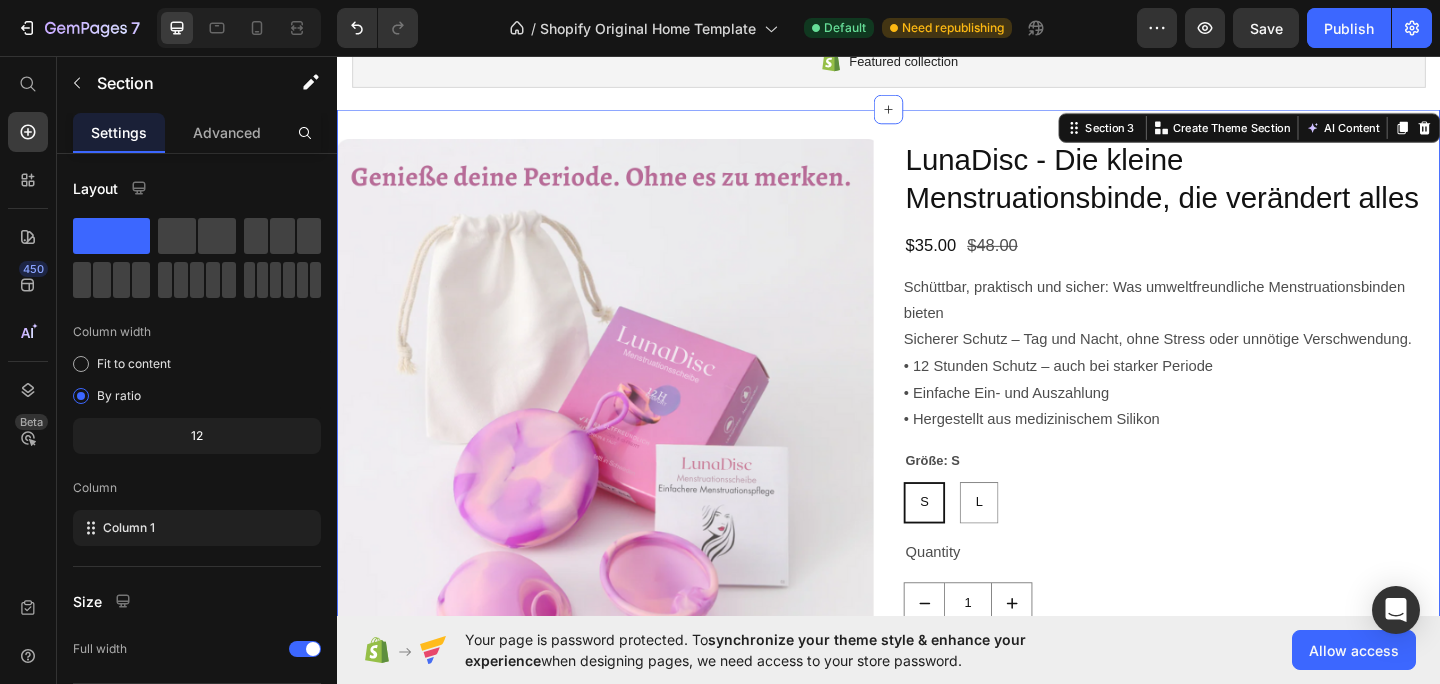 click on "Product Images LunaDisc - Die kleine Menstruationsbinde, die verändert alles Product Title $35.00 Product Price $48.00 Product Price Row Schüttbar, praktisch und sicher: Was umweltfreundliche Menstruationsbinden bieten Sicherer Schutz – Tag und Nacht, ohne Stress oder unnötige Verschwendung. • 12 Stunden Schutz – auch bei starker Periode • Einfache Ein- und Auszahlung • Hergestellt aus medizinischem Silikon Product Description Größe: S S S S L L L Product Variants & Swatches Quantity Text Block 1 Product Quantity
Add to cart Add to Cart Buy it now Dynamic Checkout Product Section 3   You can create reusable sections Create Theme Section AI Content Write with GemAI What would you like to describe here? Tone and Voice Persuasive Product LunaDisc - Die kleine Menstruationsbinde, die verändert alles Show more Generate" at bounding box center [937, 507] 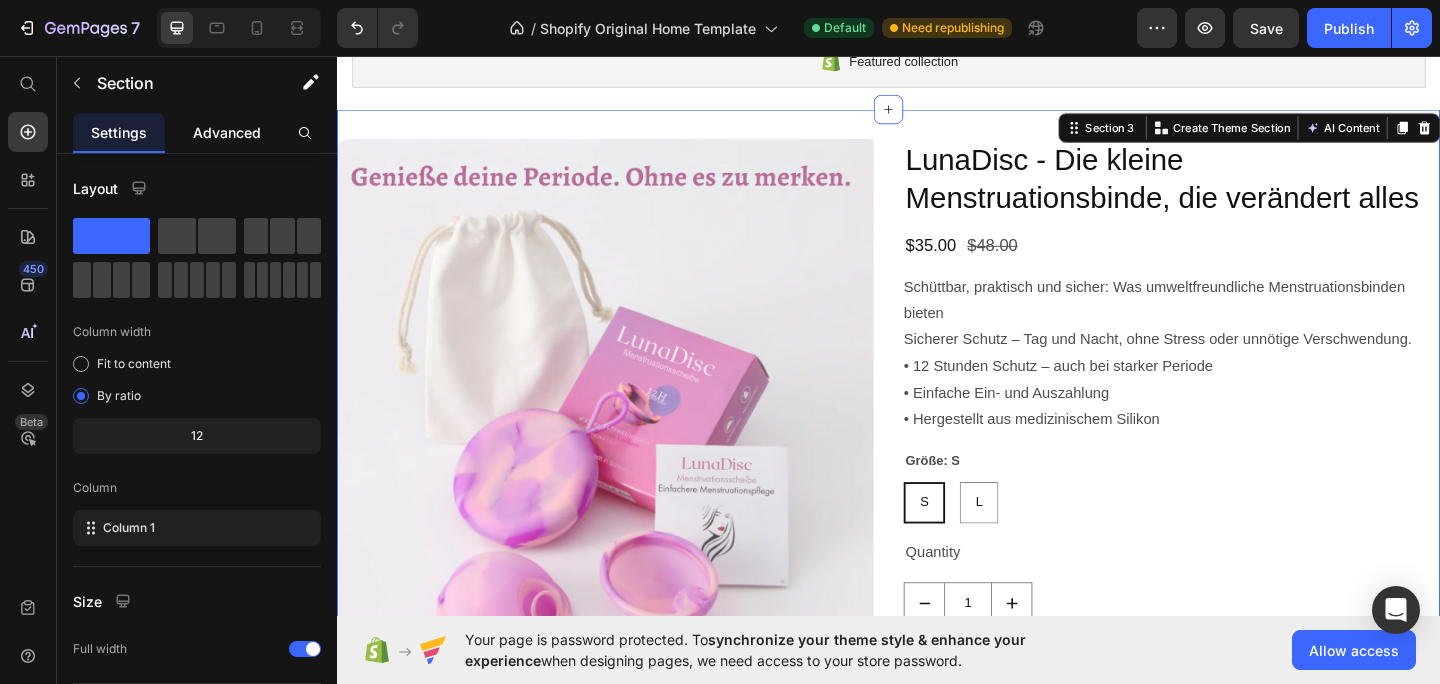 click on "Advanced" at bounding box center [227, 132] 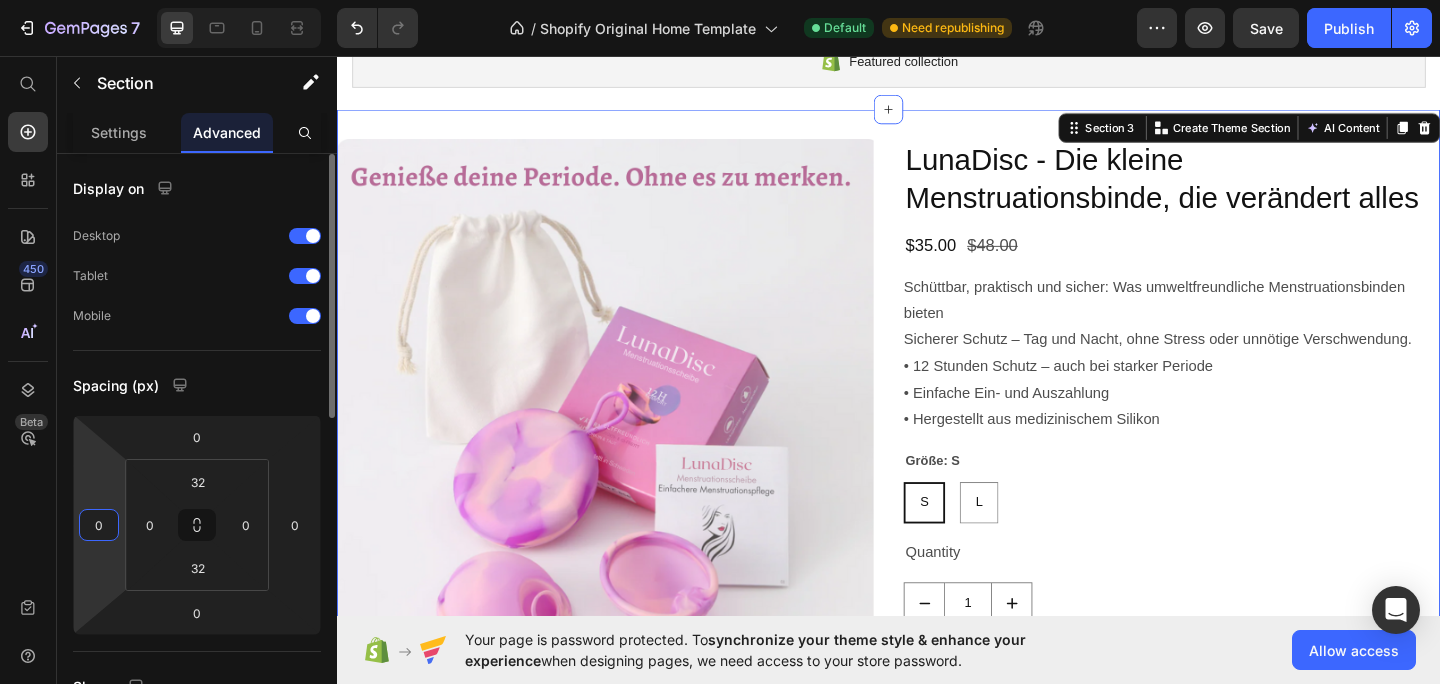 click on "0" at bounding box center [99, 525] 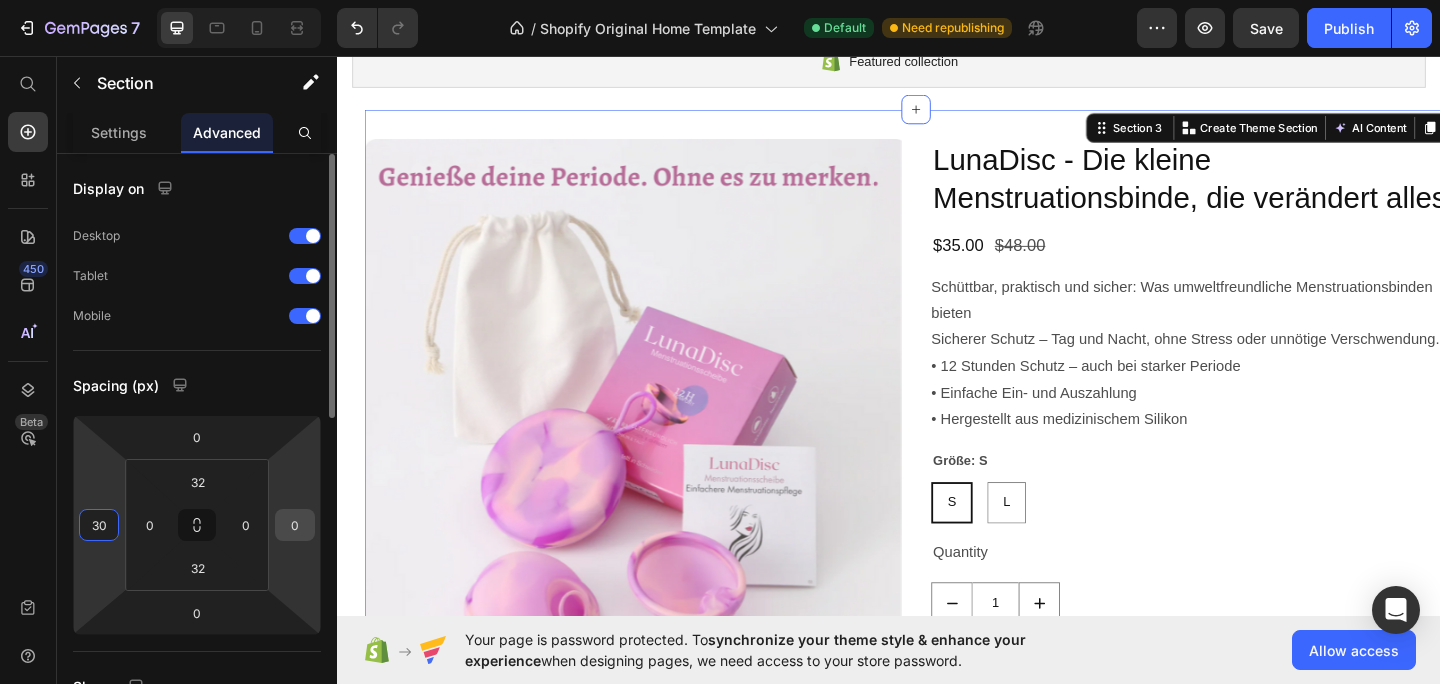 type on "30" 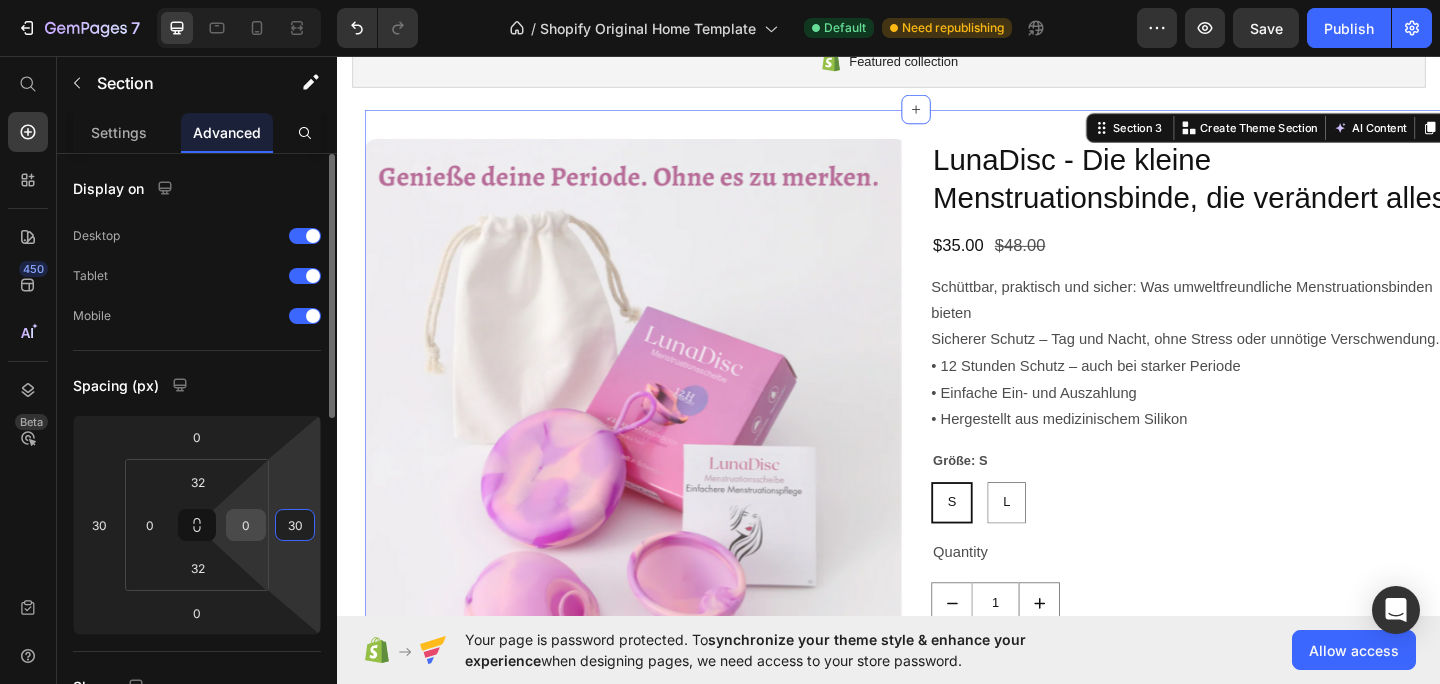 type on "30" 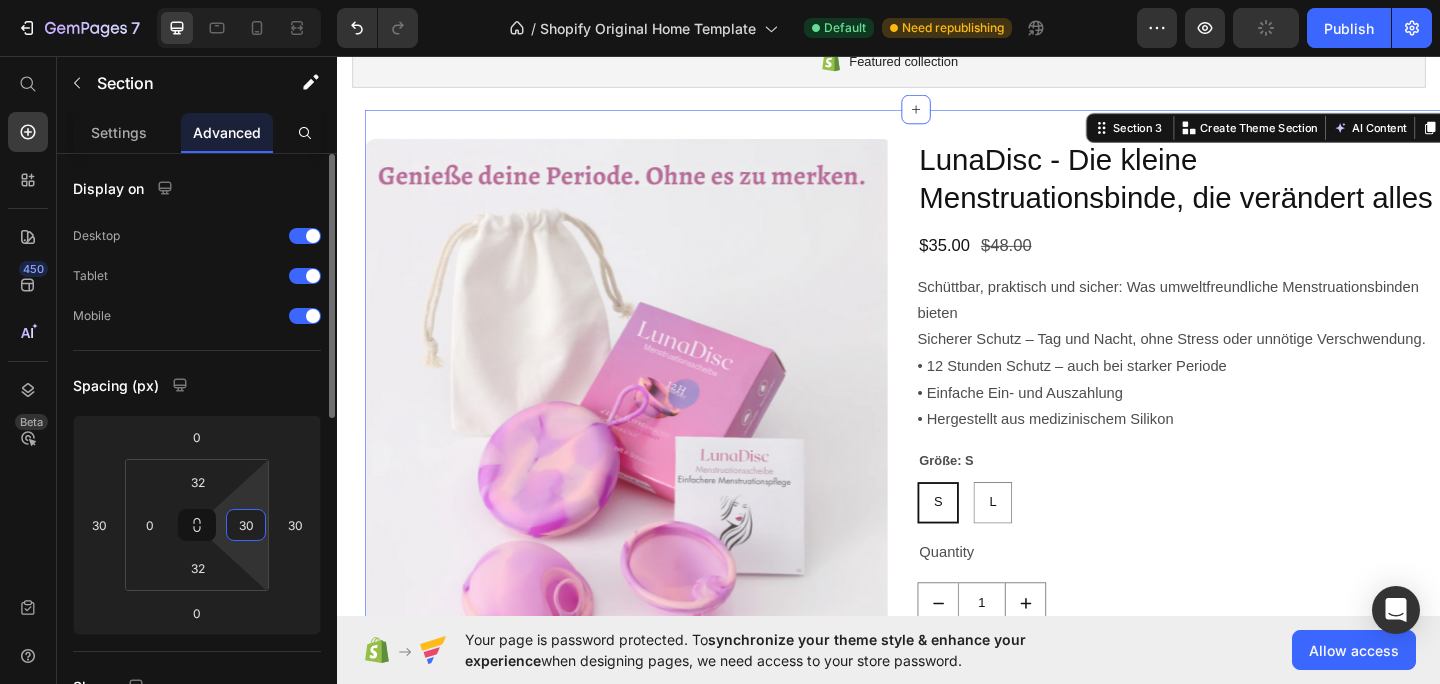 type on "3" 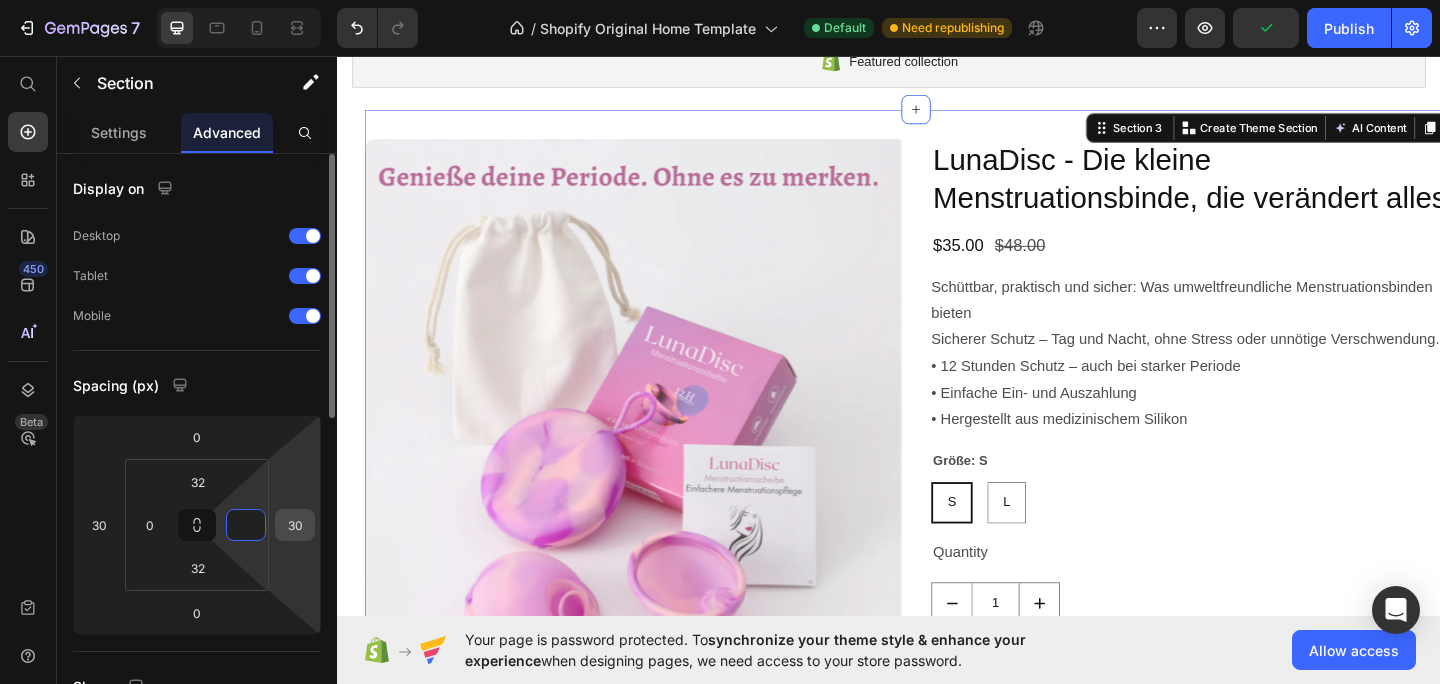 click on "30" at bounding box center (295, 525) 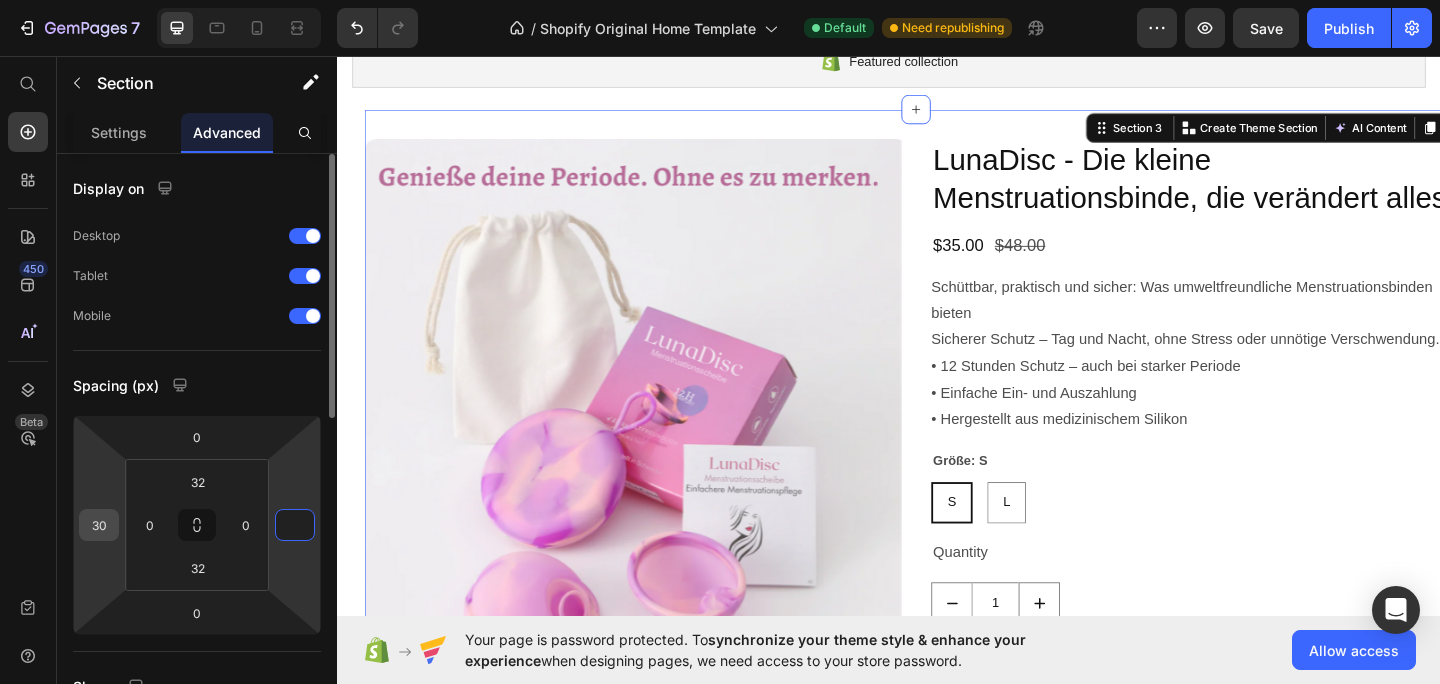 type on "0" 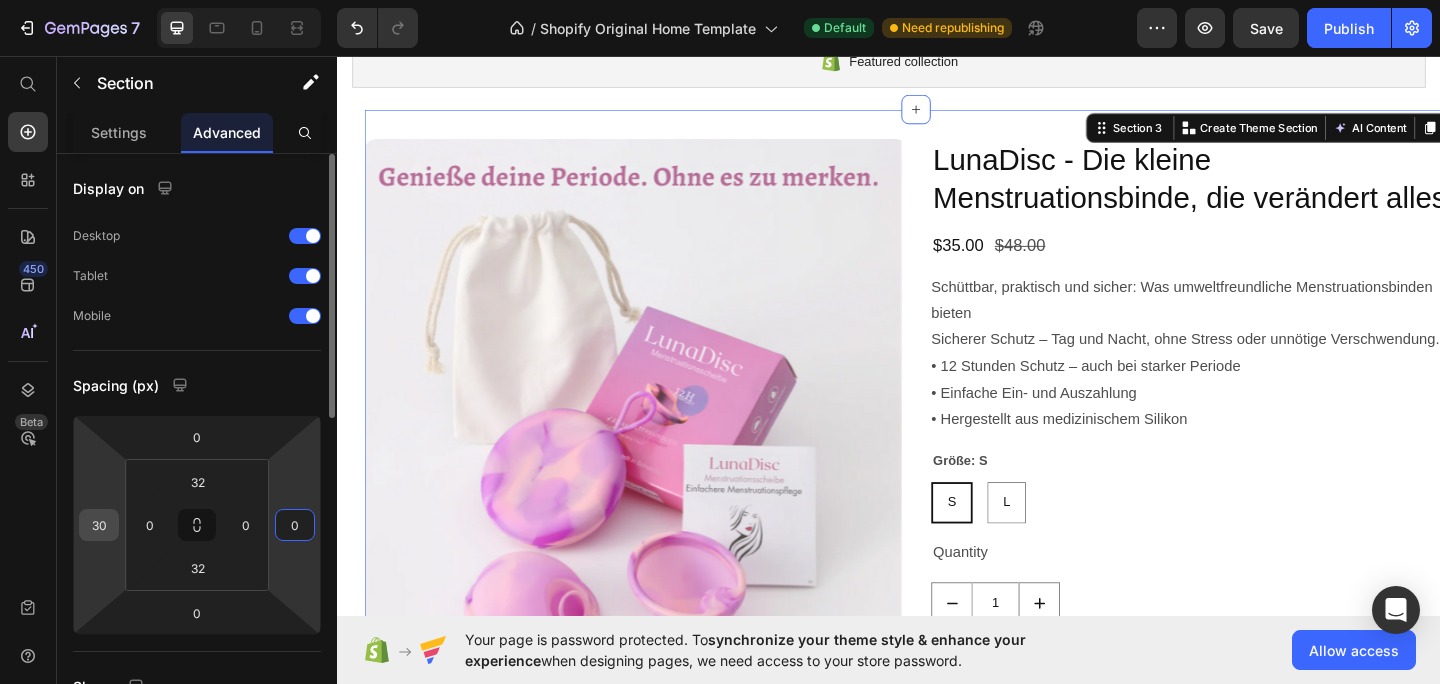 click on "30" at bounding box center [99, 525] 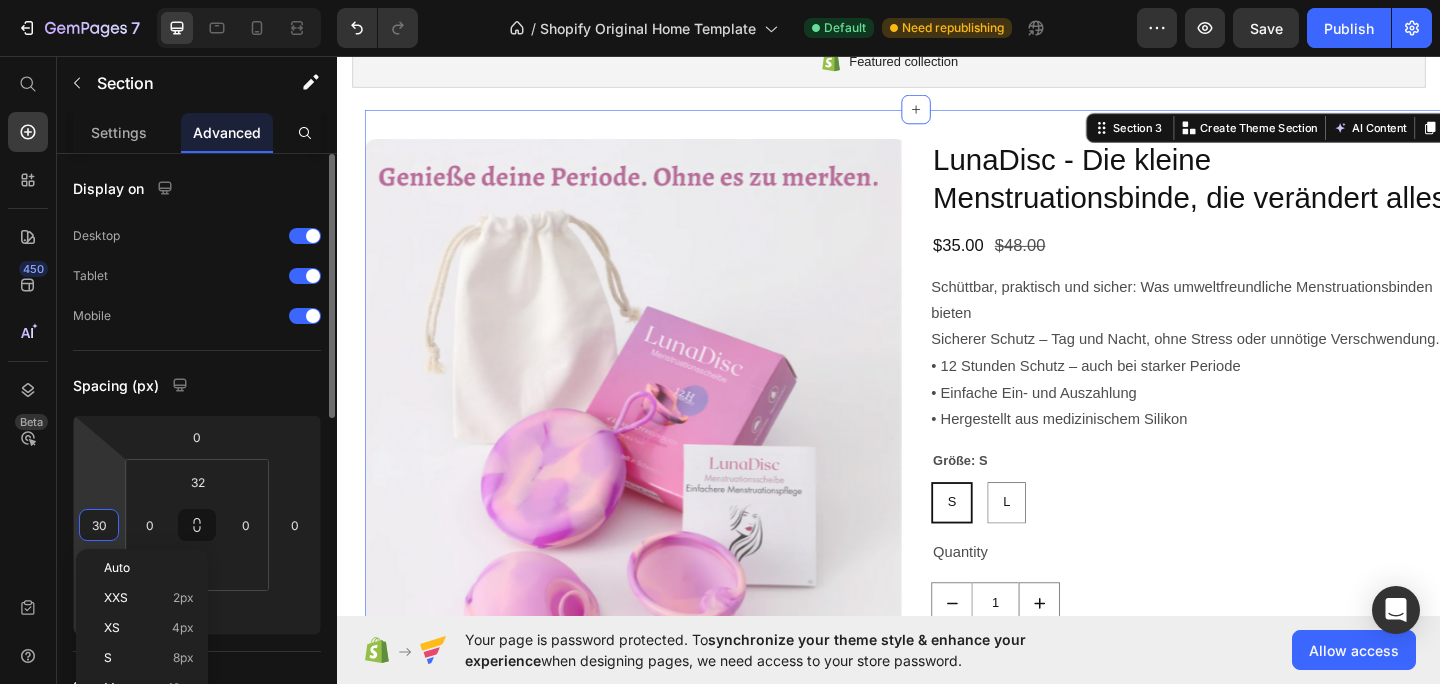 type 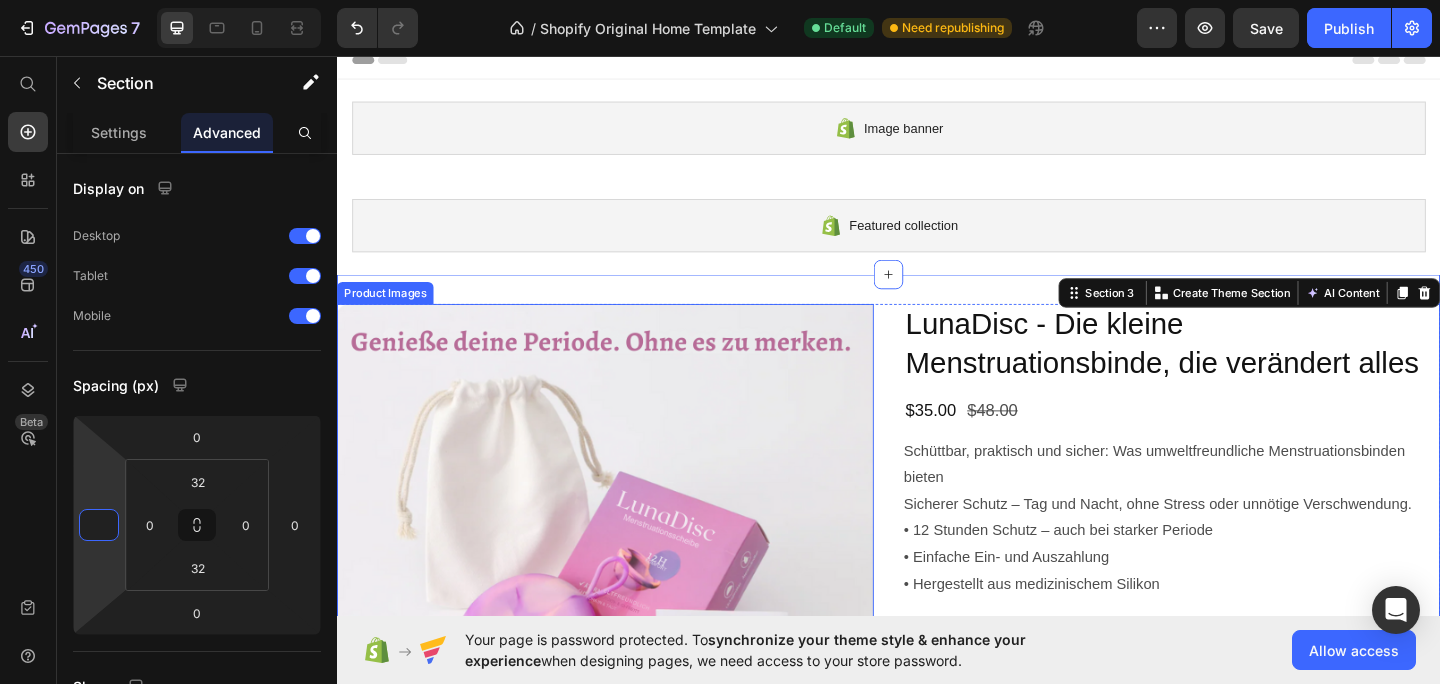 scroll, scrollTop: 0, scrollLeft: 0, axis: both 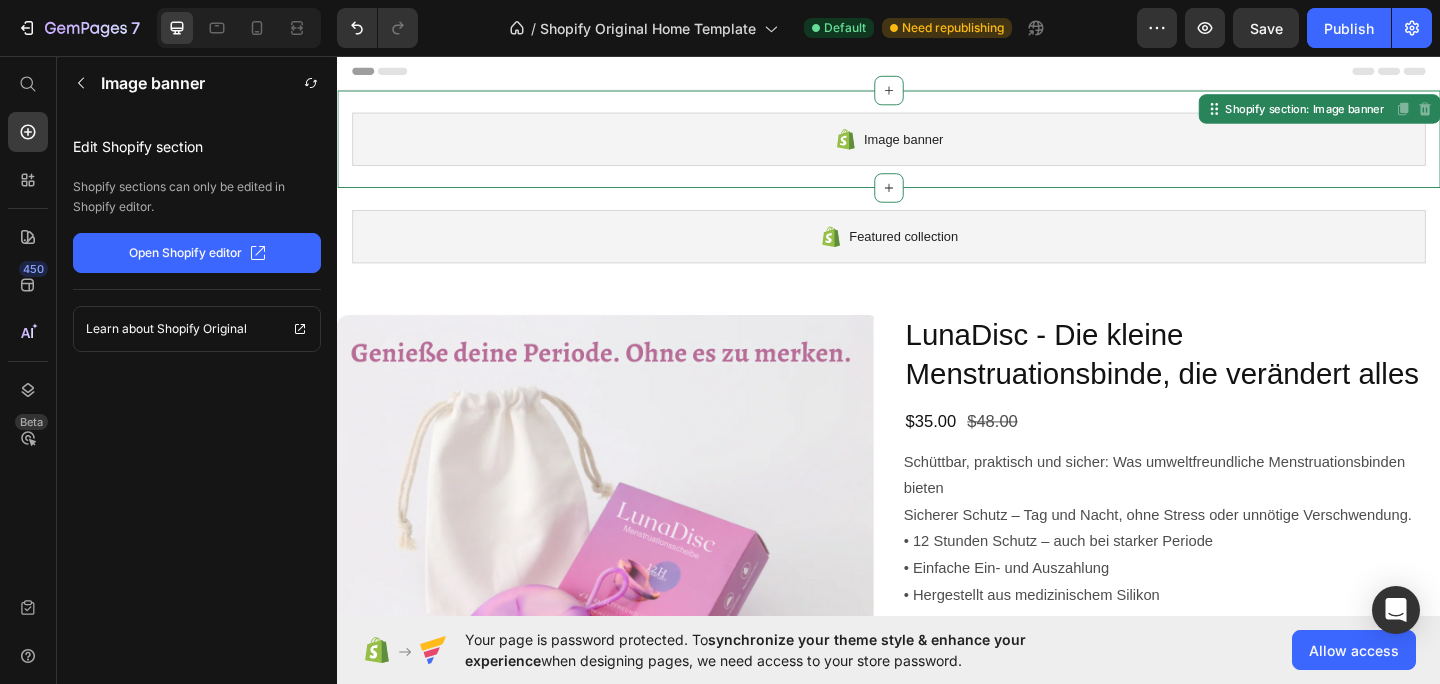 click on "Image banner Shopify section: Image banner   Disabled. Please edit in Shopify Editor Disabled. Please edit in Shopify Editor" at bounding box center [937, 147] 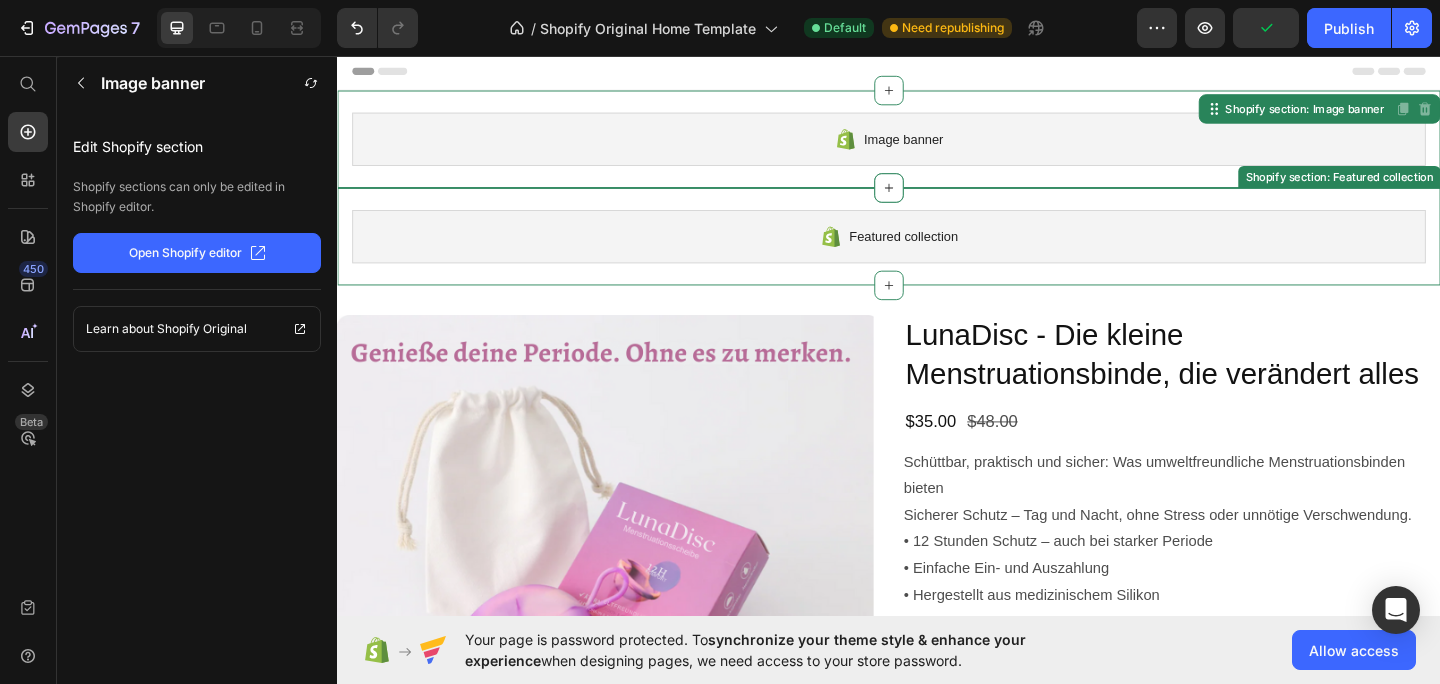 click on "Featured collection Shopify section: Featured collection" at bounding box center [937, 253] 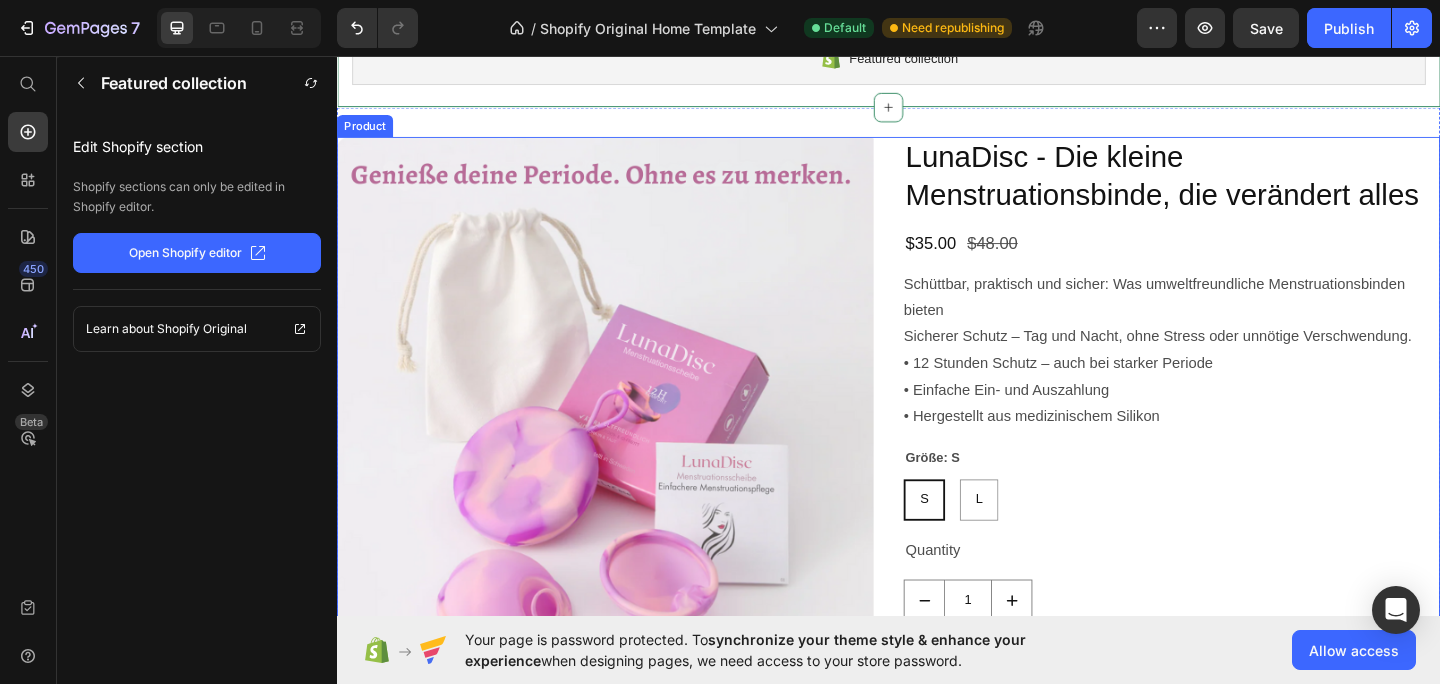 scroll, scrollTop: 208, scrollLeft: 0, axis: vertical 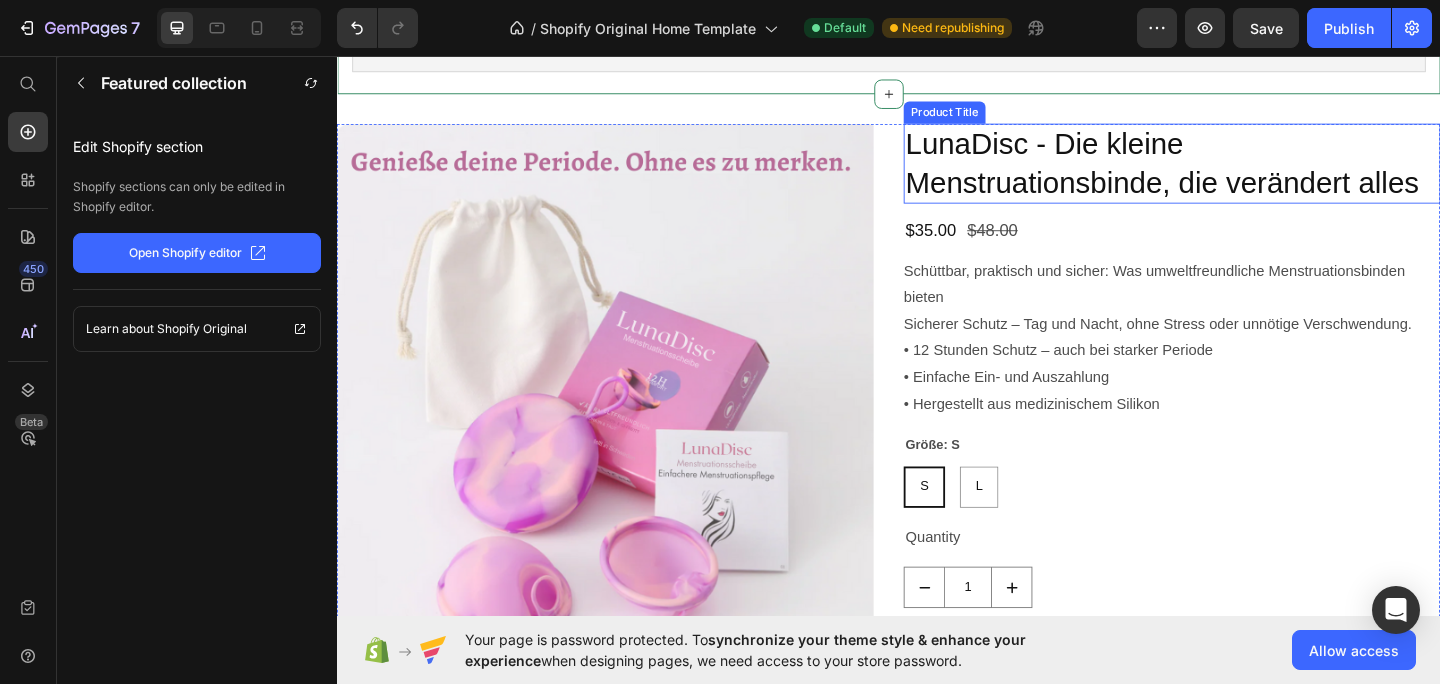 click on "LunaDisc - Die kleine Menstruationsbinde, die verändert alles" at bounding box center [1245, 173] 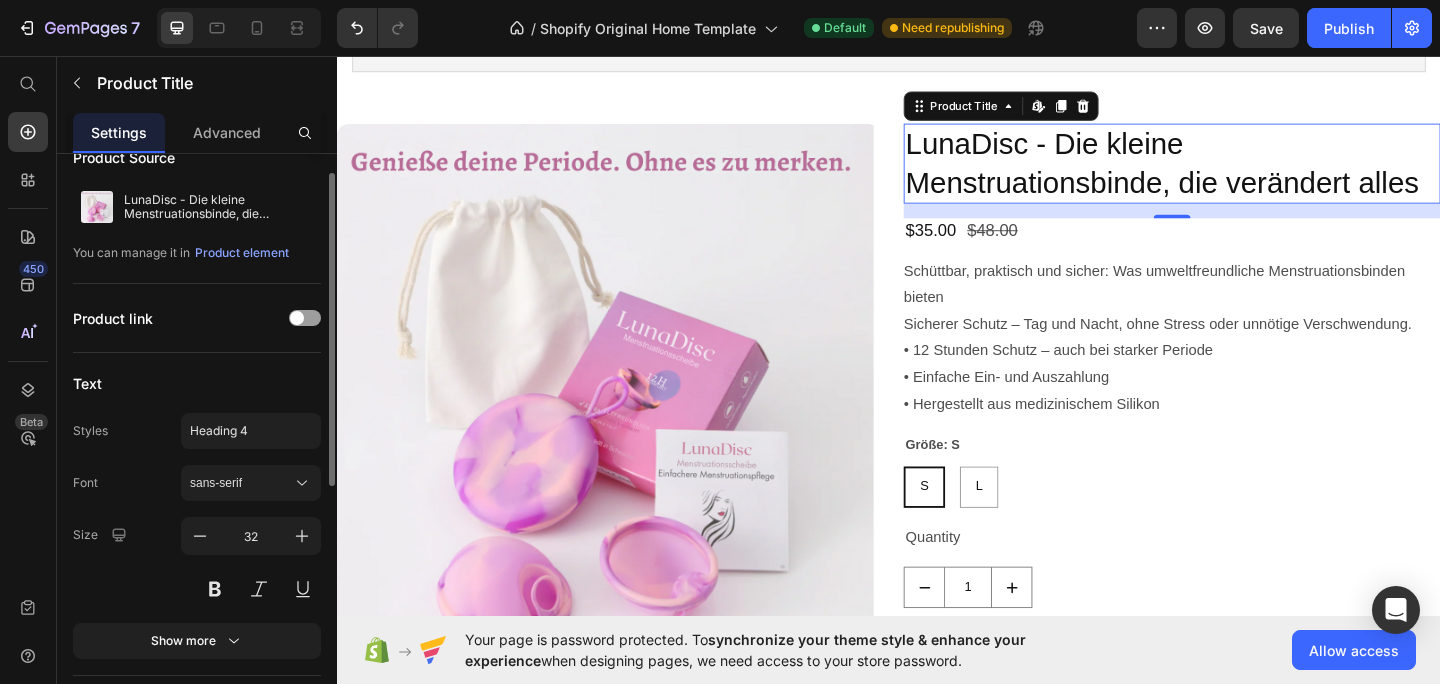 scroll, scrollTop: 35, scrollLeft: 0, axis: vertical 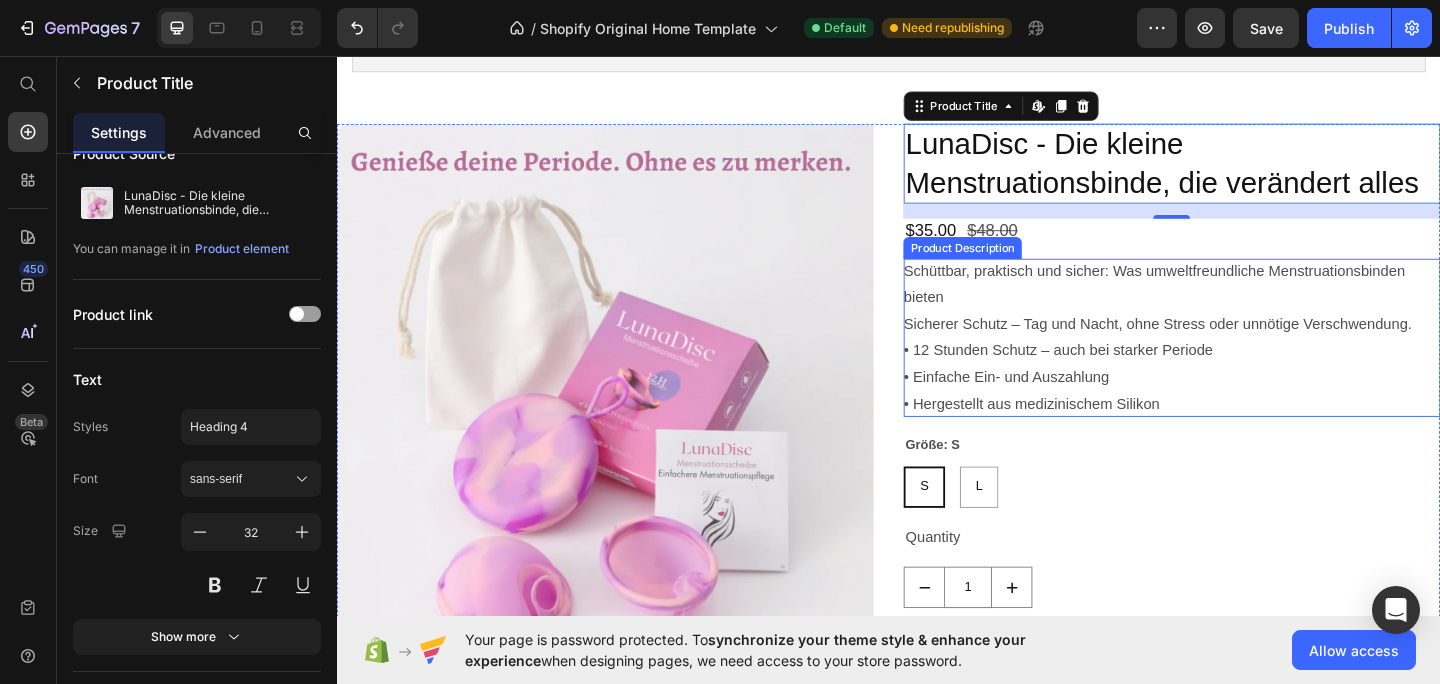 click on "Schüttbar, praktisch und sicher: Was umweltfreundliche Menstruationsbinden bieten Sicherer Schutz – Tag und Nacht, ohne Stress oder unnötige Verschwendung. • 12 Stunden Schutz – auch bei starker Periode • Einfache Ein- und Auszahlung • Hergestellt aus medizinischem Silikon" at bounding box center (1229, 362) 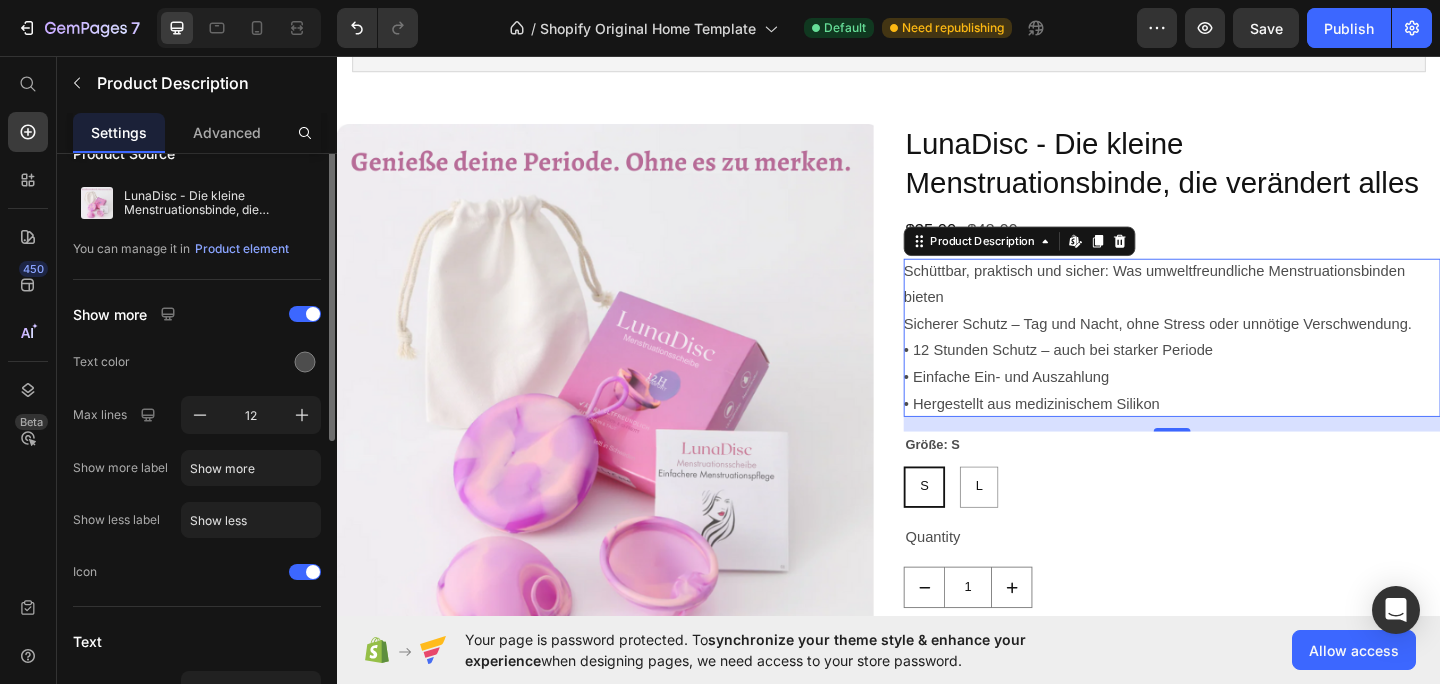 scroll, scrollTop: 0, scrollLeft: 0, axis: both 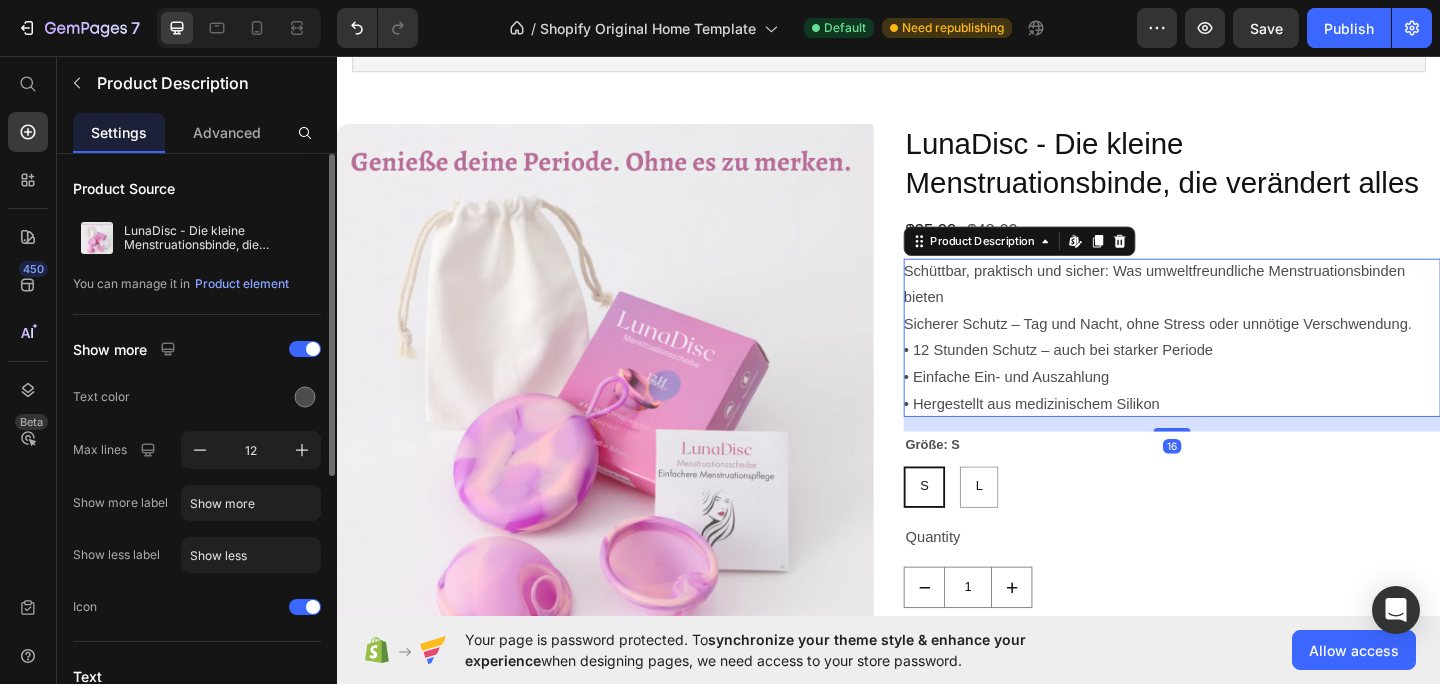 click on "Schüttbar, praktisch und sicher: Was umweltfreundliche Menstruationsbinden bieten Sicherer Schutz – Tag und Nacht, ohne Stress oder unnötige Verschwendung. • 12 Stunden Schutz – auch bei starker Periode • Einfache Ein- und Auszahlung • Hergestellt aus medizinischem Silikon" at bounding box center (1229, 362) 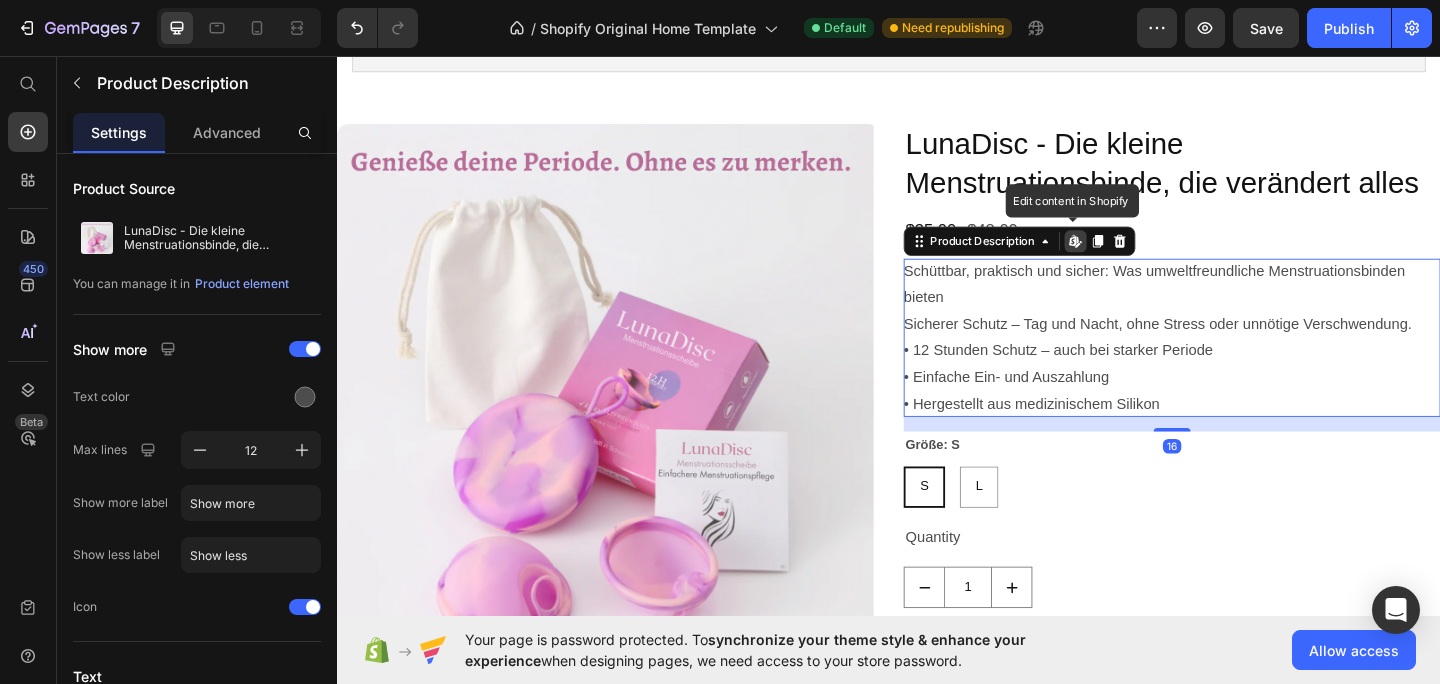 click on "Schüttbar, praktisch und sicher: Was umweltfreundliche Menstruationsbinden bieten Sicherer Schutz – Tag und Nacht, ohne Stress oder unnötige Verschwendung. • 12 Stunden Schutz – auch bei starker Periode • Einfache Ein- und Auszahlung • Hergestellt aus medizinischem Silikon" at bounding box center [1229, 362] 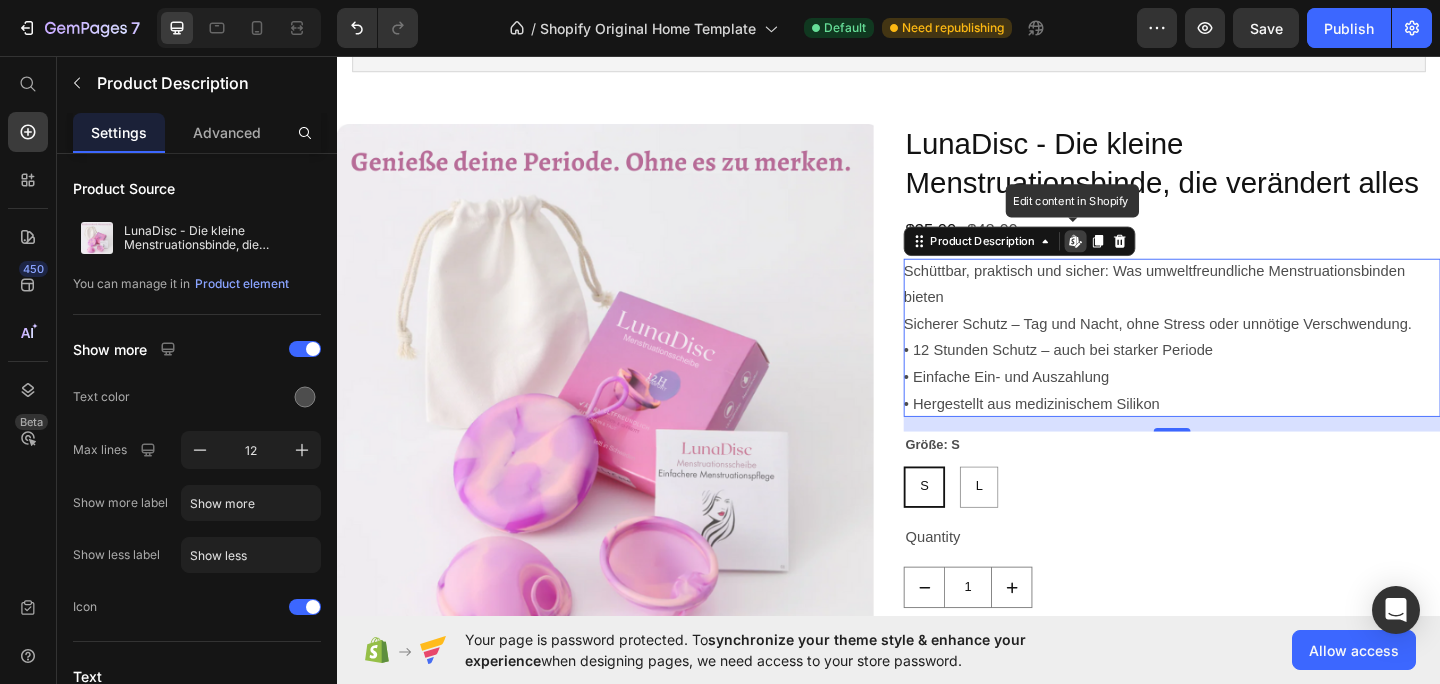 click on "Schüttbar, praktisch und sicher: Was umweltfreundliche Menstruationsbinden bieten Sicherer Schutz – Tag und Nacht, ohne Stress oder unnötige Verschwendung. • 12 Stunden Schutz – auch bei starker Periode • Einfache Ein- und Auszahlung • Hergestellt aus medizinischem Silikon" at bounding box center (1229, 362) 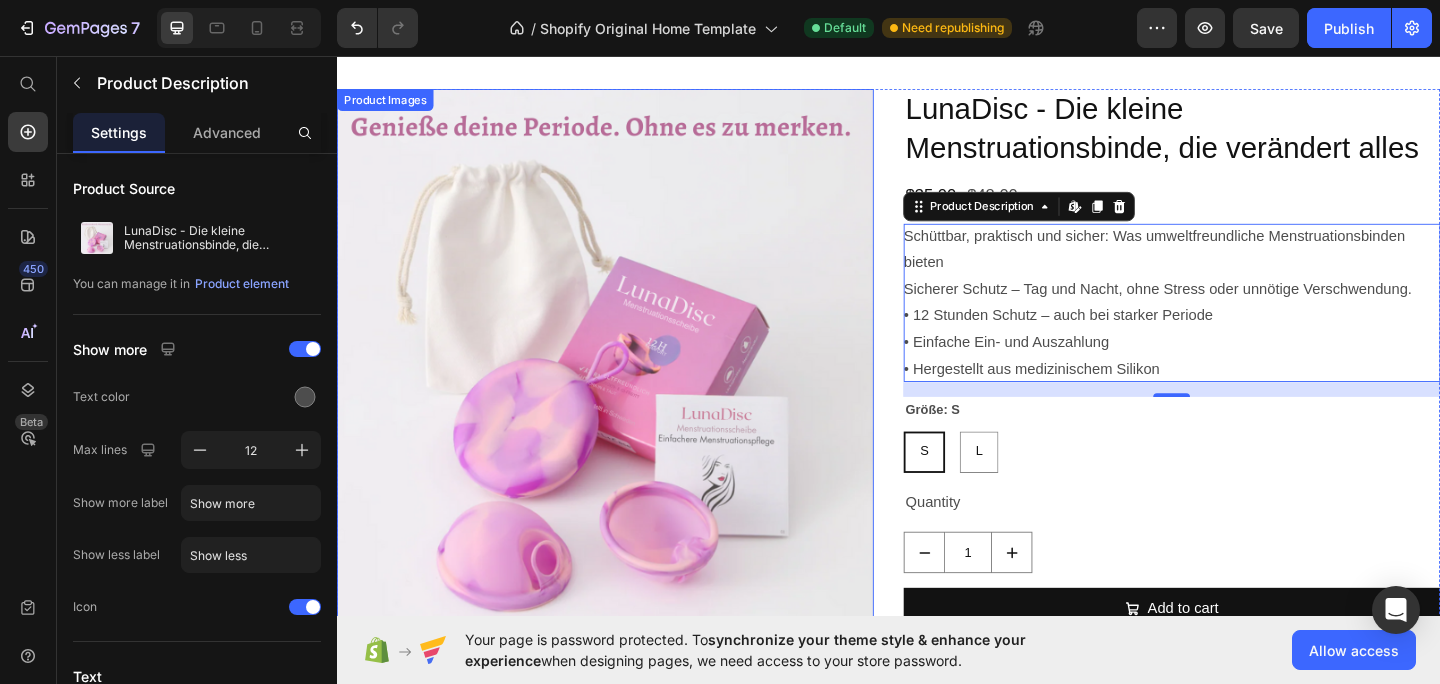 scroll, scrollTop: 143, scrollLeft: 0, axis: vertical 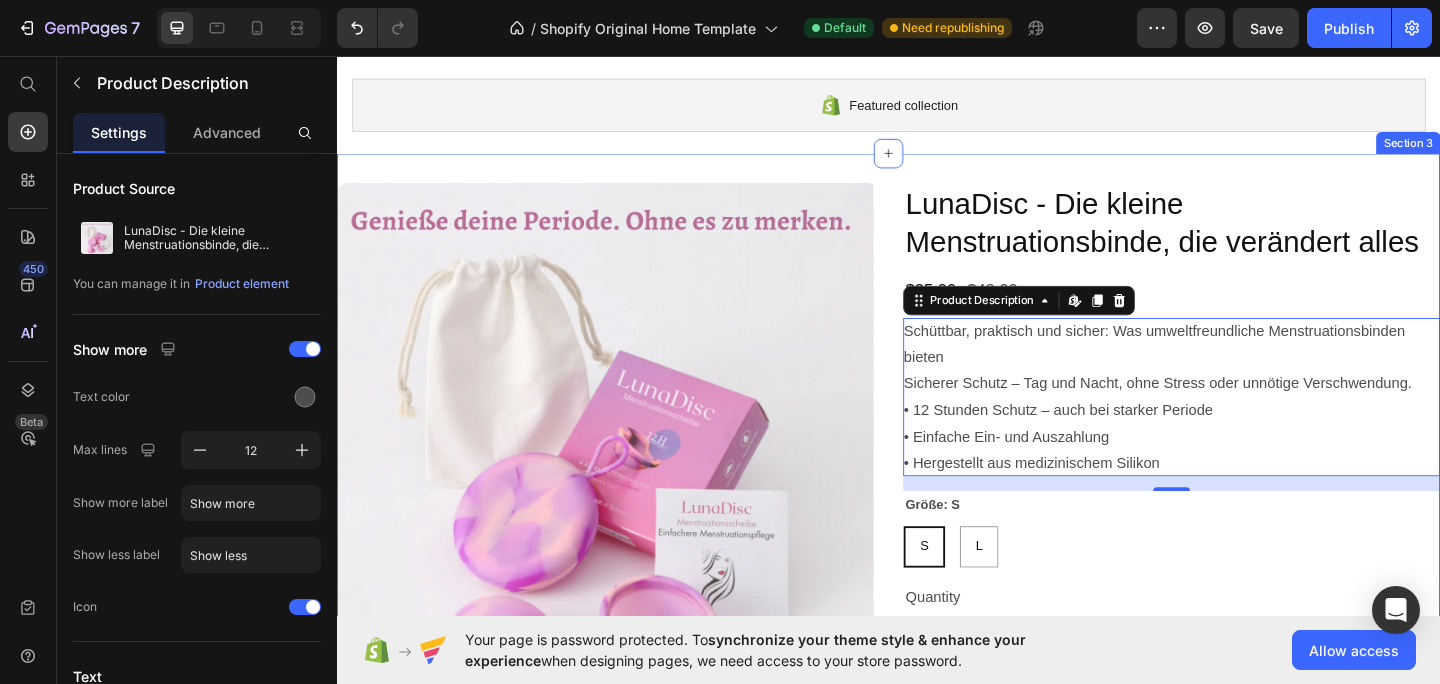 click on "Product Images LunaDisc - Die kleine Menstruationsbinde, die verändert alles Product Title $35.00 Product Price $48.00 Product Price Row Schüttbar, praktisch und sicher: Was umweltfreundliche Menstruationsbinden bieten Sicherer Schutz – Tag und Nacht, ohne Stress oder unnötige Verschwendung. • 12 Stunden Schutz – auch bei starker Periode • Einfache Ein- und Auszahlung • Hergestellt aus medizinischem Silikon Product Description   Edit content in Shopify 16 Größe: S S S S L L L Product Variants & Swatches Quantity Text Block 1 Product Quantity
Add to cart Add to Cart Buy it now Dynamic Checkout Product Section 3" at bounding box center (937, 555) 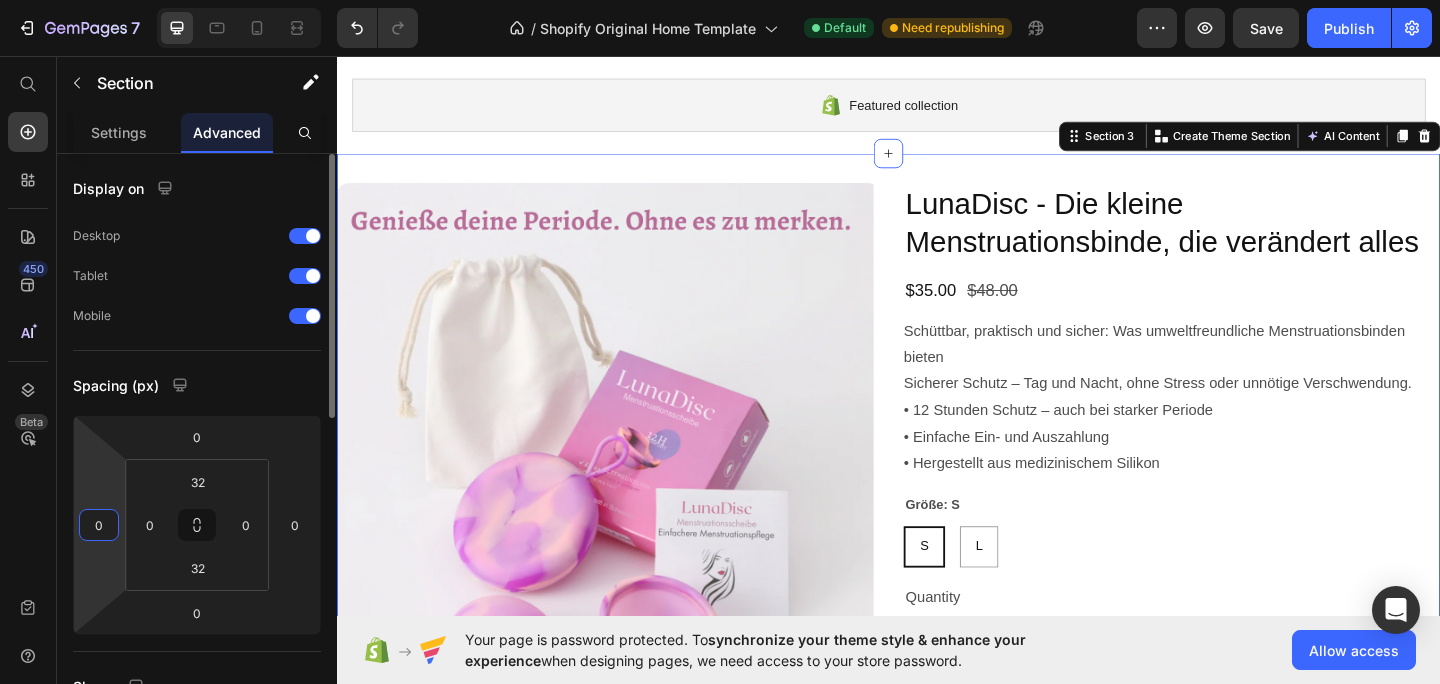 click on "0" at bounding box center [99, 525] 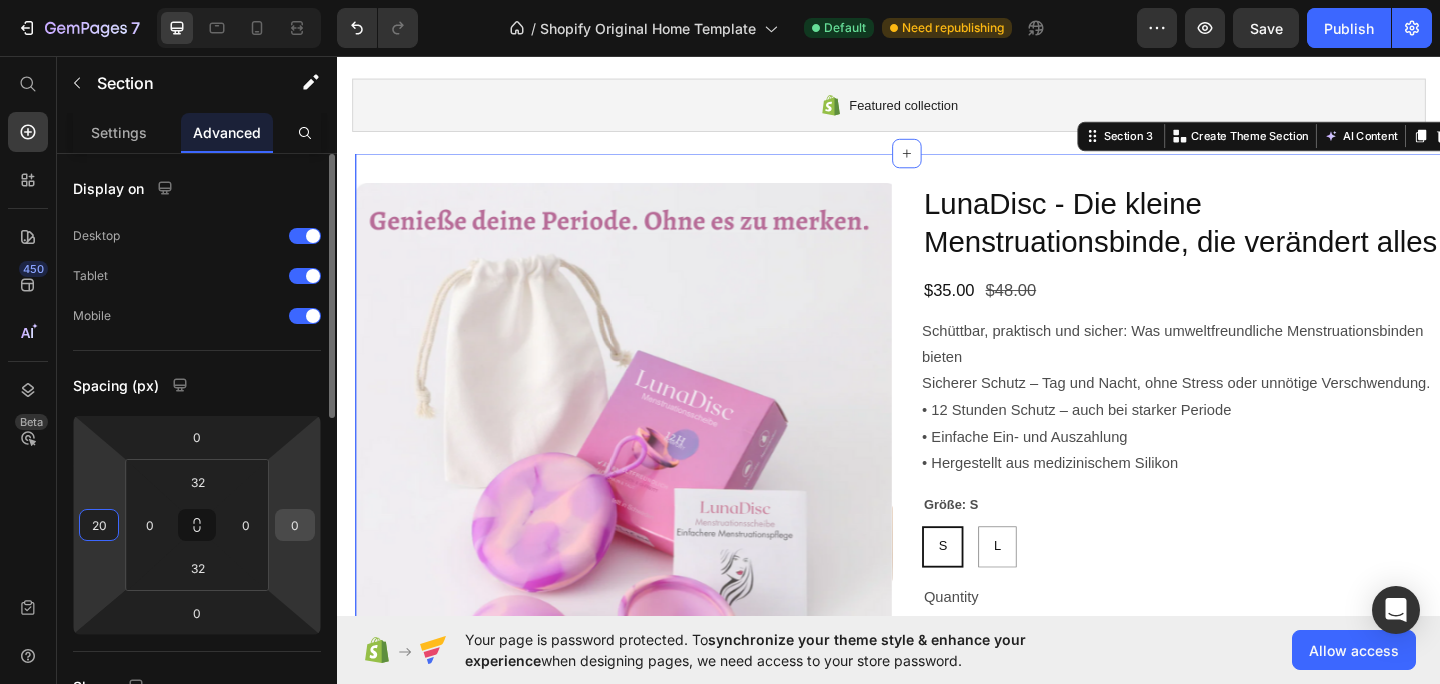 type on "20" 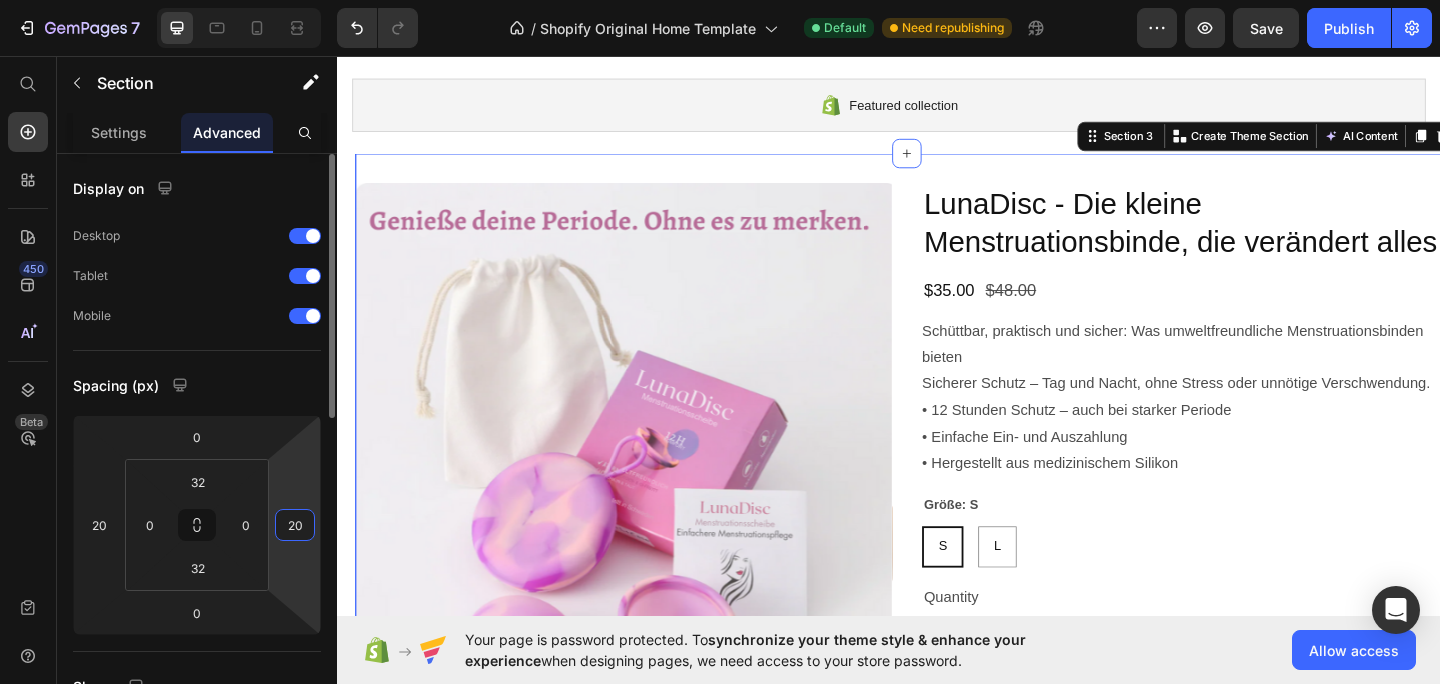 type on "2" 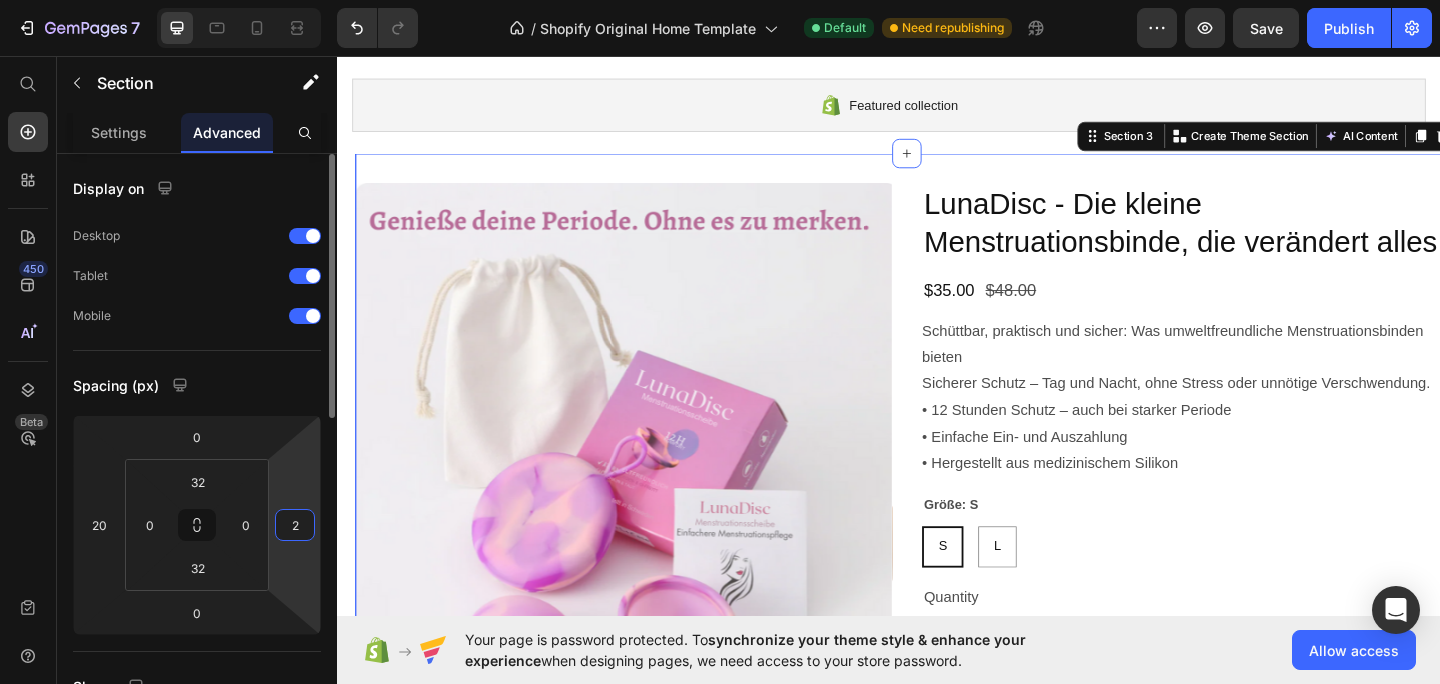 type 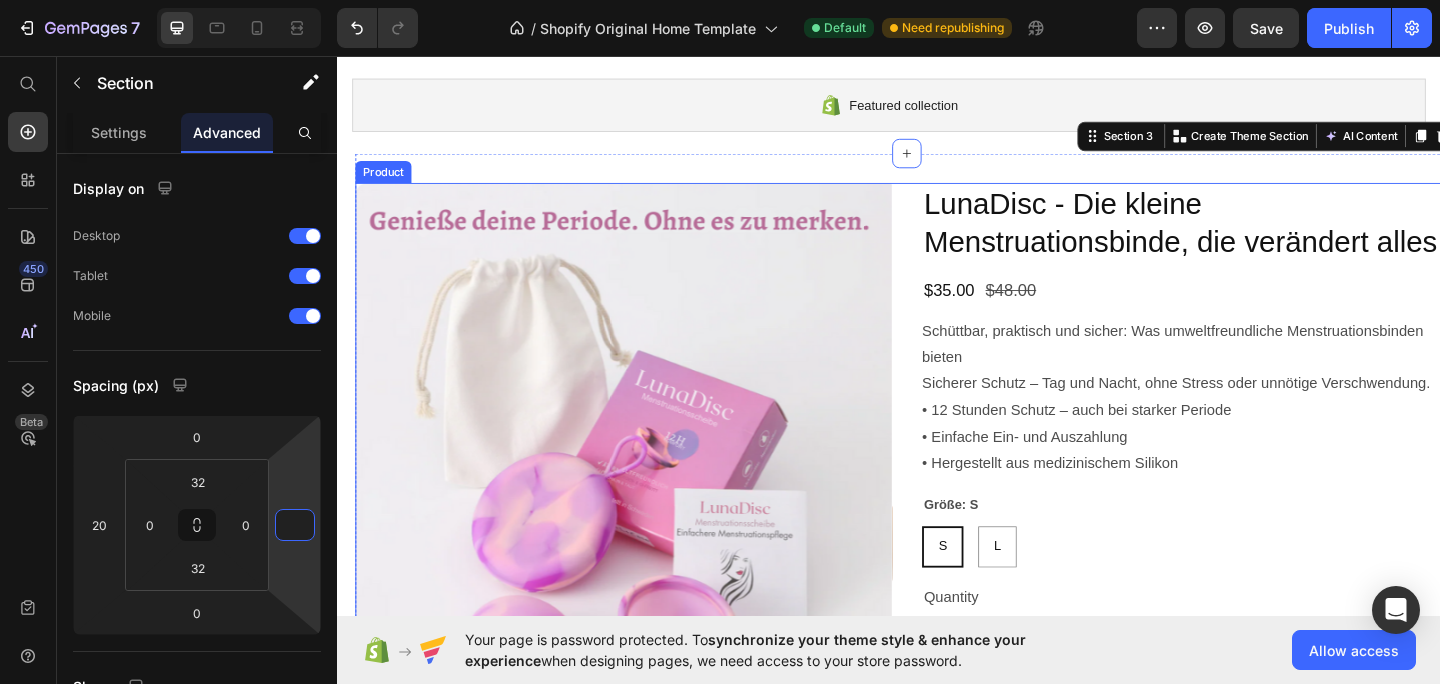 click on "Product Images LunaDisc - Die kleine Menstruationsbinde, die verändert alles Product Title $35.00 Product Price $48.00 Product Price Row Schüttbar, praktisch und sicher: Was umweltfreundliche Menstruationsbinden bieten Sicherer Schutz – Tag und Nacht, ohne Stress oder unnötige Verschwendung. • 12 Stunden Schutz – auch bei starker Periode • Einfache Ein- und Auszahlung • Hergestellt aus medizinischem Silikon Product Description Größe: S S S S L L L Product Variants & Swatches Quantity Text Block 1 Product Quantity
Add to cart Add to Cart Buy it now Dynamic Checkout Product" at bounding box center (957, 555) 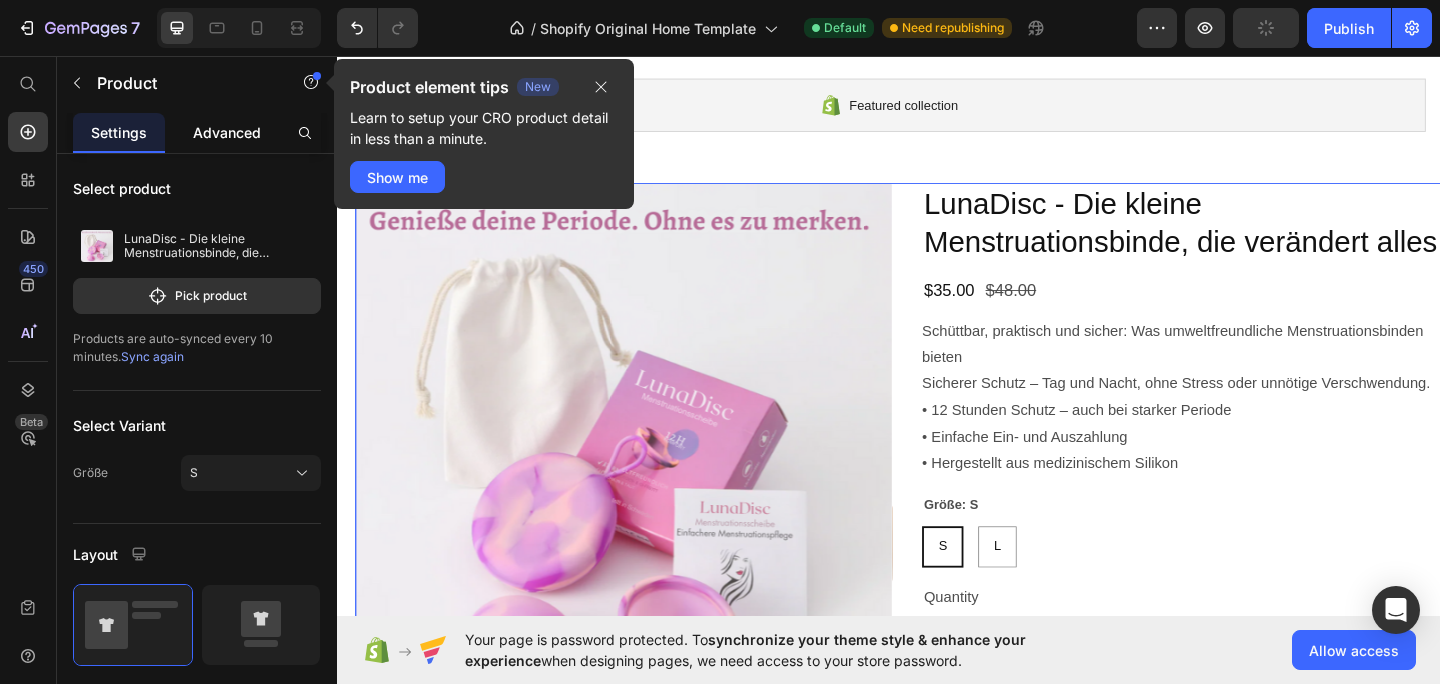 click on "Advanced" at bounding box center (227, 132) 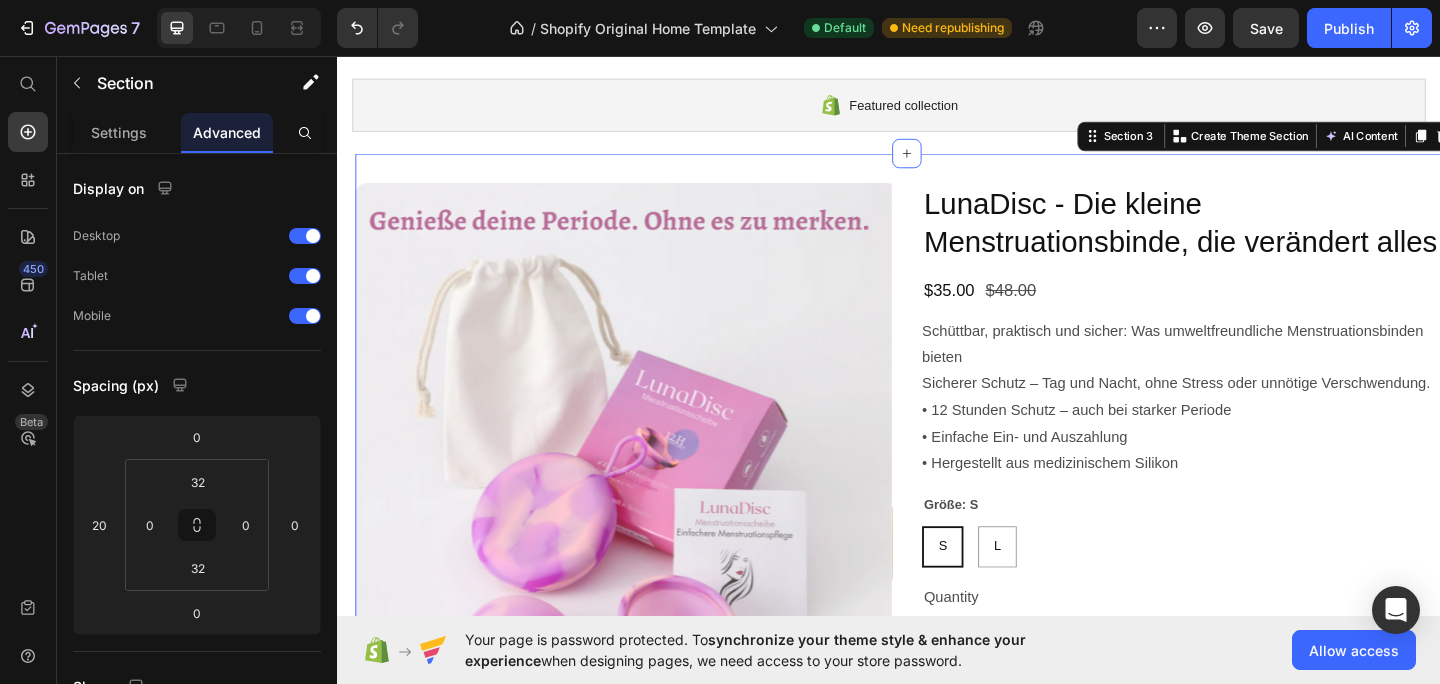 click on "Product Images LunaDisc - Die kleine Menstruationsbinde, die verändert alles Product Title $35.00 Product Price $48.00 Product Price Row Schüttbar, praktisch und sicher: Was umweltfreundliche Menstruationsbinden bieten Sicherer Schutz – Tag und Nacht, ohne Stress oder unnötige Verschwendung. • 12 Stunden Schutz – auch bei starker Periode • Einfache Ein- und Auszahlung • Hergestellt aus medizinischem Silikon Product Description Größe: S S S S L L L Product Variants & Swatches Quantity Text Block 1 Product Quantity
Add to cart Add to Cart Buy it now Dynamic Checkout Product Section 3   You can create reusable sections Create Theme Section AI Content Write with GemAI What would you like to describe here? Tone and Voice Persuasive Product LunaDisc - Die kleine Menstruationsbinde, die verändert alles Show more Generate" at bounding box center [957, 555] 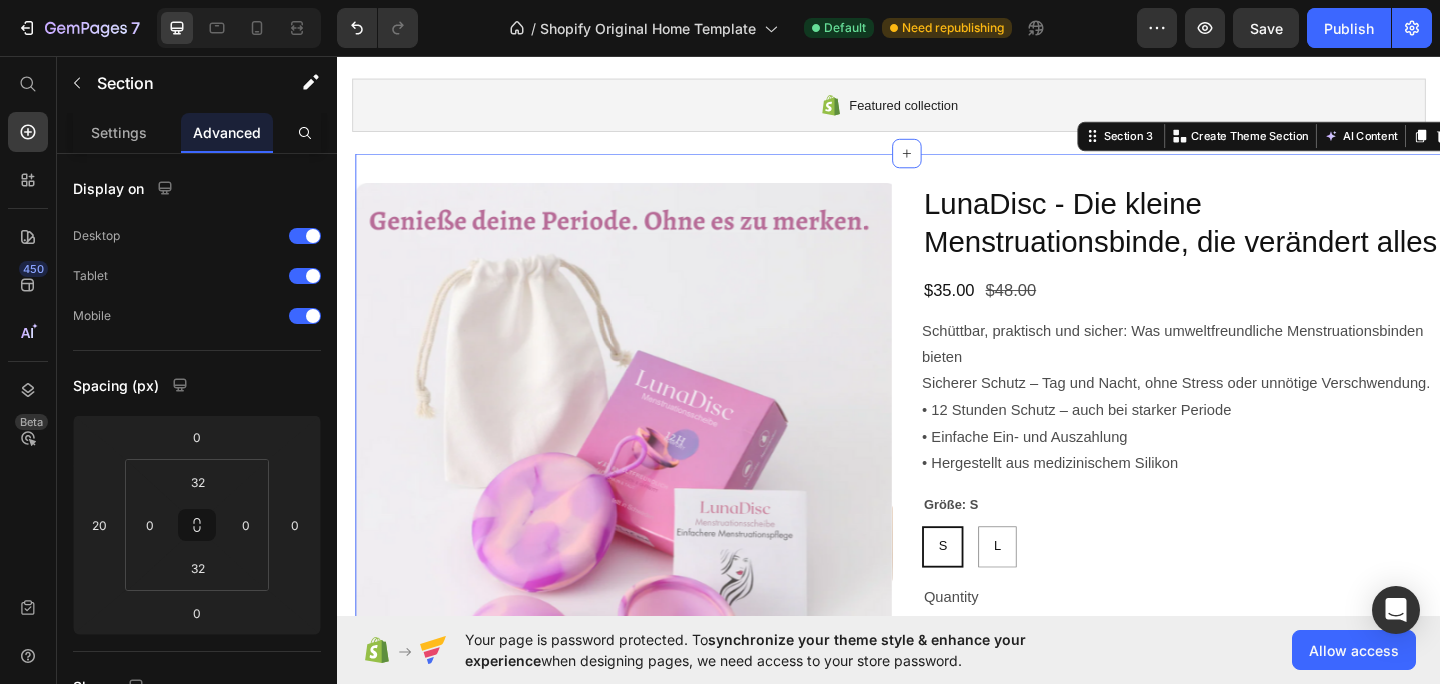 click on "Product Images LunaDisc - Die kleine Menstruationsbinde, die verändert alles Product Title $35.00 Product Price $48.00 Product Price Row Schüttbar, praktisch und sicher: Was umweltfreundliche Menstruationsbinden bieten Sicherer Schutz – Tag und Nacht, ohne Stress oder unnötige Verschwendung. • 12 Stunden Schutz – auch bei starker Periode • Einfache Ein- und Auszahlung • Hergestellt aus medizinischem Silikon Product Description Größe: S S S S L L L Product Variants & Swatches Quantity Text Block 1 Product Quantity
Add to cart Add to Cart Buy it now Dynamic Checkout Product Section 3   You can create reusable sections Create Theme Section AI Content Write with GemAI What would you like to describe here? Tone and Voice Persuasive Product LunaDisc - Die kleine Menstruationsbinde, die verändert alles Show more Generate" at bounding box center [957, 555] 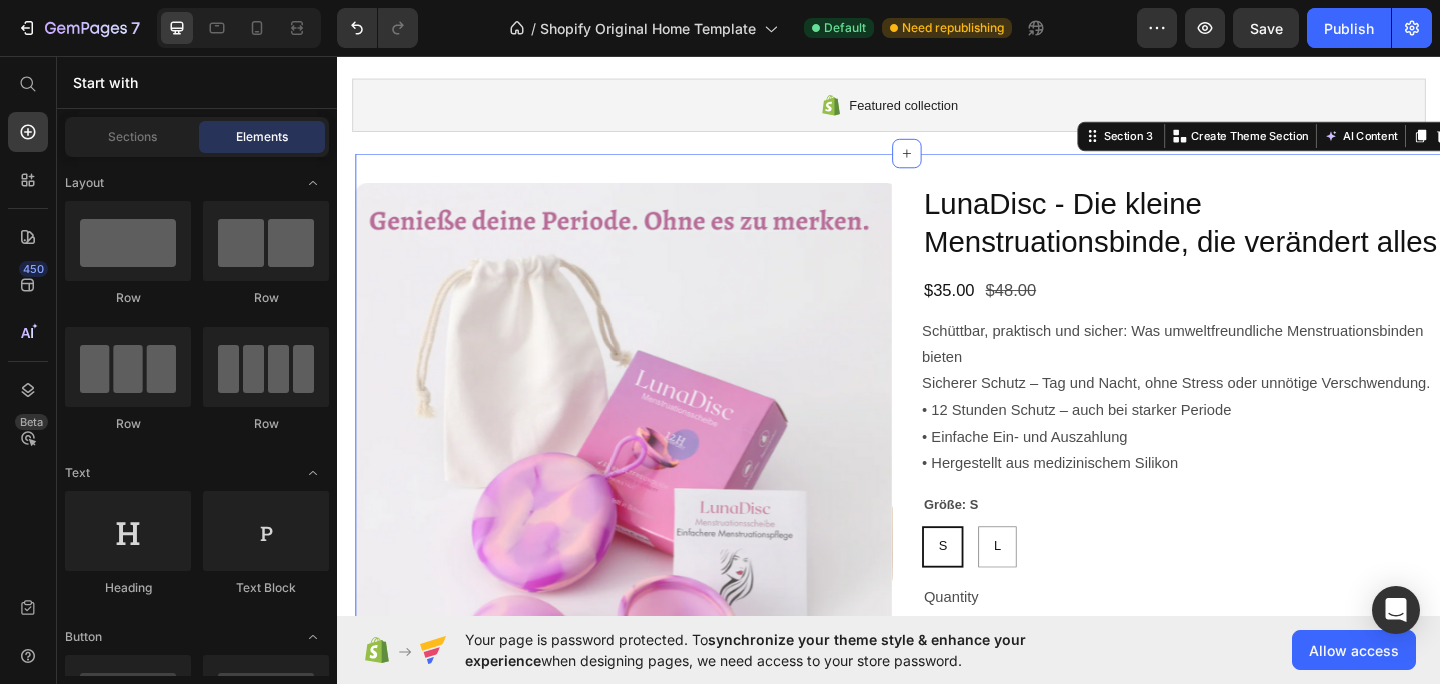 click on "Product Images LunaDisc - Die kleine Menstruationsbinde, die verändert alles Product Title $35.00 Product Price $48.00 Product Price Row Schüttbar, praktisch und sicher: Was umweltfreundliche Menstruationsbinden bieten Sicherer Schutz – Tag und Nacht, ohne Stress oder unnötige Verschwendung. • 12 Stunden Schutz – auch bei starker Periode • Einfache Ein- und Auszahlung • Hergestellt aus medizinischem Silikon Product Description Größe: S S S S L L L Product Variants & Swatches Quantity Text Block 1 Product Quantity
Add to cart Add to Cart Buy it now Dynamic Checkout Product Section 3   You can create reusable sections Create Theme Section AI Content Write with GemAI What would you like to describe here? Tone and Voice Persuasive Product LunaDisc - Die kleine Menstruationsbinde, die verändert alles Show more Generate" at bounding box center [937, 555] 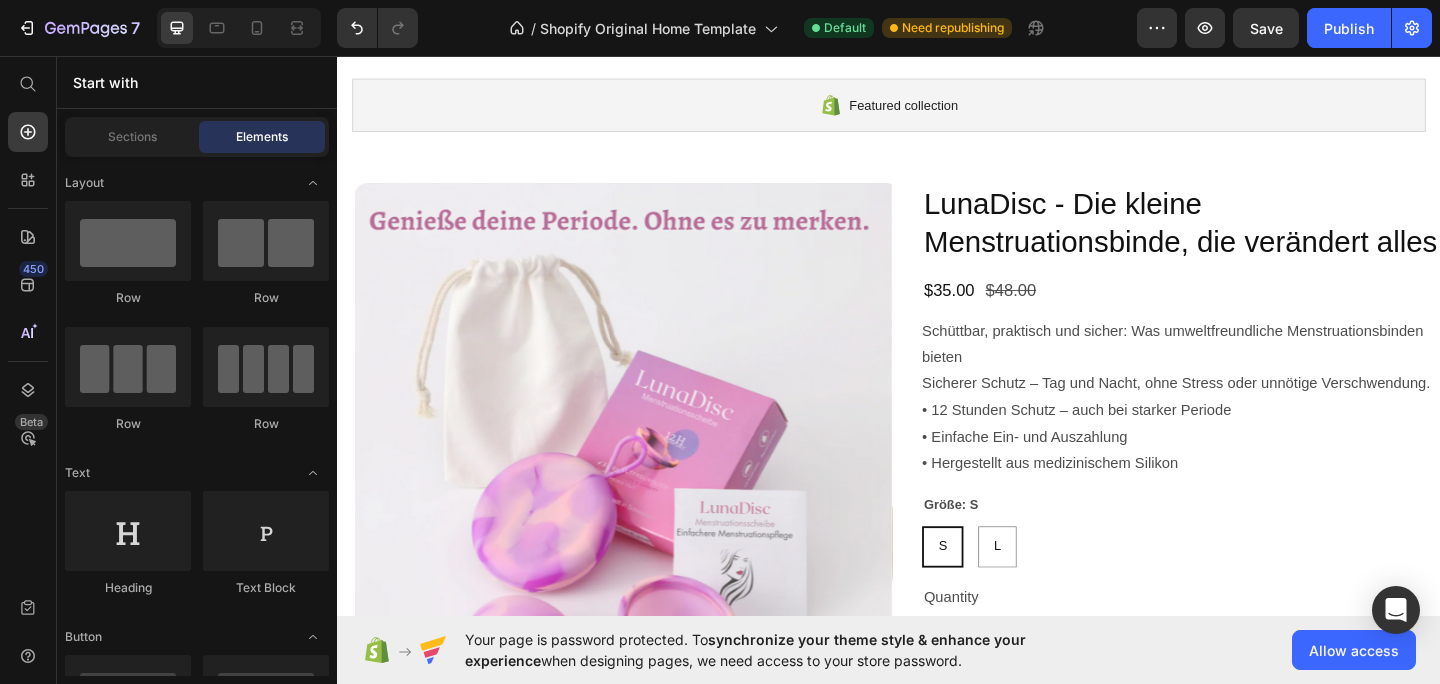 click on "Product Images LunaDisc - Die kleine Menstruationsbinde, die verändert alles Product Title $35.00 Product Price $48.00 Product Price Row Schüttbar, praktisch und sicher: Was umweltfreundliche Menstruationsbinden bieten Sicherer Schutz – Tag und Nacht, ohne Stress oder unnötige Verschwendung. • 12 Stunden Schutz – auch bei starker Periode • Einfache Ein- und Auszahlung • Hergestellt aus medizinischem Silikon Product Description Größe: S S S S L L L Product Variants & Swatches Quantity Text Block 1 Product Quantity
Add to cart Add to Cart Buy it now Dynamic Checkout Product Section 3" at bounding box center (937, 555) 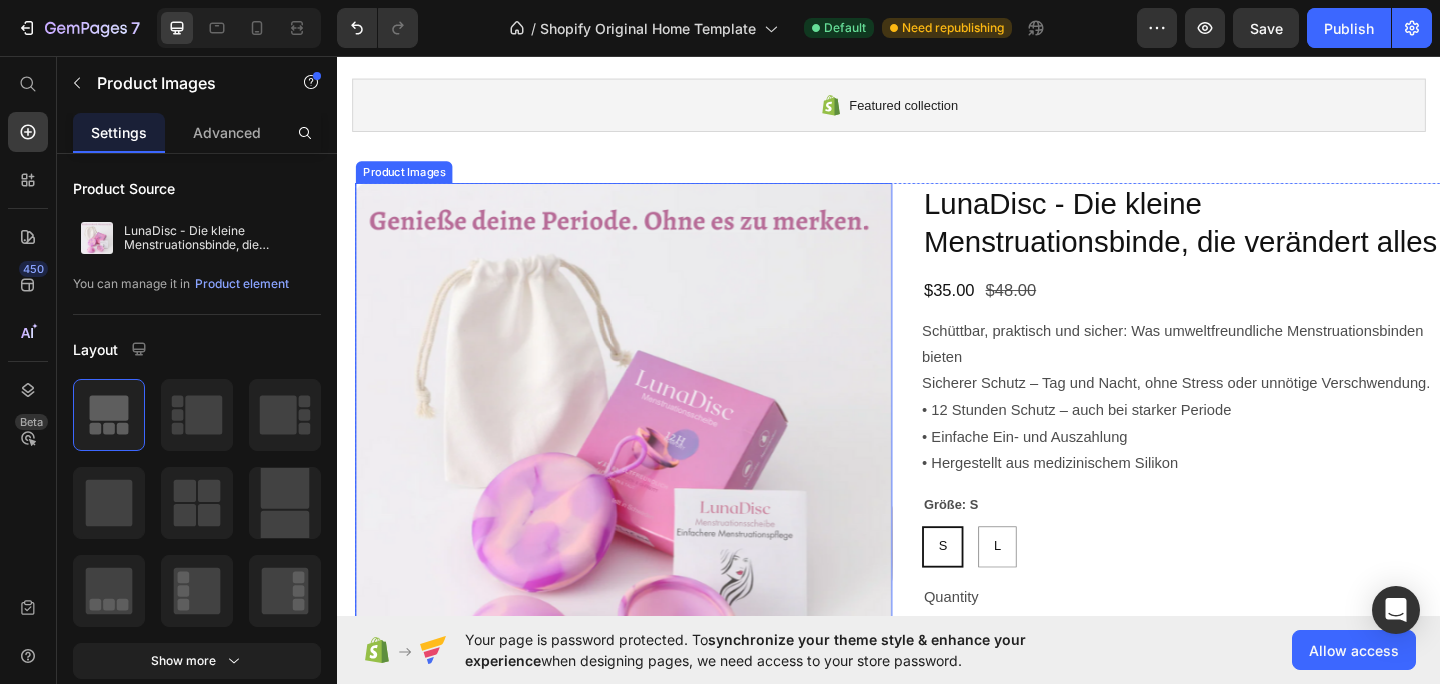 click at bounding box center [649, 487] 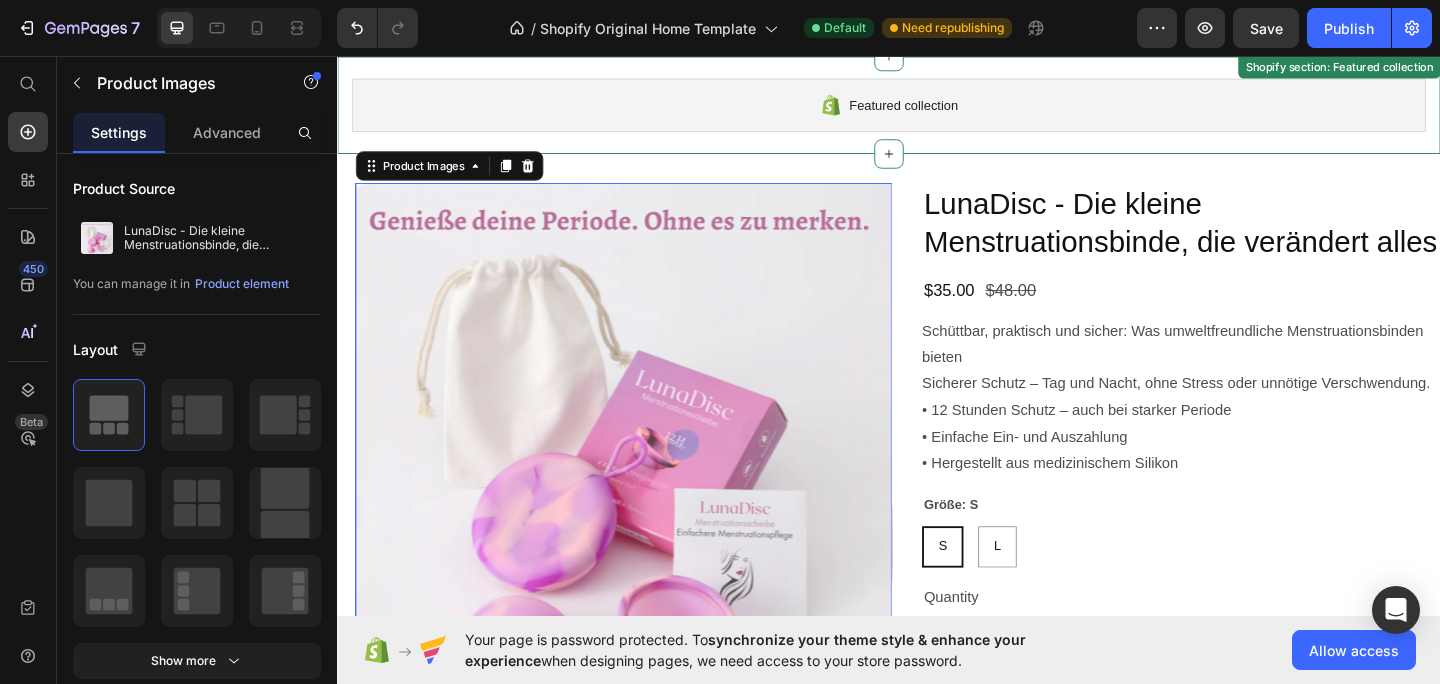 click on "Product Images   16 LunaDisc - Die kleine Menstruationsbinde, die verändert alles Product Title $35.00 Product Price $48.00 Product Price Row Schüttbar, praktisch und sicher: Was umweltfreundliche Menstruationsbinden bieten Sicherer Schutz – Tag und Nacht, ohne Stress oder unnötige Verschwendung. • 12 Stunden Schutz – auch bei starker Periode • Einfache Ein- und Auszahlung • Hergestellt aus medizinischem Silikon Product Description Größe: S S S S L L L Product Variants & Swatches Quantity Text Block 1 Product Quantity
Add to cart Add to Cart Buy it now Dynamic Checkout Product Section 3" at bounding box center [957, 555] 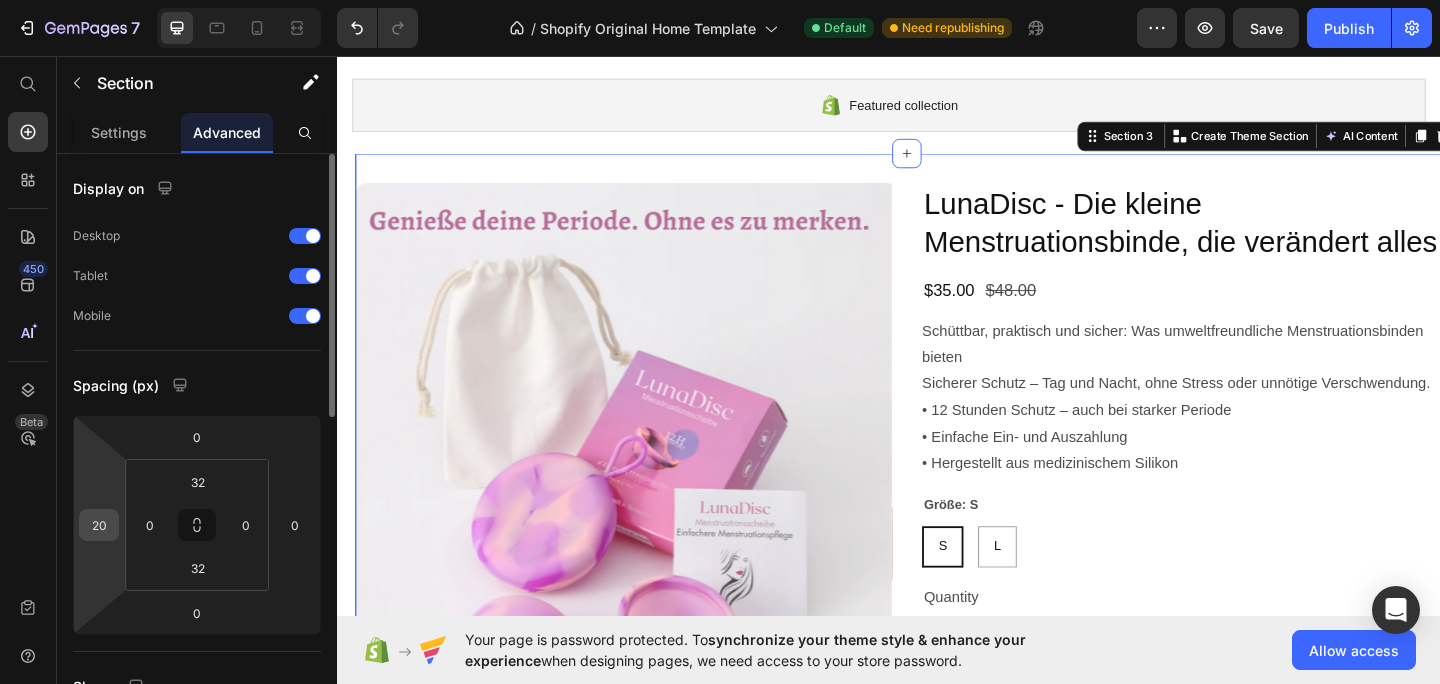 click on "20" at bounding box center (99, 525) 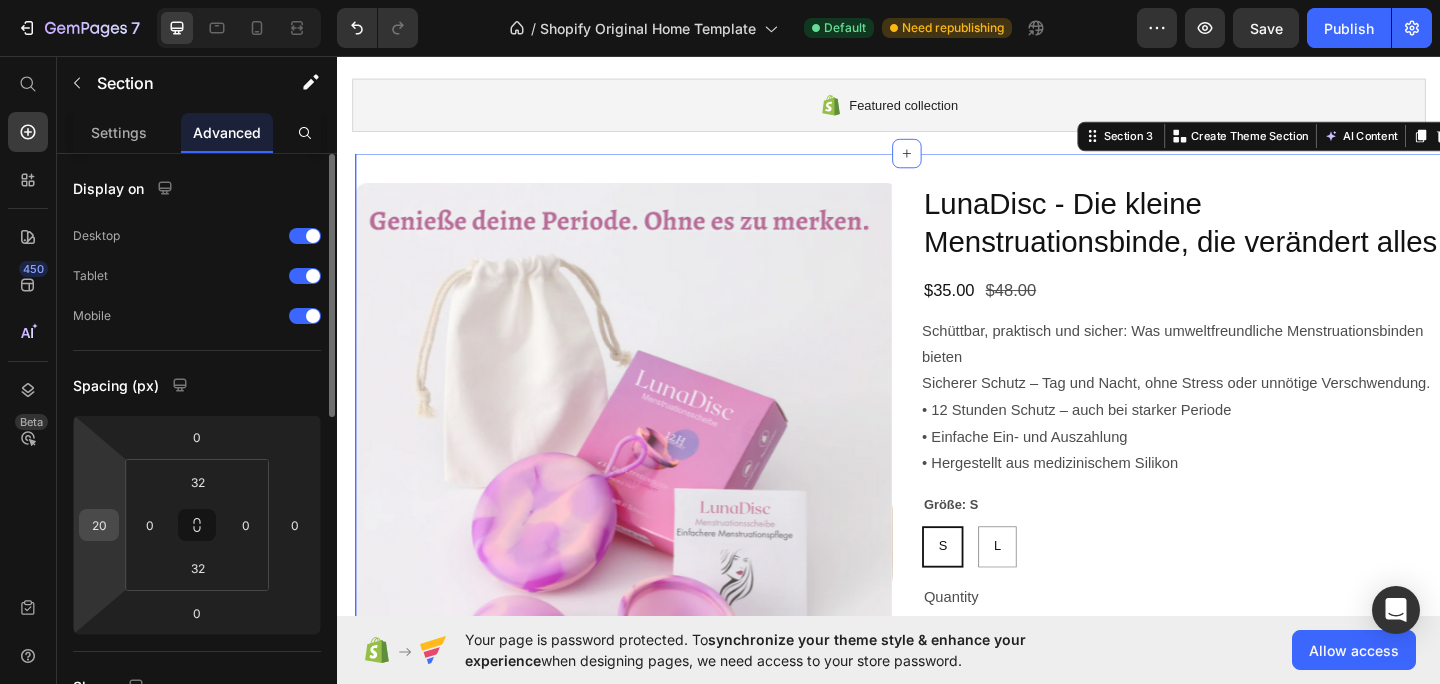 click on "20" at bounding box center [99, 525] 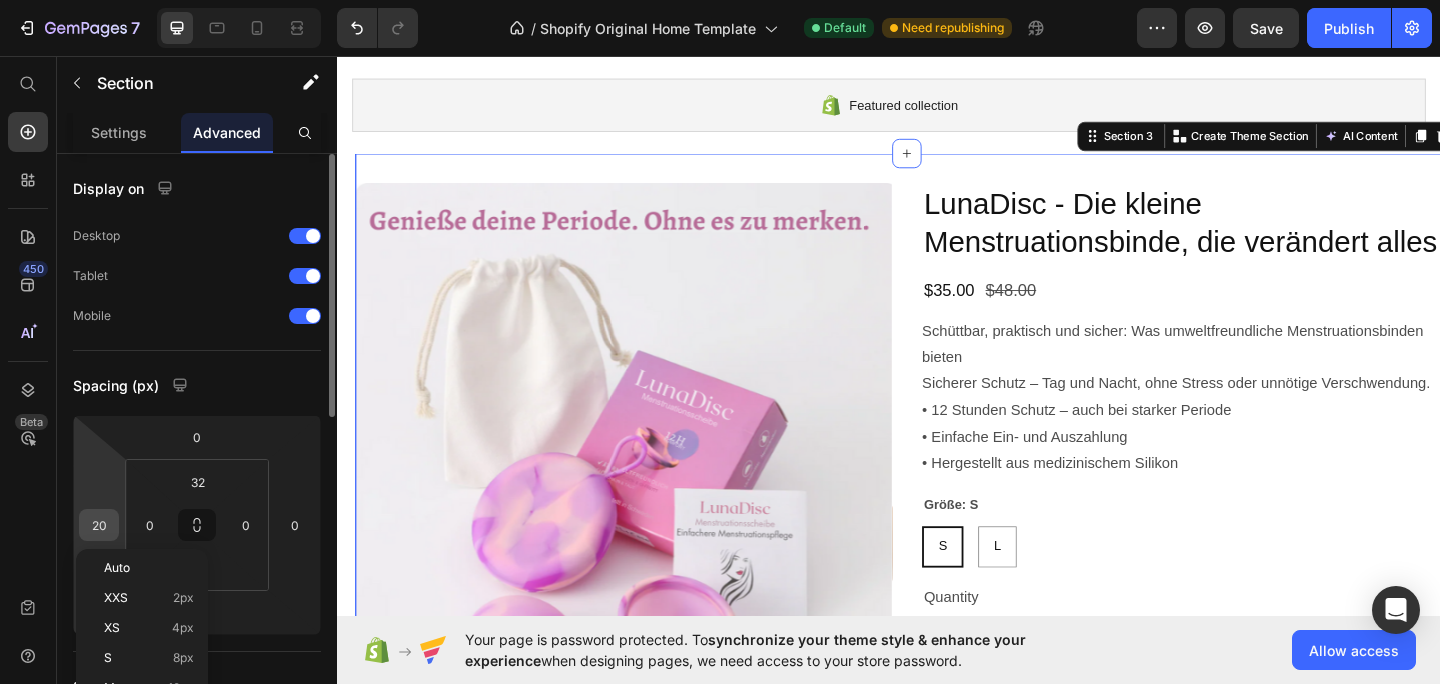 click on "20" at bounding box center [99, 525] 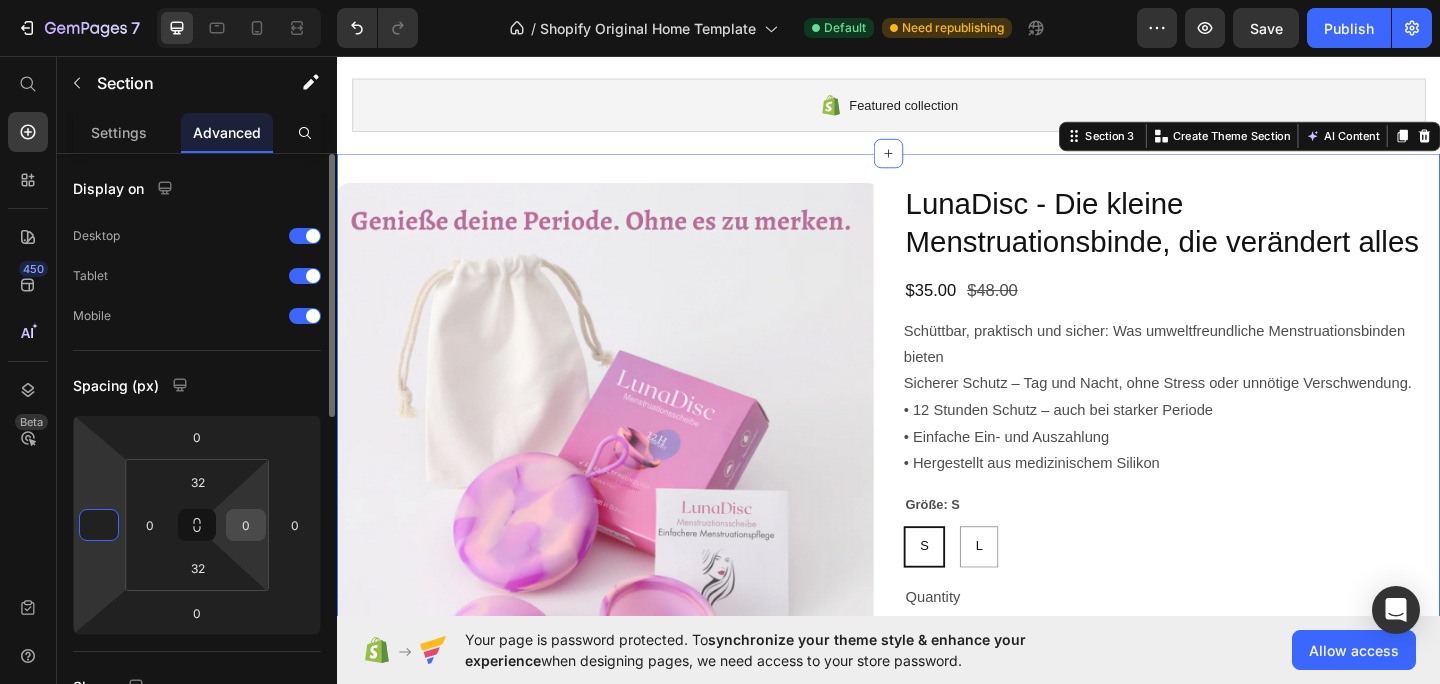 type on "0" 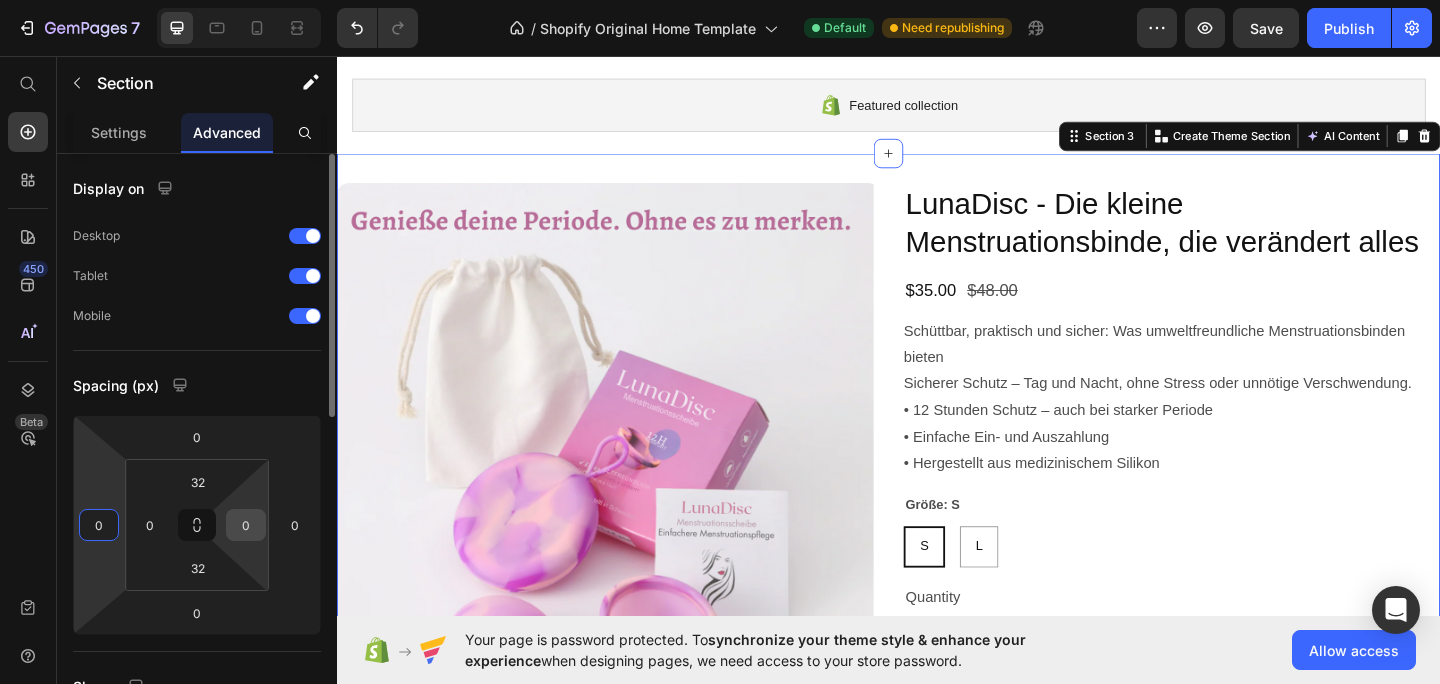 click on "0" at bounding box center [246, 525] 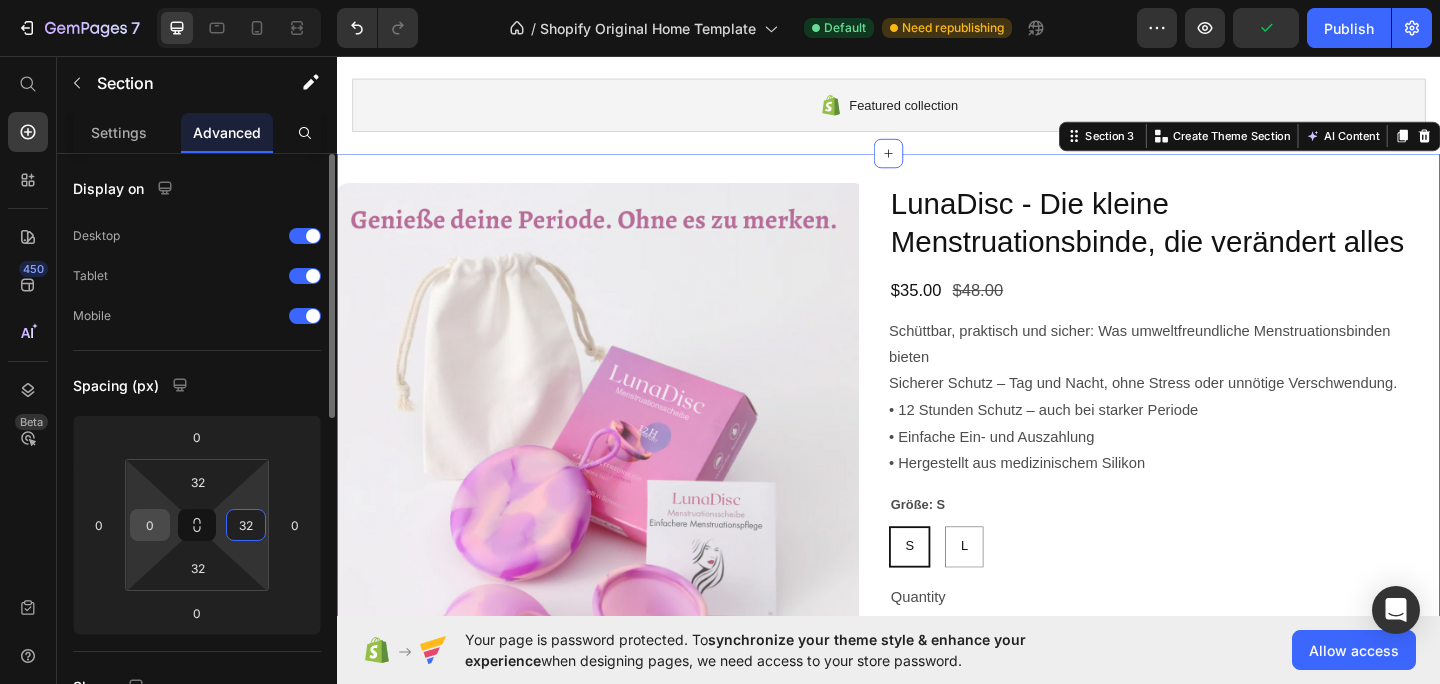 type on "32" 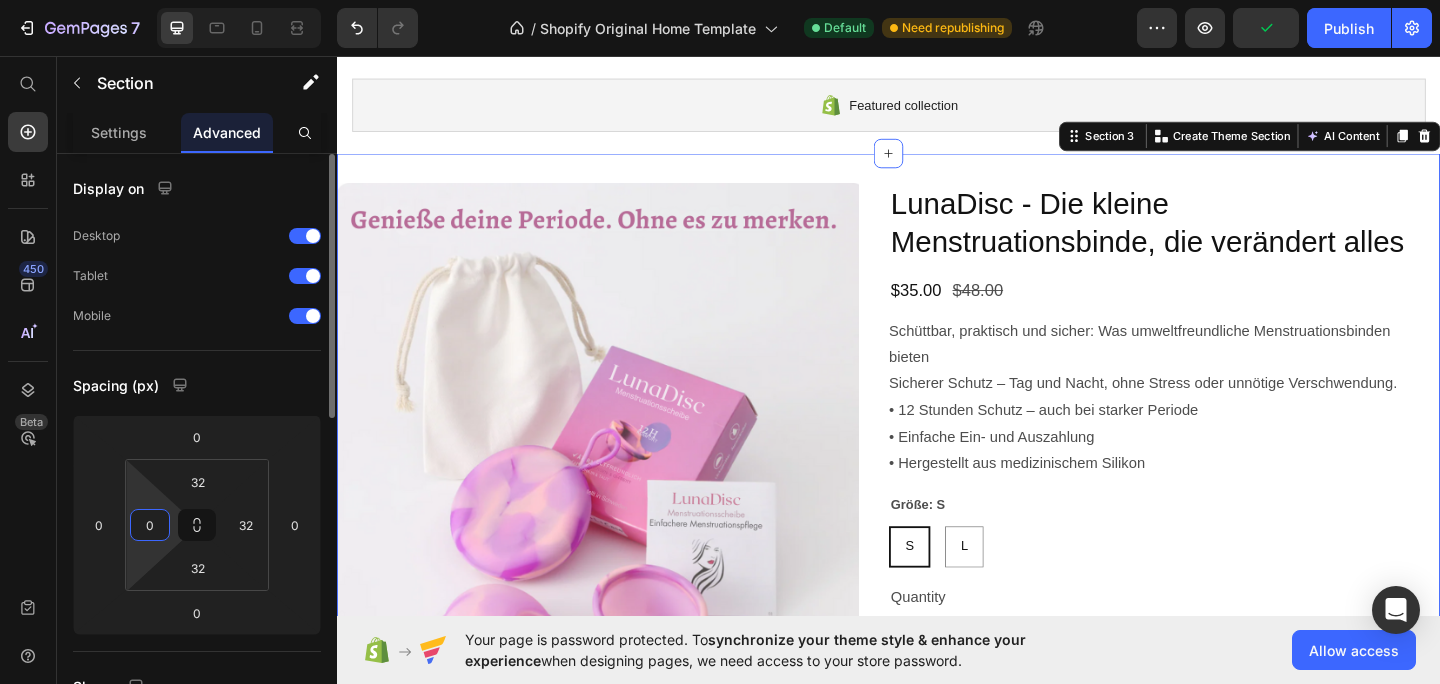 click on "0" at bounding box center (150, 525) 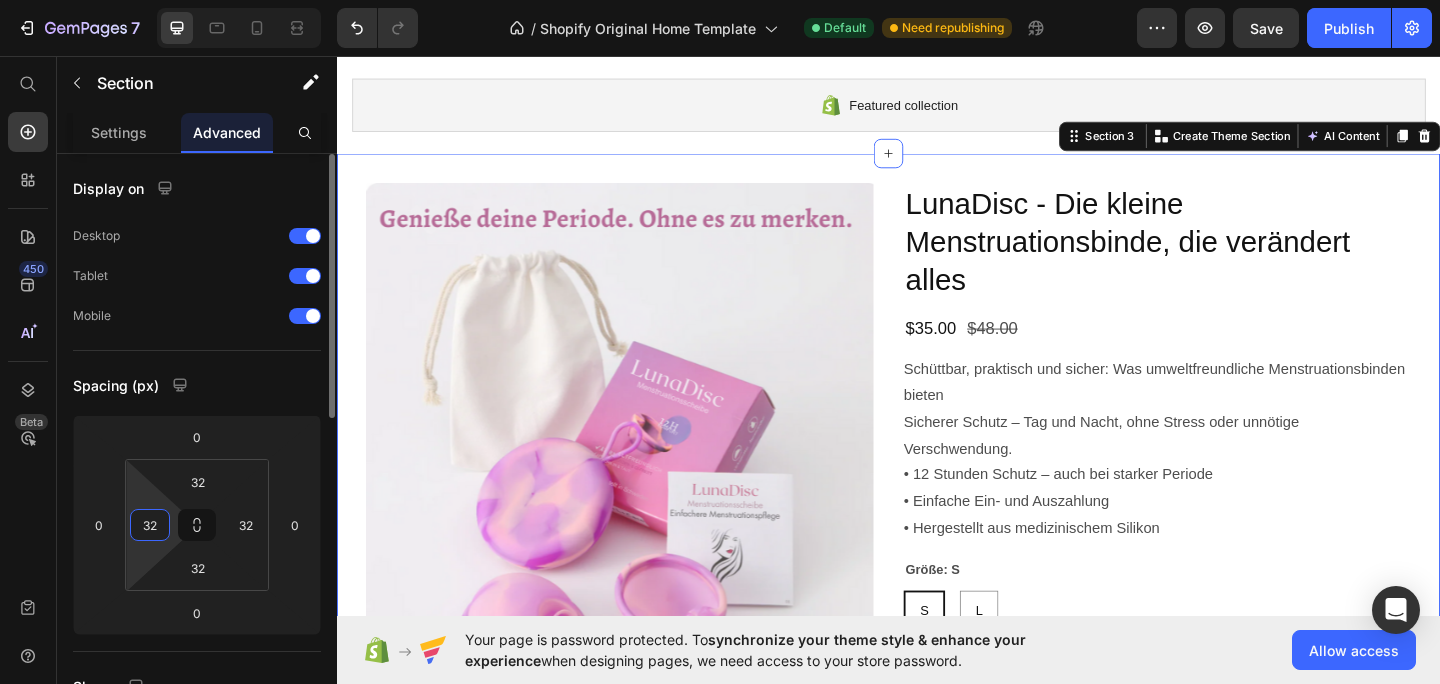 click on "32" at bounding box center [150, 525] 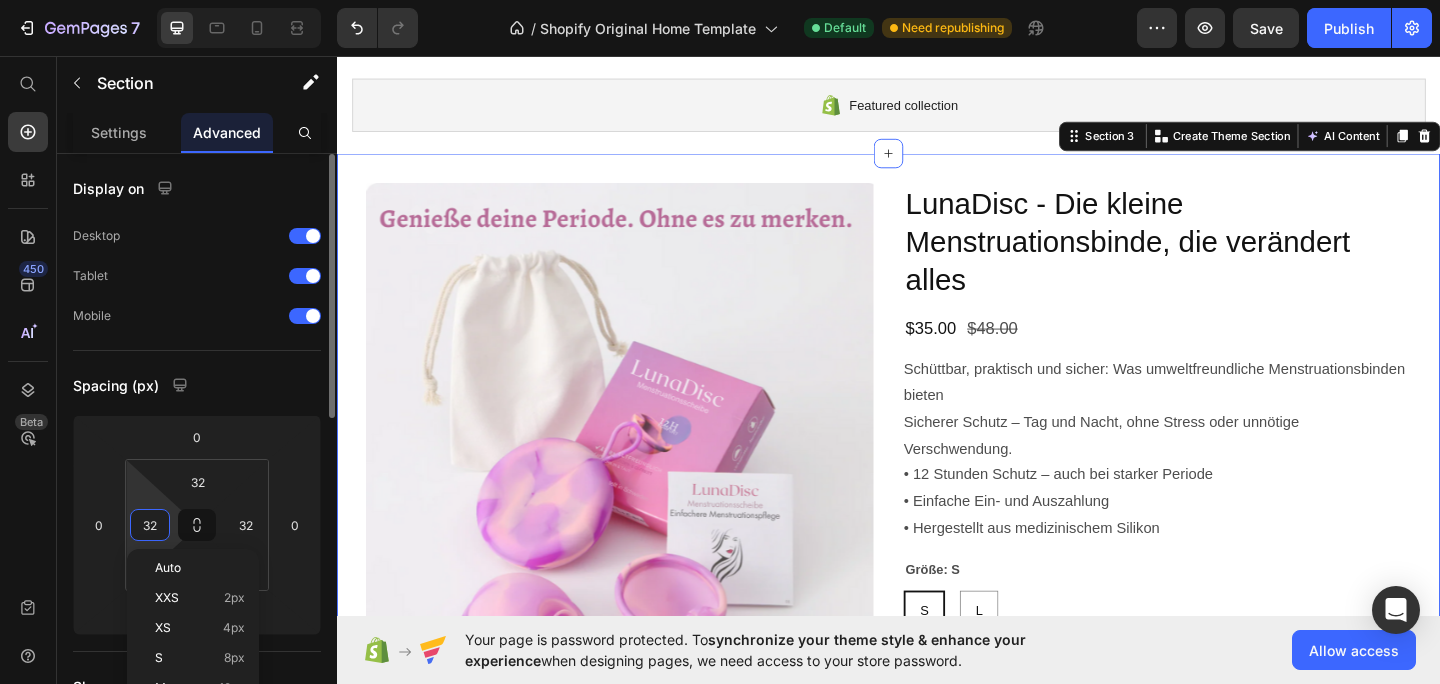 type on "3" 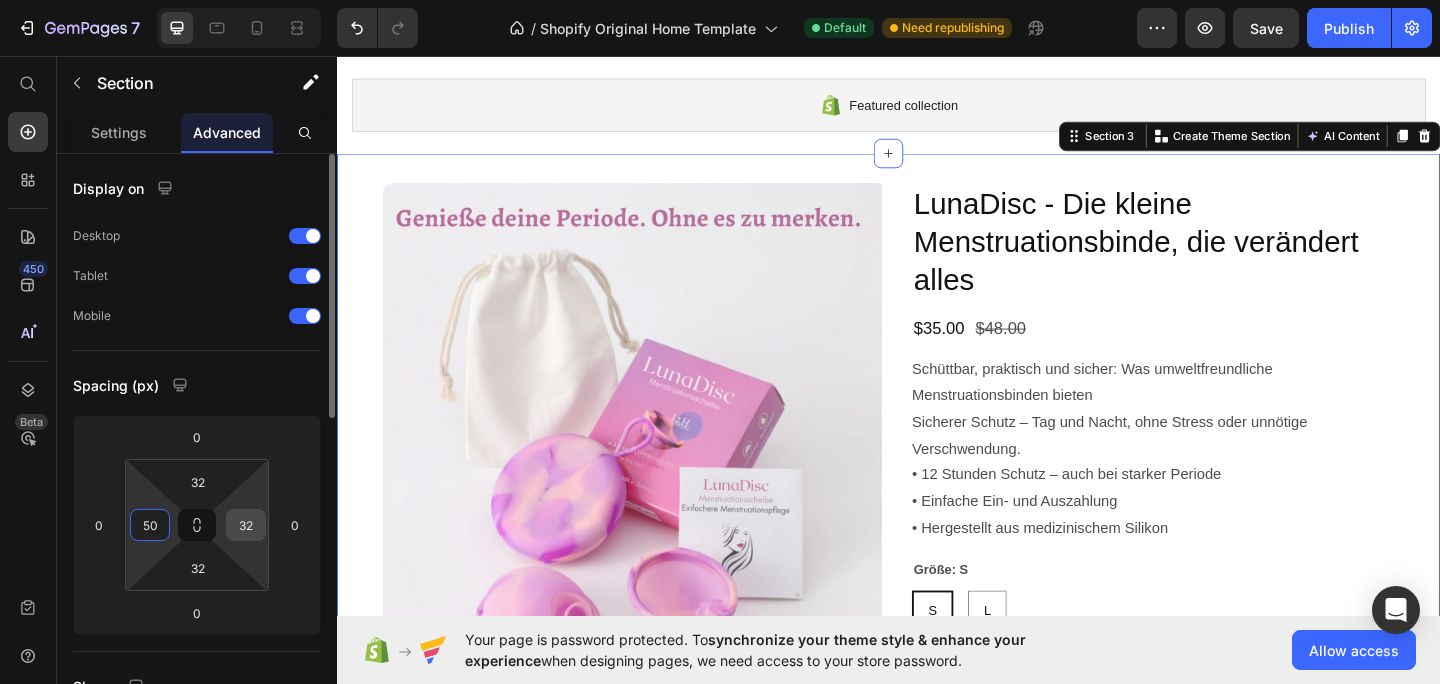 type on "50" 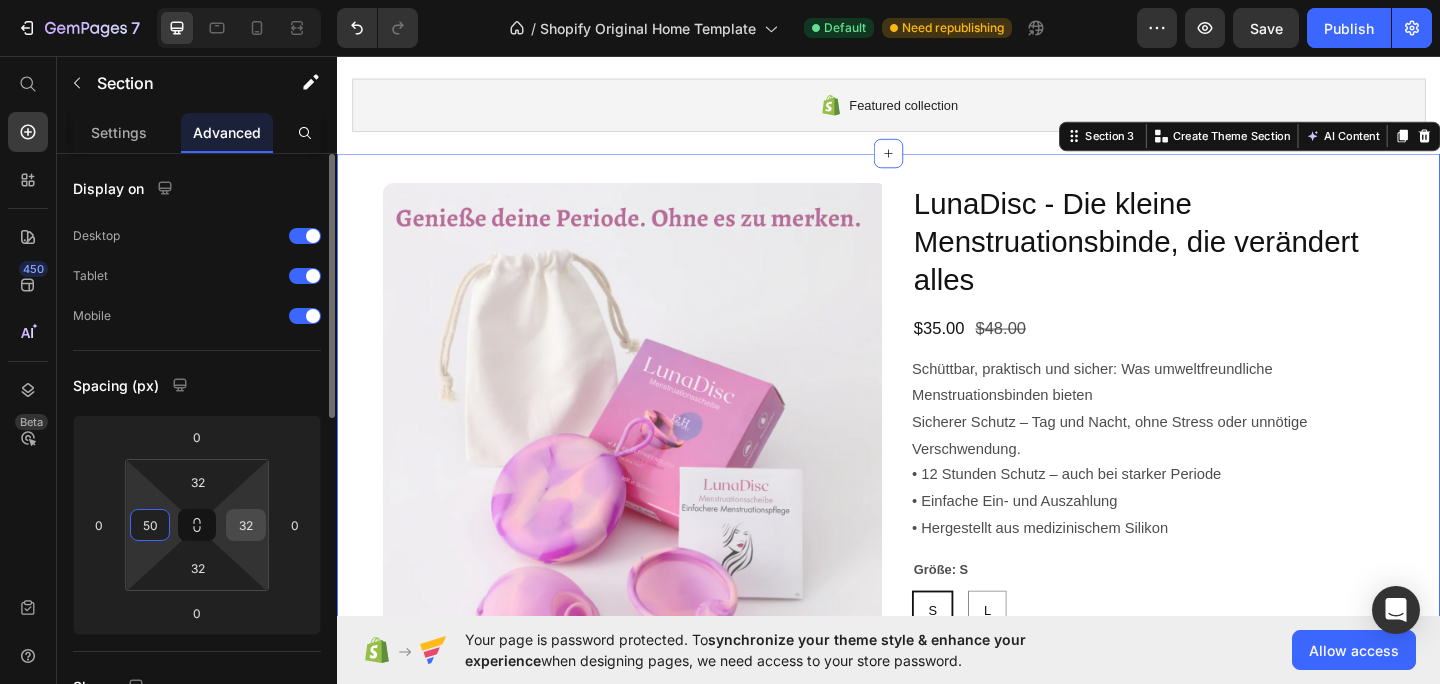 click on "32" at bounding box center (246, 525) 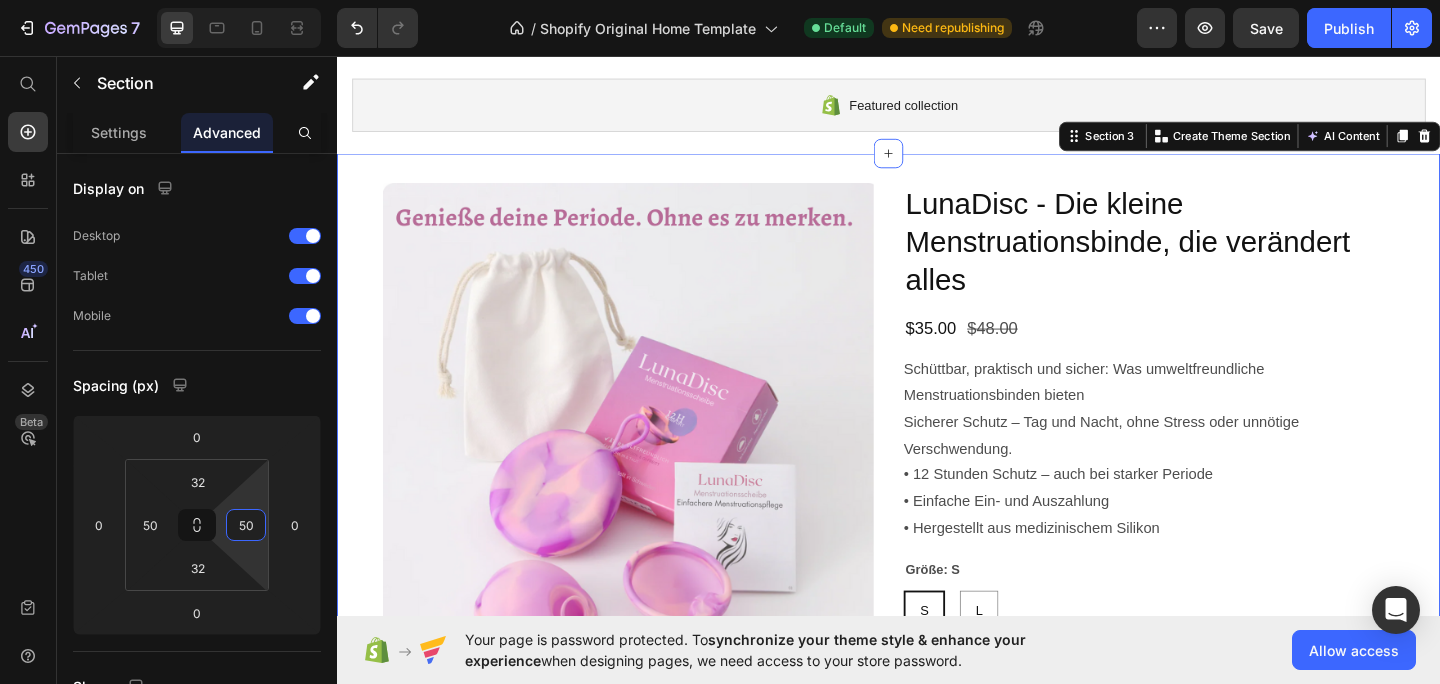 type on "50" 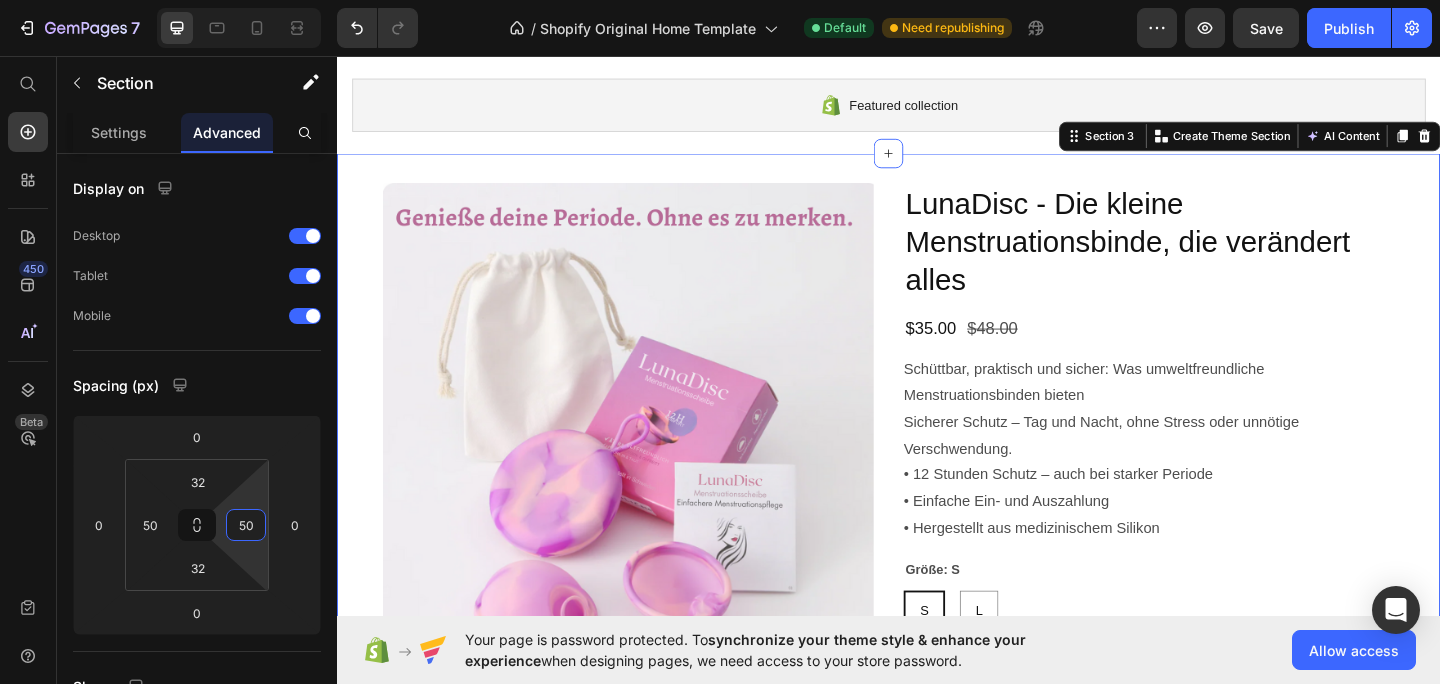click on "Product Images LunaDisc - Die kleine Menstruationsbinde, die verändert alles Product Title $35.00 Product Price $48.00 Product Price Row Schüttbar, praktisch und sicher: Was umweltfreundliche Menstruationsbinden bieten Sicherer Schutz – Tag und Nacht, ohne Stress oder unnötige Verschwendung. • 12 Stunden Schutz – auch bei starker Periode • Einfache Ein- und Auszahlung • Hergestellt aus medizinischem Silikon Product Description Größe: S S S S L L L Product Variants & Swatches Quantity Text Block 1 Product Quantity
Add to cart Add to Cart Buy it now Dynamic Checkout Product Section 3   You can create reusable sections Create Theme Section AI Content Write with GemAI What would you like to describe here? Tone and Voice Persuasive Product LunaDisc - Die kleine Menstruationsbinde, die verändert alles Show more Generate" at bounding box center (937, 562) 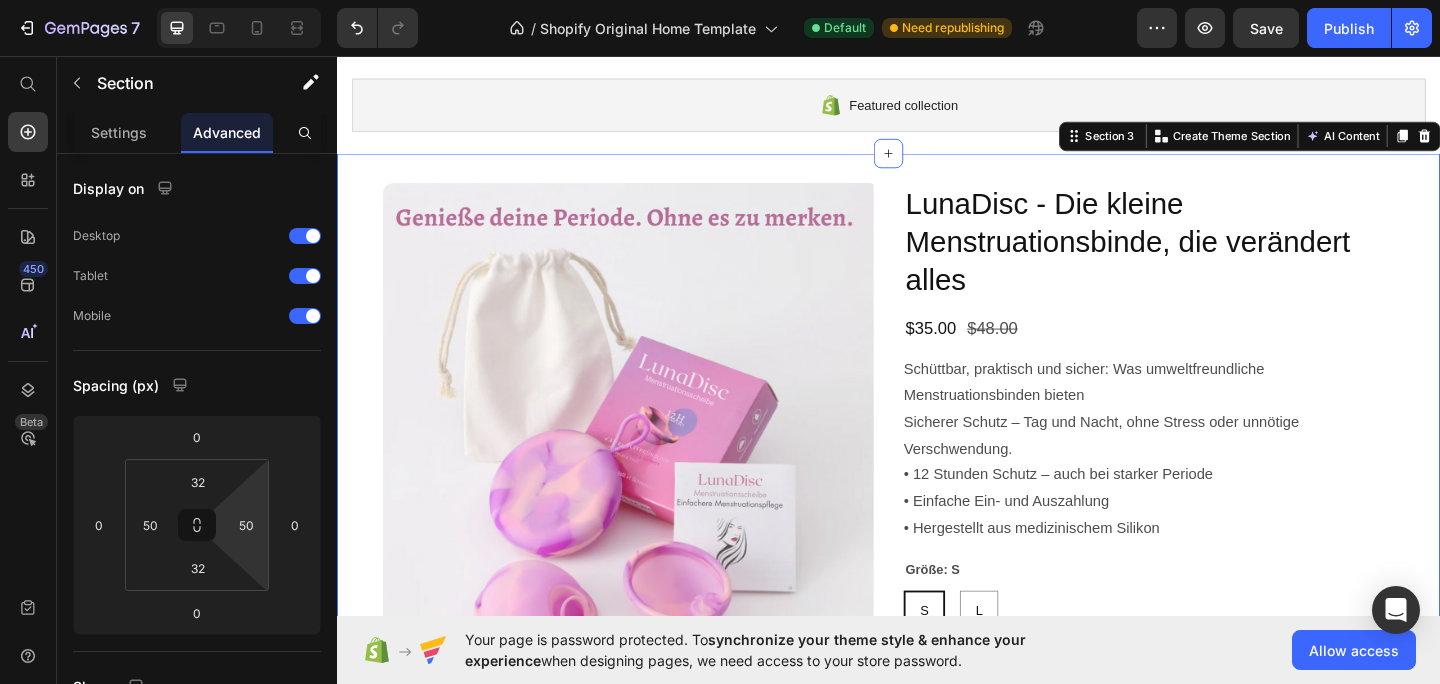 click on "Product Images LunaDisc - Die kleine Menstruationsbinde, die verändert alles Product Title $35.00 Product Price $48.00 Product Price Row Schüttbar, praktisch und sicher: Was umweltfreundliche Menstruationsbinden bieten Sicherer Schutz – Tag und Nacht, ohne Stress oder unnötige Verschwendung. • 12 Stunden Schutz – auch bei starker Periode • Einfache Ein- und Auszahlung • Hergestellt aus medizinischem Silikon Product Description Größe: S S S S L L L Product Variants & Swatches Quantity Text Block 1 Product Quantity
Add to cart Add to Cart Buy it now Dynamic Checkout Product Section 3   You can create reusable sections Create Theme Section AI Content Write with GemAI What would you like to describe here? Tone and Voice Persuasive Product LunaDisc - Die kleine Menstruationsbinde, die verändert alles Show more Generate" at bounding box center [937, 562] 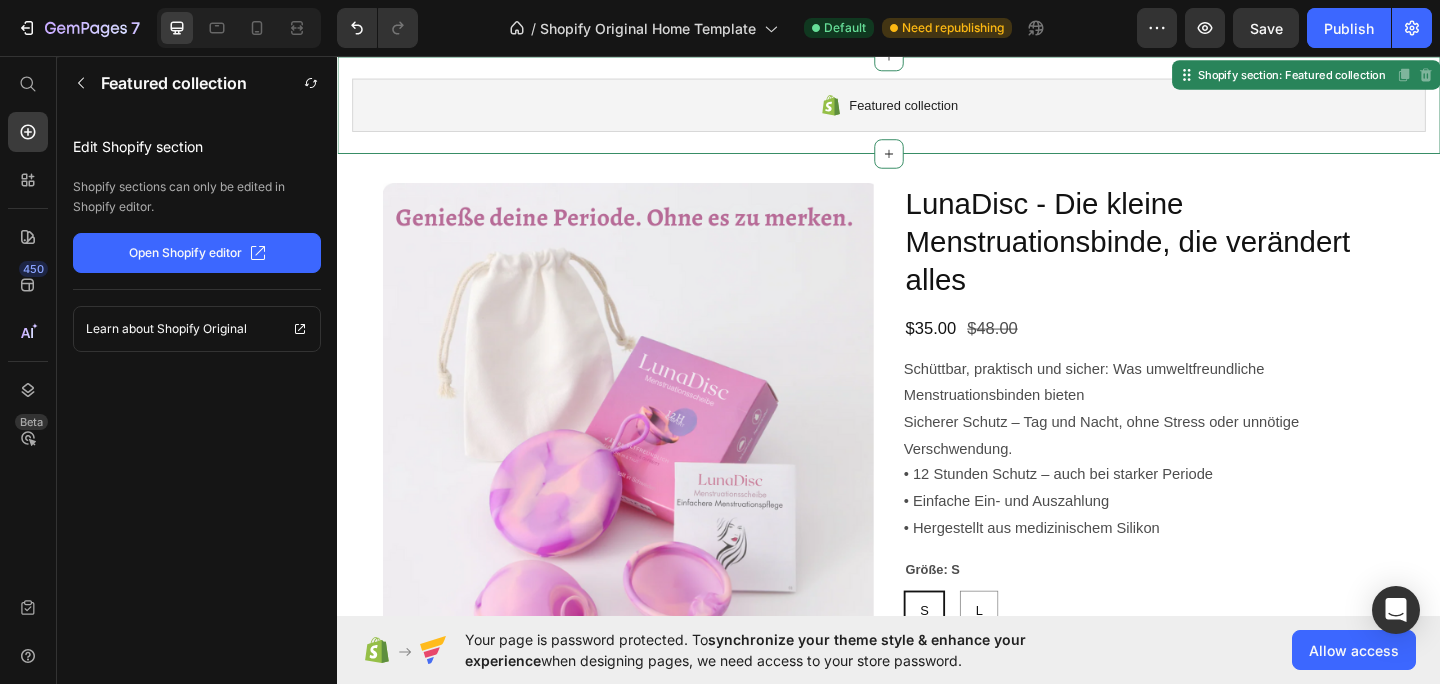 click on "Featured collection Shopify section: Featured collection   Disabled. Please edit in Shopify Editor Disabled. Please edit in Shopify Editor" at bounding box center (937, 110) 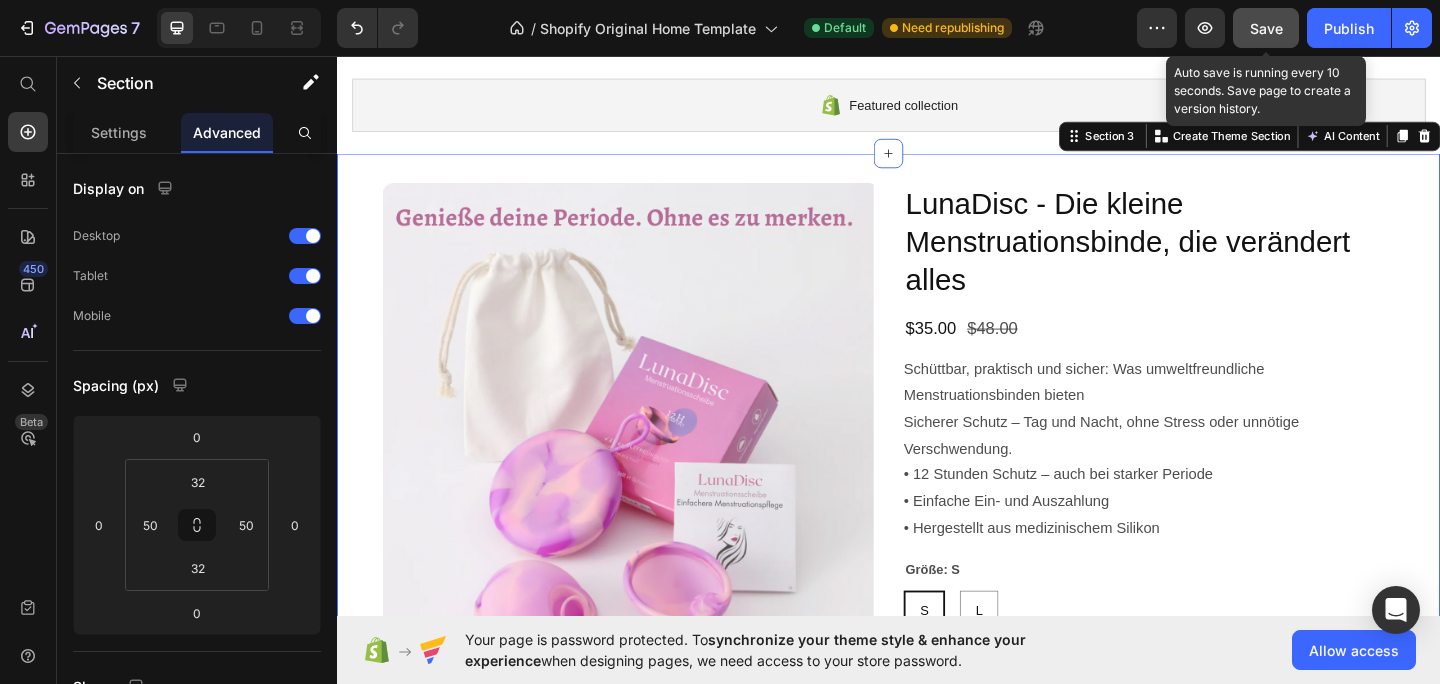 click on "Save" at bounding box center [1266, 28] 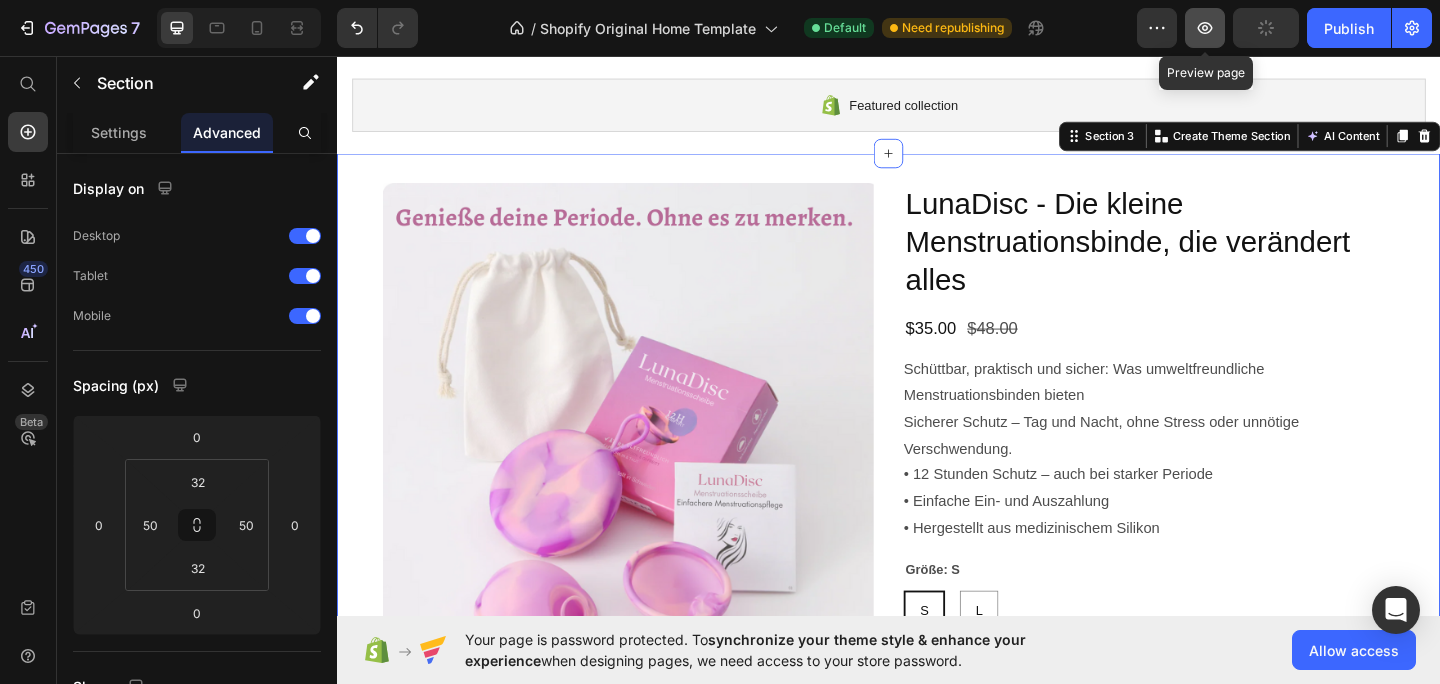 click 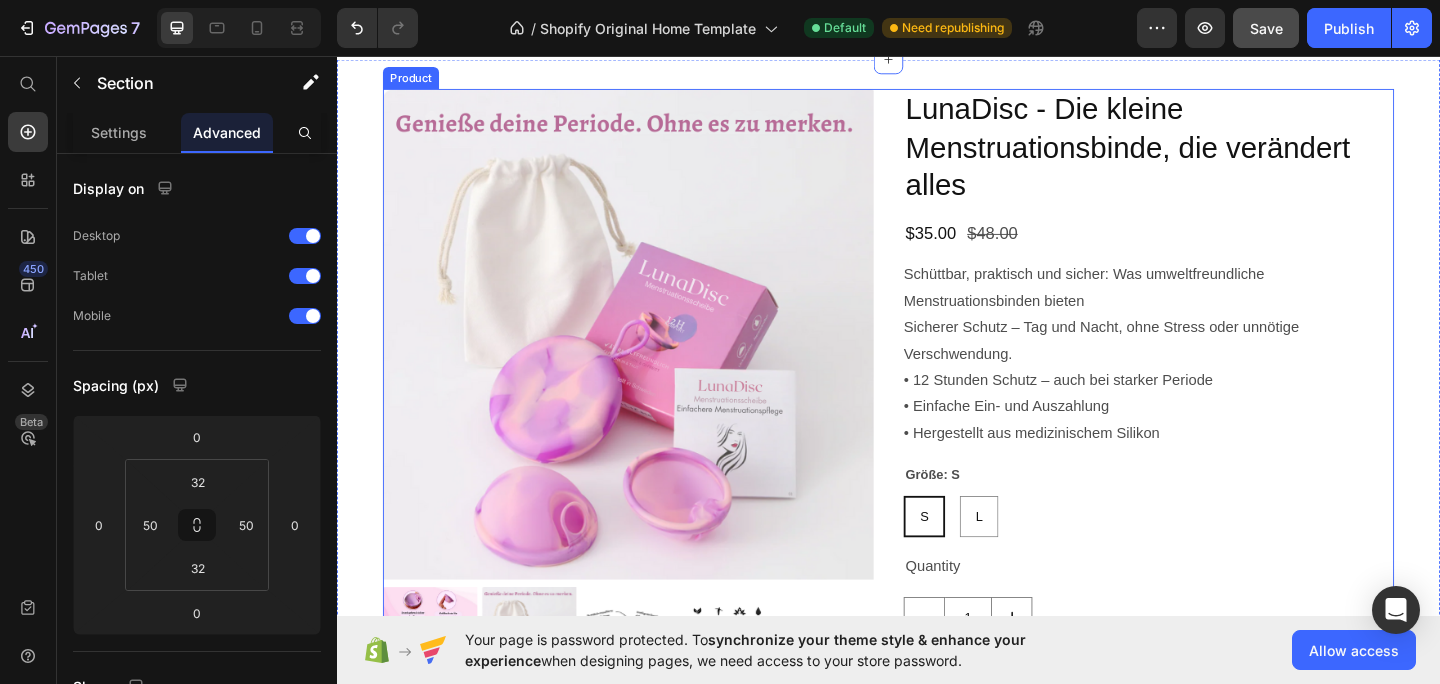 scroll, scrollTop: 260, scrollLeft: 0, axis: vertical 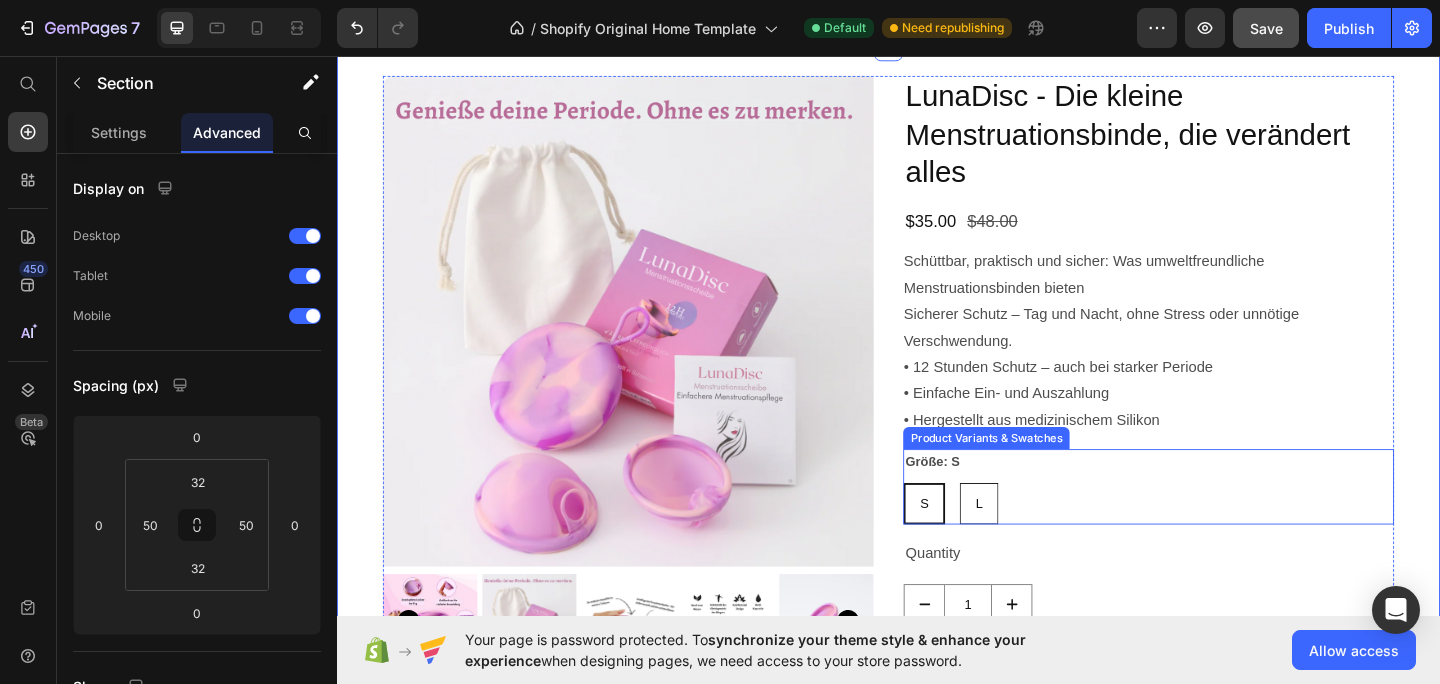 click on "L" at bounding box center (1035, 543) 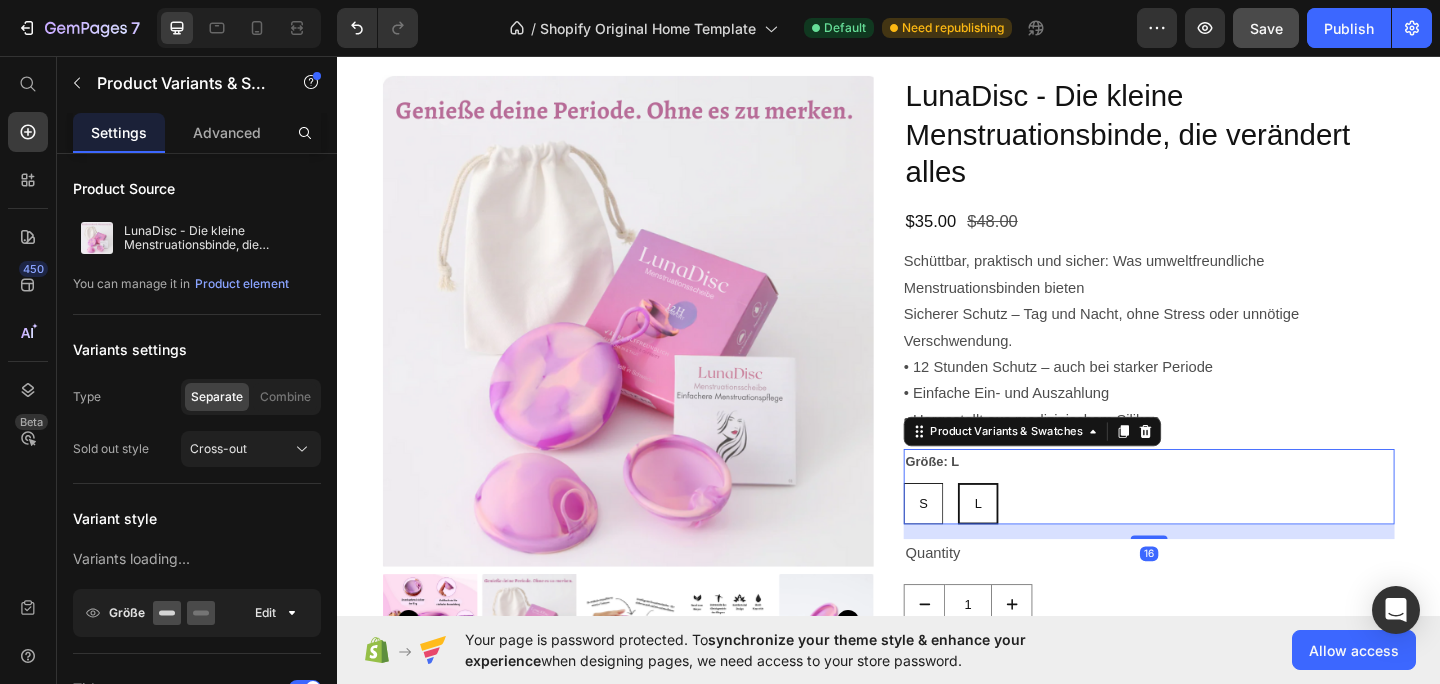 click on "S" at bounding box center [974, 543] 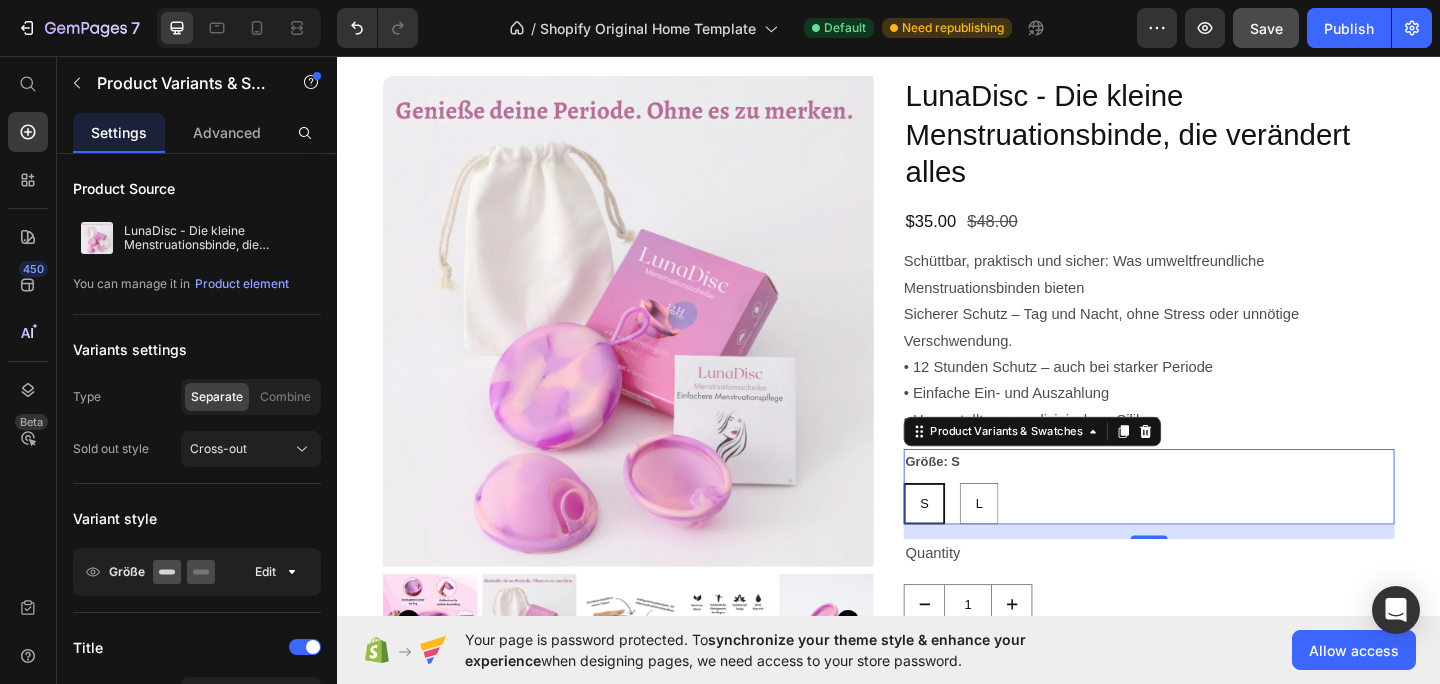 click on "Save" 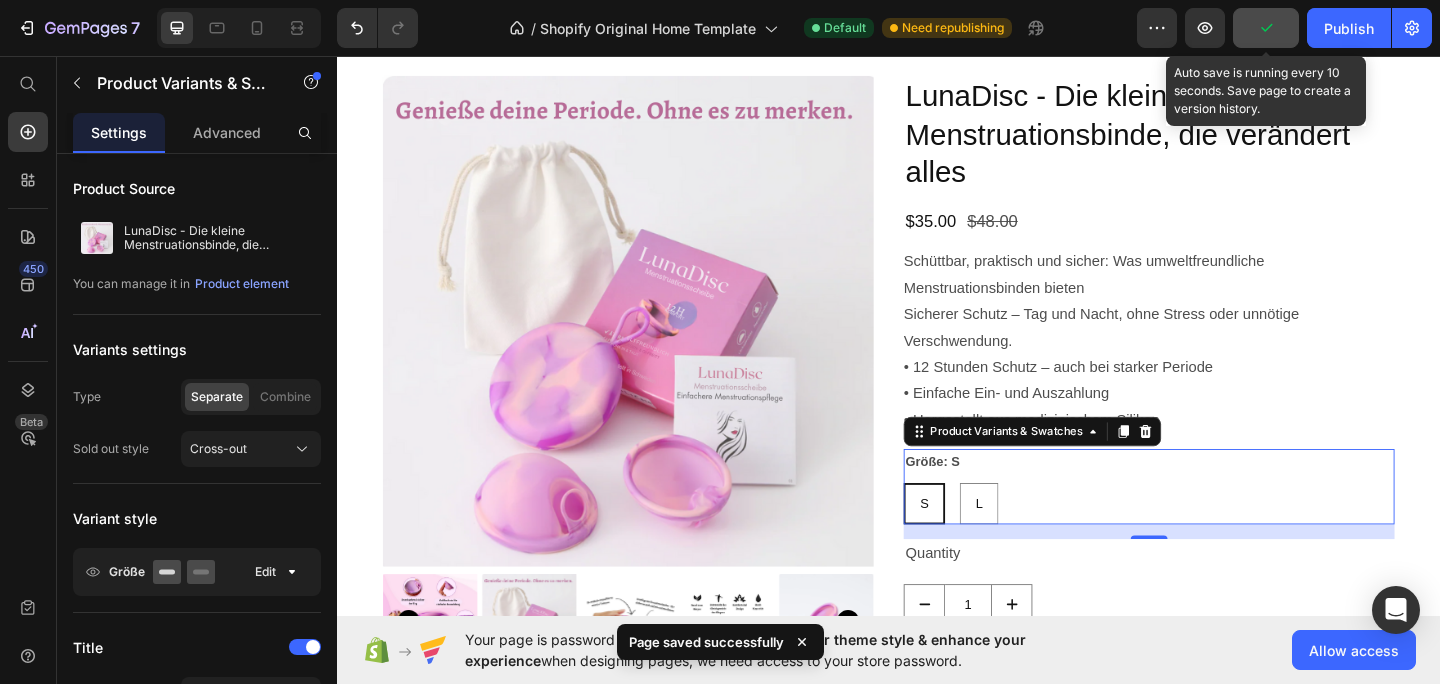type 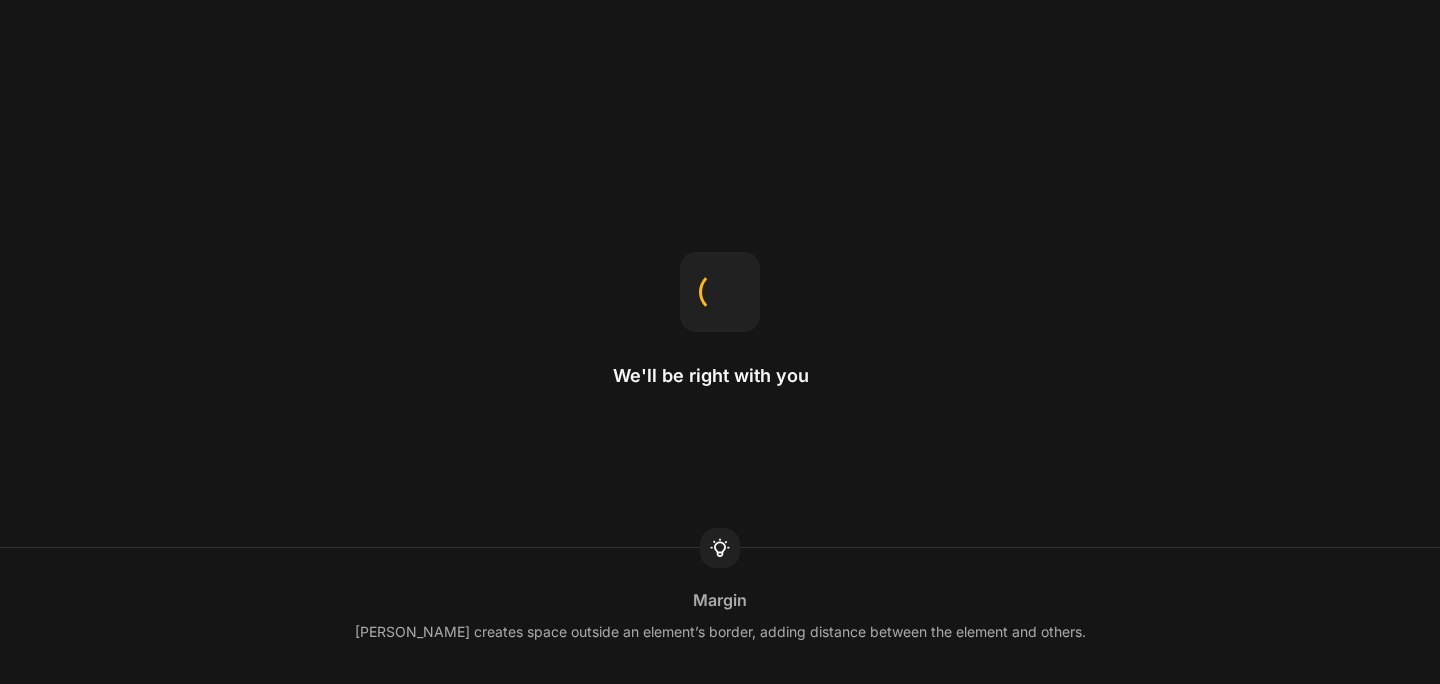 scroll, scrollTop: 0, scrollLeft: 0, axis: both 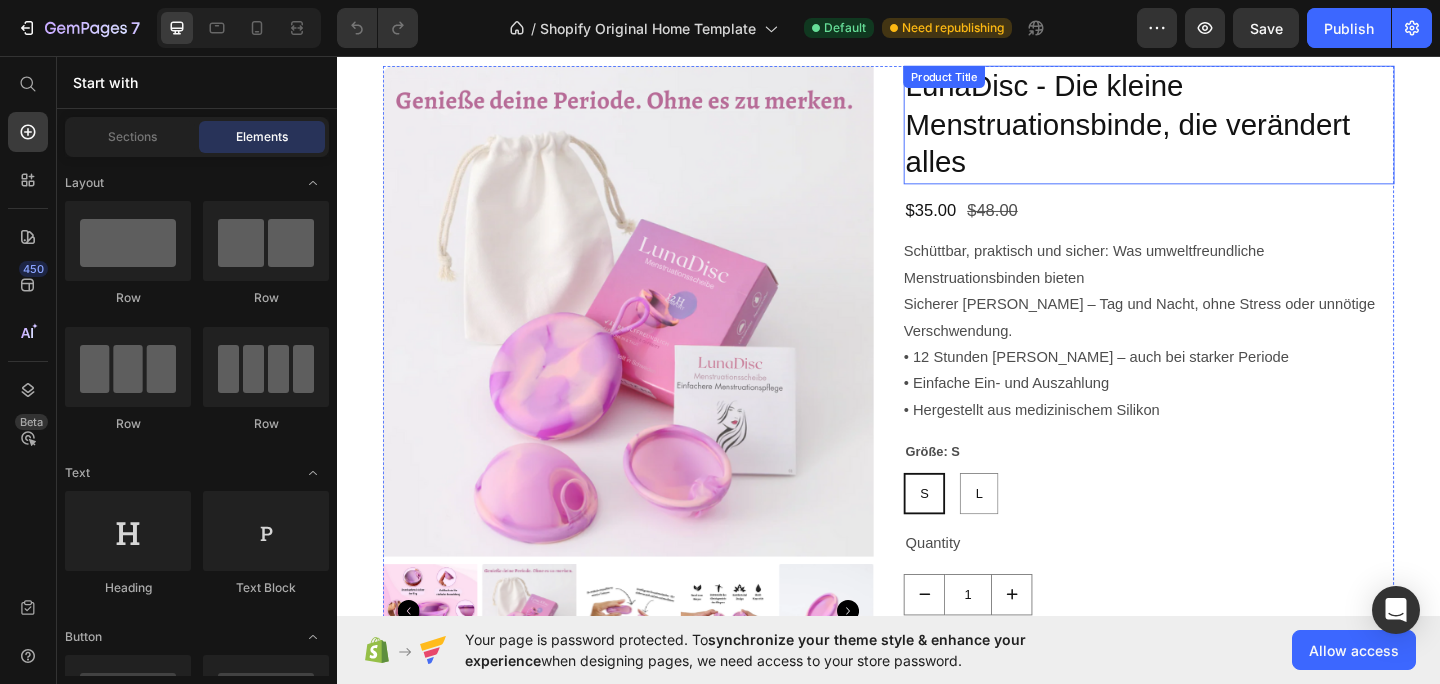 click on "LunaDisc - Die kleine Menstruationsbinde, die verändert alles" at bounding box center [1220, 131] 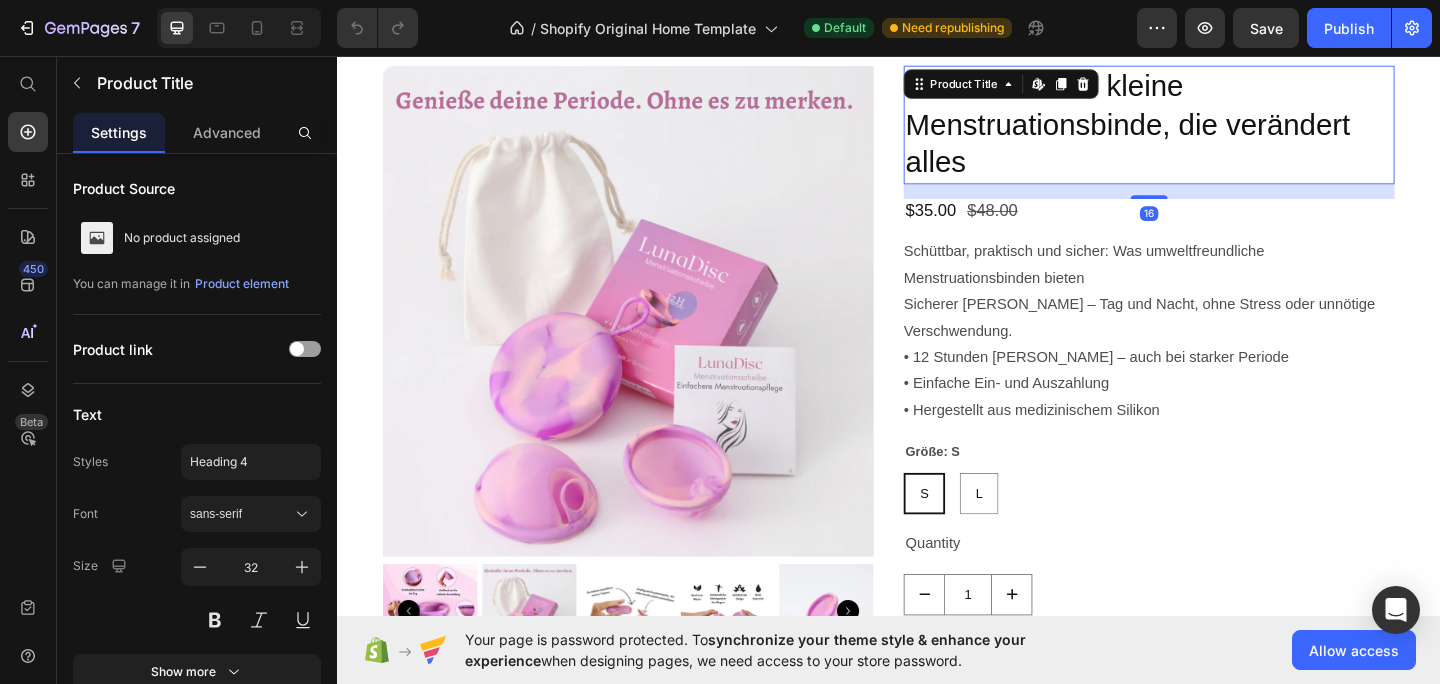click on "16" at bounding box center (1220, 204) 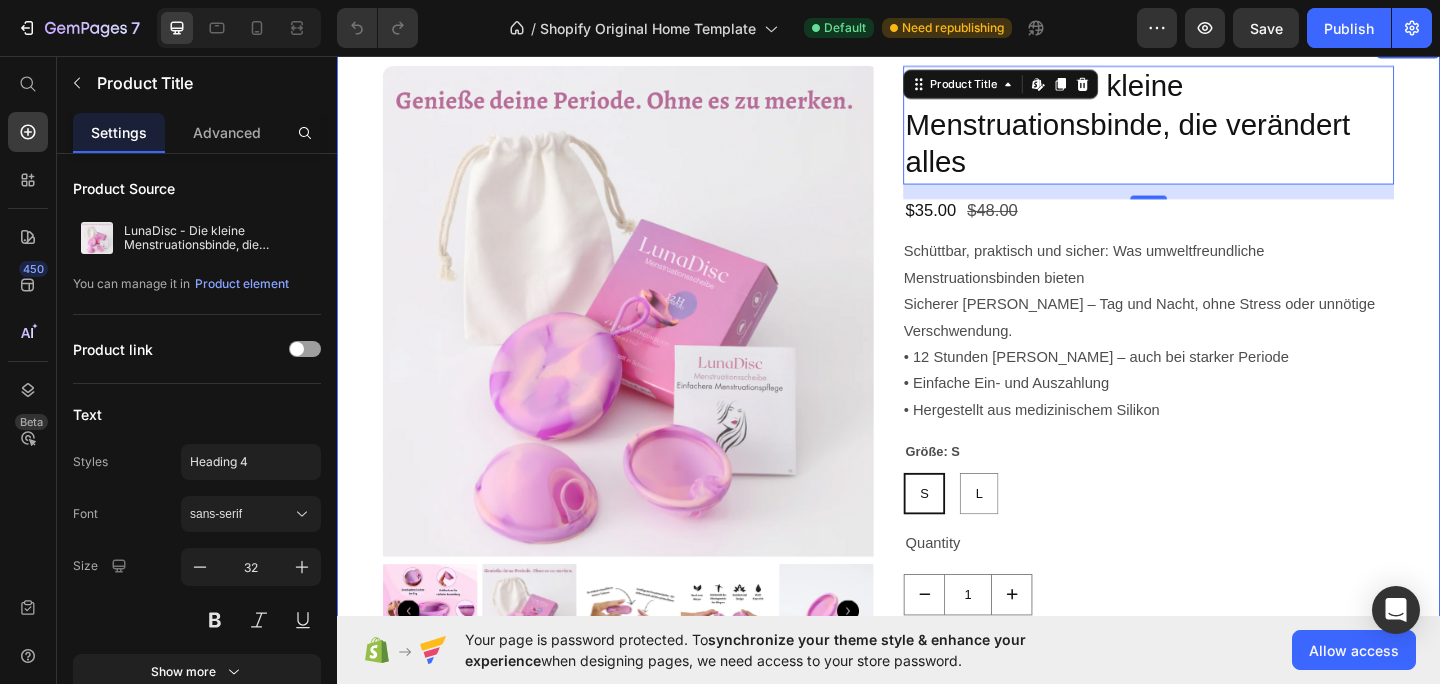 click on "Product Images LunaDisc - Die kleine Menstruationsbinde, die verändert alles Product Title   Edit content in Shopify 16 $35.00 Product Price $48.00 Product Price Row Schüttbar, praktisch und sicher: Was umweltfreundliche Menstruationsbinden bieten Sicherer Schutz – Tag und Nacht, ohne Stress oder unnötige Verschwendung. • 12 Stunden Schutz – auch bei starker Periode • Einfache Ein- und Auszahlung • Hergestellt aus medizinischem Silikon Product Description Größe: S S S S L L L Product Variants & Swatches Quantity Text Block 1 Product Quantity
Add to cart Add to Cart Buy it now Dynamic Checkout Product Section 3" at bounding box center (937, 434) 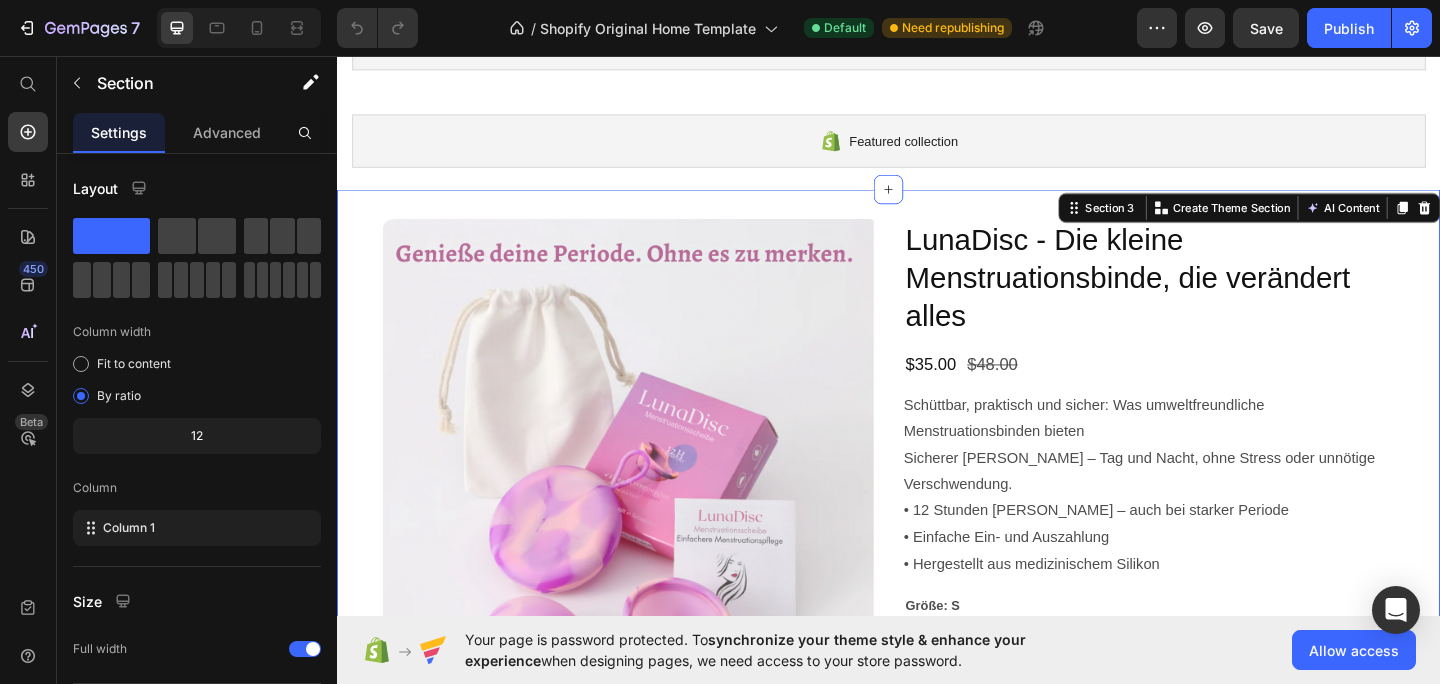 scroll, scrollTop: 91, scrollLeft: 0, axis: vertical 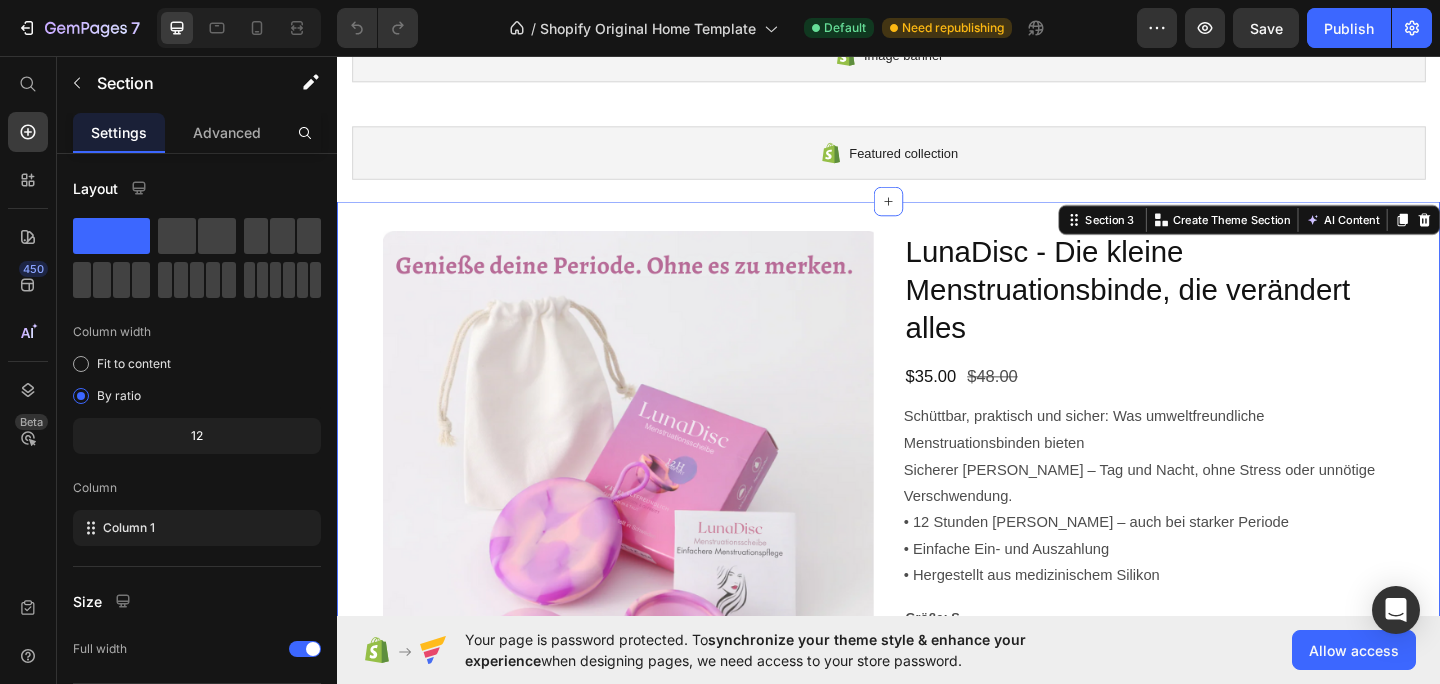 click on "Product Images LunaDisc - Die kleine Menstruationsbinde, die verändert alles Product Title $35.00 Product Price $48.00 Product Price Row Schüttbar, praktisch und sicher: Was umweltfreundliche Menstruationsbinden bieten Sicherer Schutz – Tag und Nacht, ohne Stress oder unnötige Verschwendung. • 12 Stunden Schutz – auch bei starker Periode • Einfache Ein- und Auszahlung • Hergestellt aus medizinischem Silikon Product Description Größe: S S S S L L L Product Variants & Swatches Quantity Text Block 1 Product Quantity
Add to cart Add to Cart Buy it now Dynamic Checkout Product Section 3   You can create reusable sections Create Theme Section AI Content Write with GemAI What would you like to describe here? Tone and Voice Persuasive Product LunaDisc - Die kleine Menstruationsbinde, die verändert alles Show more Generate" at bounding box center (937, 614) 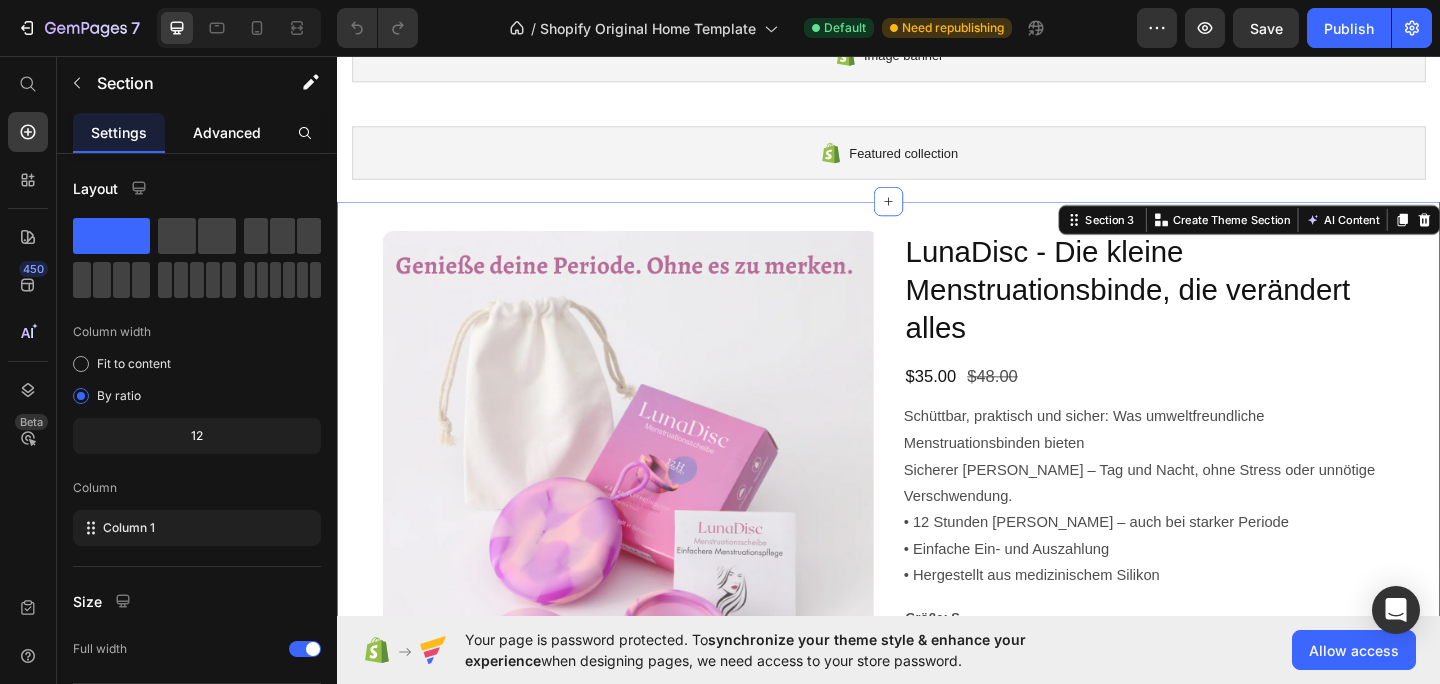 click on "Advanced" at bounding box center (227, 132) 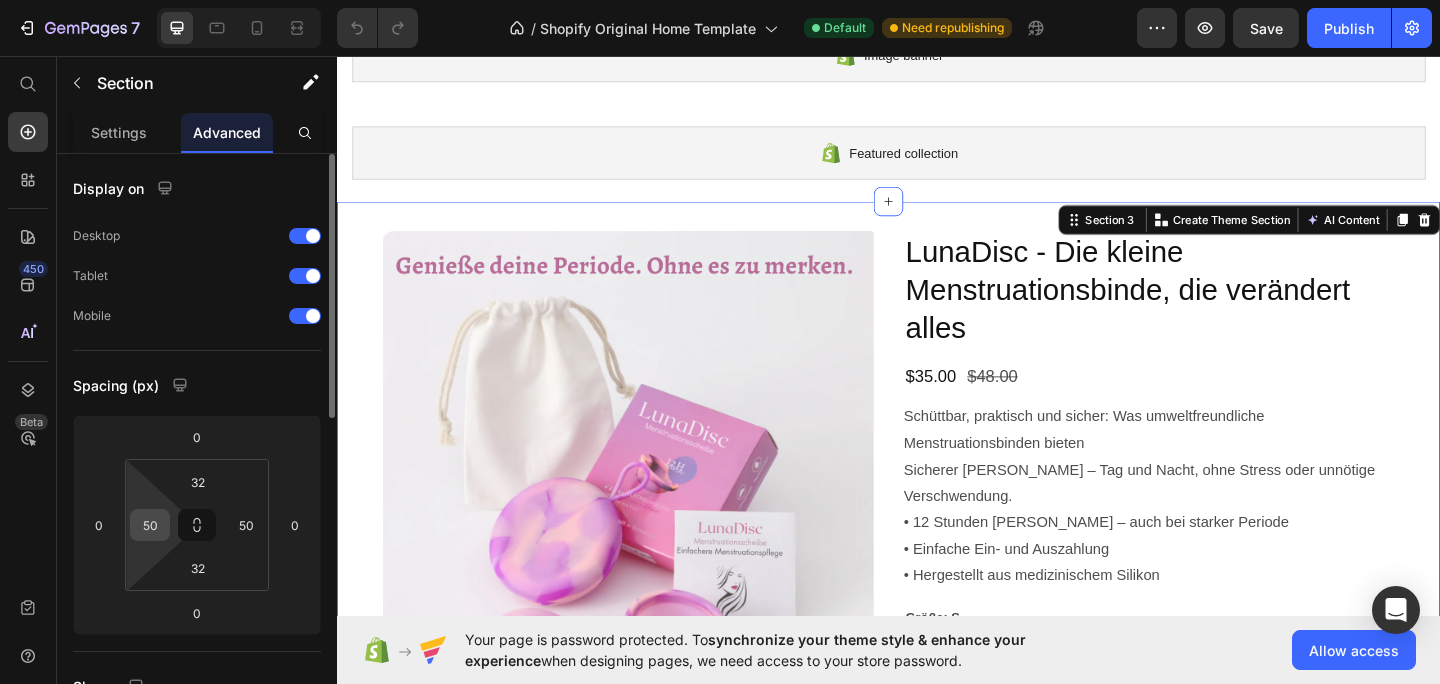click on "50" at bounding box center [150, 525] 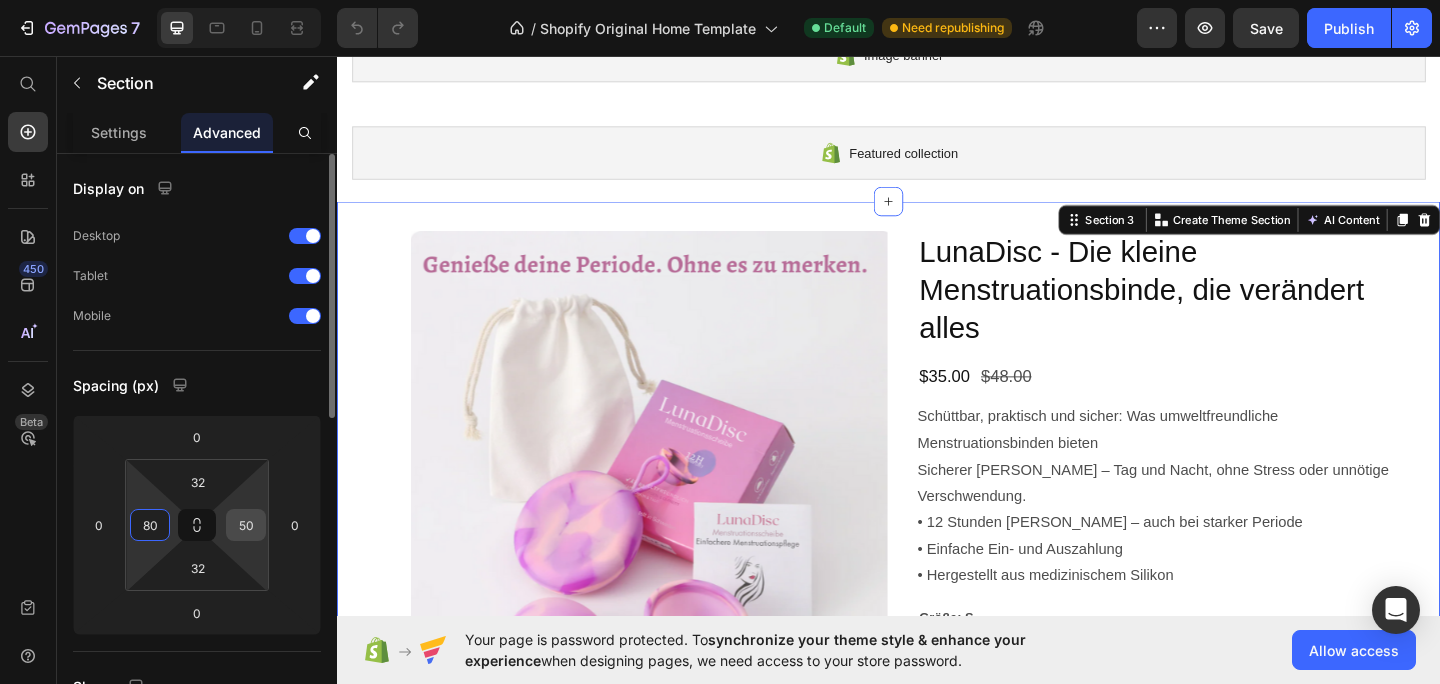 type on "80" 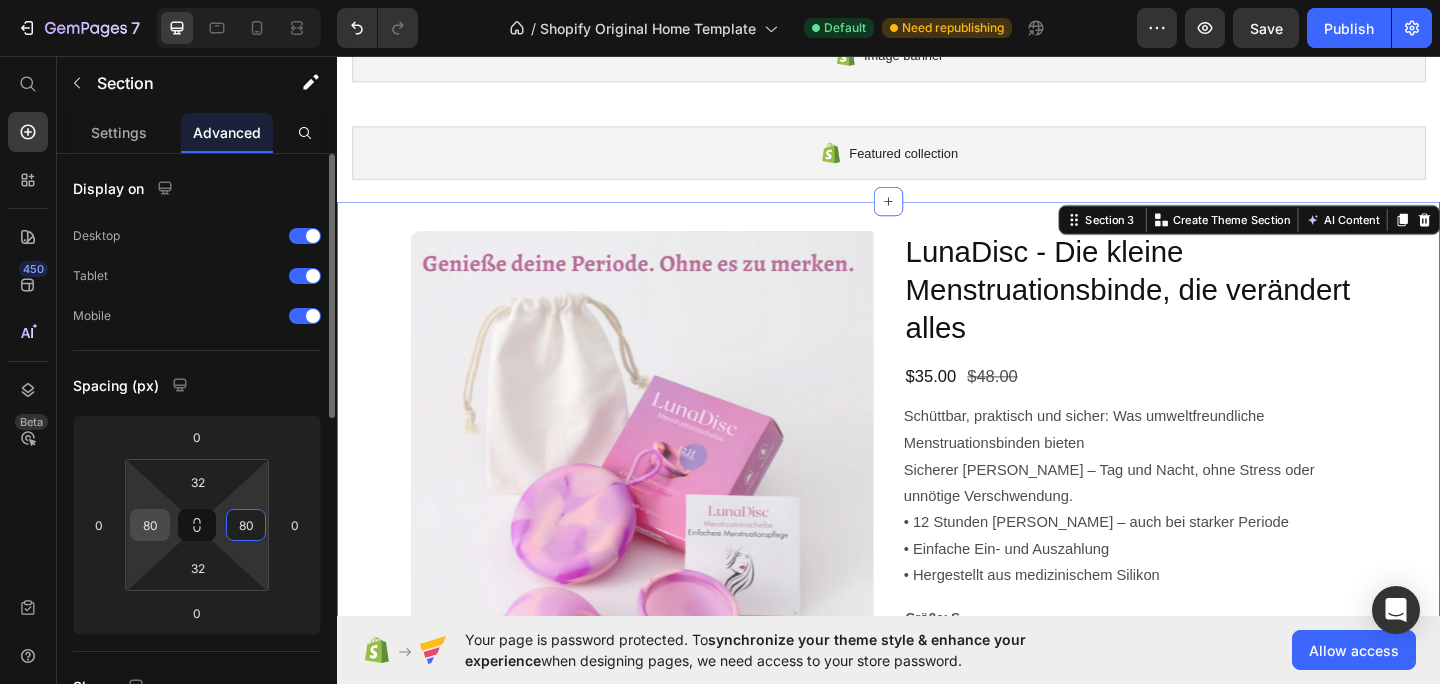 type on "80" 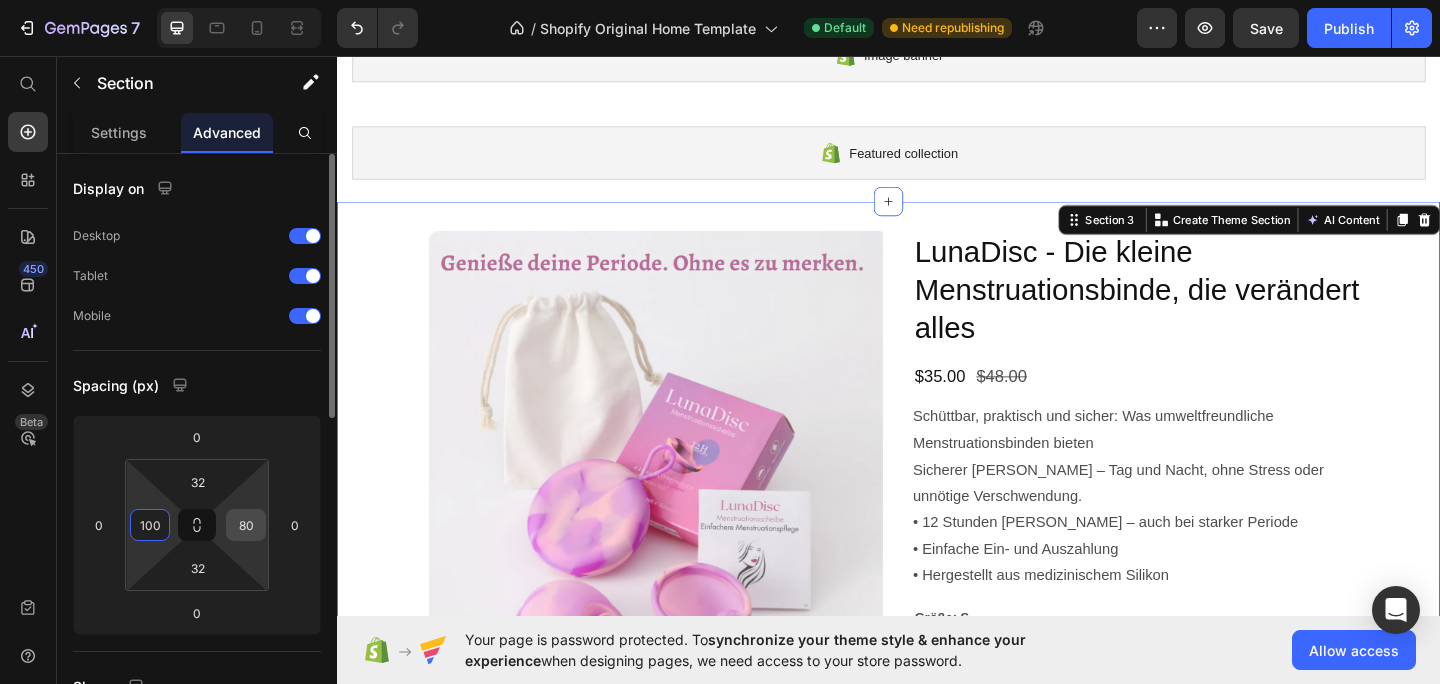 type on "100" 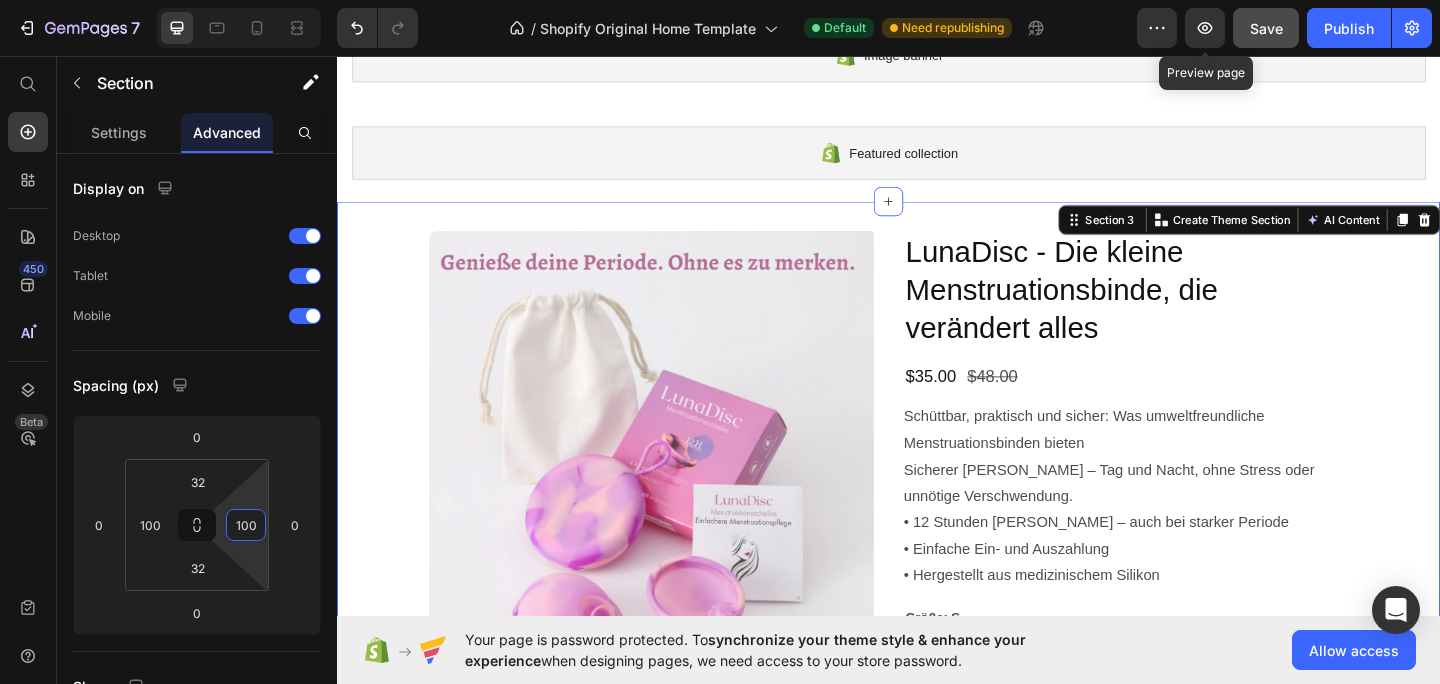 type on "100" 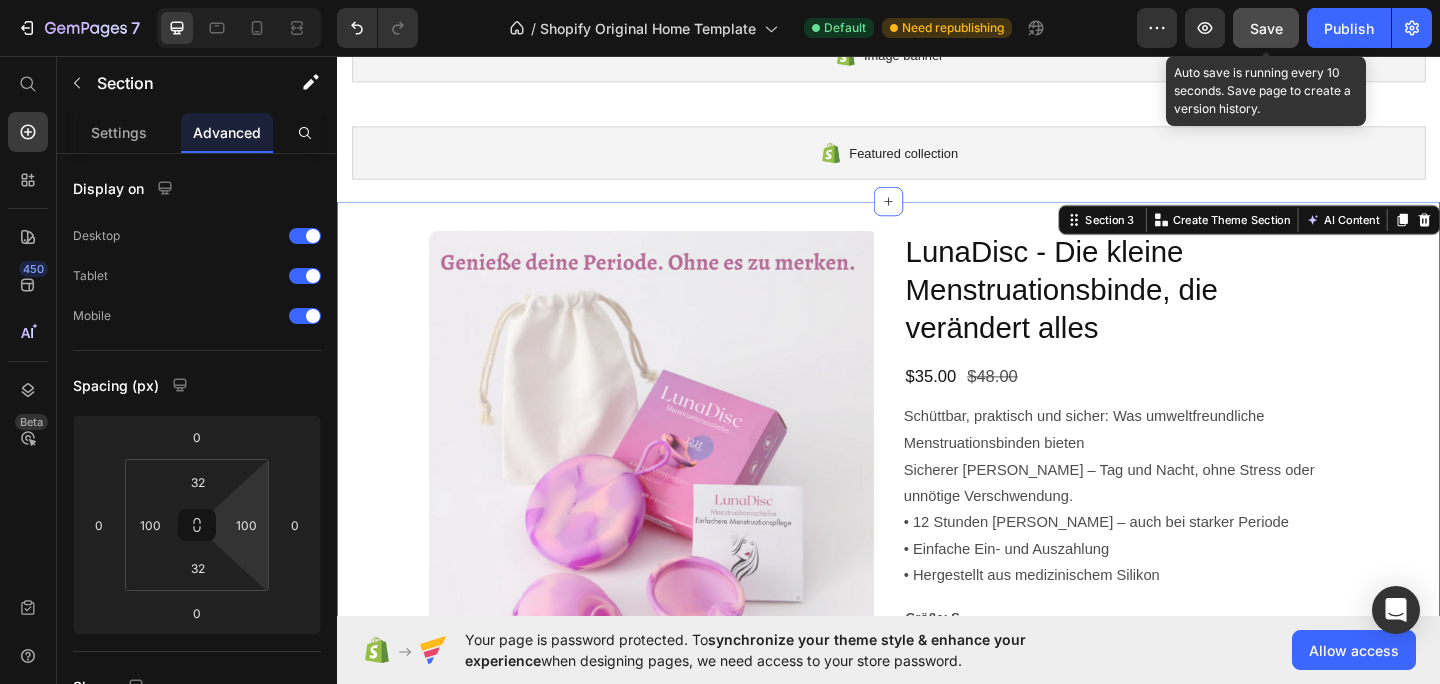click on "Save" at bounding box center (1266, 28) 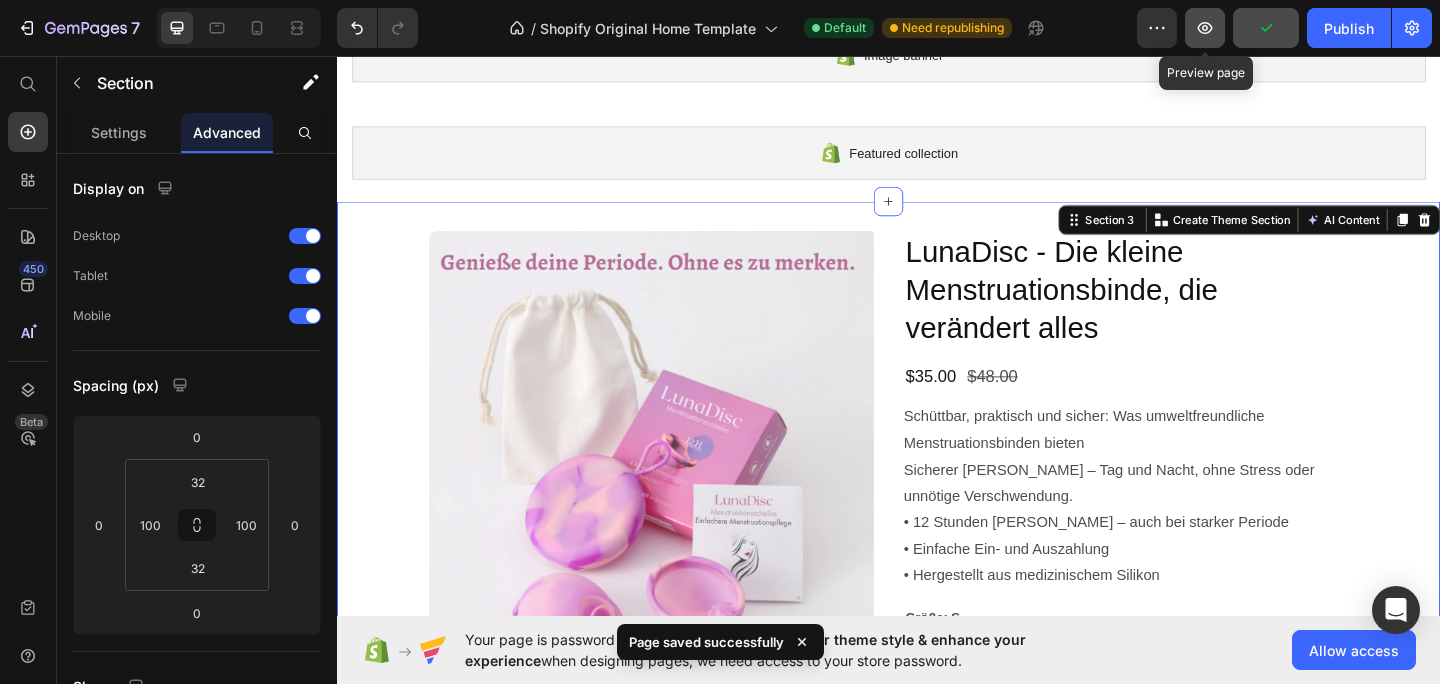 click 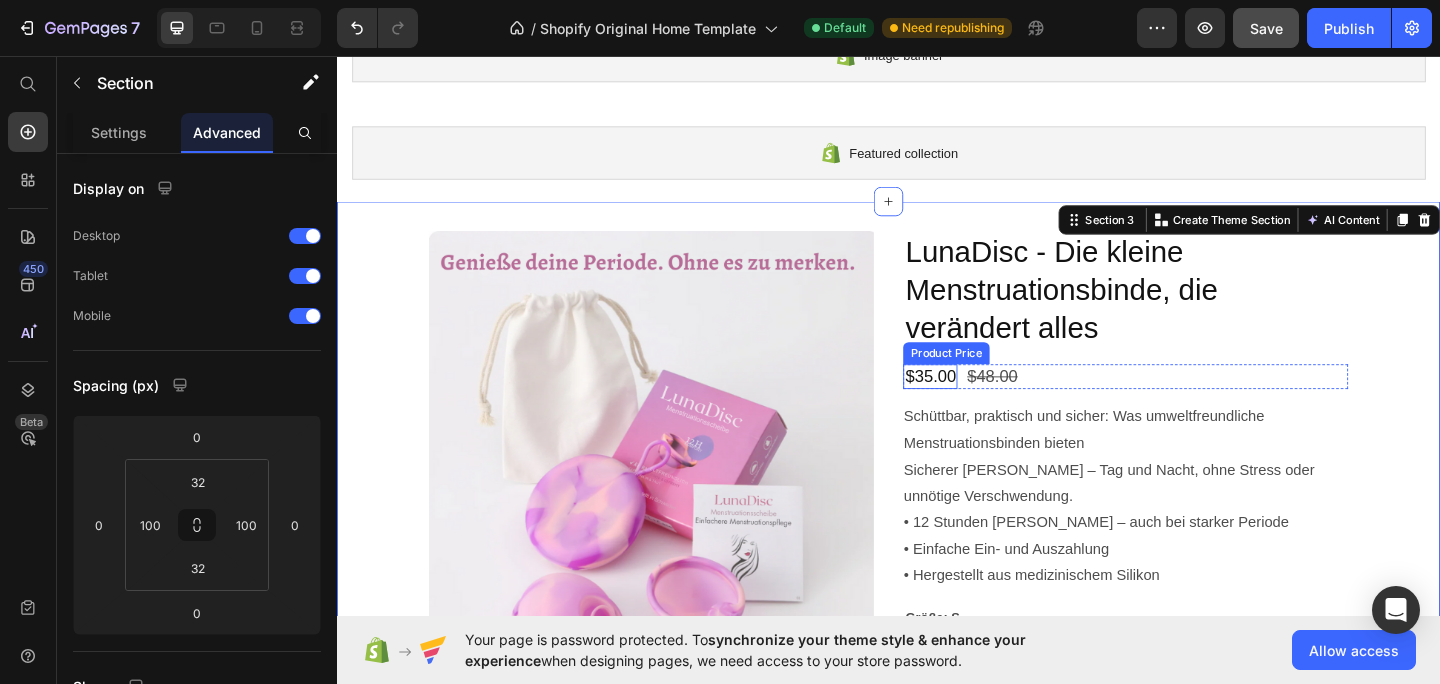 click on "Product Price" at bounding box center [1000, 380] 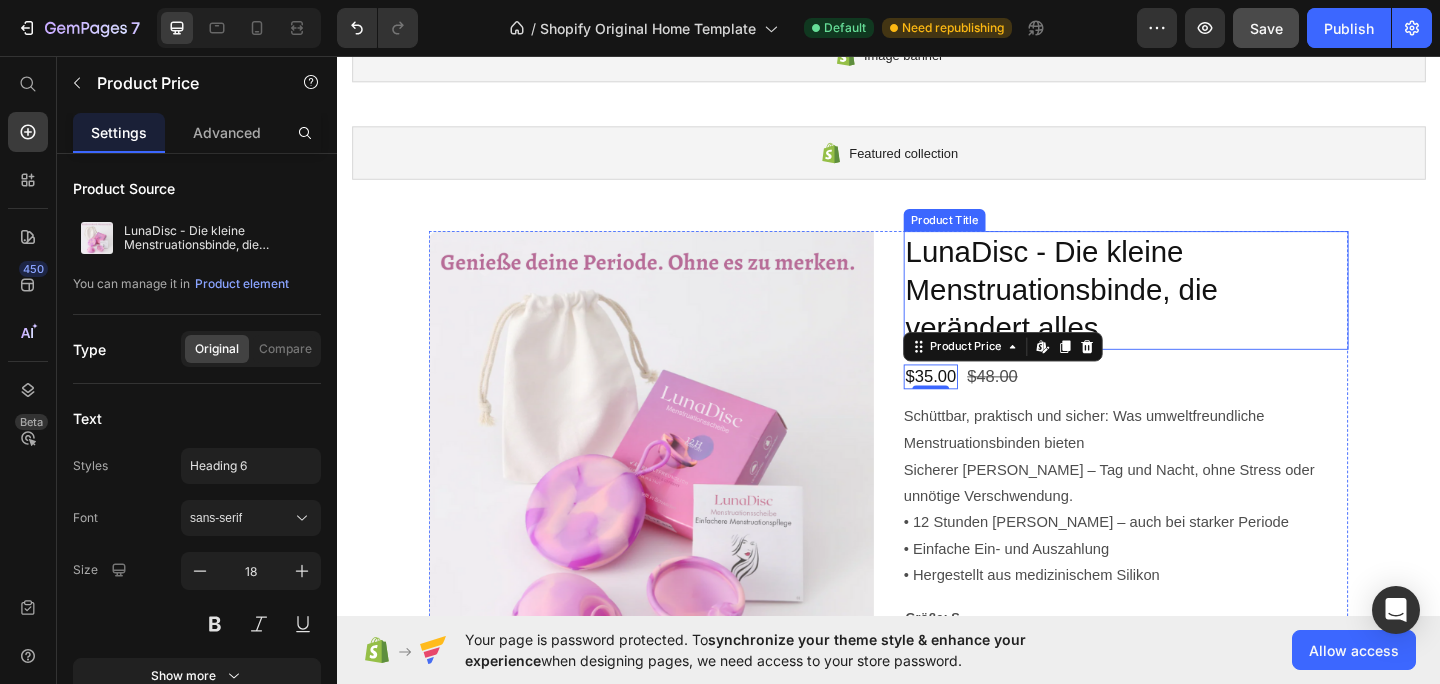 click on "LunaDisc - Die kleine Menstruationsbinde, die verändert alles" at bounding box center (1195, 311) 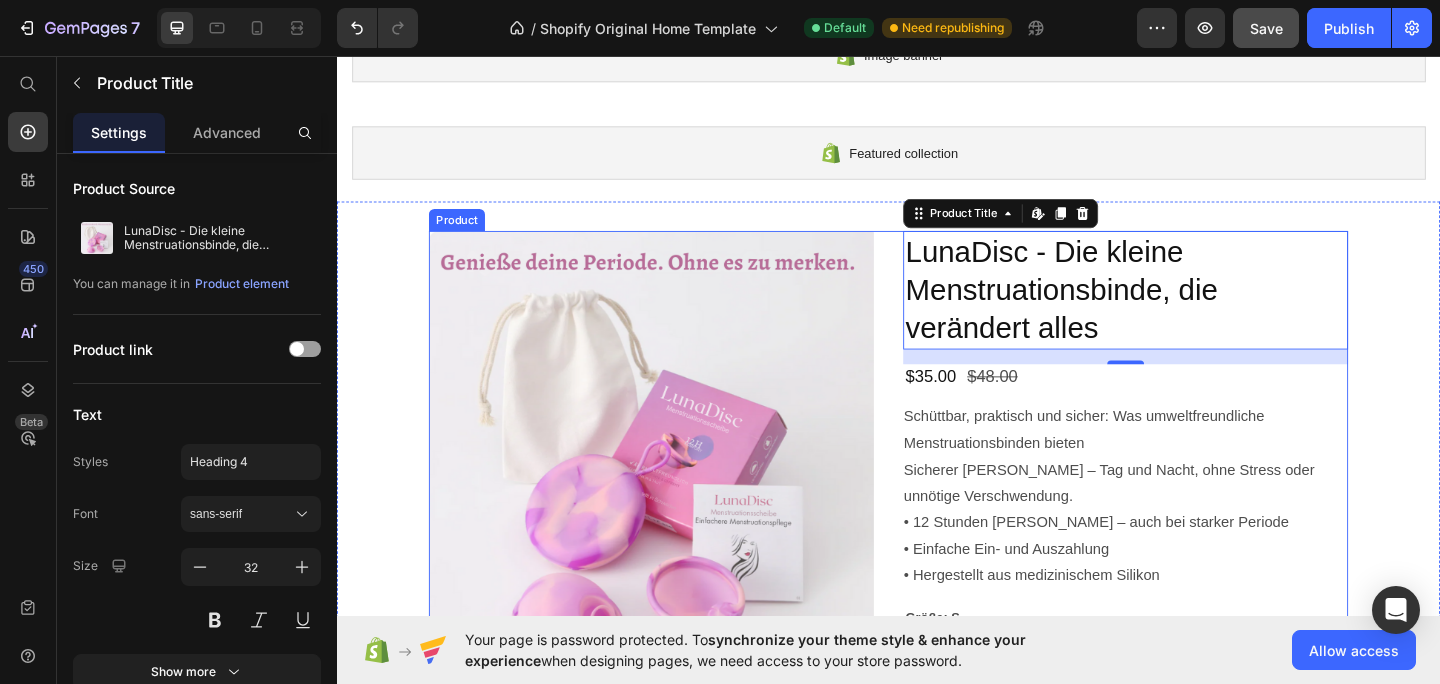click on "Product Images LunaDisc - Die kleine Menstruationsbinde, die verändert alles Product Title   Edit content in Shopify 16 $35.00 Product Price $48.00 Product Price Row Schüttbar, praktisch und sicher: Was umweltfreundliche Menstruationsbinden bieten Sicherer Schutz – Tag und Nacht, ohne Stress oder unnötige Verschwendung. • 12 Stunden Schutz – auch bei starker Periode • Einfache Ein- und Auszahlung • Hergestellt aus medizinischem Silikon Product Description Größe: S S S S L L L Product Variants & Swatches Quantity Text Block 1 Product Quantity
Add to cart Add to Cart Buy it now Dynamic Checkout Product" at bounding box center (937, 614) 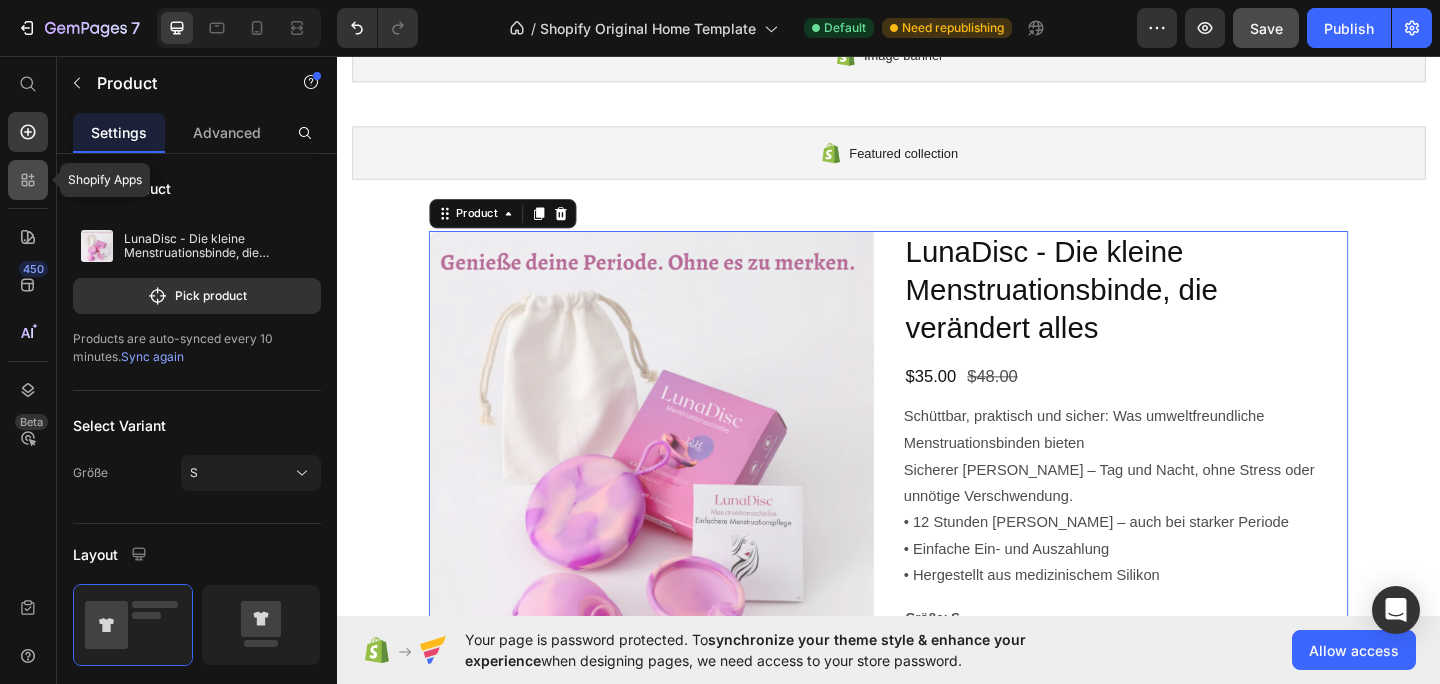 click 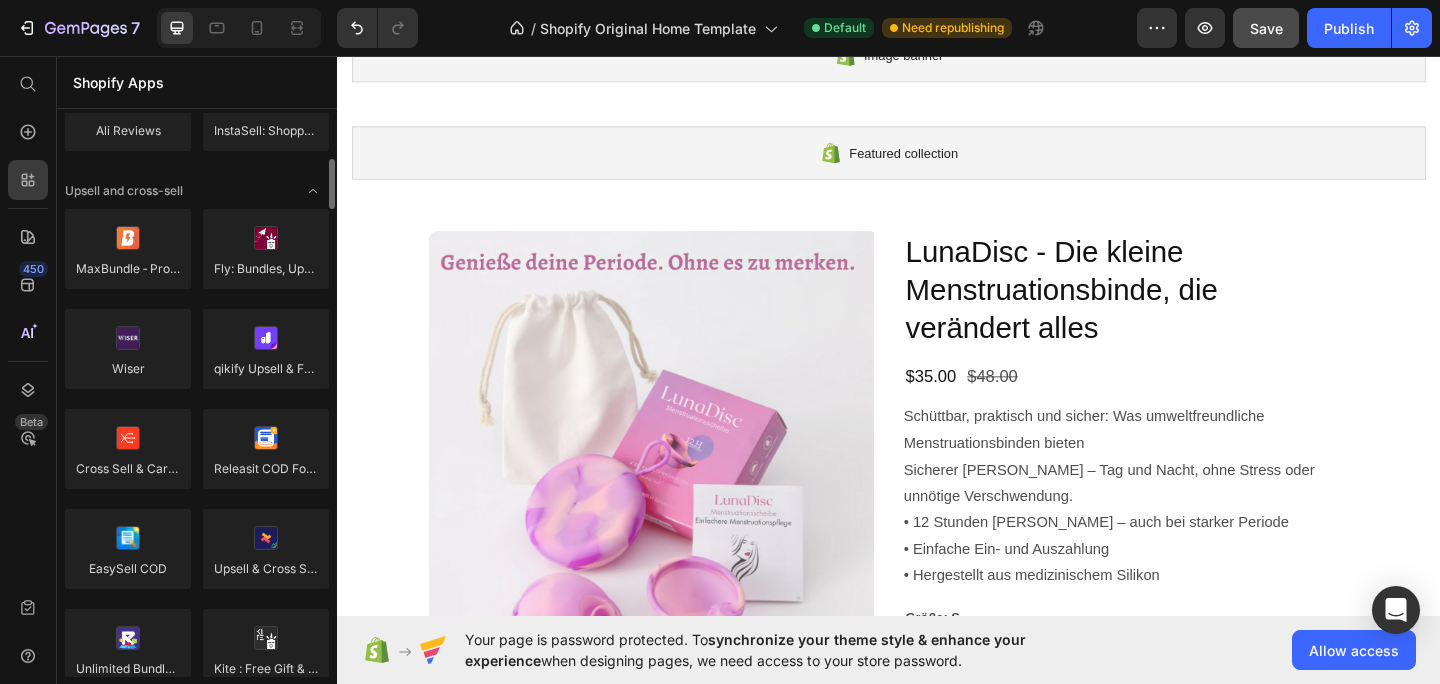 scroll, scrollTop: 959, scrollLeft: 0, axis: vertical 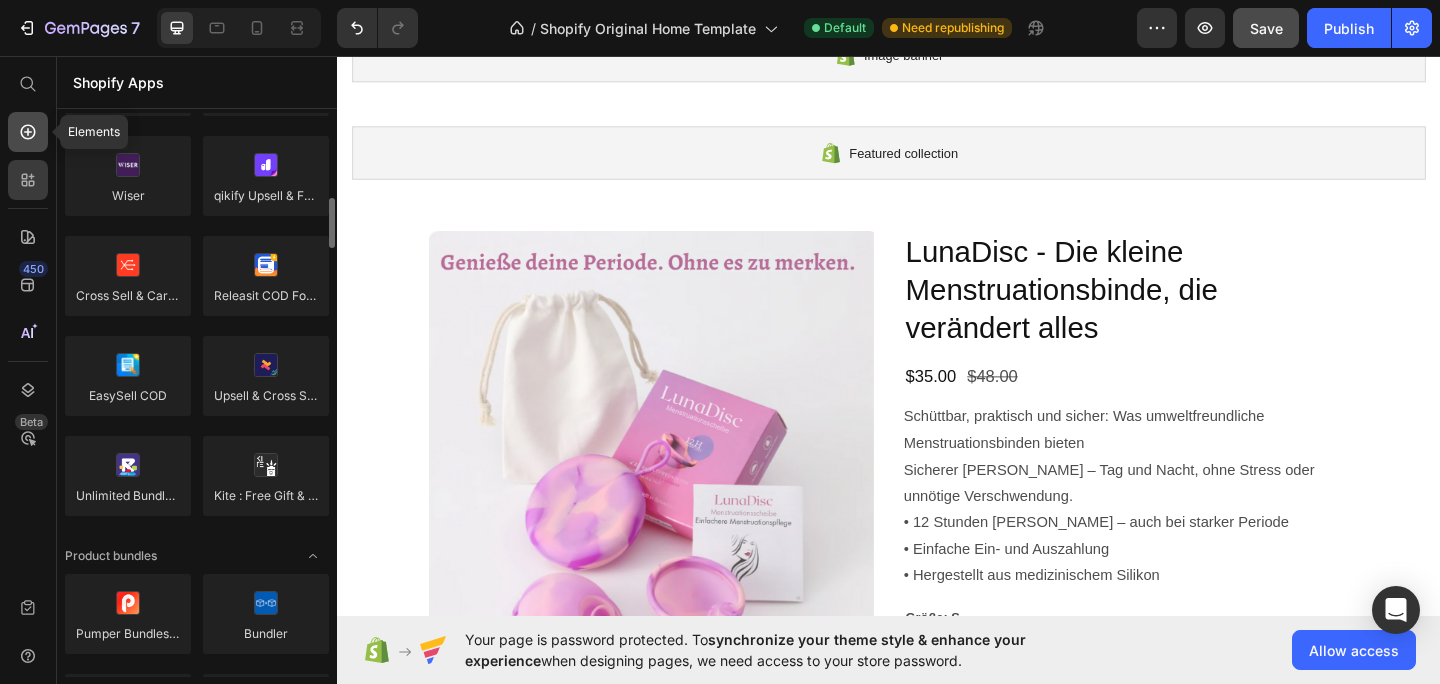 click 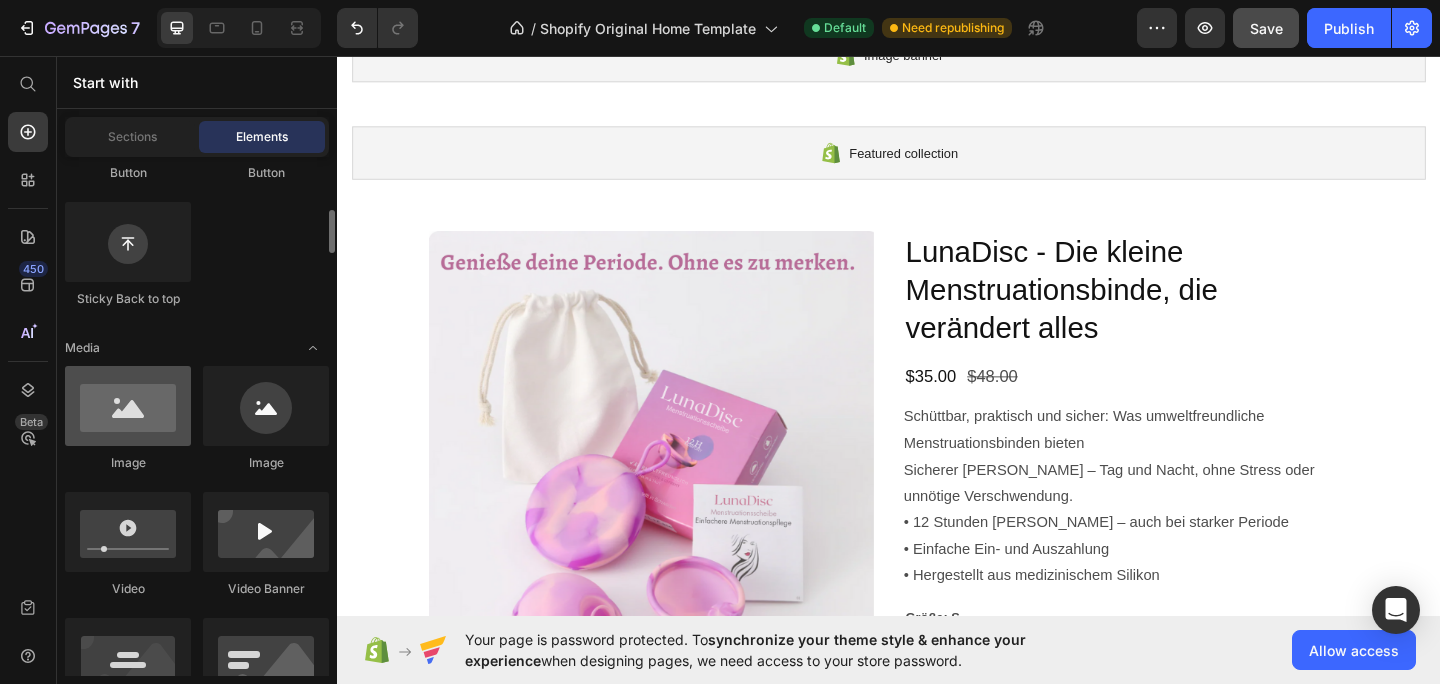 scroll, scrollTop: 559, scrollLeft: 0, axis: vertical 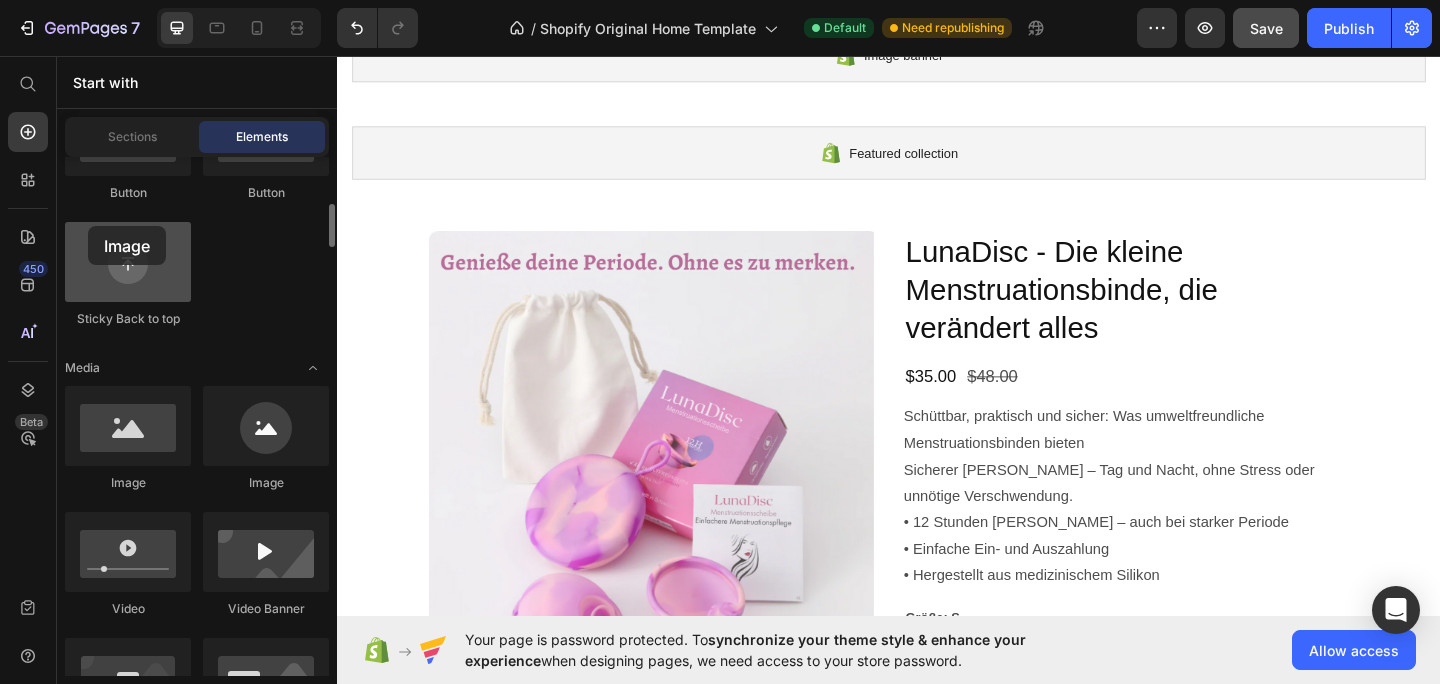 drag, startPoint x: 138, startPoint y: 435, endPoint x: 90, endPoint y: 226, distance: 214.44113 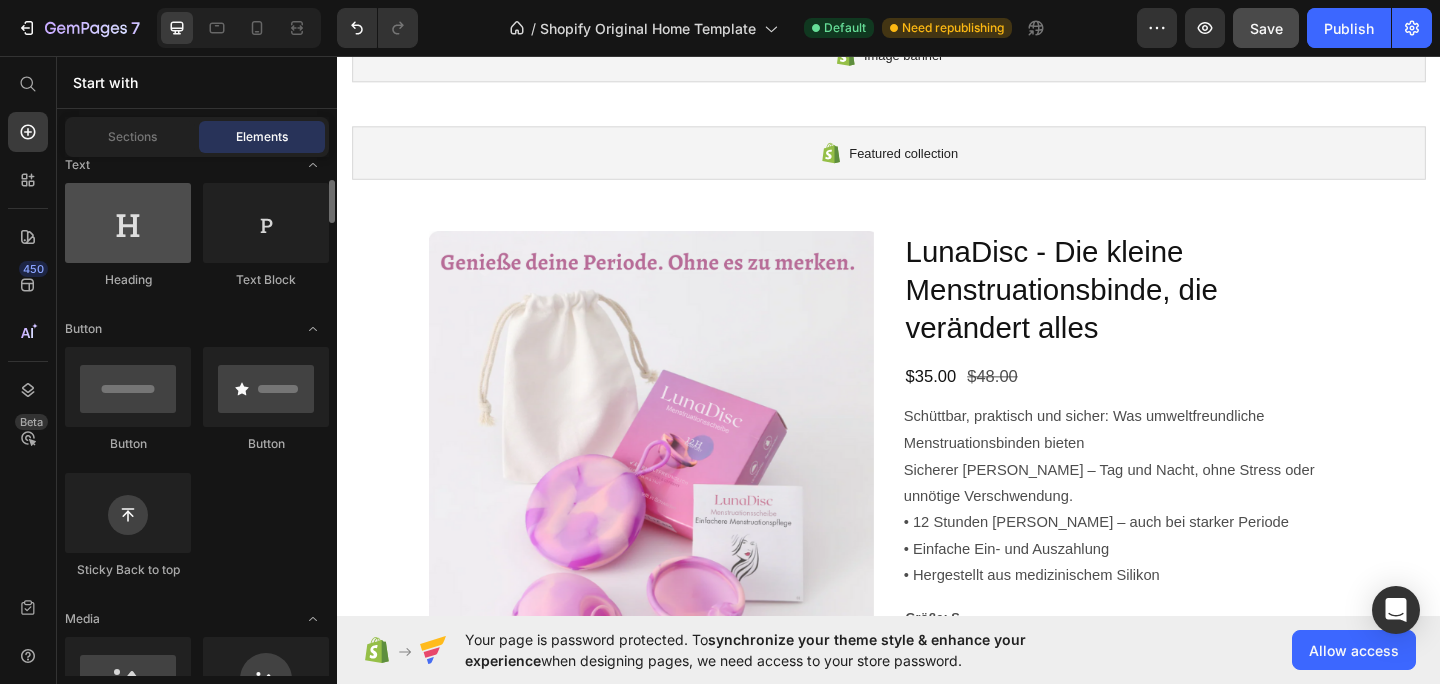 scroll, scrollTop: 0, scrollLeft: 0, axis: both 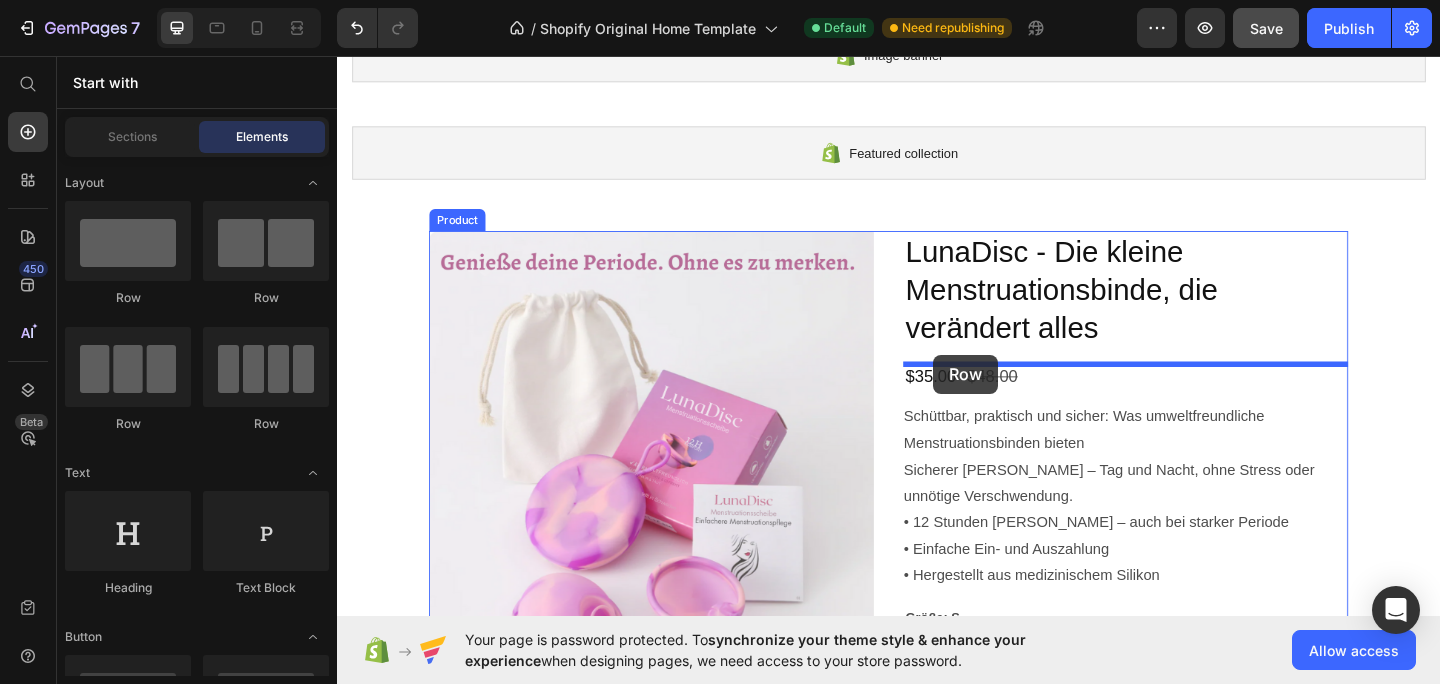 drag, startPoint x: 592, startPoint y: 300, endPoint x: 985, endPoint y: 381, distance: 401.26053 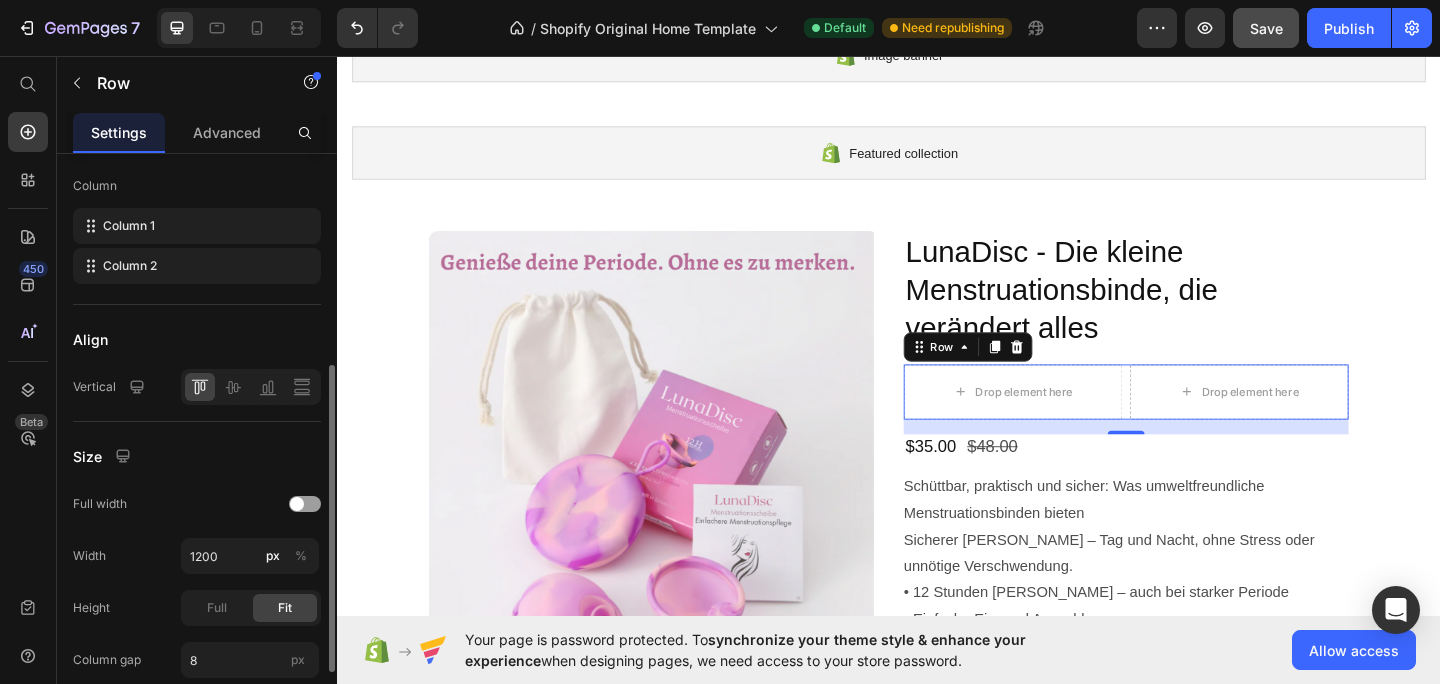 scroll, scrollTop: 346, scrollLeft: 0, axis: vertical 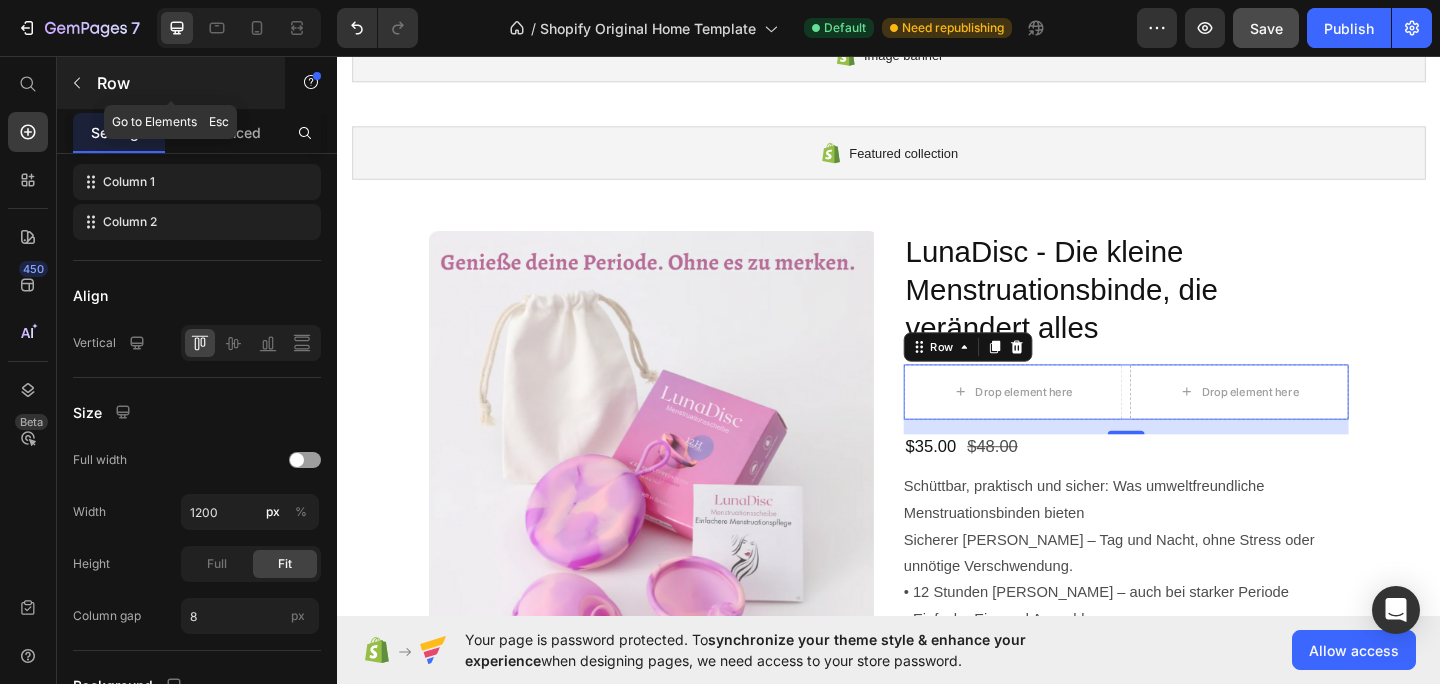 click at bounding box center (77, 83) 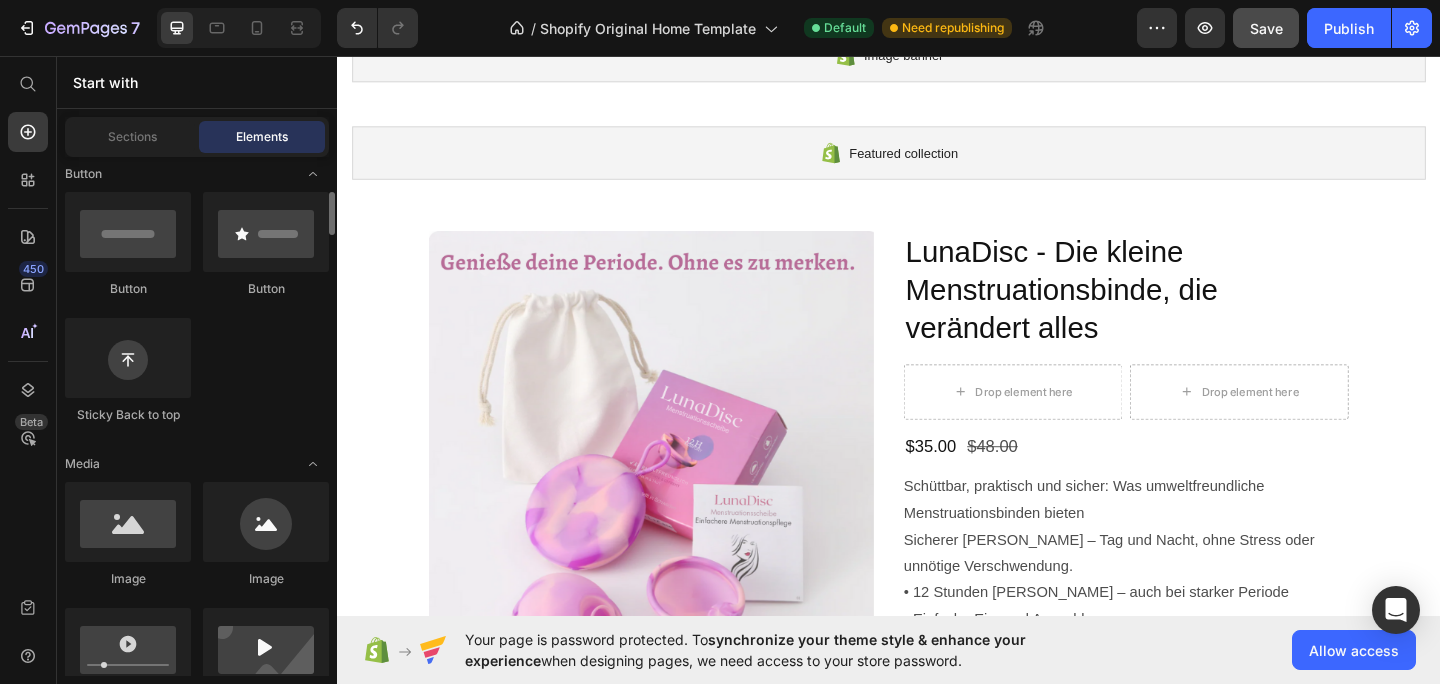 scroll, scrollTop: 468, scrollLeft: 0, axis: vertical 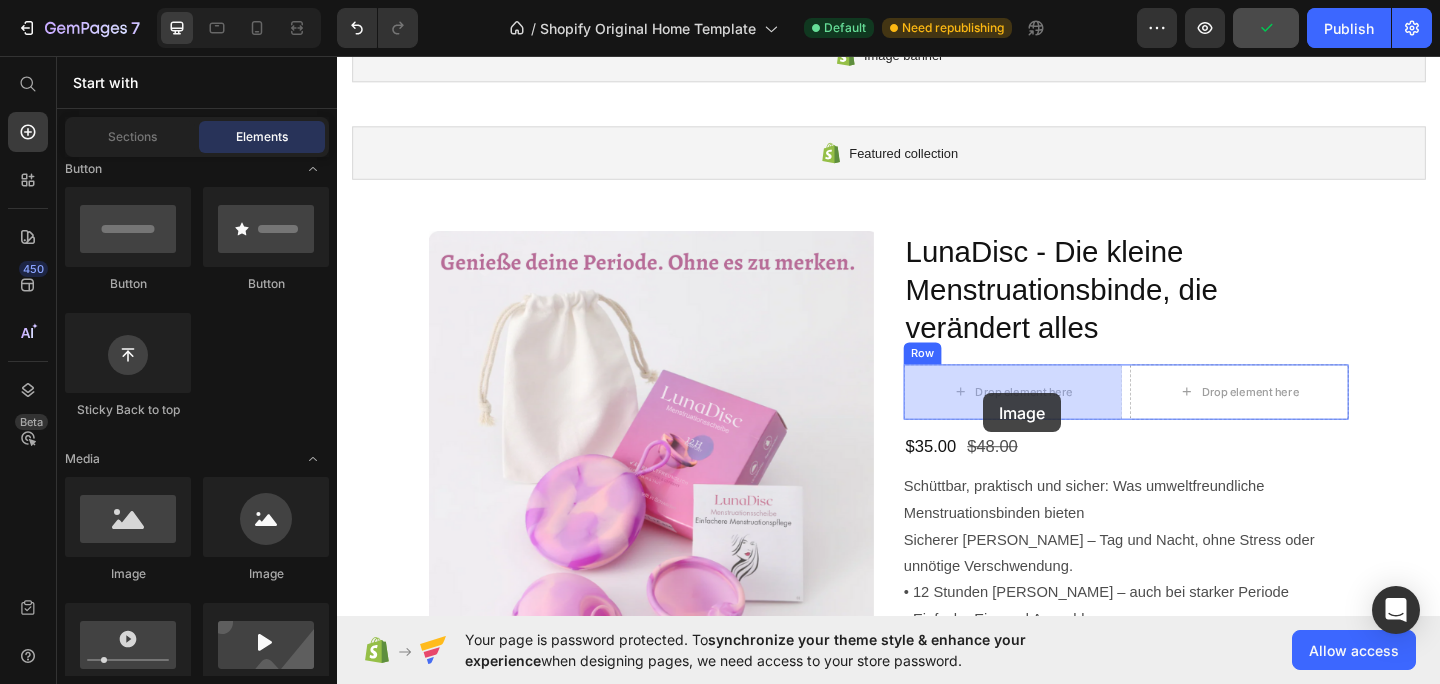 drag, startPoint x: 476, startPoint y: 577, endPoint x: 1040, endPoint y: 420, distance: 585.4443 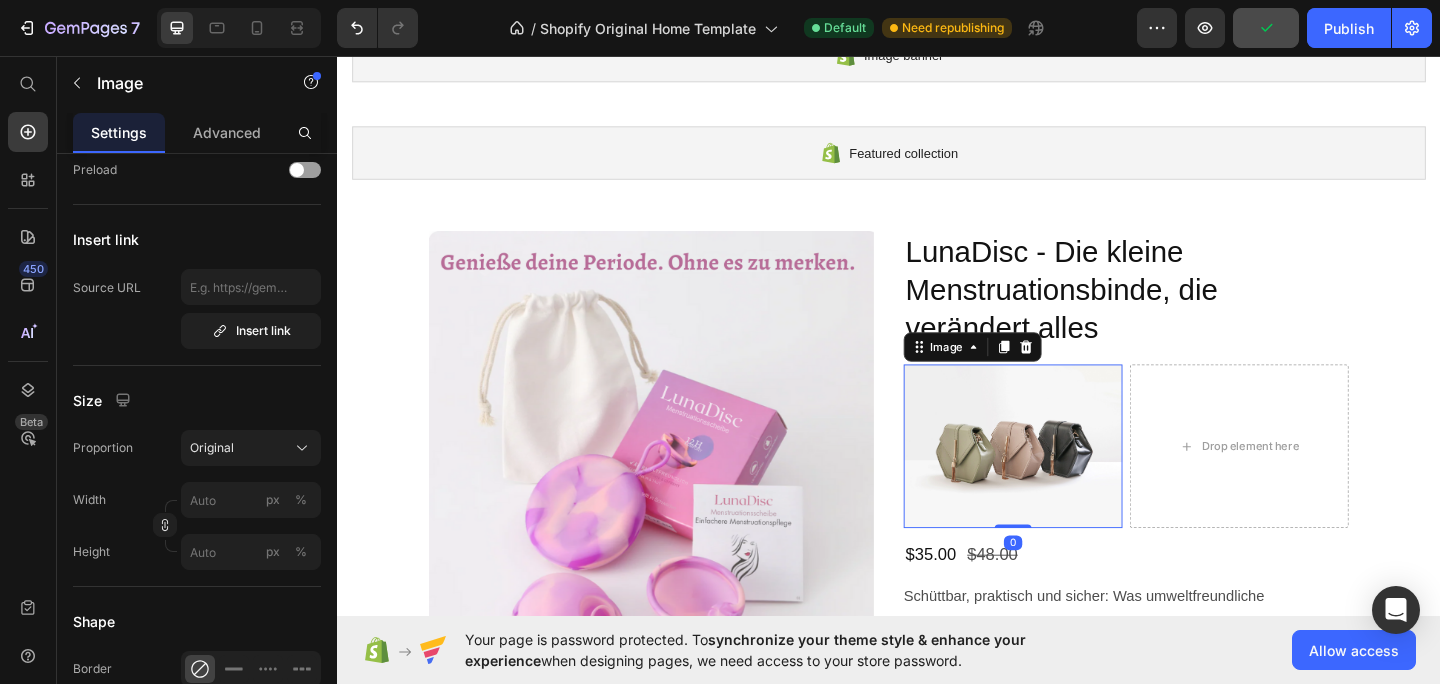 scroll, scrollTop: 0, scrollLeft: 0, axis: both 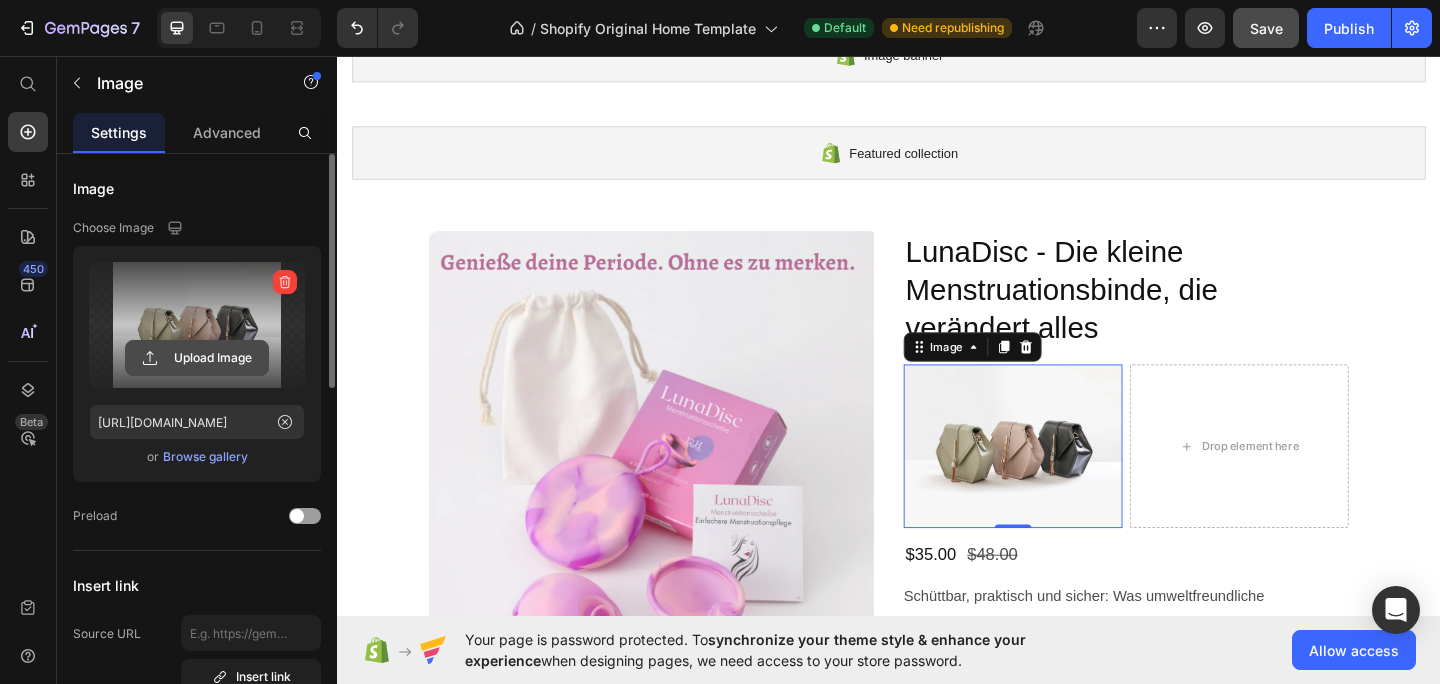 click 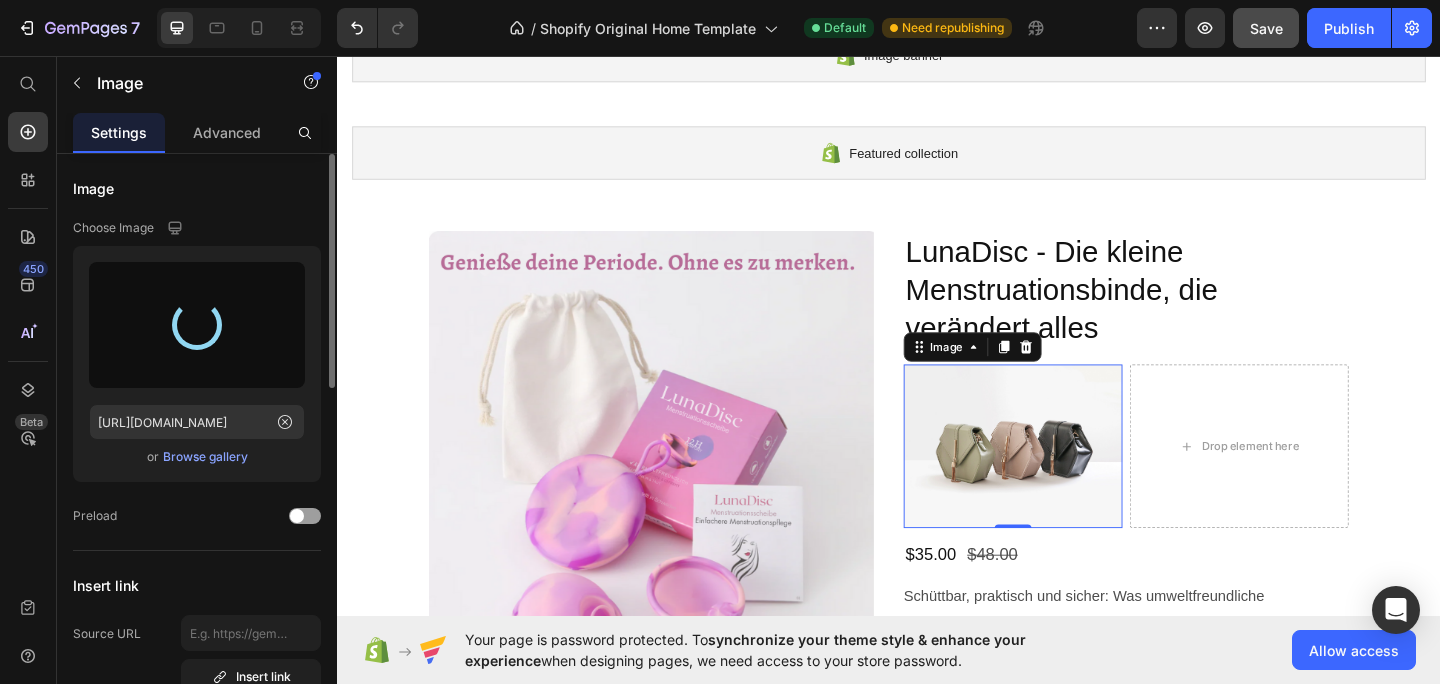 type on "https://cdn.shopify.com/s/files/1/0648/9433/7103/files/gempages_574828240988799775-96041ae5-80e7-47ad-9853-e67cce9ca94d.png" 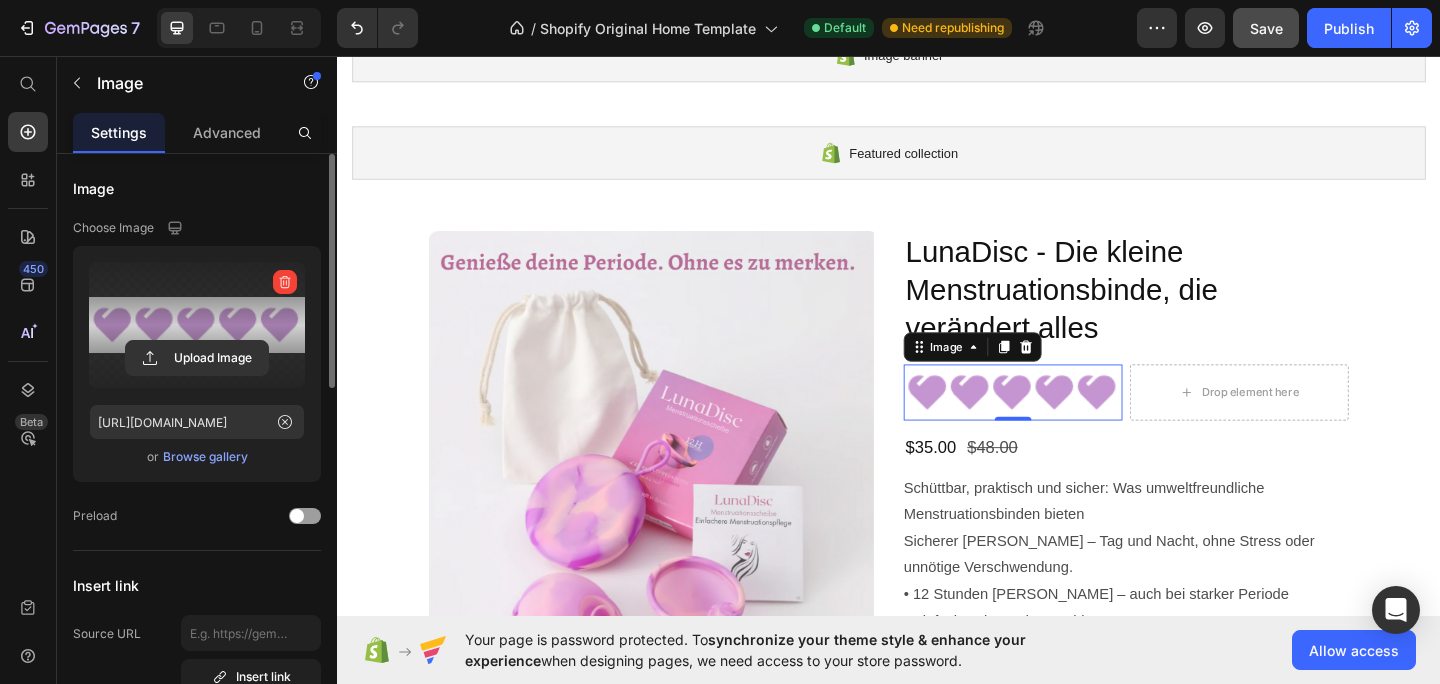 click at bounding box center (1072, 422) 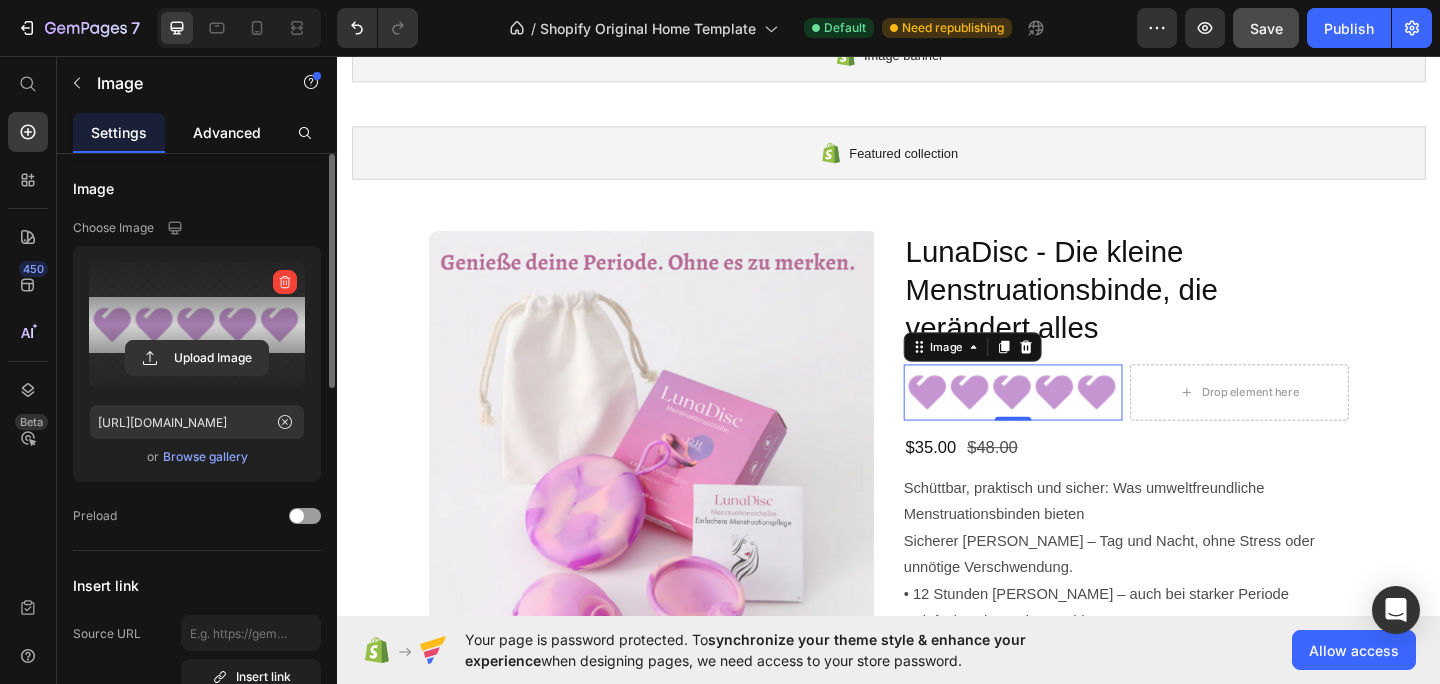 click on "Advanced" at bounding box center (227, 132) 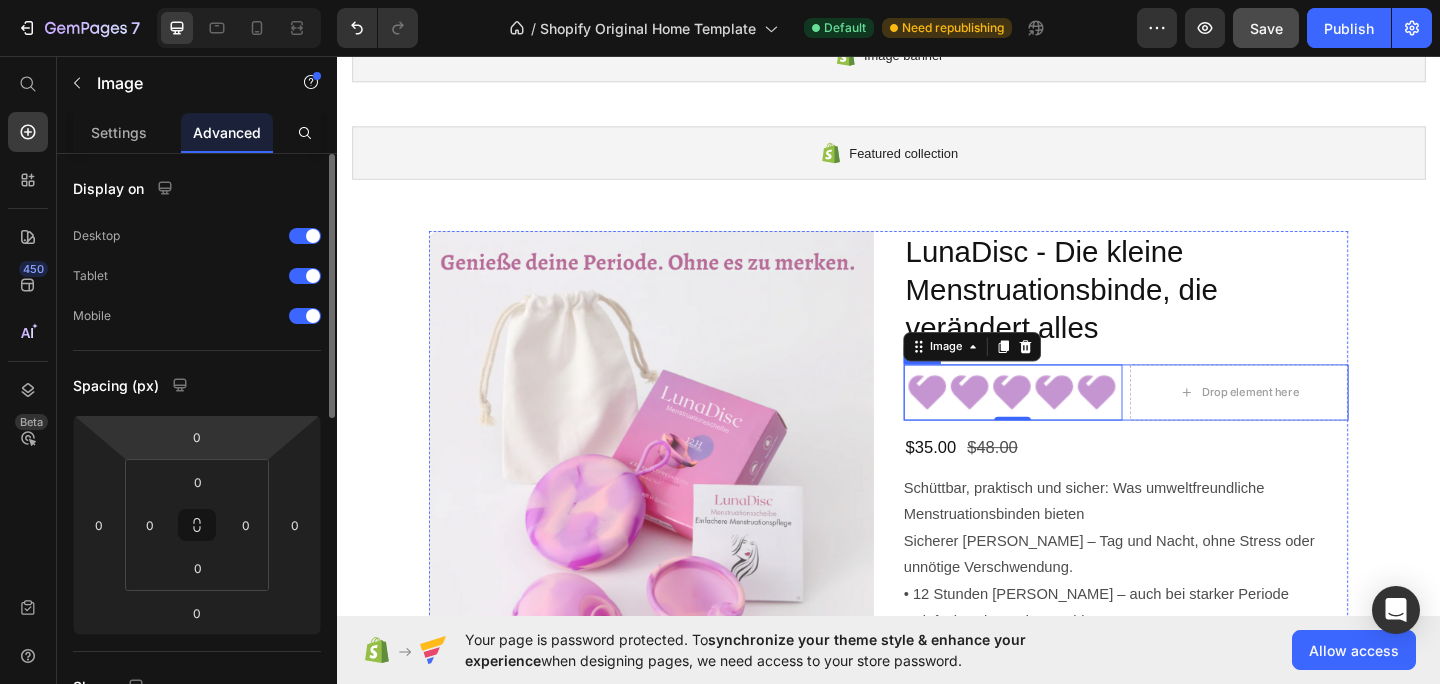 click on "Image   0
Drop element here Row" at bounding box center (1195, 422) 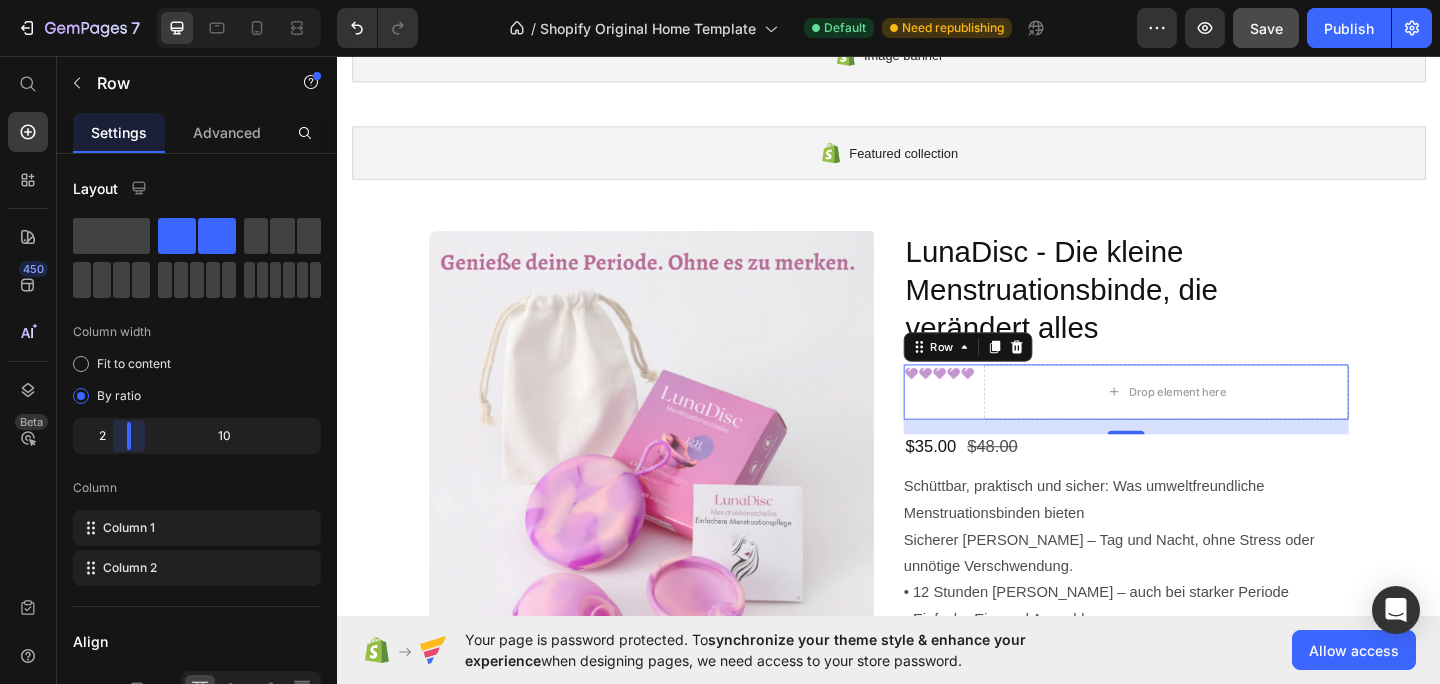 drag, startPoint x: 194, startPoint y: 432, endPoint x: 126, endPoint y: 429, distance: 68.06615 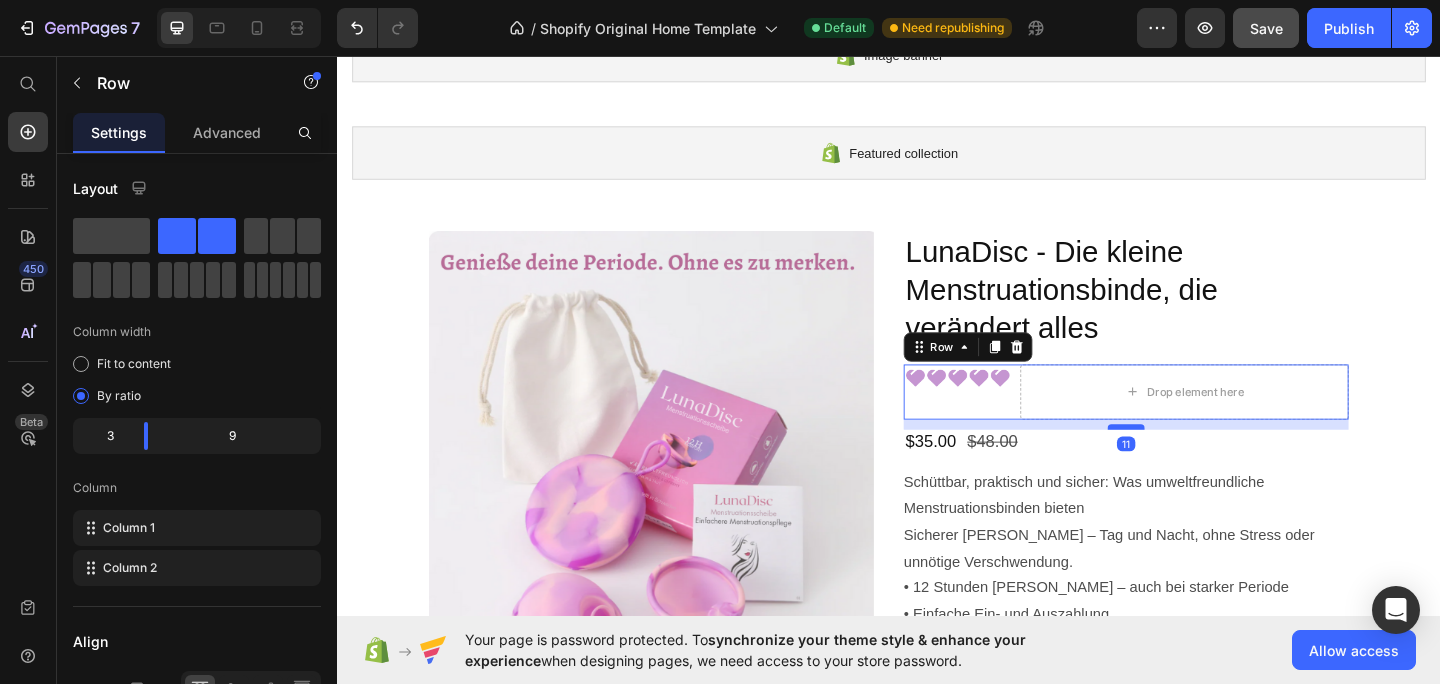 click at bounding box center (1195, 460) 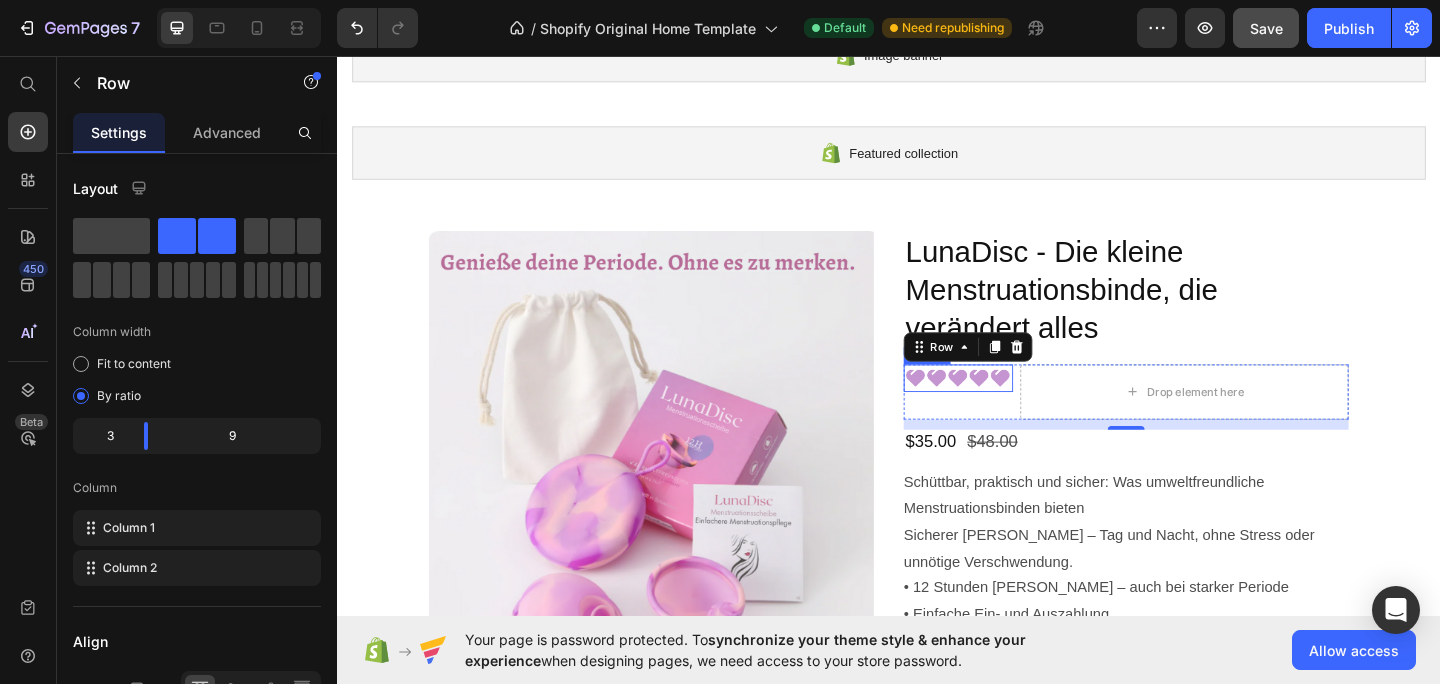 click at bounding box center [1012, 407] 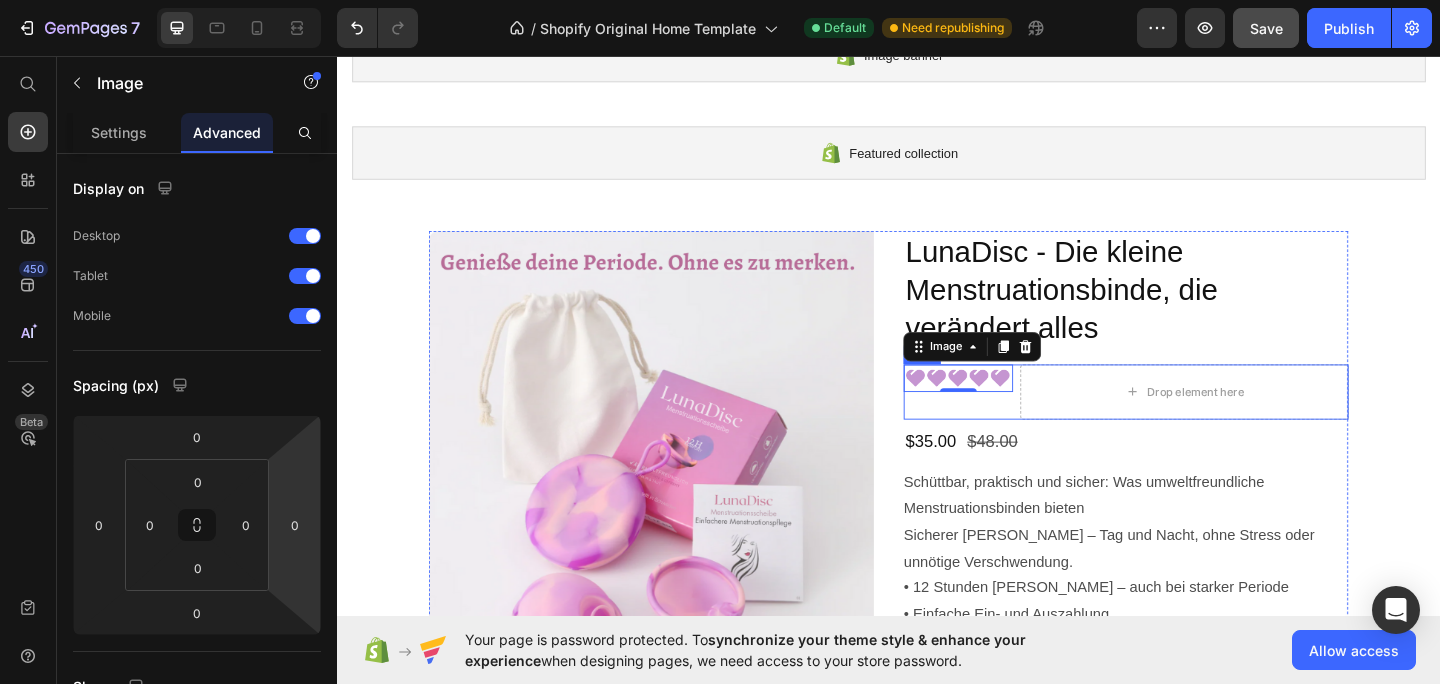 click on "Image   0" at bounding box center (1012, 422) 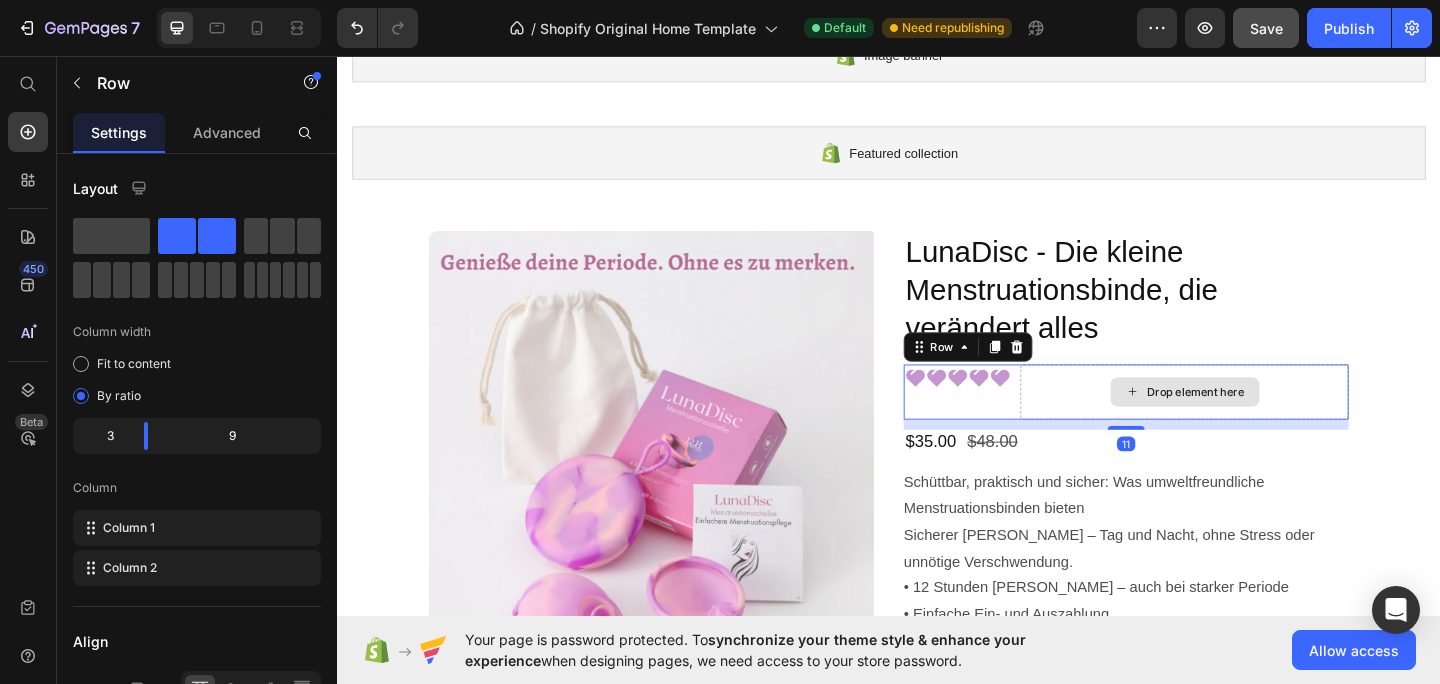 click on "Drop element here" at bounding box center [1258, 422] 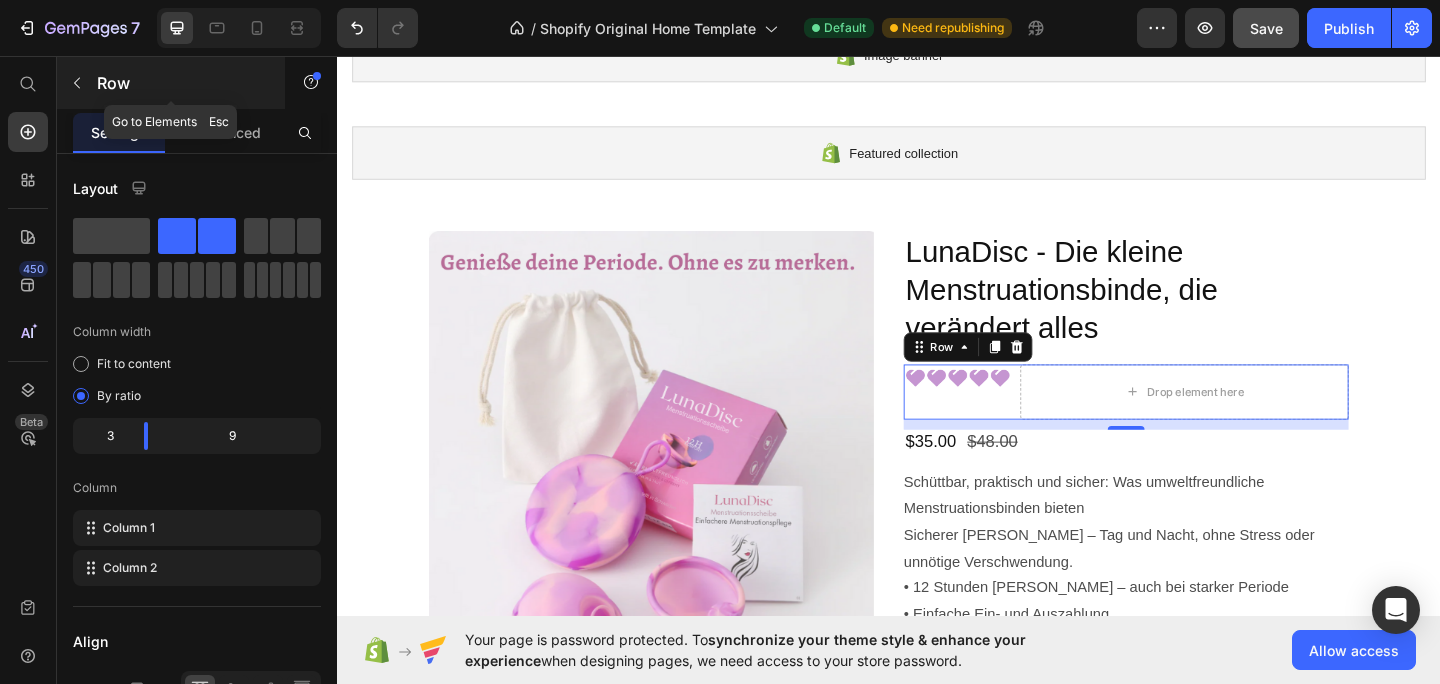 click at bounding box center [77, 83] 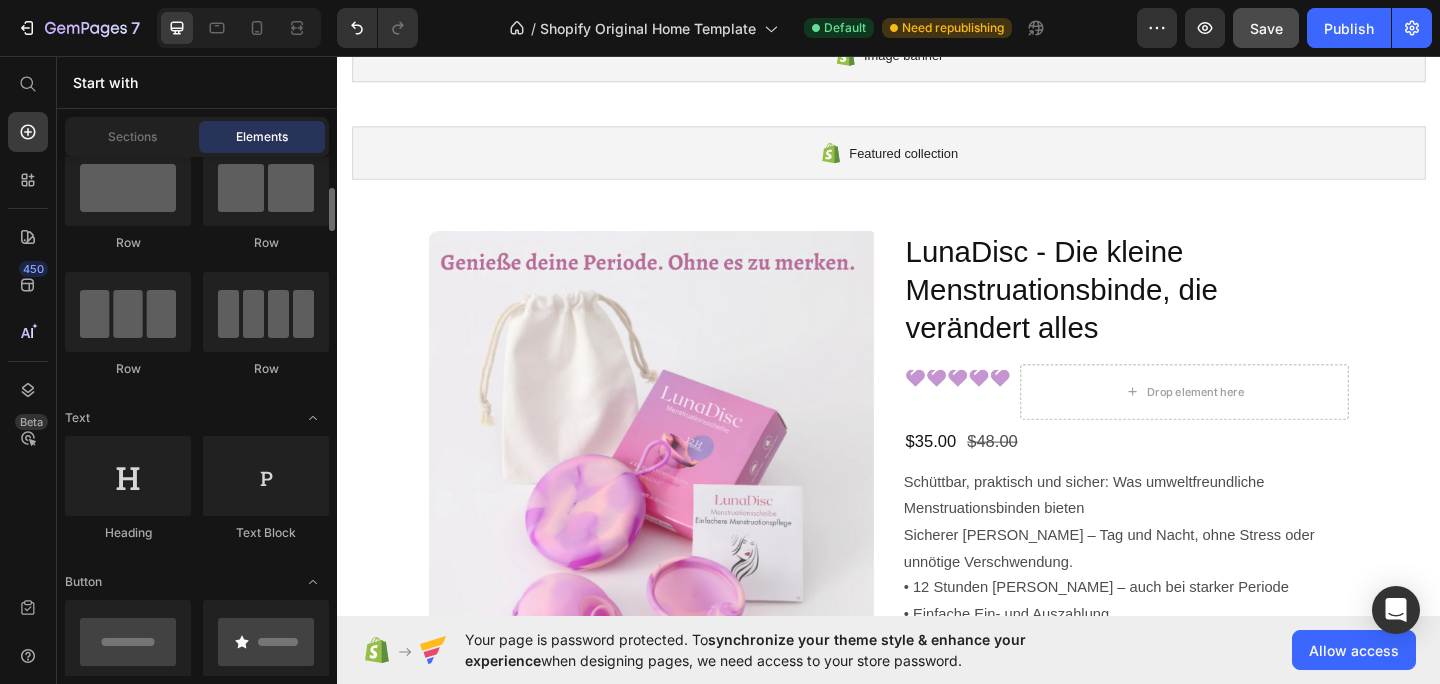scroll, scrollTop: 93, scrollLeft: 0, axis: vertical 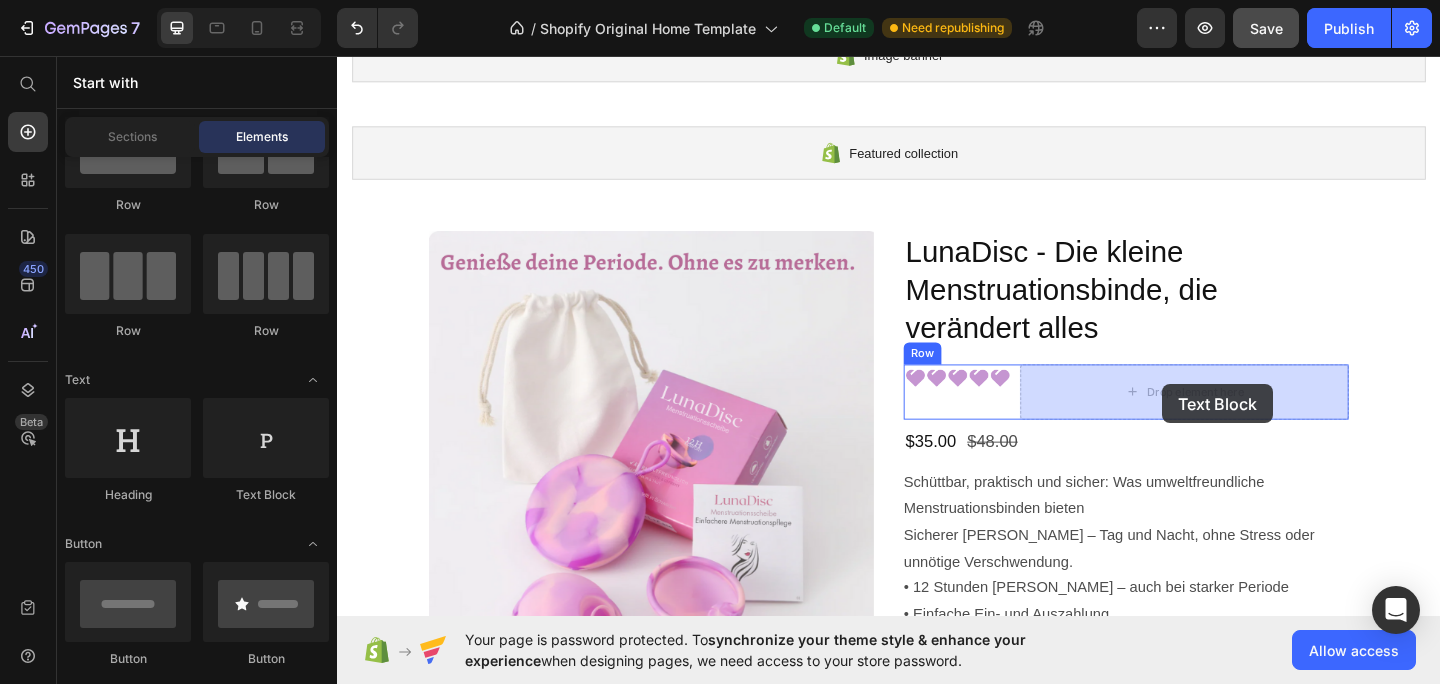 drag, startPoint x: 596, startPoint y: 507, endPoint x: 1235, endPoint y: 412, distance: 646.0232 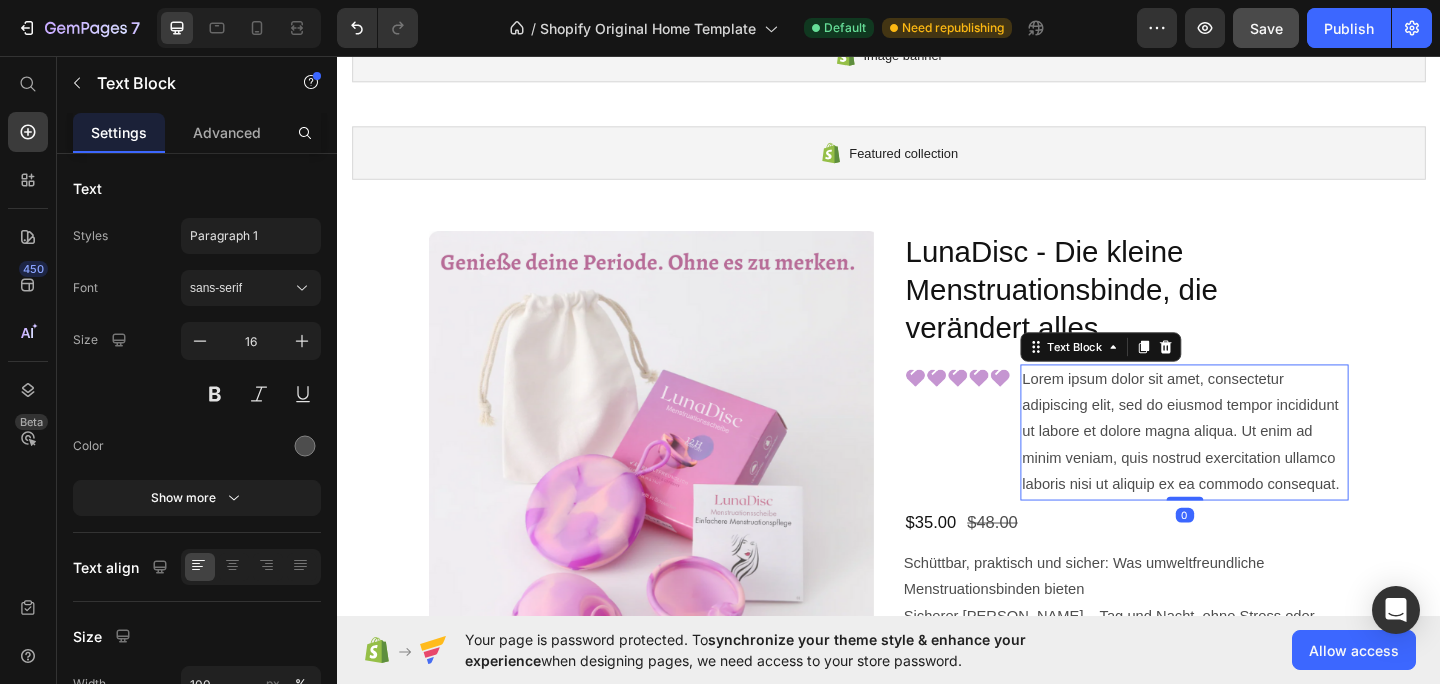 click on "Lorem ipsum dolor sit amet, consectetur adipiscing elit, sed do eiusmod tempor incididunt ut labore et dolore magna aliqua. Ut enim ad minim veniam, quis nostrud exercitation ullamco laboris nisi ut aliquip ex ea commodo consequat." at bounding box center [1258, 466] 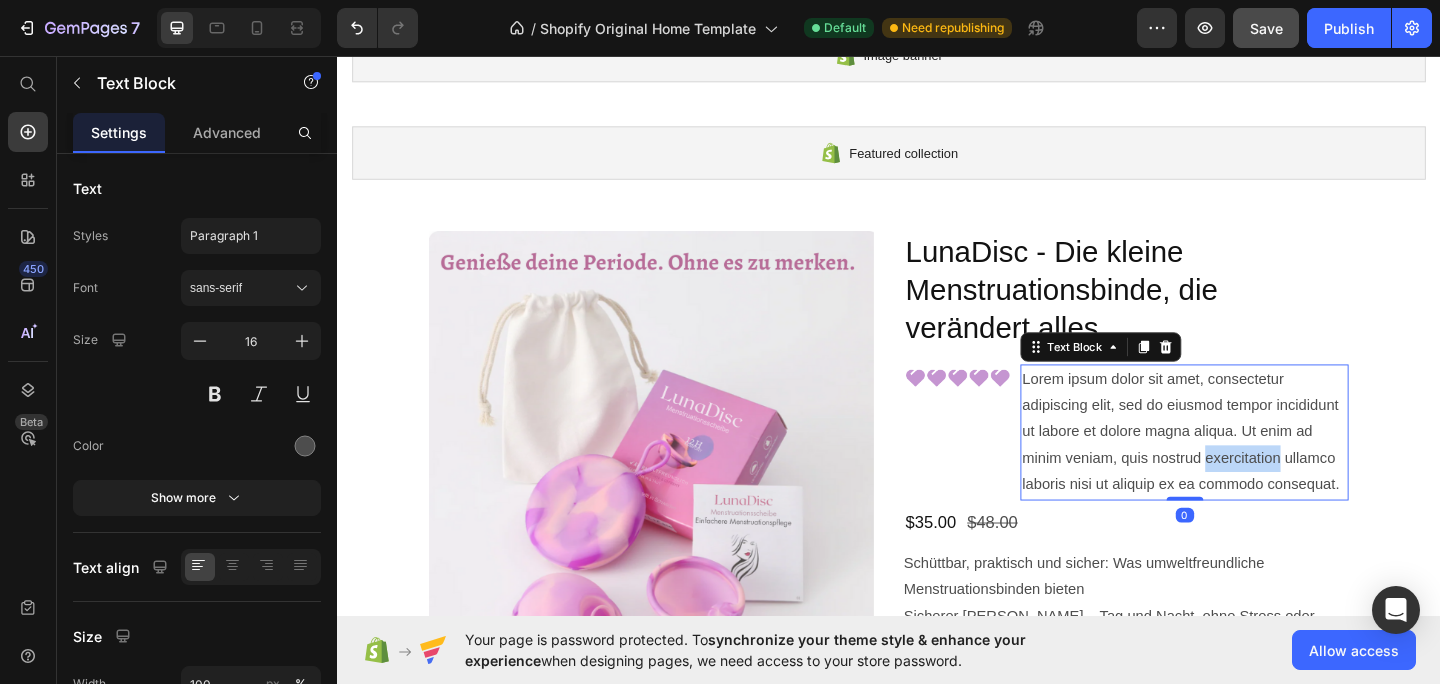 click on "Lorem ipsum dolor sit amet, consectetur adipiscing elit, sed do eiusmod tempor incididunt ut labore et dolore magna aliqua. Ut enim ad minim veniam, quis nostrud exercitation ullamco laboris nisi ut aliquip ex ea commodo consequat." at bounding box center [1258, 466] 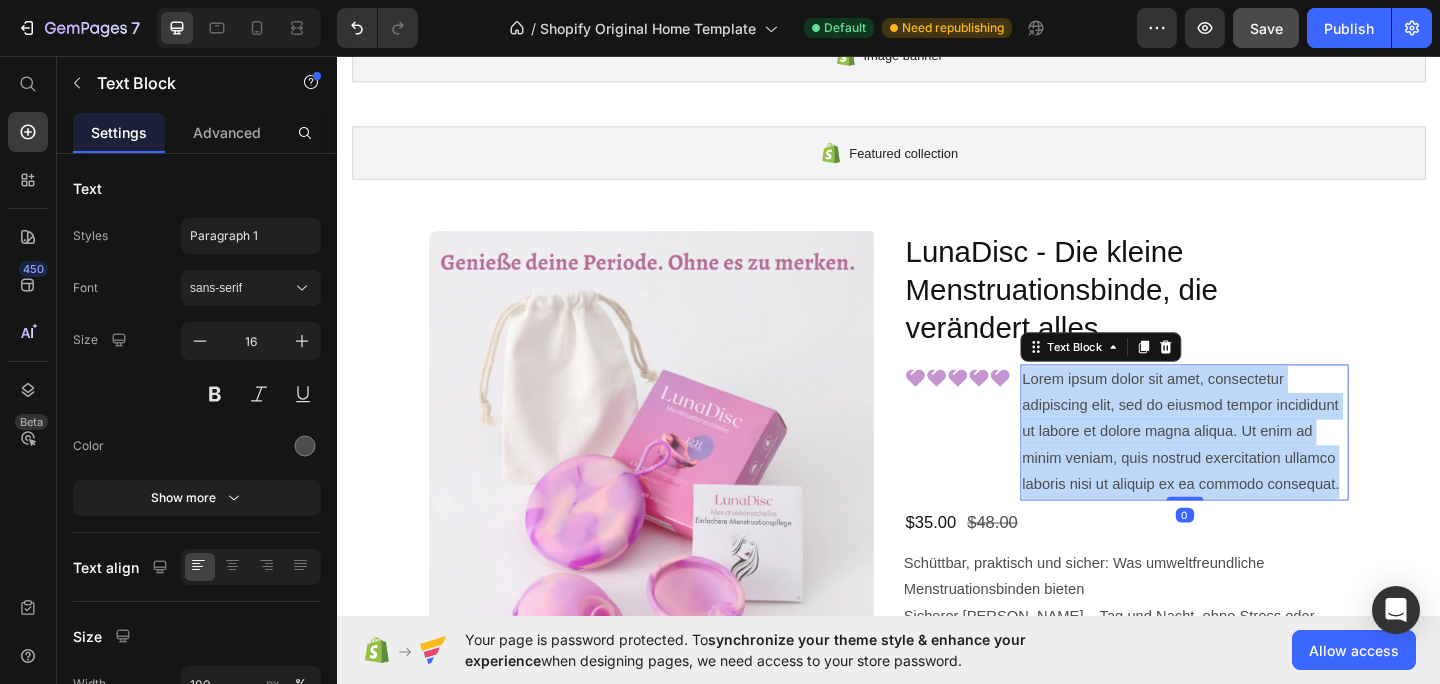 click on "Lorem ipsum dolor sit amet, consectetur adipiscing elit, sed do eiusmod tempor incididunt ut labore et dolore magna aliqua. Ut enim ad minim veniam, quis nostrud exercitation ullamco laboris nisi ut aliquip ex ea commodo consequat." at bounding box center (1258, 466) 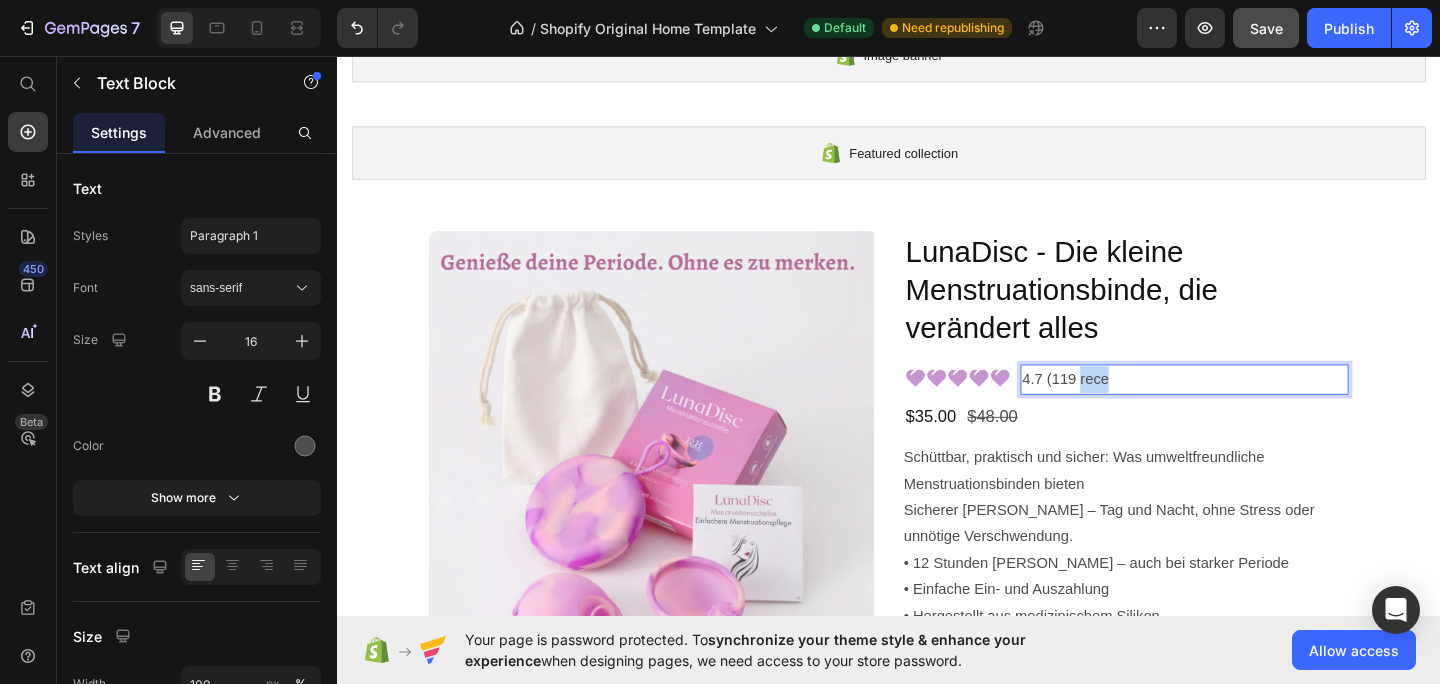 drag, startPoint x: 1184, startPoint y: 413, endPoint x: 1145, endPoint y: 415, distance: 39.051247 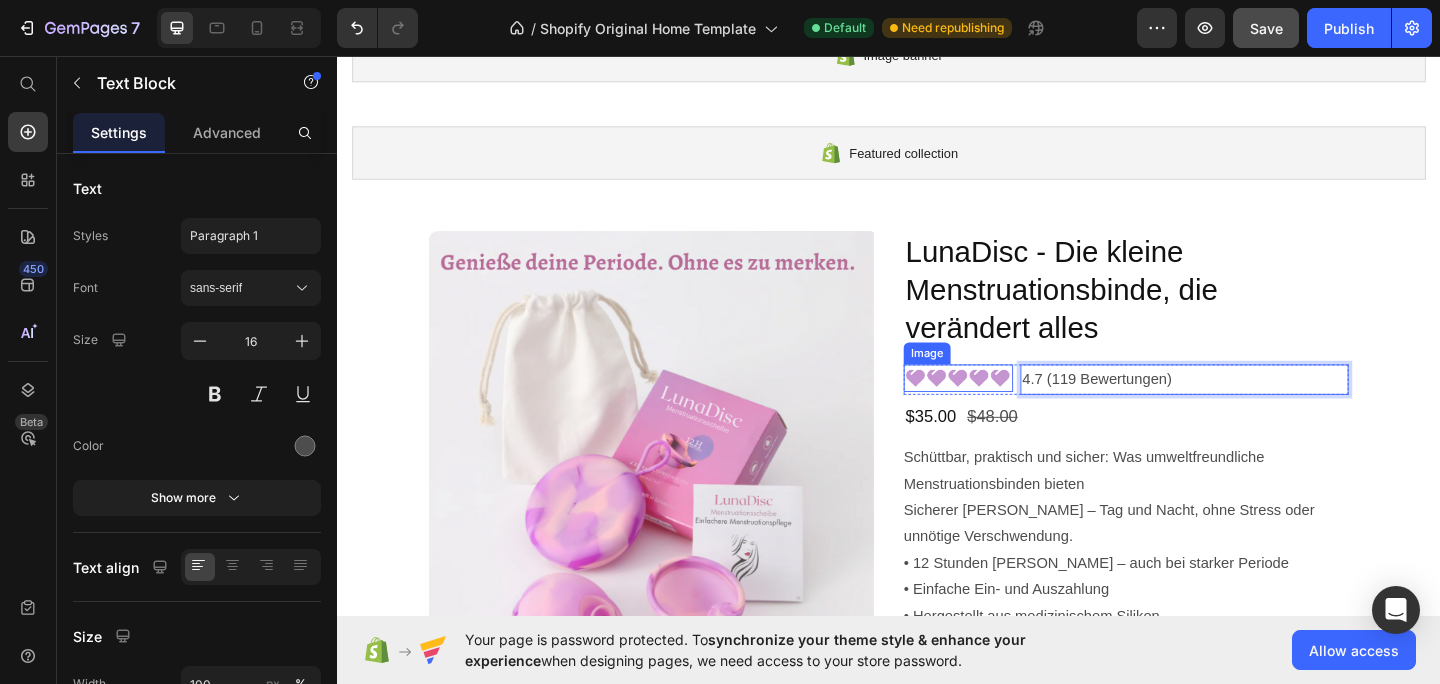 click at bounding box center (1012, 407) 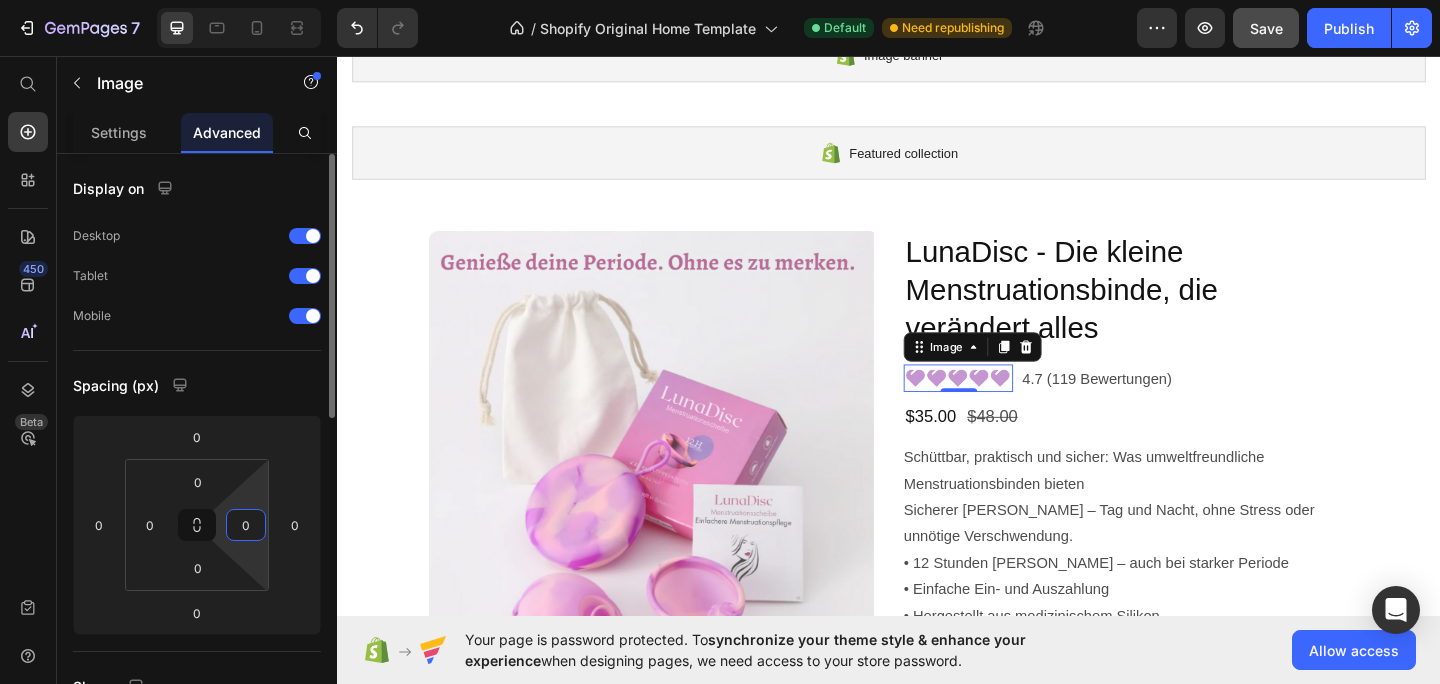 click on "0" at bounding box center (246, 525) 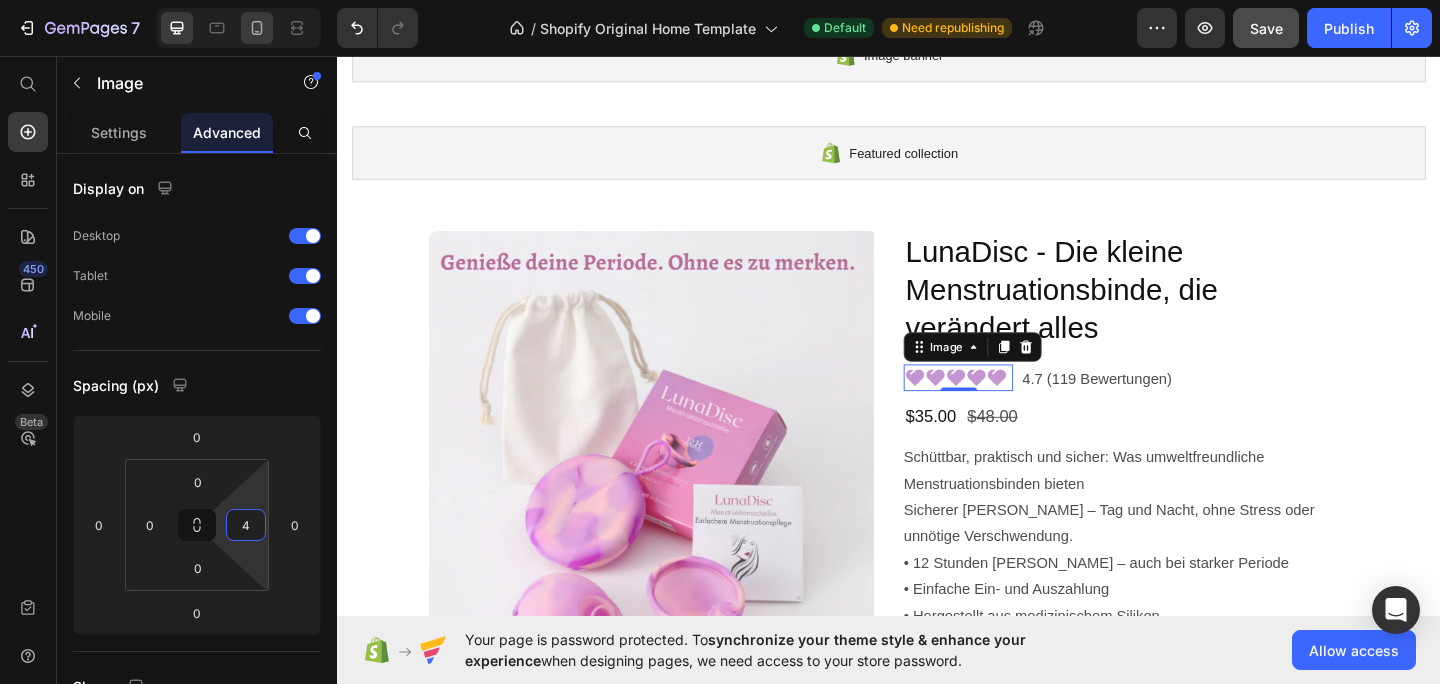 type on "4" 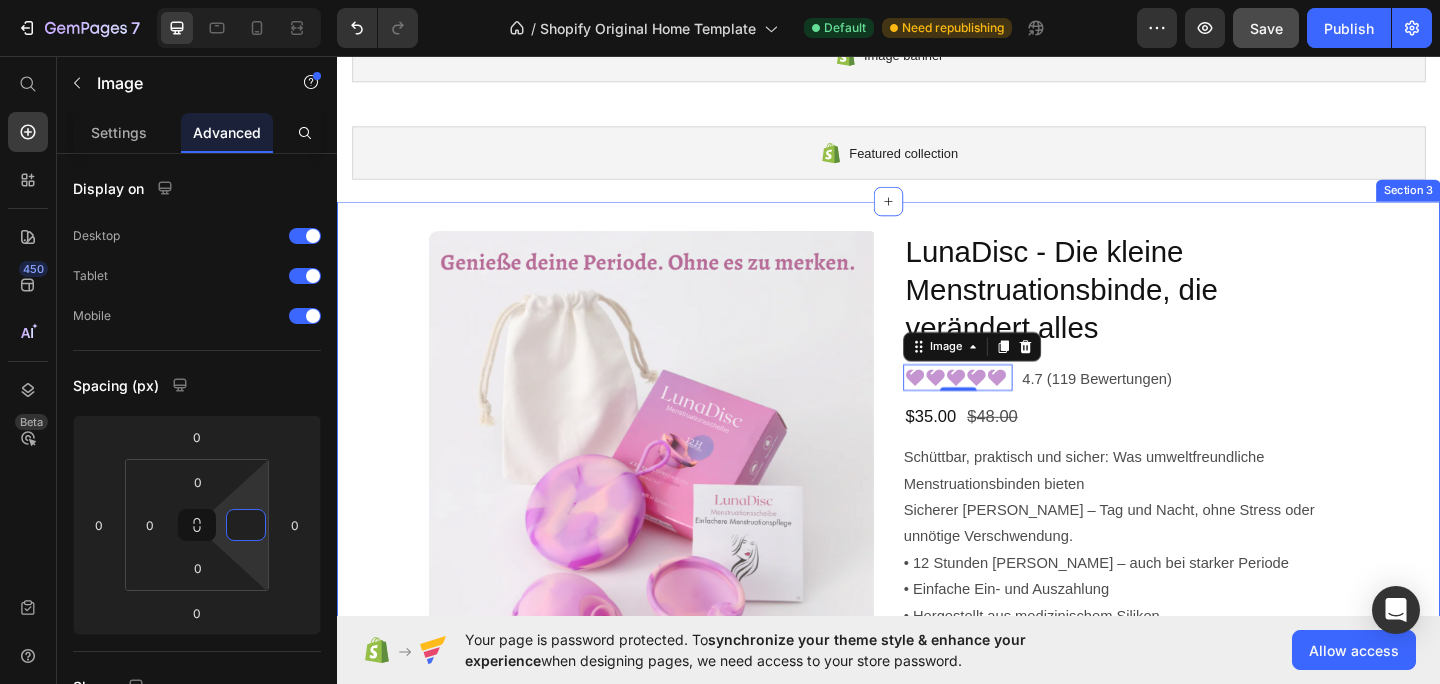 type on "5" 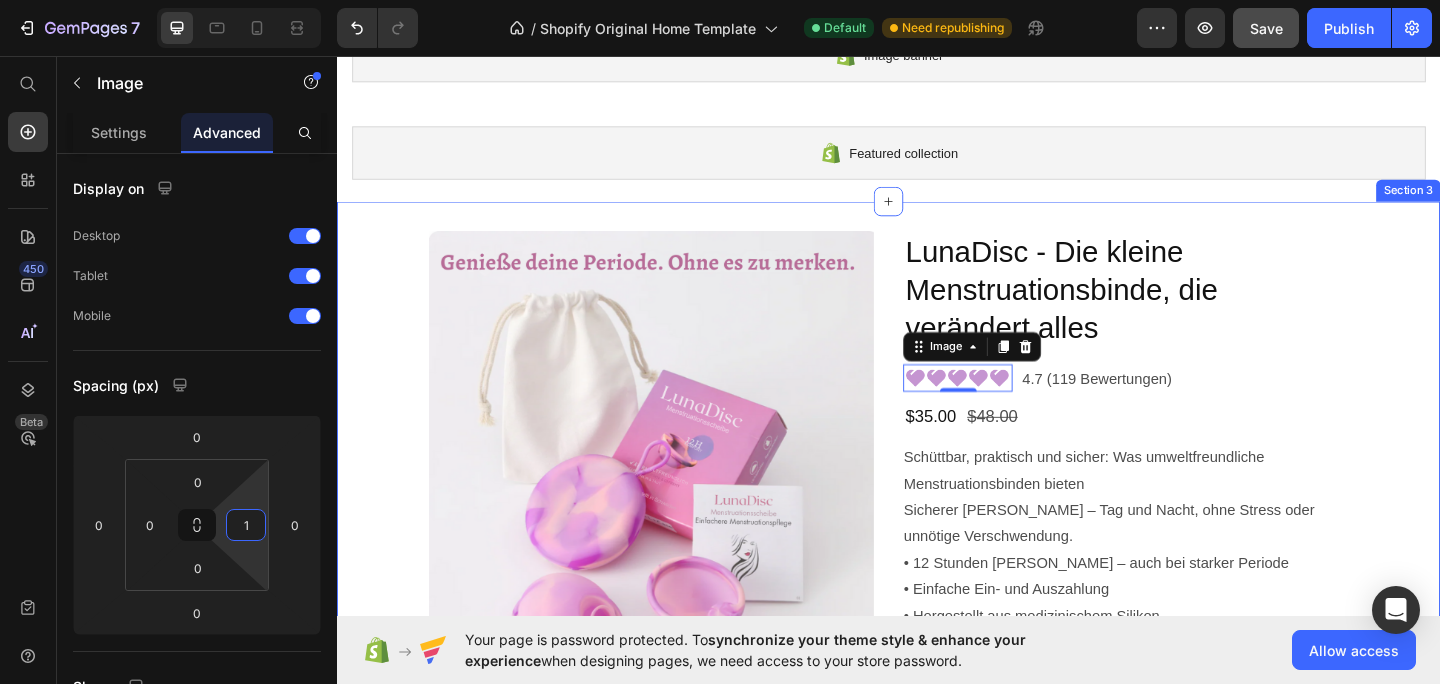 type on "10" 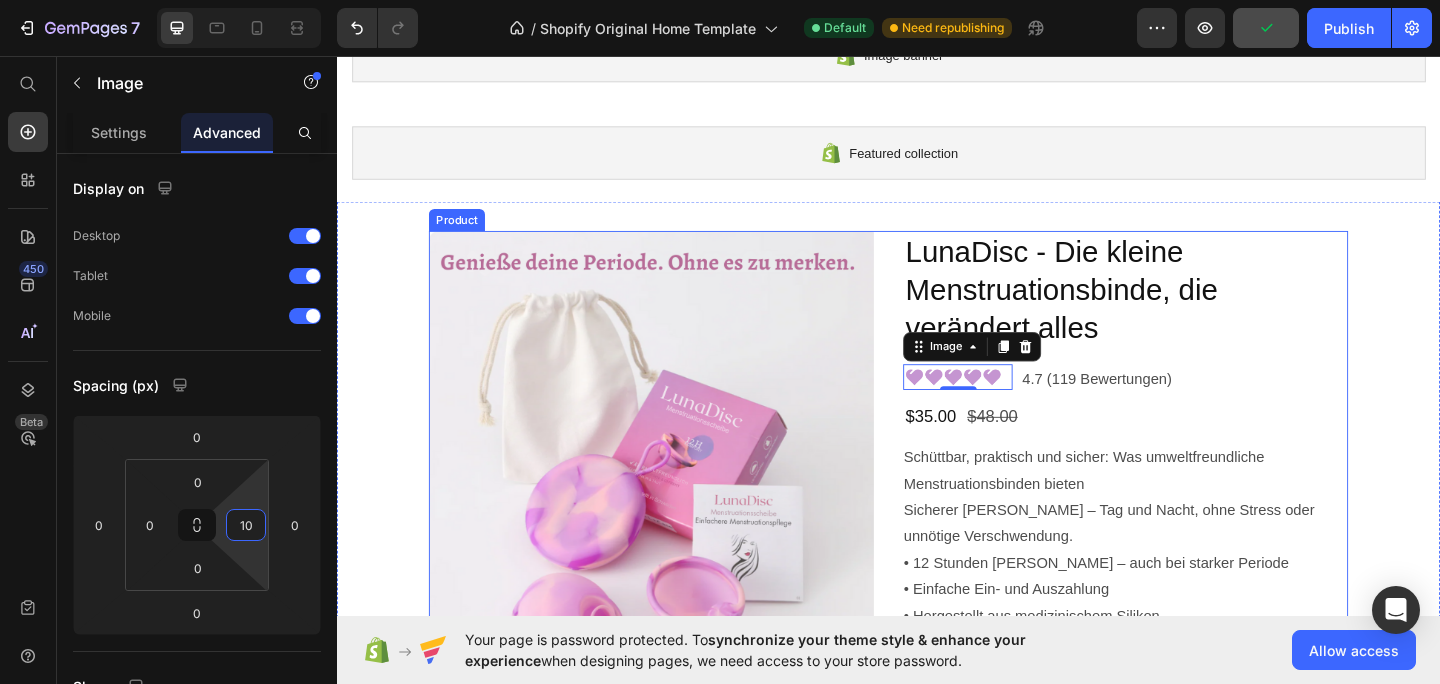 click on "4.7 (119 Bewertungen)" at bounding box center [1258, 408] 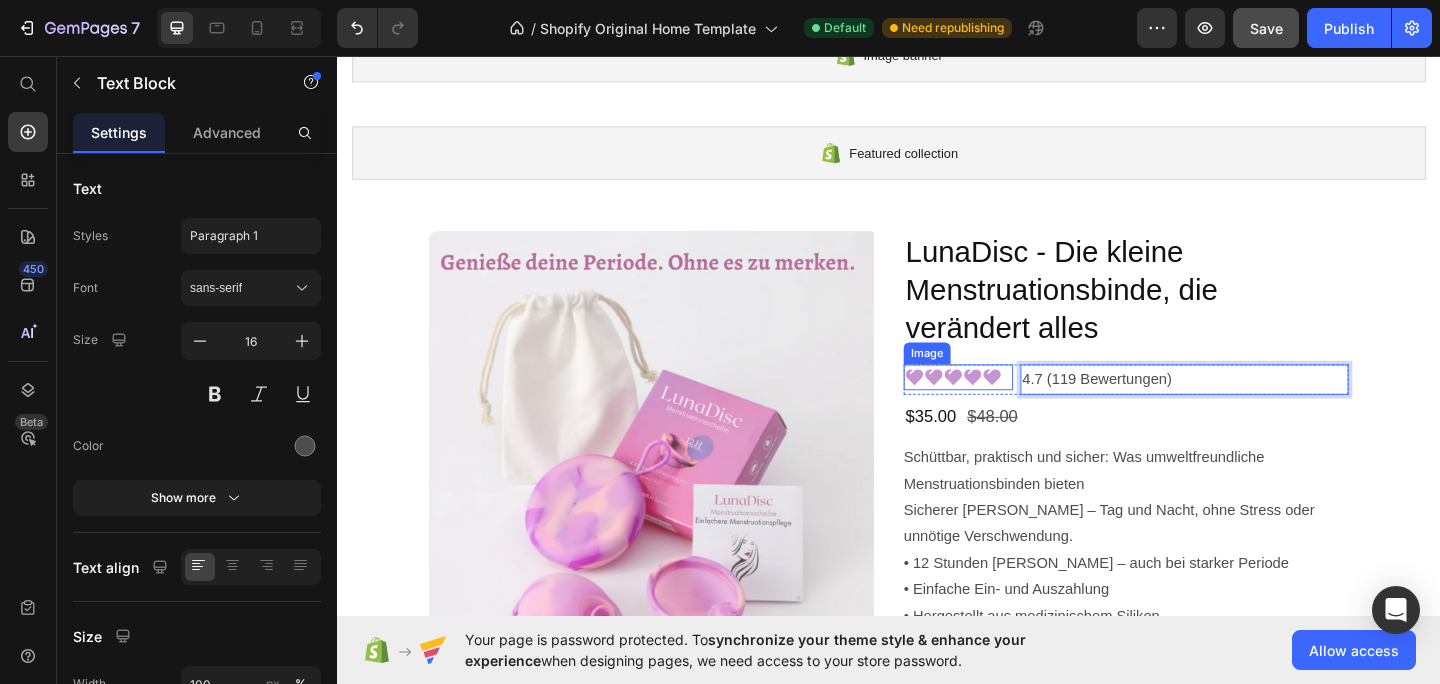 click at bounding box center [1012, 406] 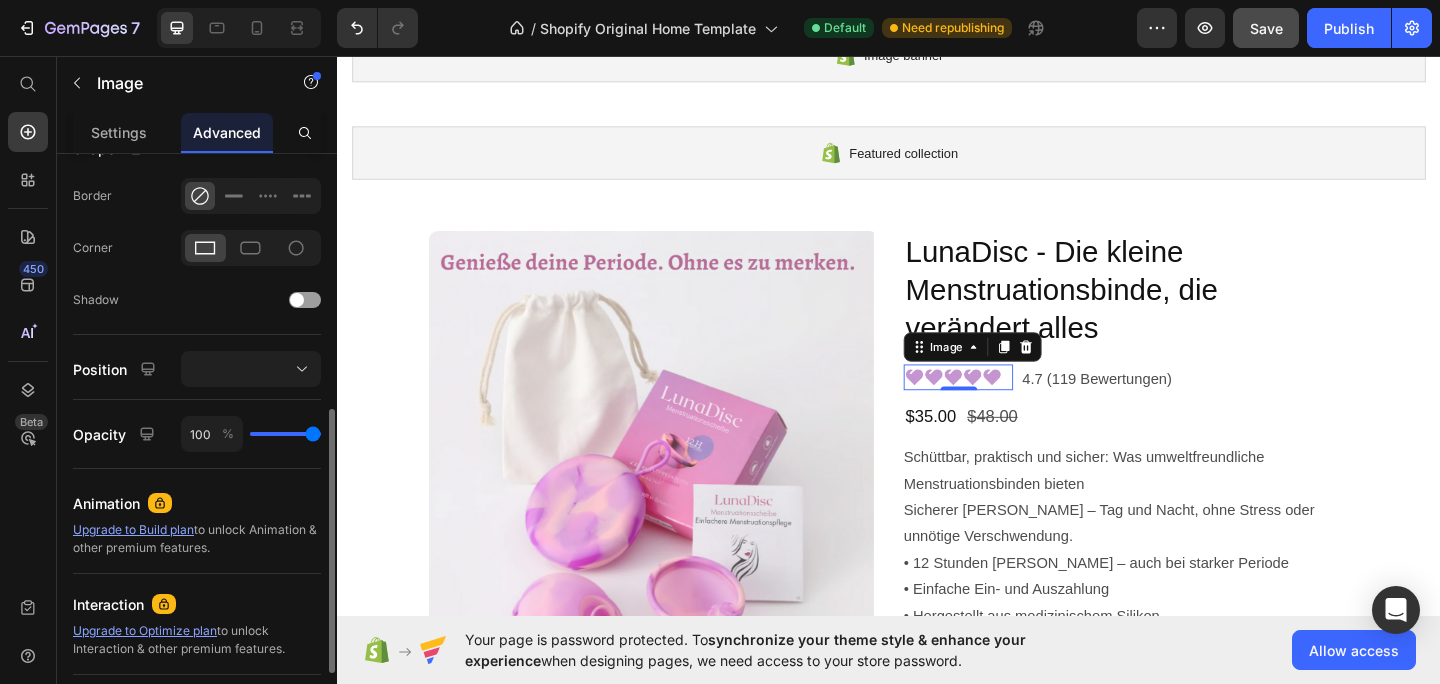 scroll, scrollTop: 550, scrollLeft: 0, axis: vertical 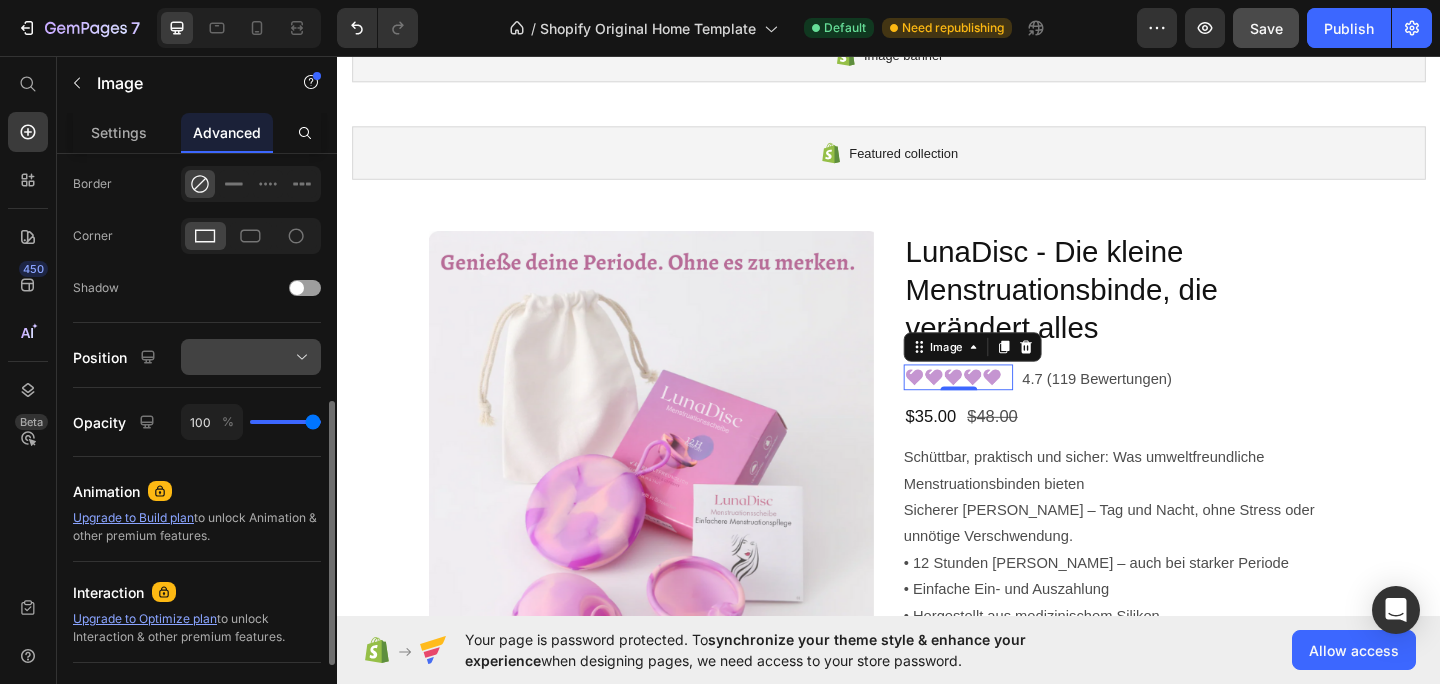 click 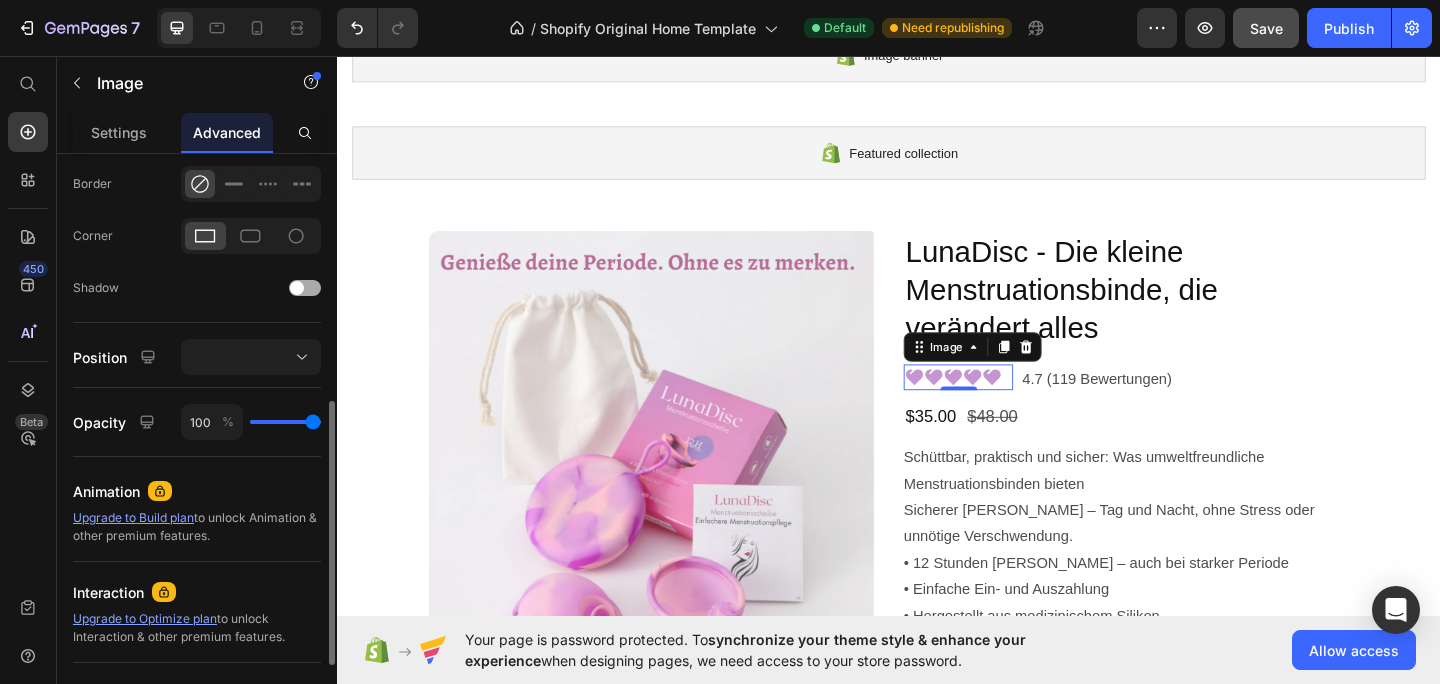 click on "Shadow" 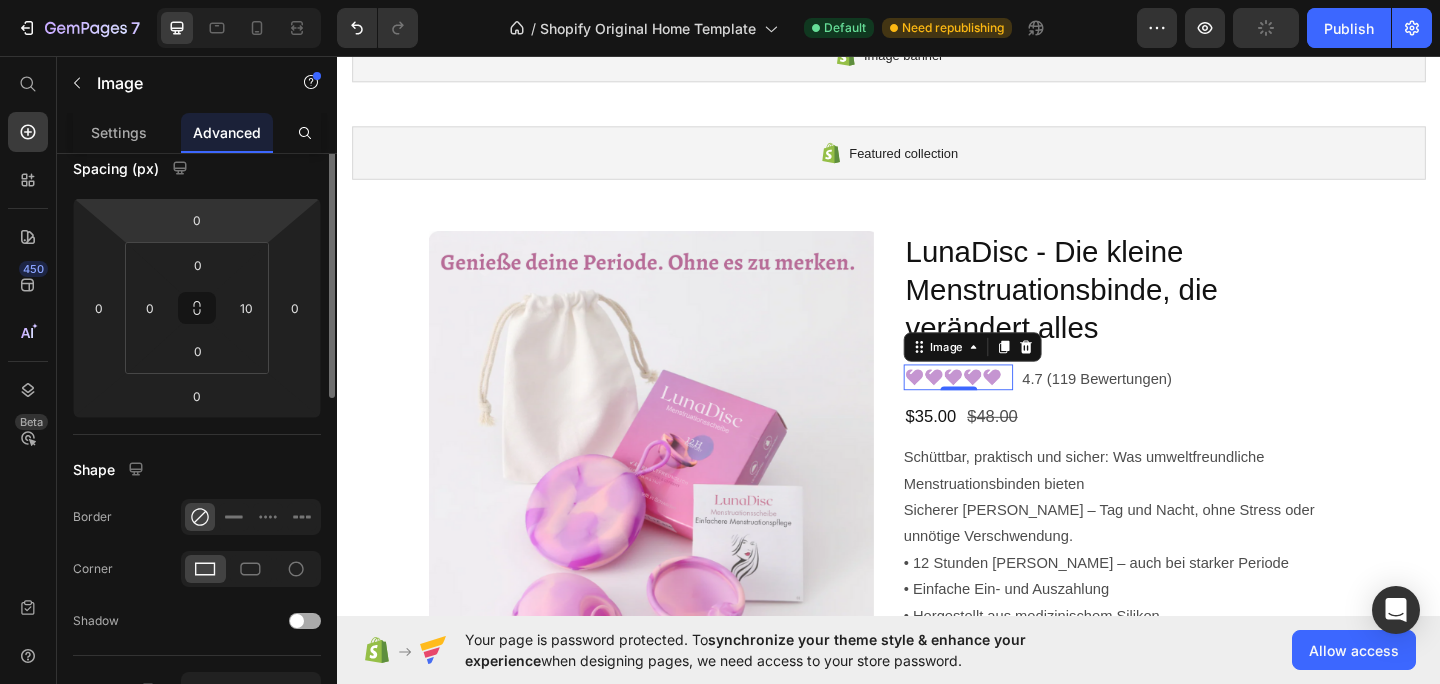 scroll, scrollTop: 0, scrollLeft: 0, axis: both 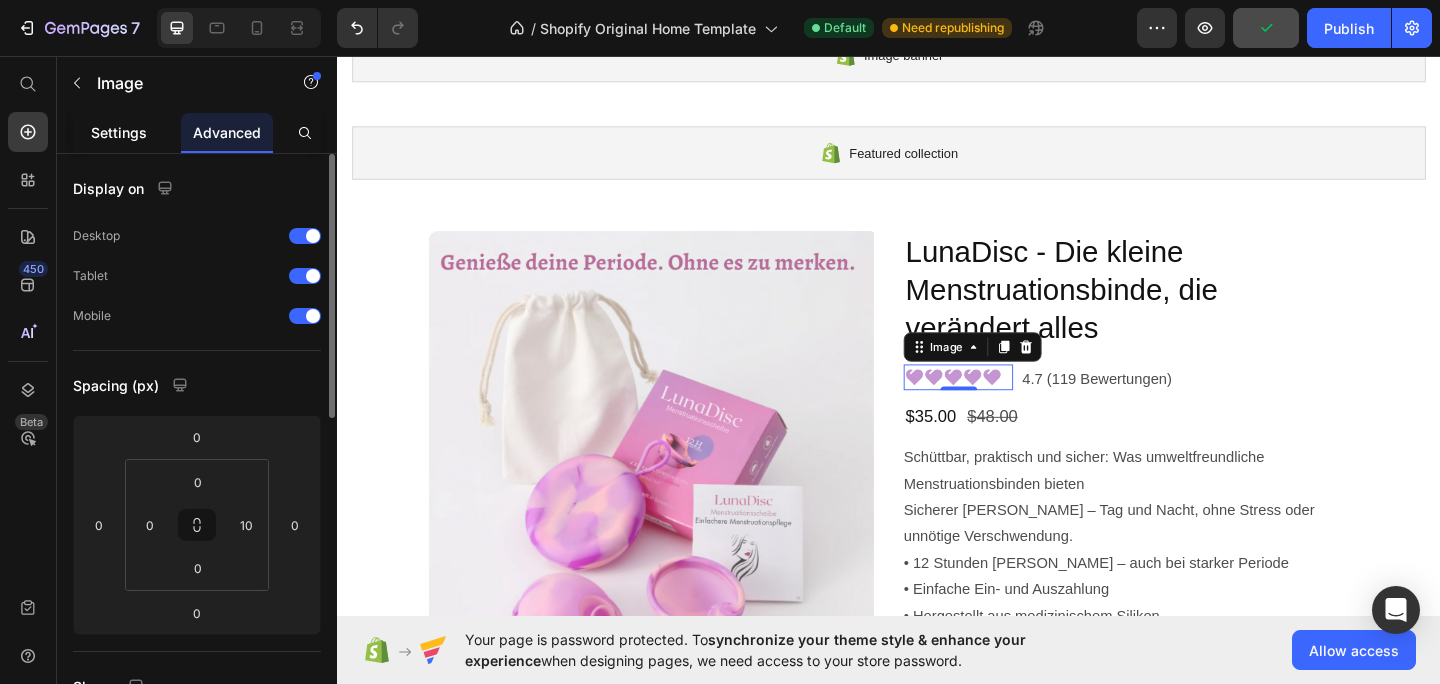 click on "Settings" at bounding box center (119, 132) 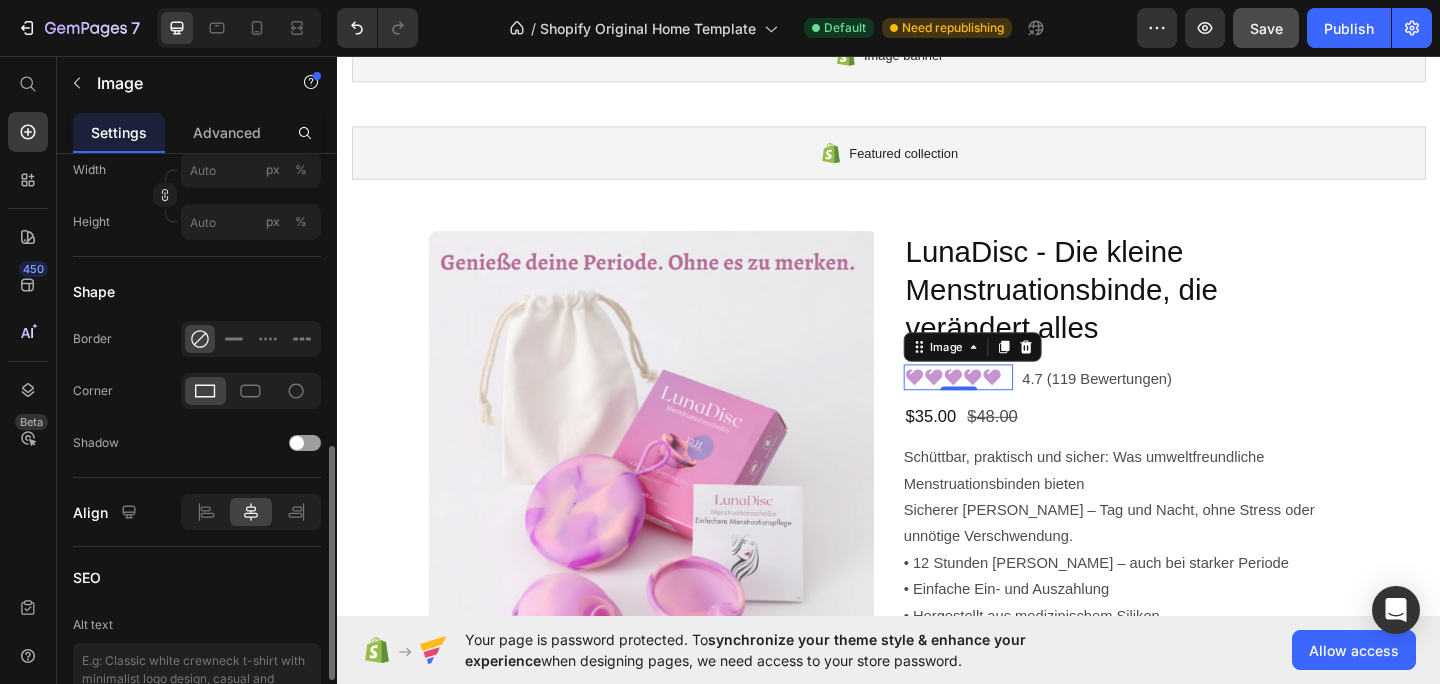 scroll, scrollTop: 692, scrollLeft: 0, axis: vertical 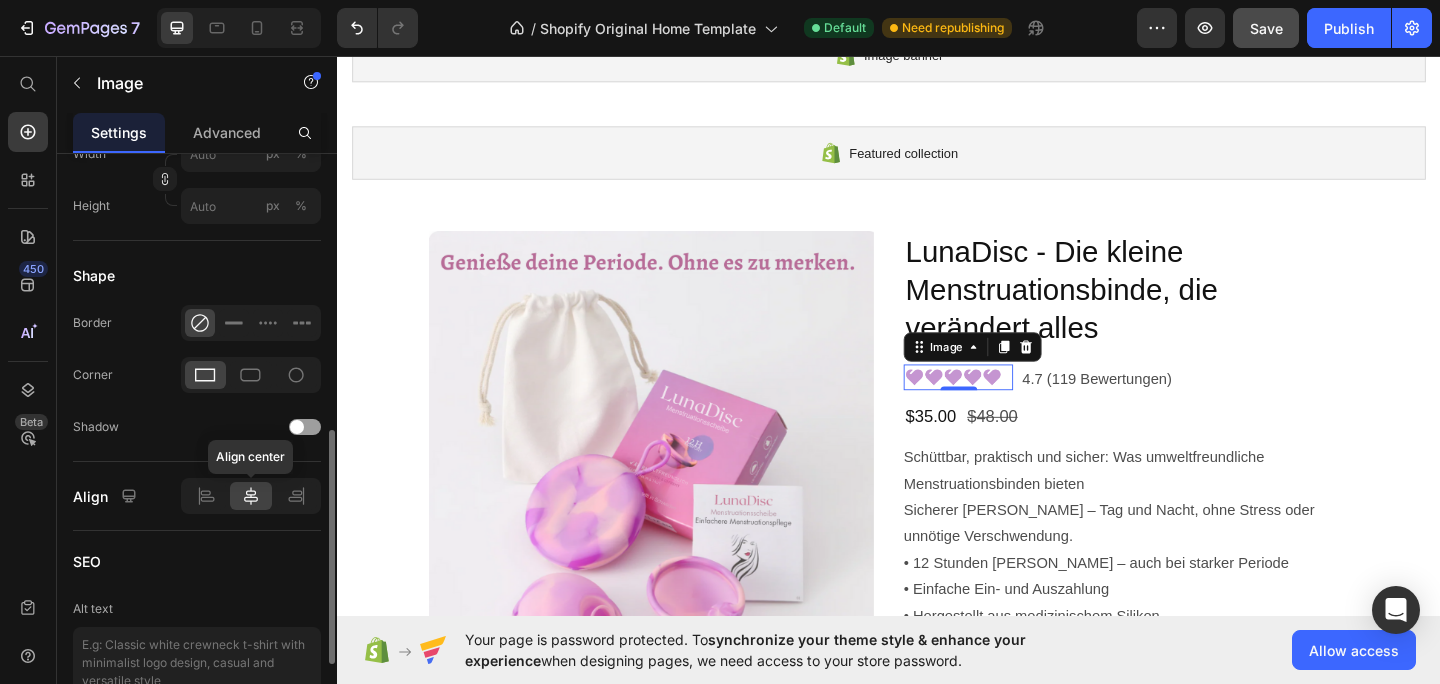 click 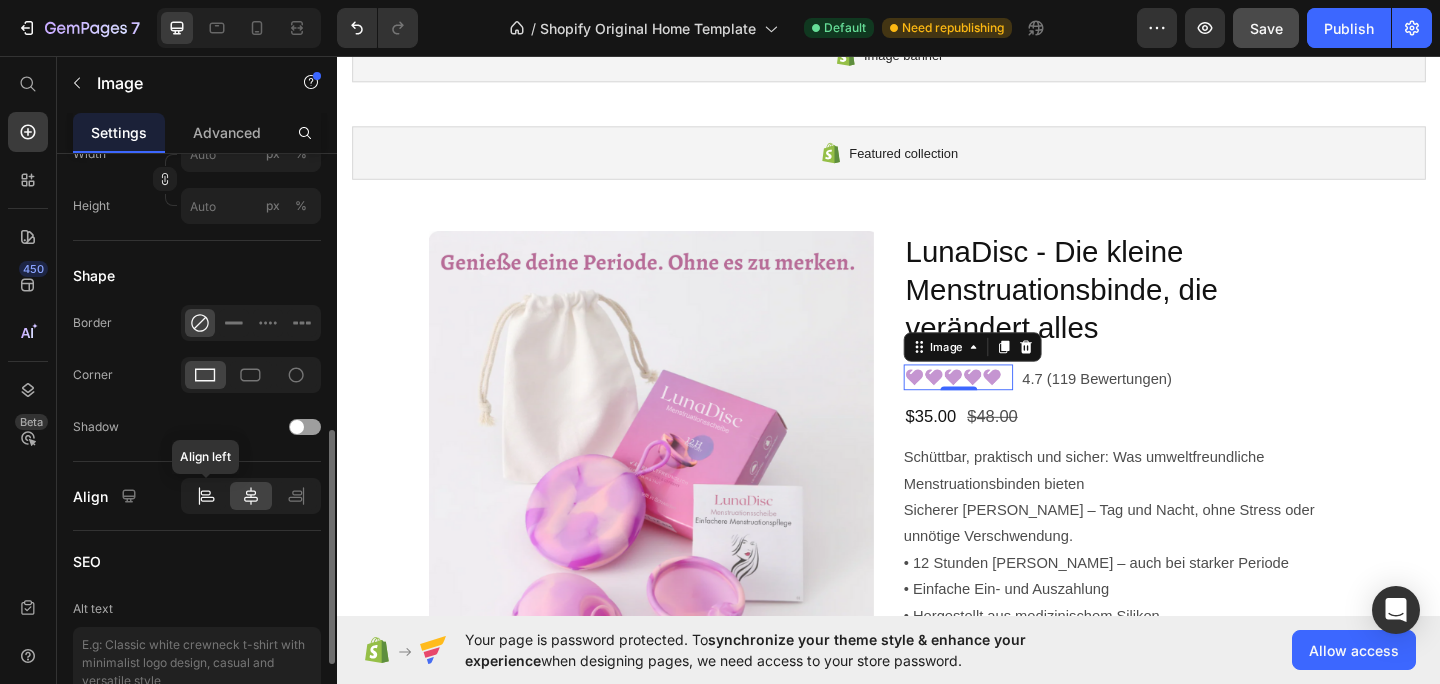 click 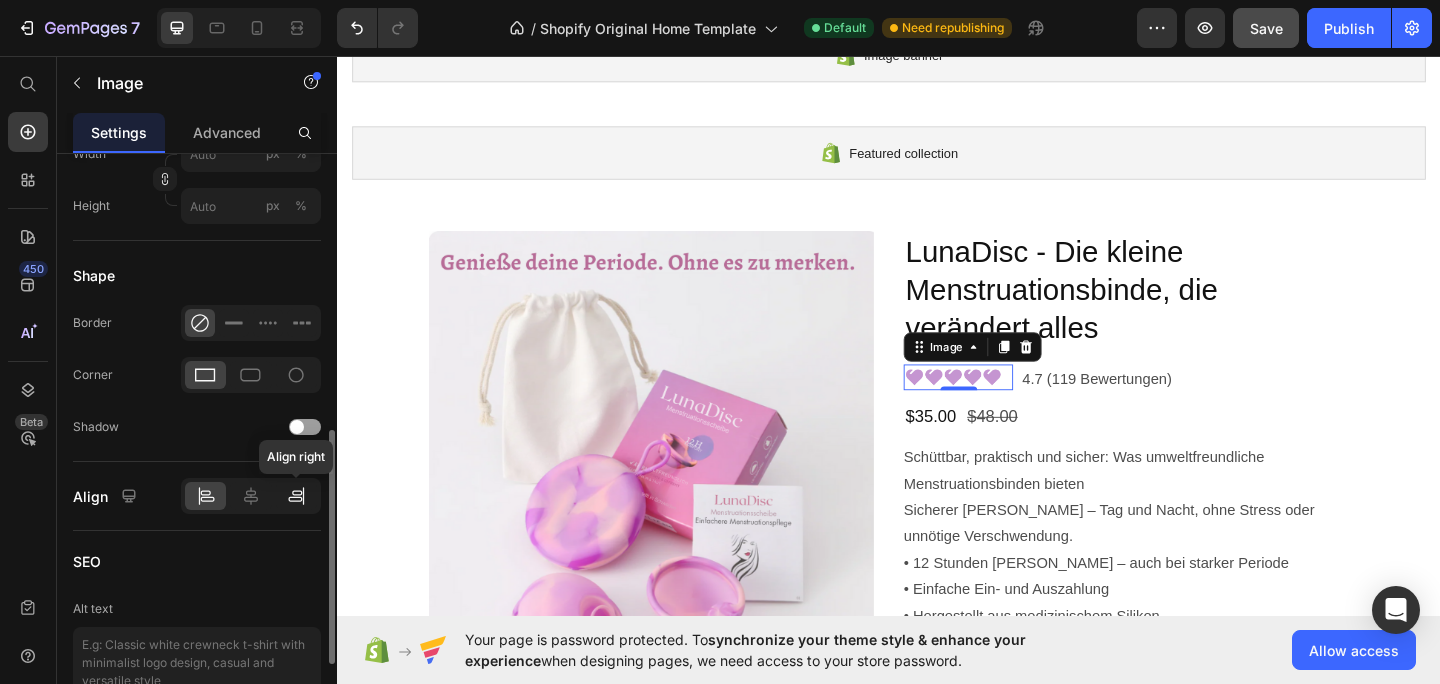 click 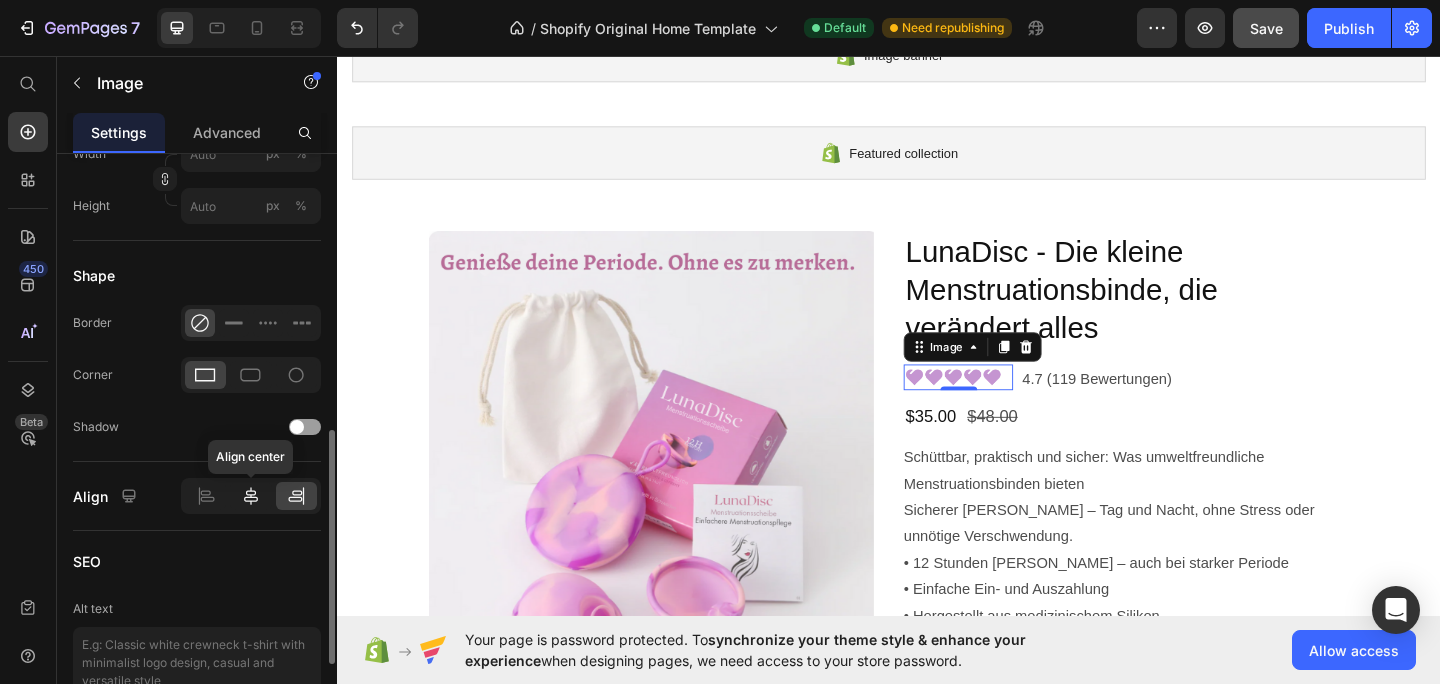 click 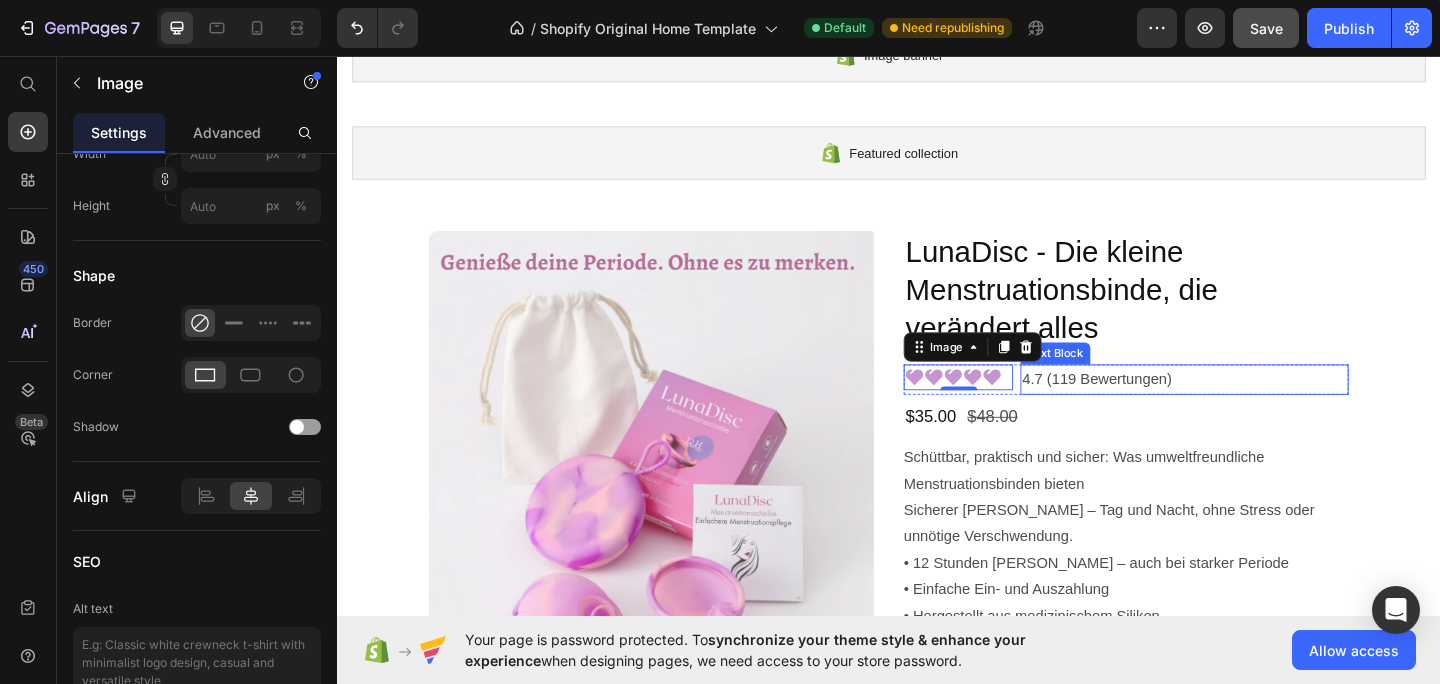 click on "4.7 (119 Bewertungen)" at bounding box center (1258, 408) 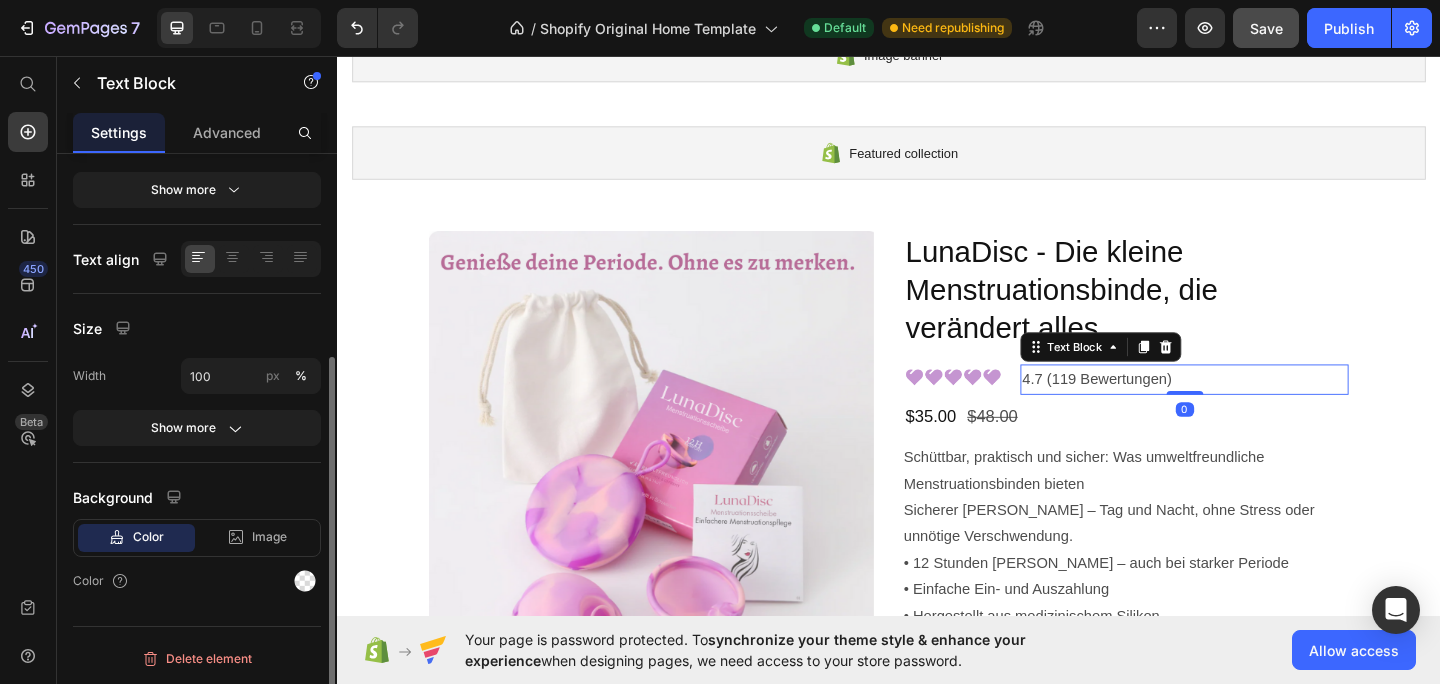 scroll, scrollTop: 0, scrollLeft: 0, axis: both 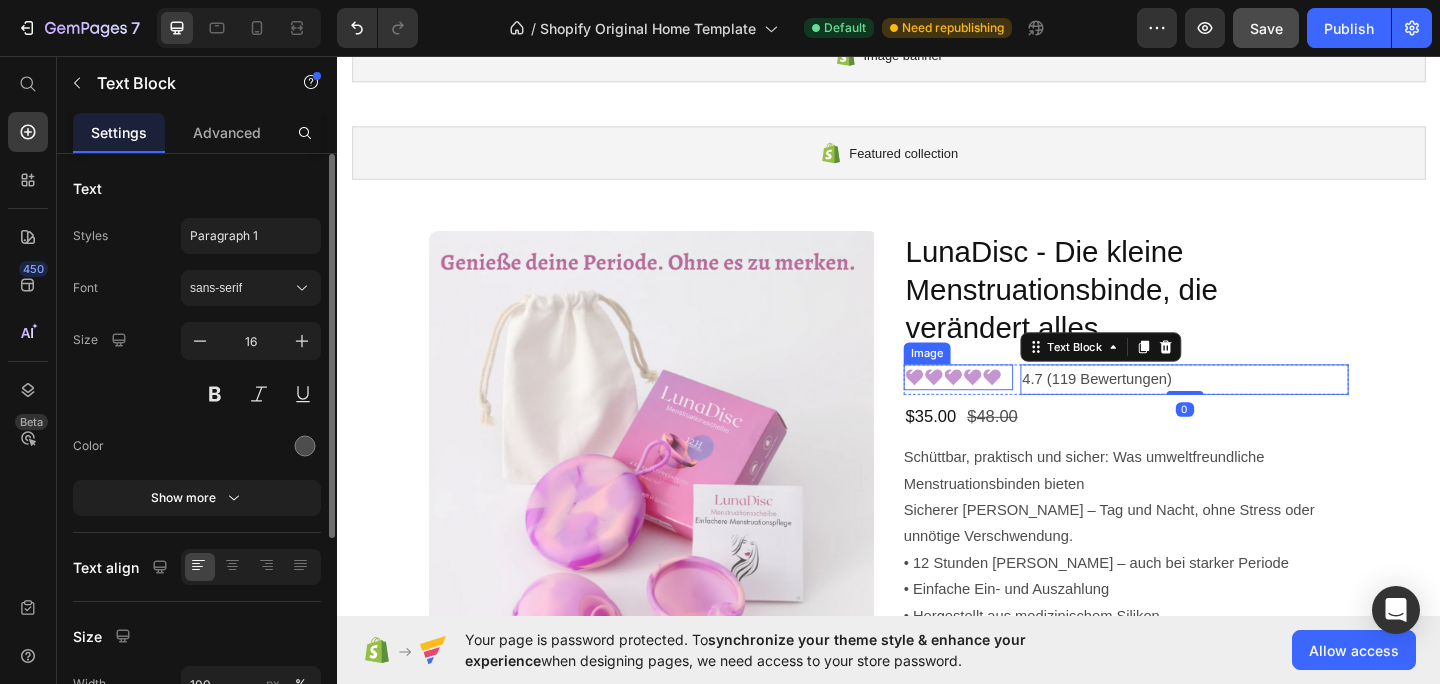 click at bounding box center (1012, 406) 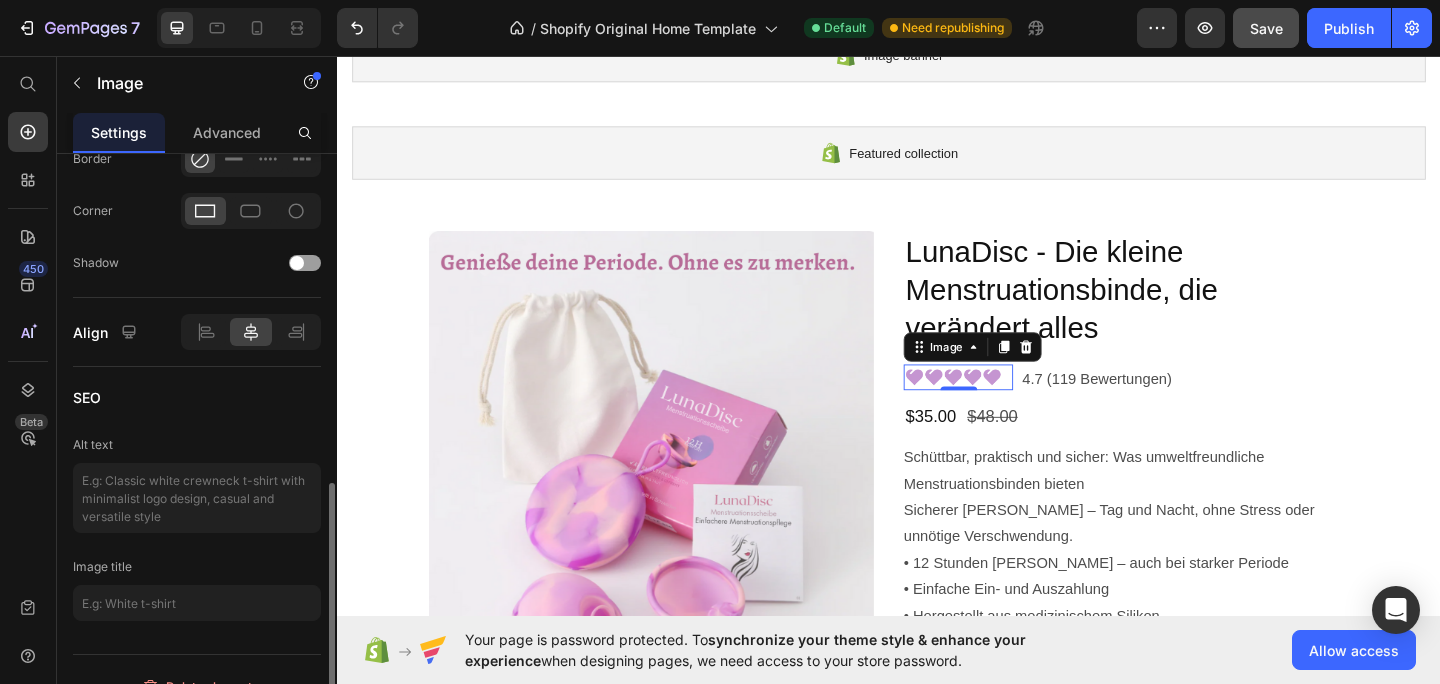 scroll, scrollTop: 884, scrollLeft: 0, axis: vertical 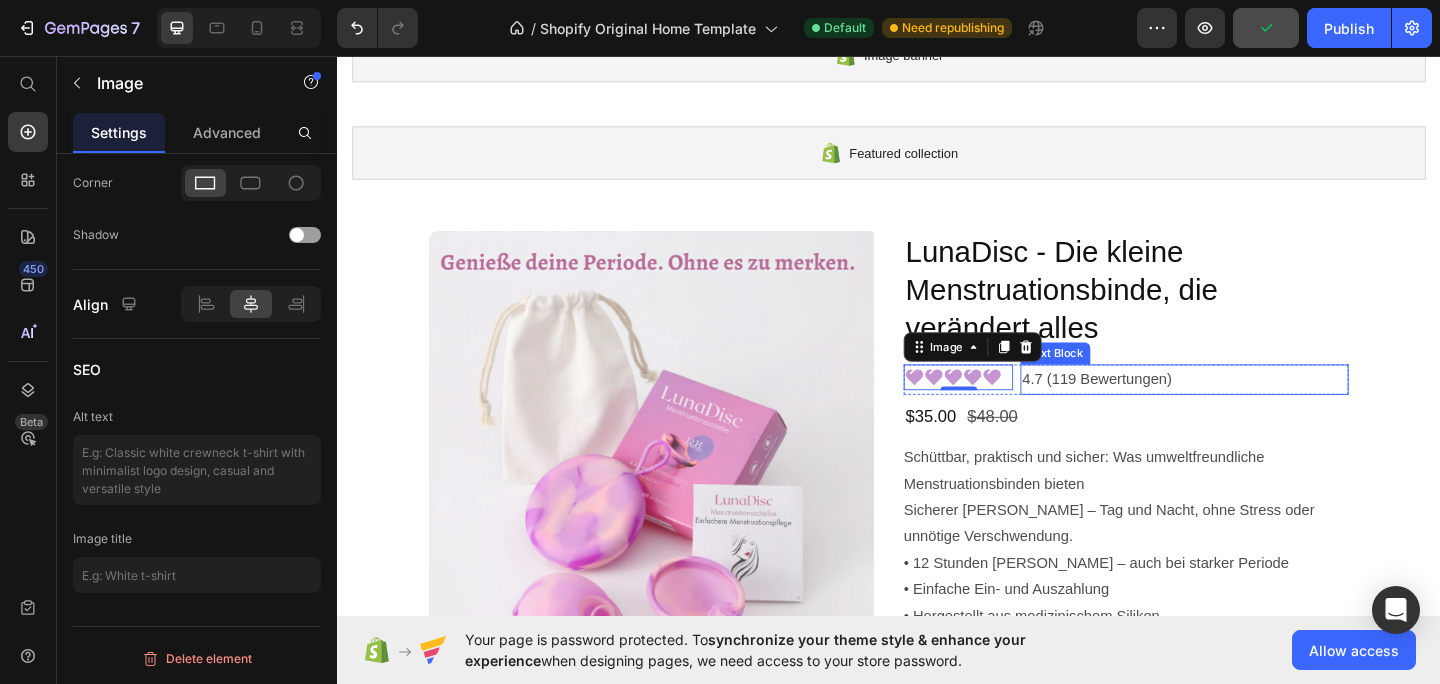 click on "4.7 (119 Bewertungen)" at bounding box center (1258, 408) 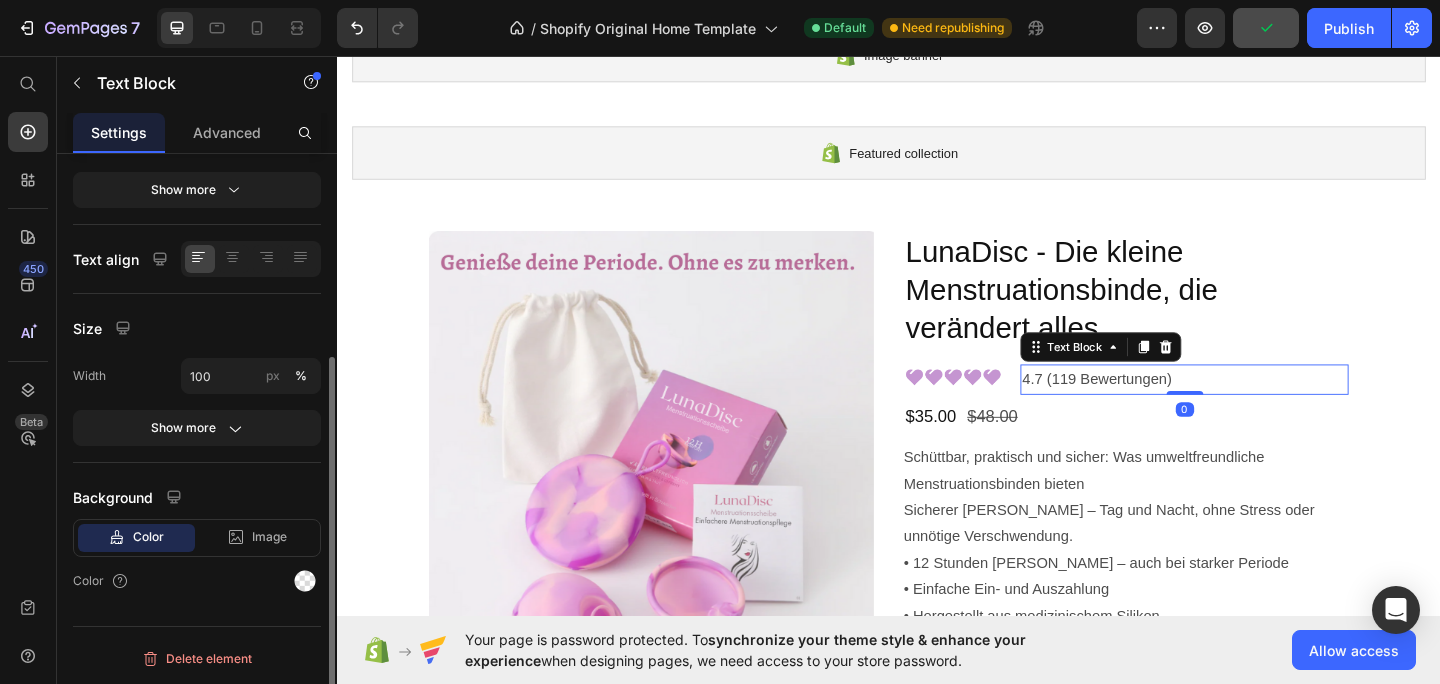 scroll, scrollTop: 0, scrollLeft: 0, axis: both 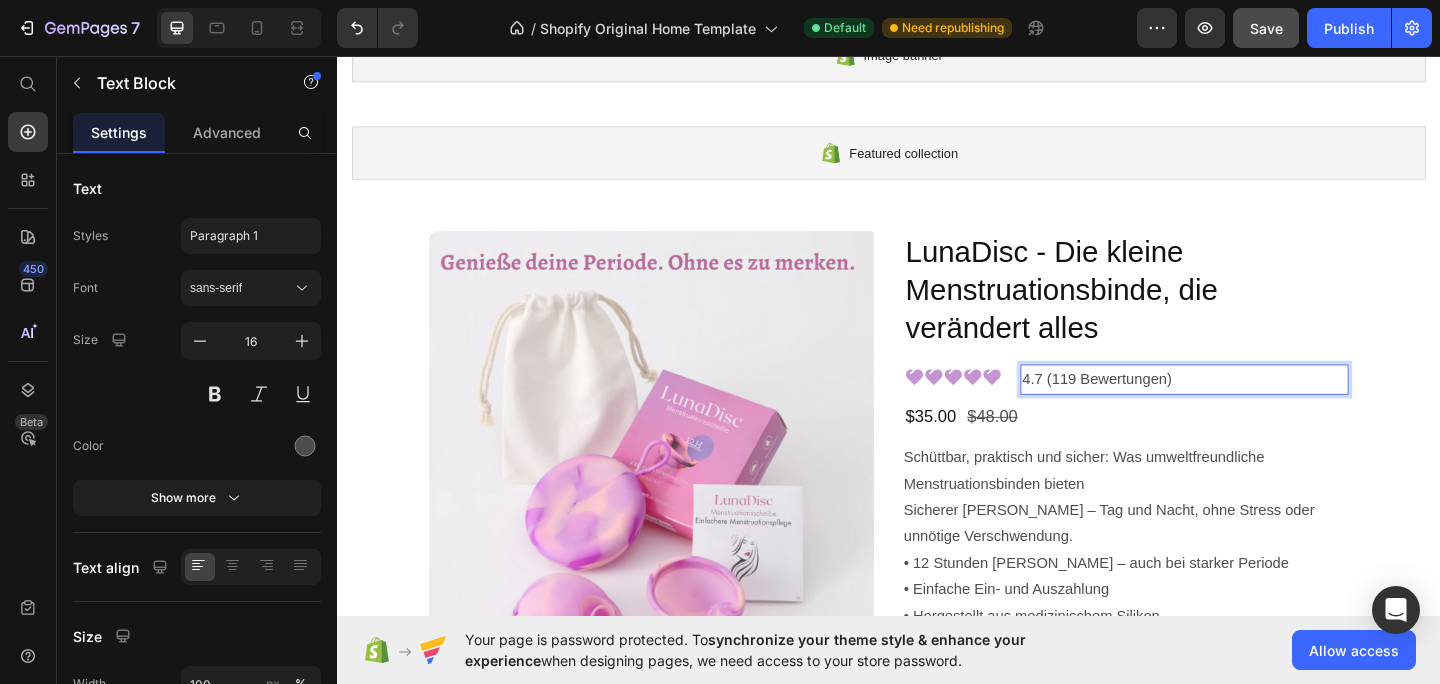 click on "4.7 (119 Bewertungen)" at bounding box center (1258, 408) 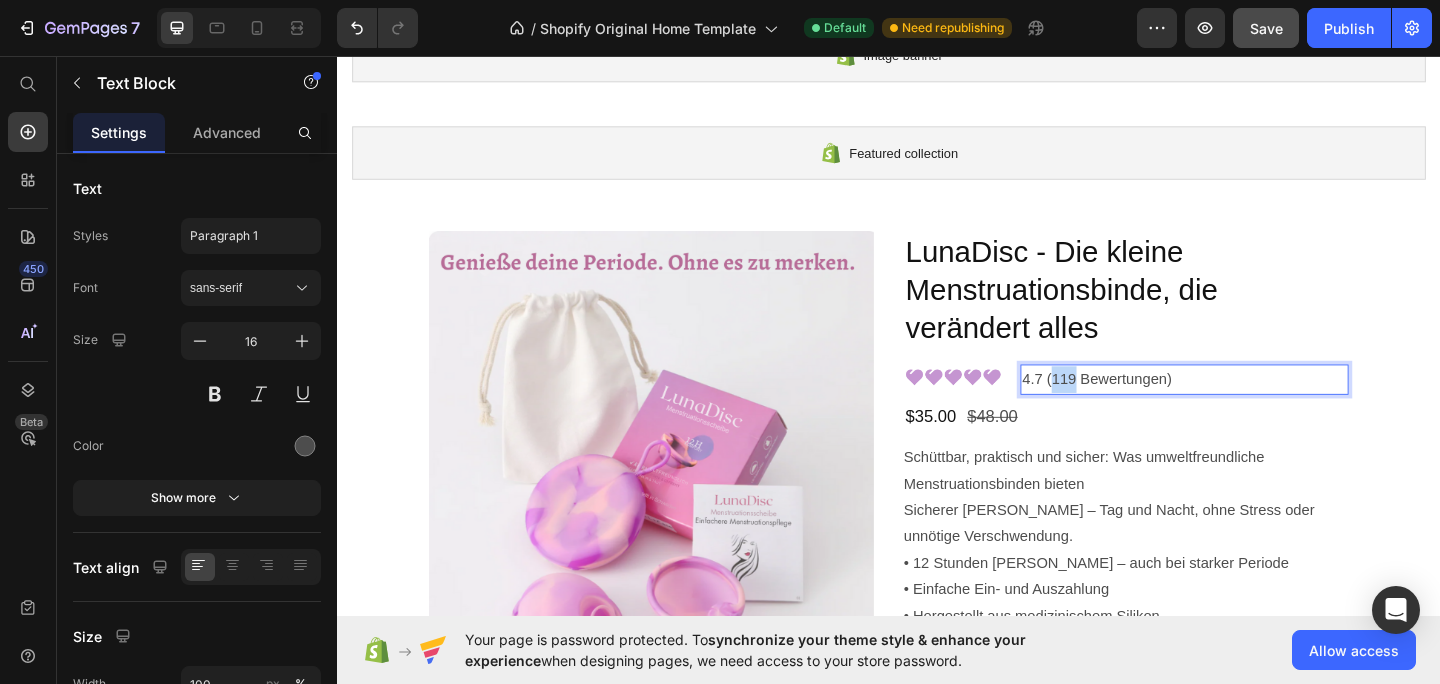 click on "4.7 (119 Bewertungen)" at bounding box center (1258, 408) 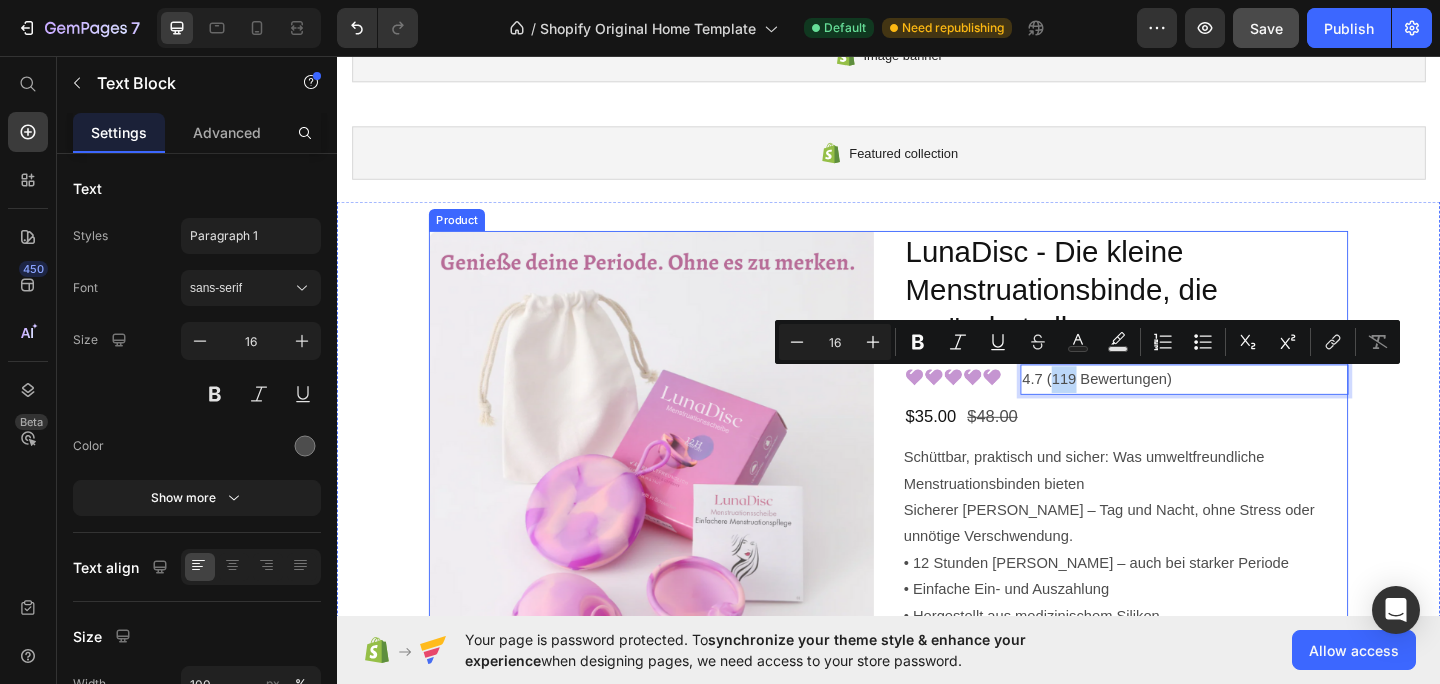 click on "$35.00 Product Price $48.00 Product Price Row" at bounding box center (1195, 449) 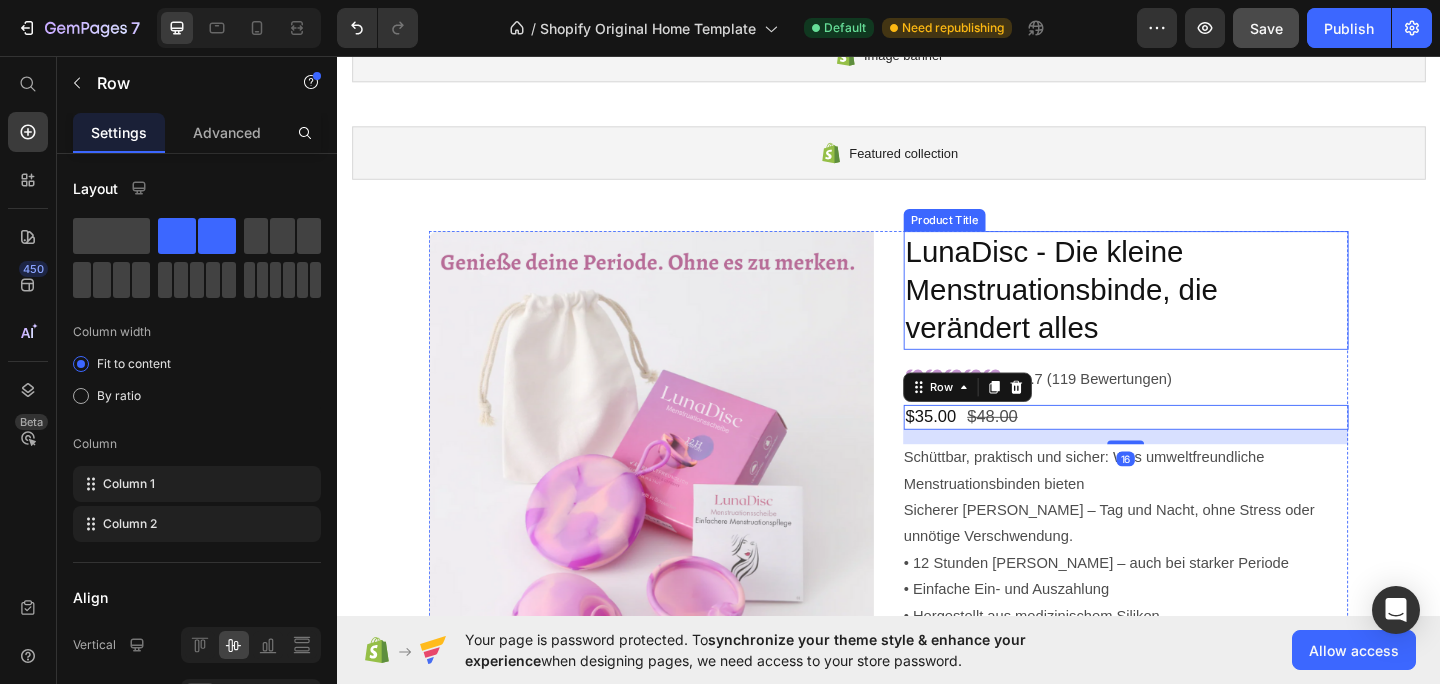 click on "LunaDisc - Die kleine Menstruationsbinde, die verändert alles" at bounding box center (1195, 311) 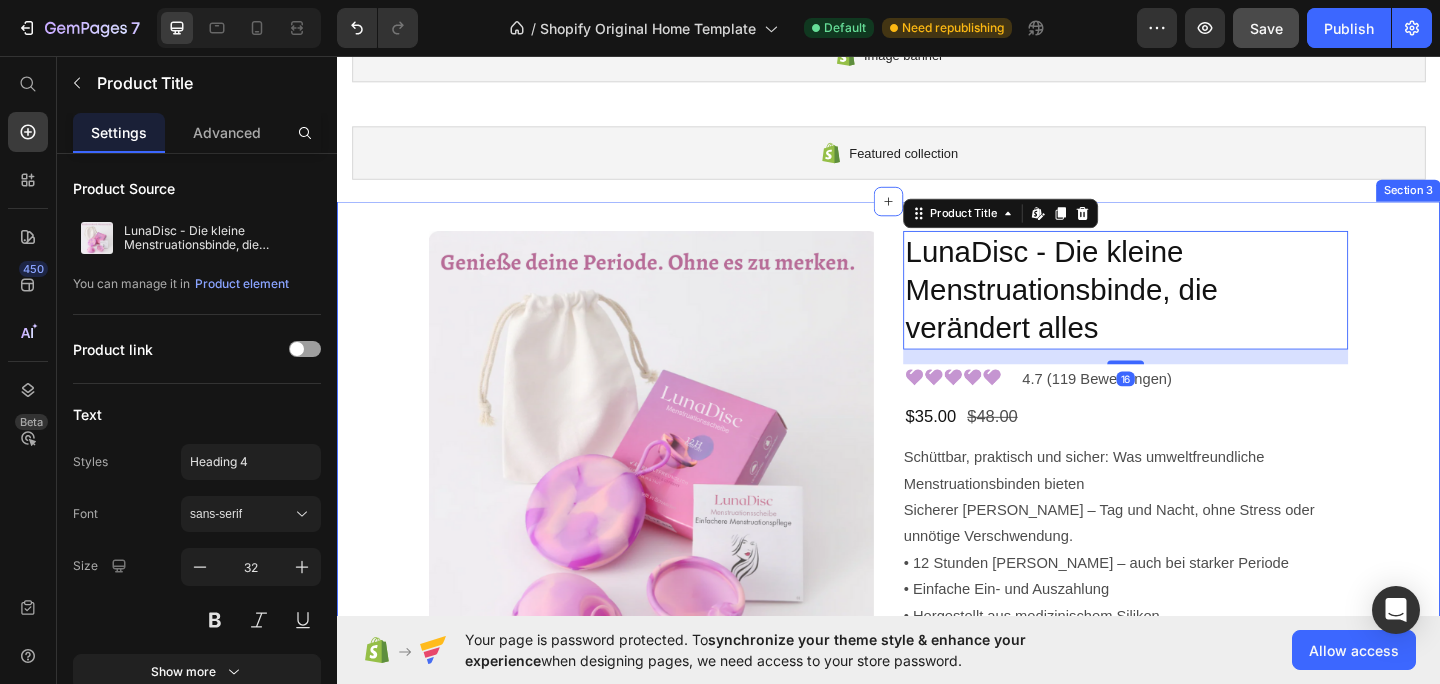 click on "Product Images LunaDisc - Die kleine Menstruationsbinde, die verändert alles Product Title   Edit content in Shopify 16 Image 4.7 (119 Bewertungen) Text Block Row $35.00 Product Price $48.00 Product Price Row Schüttbar, praktisch und sicher: Was umweltfreundliche Menstruationsbinden bieten Sicherer Schutz – Tag und Nacht, ohne Stress oder unnötige Verschwendung. • 12 Stunden Schutz – auch bei starker Periode • Einfache Ein- und Auszahlung • Hergestellt aus medizinischem Silikon Product Description Größe: S S S S L L L Product Variants & Swatches Quantity Text Block 1 Product Quantity
Add to cart Add to Cart Buy it now Dynamic Checkout Product Section 3" at bounding box center (937, 636) 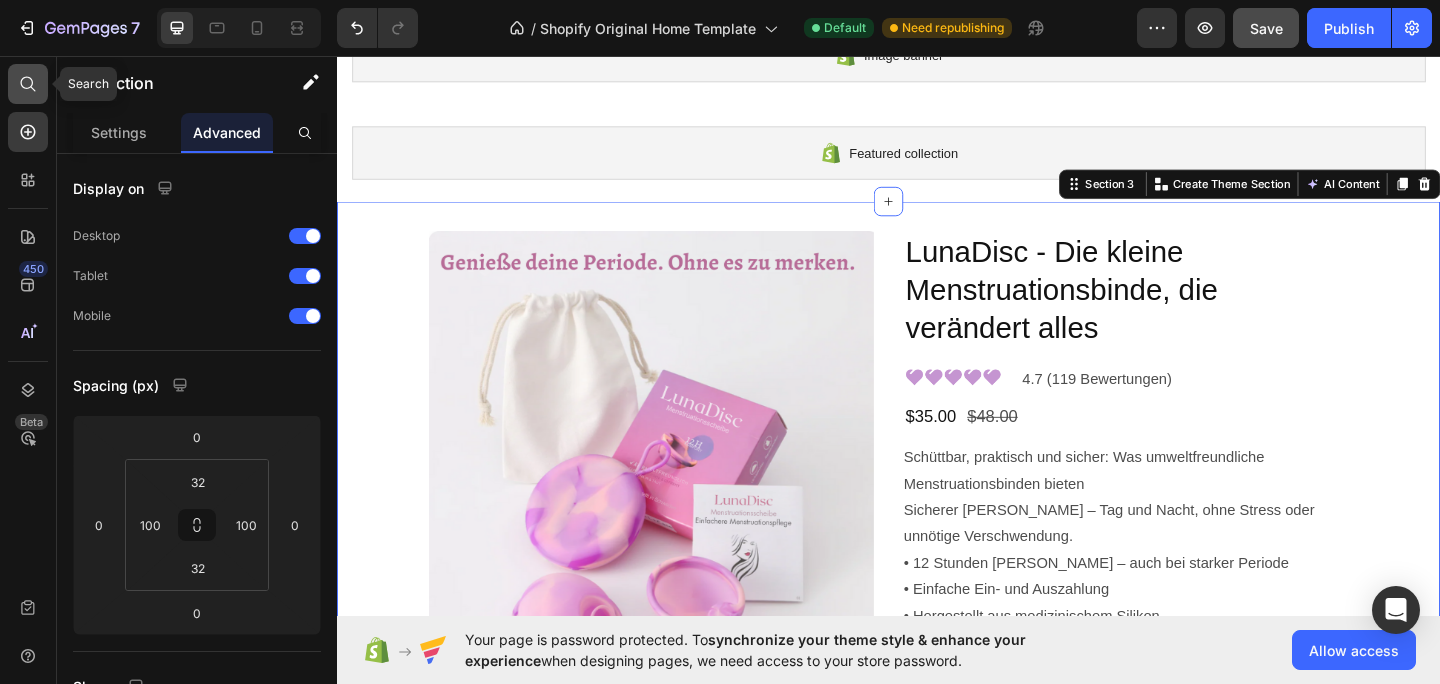 click 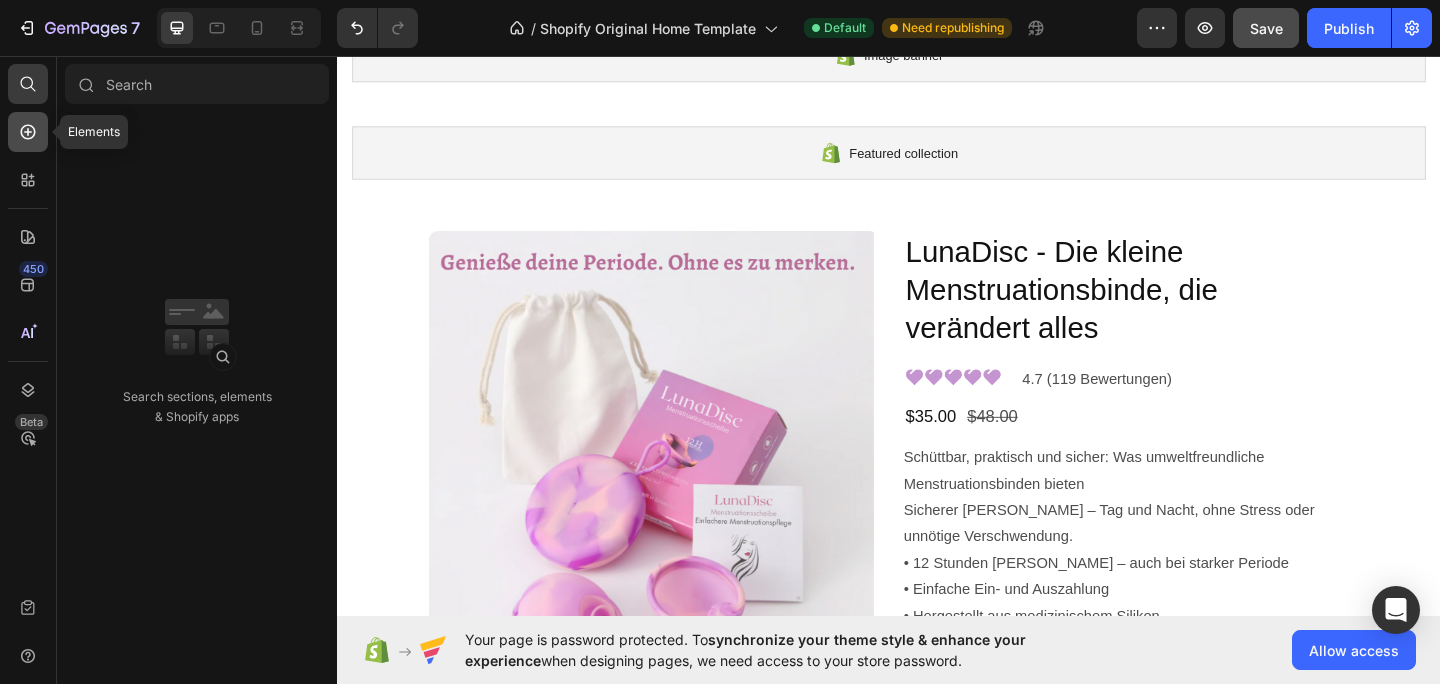 click 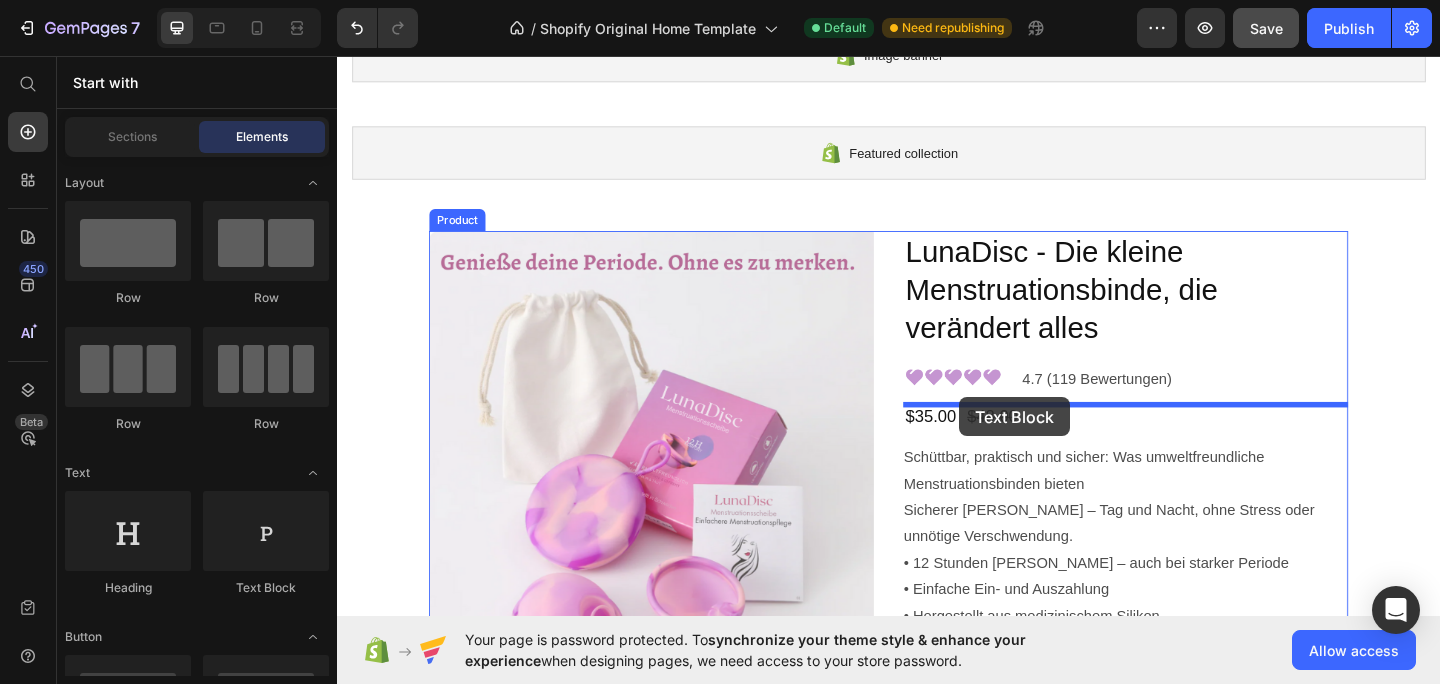 drag, startPoint x: 587, startPoint y: 593, endPoint x: 1014, endPoint y: 428, distance: 457.7707 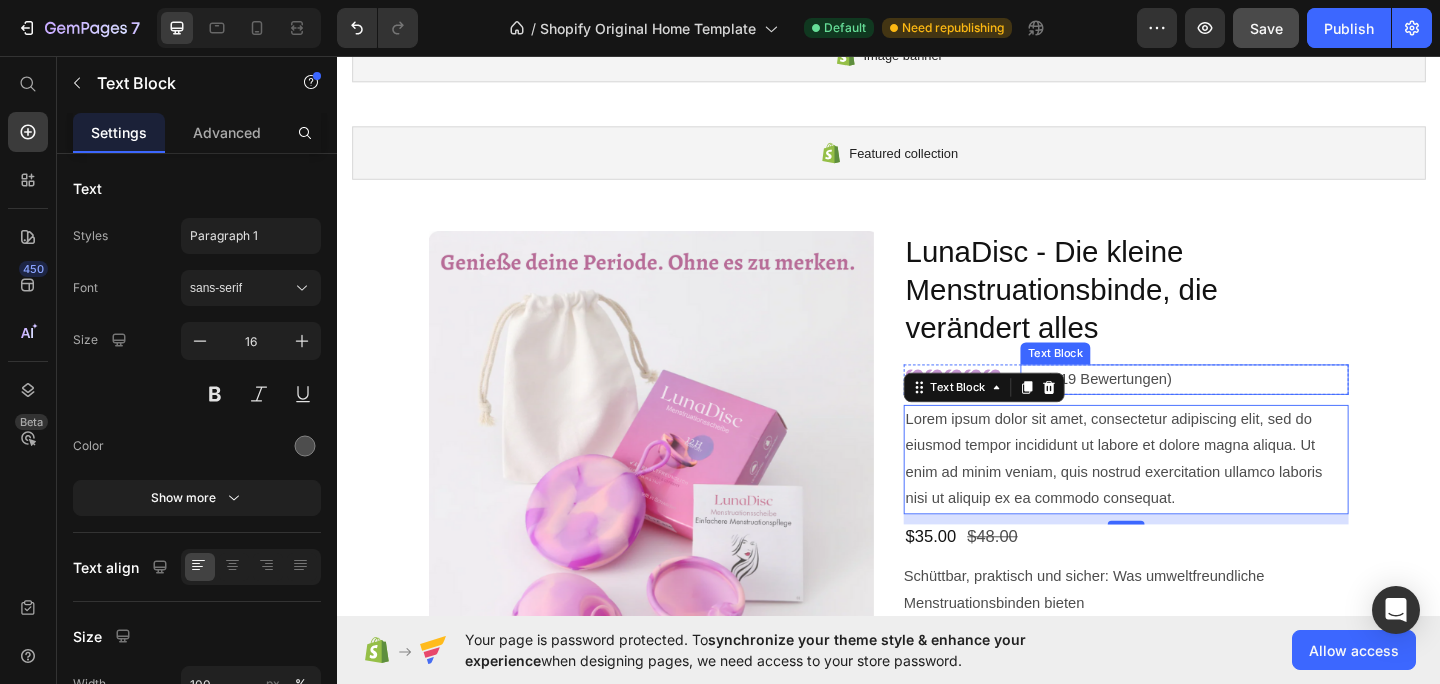 click on "4.7 (119 Bewertungen)" at bounding box center (1258, 408) 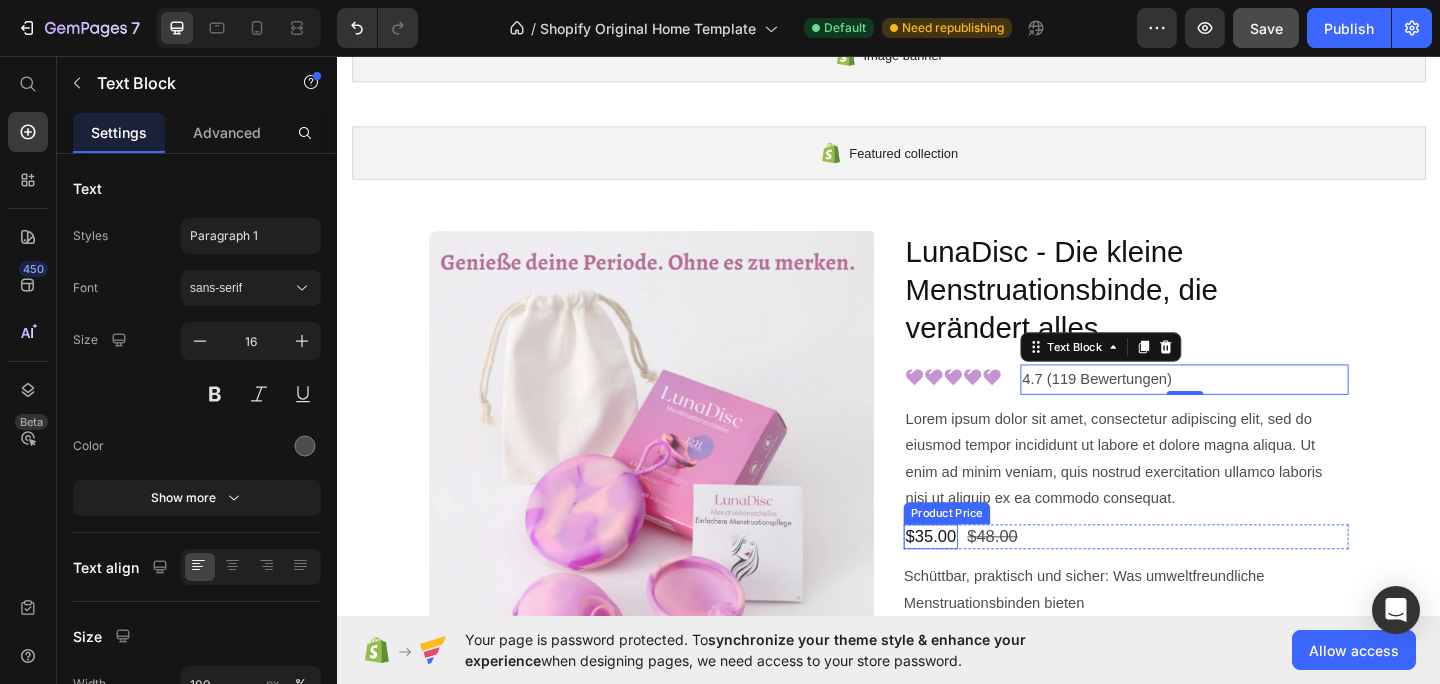 click on "Product Price" at bounding box center [1000, 554] 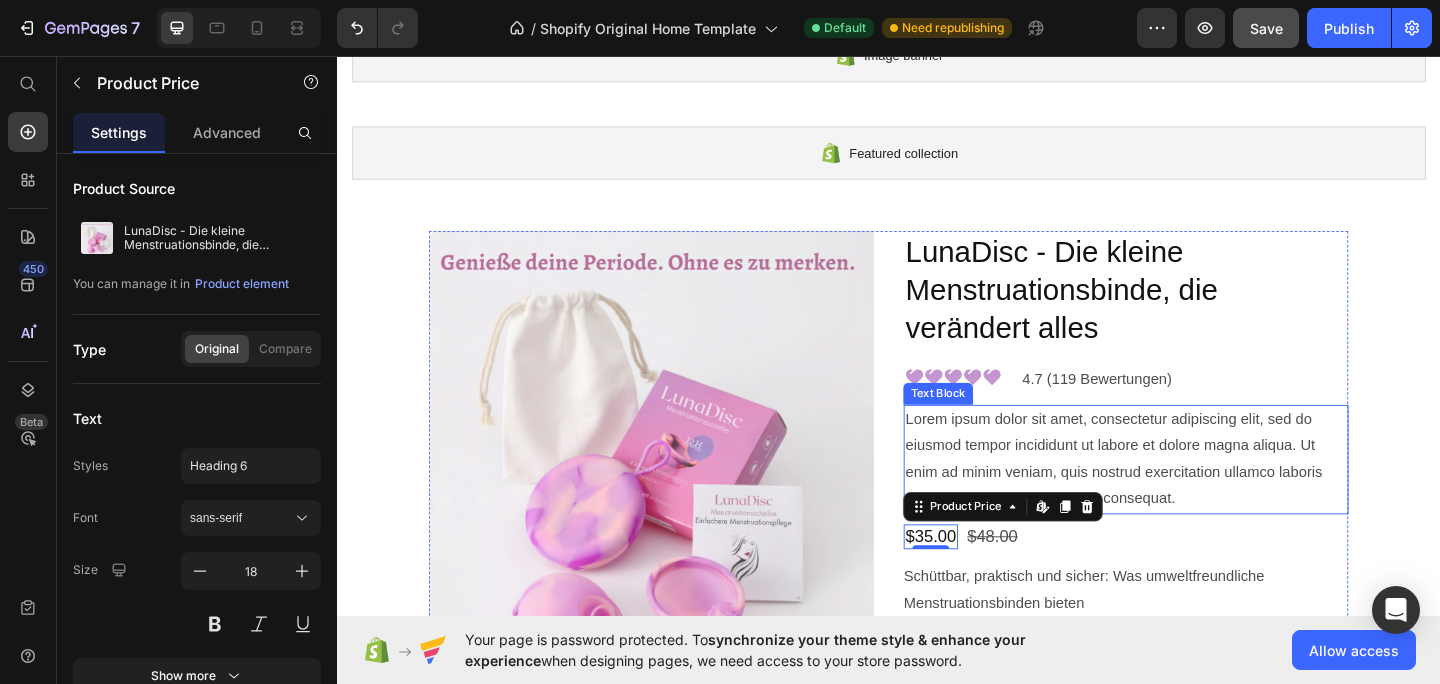 click on "Lorem ipsum dolor sit amet, consectetur adipiscing elit, sed do eiusmod tempor incididunt ut labore et dolore magna aliqua. Ut enim ad minim veniam, quis nostrud exercitation ullamco laboris nisi ut aliquip ex ea commodo consequat." at bounding box center (1195, 495) 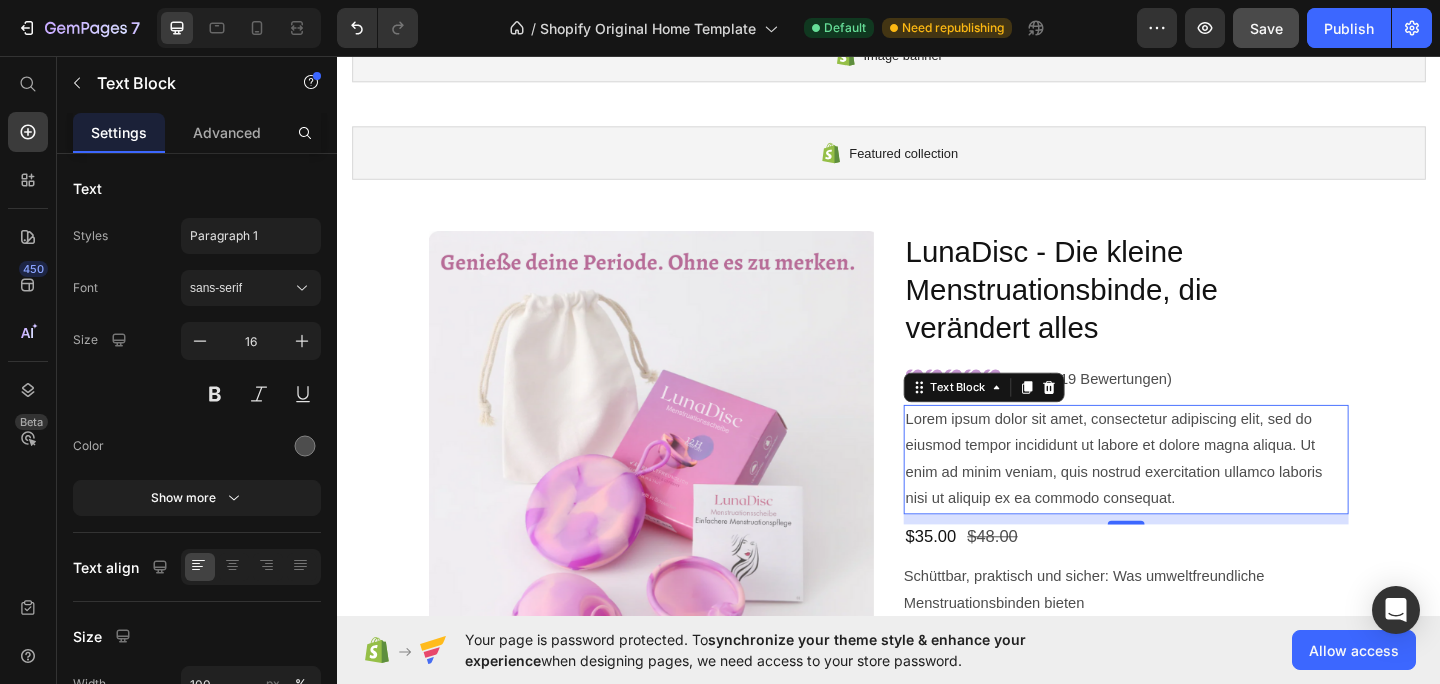 click on "Lorem ipsum dolor sit amet, consectetur adipiscing elit, sed do eiusmod tempor incididunt ut labore et dolore magna aliqua. Ut enim ad minim veniam, quis nostrud exercitation ullamco laboris nisi ut aliquip ex ea commodo consequat." at bounding box center [1195, 495] 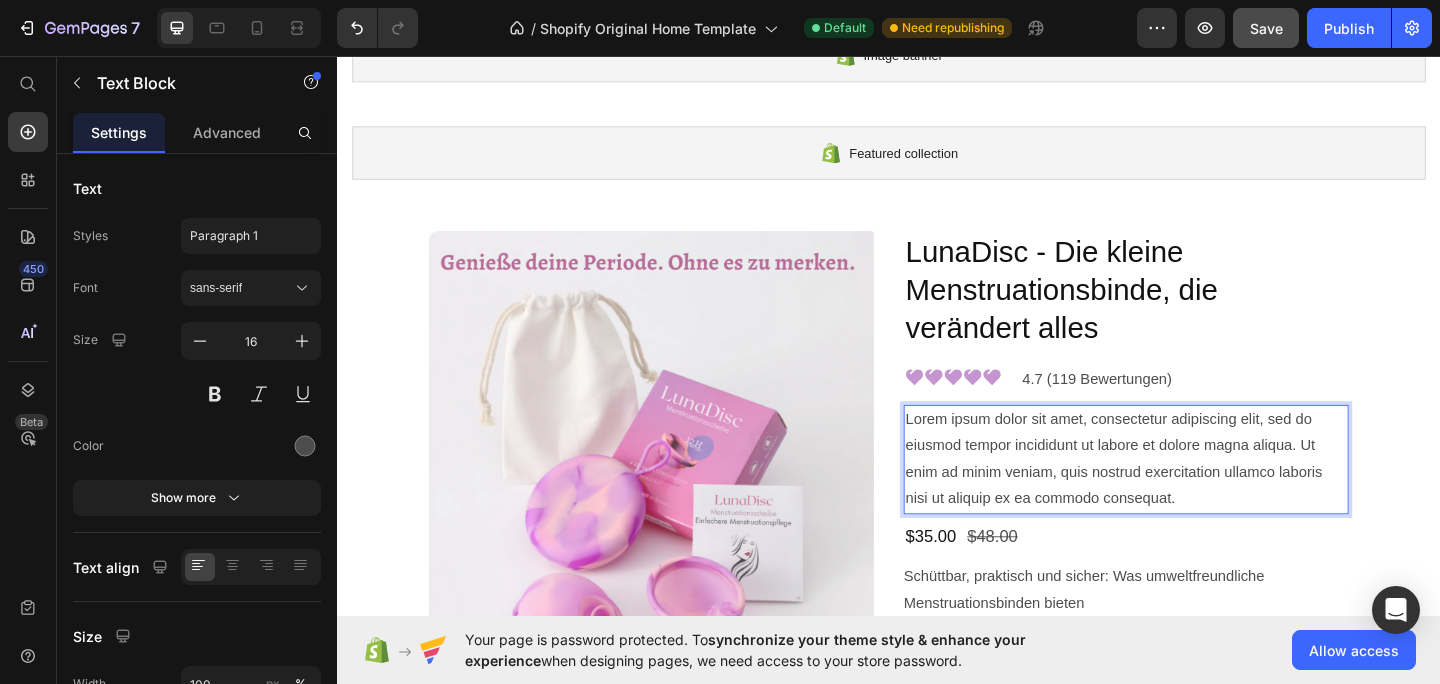click on "Lorem ipsum dolor sit amet, consectetur adipiscing elit, sed do eiusmod tempor incididunt ut labore et dolore magna aliqua. Ut enim ad minim veniam, quis nostrud exercitation ullamco laboris nisi ut aliquip ex ea commodo consequat." at bounding box center (1195, 495) 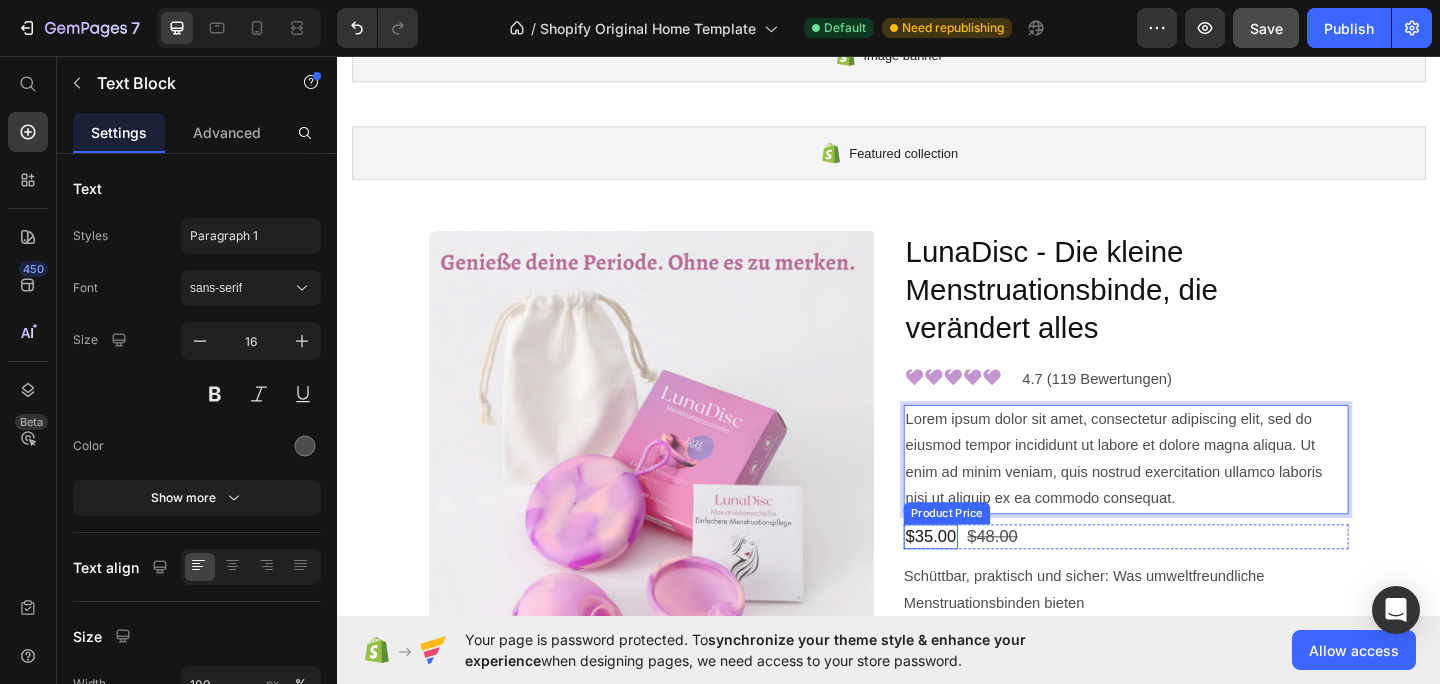 click on "$35.00" at bounding box center [982, 579] 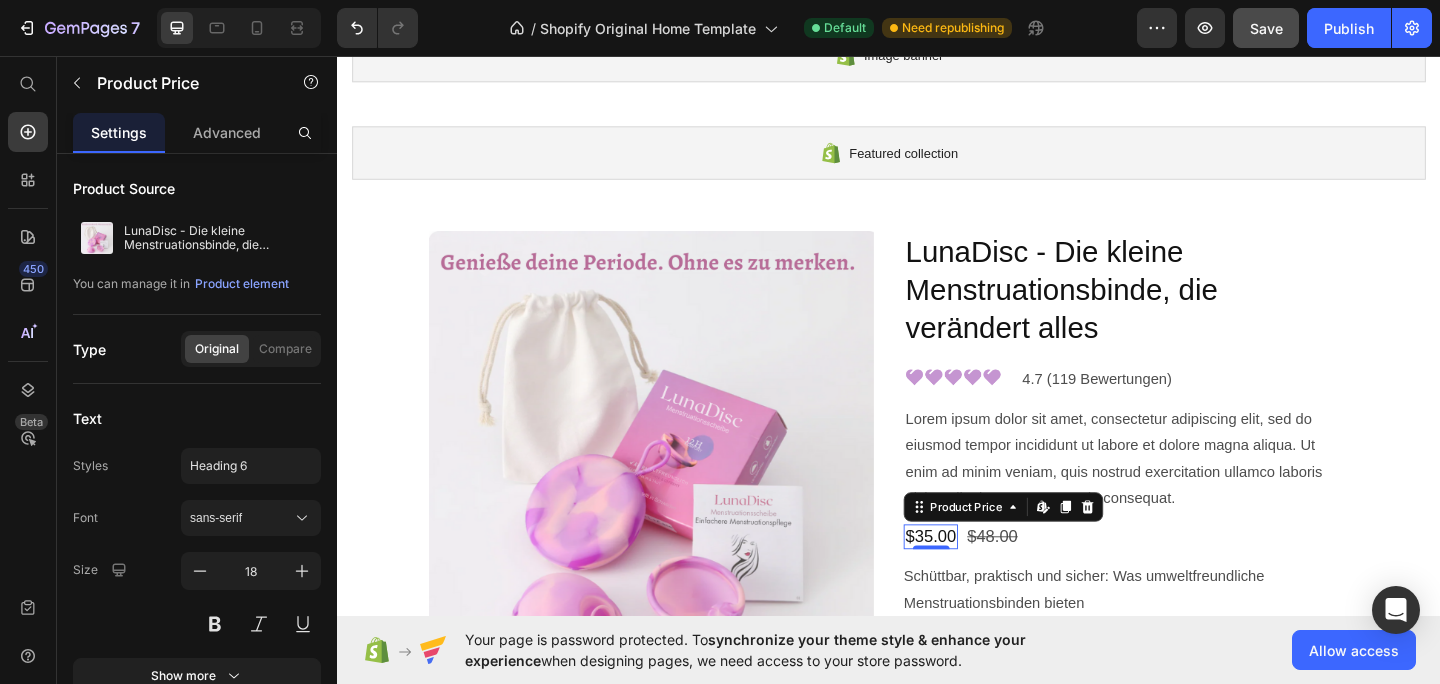 click on "$35.00" at bounding box center [982, 579] 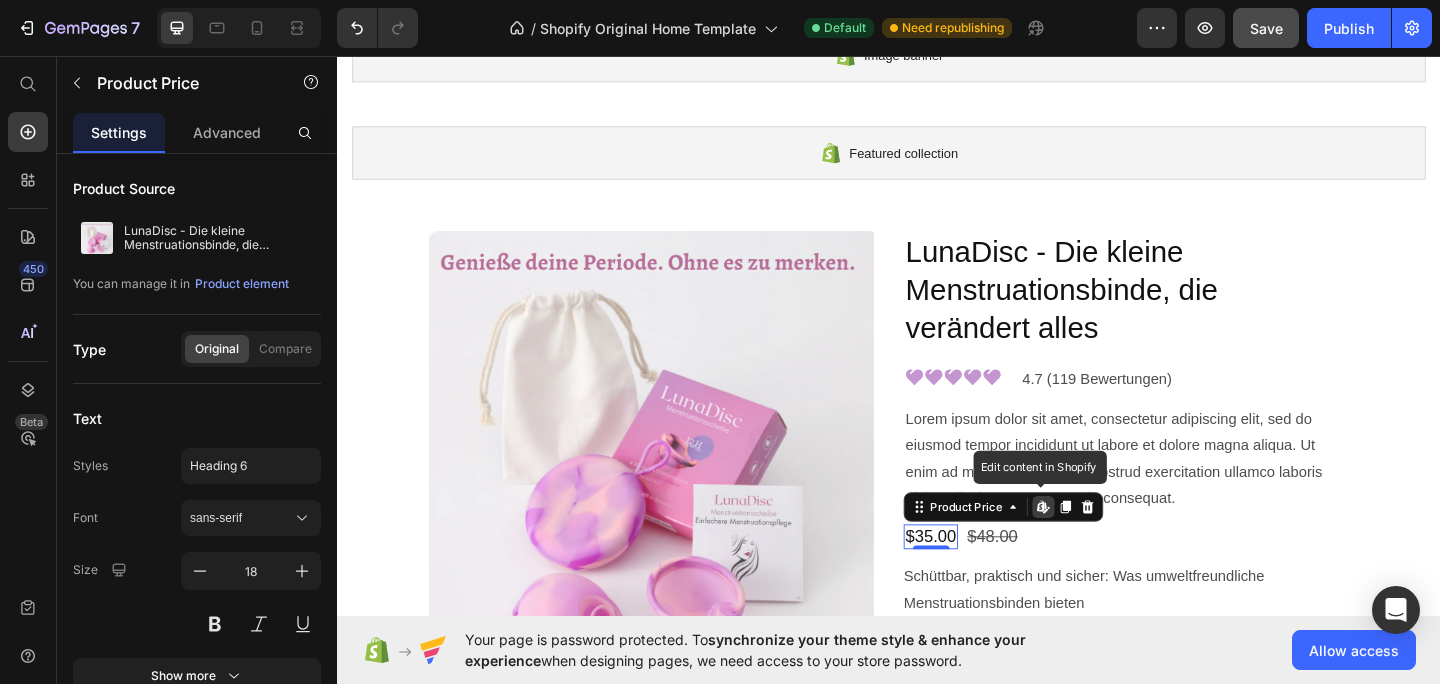 click on "$35.00" at bounding box center [982, 579] 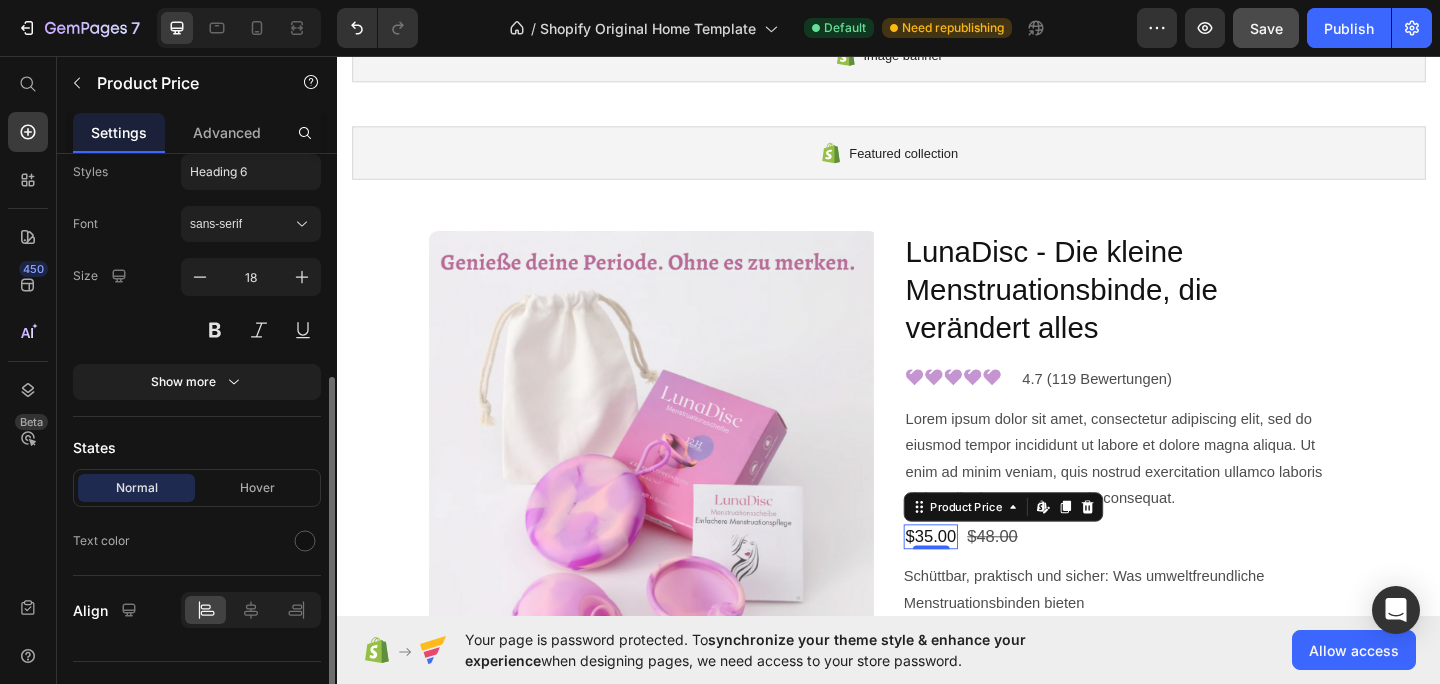 scroll, scrollTop: 329, scrollLeft: 0, axis: vertical 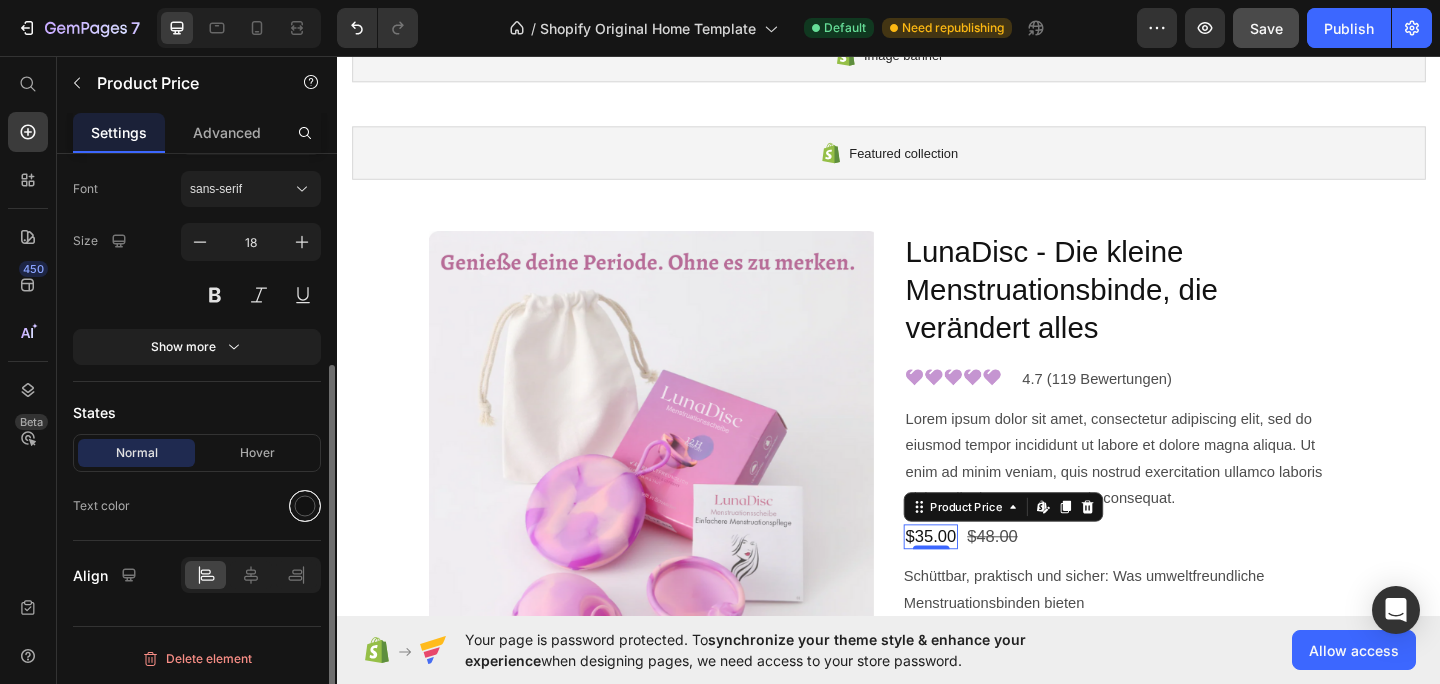 click at bounding box center [305, 506] 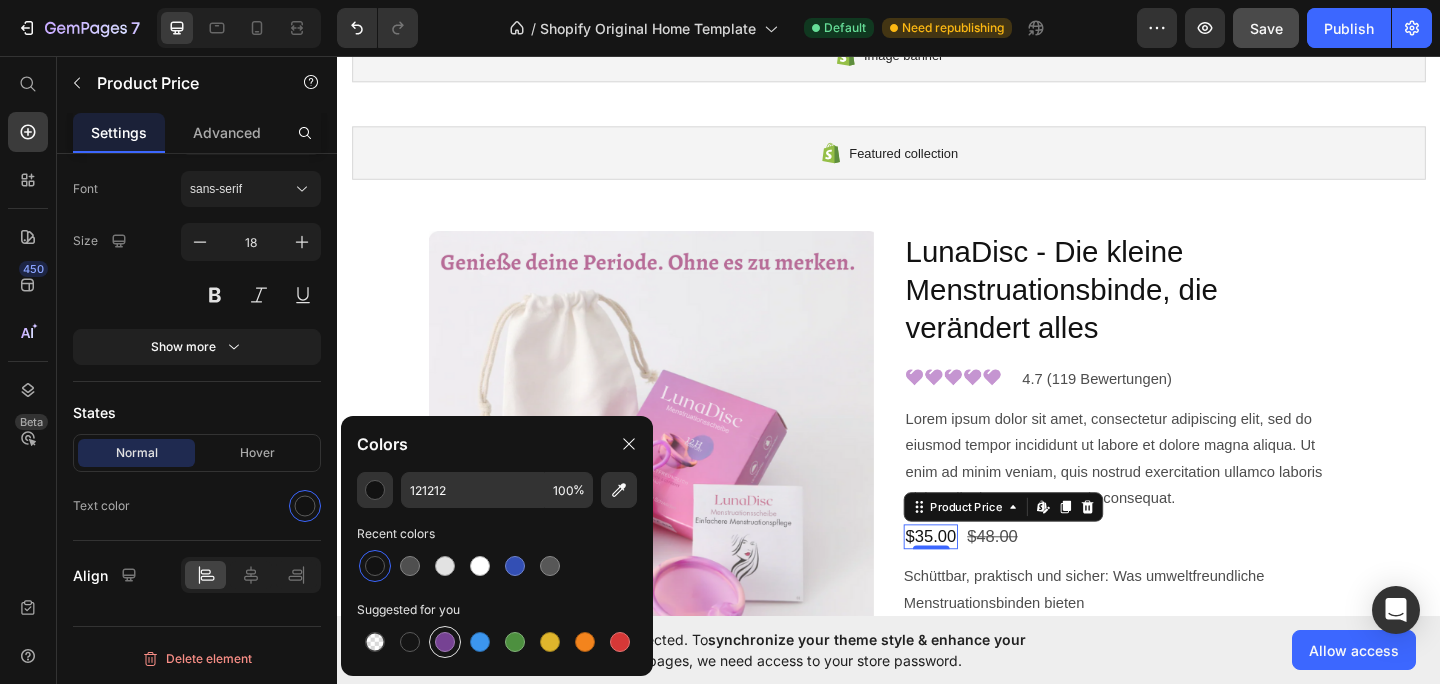 click at bounding box center (445, 642) 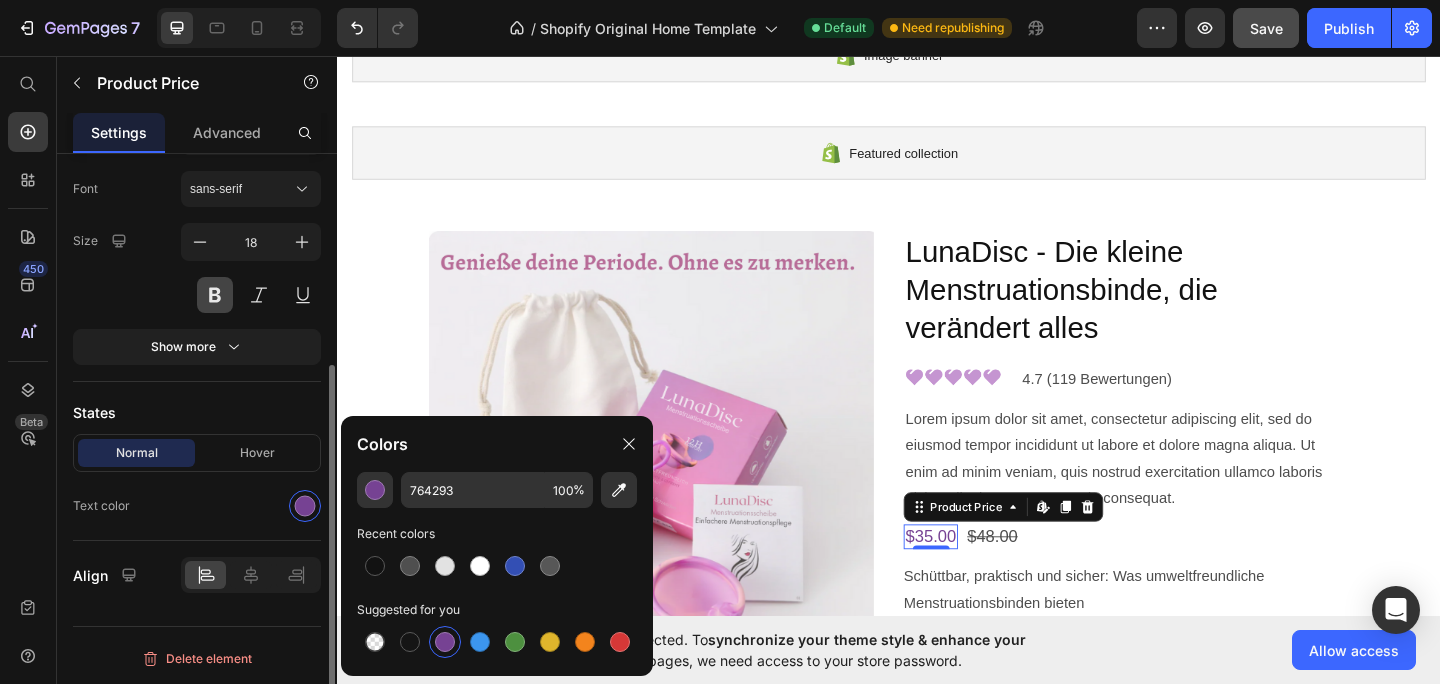 click at bounding box center [215, 295] 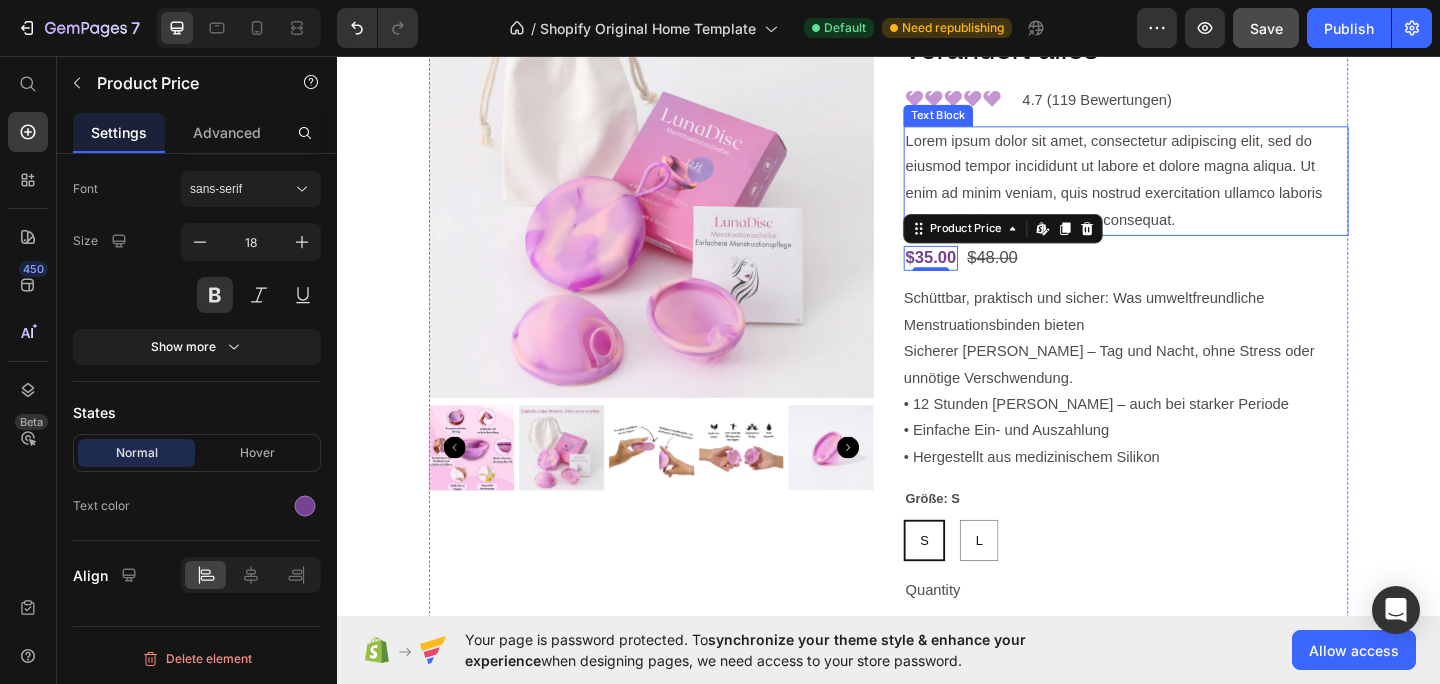 scroll, scrollTop: 397, scrollLeft: 0, axis: vertical 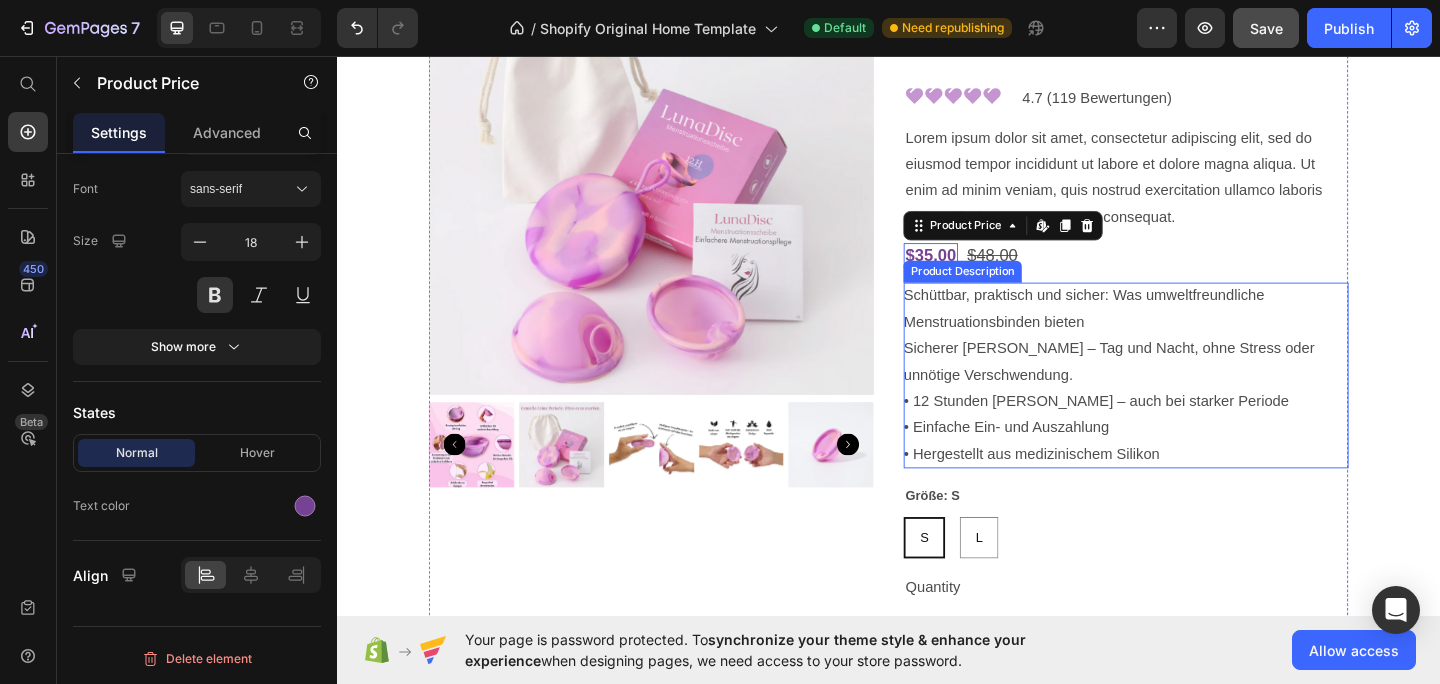click on "Schüttbar, praktisch und sicher: Was umweltfreundliche Menstruationsbinden bieten Sicherer Schutz – Tag und Nacht, ohne Stress oder unnötige Verschwendung. • 12 Stunden Schutz – auch bei starker Periode • Einfache Ein- und Auszahlung • Hergestellt aus medizinischem Silikon" at bounding box center (1195, 404) 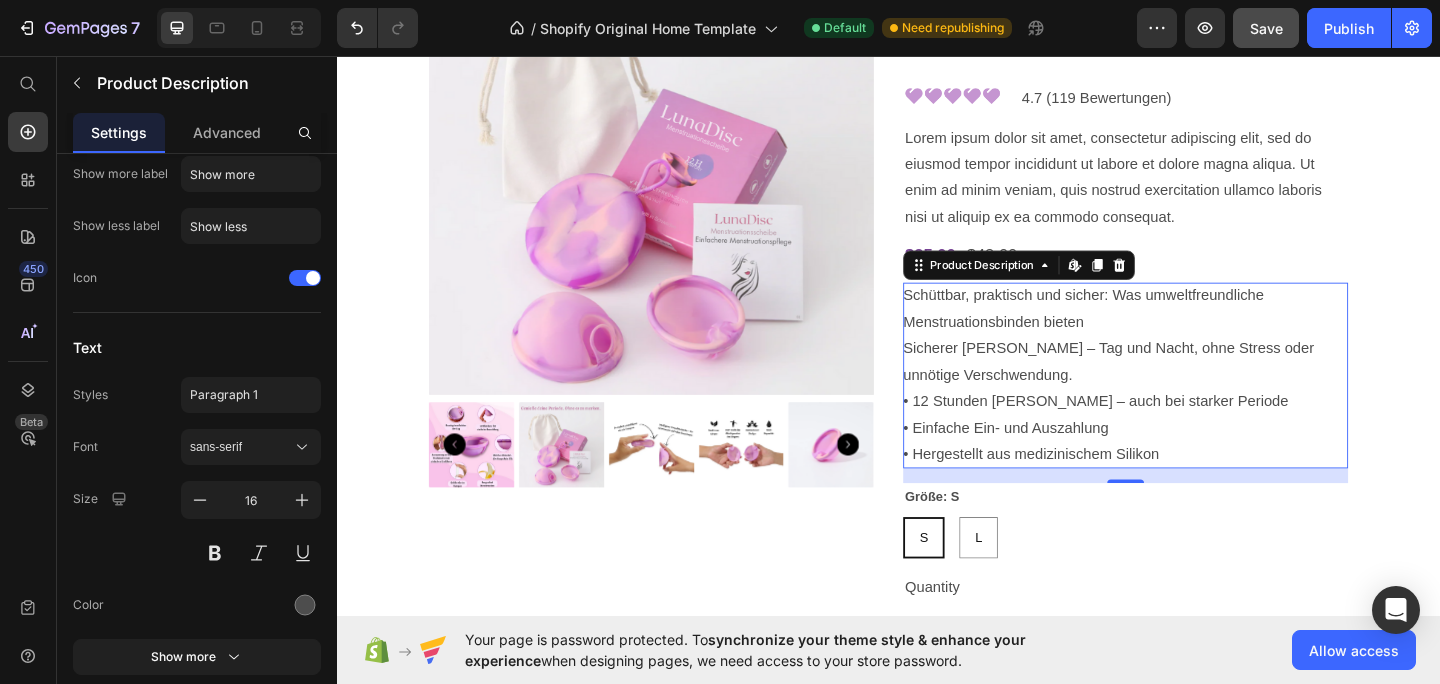 scroll, scrollTop: 0, scrollLeft: 0, axis: both 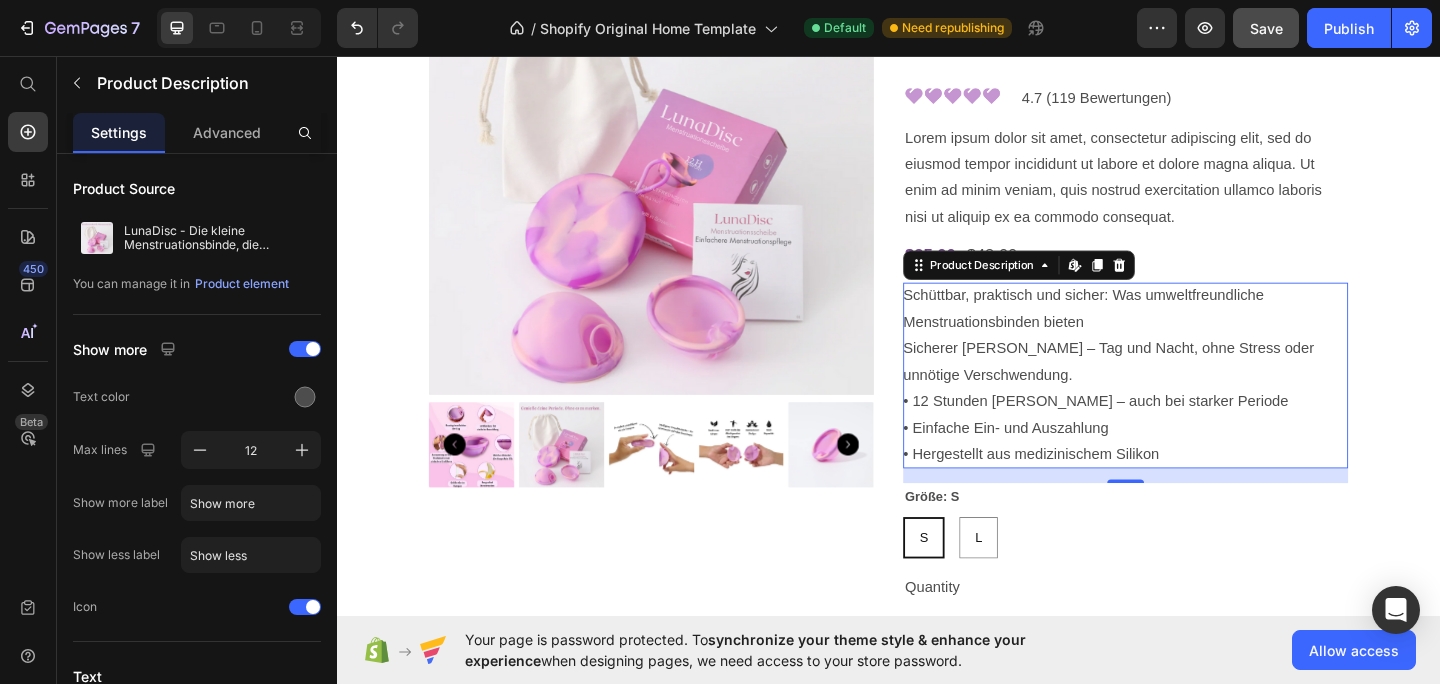click on "Schüttbar, praktisch und sicher: Was umweltfreundliche Menstruationsbinden bieten Sicherer Schutz – Tag und Nacht, ohne Stress oder unnötige Verschwendung. • 12 Stunden Schutz – auch bei starker Periode • Einfache Ein- und Auszahlung • Hergestellt aus medizinischem Silikon" at bounding box center [1195, 404] 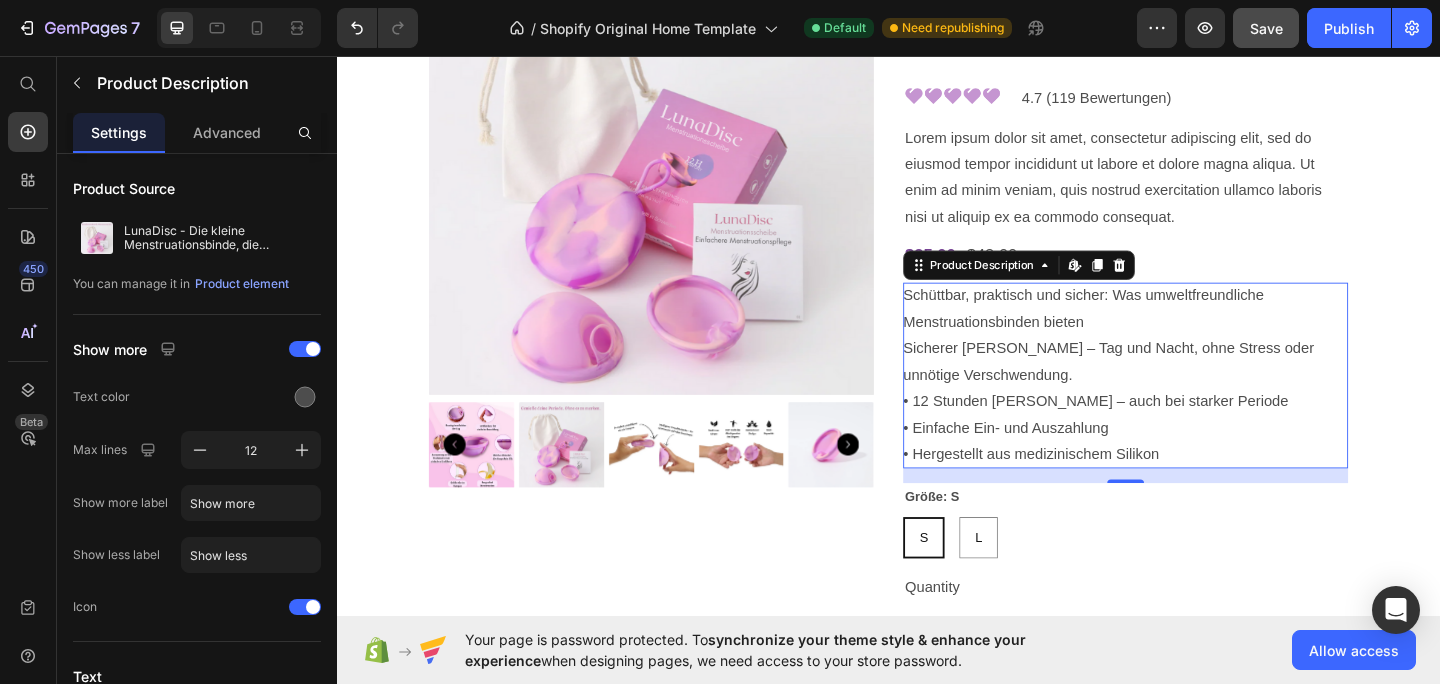 click on "Schüttbar, praktisch und sicher: Was umweltfreundliche Menstruationsbinden bieten Sicherer Schutz – Tag und Nacht, ohne Stress oder unnötige Verschwendung. • 12 Stunden Schutz – auch bei starker Periode • Einfache Ein- und Auszahlung • Hergestellt aus medizinischem Silikon" at bounding box center [1195, 404] 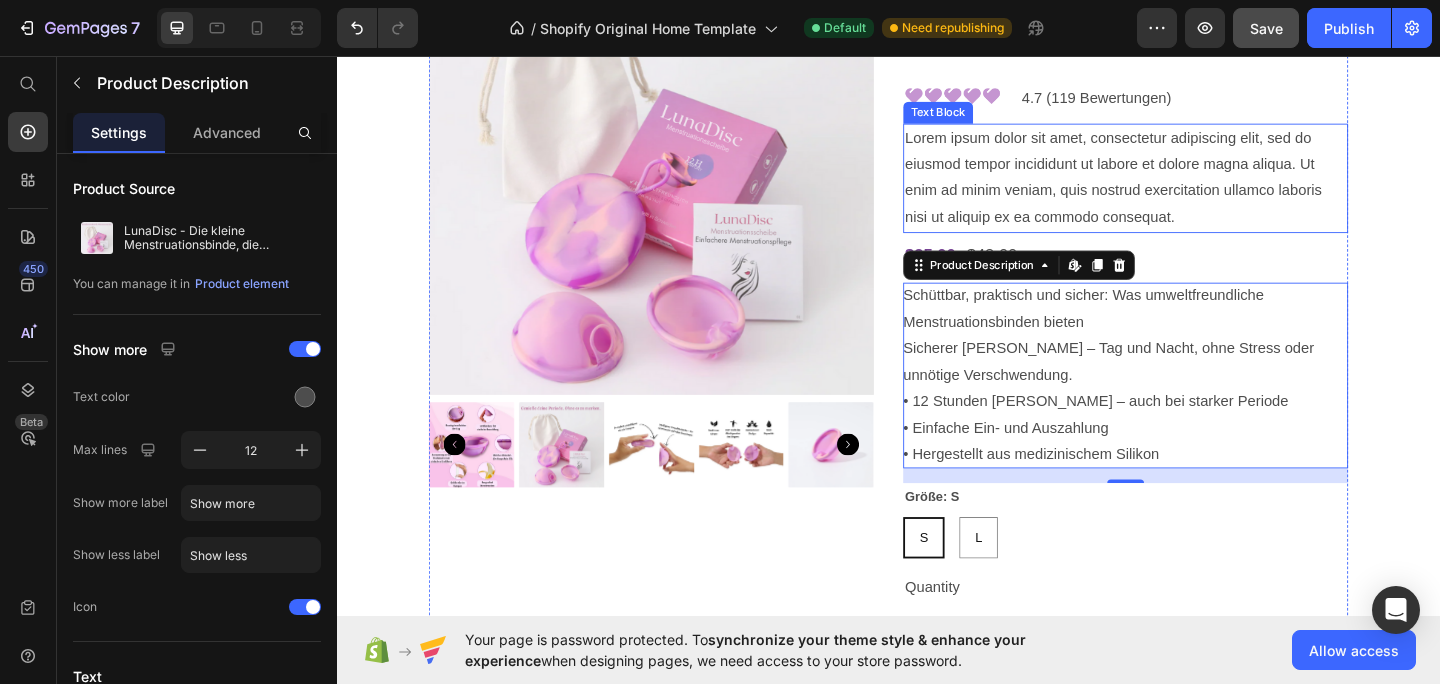 click on "Lorem ipsum dolor sit amet, consectetur adipiscing elit, sed do eiusmod tempor incididunt ut labore et dolore magna aliqua. Ut enim ad minim veniam, quis nostrud exercitation ullamco laboris nisi ut aliquip ex ea commodo consequat." at bounding box center (1195, 189) 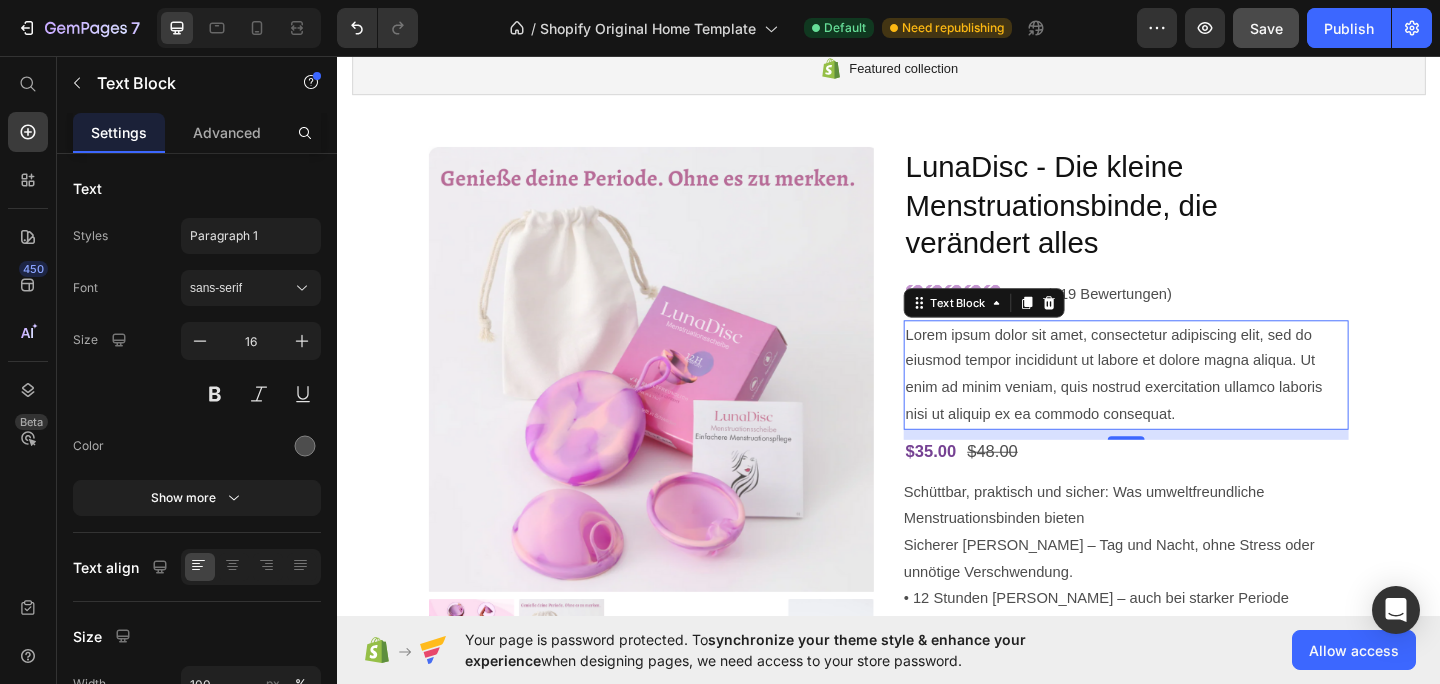 scroll, scrollTop: 181, scrollLeft: 0, axis: vertical 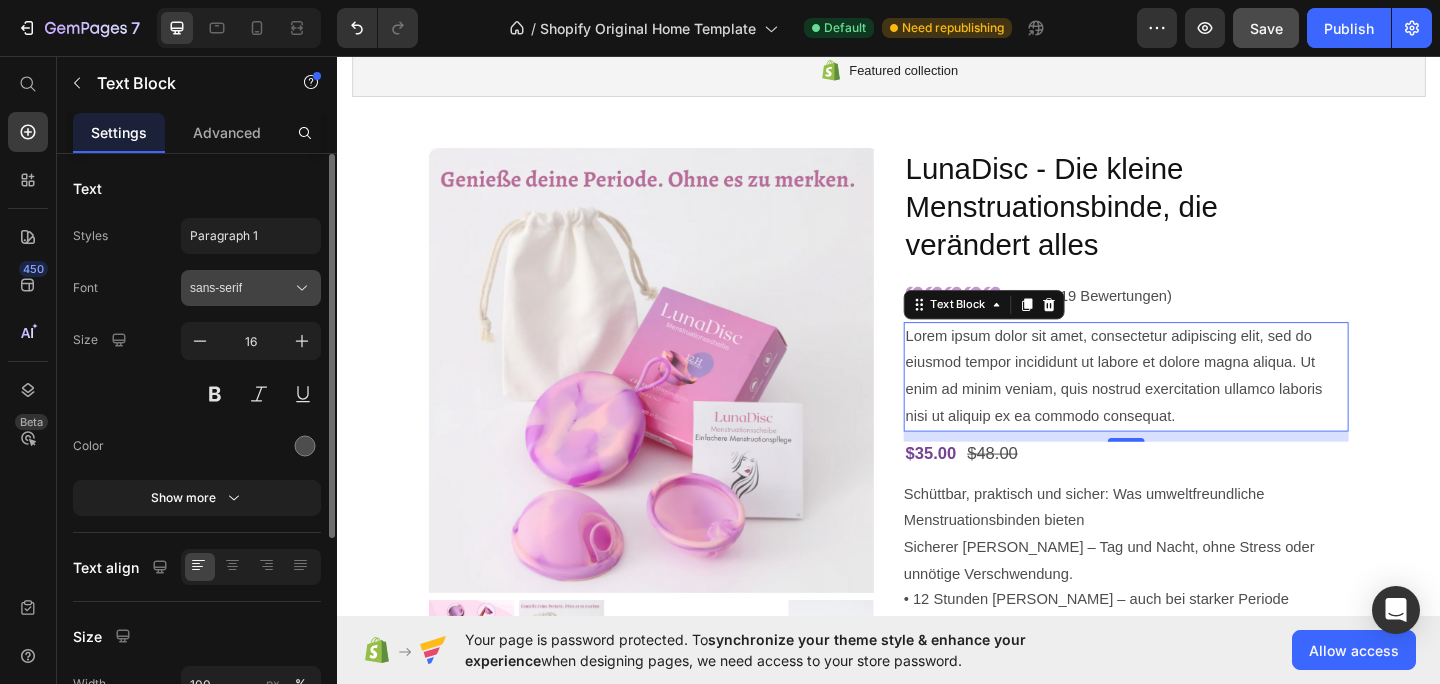 click 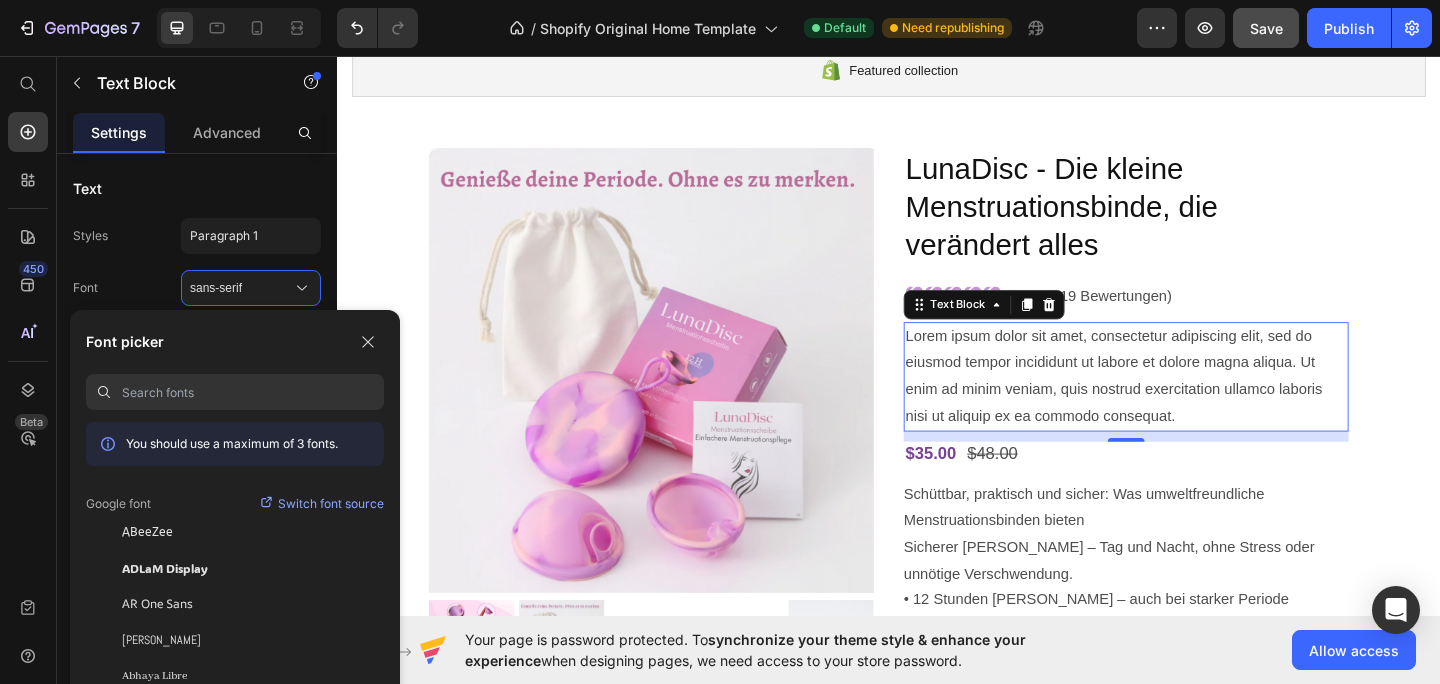 click at bounding box center [253, 392] 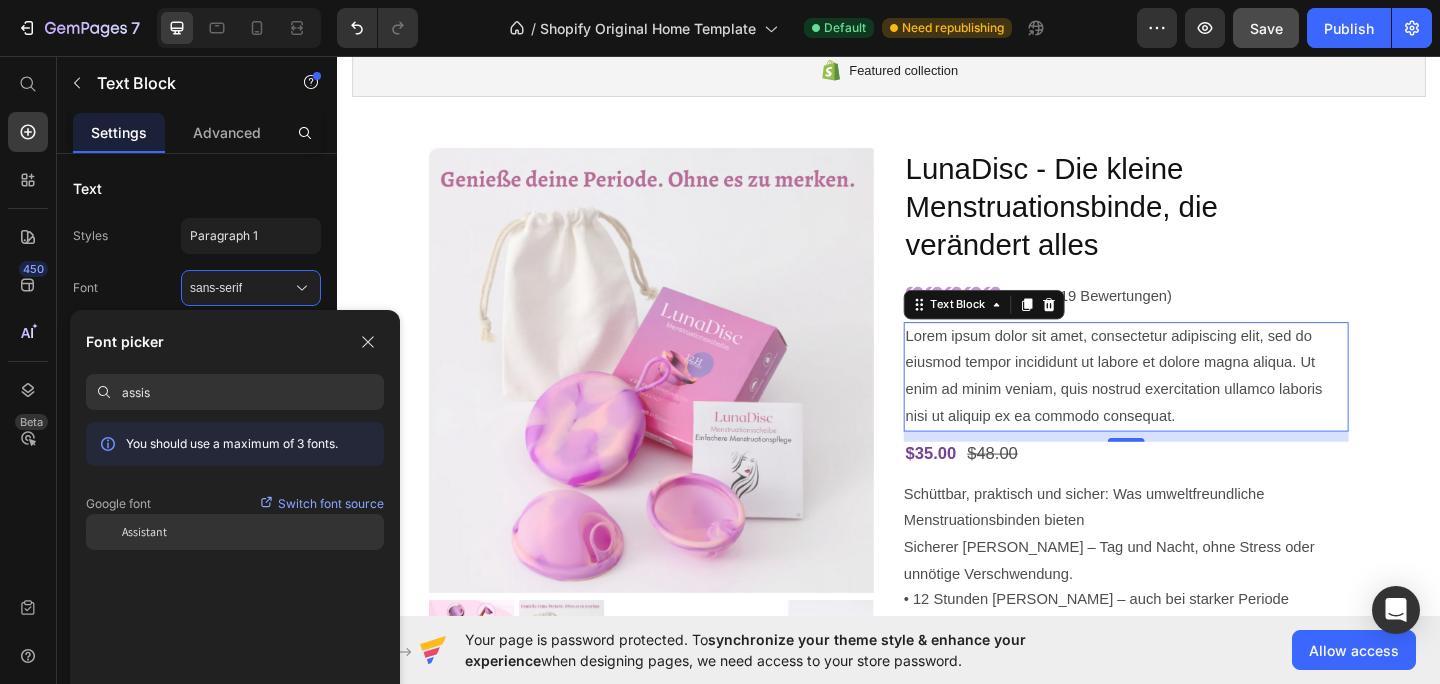 type on "assis" 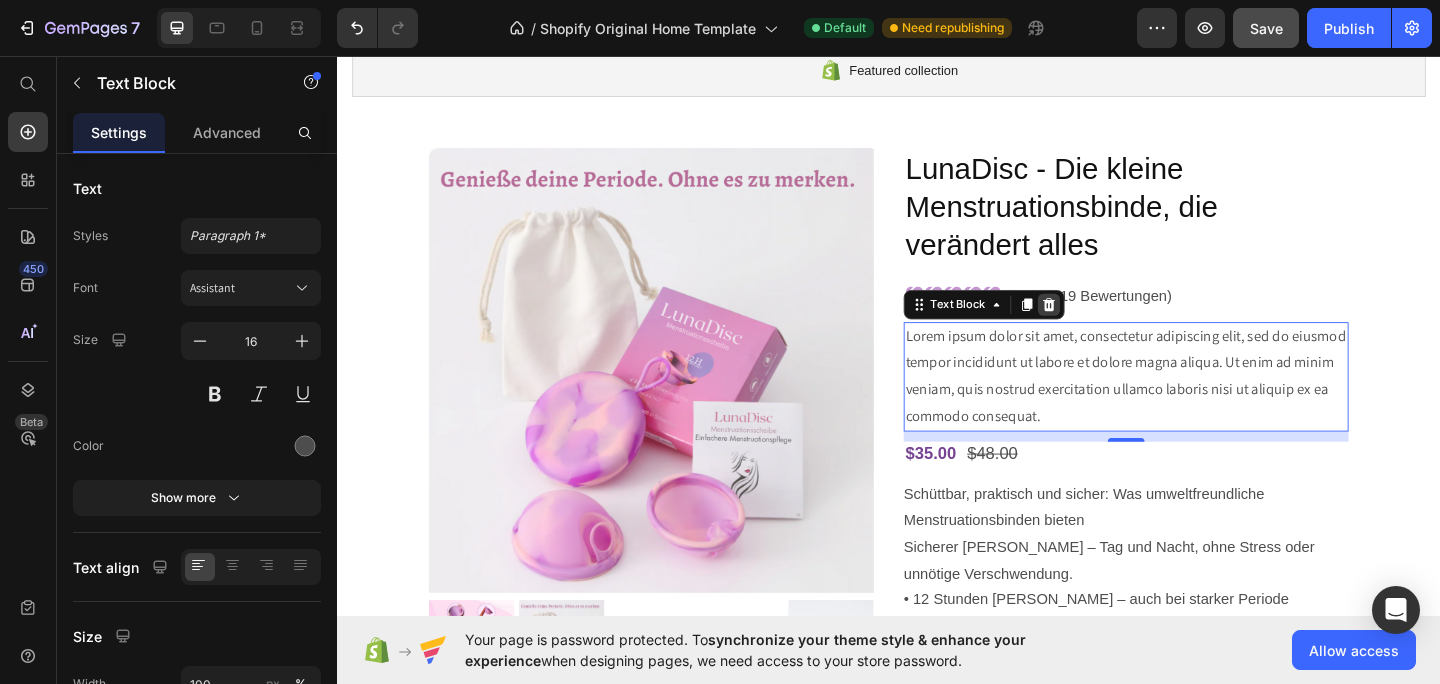 click 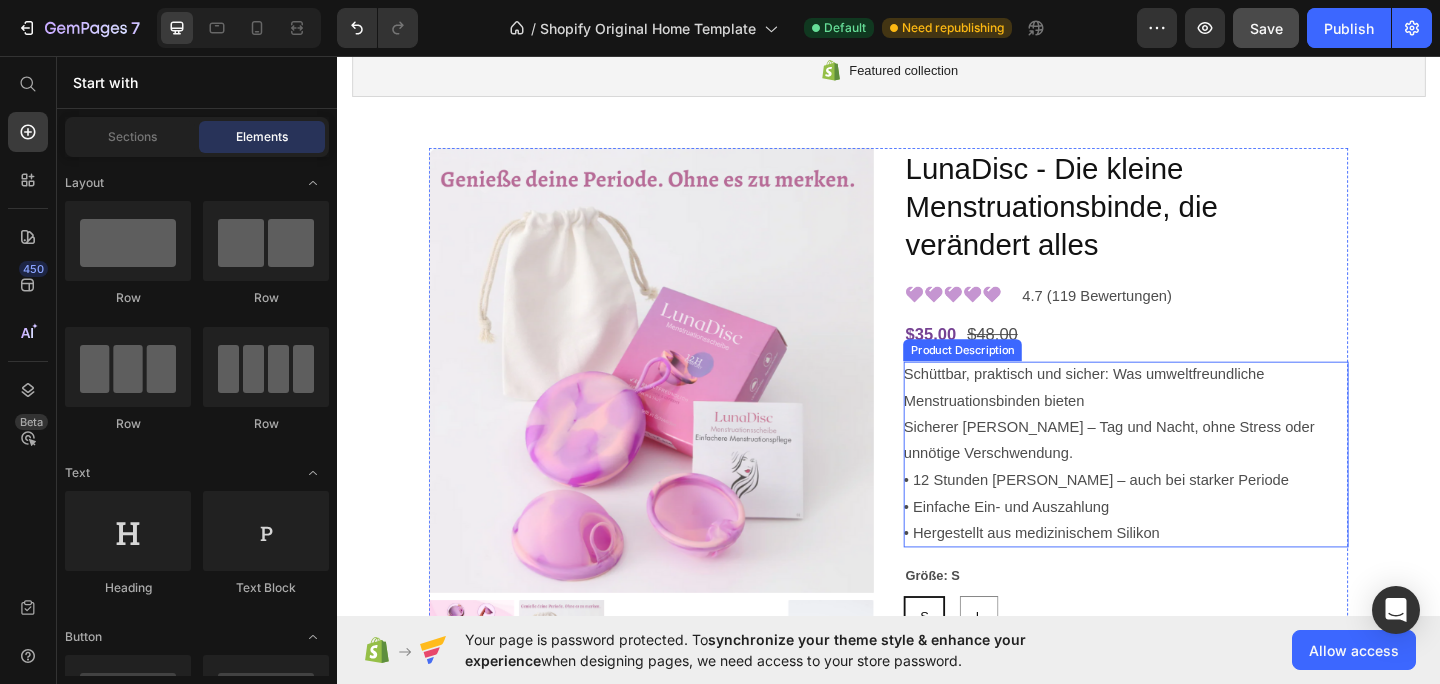 click on "Schüttbar, praktisch und sicher: Was umweltfreundliche Menstruationsbinden bieten Sicherer Schutz – Tag und Nacht, ohne Stress oder unnötige Verschwendung. • 12 Stunden Schutz – auch bei starker Periode • Einfache Ein- und Auszahlung • Hergestellt aus medizinischem Silikon" at bounding box center (1176, 489) 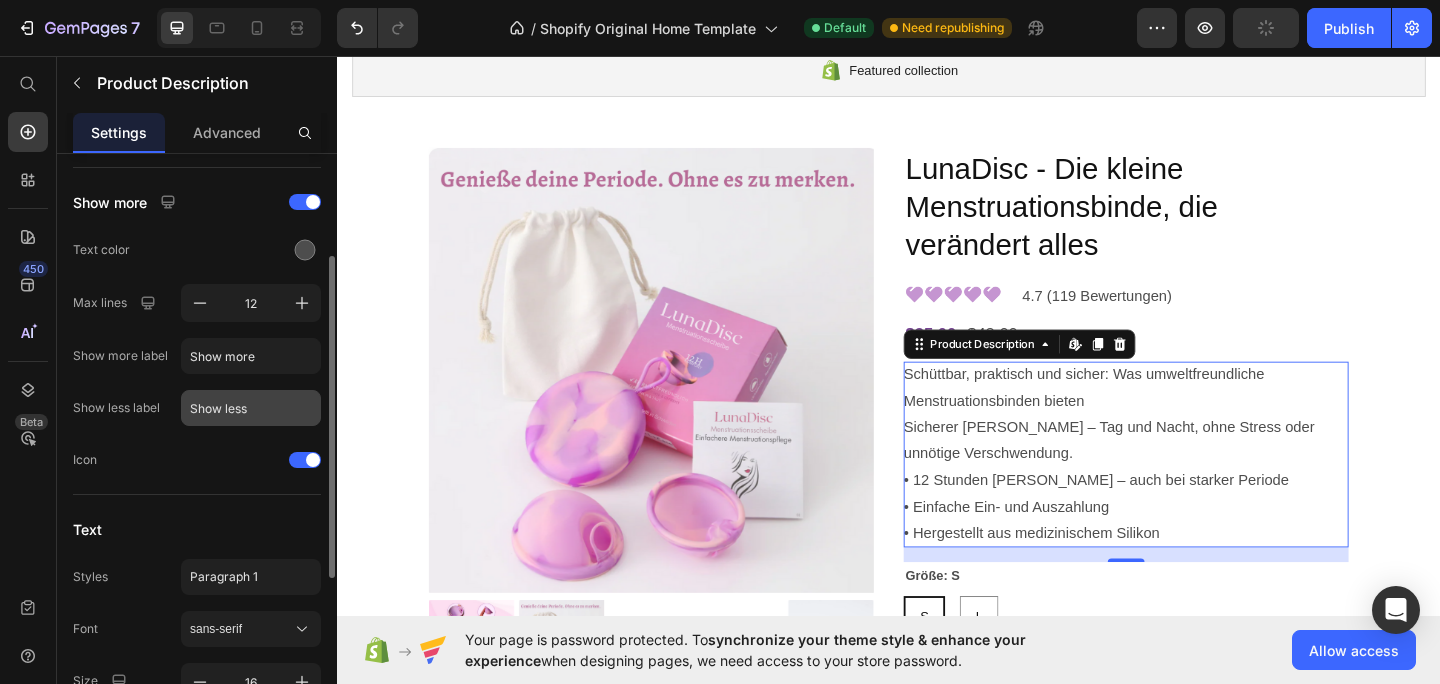 scroll, scrollTop: 170, scrollLeft: 0, axis: vertical 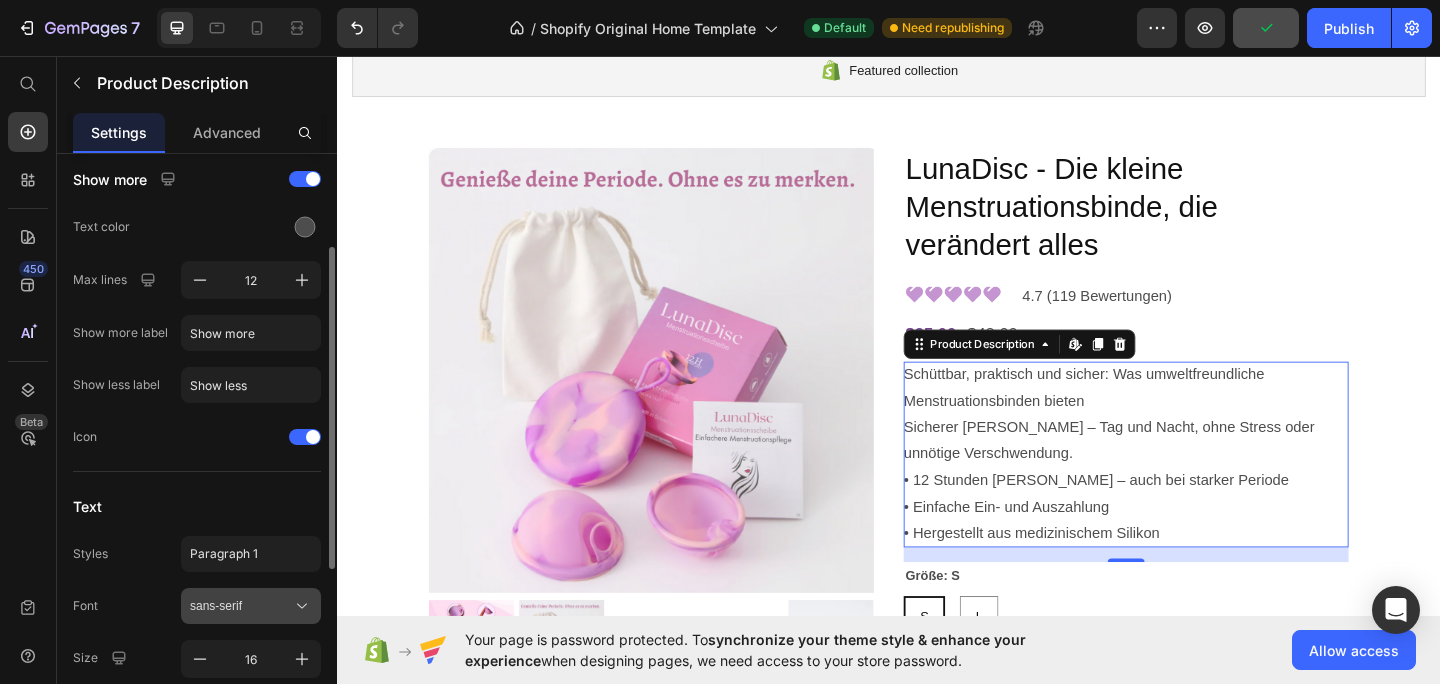 click on "sans-serif" at bounding box center [241, 606] 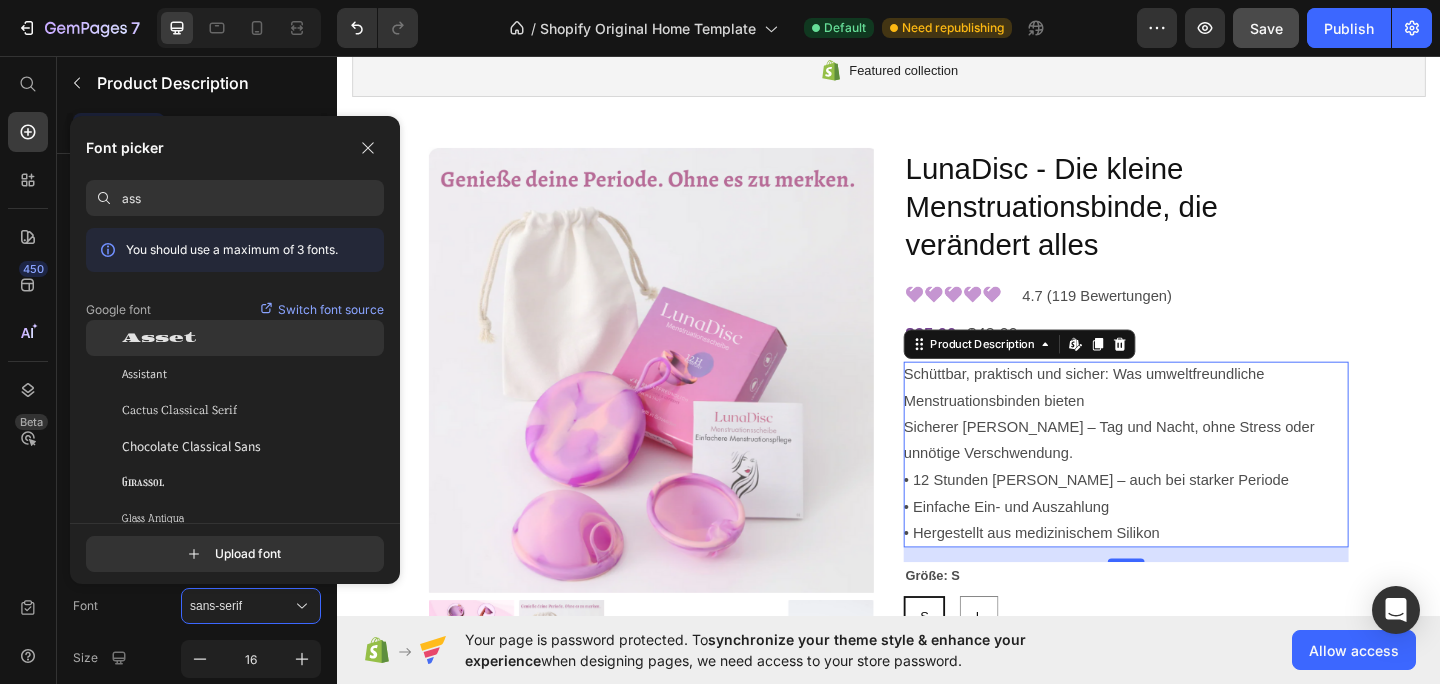 type on "ass" 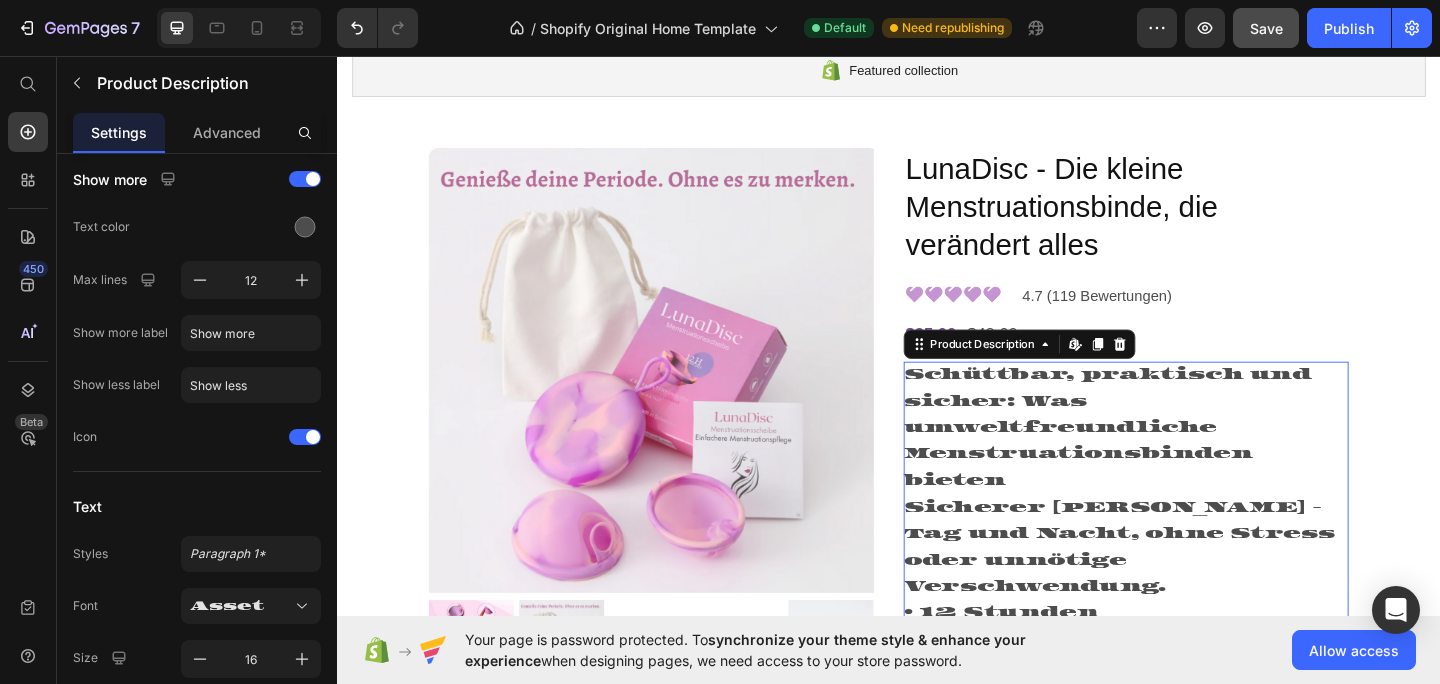 click on "7   /  Shopify Original Home Template Default Need republishing Preview  Save   Publish  450 Beta Start with Sections Elements Hero Section Product Detail Brands Trusted Badges Guarantee Product Breakdown How to use Testimonials Compare Bundle FAQs Social Proof Brand Story Product List Collection Blog List Contact Sticky Add to Cart Custom Footer Browse Library 450 Layout
Row
Row
Row
Row Text
Heading
Text Block Button
Button
Button
Sticky Back to top Media
Image
Image" at bounding box center (720, 0) 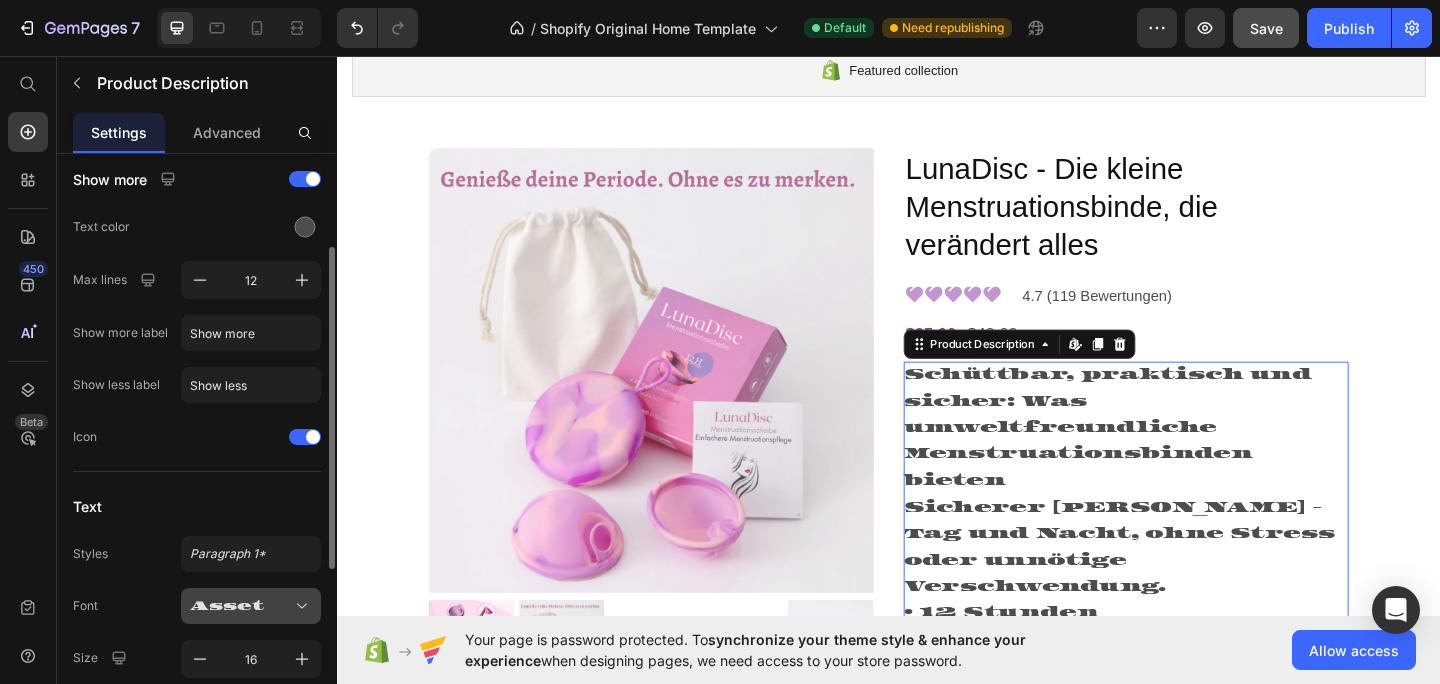 click on "Asset" at bounding box center (251, 606) 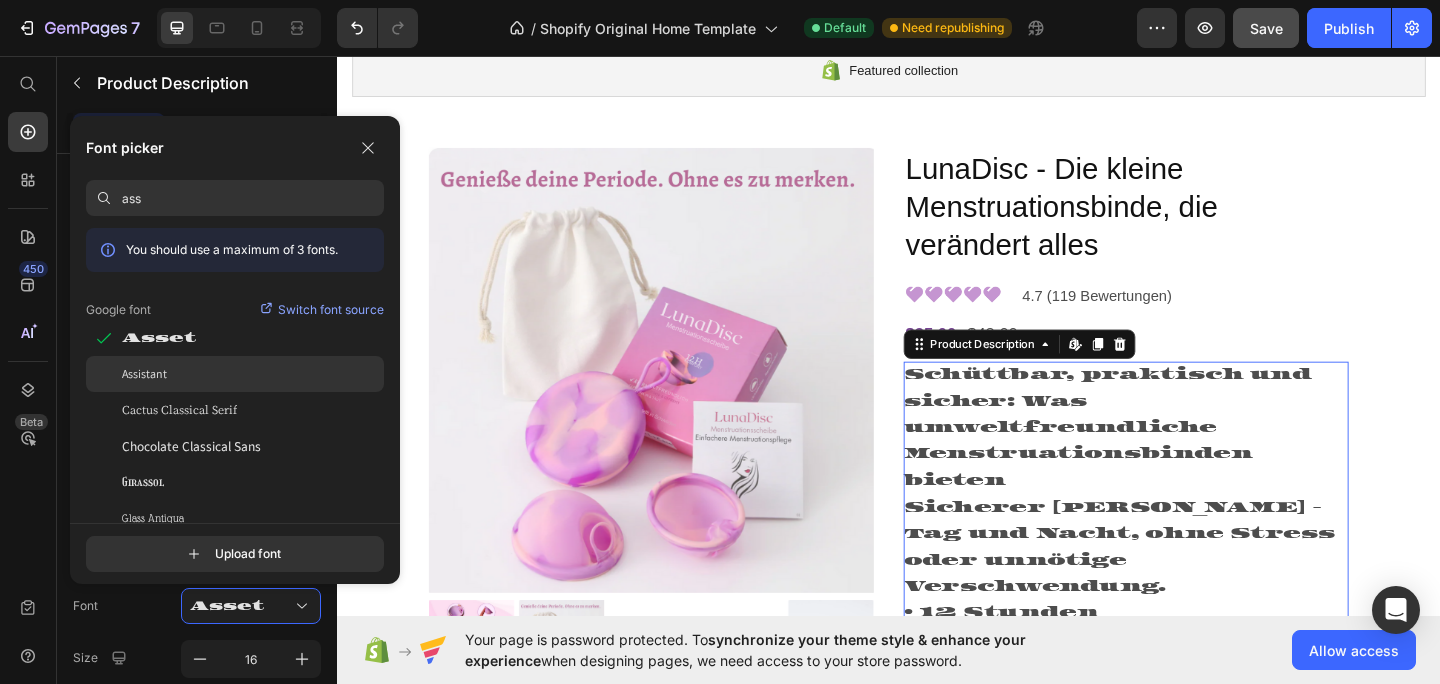 click on "Assistant" 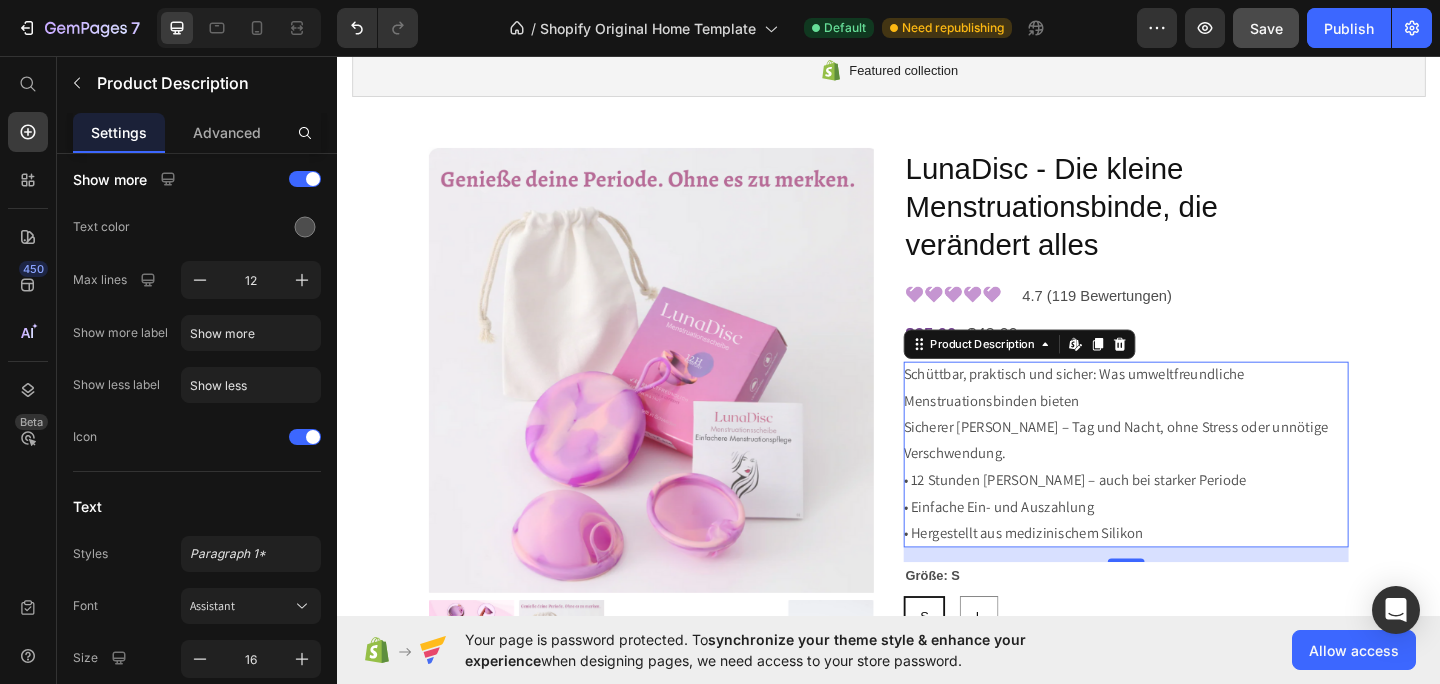 click on "Schüttbar, praktisch und sicher: Was umweltfreundliche Menstruationsbinden bieten Sicherer Schutz – Tag und Nacht, ohne Stress oder unnötige Verschwendung. • 12 Stunden Schutz – auch bei starker Periode • Einfache Ein- und Auszahlung • Hergestellt aus medizinischem Silikon" at bounding box center [1184, 489] 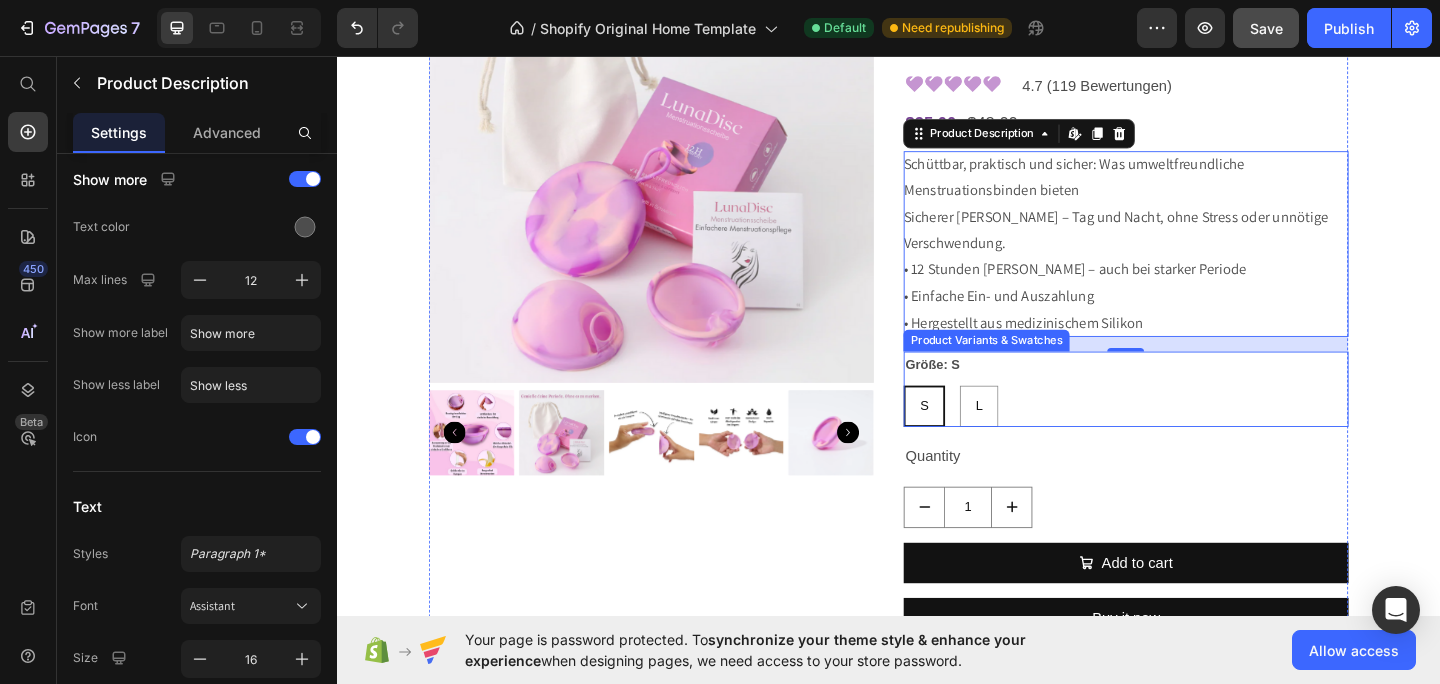 scroll, scrollTop: 412, scrollLeft: 0, axis: vertical 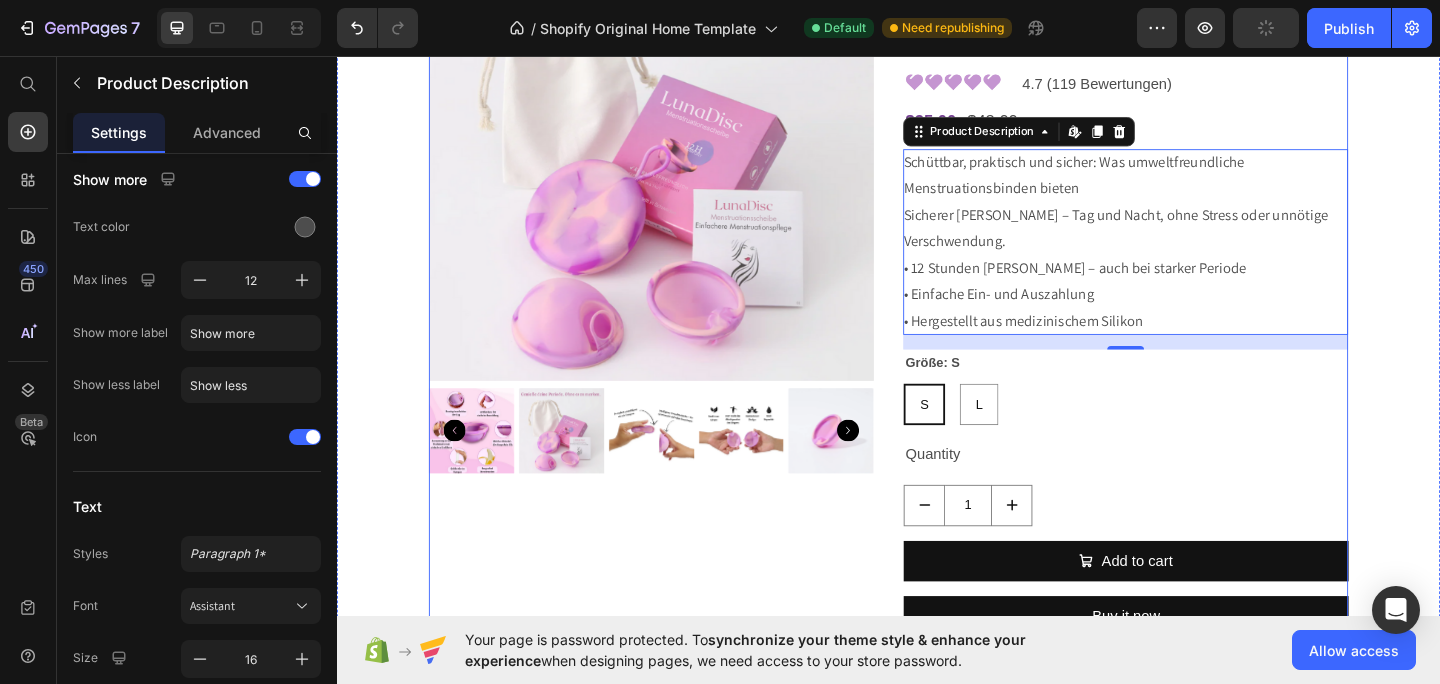 click on "$35.00 Product Price $48.00 Product Price Row" at bounding box center (1195, 128) 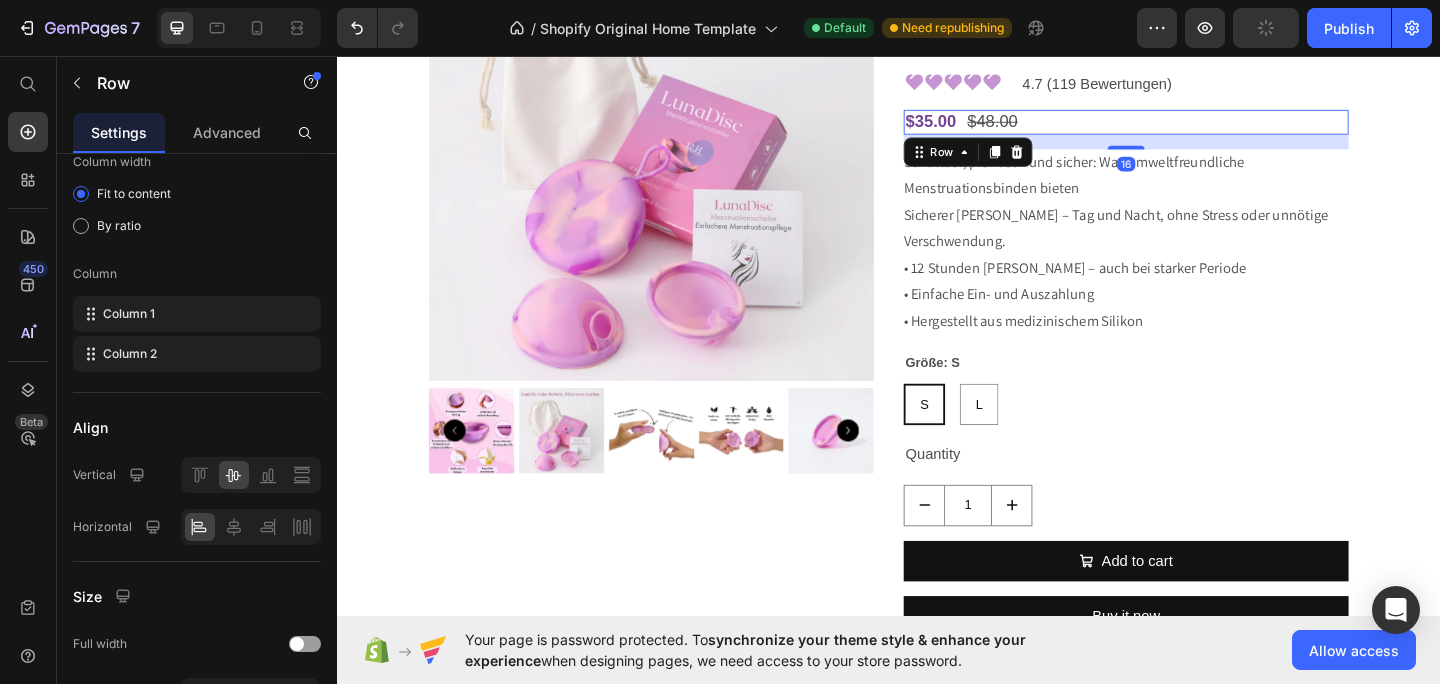 scroll, scrollTop: 0, scrollLeft: 0, axis: both 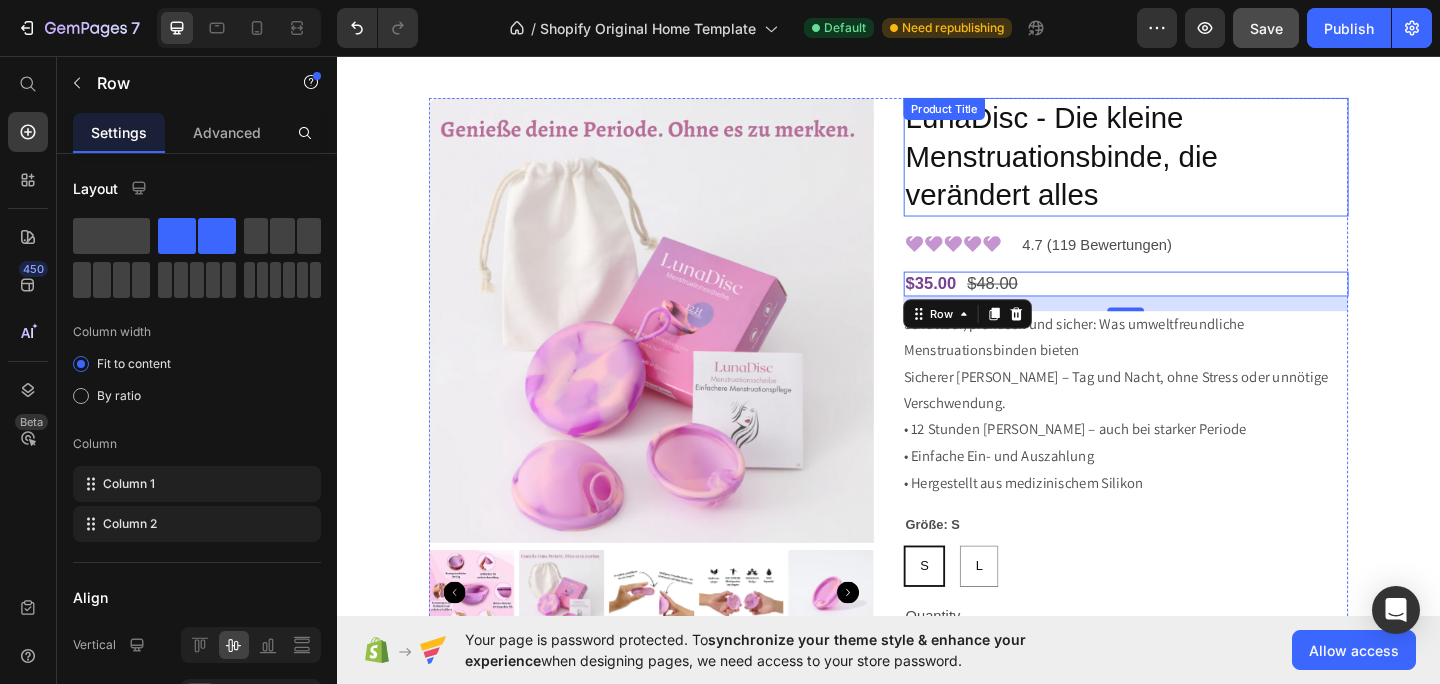 click on "LunaDisc - Die kleine Menstruationsbinde, die verändert alles" at bounding box center [1195, 166] 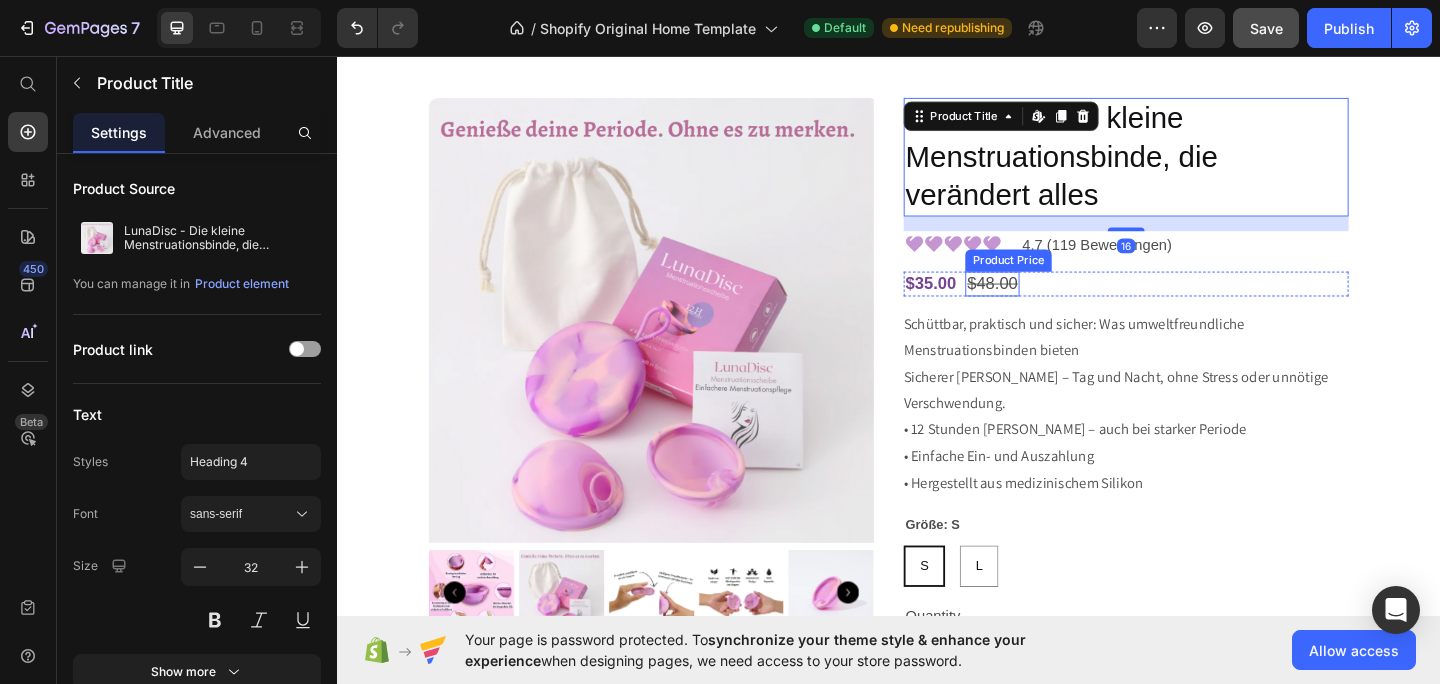 click on "$48.00" at bounding box center [1049, 304] 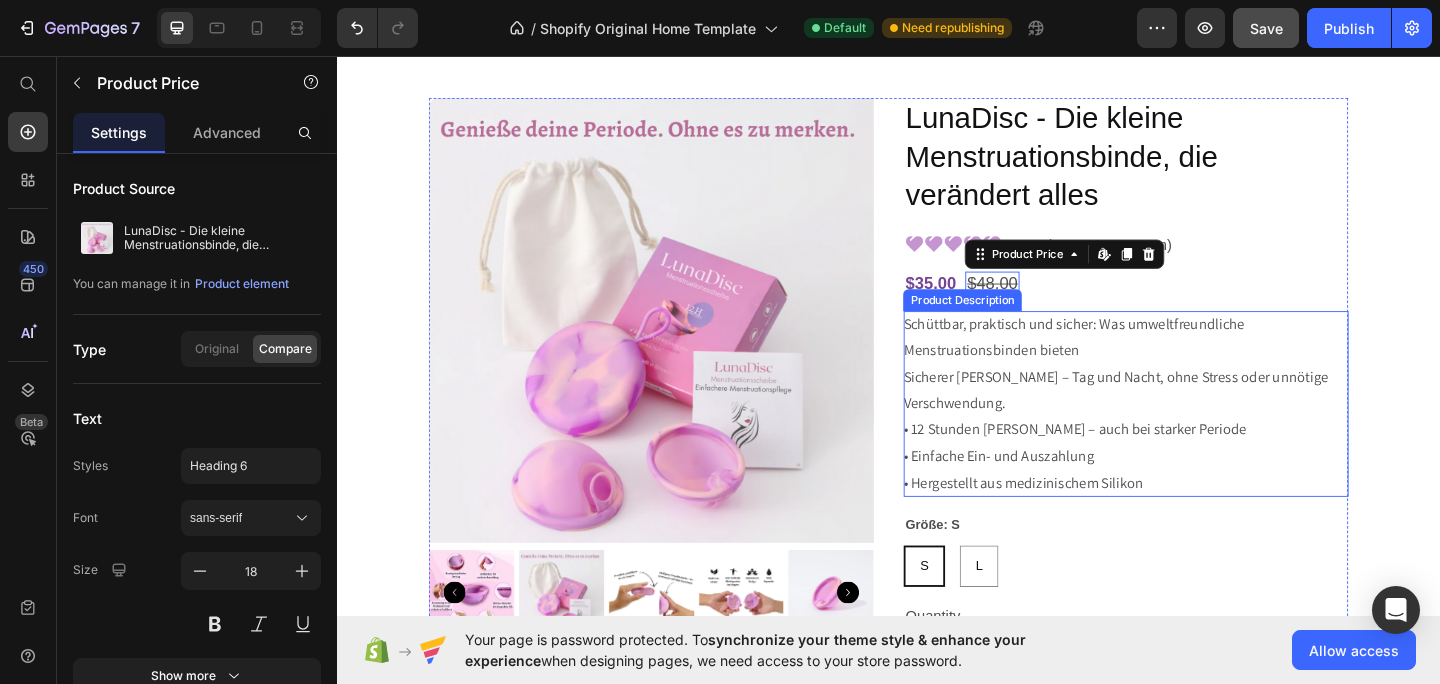 click on "Schüttbar, praktisch und sicher: Was umweltfreundliche Menstruationsbinden bieten Sicherer Schutz – Tag und Nacht, ohne Stress oder unnötige Verschwendung. • 12 Stunden Schutz – auch bei starker Periode • Einfache Ein- und Auszahlung • Hergestellt aus medizinischem Silikon" at bounding box center (1184, 434) 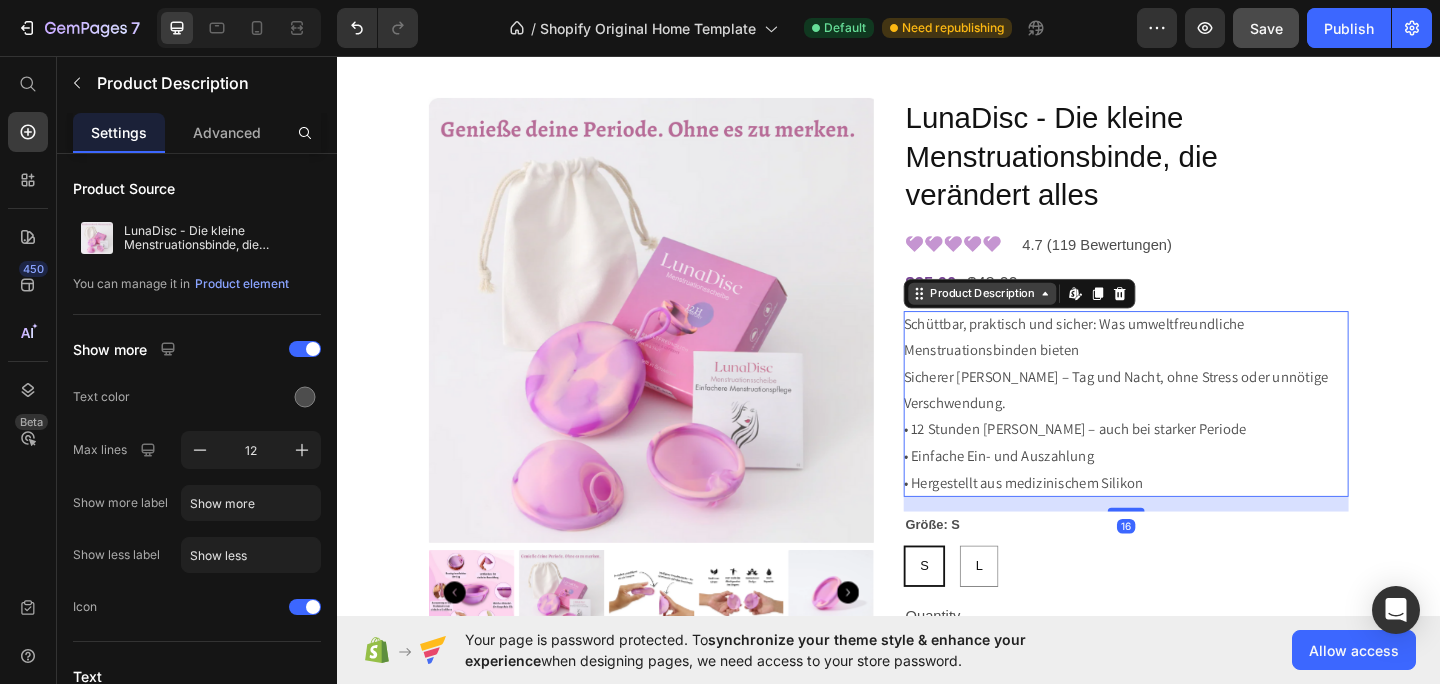 click 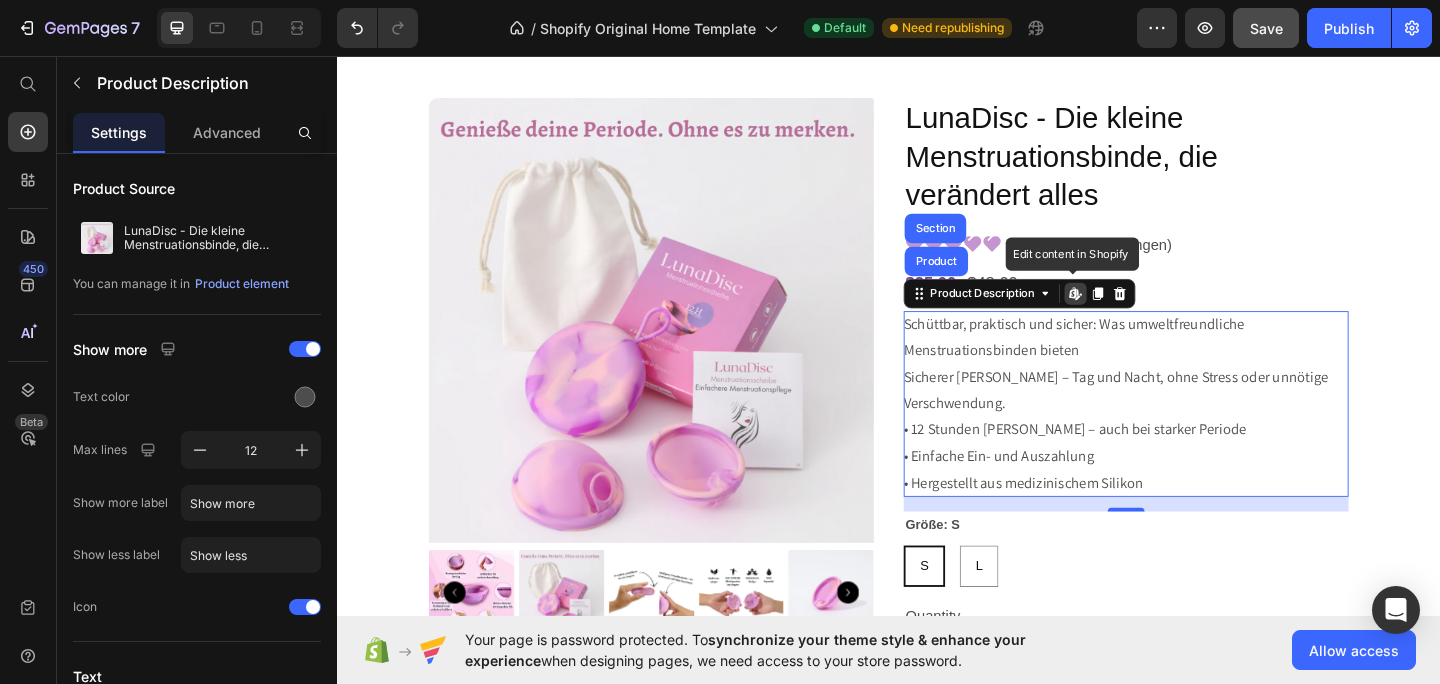 click 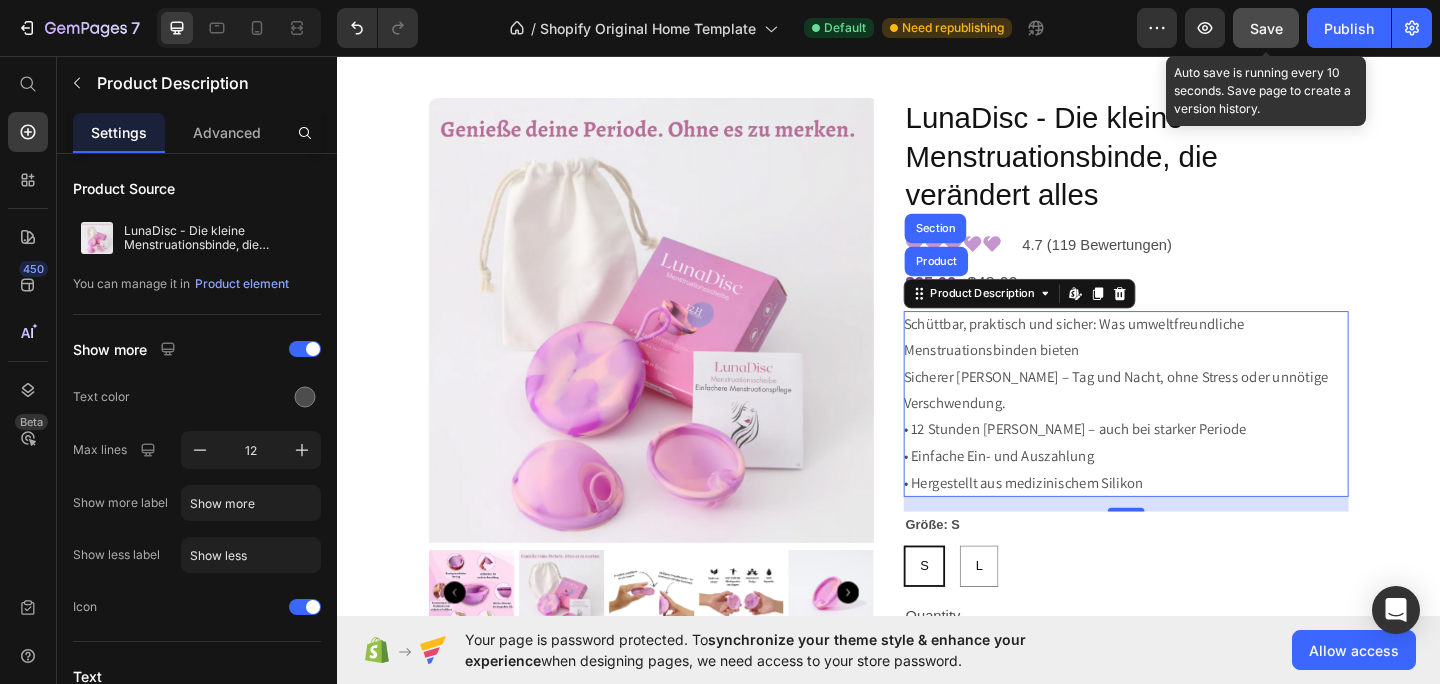 click on "Save" at bounding box center (1266, 28) 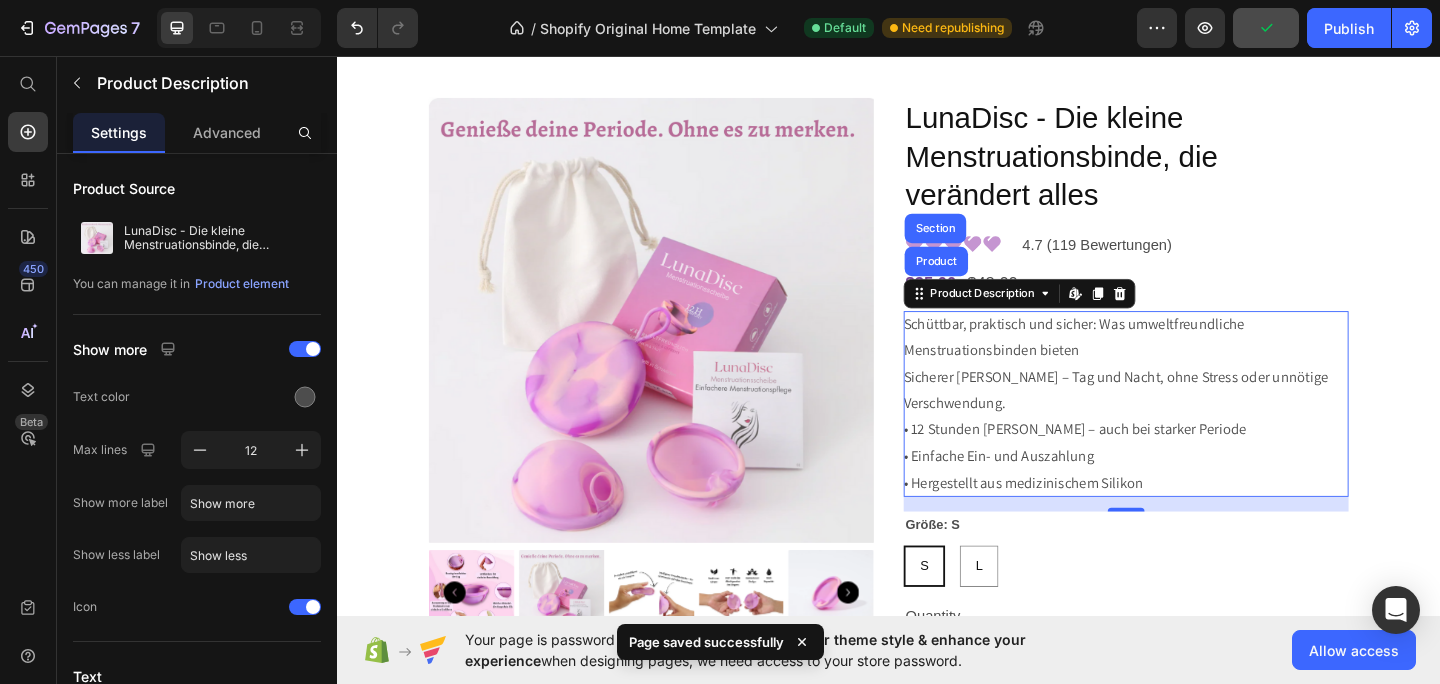 click on "Schüttbar, praktisch und sicher: Was umweltfreundliche Menstruationsbinden bieten Sicherer Schutz – Tag und Nacht, ohne Stress oder unnötige Verschwendung. • 12 Stunden Schutz – auch bei starker Periode • Einfache Ein- und Auszahlung • Hergestellt aus medizinischem Silikon" at bounding box center (1184, 434) 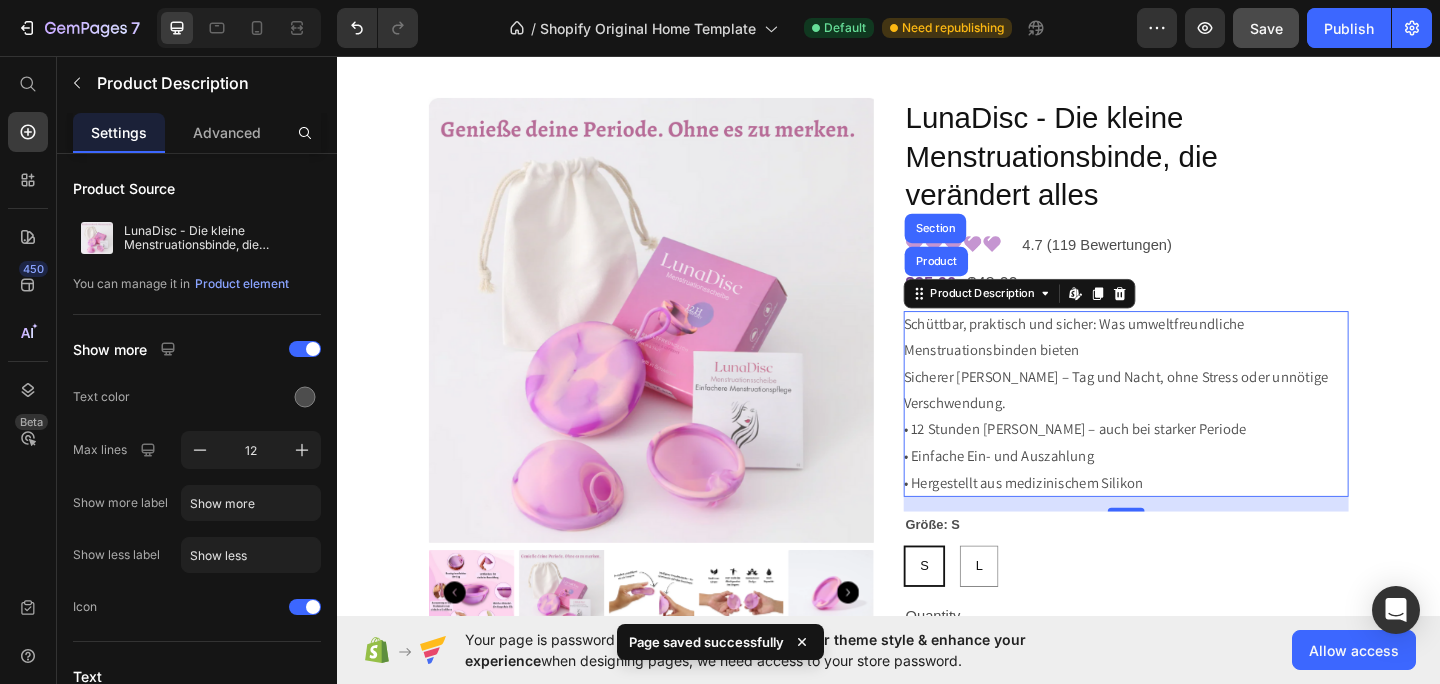 click on "Schüttbar, praktisch und sicher: Was umweltfreundliche Menstruationsbinden bieten Sicherer Schutz – Tag und Nacht, ohne Stress oder unnötige Verschwendung. • 12 Stunden Schutz – auch bei starker Periode • Einfache Ein- und Auszahlung • Hergestellt aus medizinischem Silikon" at bounding box center (1184, 434) 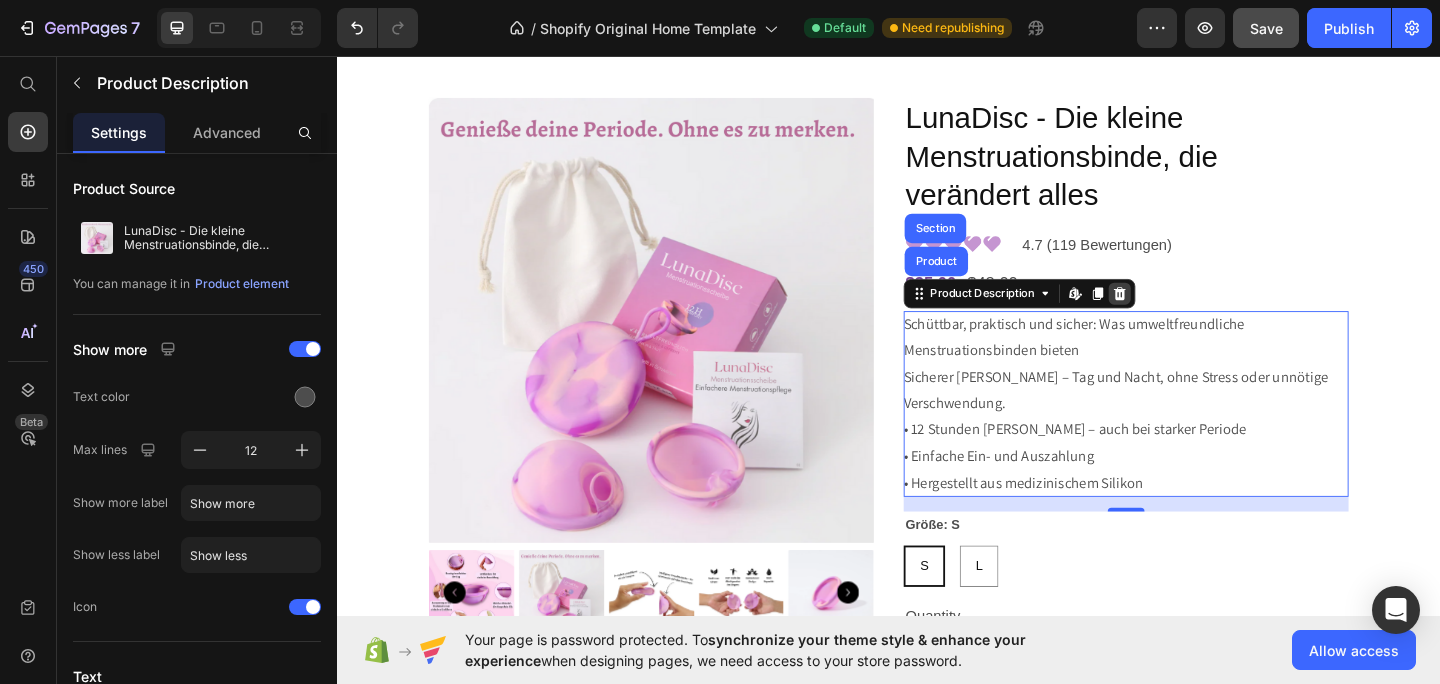 click 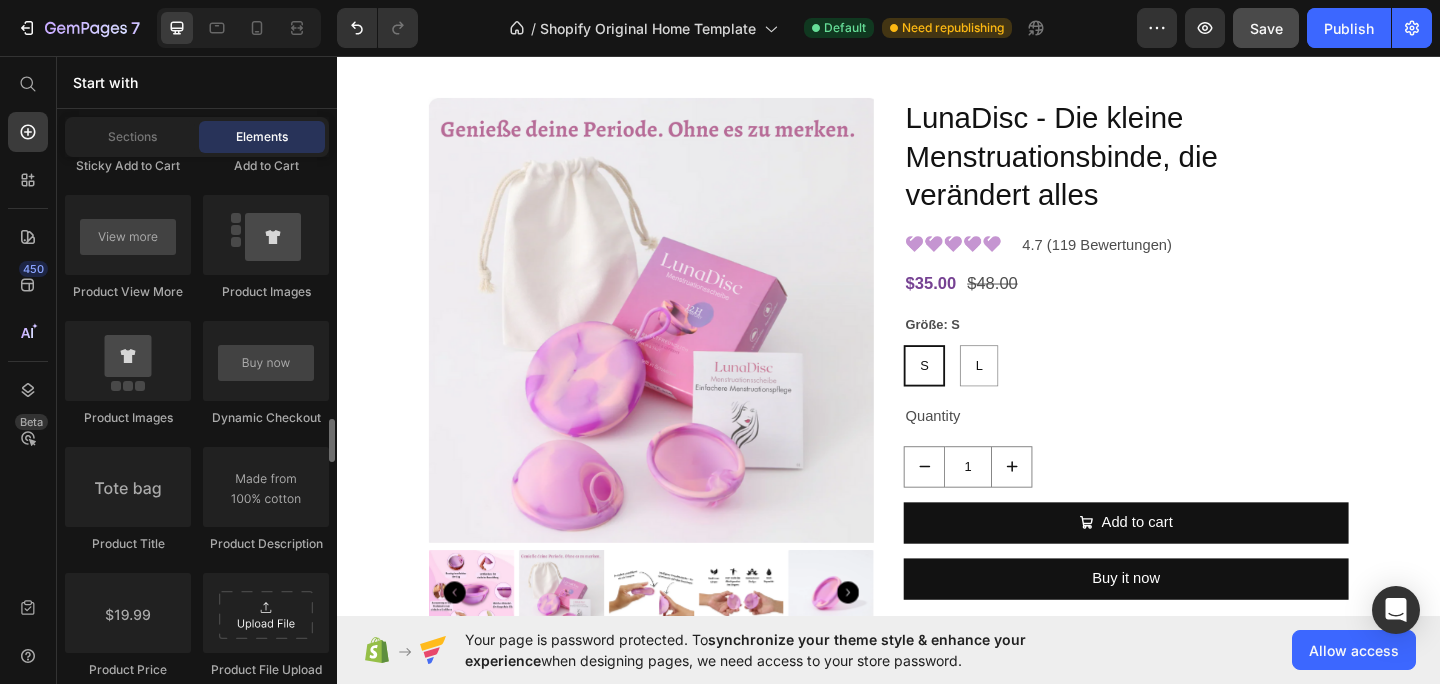 scroll, scrollTop: 3063, scrollLeft: 0, axis: vertical 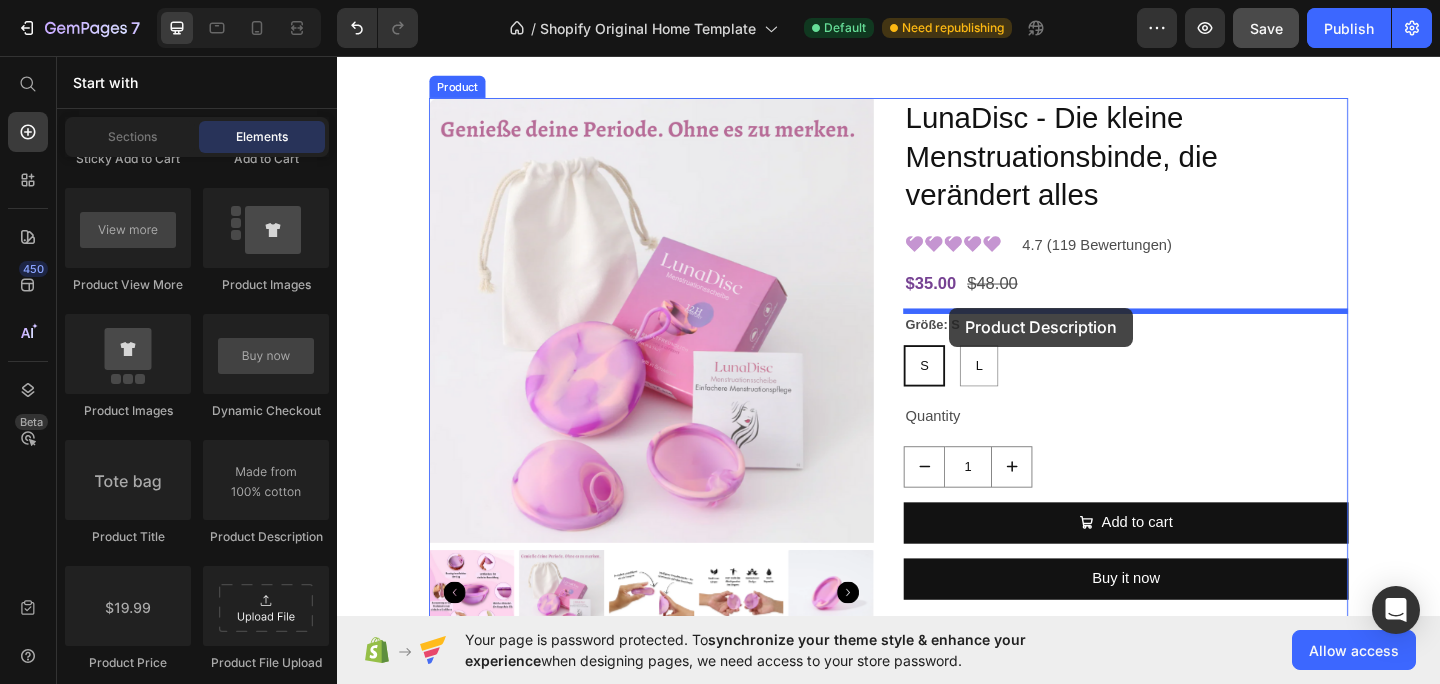 drag, startPoint x: 595, startPoint y: 540, endPoint x: 1003, endPoint y: 329, distance: 459.33102 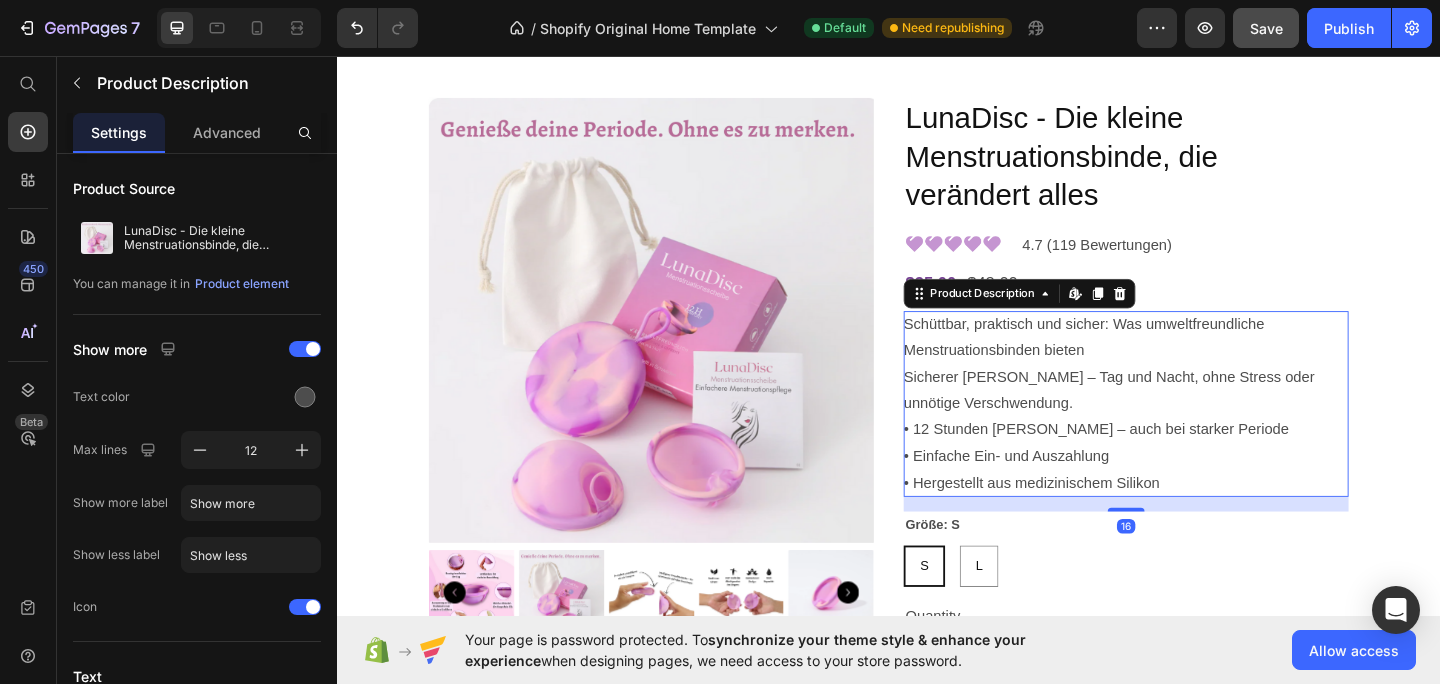 click on "Schüttbar, praktisch und sicher: Was umweltfreundliche Menstruationsbinden bieten Sicherer Schutz – Tag und Nacht, ohne Stress oder unnötige Verschwendung. • 12 Stunden Schutz – auch bei starker Periode • Einfache Ein- und Auszahlung • Hergestellt aus medizinischem Silikon" at bounding box center [1176, 434] 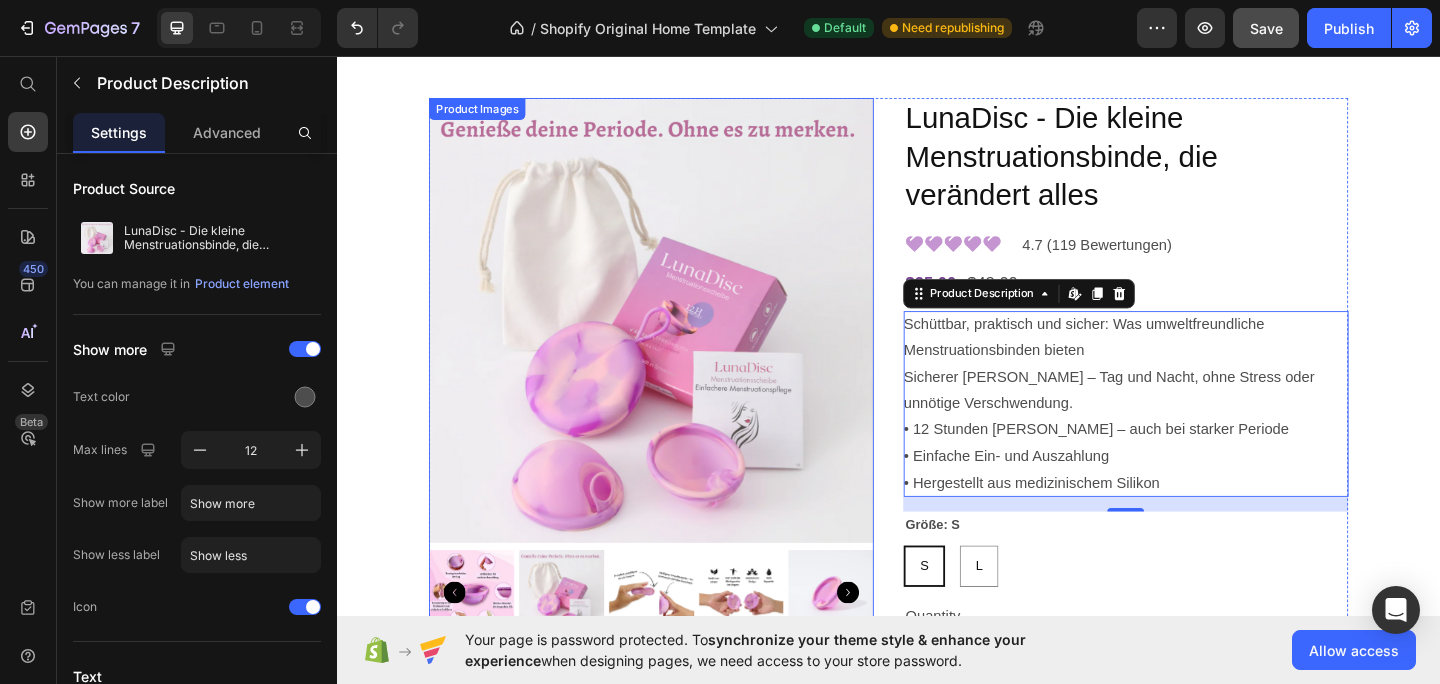 click on "Product Images" at bounding box center [679, 394] 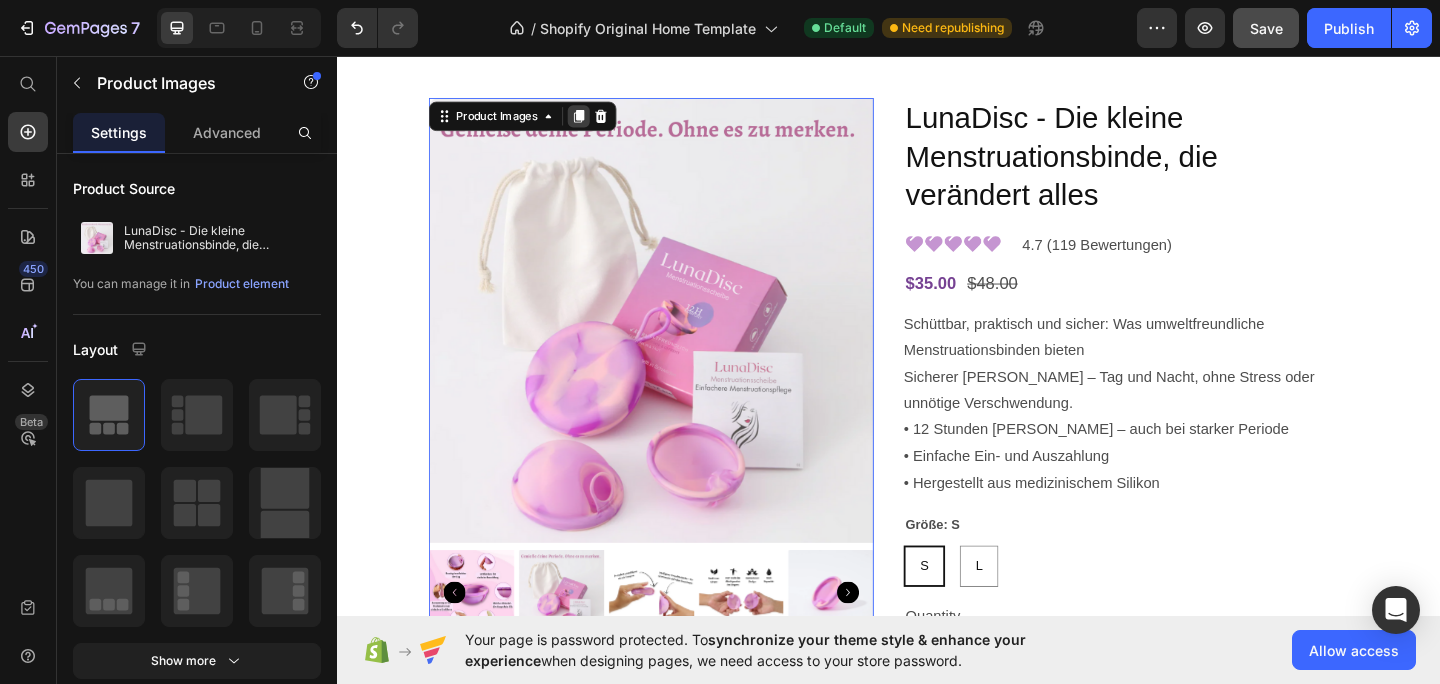 click at bounding box center [600, 122] 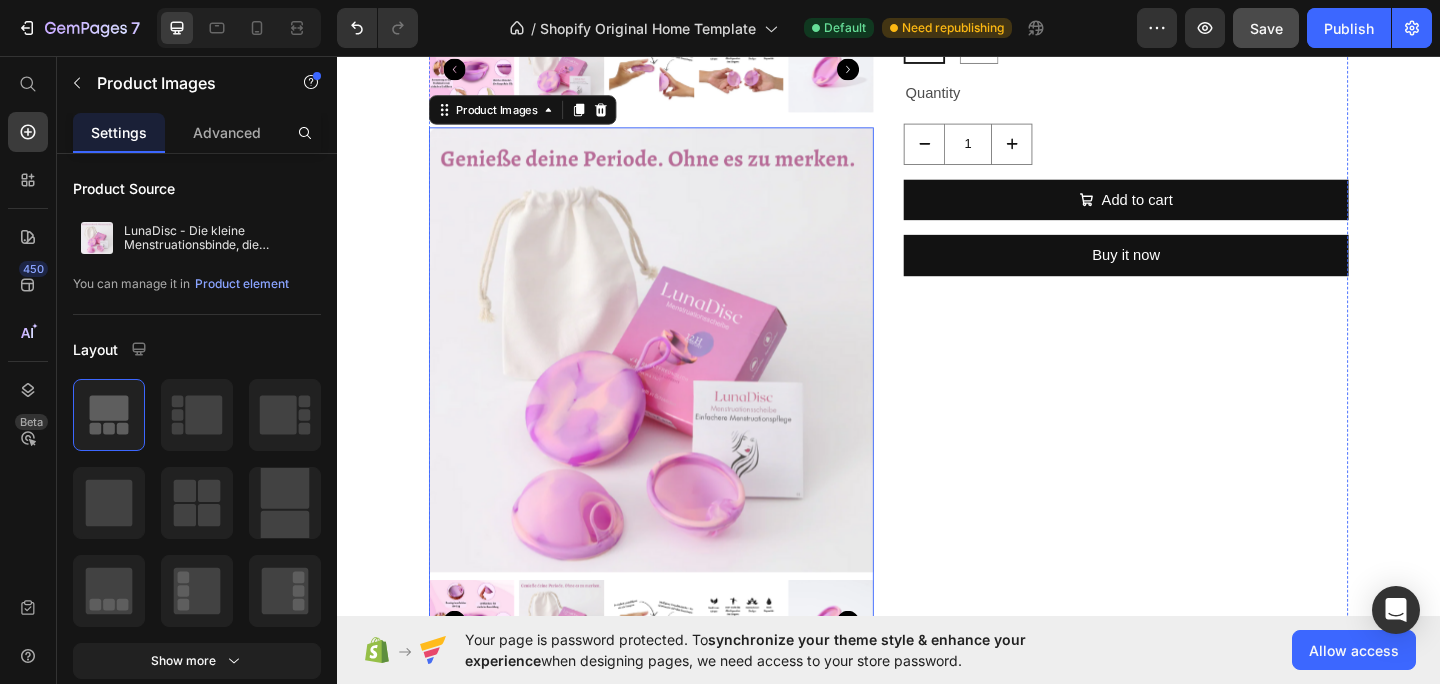 scroll, scrollTop: 802, scrollLeft: 0, axis: vertical 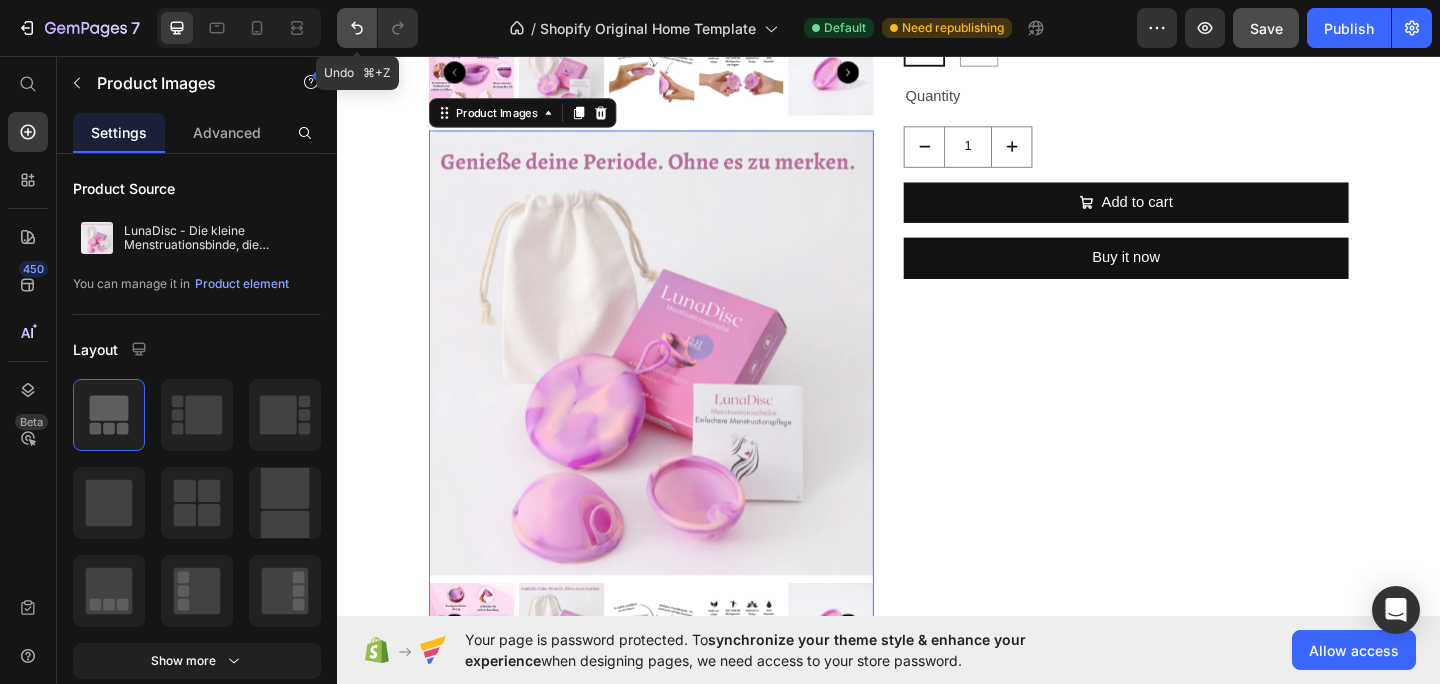 click 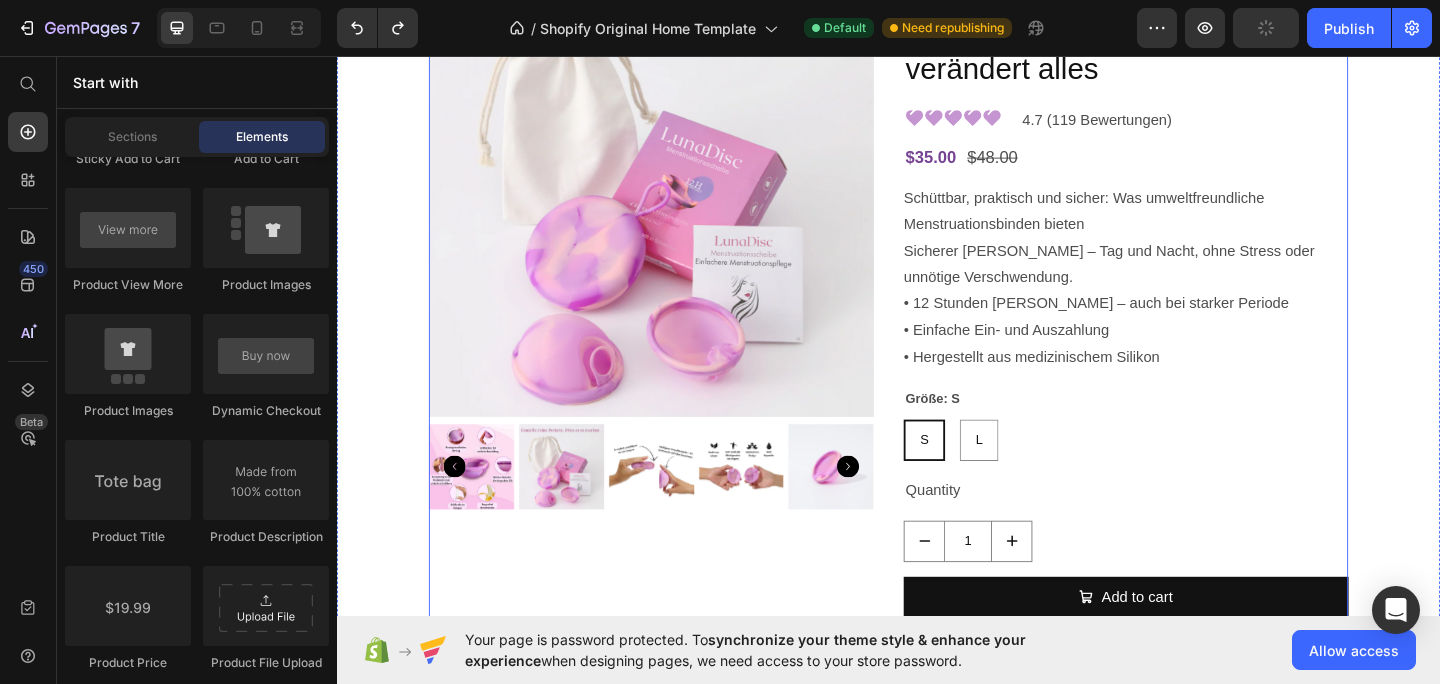 scroll, scrollTop: 359, scrollLeft: 0, axis: vertical 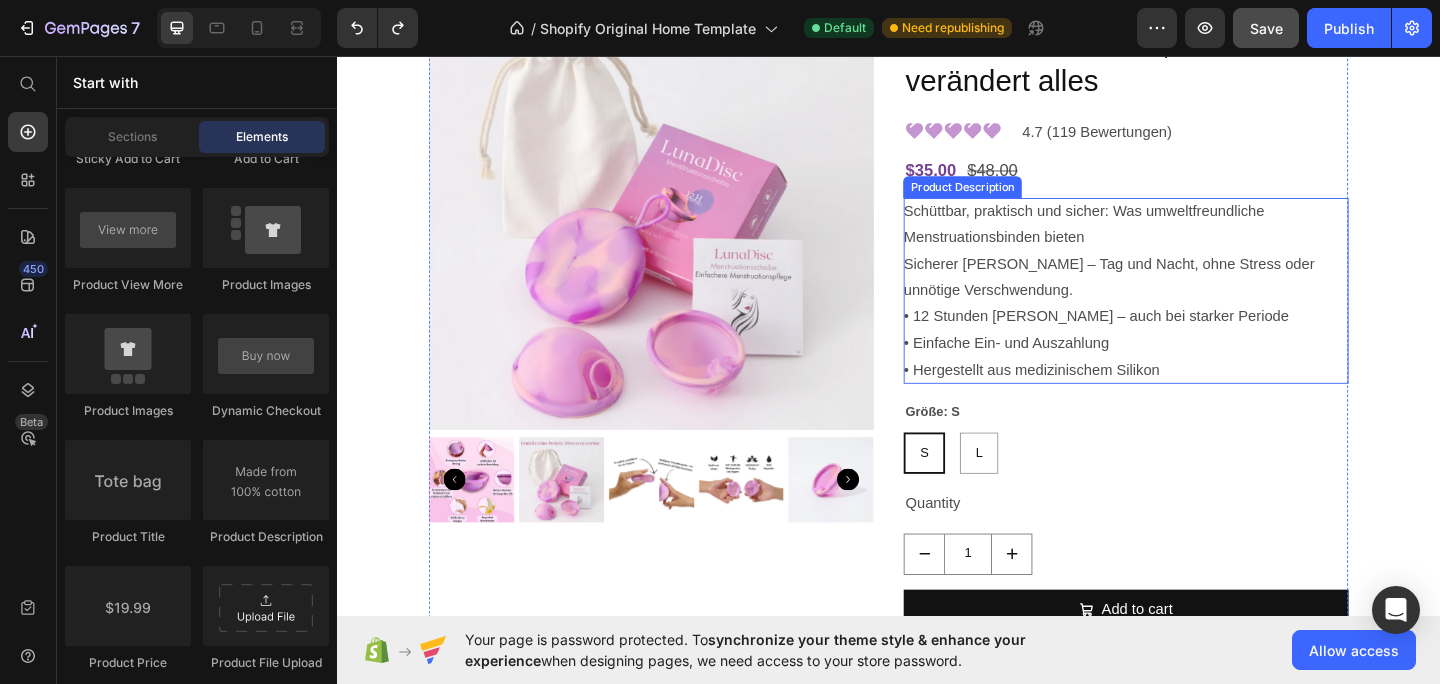 click on "Schüttbar, praktisch und sicher: Was umweltfreundliche Menstruationsbinden bieten Sicherer Schutz – Tag und Nacht, ohne Stress oder unnötige Verschwendung. • 12 Stunden Schutz – auch bei starker Periode • Einfache Ein- und Auszahlung • Hergestellt aus medizinischem Silikon" at bounding box center [1176, 311] 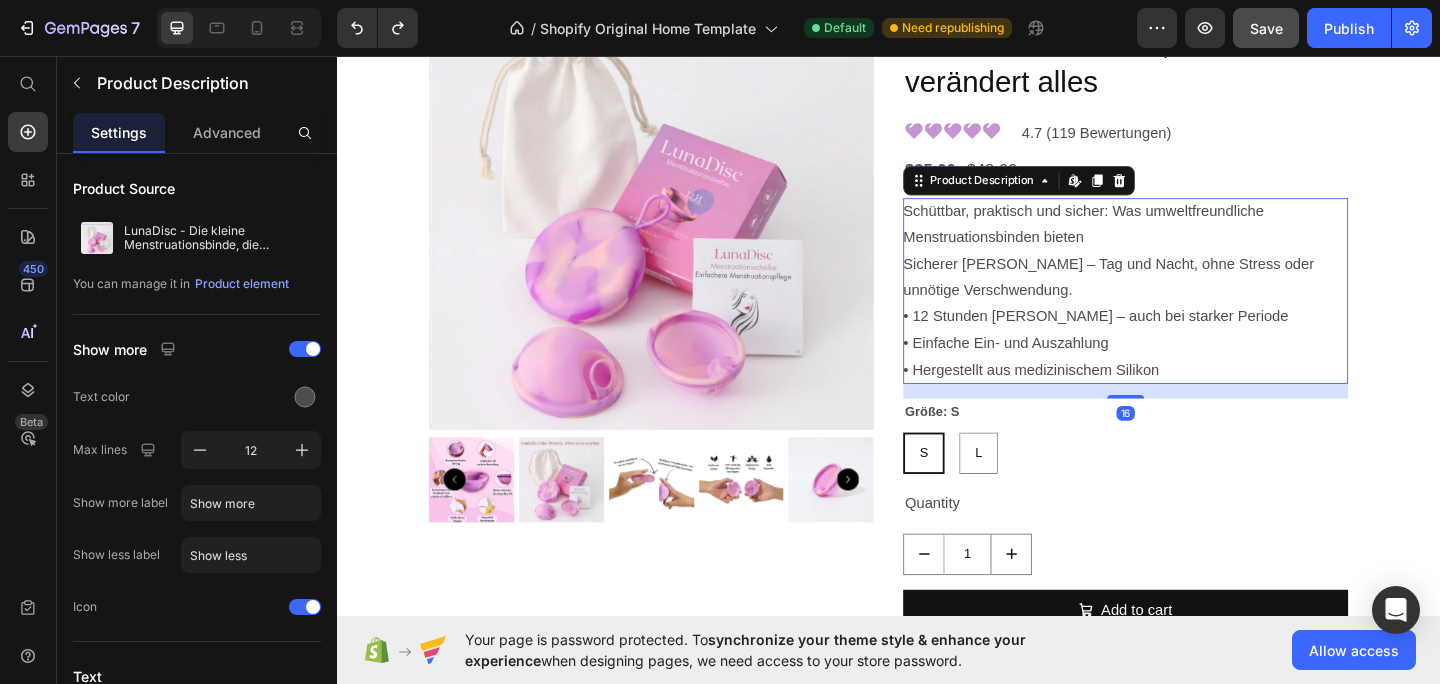 click on "Schüttbar, praktisch und sicher: Was umweltfreundliche Menstruationsbinden bieten Sicherer Schutz – Tag und Nacht, ohne Stress oder unnötige Verschwendung. • 12 Stunden Schutz – auch bei starker Periode • Einfache Ein- und Auszahlung • Hergestellt aus medizinischem Silikon" at bounding box center [1176, 311] 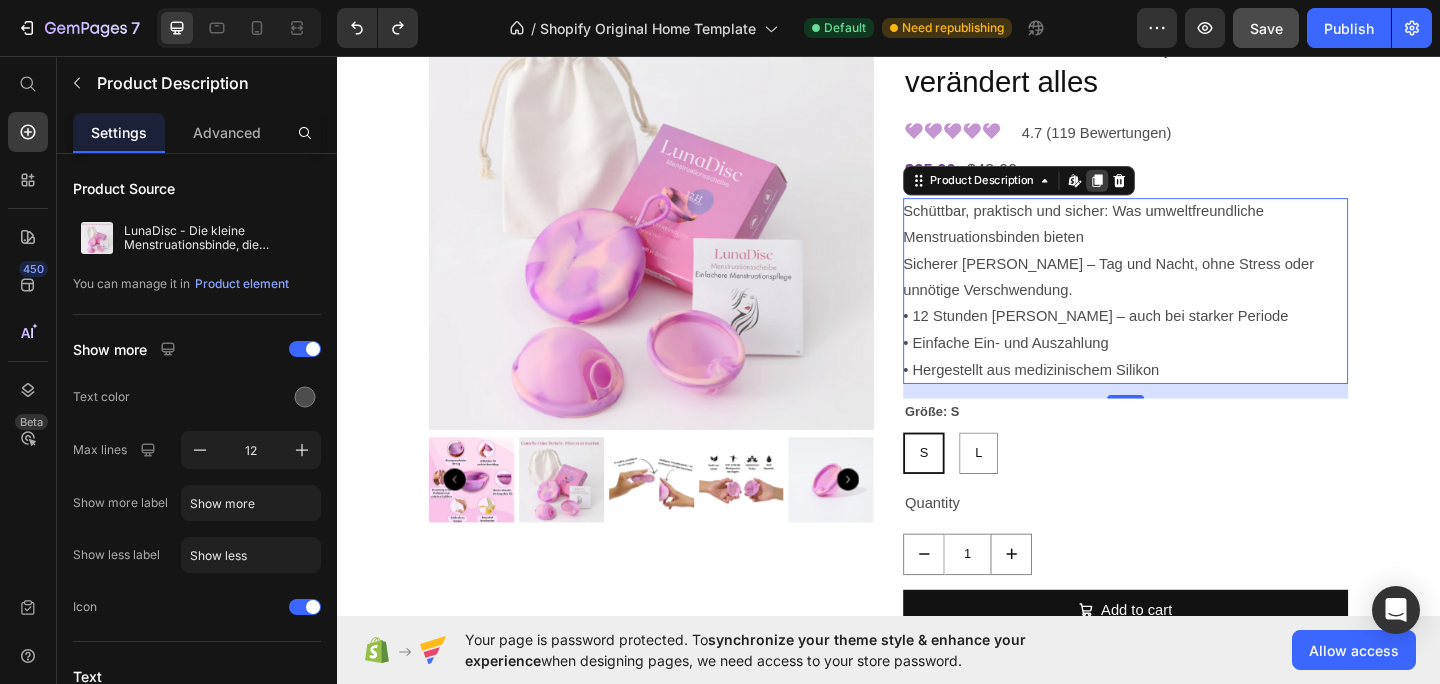click 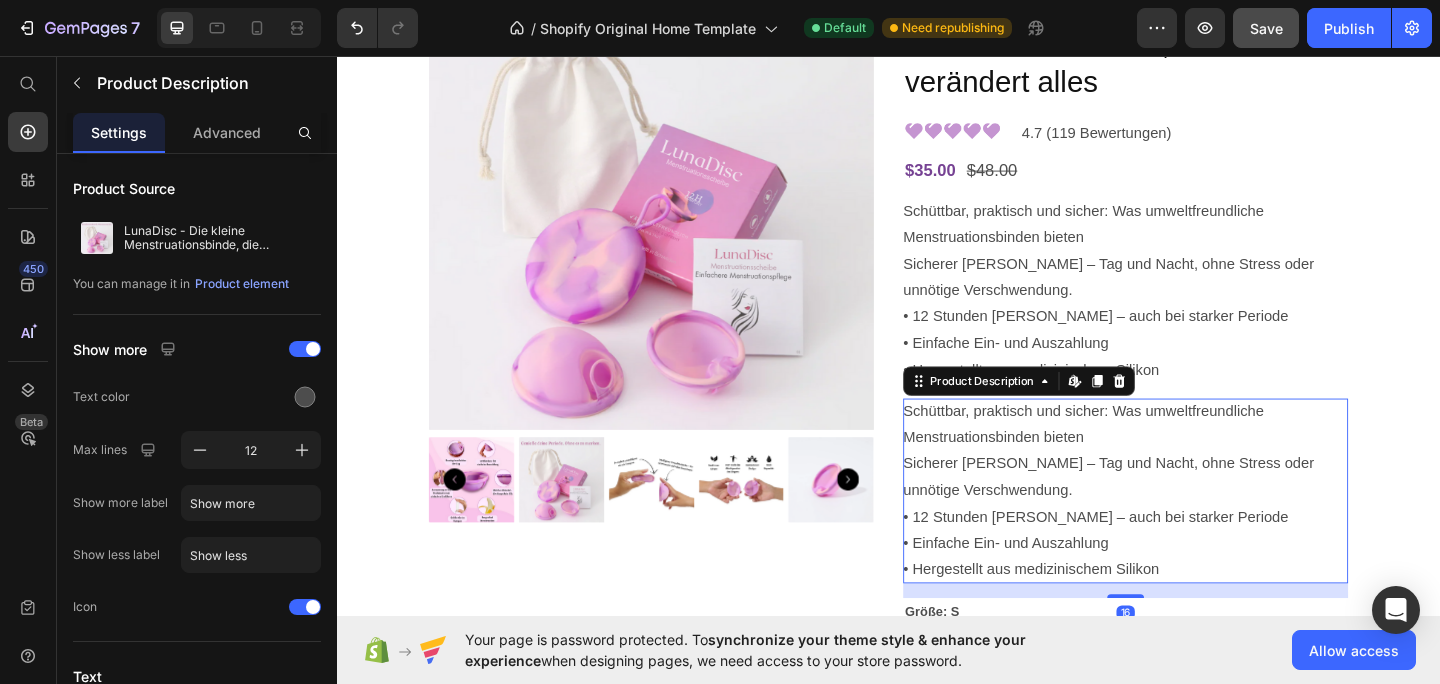 click on "Schüttbar, praktisch und sicher: Was umweltfreundliche Menstruationsbinden bieten Sicherer Schutz – Tag und Nacht, ohne Stress oder unnötige Verschwendung. • 12 Stunden Schutz – auch bei starker Periode • Einfache Ein- und Auszahlung • Hergestellt aus medizinischem Silikon" at bounding box center [1195, 530] 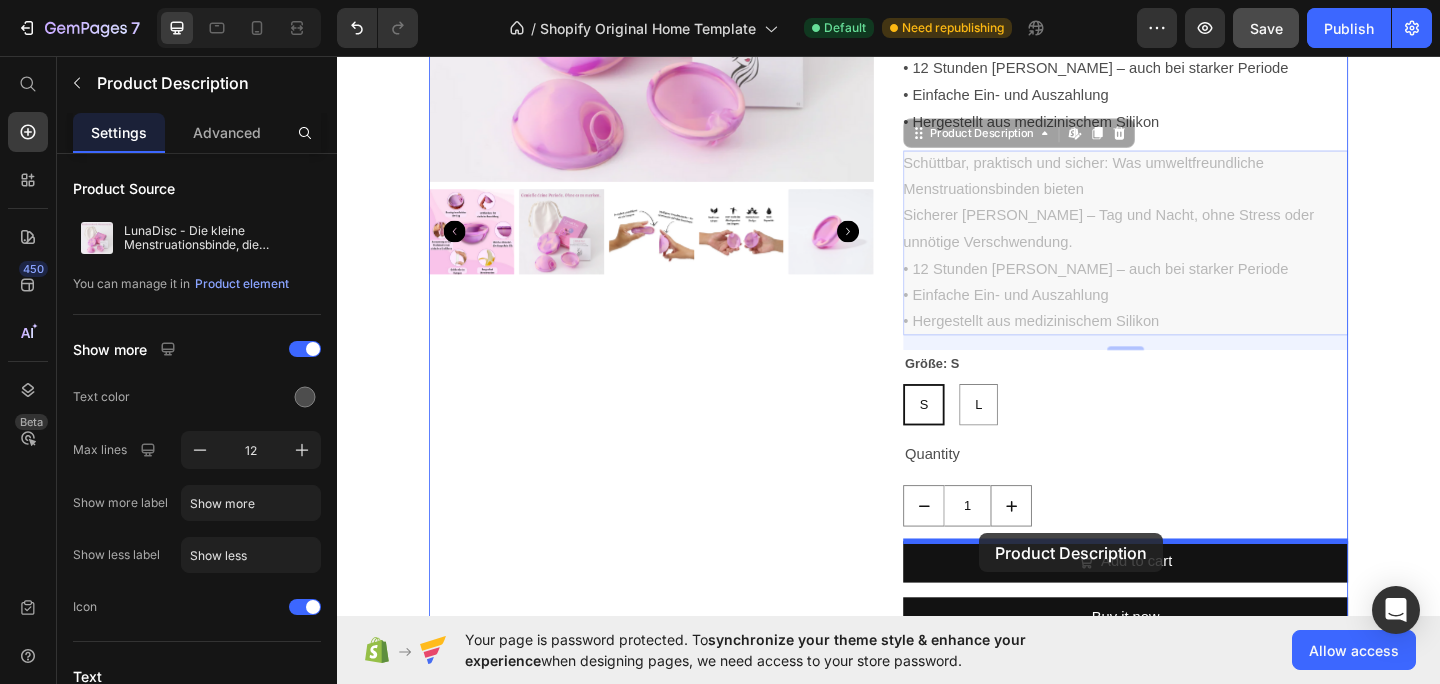 scroll, scrollTop: 658, scrollLeft: 0, axis: vertical 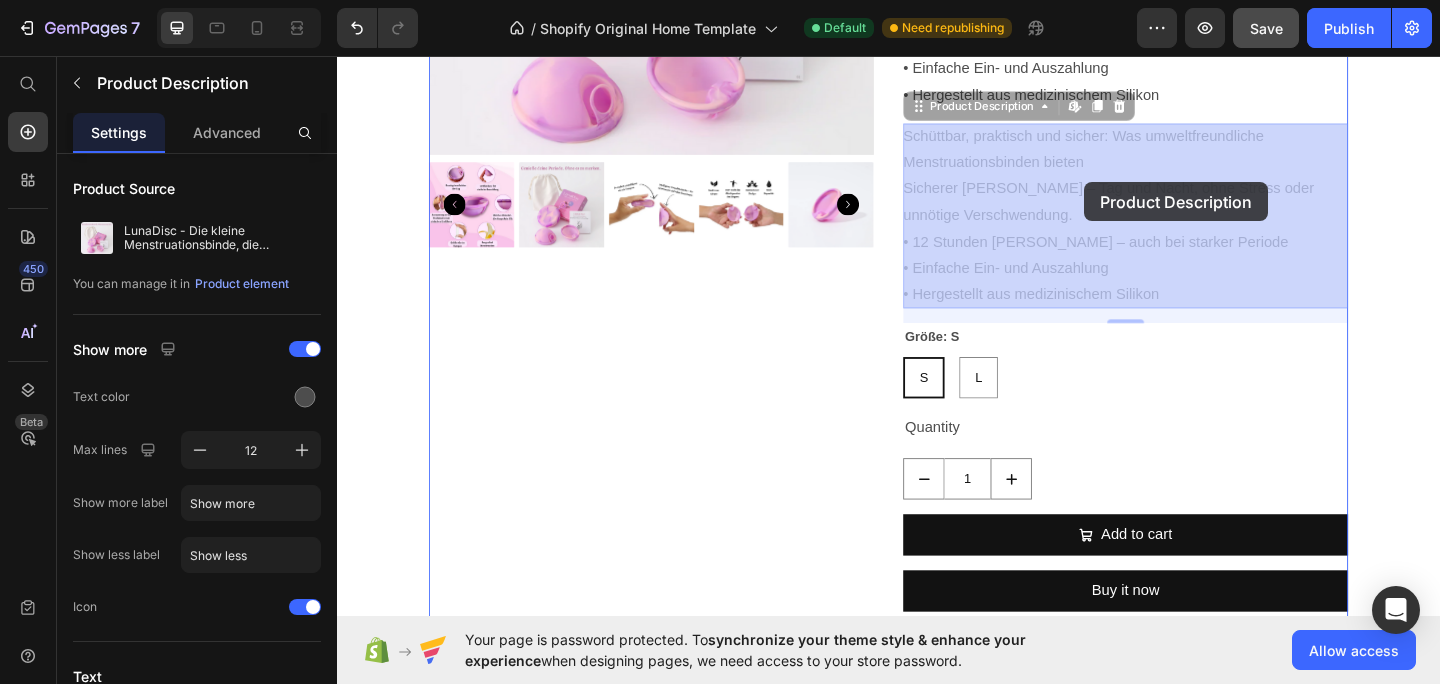 drag, startPoint x: 1242, startPoint y: 620, endPoint x: 1148, endPoint y: 197, distance: 433.3186 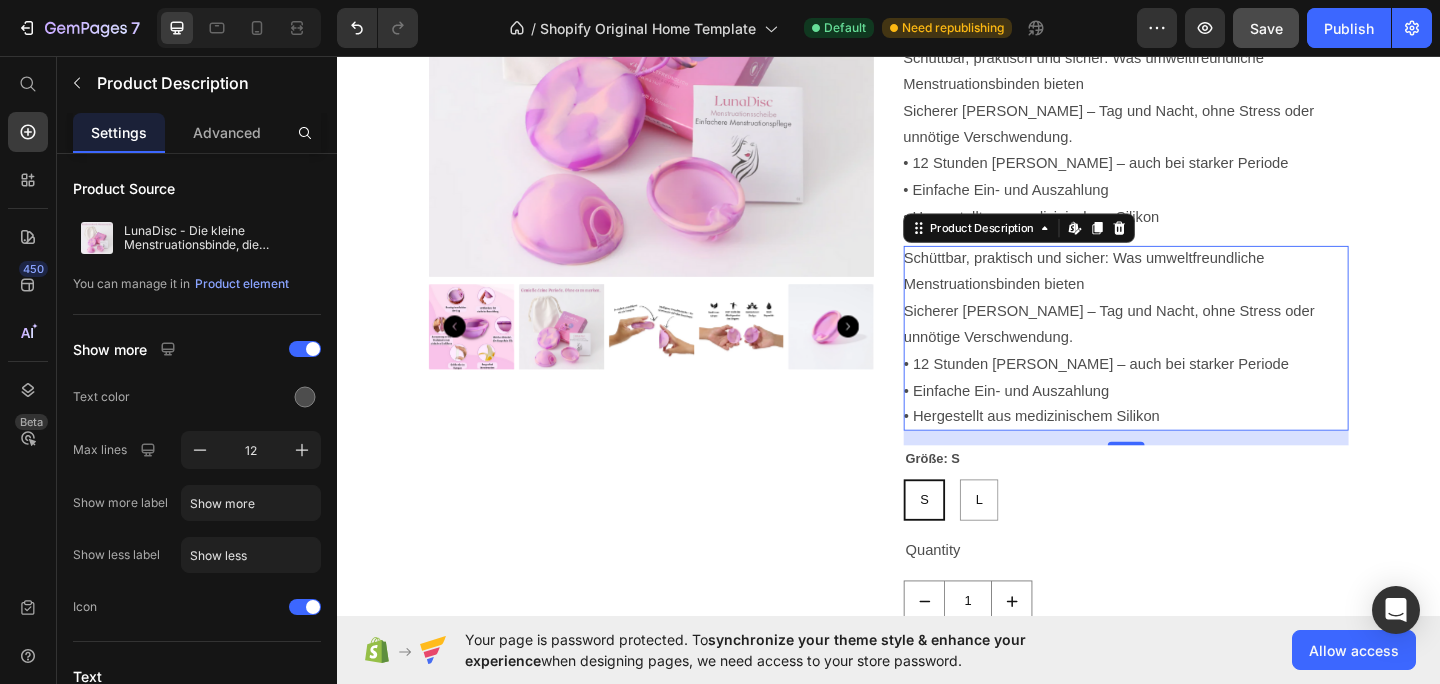 scroll, scrollTop: 520, scrollLeft: 0, axis: vertical 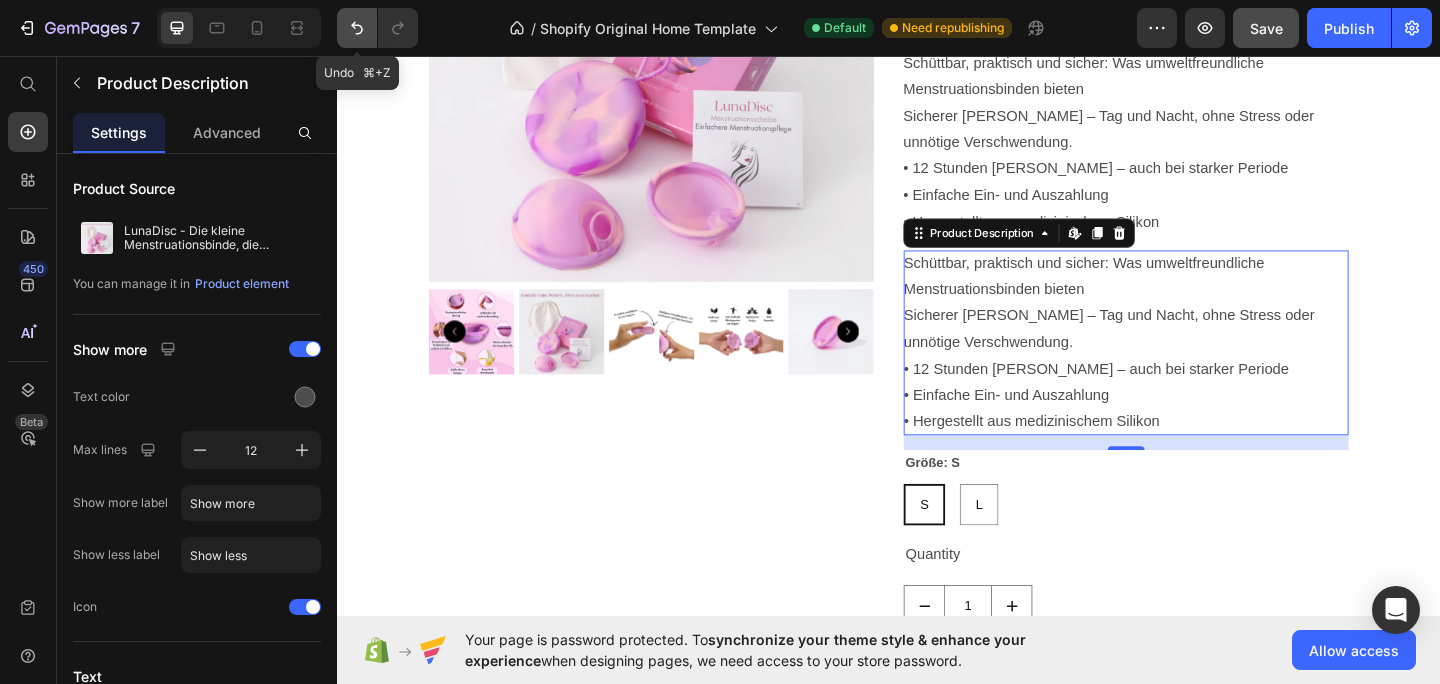 click 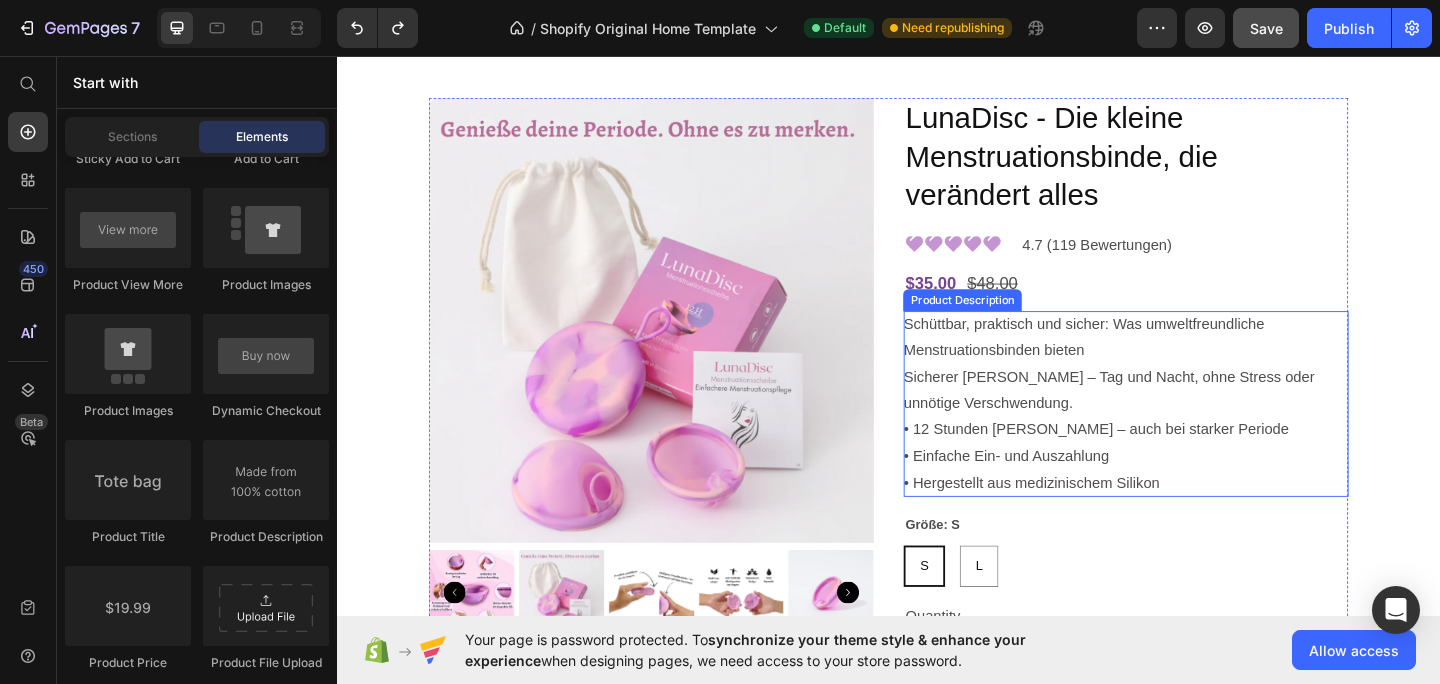 scroll, scrollTop: 266, scrollLeft: 0, axis: vertical 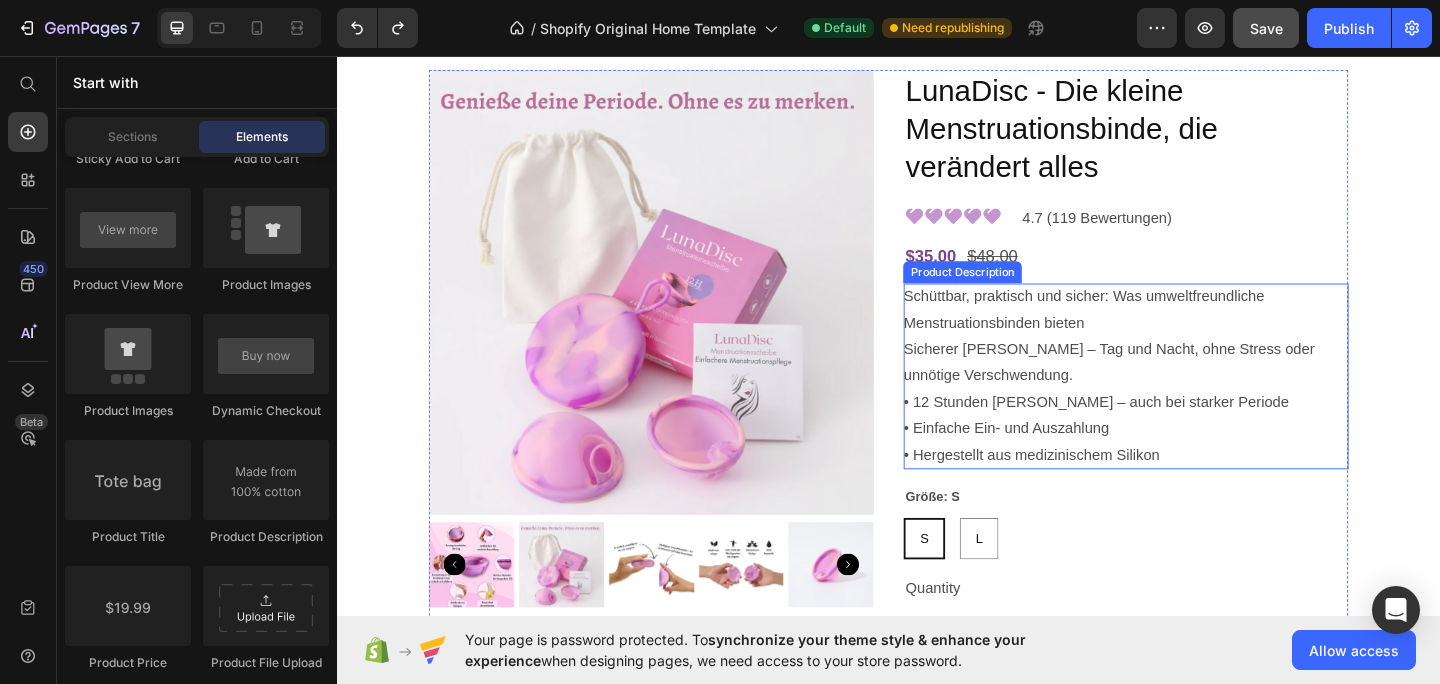 click on "Schüttbar, praktisch und sicher: Was umweltfreundliche Menstruationsbinden bieten Sicherer Schutz – Tag und Nacht, ohne Stress oder unnötige Verschwendung. • 12 Stunden Schutz – auch bei starker Periode • Einfache Ein- und Auszahlung • Hergestellt aus medizinischem Silikon" at bounding box center (1176, 404) 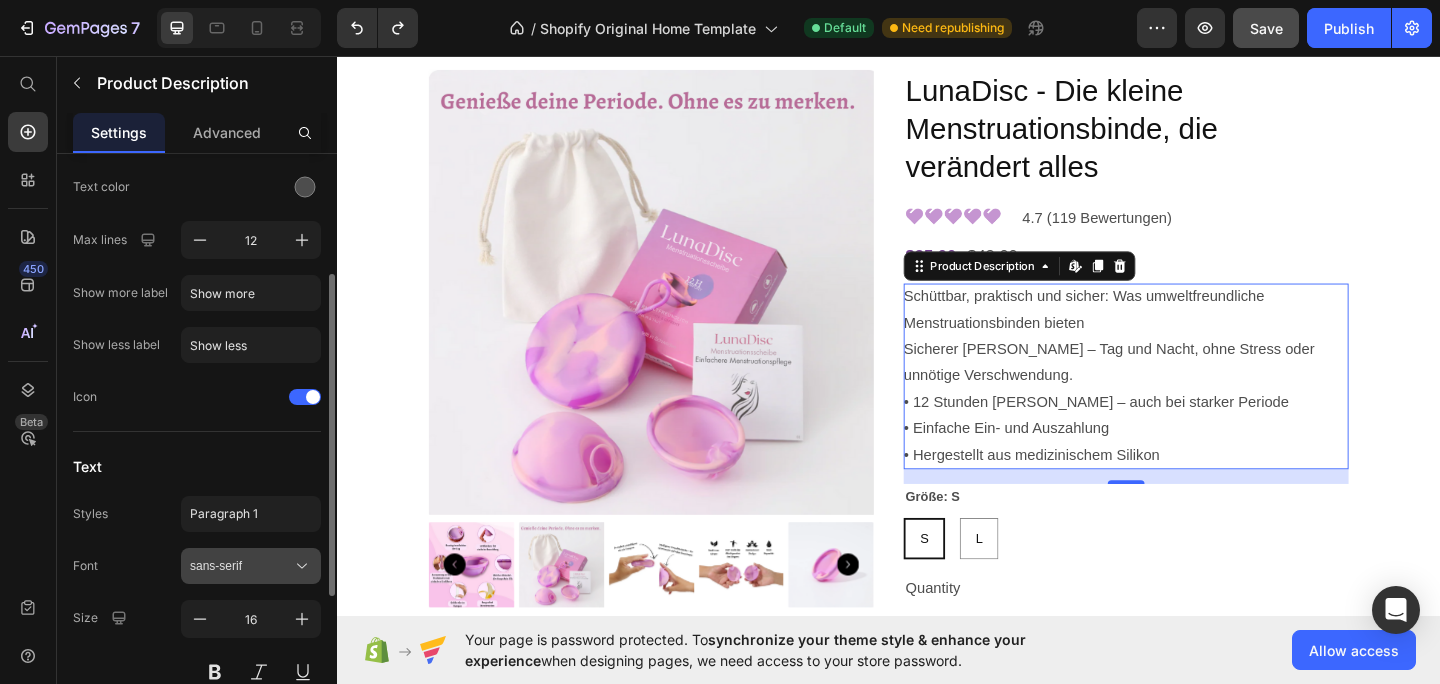 scroll, scrollTop: 217, scrollLeft: 0, axis: vertical 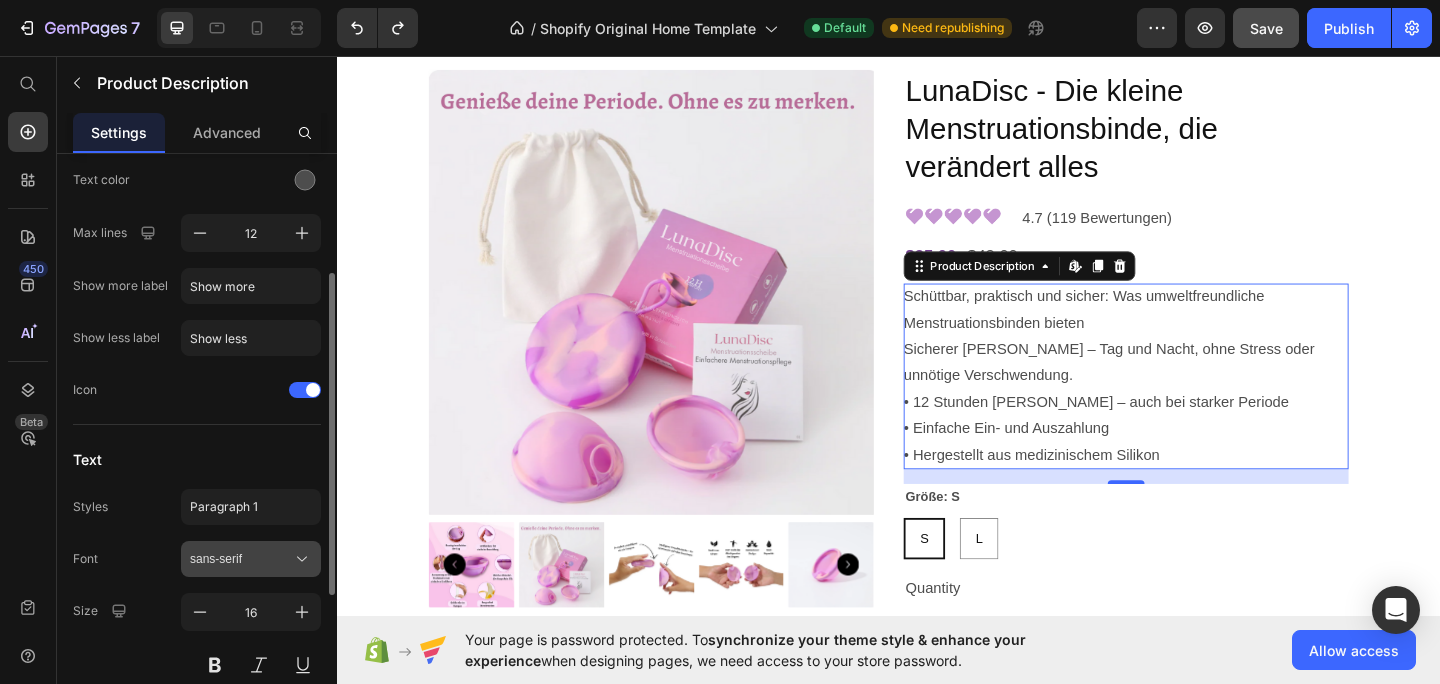 click on "sans-serif" at bounding box center (241, 559) 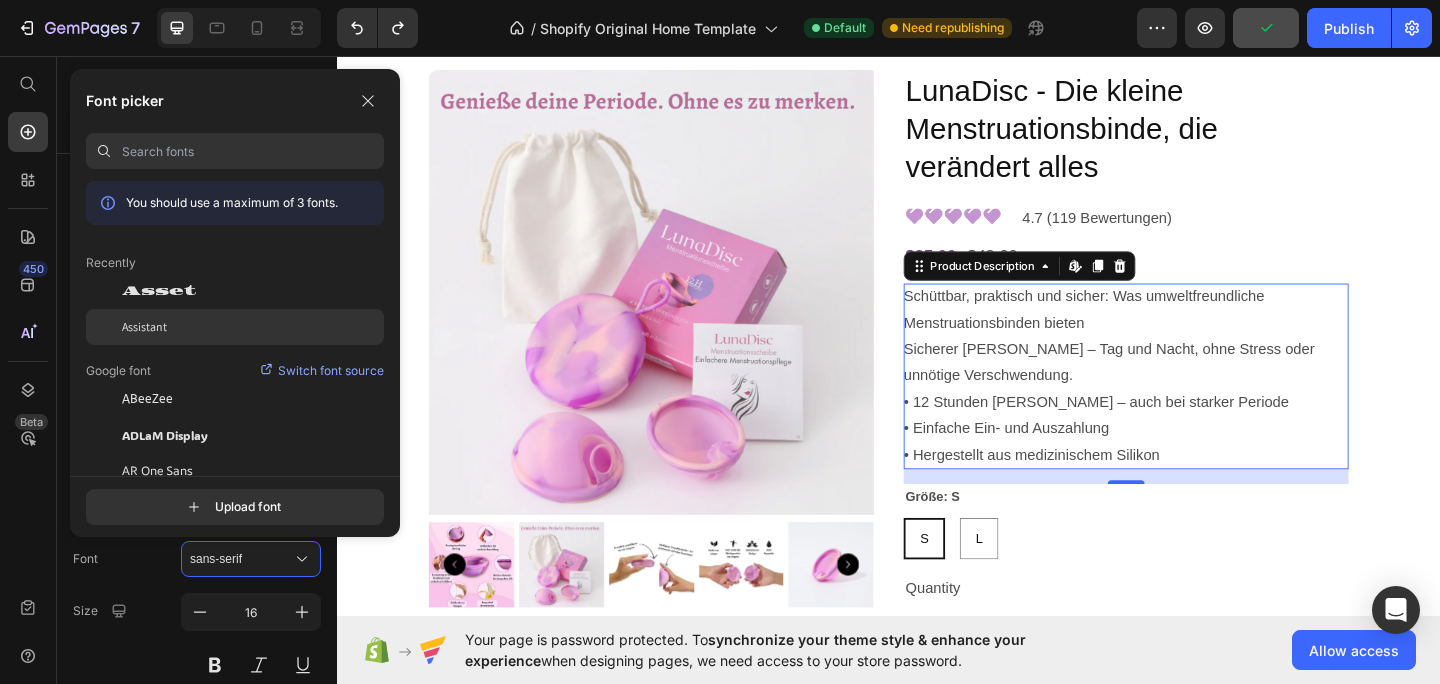 click on "Assistant" at bounding box center (144, 327) 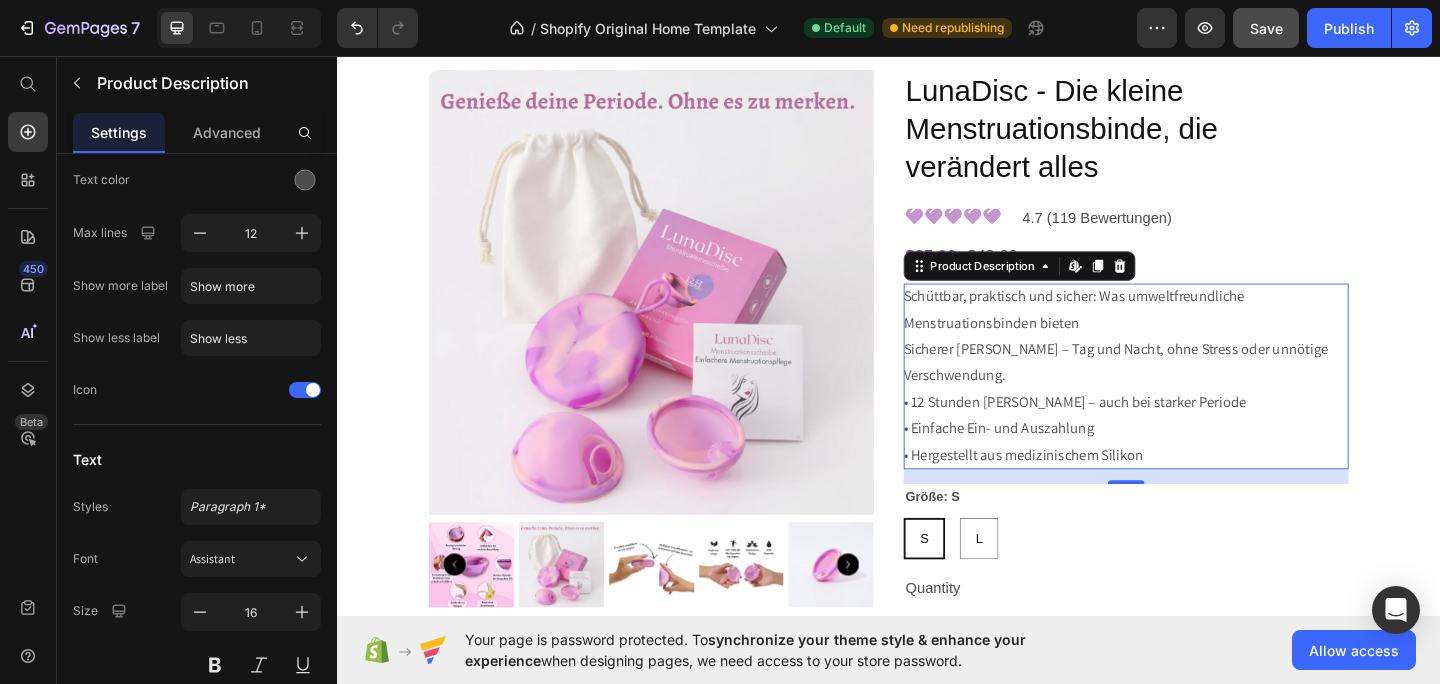 click on "Schüttbar, praktisch und sicher: Was umweltfreundliche Menstruationsbinden bieten Sicherer Schutz – Tag und Nacht, ohne Stress oder unnötige Verschwendung. • 12 Stunden Schutz – auch bei starker Periode • Einfache Ein- und Auszahlung • Hergestellt aus medizinischem Silikon" at bounding box center (1184, 404) 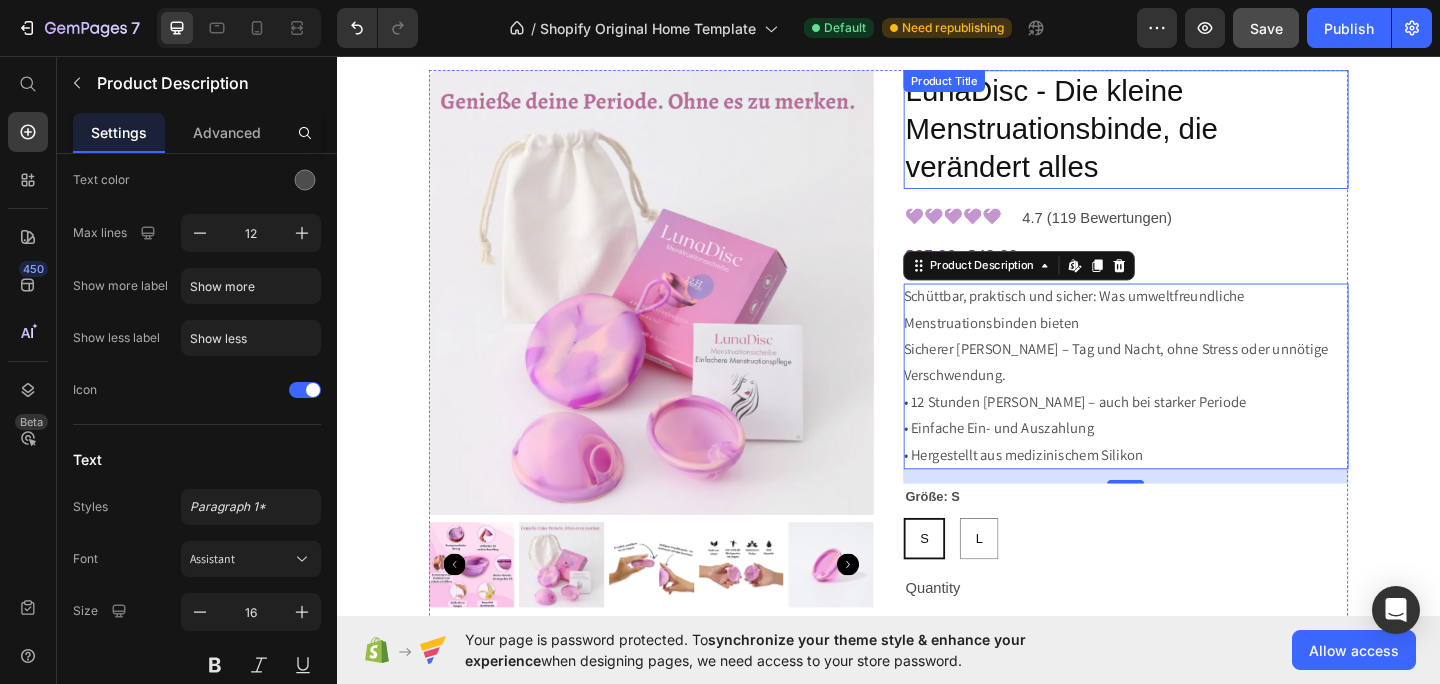 click on "LunaDisc - Die kleine Menstruationsbinde, die verändert alles" at bounding box center [1195, 136] 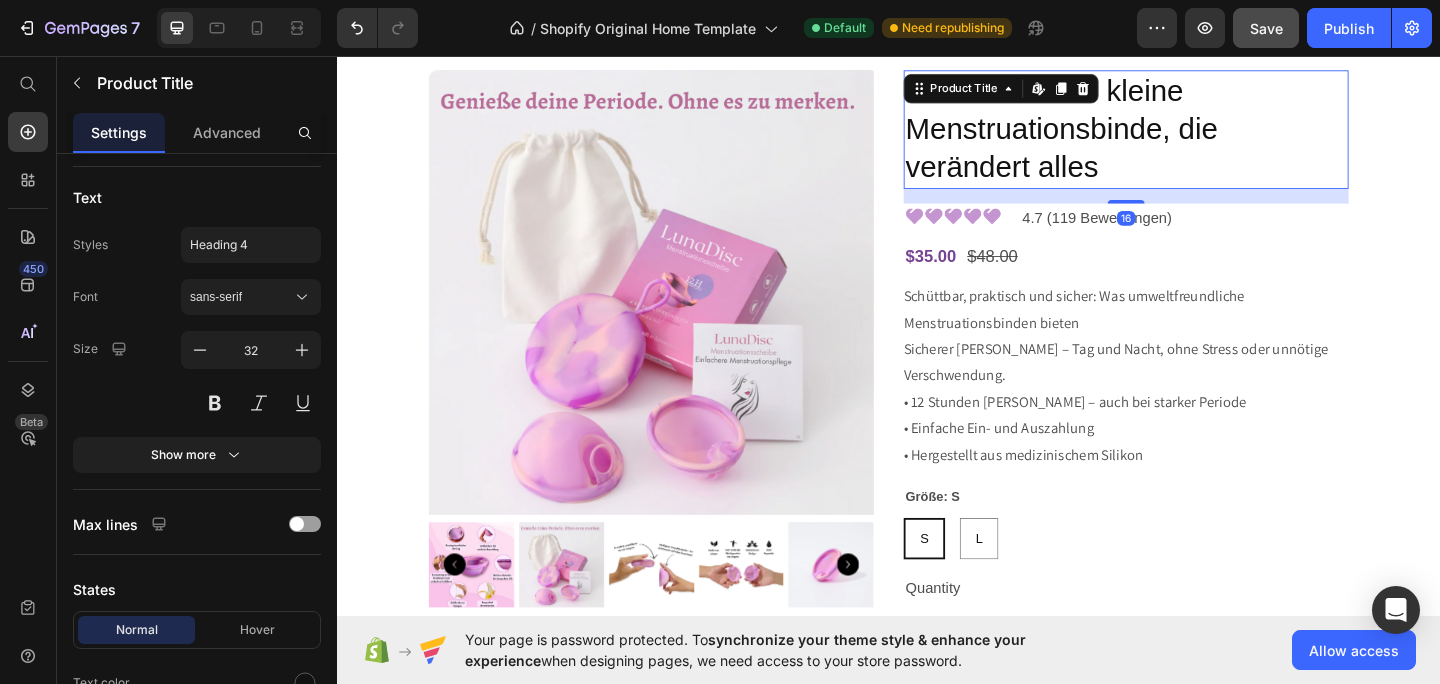 scroll, scrollTop: 0, scrollLeft: 0, axis: both 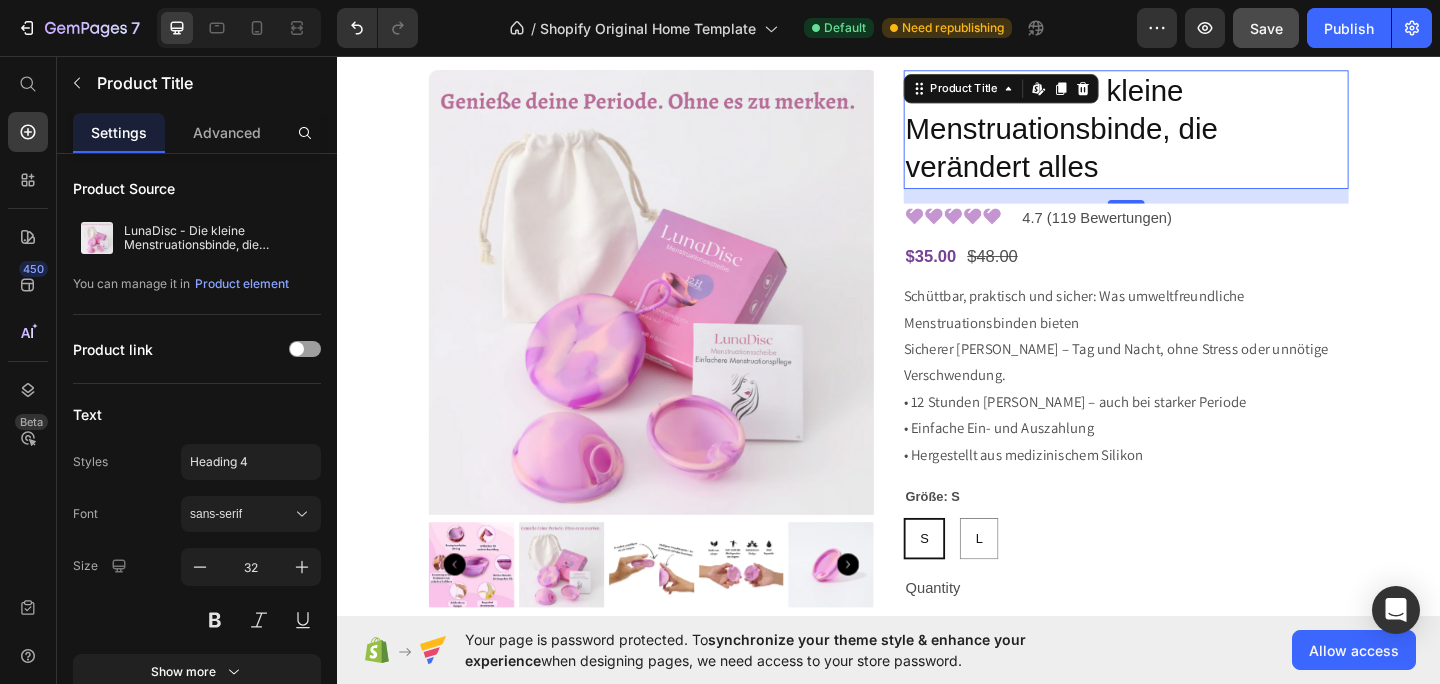 click on "LunaDisc - Die kleine Menstruationsbinde, die verändert alles" at bounding box center [1195, 136] 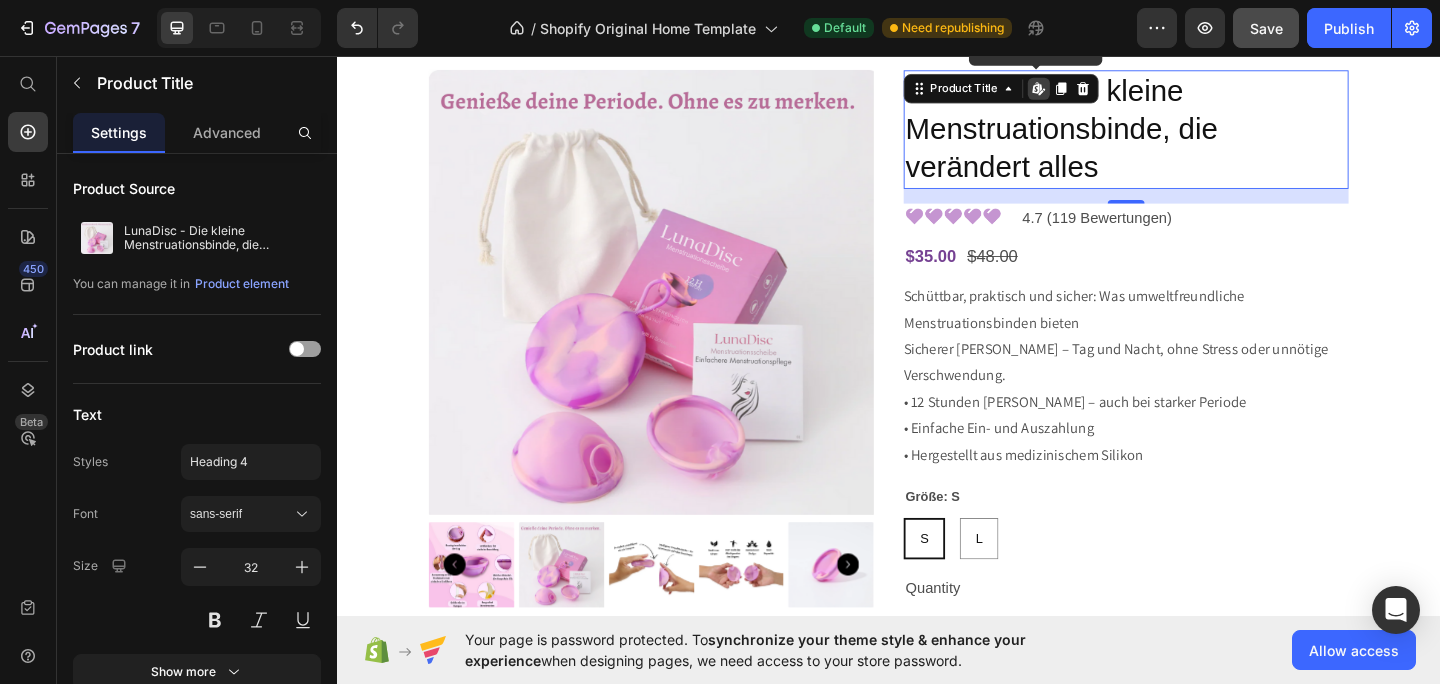 click on "LunaDisc - Die kleine Menstruationsbinde, die verändert alles" at bounding box center (1195, 136) 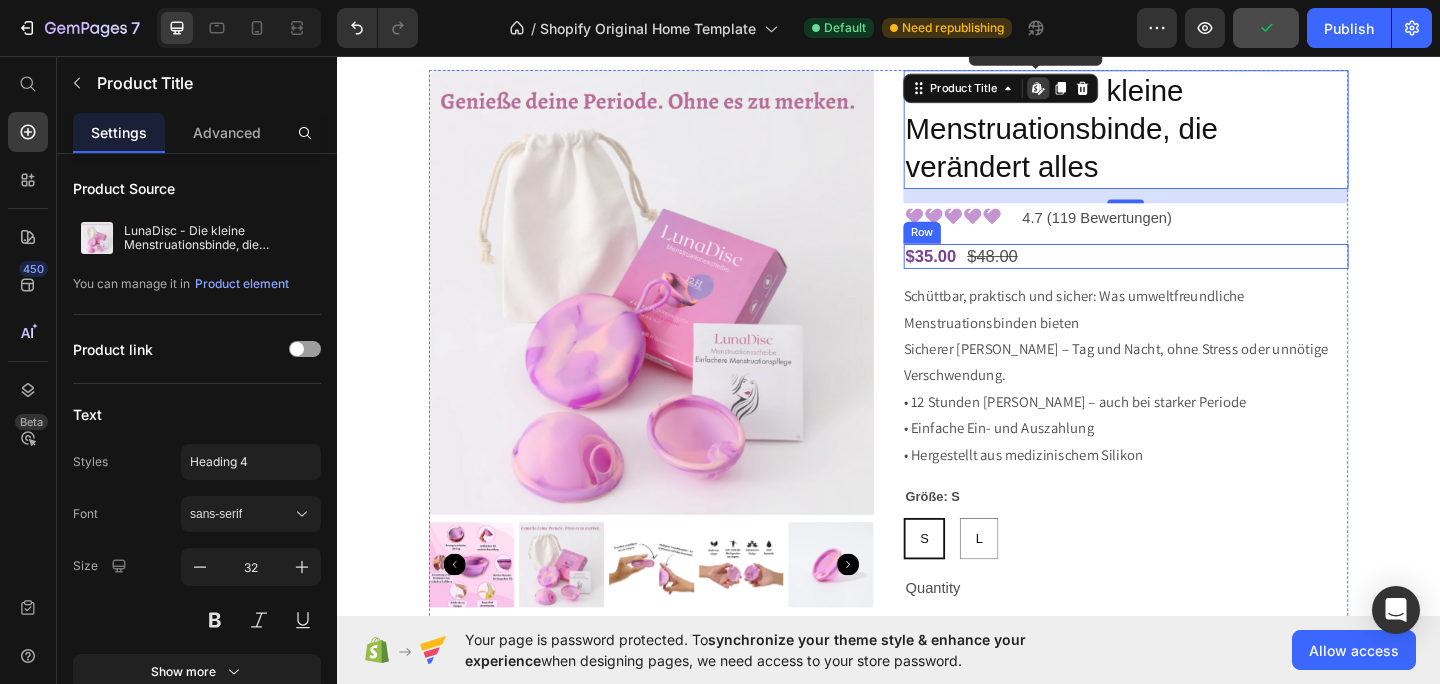 click on "$35.00 Product Price $48.00 Product Price Row" at bounding box center (1195, 274) 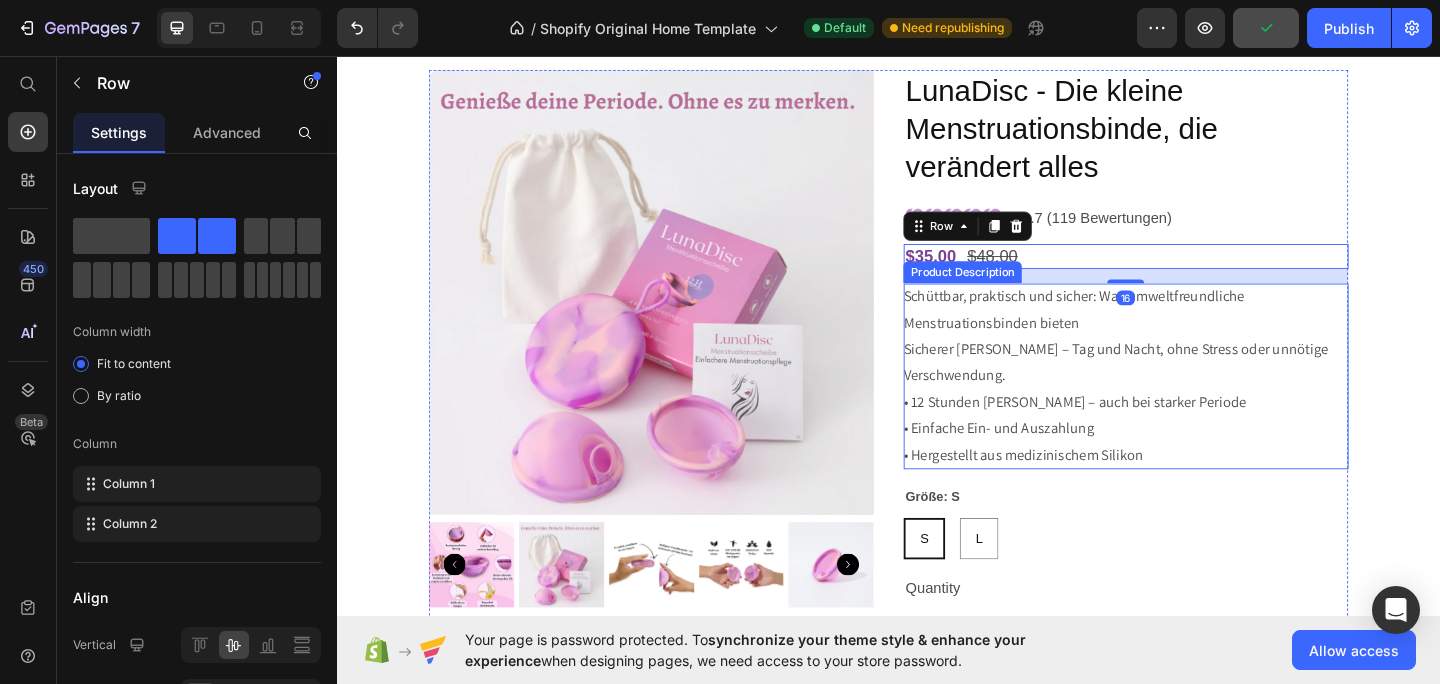 click on "Schüttbar, praktisch und sicher: Was umweltfreundliche Menstruationsbinden bieten Sicherer Schutz – Tag und Nacht, ohne Stress oder unnötige Verschwendung. • 12 Stunden Schutz – auch bei starker Periode • Einfache Ein- und Auszahlung • Hergestellt aus medizinischem Silikon" at bounding box center [1184, 404] 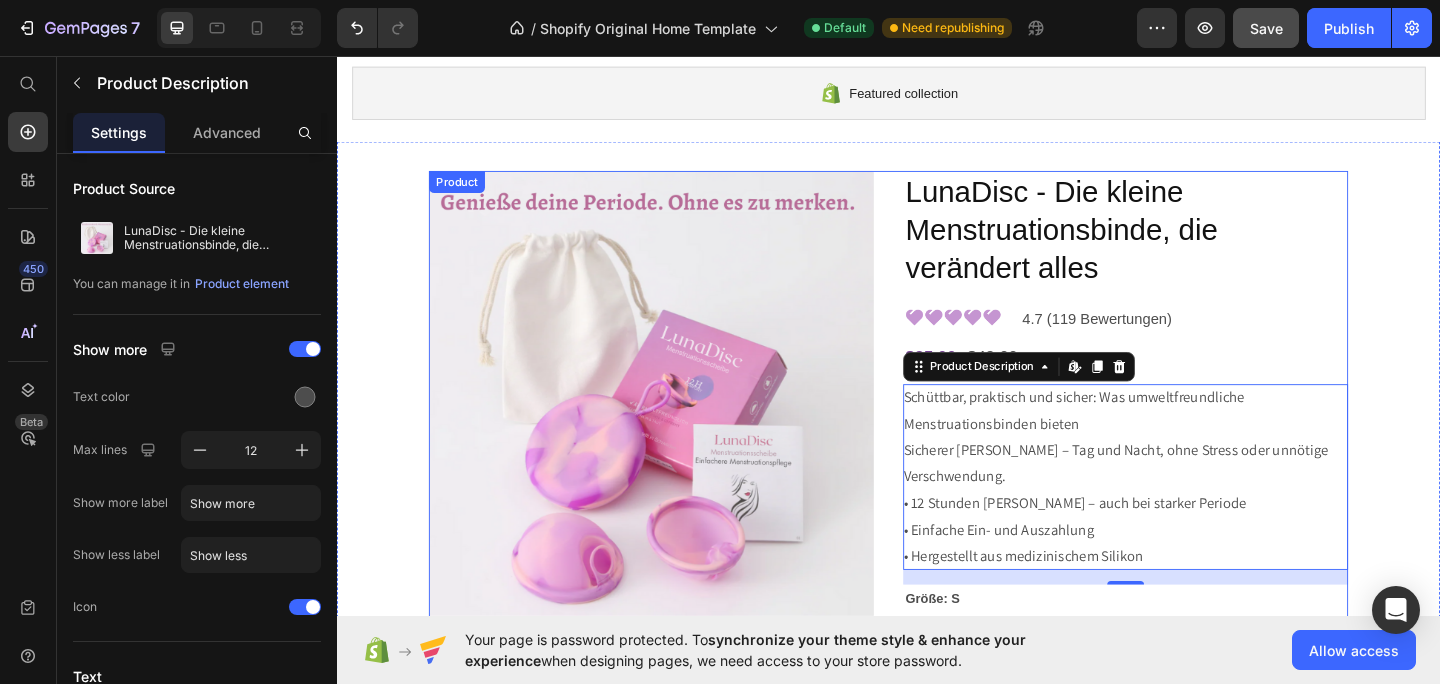 scroll, scrollTop: 29, scrollLeft: 0, axis: vertical 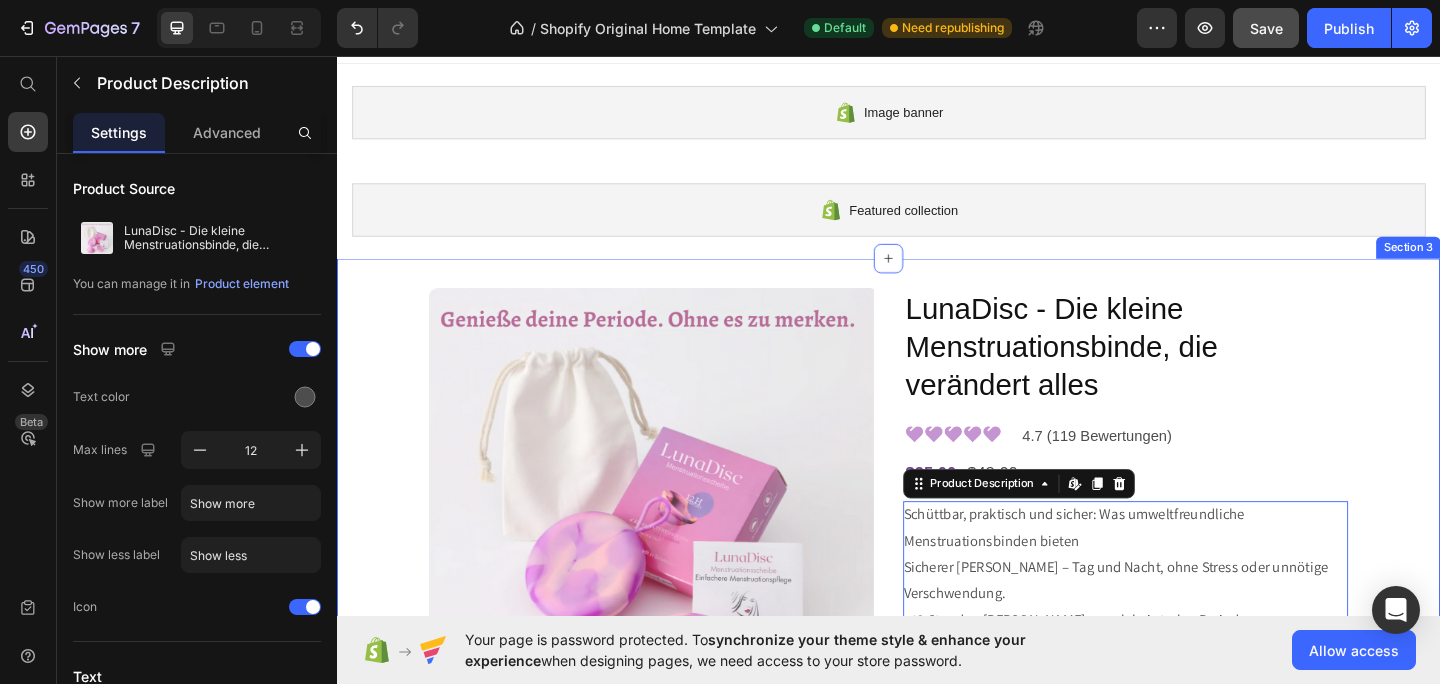 click on "Product Images LunaDisc - Die kleine Menstruationsbinde, die verändert alles Product Title Image 4.7 (119 Bewertungen) Text Block Row $35.00 Product Price $48.00 Product Price Row Schüttbar, praktisch und sicher: Was umweltfreundliche Menstruationsbinden bieten Sicherer Schutz – Tag und Nacht, ohne Stress oder unnötige Verschwendung. • 12 Stunden Schutz – auch bei starker Periode • Einfache Ein- und Auszahlung • Hergestellt aus medizinischem Silikon Product Description   Edit content in Shopify 16 Größe: S S S S L L L Product Variants & Swatches Quantity Text Block 1 Product Quantity
Add to cart Add to Cart Buy it now Dynamic Checkout Product Section 3" at bounding box center [937, 698] 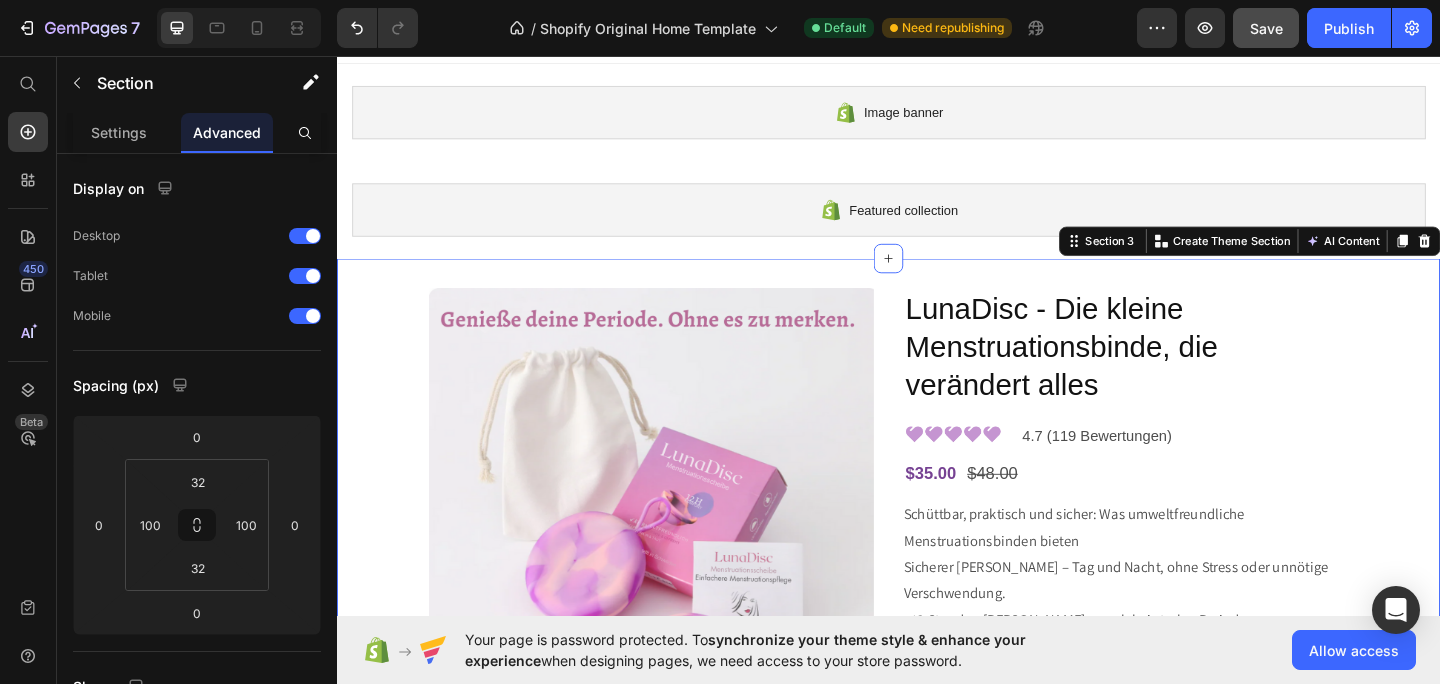 click on "Product Images LunaDisc - Die kleine Menstruationsbinde, die verändert alles Product Title Image 4.7 (119 Bewertungen) Text Block Row $35.00 Product Price $48.00 Product Price Row Schüttbar, praktisch und sicher: Was umweltfreundliche Menstruationsbinden bieten Sicherer Schutz – Tag und Nacht, ohne Stress oder unnötige Verschwendung. • 12 Stunden Schutz – auch bei starker Periode • Einfache Ein- und Auszahlung • Hergestellt aus medizinischem Silikon Product Description Größe: S S S S L L L Product Variants & Swatches Quantity Text Block 1 Product Quantity
Add to cart Add to Cart Buy it now Dynamic Checkout Product Section 3   You can create reusable sections Create Theme Section AI Content Write with GemAI What would you like to describe here? Tone and Voice Persuasive Product LunaDisc - Die kleine Menstruationsbinde, die verändert alles Show more Generate" at bounding box center (937, 698) 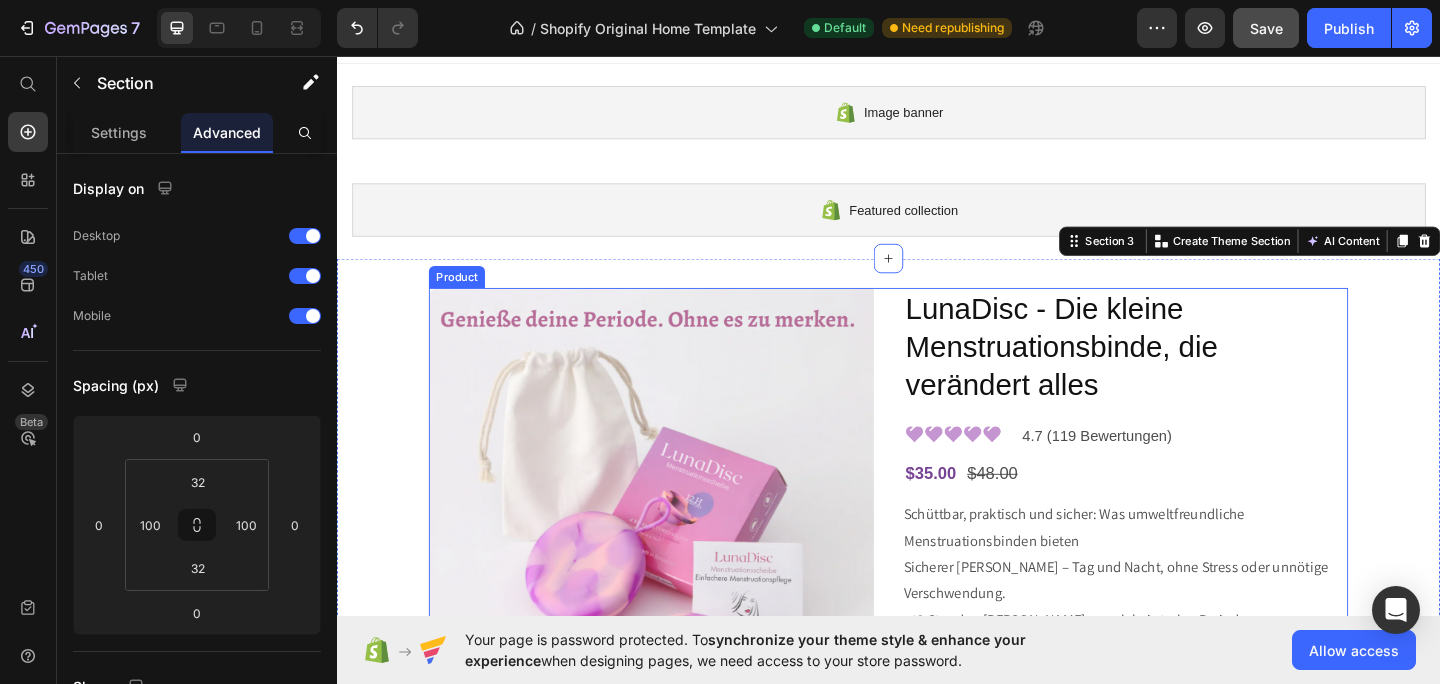 click on "Product Images LunaDisc - Die kleine Menstruationsbinde, die verändert alles Product Title Image 4.7 (119 Bewertungen) Text Block Row $35.00 Product Price $48.00 Product Price Row Schüttbar, praktisch und sicher: Was umweltfreundliche Menstruationsbinden bieten Sicherer Schutz – Tag und Nacht, ohne Stress oder unnötige Verschwendung. • 12 Stunden Schutz – auch bei starker Periode • Einfache Ein- und Auszahlung • Hergestellt aus medizinischem Silikon Product Description Größe: S S S S L L L Product Variants & Swatches Quantity Text Block 1 Product Quantity
Add to cart Add to Cart Buy it now Dynamic Checkout Product" at bounding box center [937, 698] 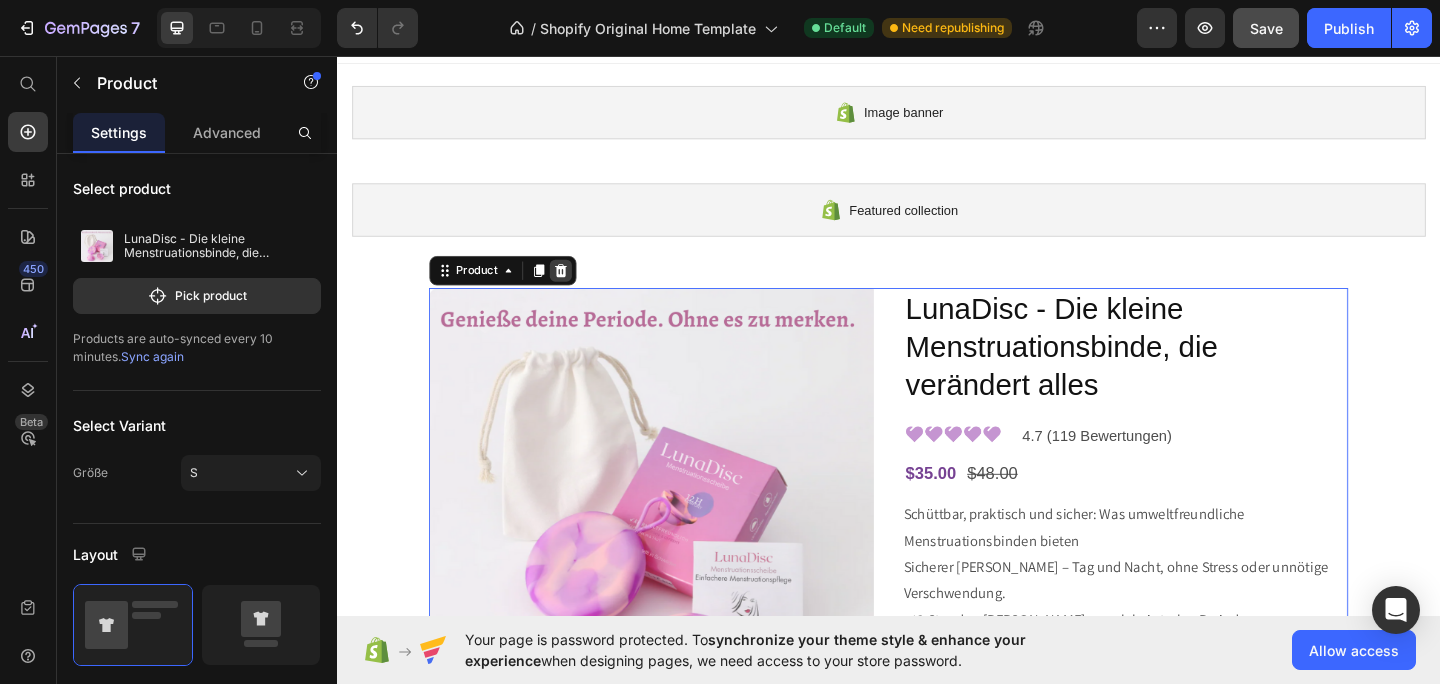click at bounding box center (580, 290) 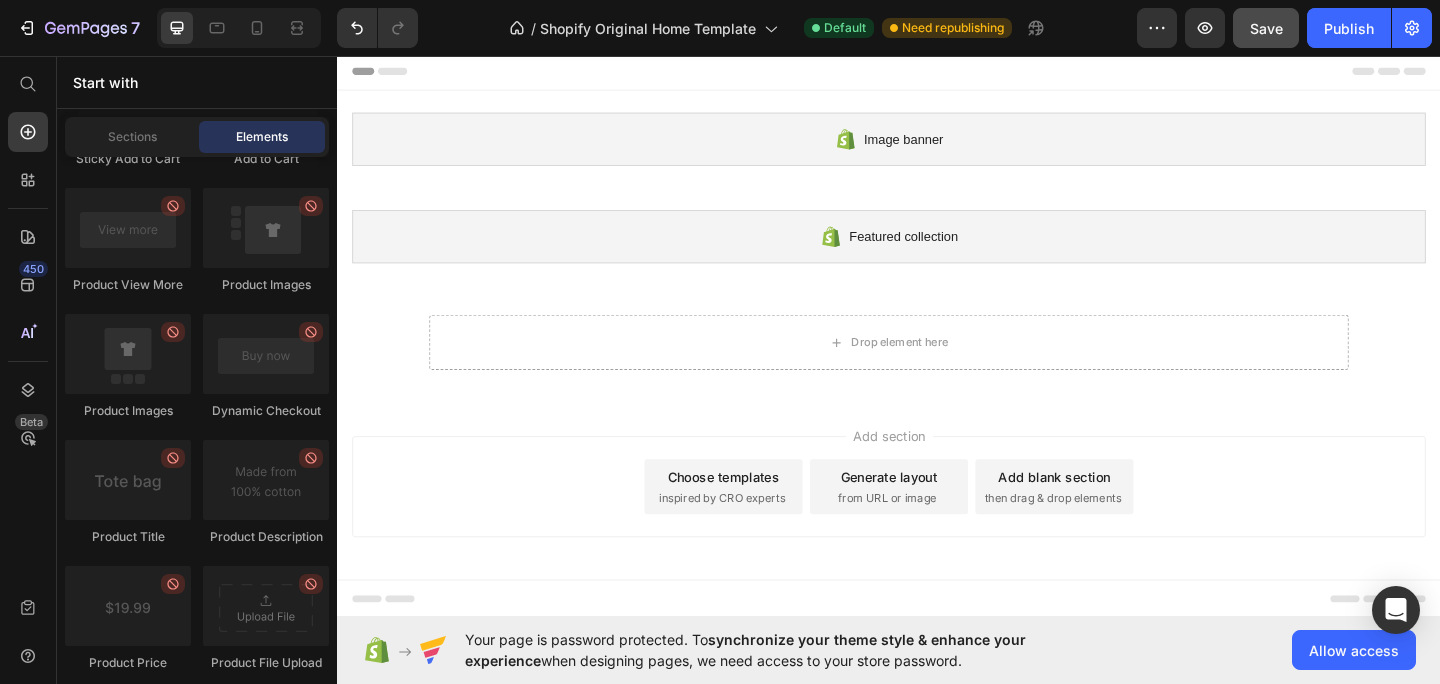 scroll, scrollTop: 0, scrollLeft: 0, axis: both 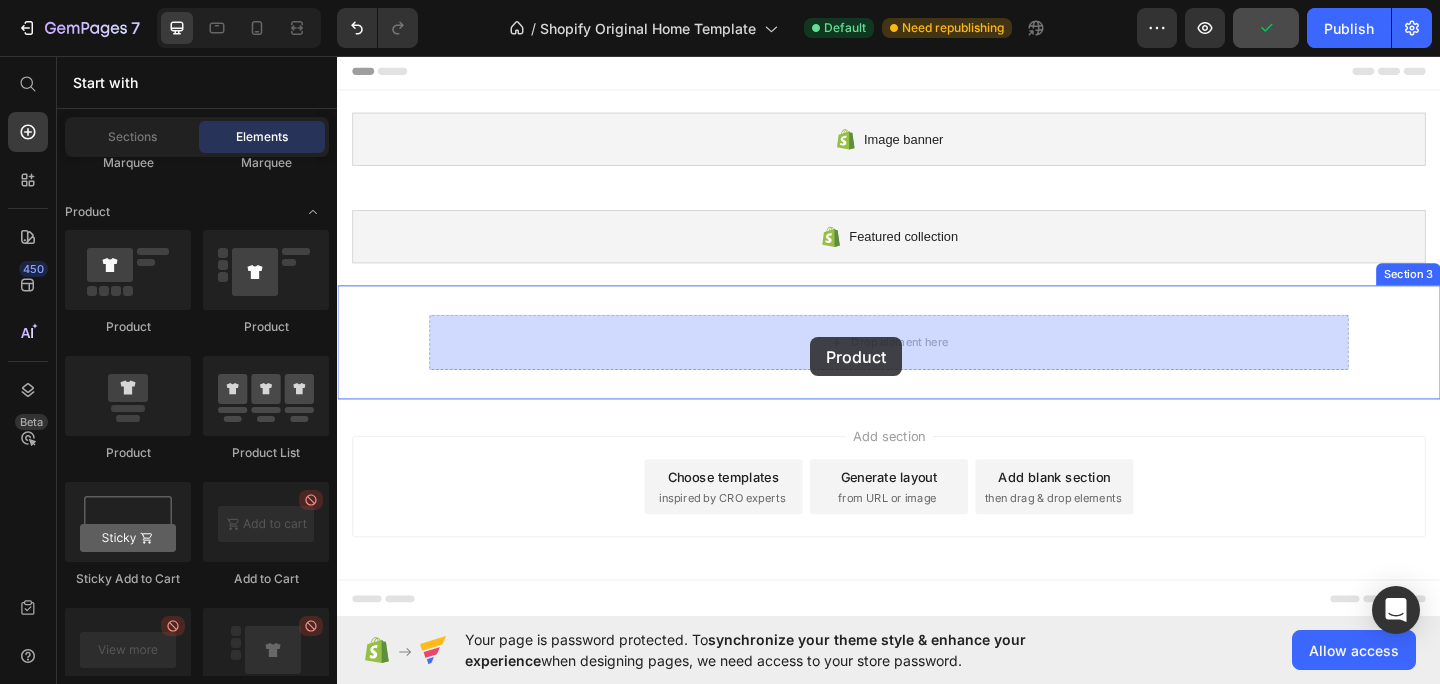 drag, startPoint x: 468, startPoint y: 349, endPoint x: 852, endPoint y: 362, distance: 384.22 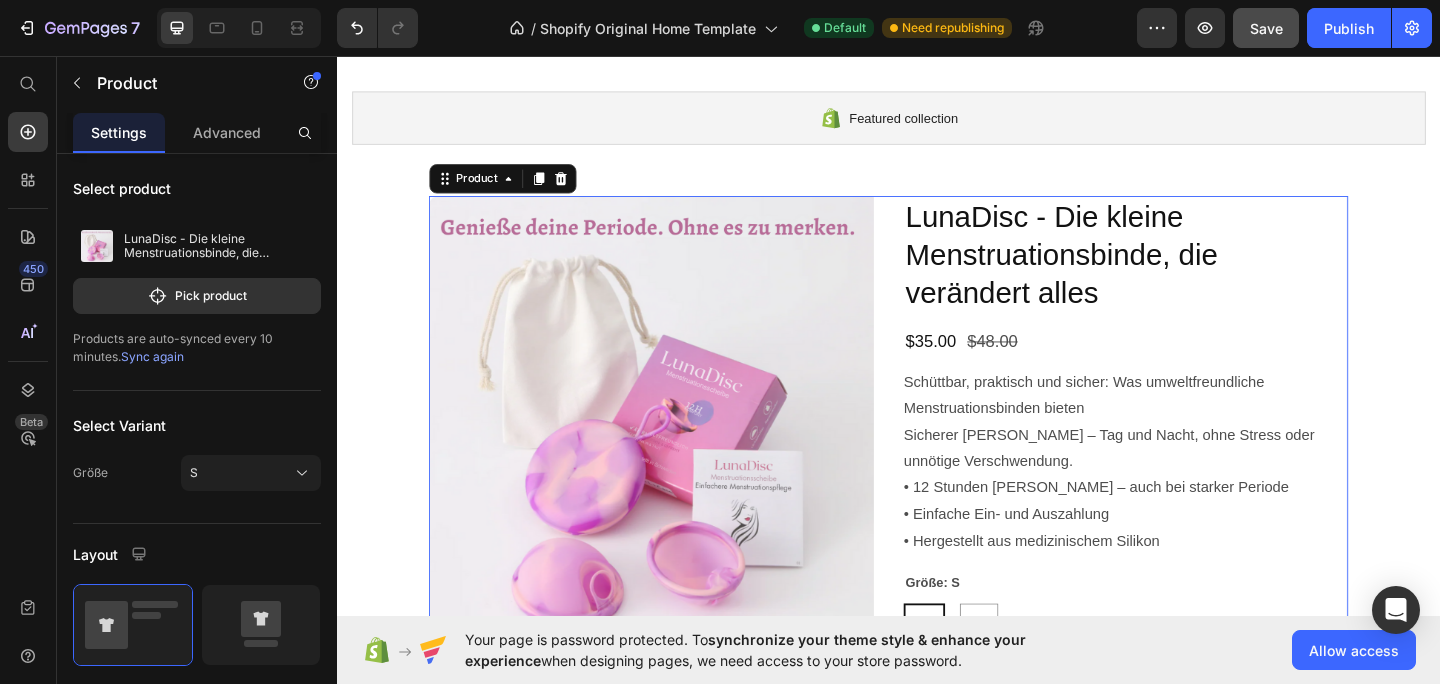 scroll, scrollTop: 123, scrollLeft: 0, axis: vertical 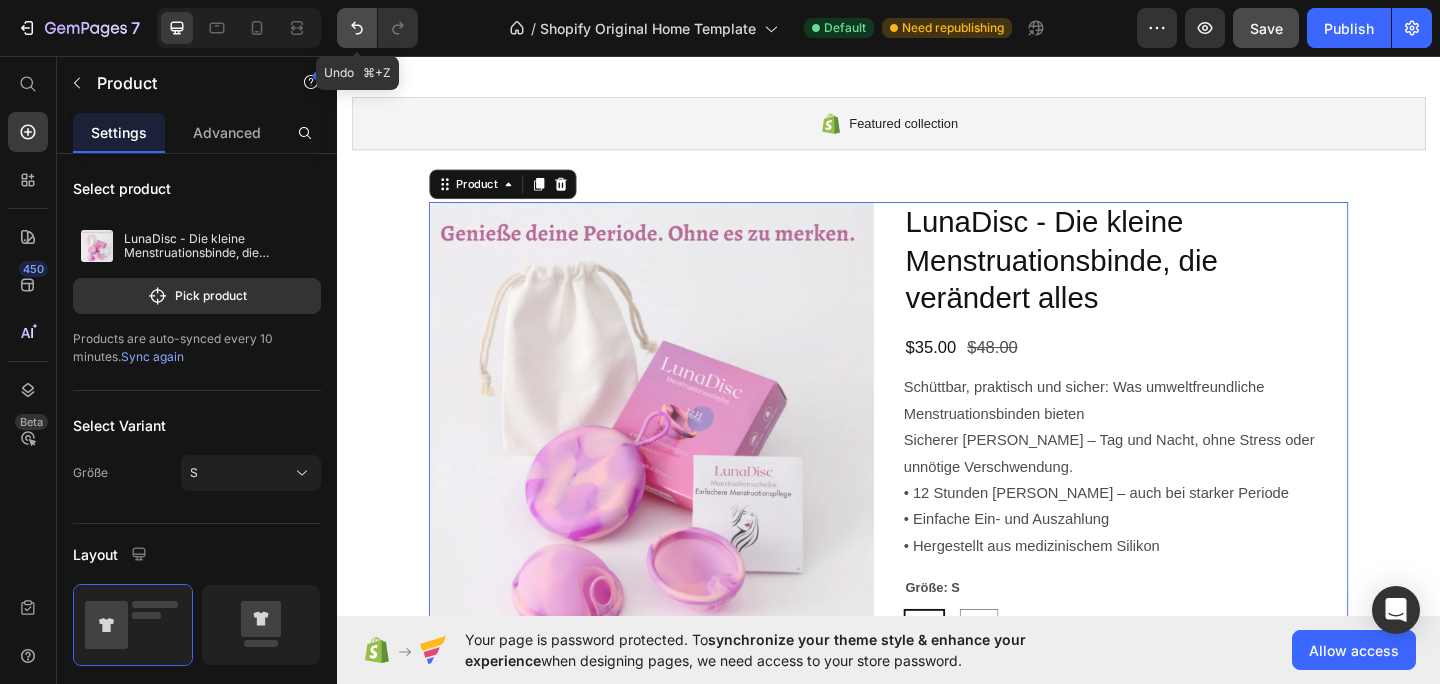 click 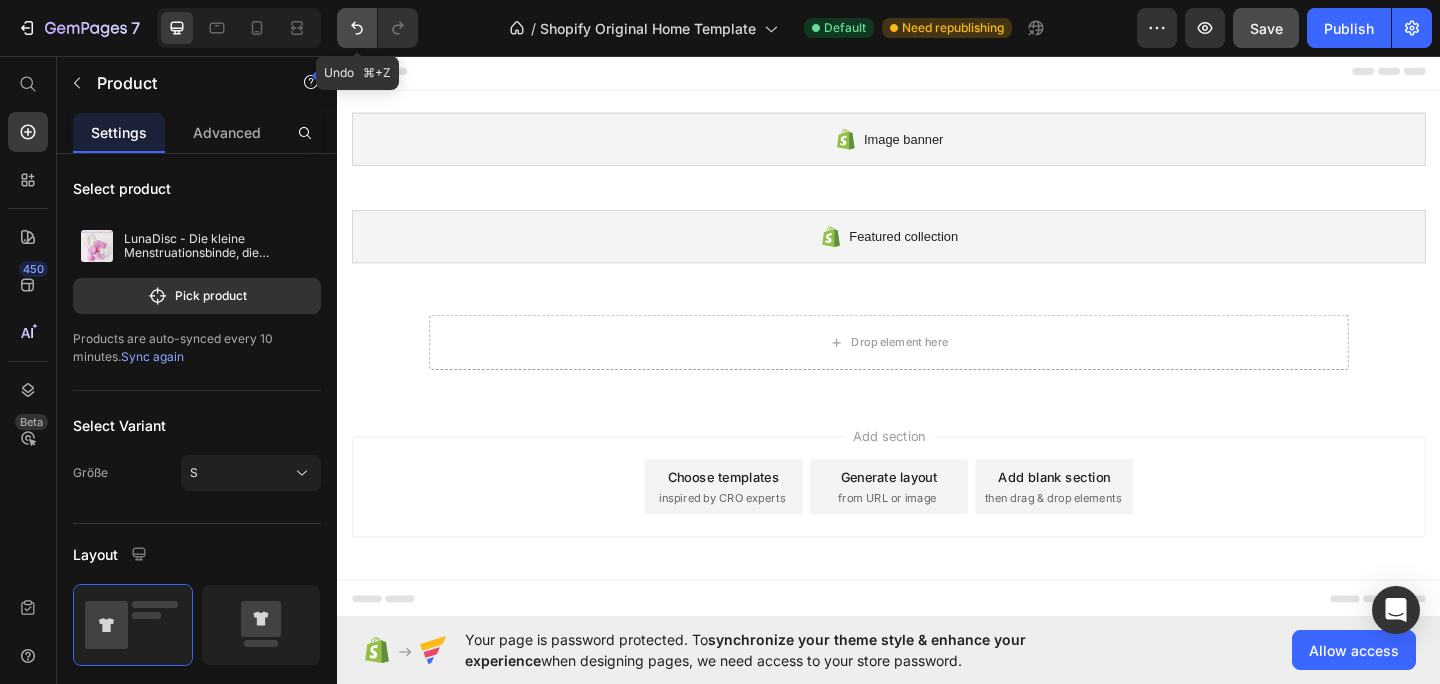 scroll, scrollTop: 0, scrollLeft: 0, axis: both 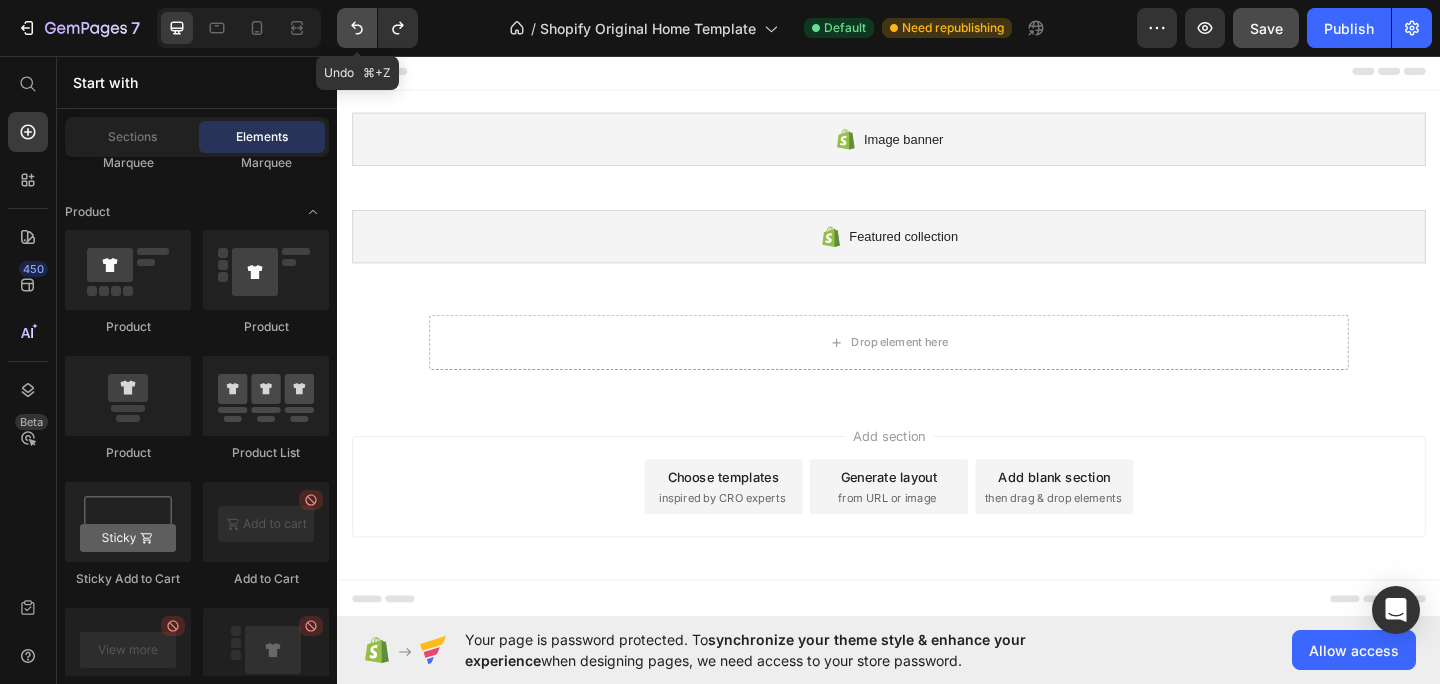 click 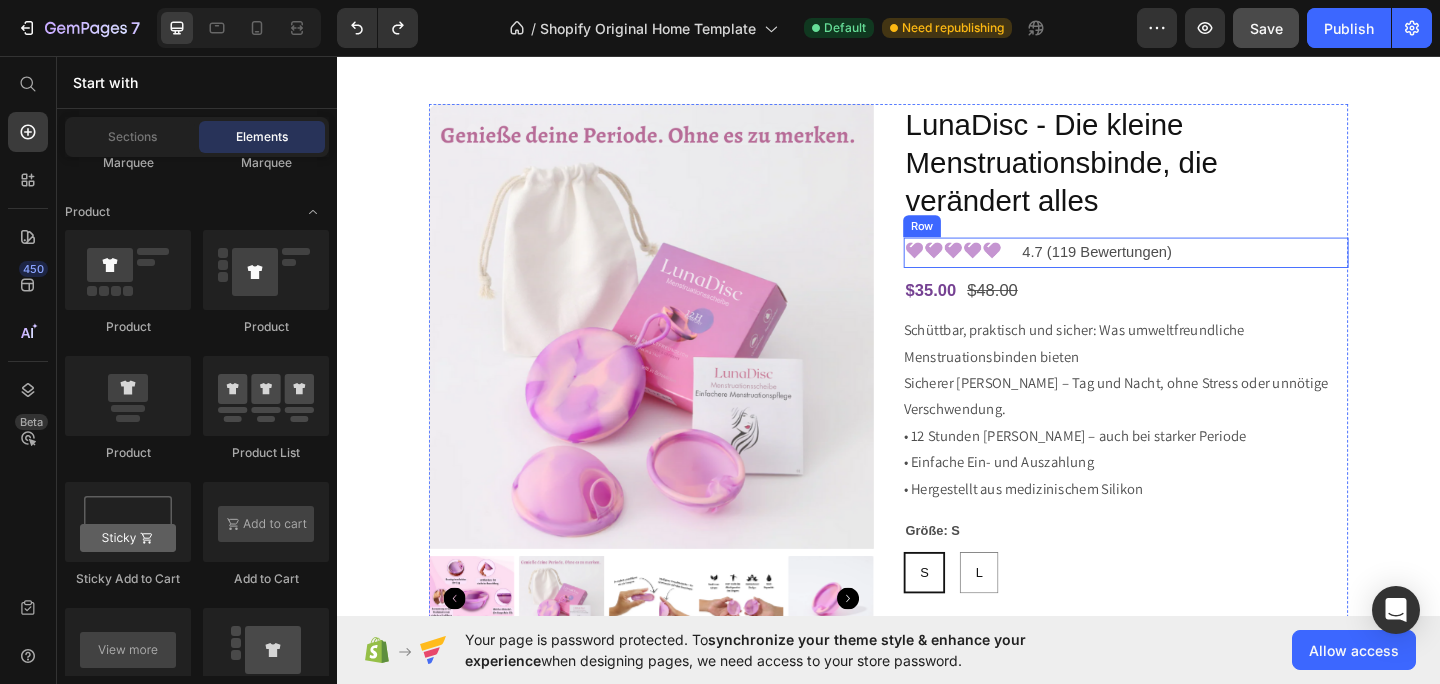scroll, scrollTop: 260, scrollLeft: 0, axis: vertical 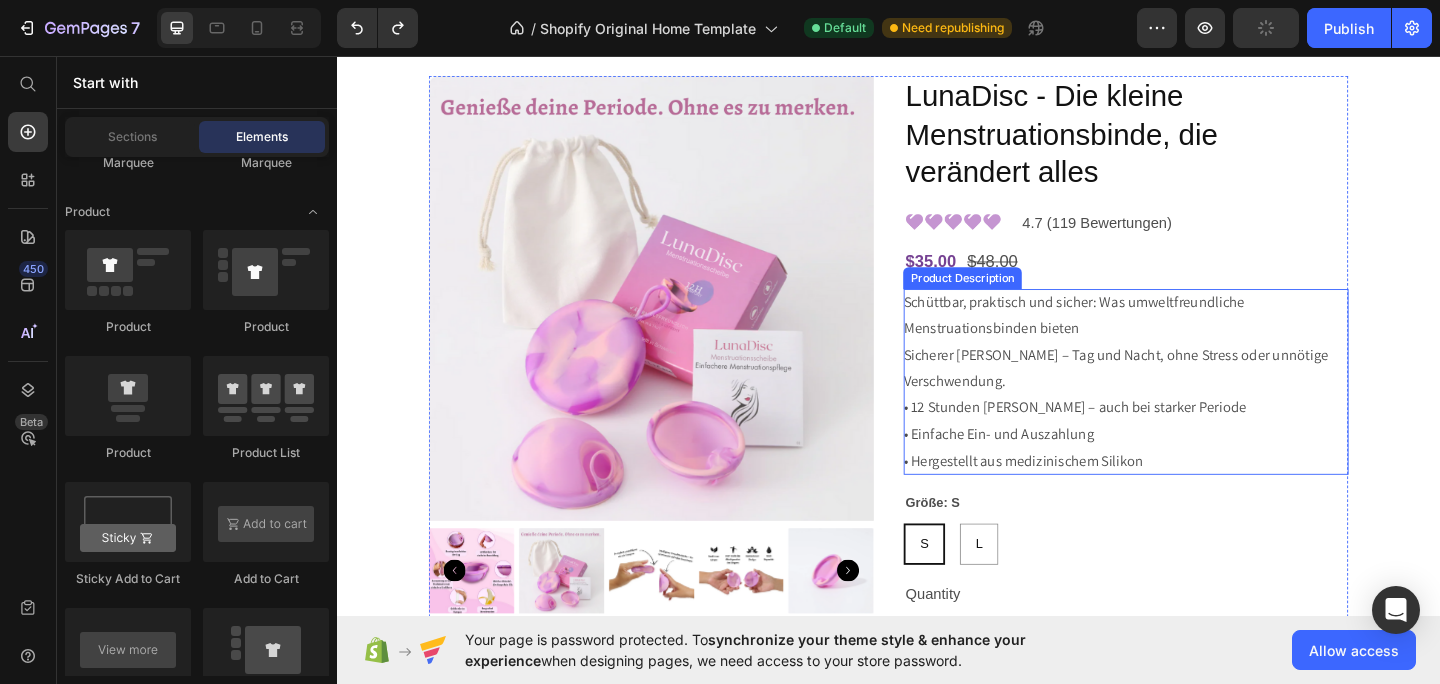 click on "Schüttbar, praktisch und sicher: Was umweltfreundliche Menstruationsbinden bieten Sicherer Schutz – Tag und Nacht, ohne Stress oder unnötige Verschwendung. • 12 Stunden Schutz – auch bei starker Periode • Einfache Ein- und Auszahlung • Hergestellt aus medizinischem Silikon" at bounding box center [1184, 410] 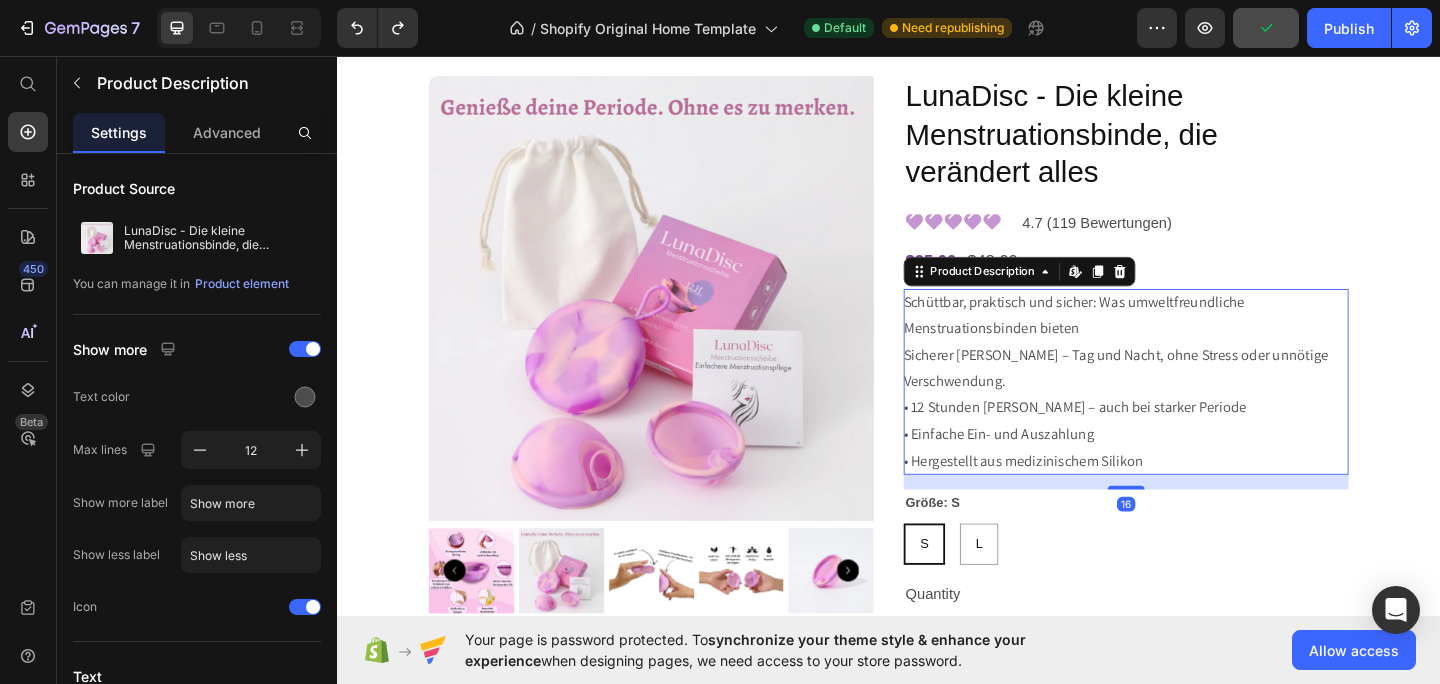click on "Schüttbar, praktisch und sicher: Was umweltfreundliche Menstruationsbinden bieten Sicherer Schutz – Tag und Nacht, ohne Stress oder unnötige Verschwendung. • 12 Stunden Schutz – auch bei starker Periode • Einfache Ein- und Auszahlung • Hergestellt aus medizinischem Silikon" at bounding box center (1184, 410) 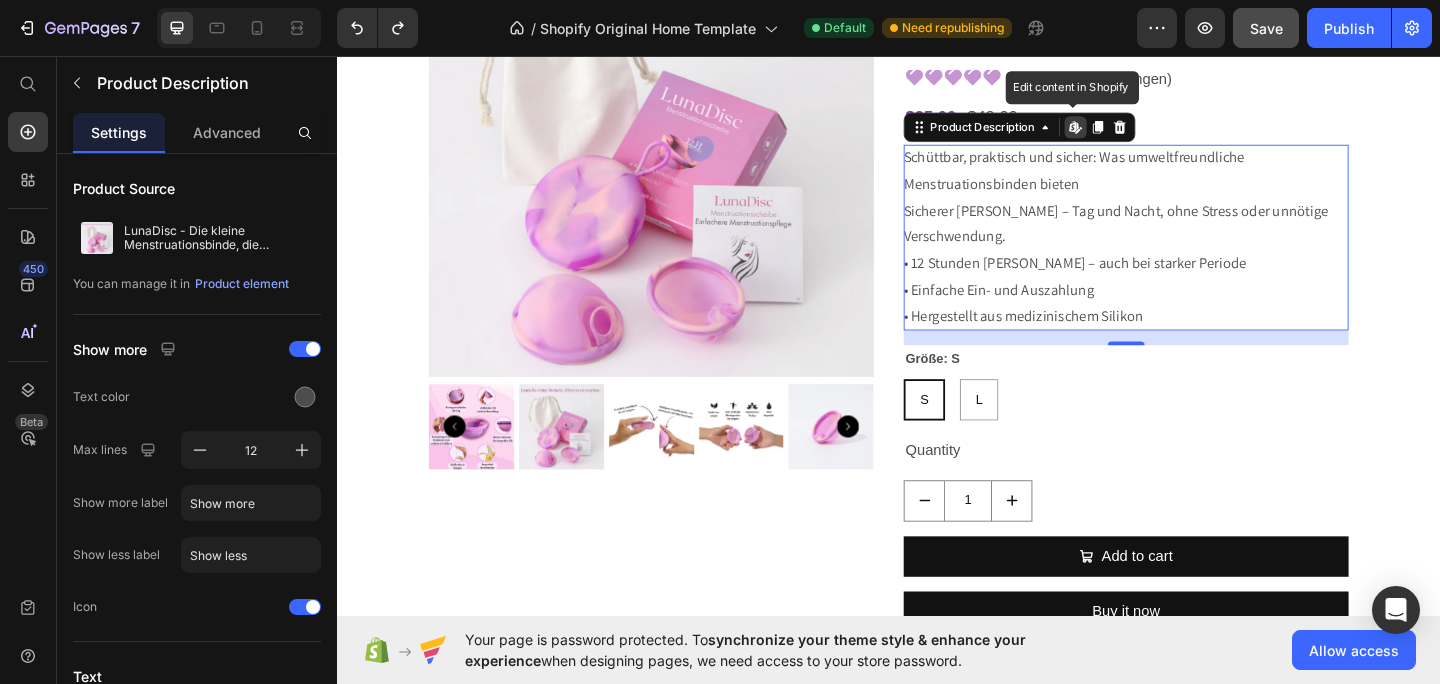 scroll, scrollTop: 421, scrollLeft: 0, axis: vertical 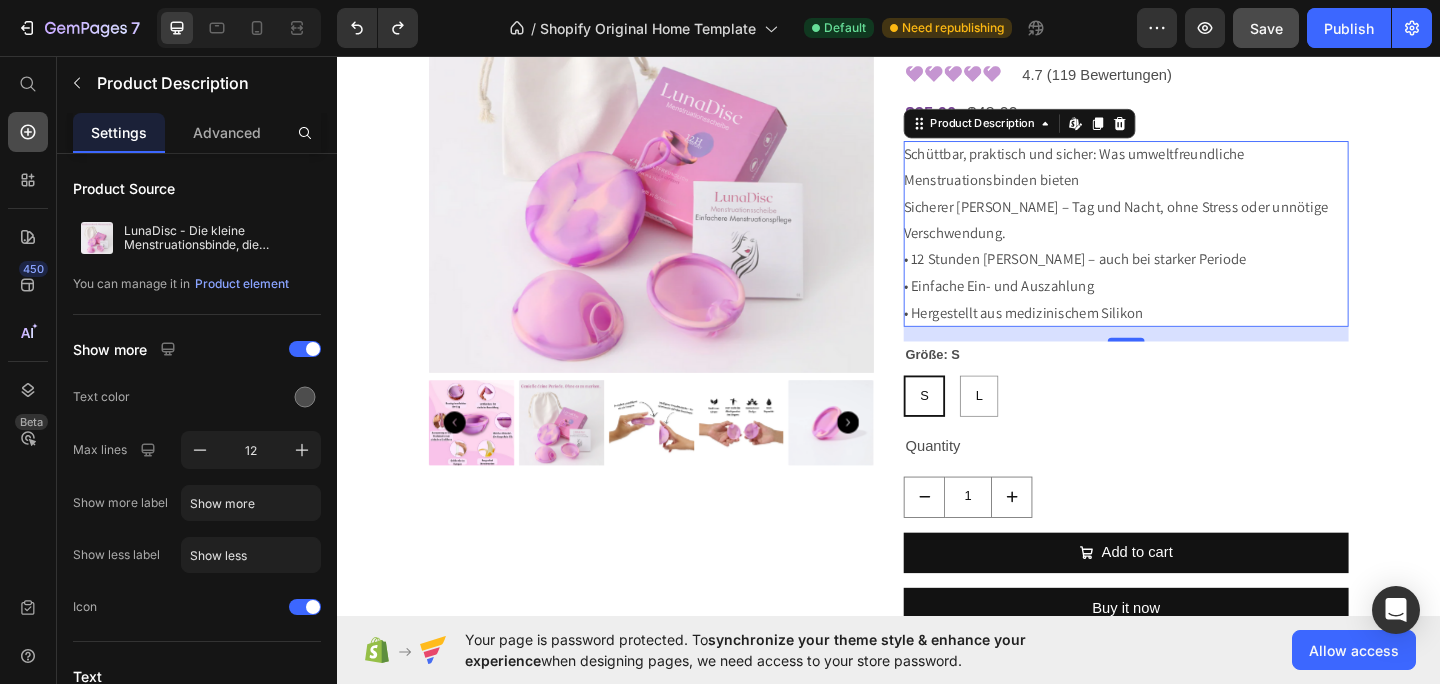 click 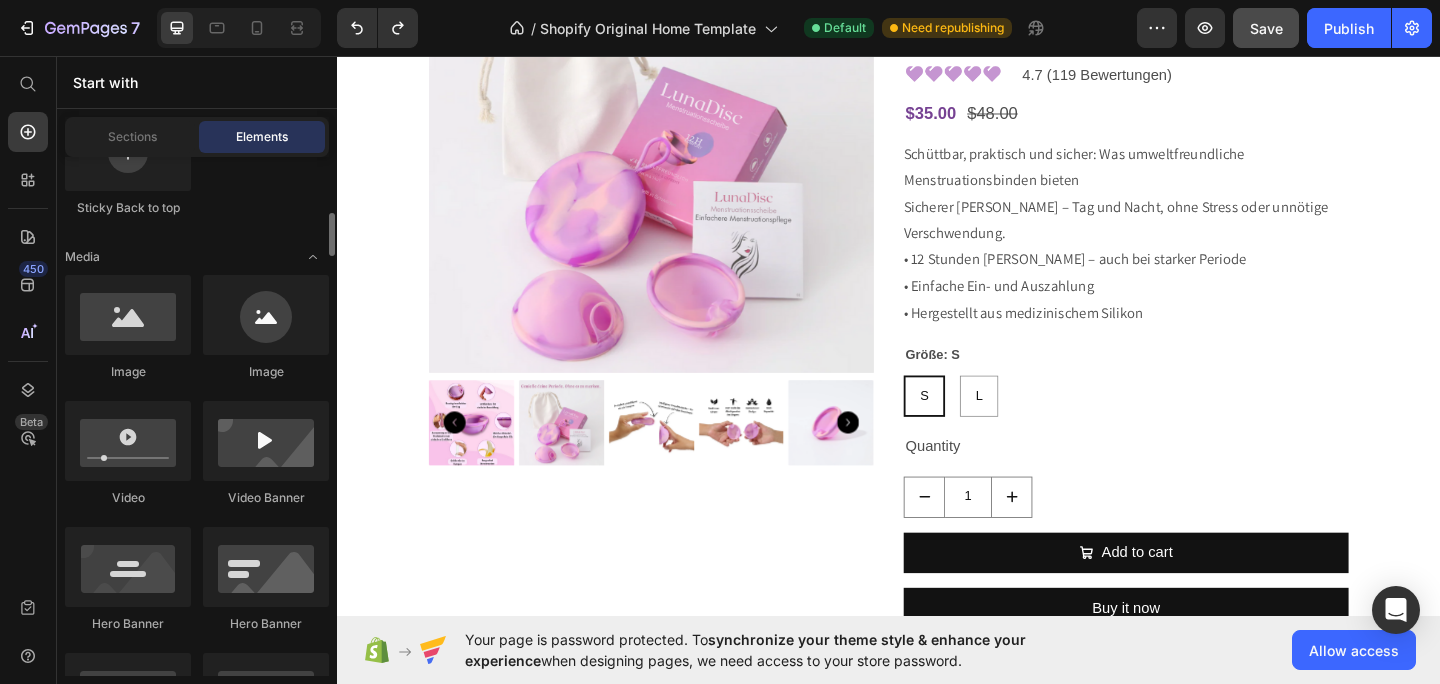 scroll, scrollTop: 651, scrollLeft: 0, axis: vertical 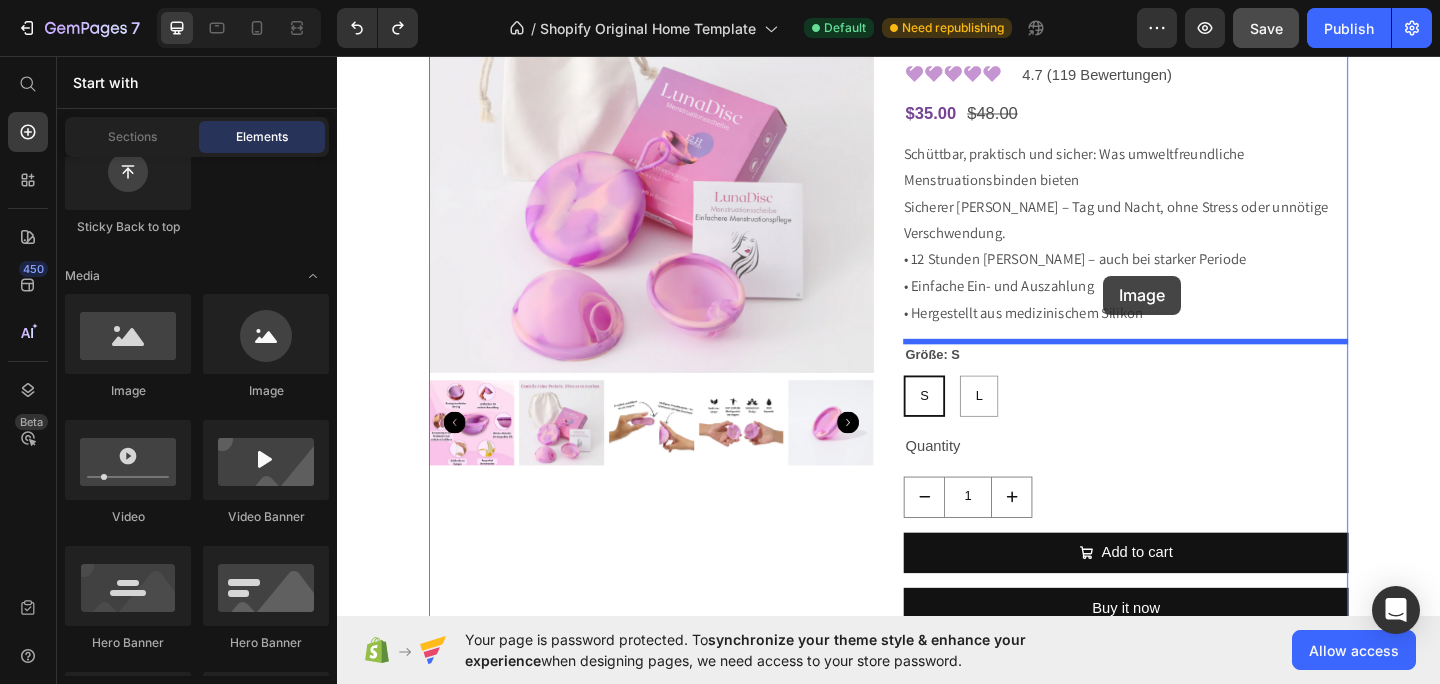 drag, startPoint x: 486, startPoint y: 390, endPoint x: 1169, endPoint y: 292, distance: 689.99493 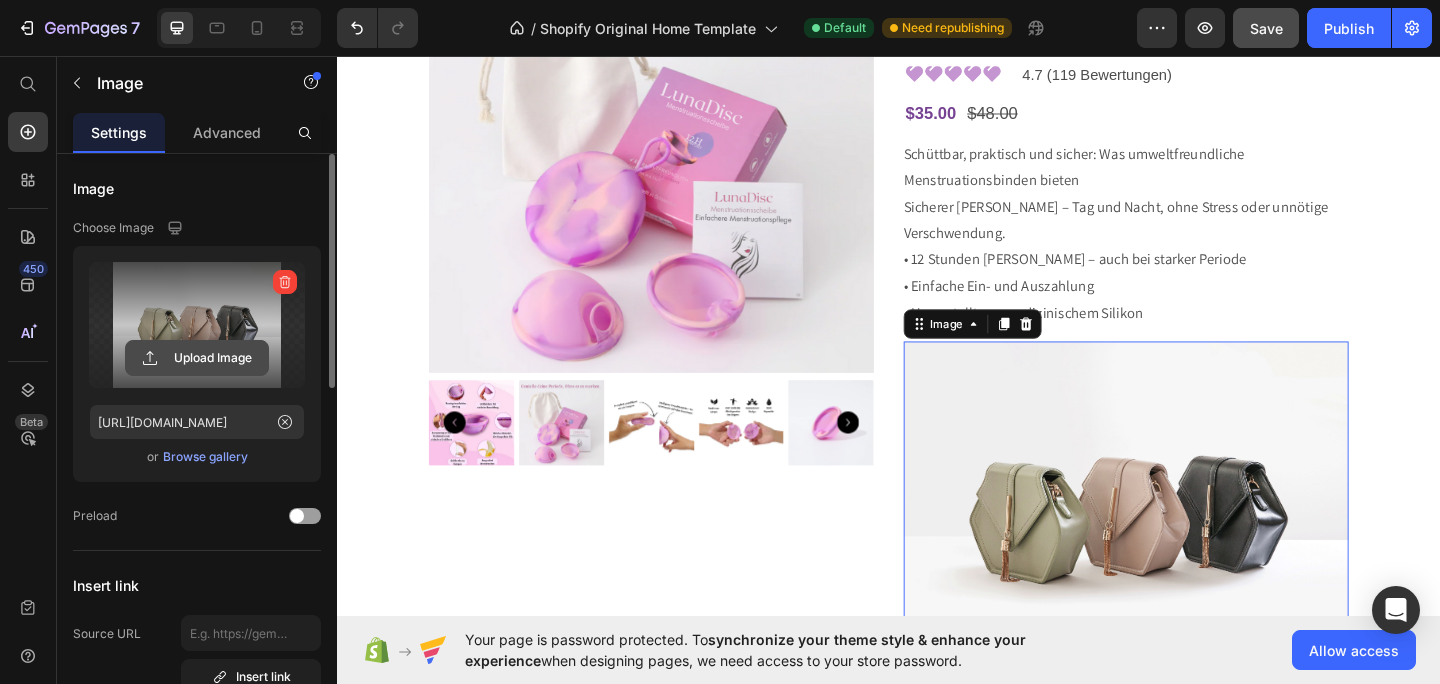 click 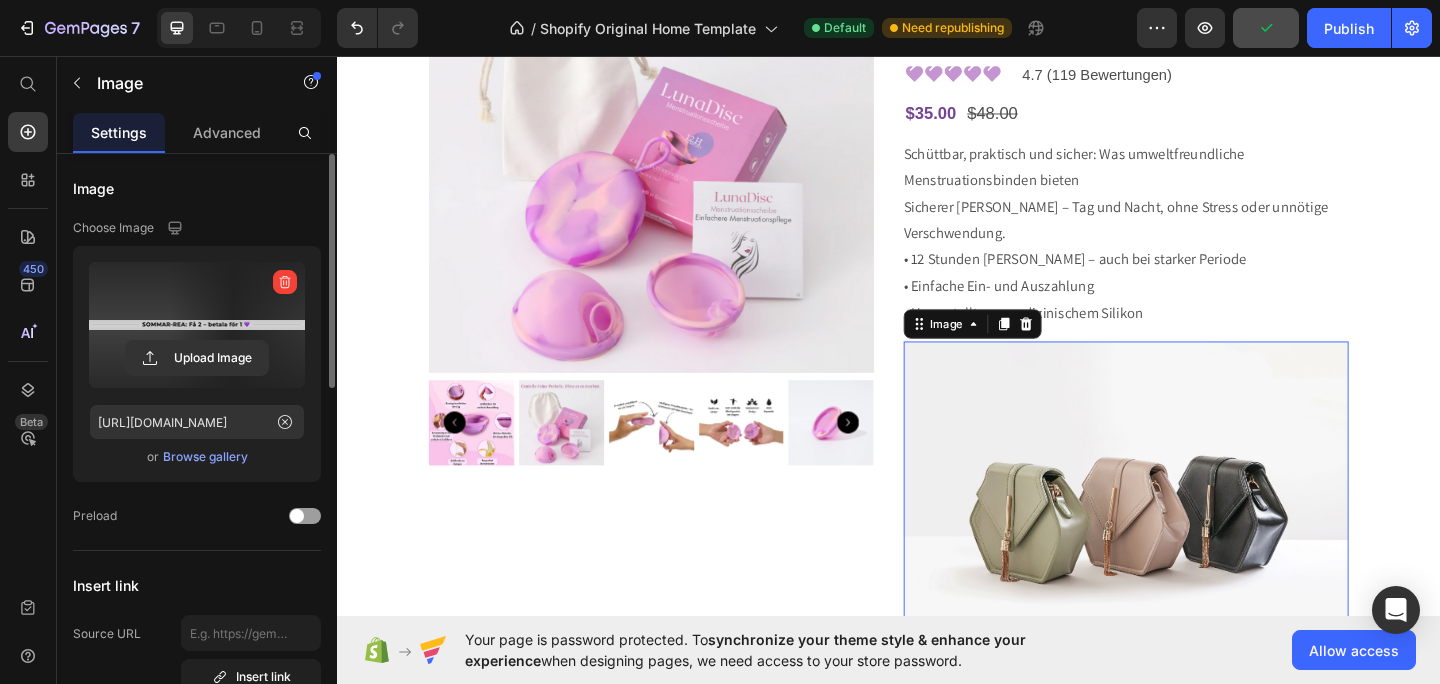 type on "https://cdn.shopify.com/s/files/1/0648/9433/7103/files/gempages_574828240988799775-dbabbd0b-0eda-4174-a2dd-1886c367aa4b.png" 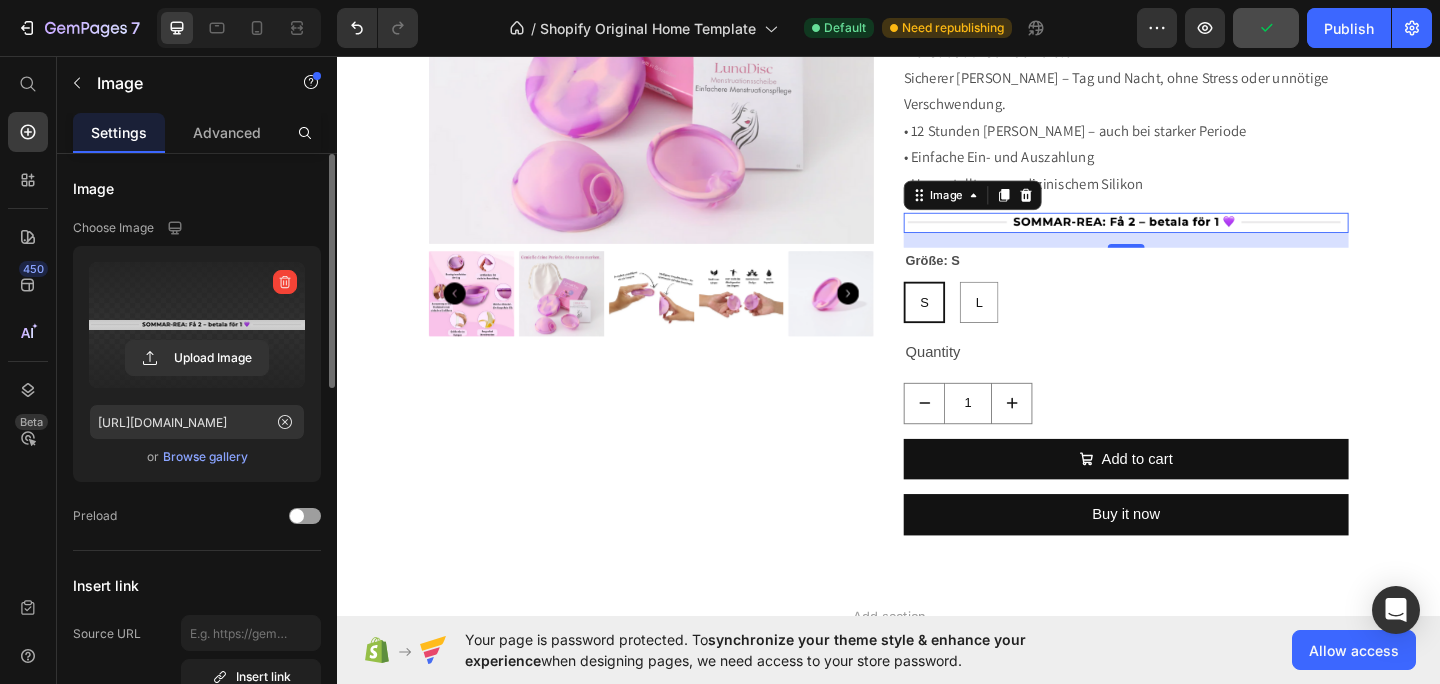 scroll, scrollTop: 539, scrollLeft: 0, axis: vertical 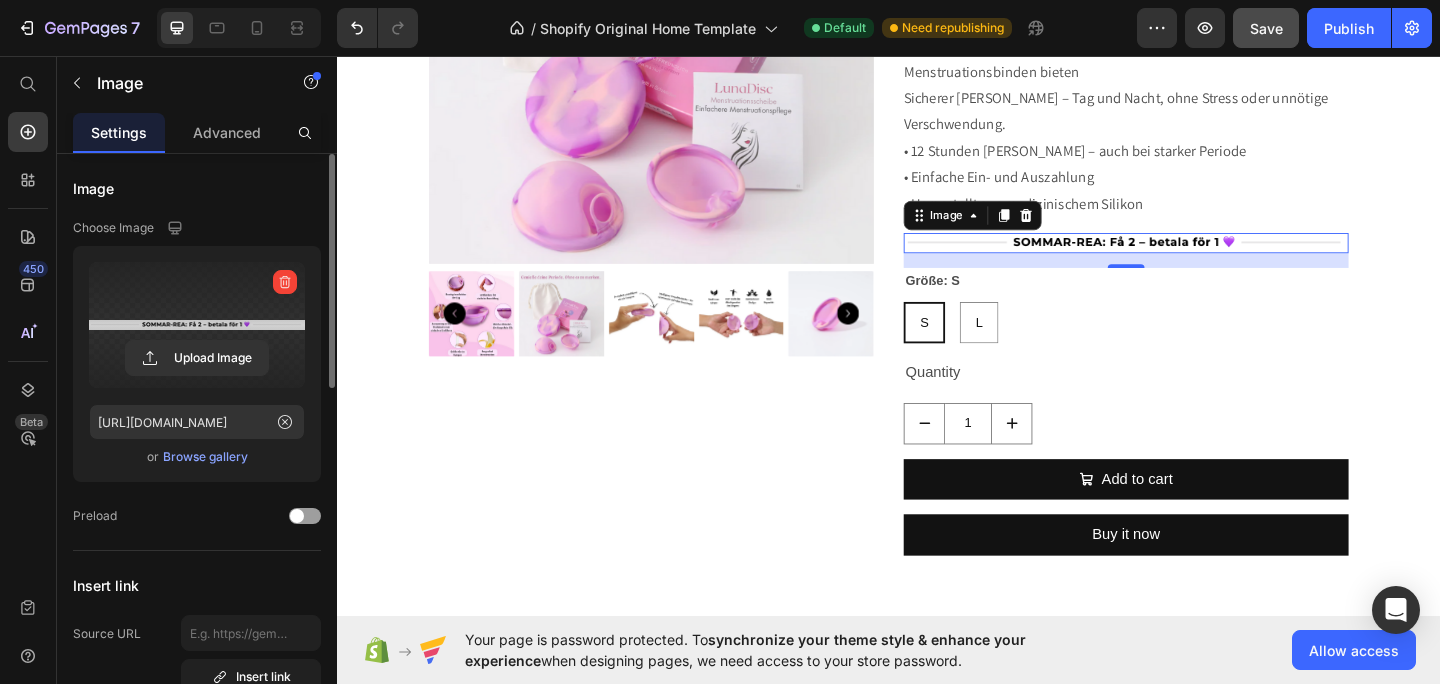 click at bounding box center (1195, 260) 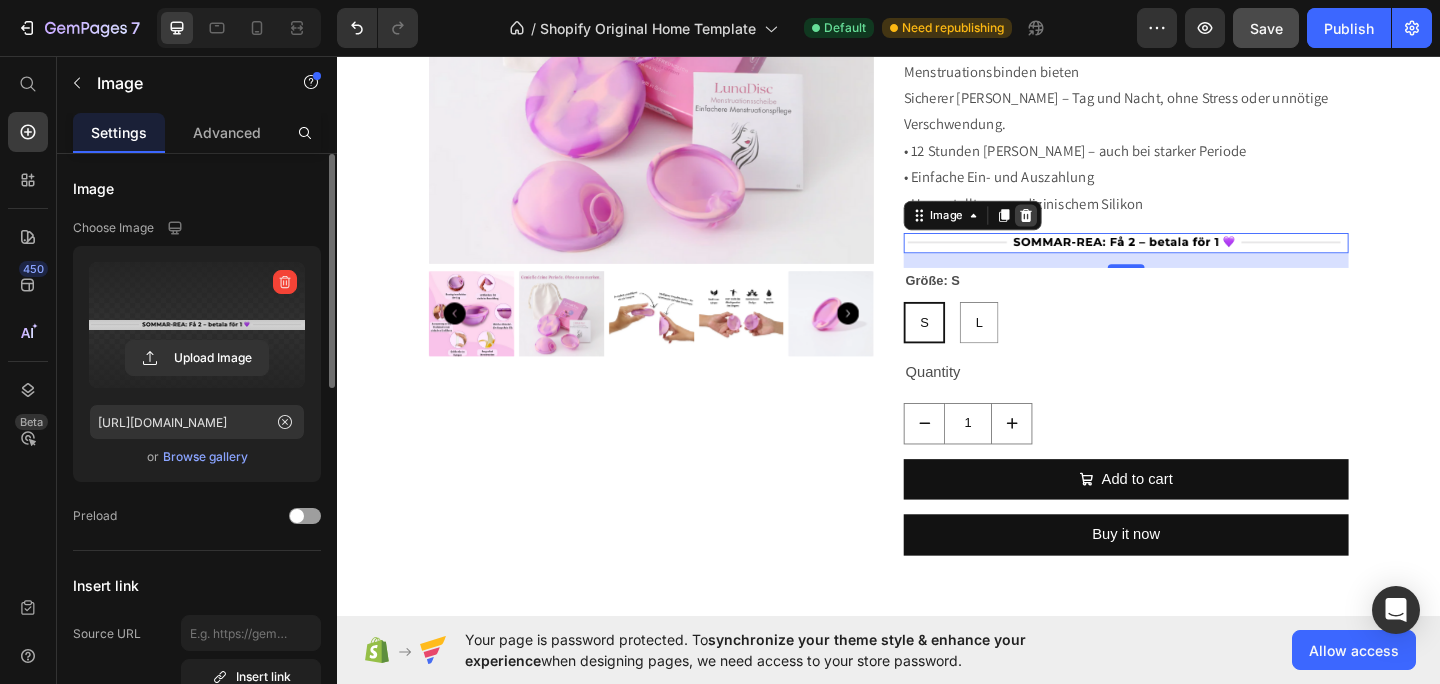 click at bounding box center (1086, 230) 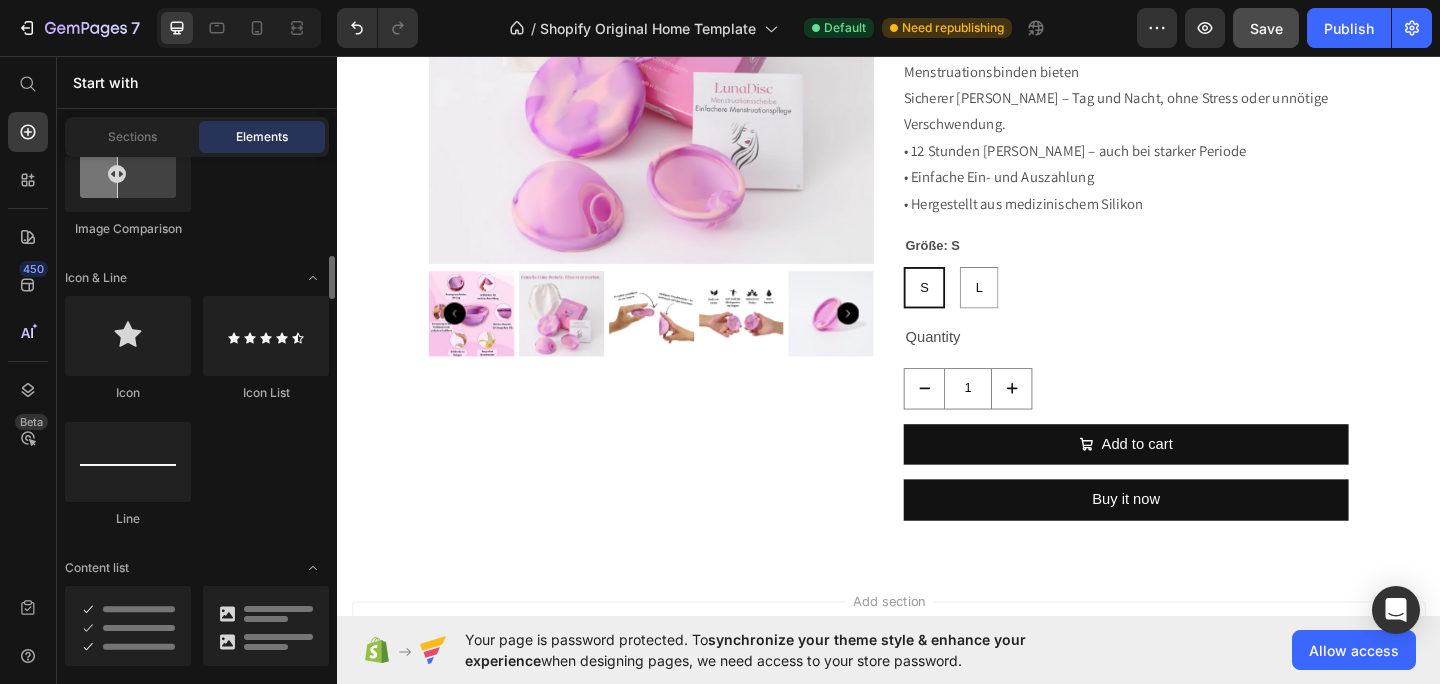scroll, scrollTop: 1411, scrollLeft: 0, axis: vertical 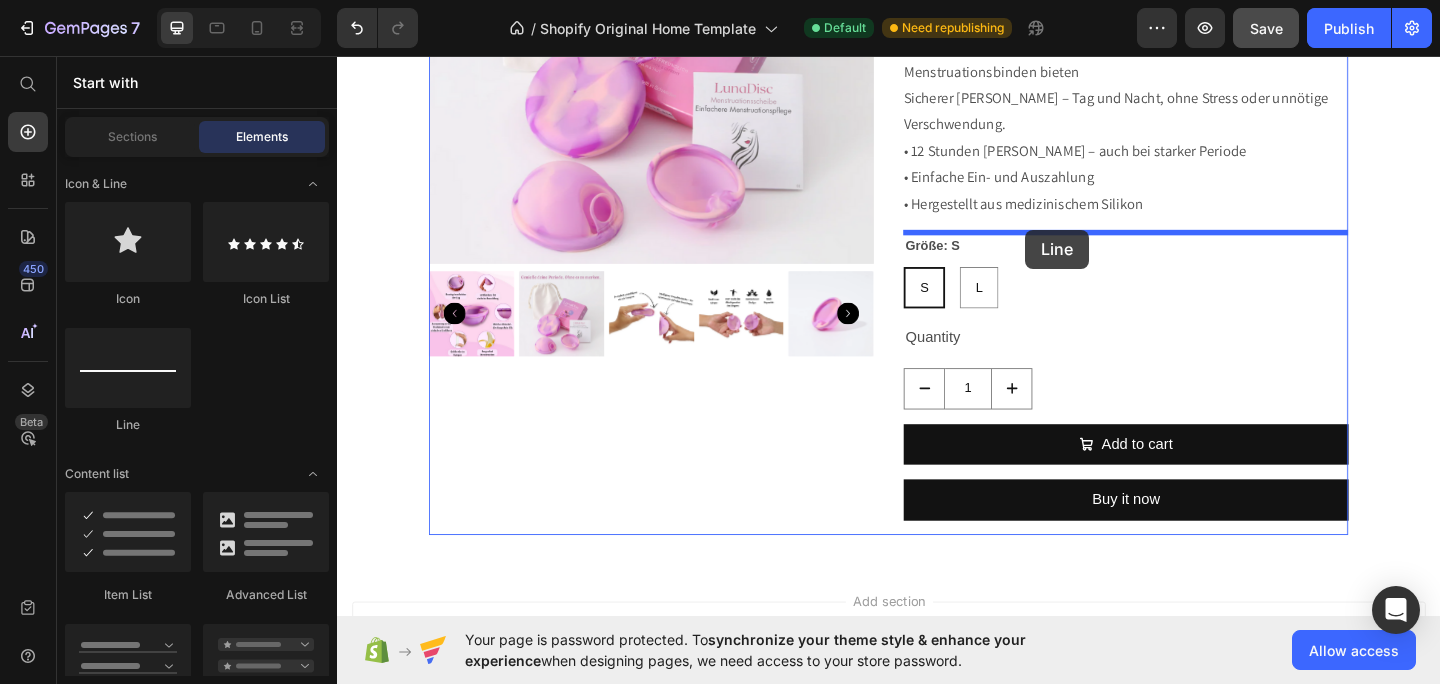 drag, startPoint x: 475, startPoint y: 444, endPoint x: 1086, endPoint y: 245, distance: 642.5901 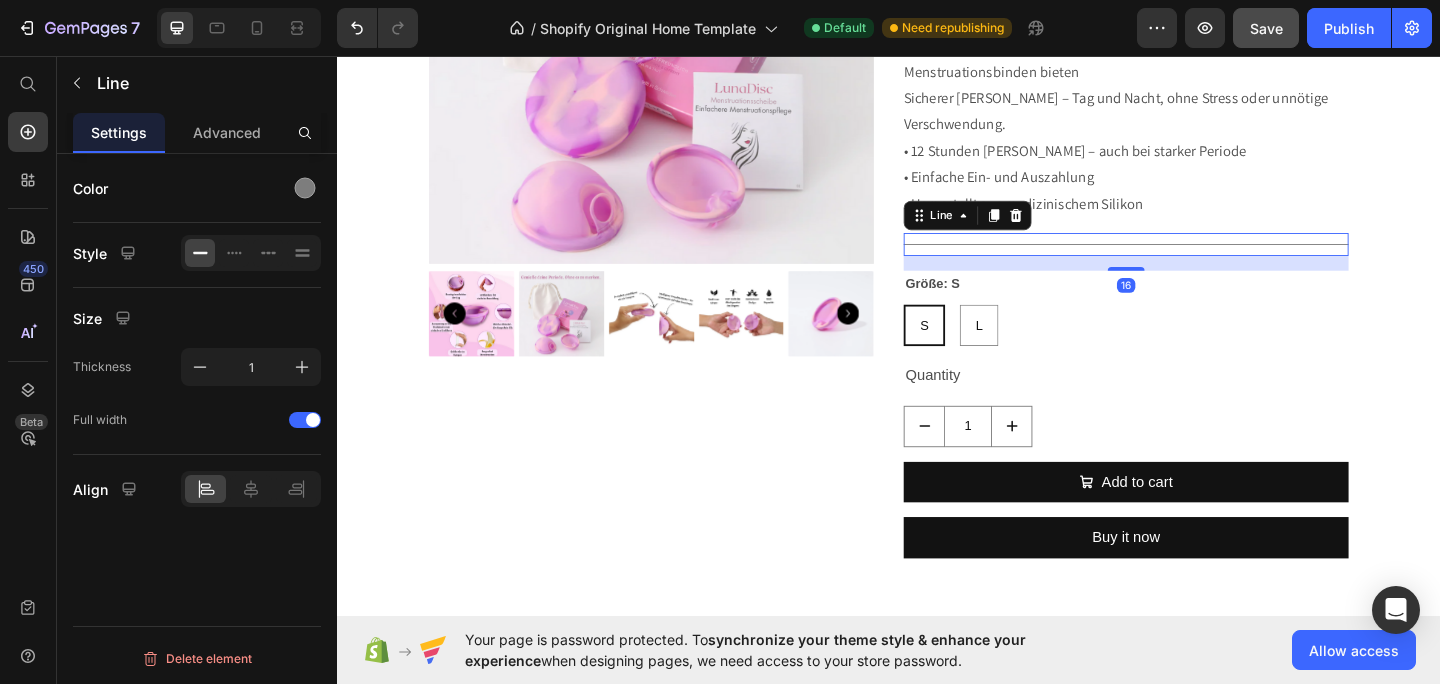 click at bounding box center (1195, 261) 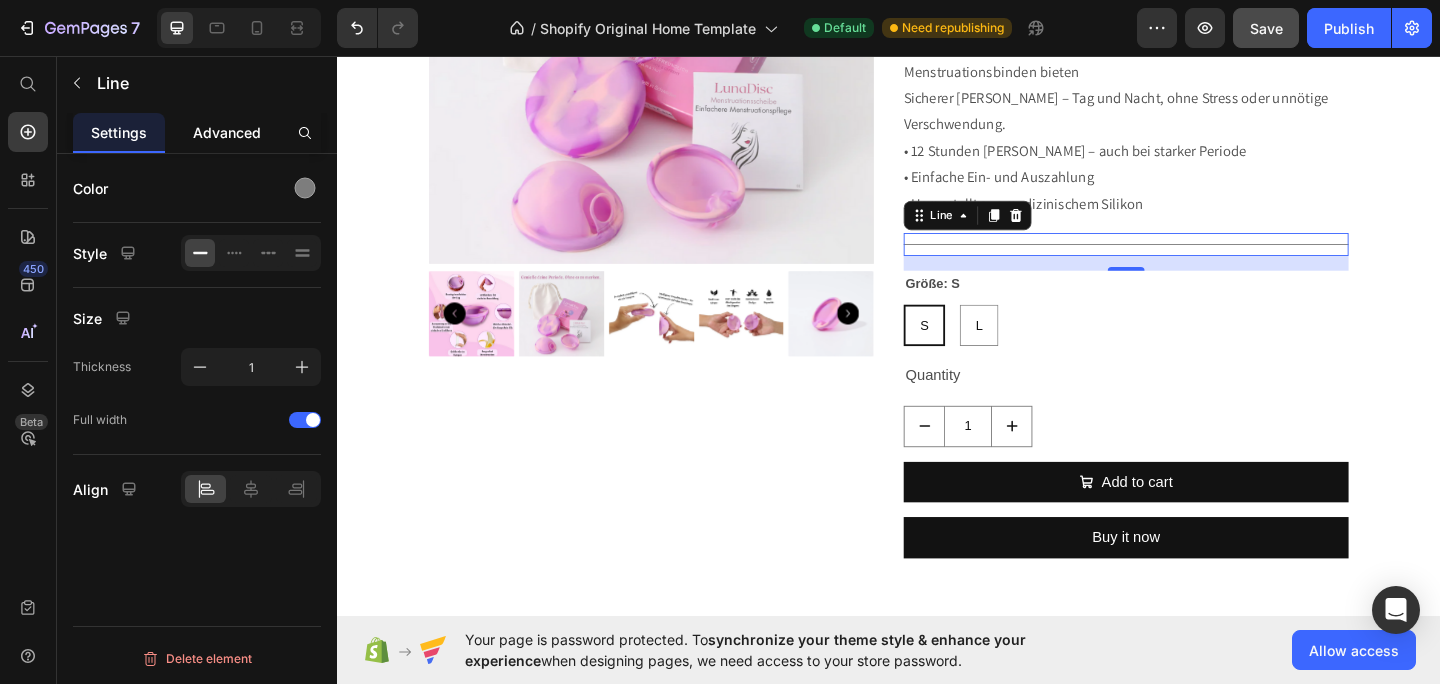 click on "Advanced" at bounding box center (227, 132) 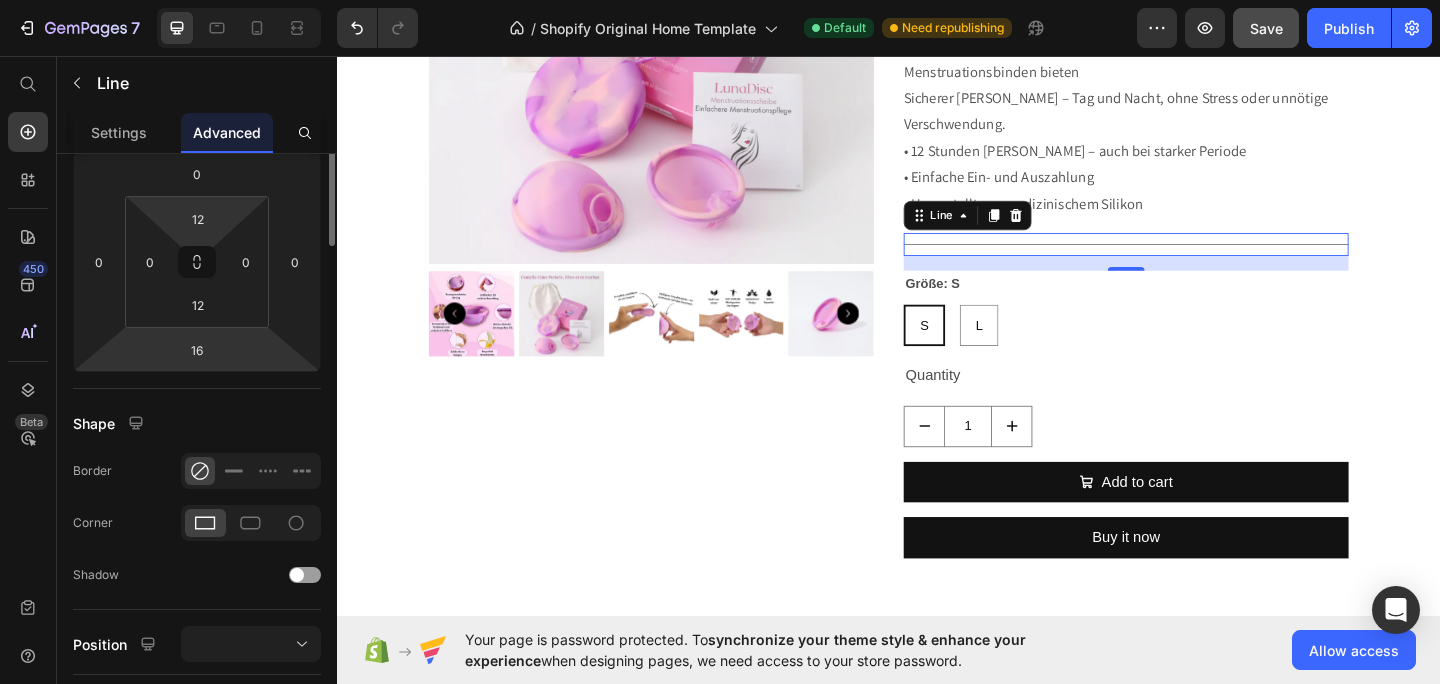 scroll, scrollTop: 0, scrollLeft: 0, axis: both 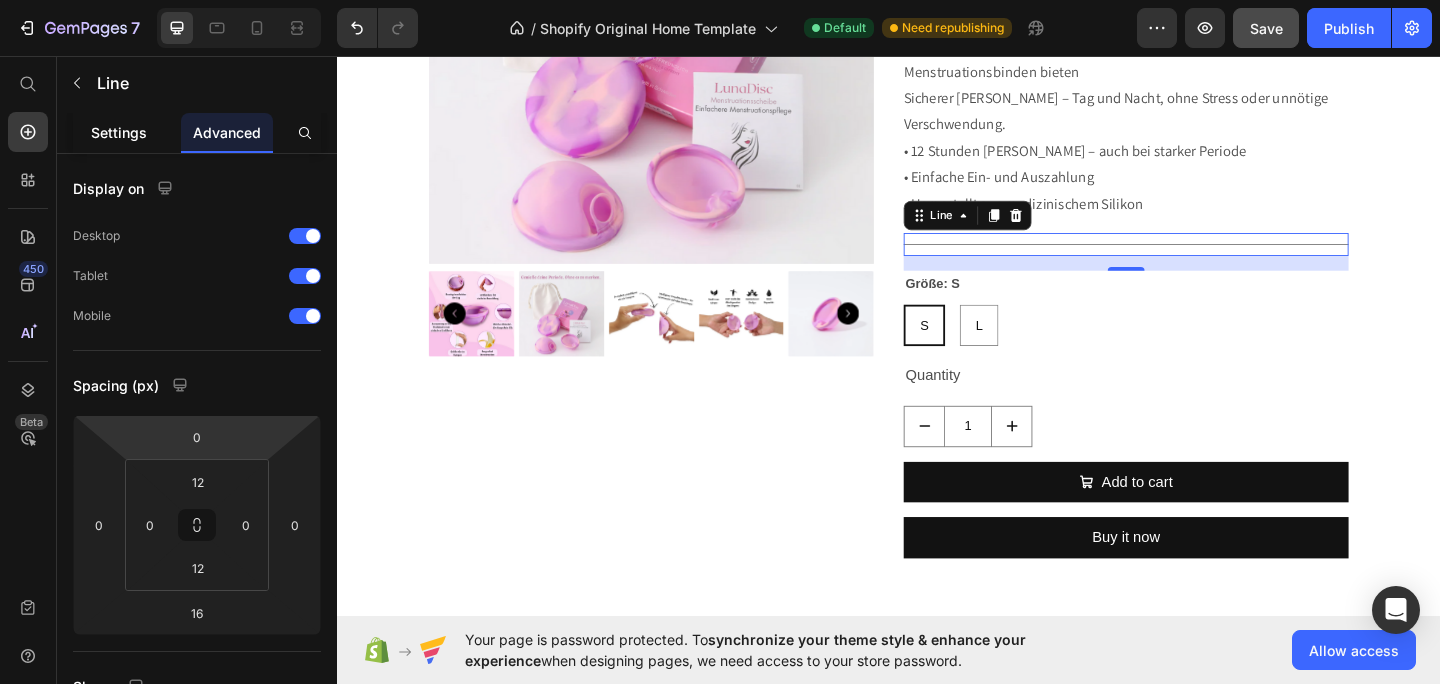 click on "Settings" at bounding box center [119, 132] 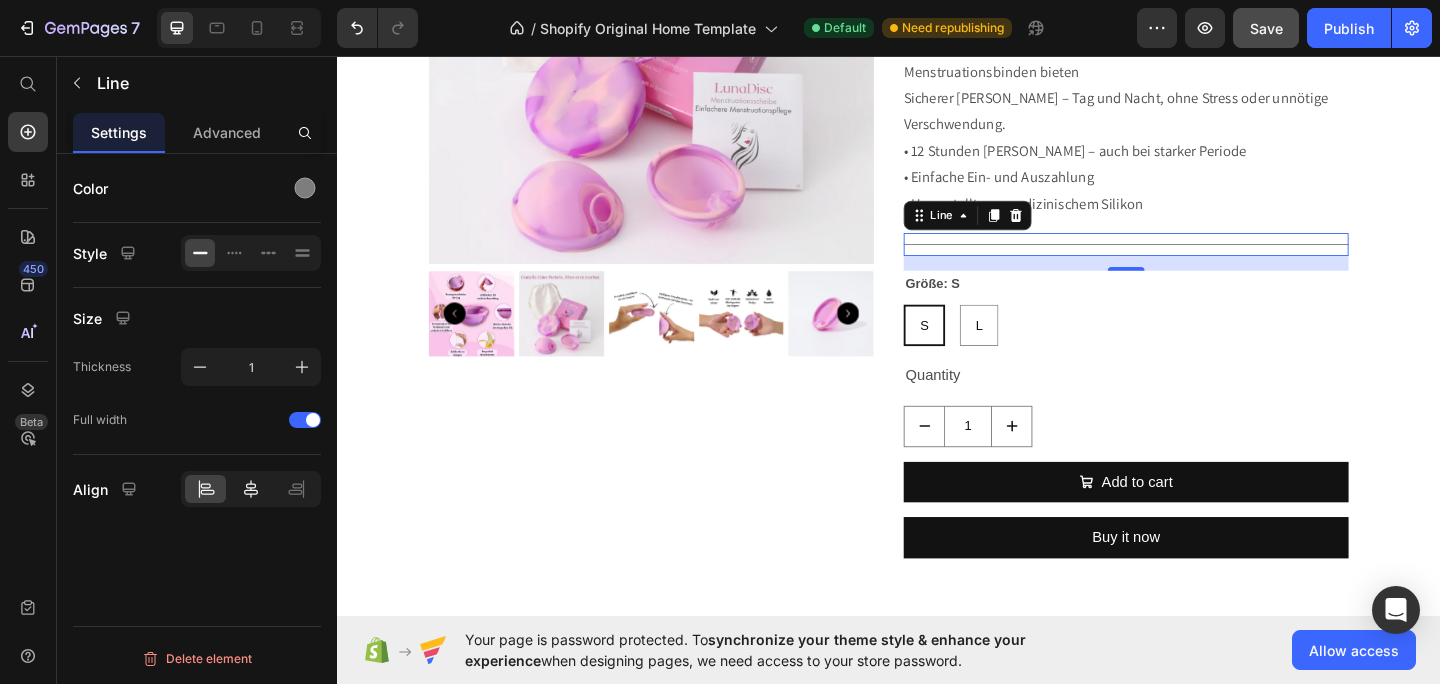 click 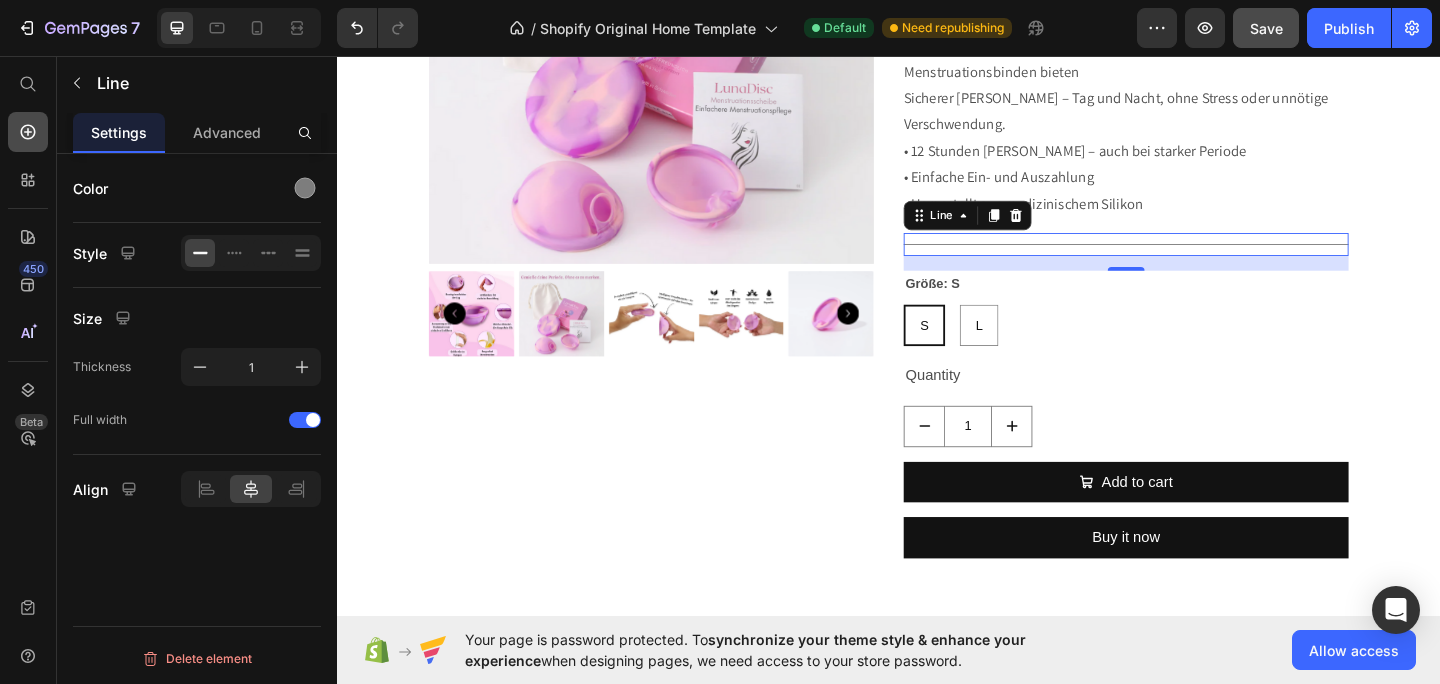 click 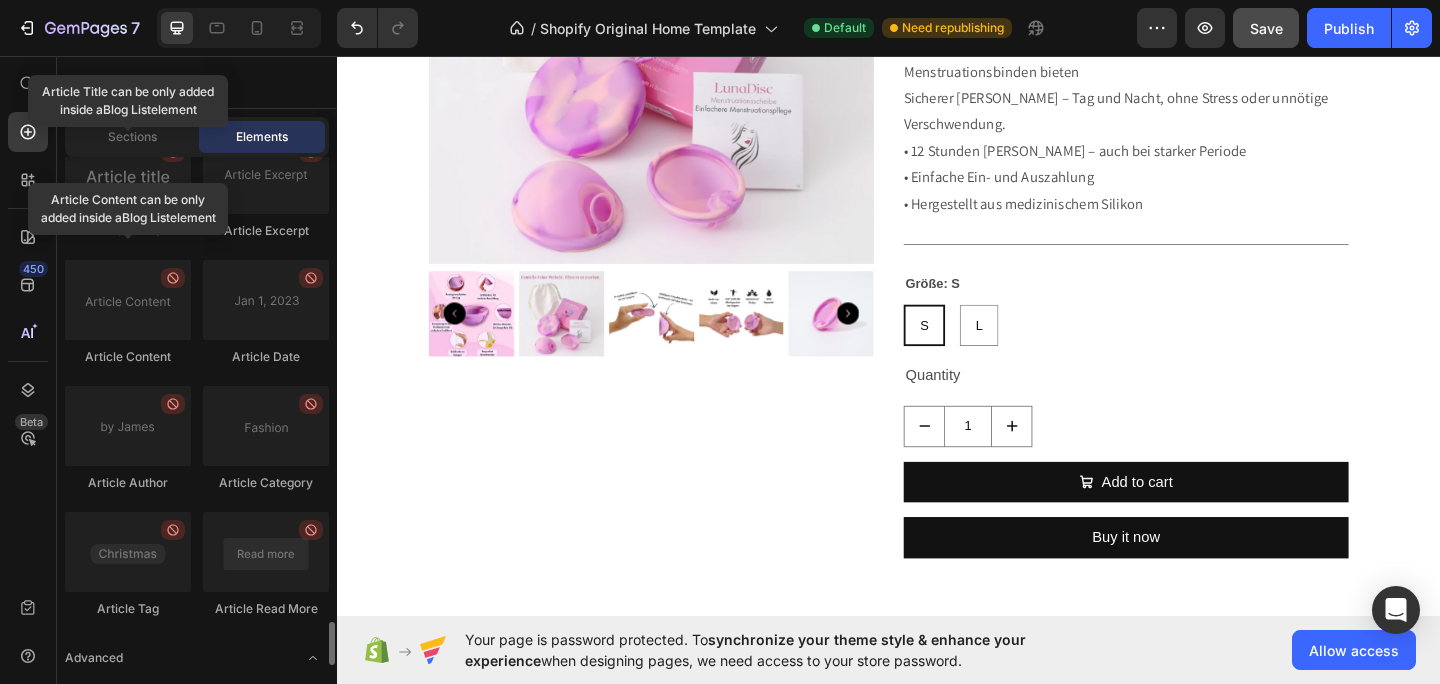 scroll, scrollTop: 5542, scrollLeft: 0, axis: vertical 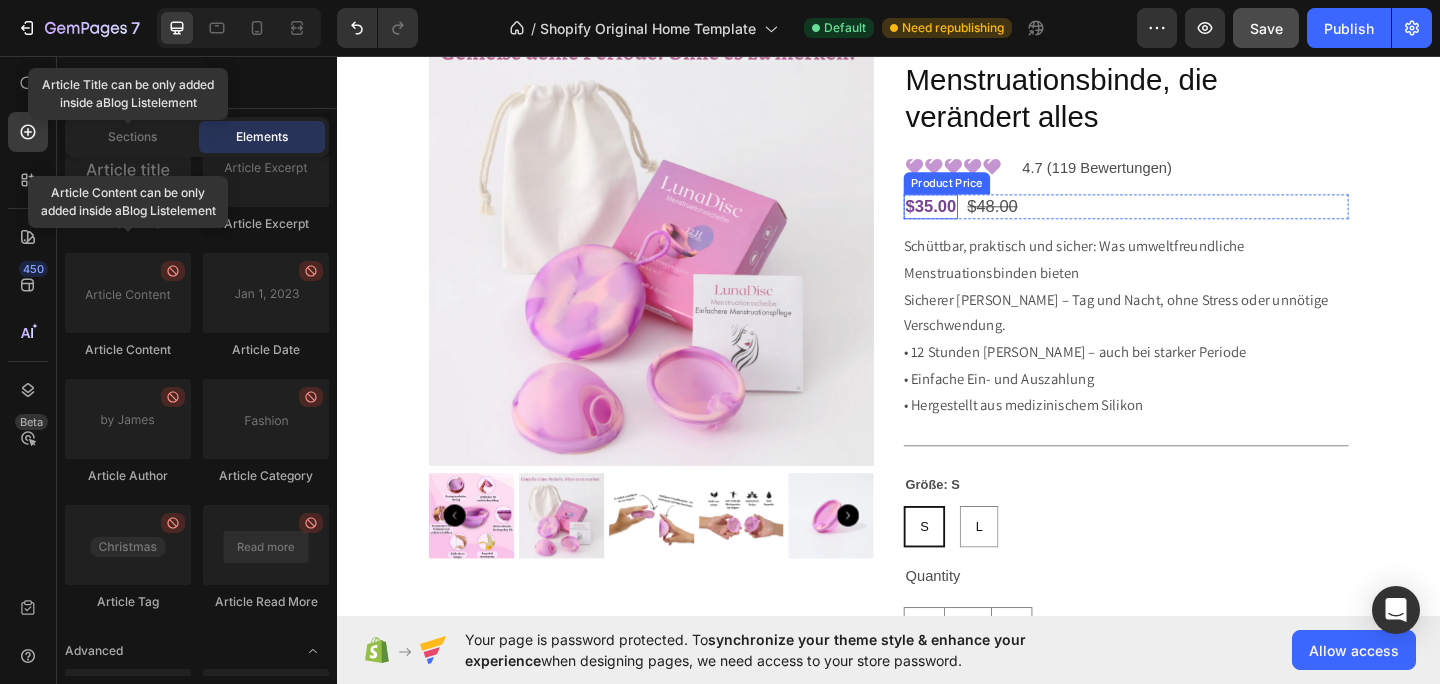click on "$35.00" at bounding box center [982, 220] 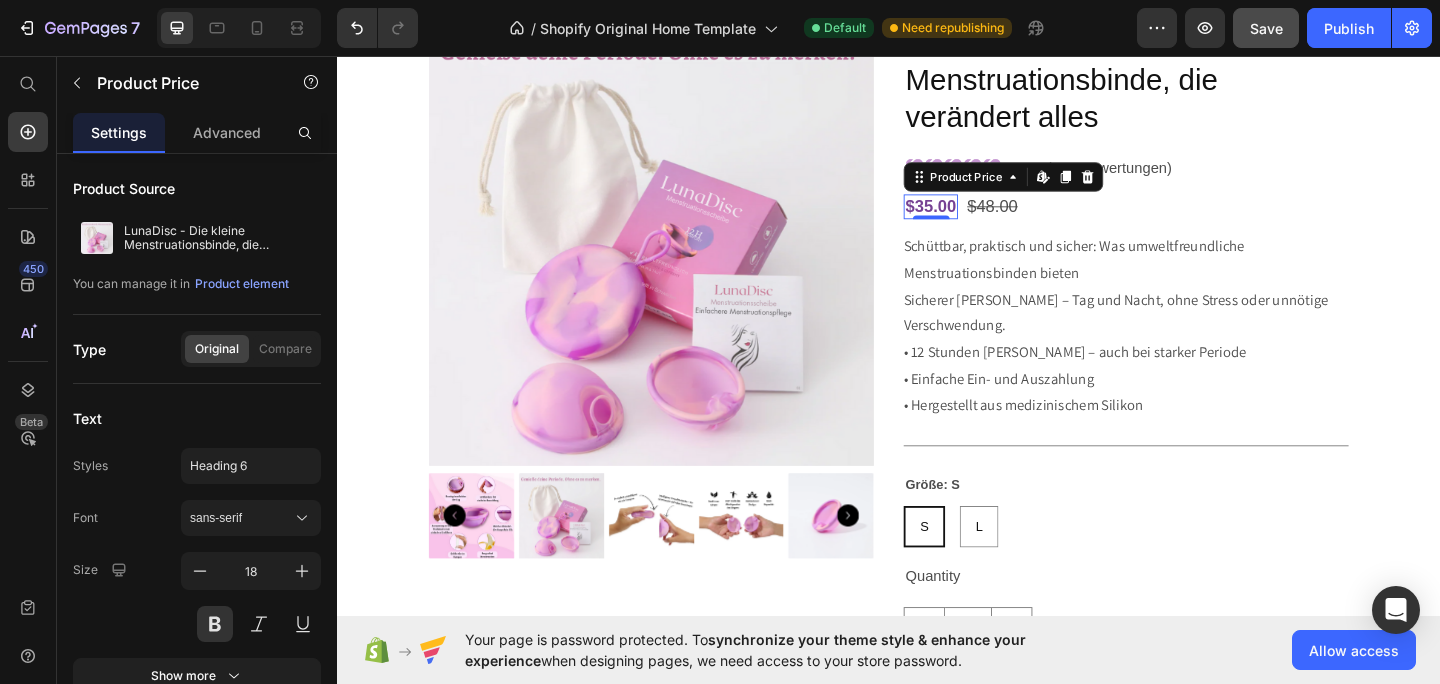 click on "$35.00" at bounding box center [982, 220] 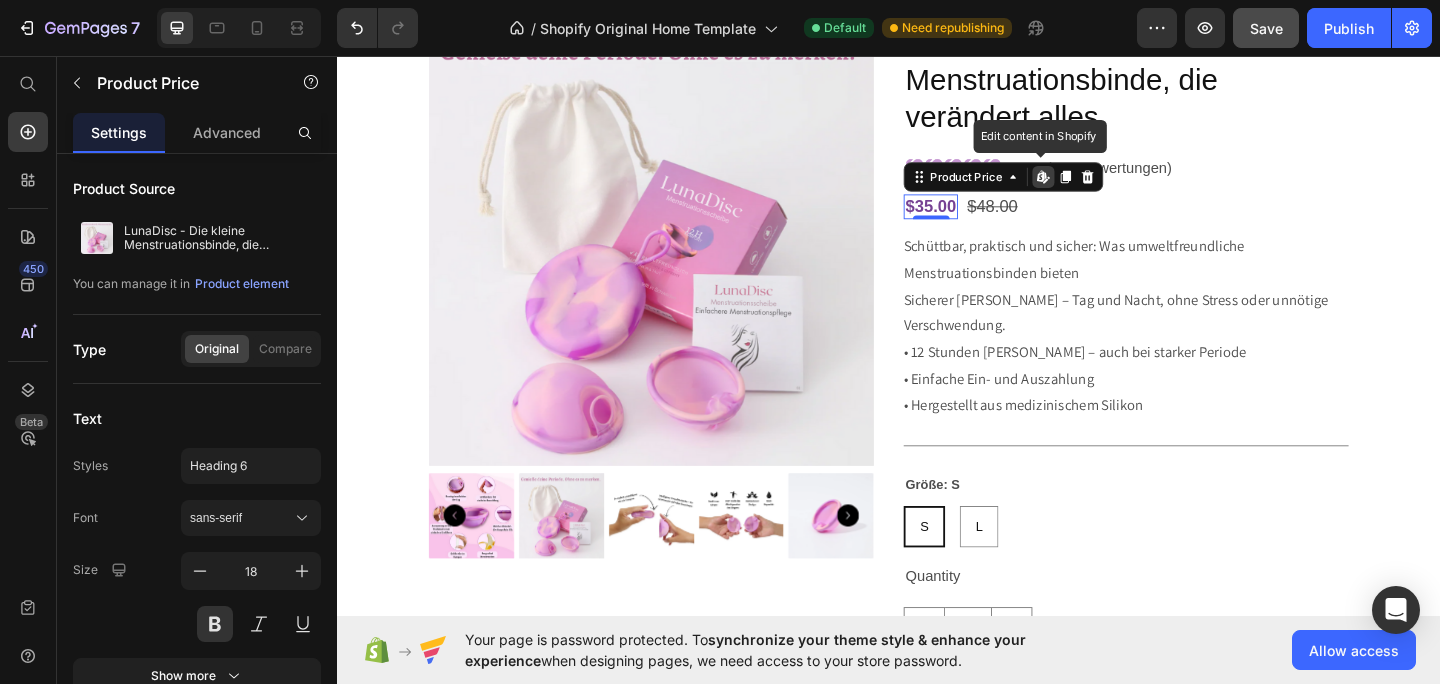 click on "$35.00" at bounding box center (982, 220) 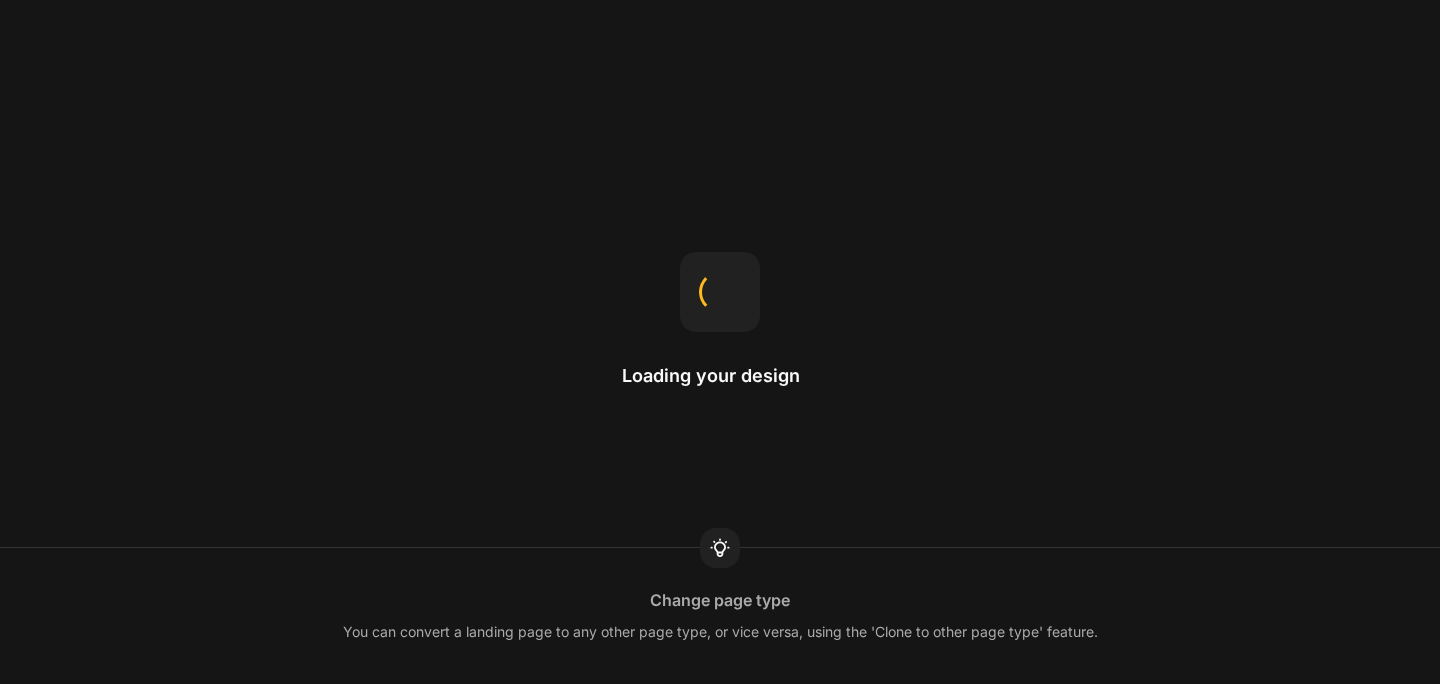 scroll, scrollTop: 0, scrollLeft: 0, axis: both 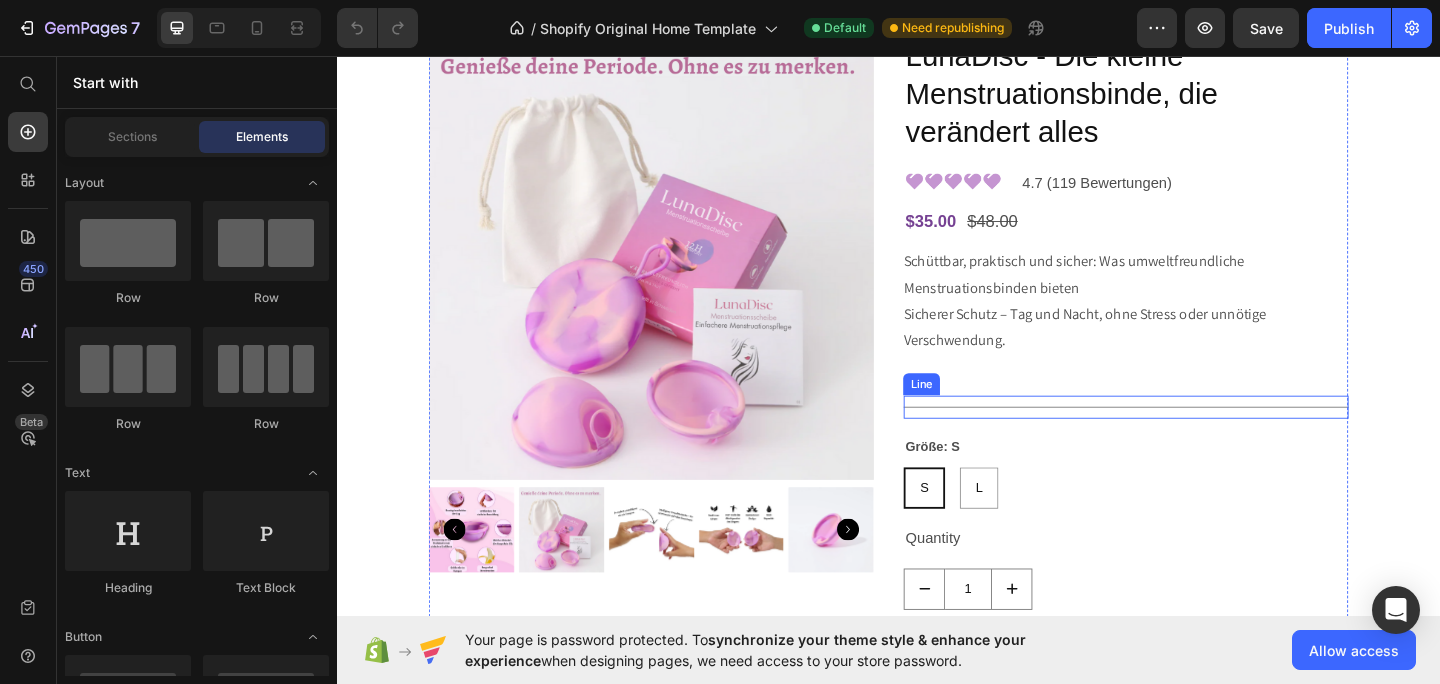 click on "Title Line" at bounding box center [1195, 438] 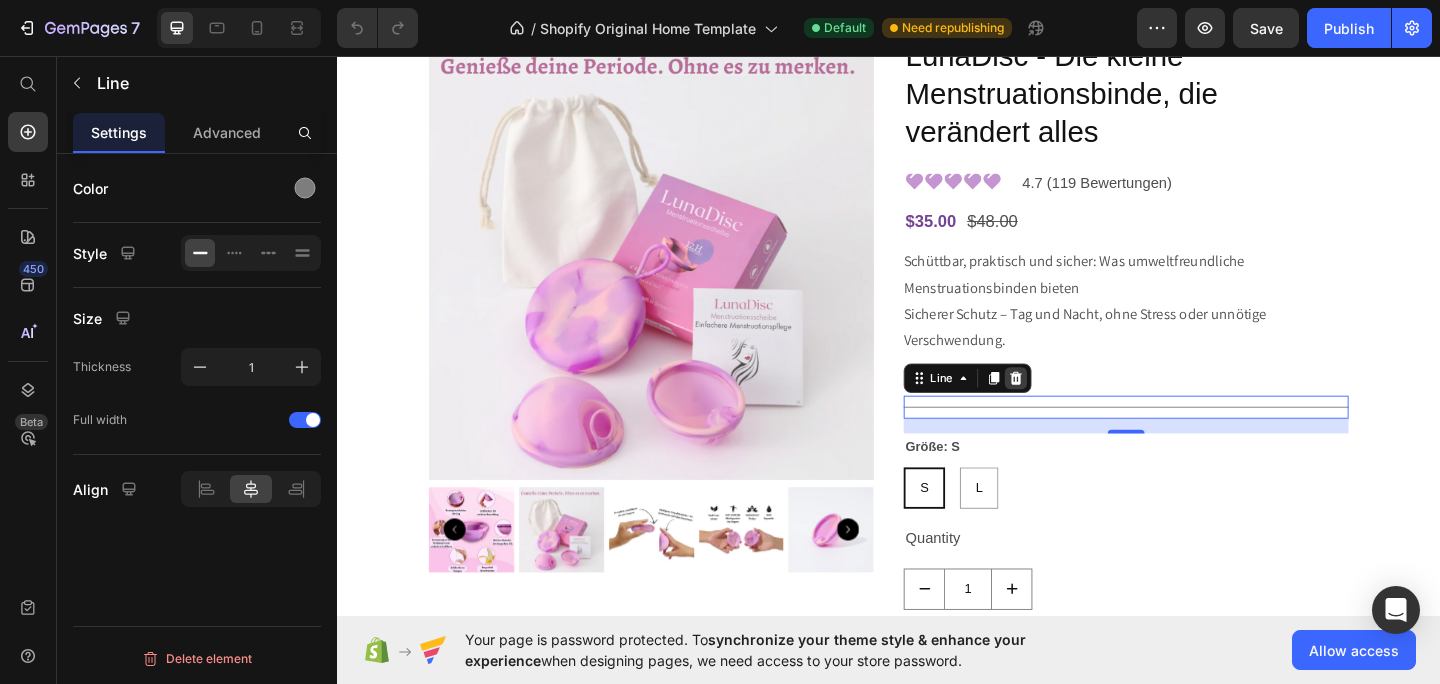 click 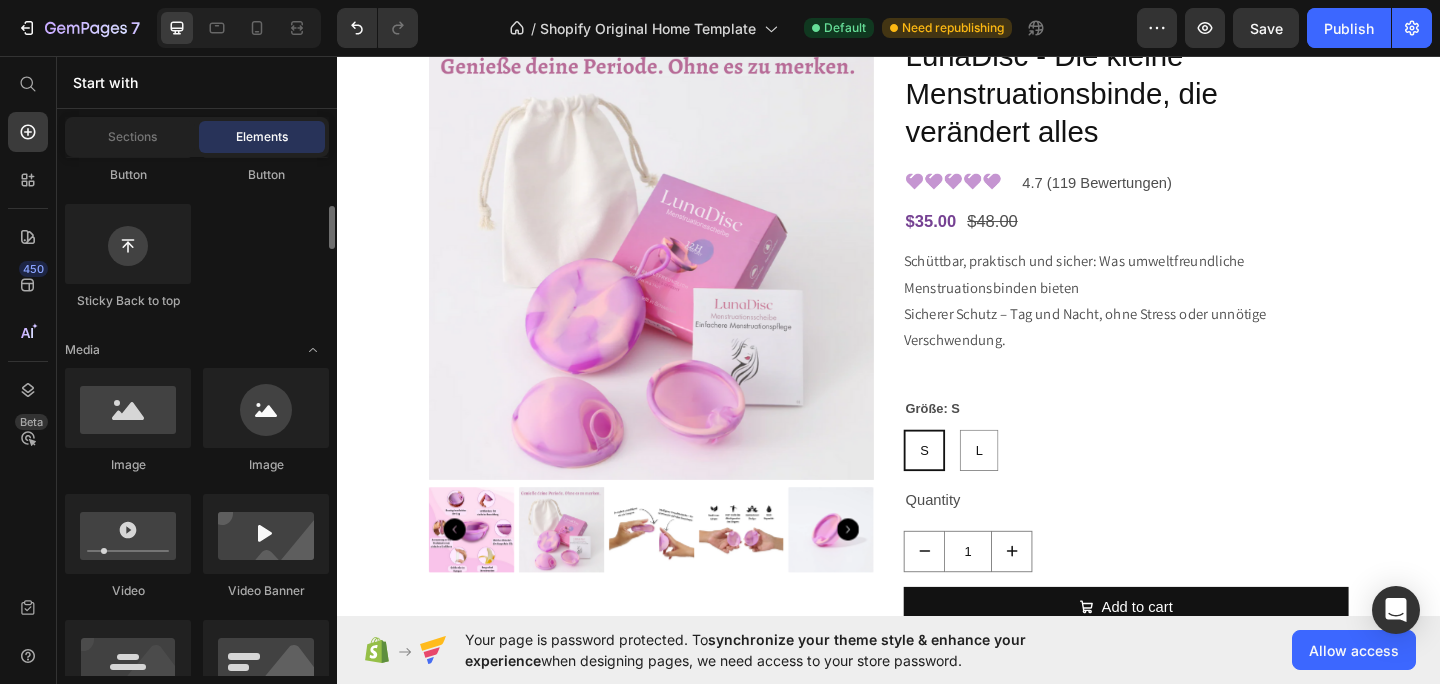 scroll, scrollTop: 581, scrollLeft: 0, axis: vertical 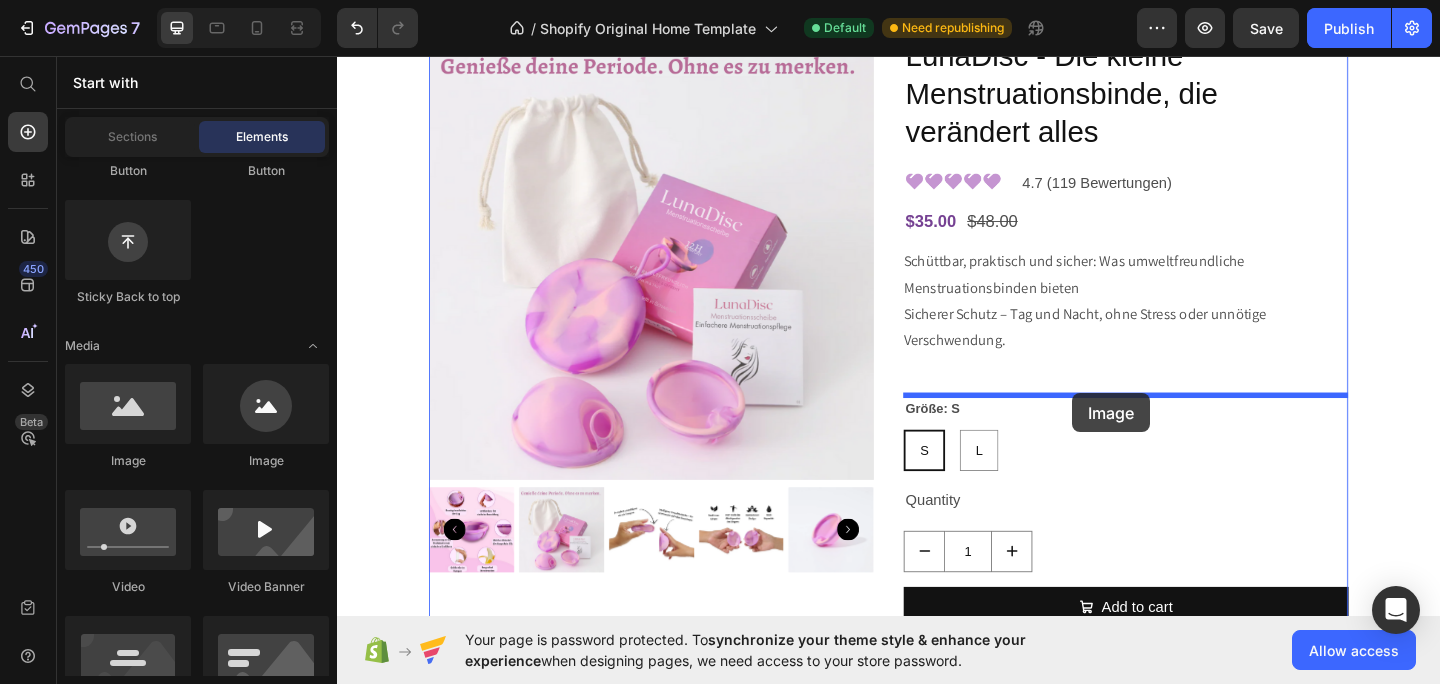 drag, startPoint x: 484, startPoint y: 454, endPoint x: 1137, endPoint y: 423, distance: 653.7354 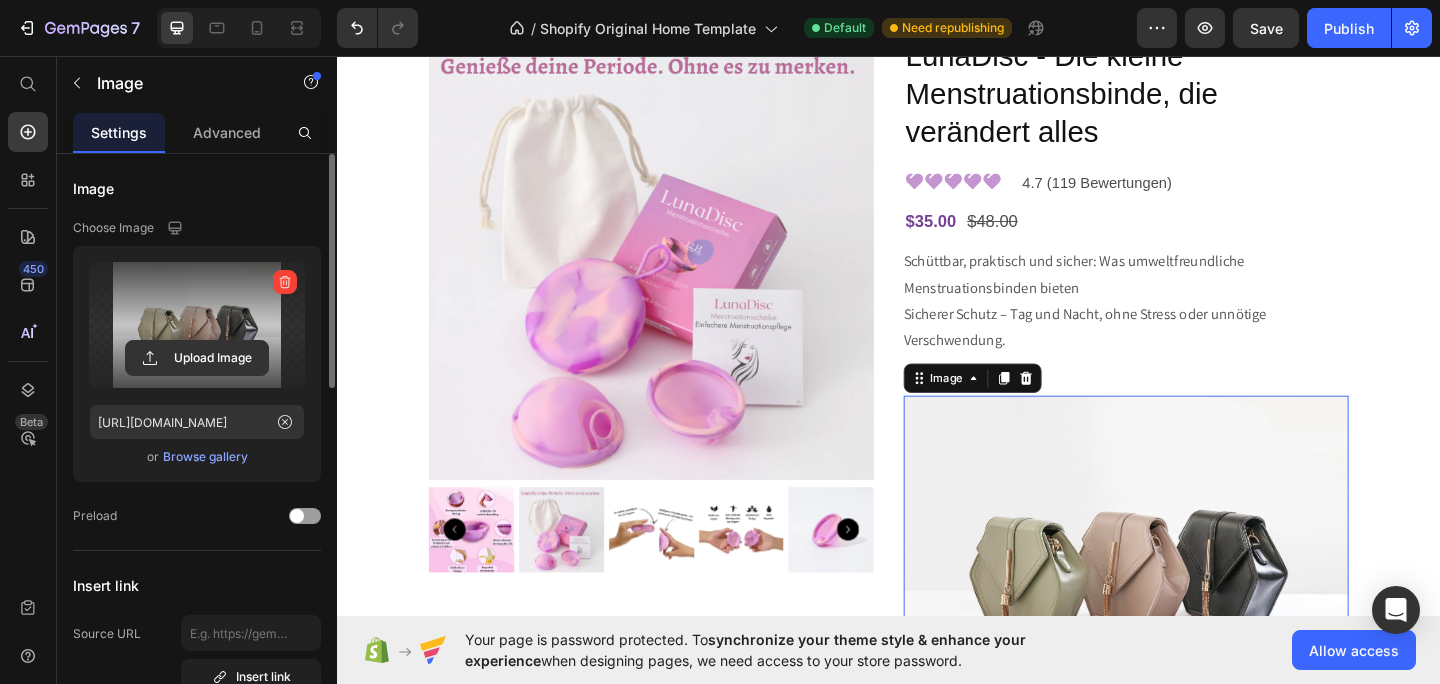 click at bounding box center [197, 325] 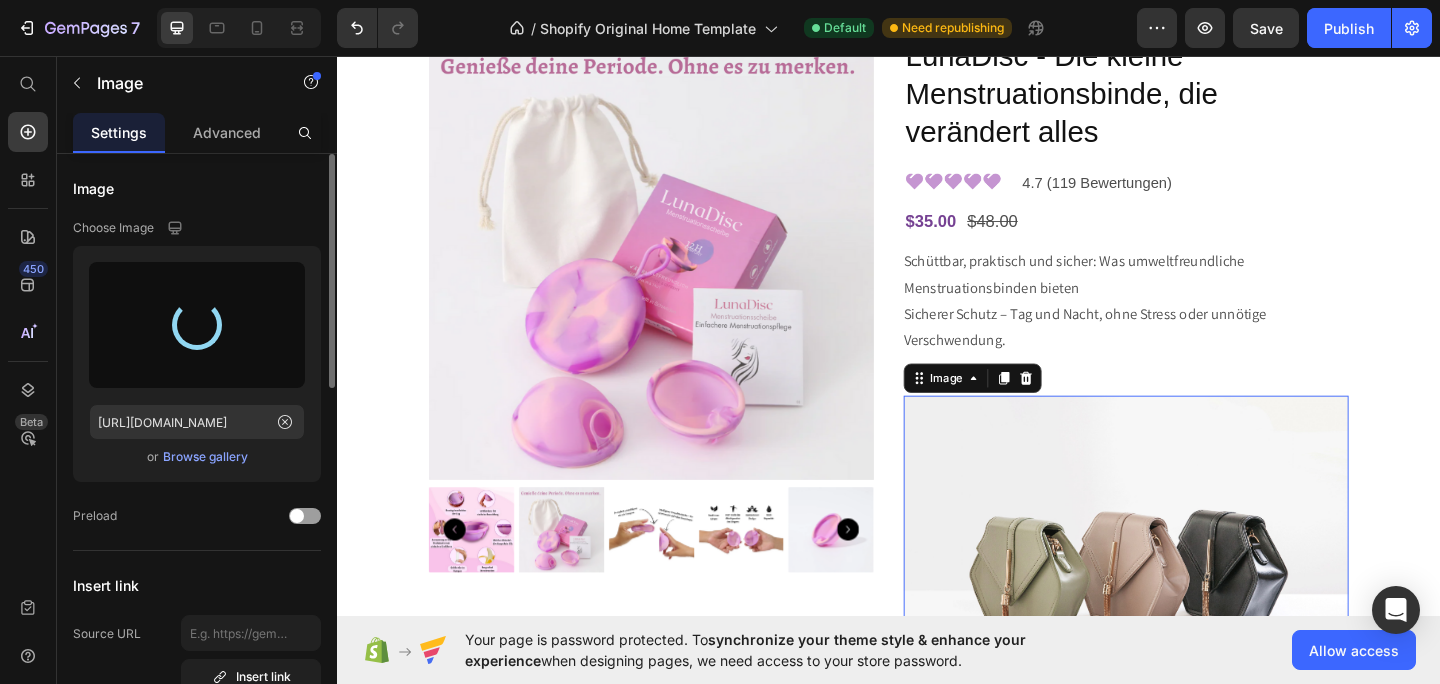type on "[URL][DOMAIN_NAME]" 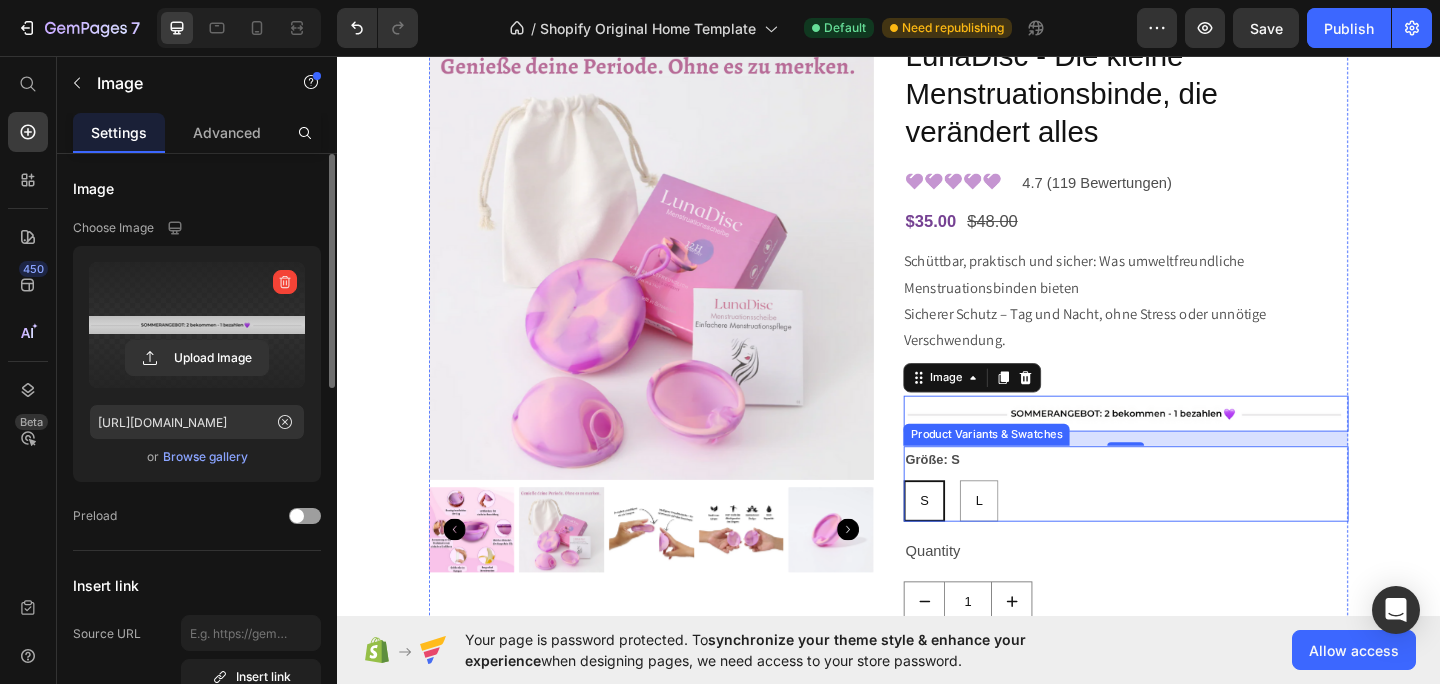 click on "Größe: S S S S L L L" at bounding box center [1195, 522] 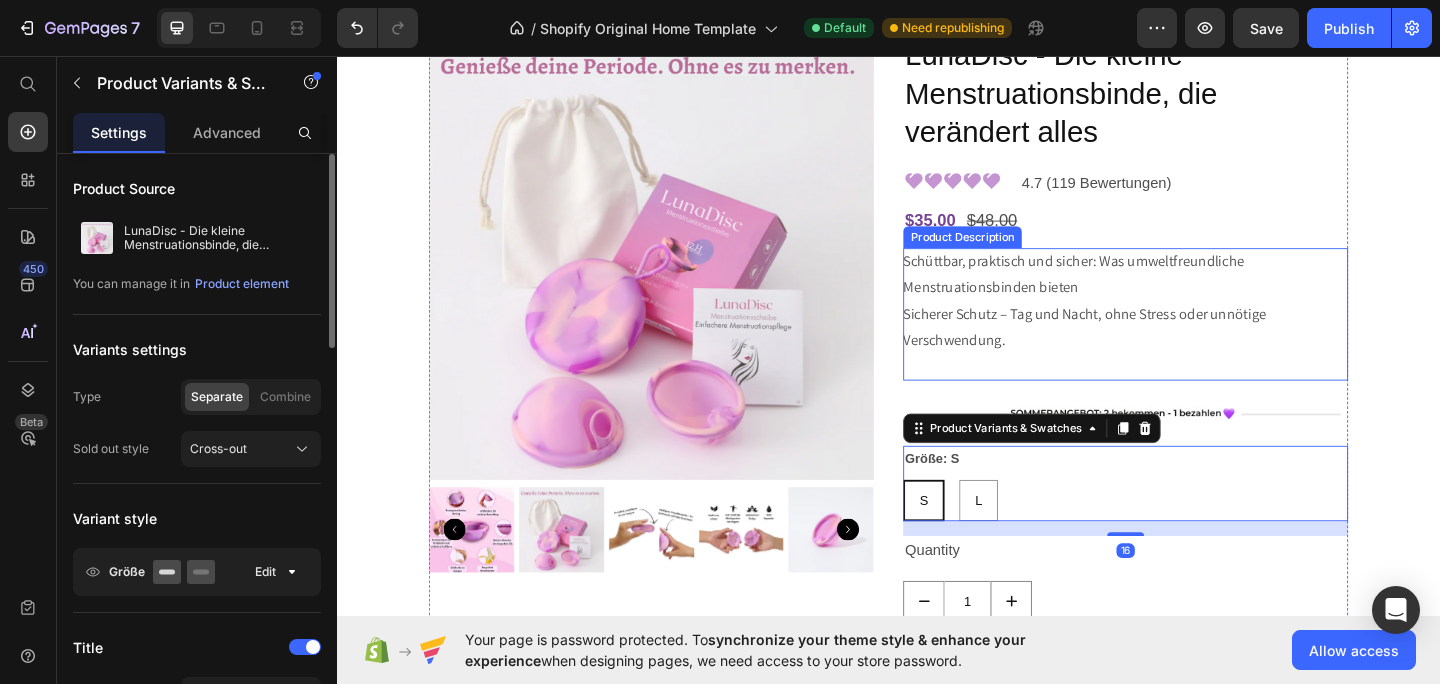 click on "Schüttbar, praktisch und sicher: Was umweltfreundliche Menstruationsbinden bieten Sicherer [PERSON_NAME] – Tag und Nacht, ohne Stress oder unnötige Verschwendung." at bounding box center [1195, 338] 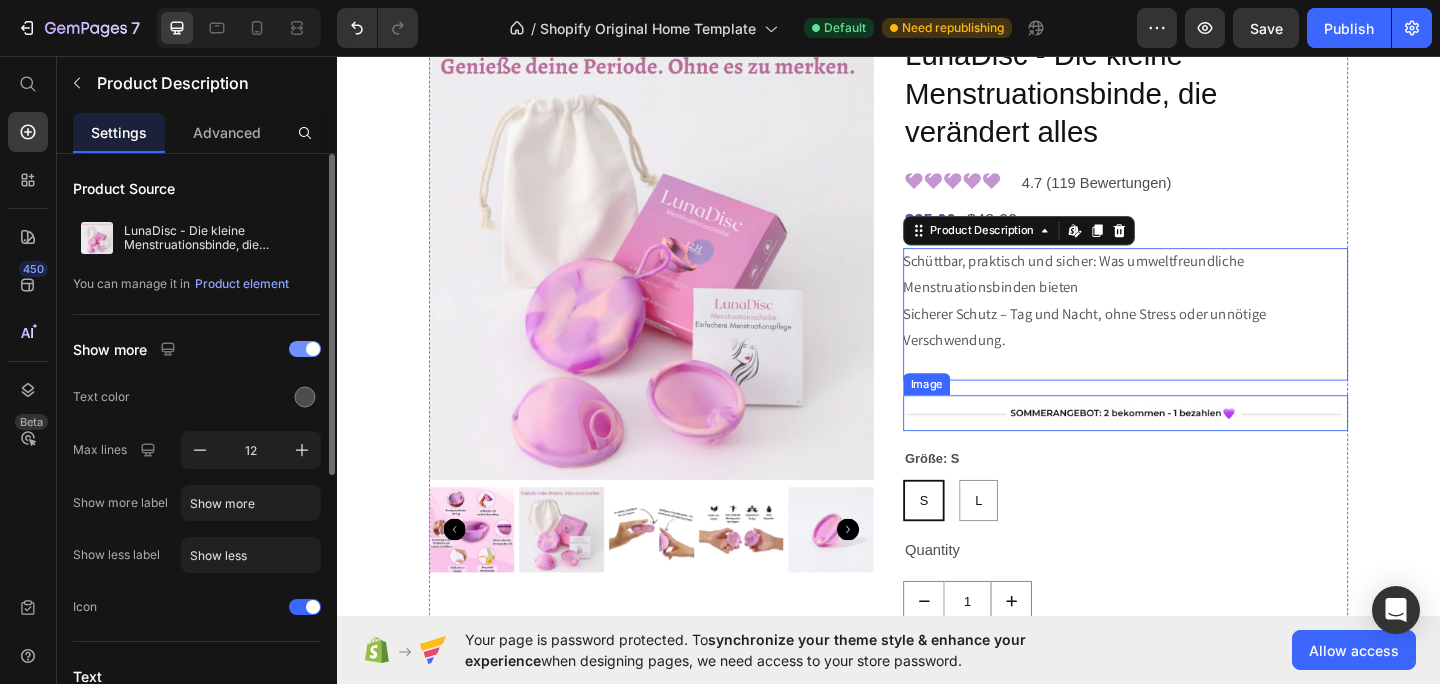 click at bounding box center [1195, 445] 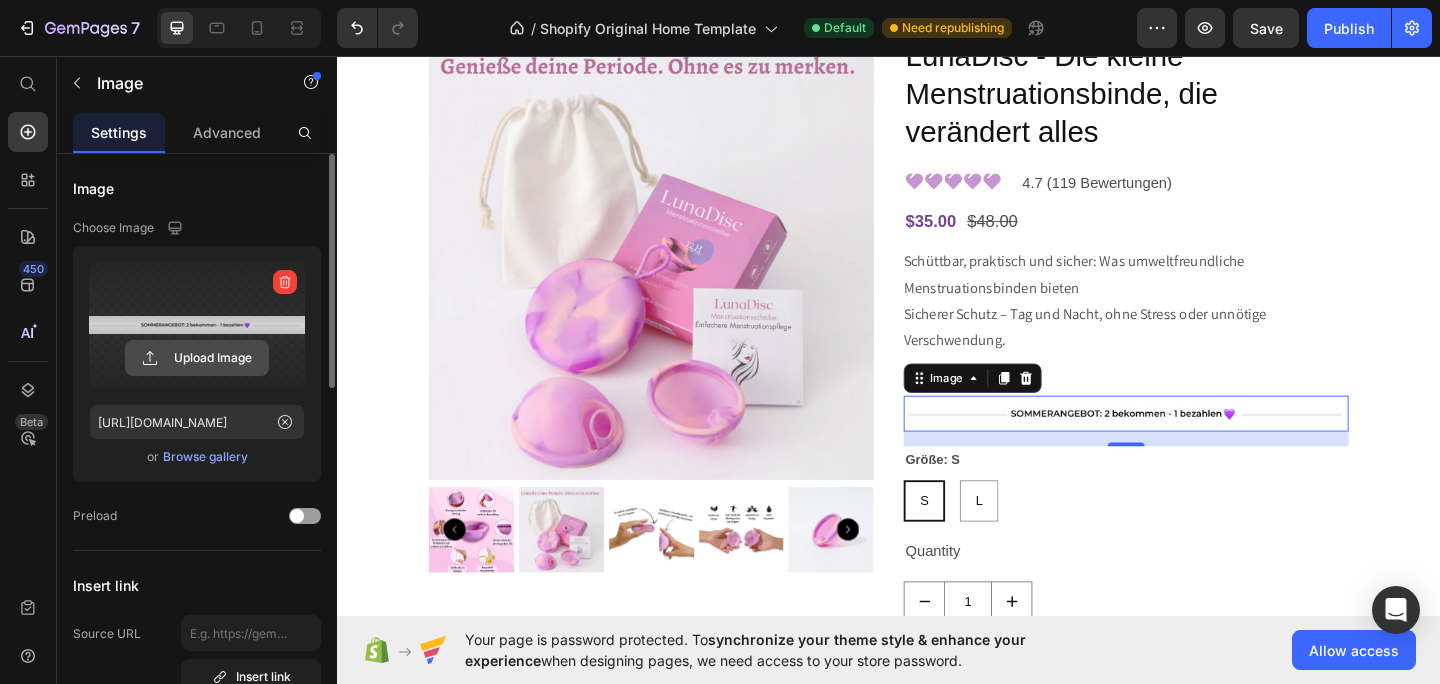 click 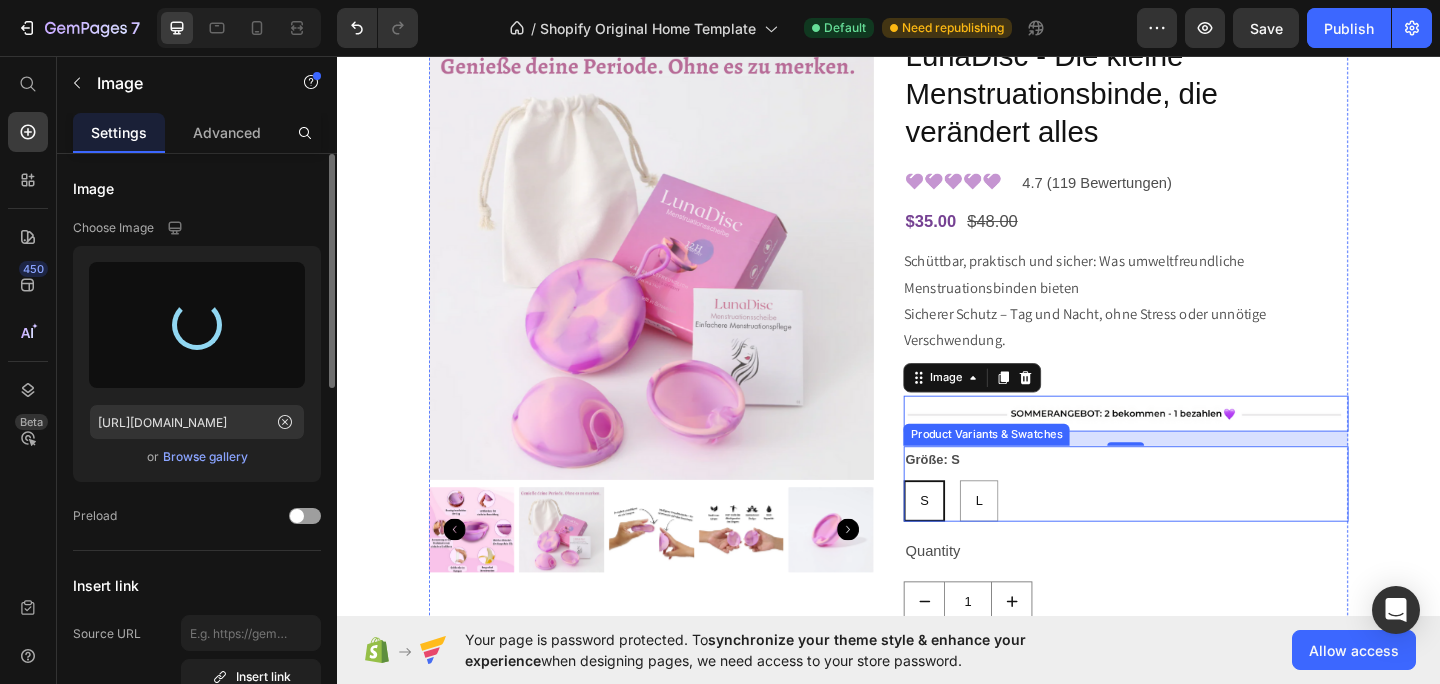 type on "[URL][DOMAIN_NAME]" 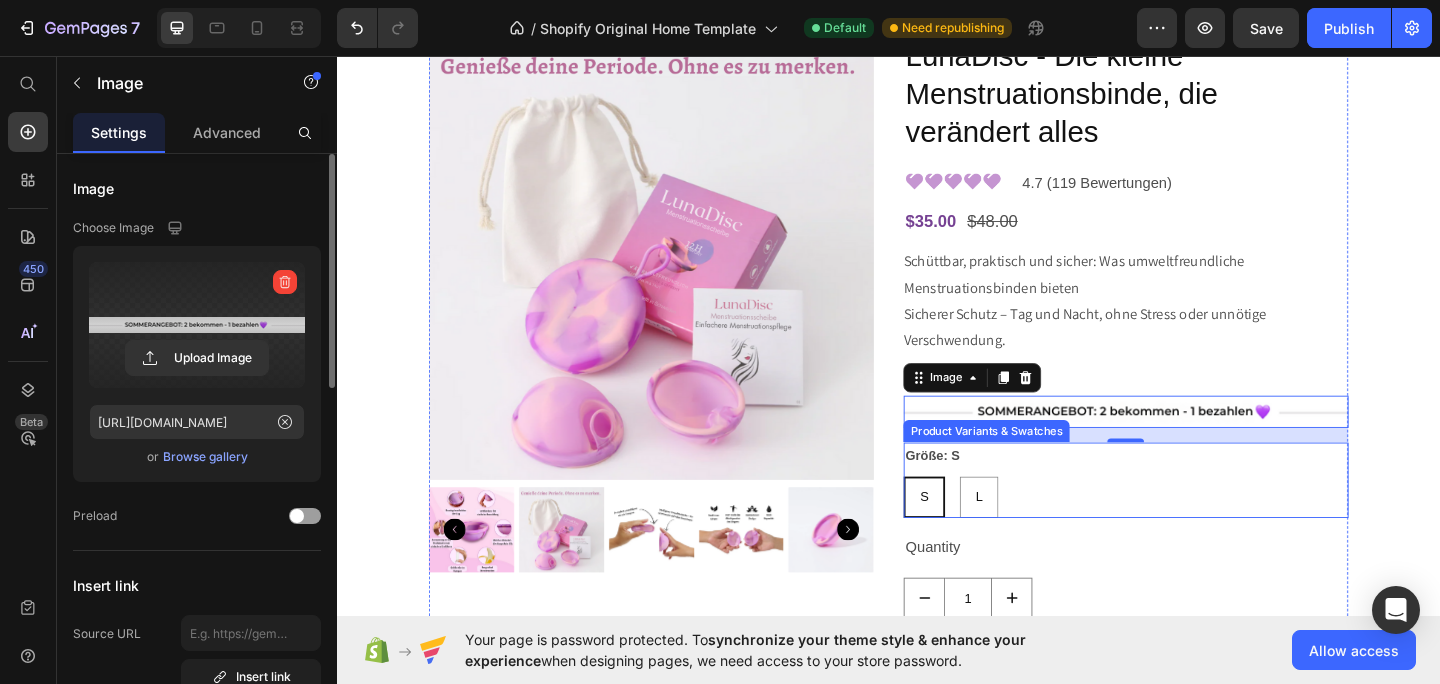 click on "Größe: S S S S L L L" at bounding box center [1195, 518] 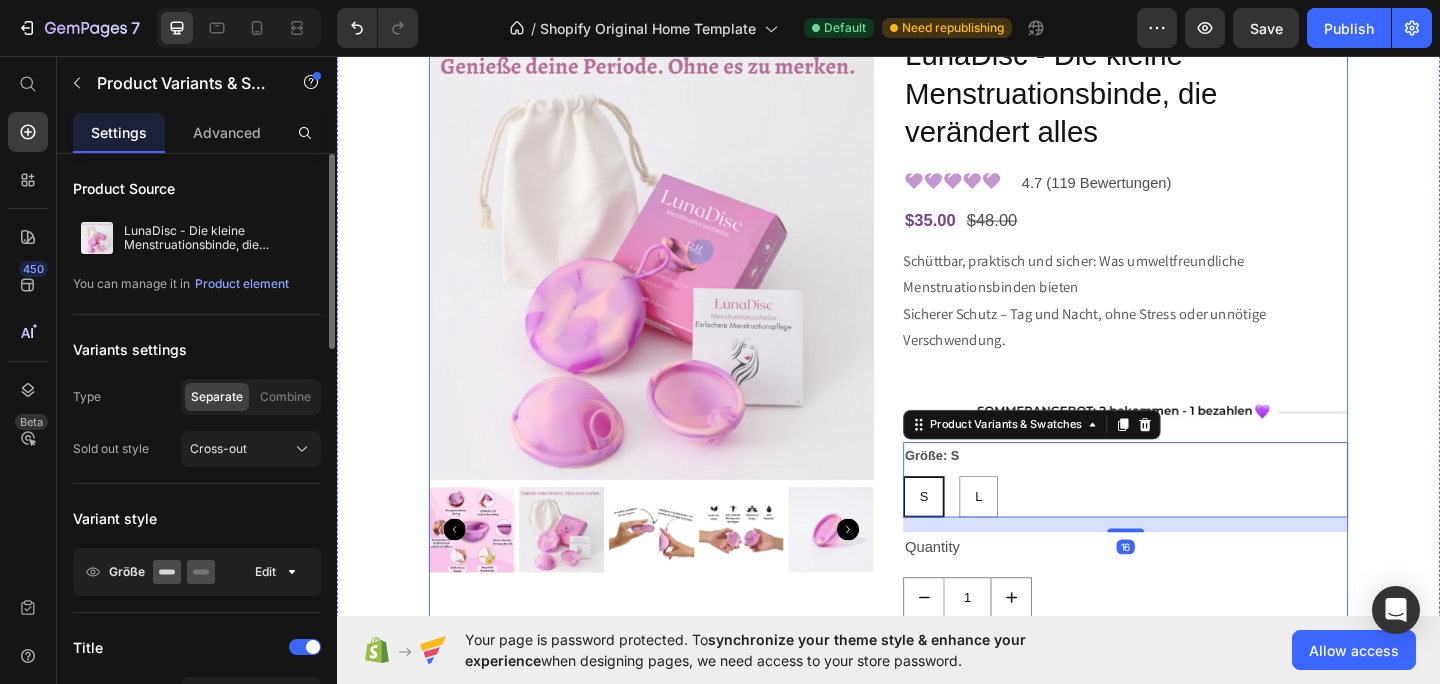 click on "Schüttbar, praktisch und sicher: Was umweltfreundliche Menstruationsbinden bieten Sicherer [PERSON_NAME] – Tag und Nacht, ohne Stress oder unnötige Verschwendung." at bounding box center (1195, 338) 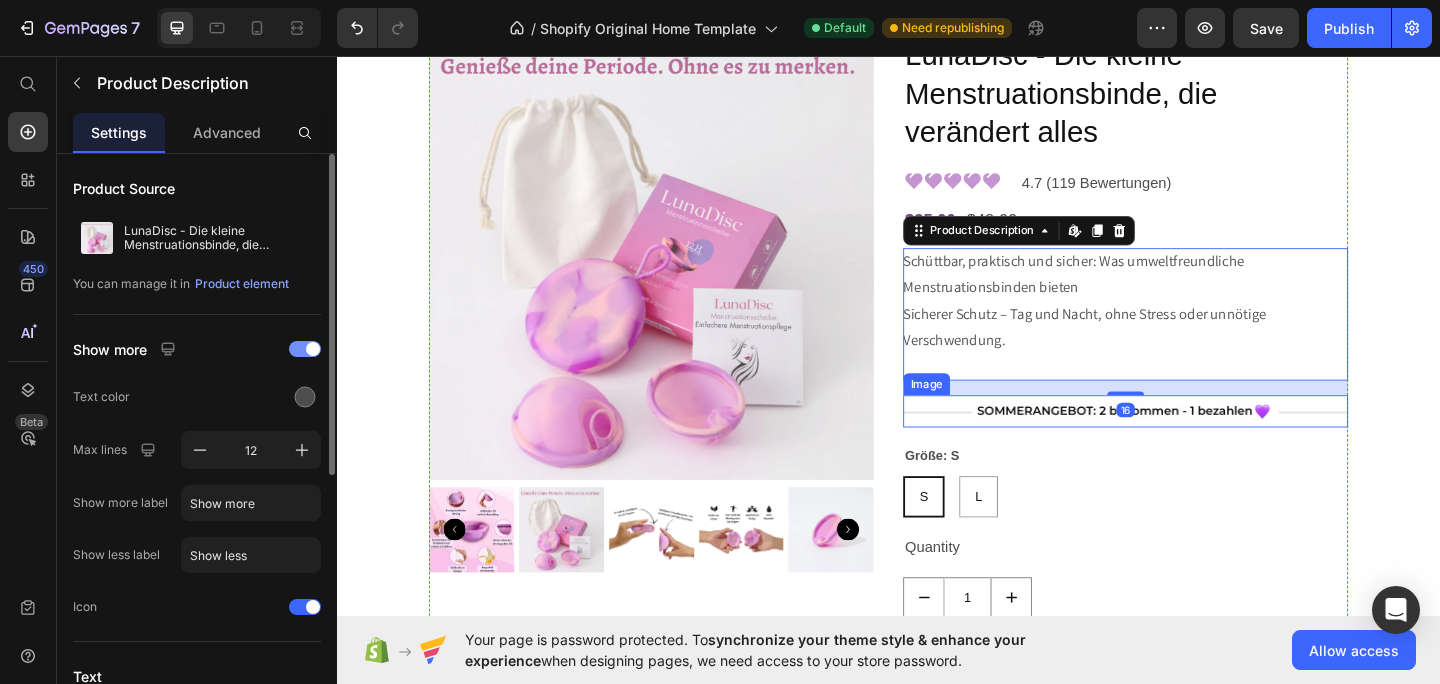 click at bounding box center [1195, 443] 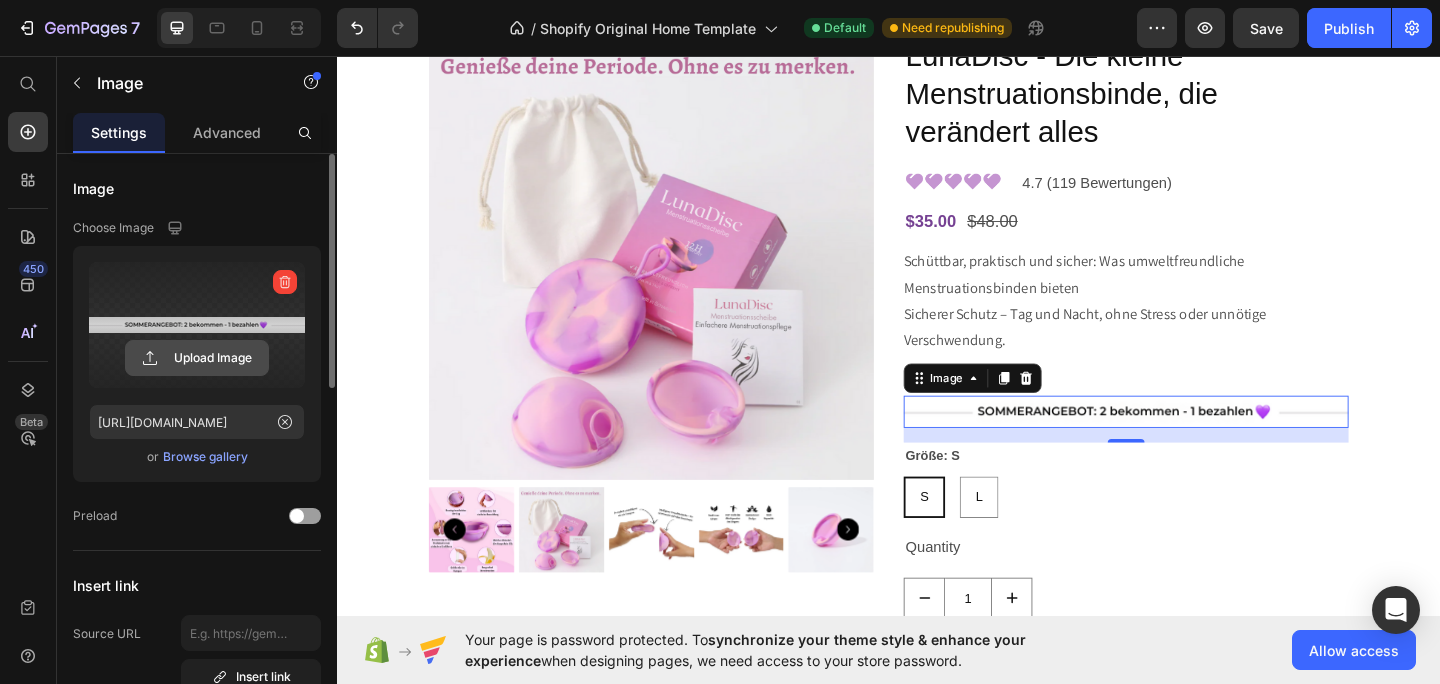 click 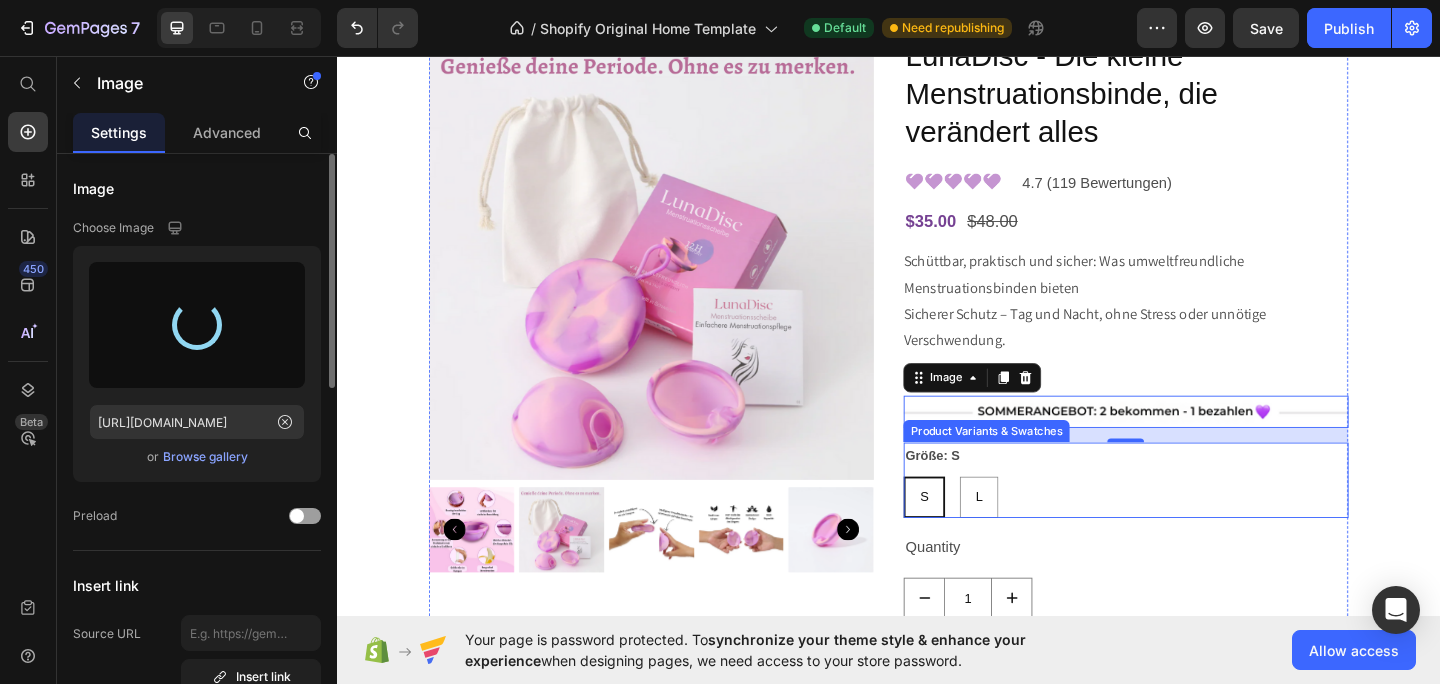 type on "[URL][DOMAIN_NAME]" 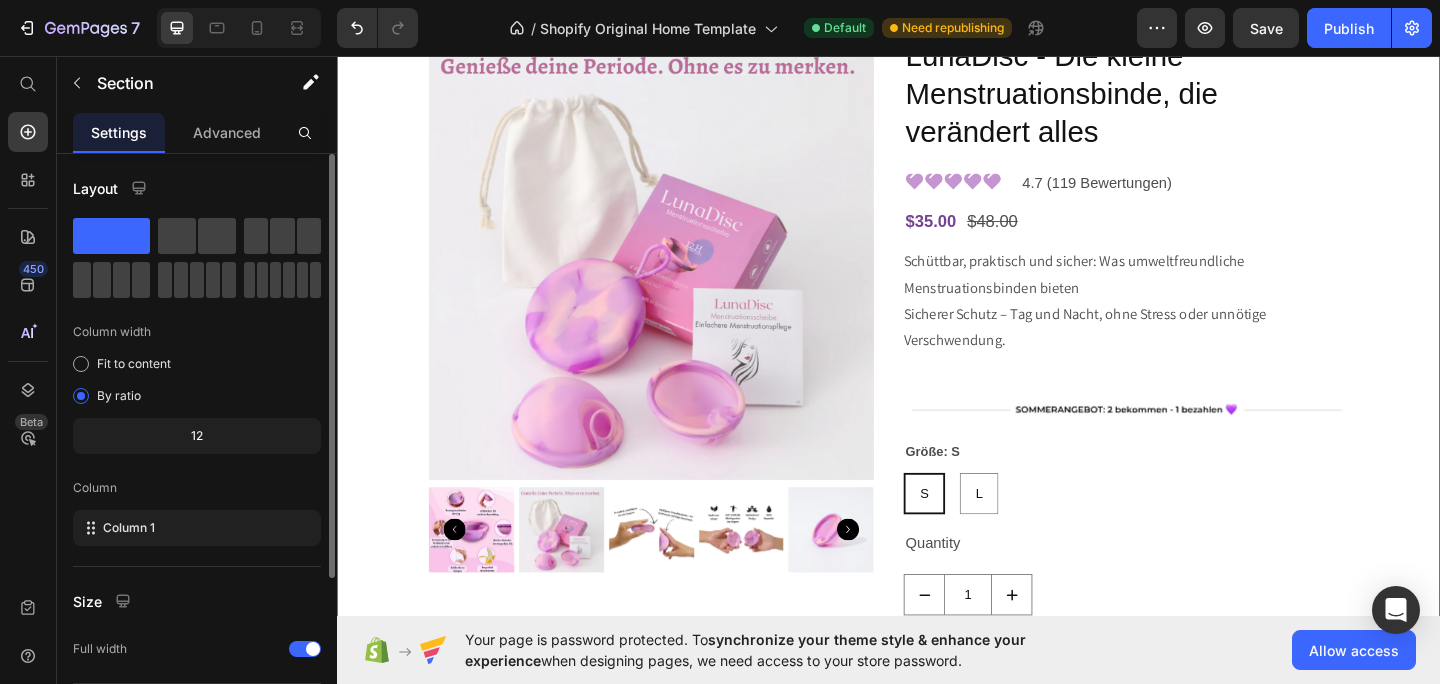 click on "Product Images LunaDisc - Die kleine Menstruationsbinde, die verändert alles Product Title Image 4.7 (119 Bewertungen) Text Block Row $35.00 Product Price $48.00 Product Price Row Schüttbar, praktisch und sicher: Was umweltfreundliche Menstruationsbinden bieten Sicherer [PERSON_NAME] – Tag und Nacht, ohne Stress oder unnötige Verschwendung. Product Description Image Größe: S S S S L L L Product Variants & Swatches Quantity Text Block 1 Product Quantity
Add to cart Add to Cart Buy it now Dynamic Checkout Product Section 3   You can create reusable sections Create Theme Section AI Content Write with GemAI What would you like to describe here? Tone and Voice Persuasive Product Getting products... Show more Generate" at bounding box center (937, 418) 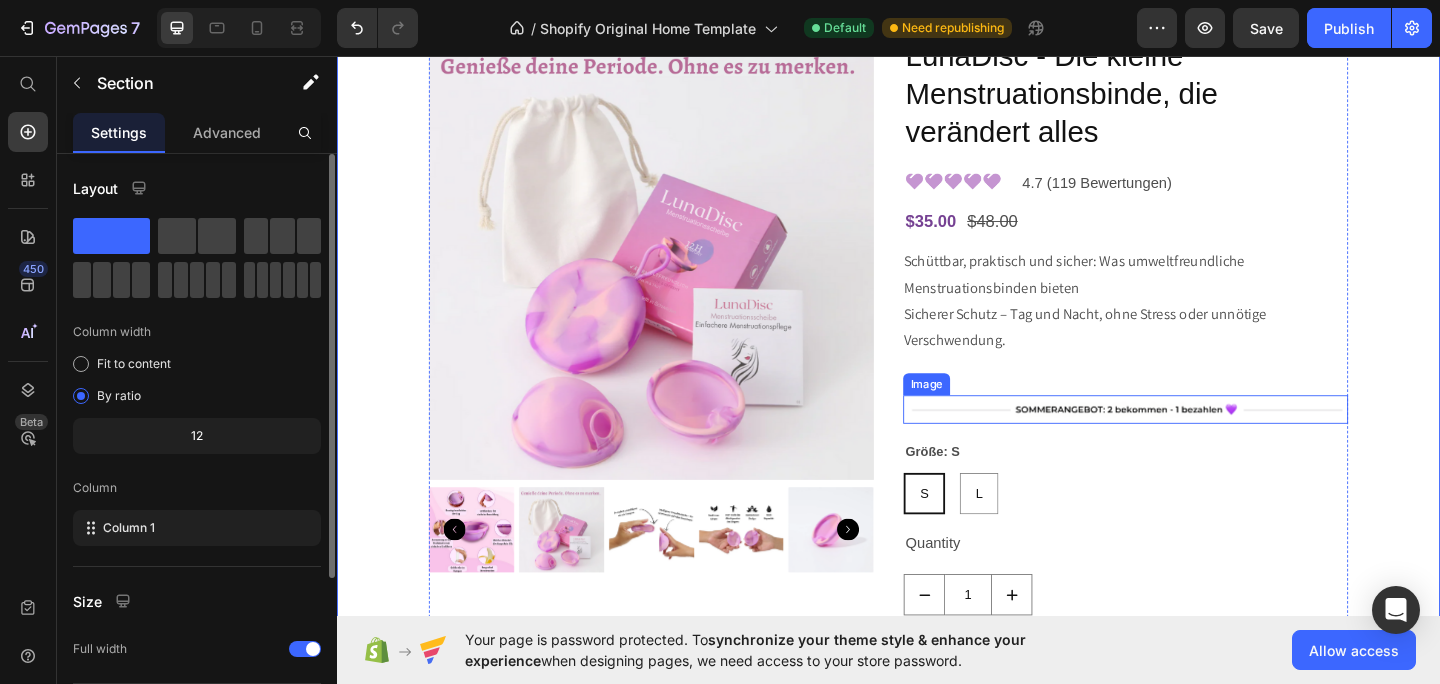 click at bounding box center (1195, 441) 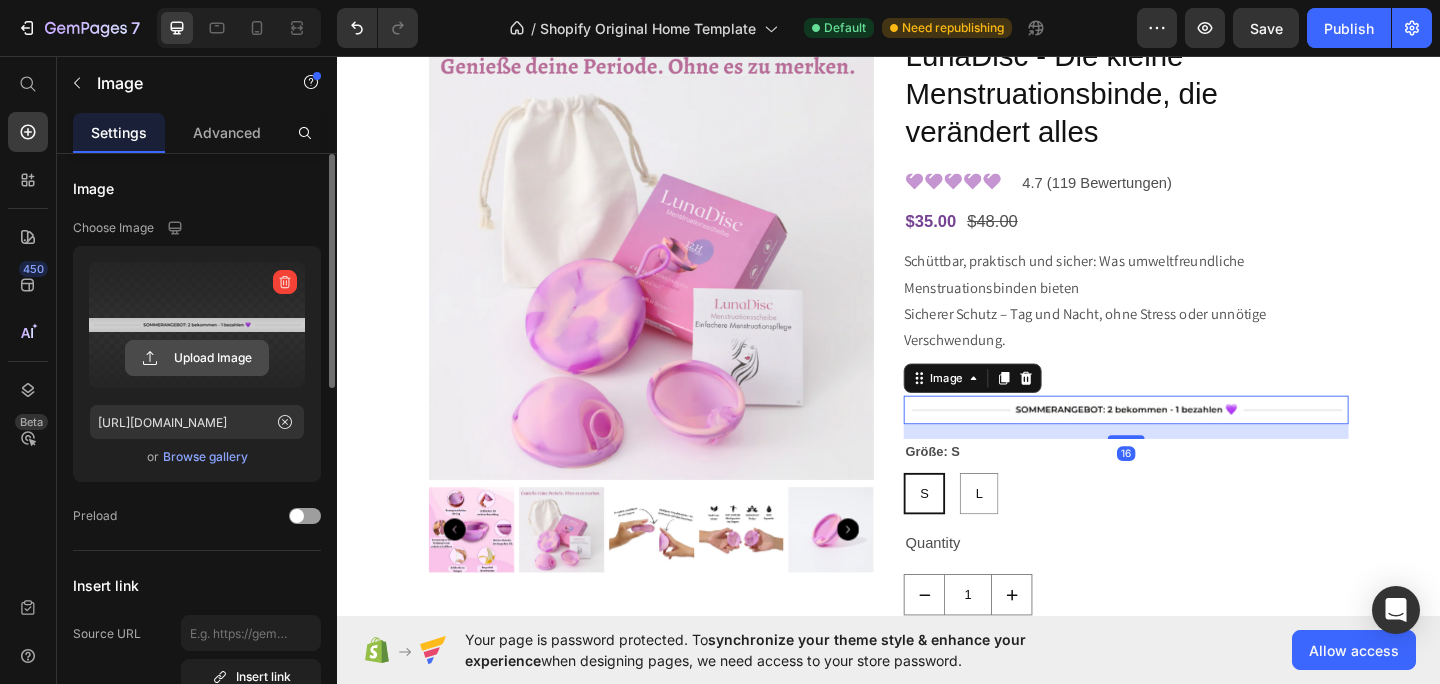 click 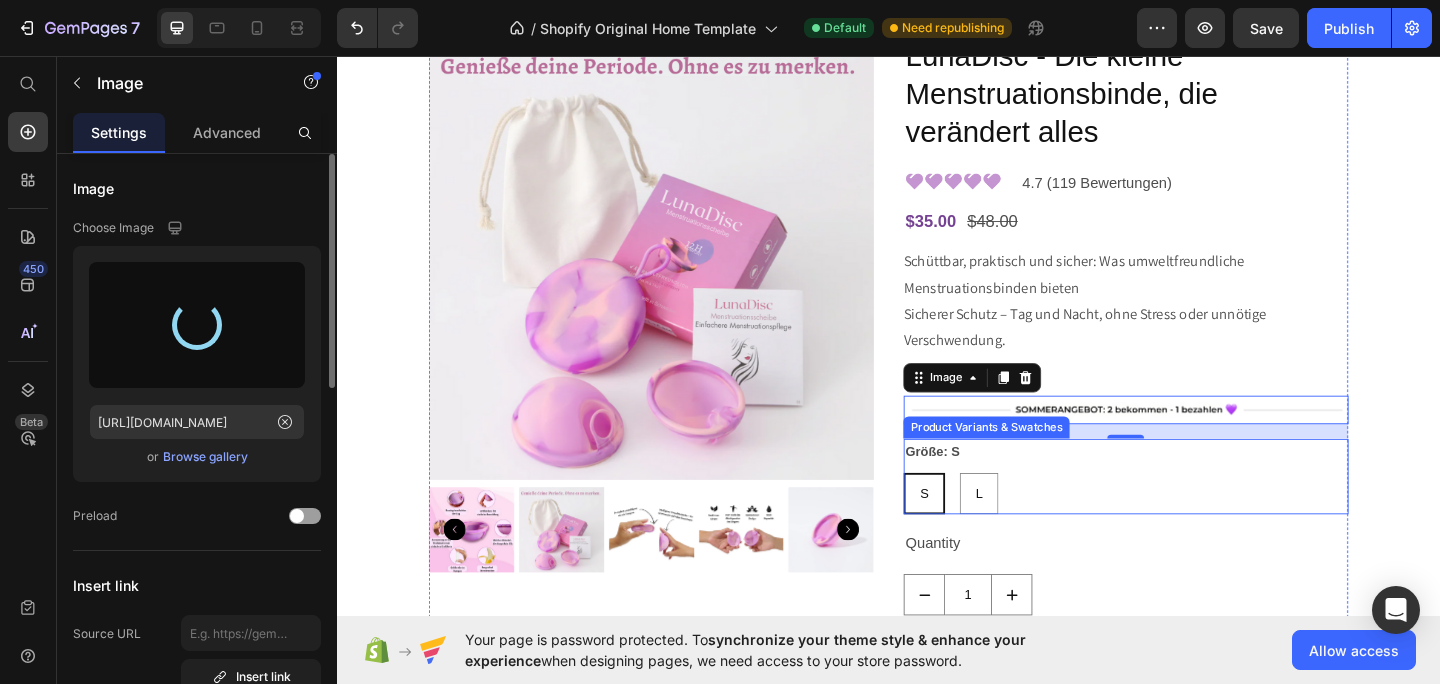 type on "[URL][DOMAIN_NAME]" 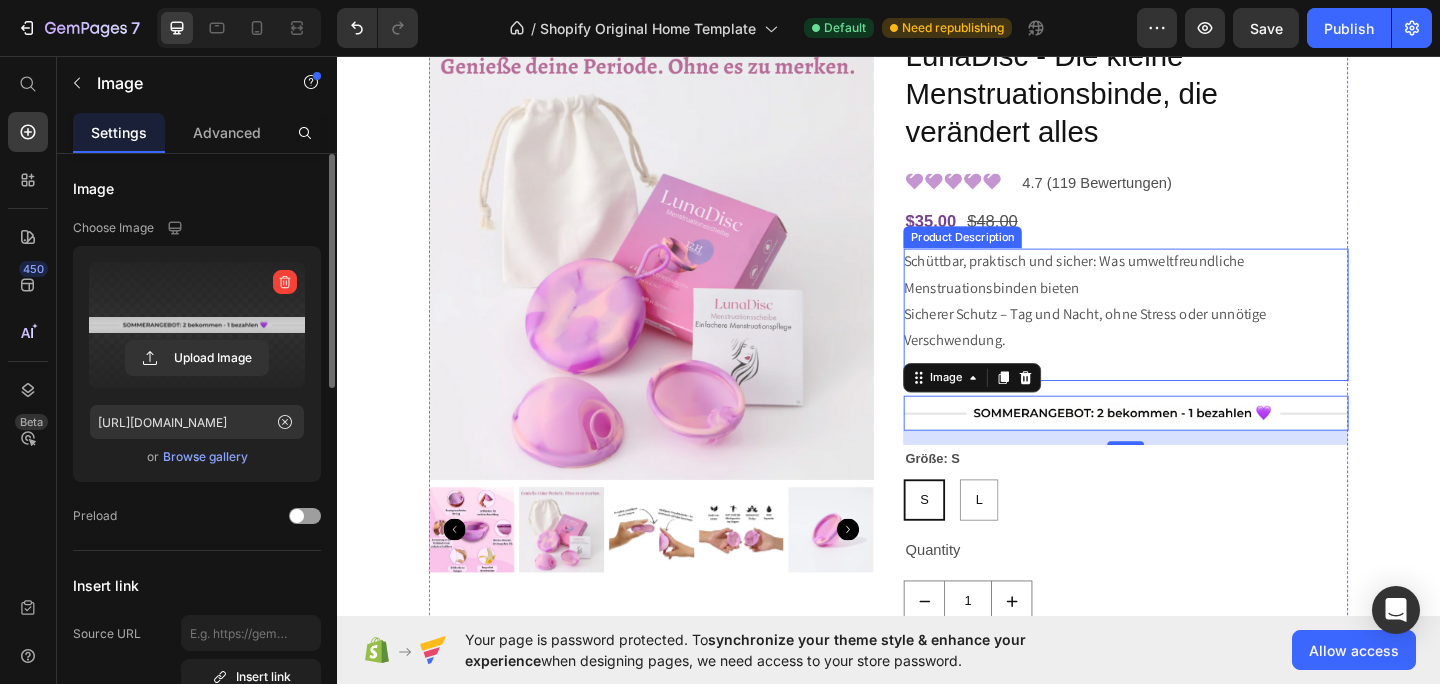 click on "Schüttbar, praktisch und sicher: Was umweltfreundliche Menstruationsbinden bieten Sicherer [PERSON_NAME] – Tag und Nacht, ohne Stress oder unnötige Verschwendung." at bounding box center [1195, 338] 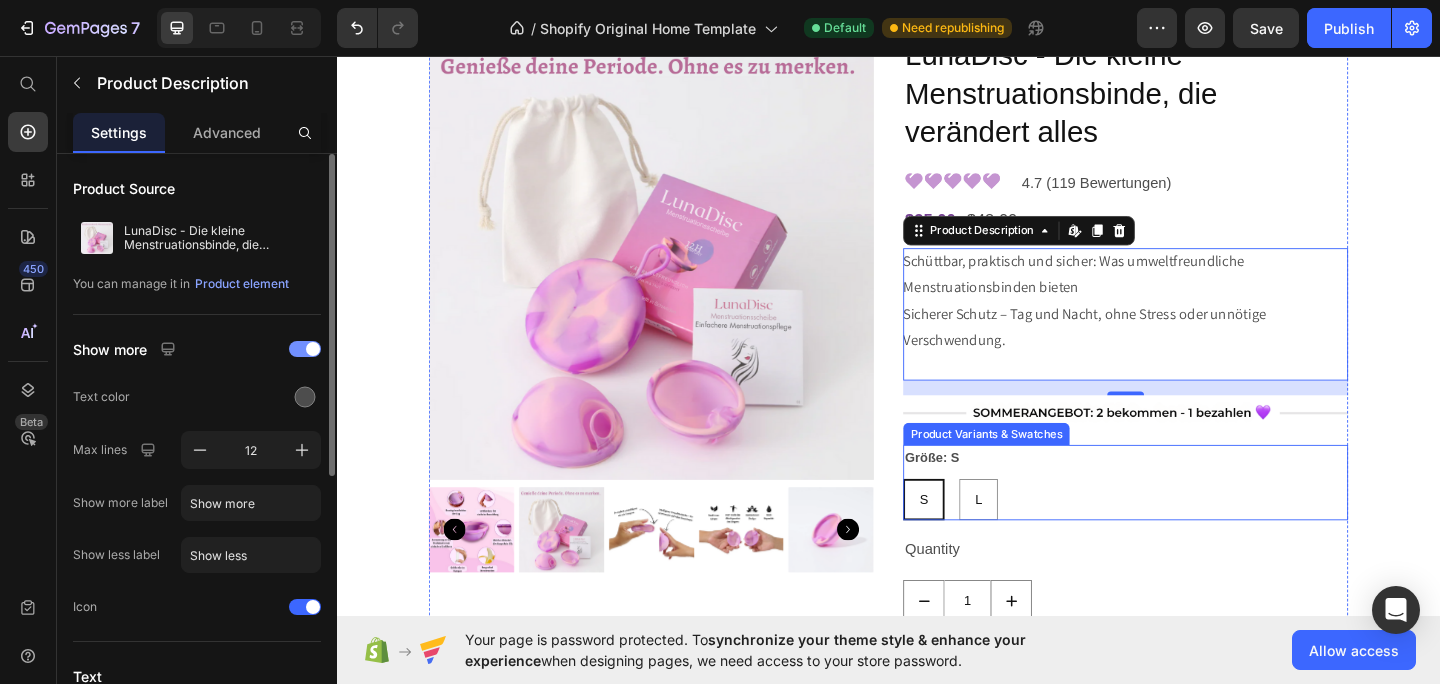 click on "Product Variants & Swatches" at bounding box center [1043, 468] 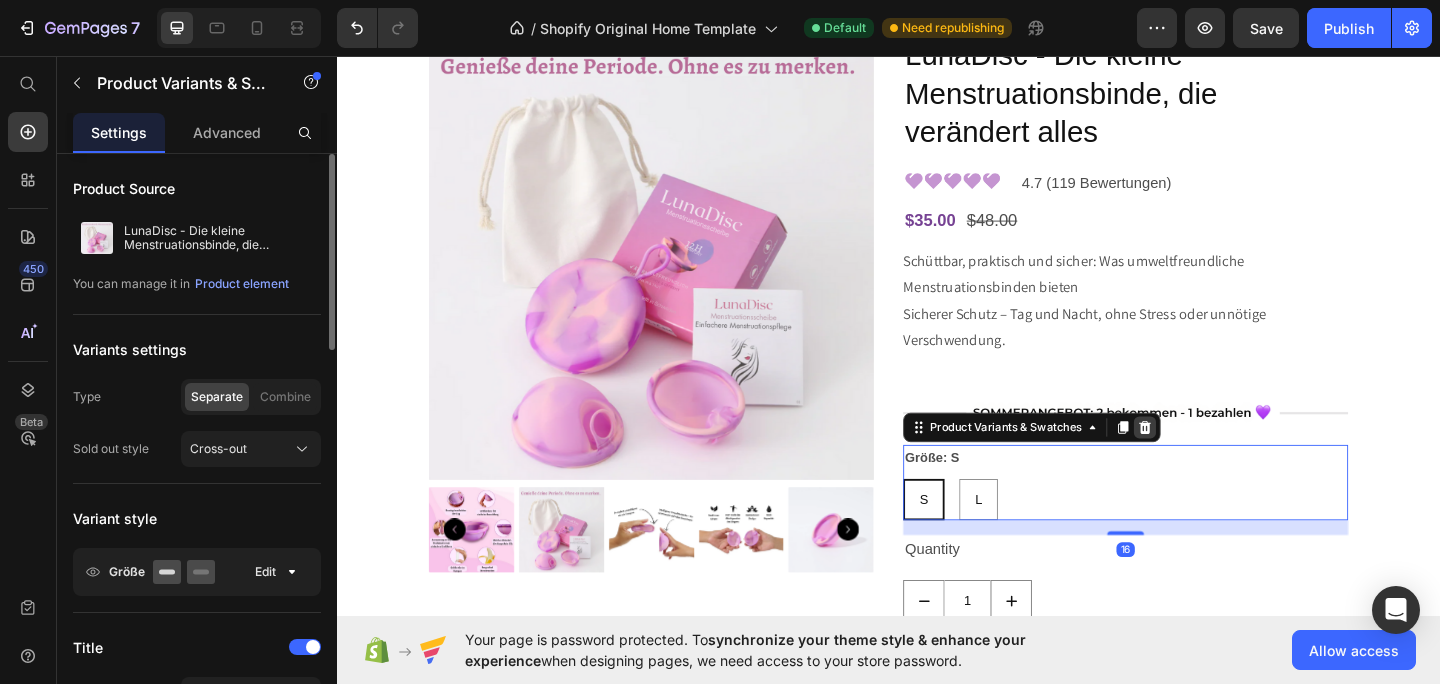 click 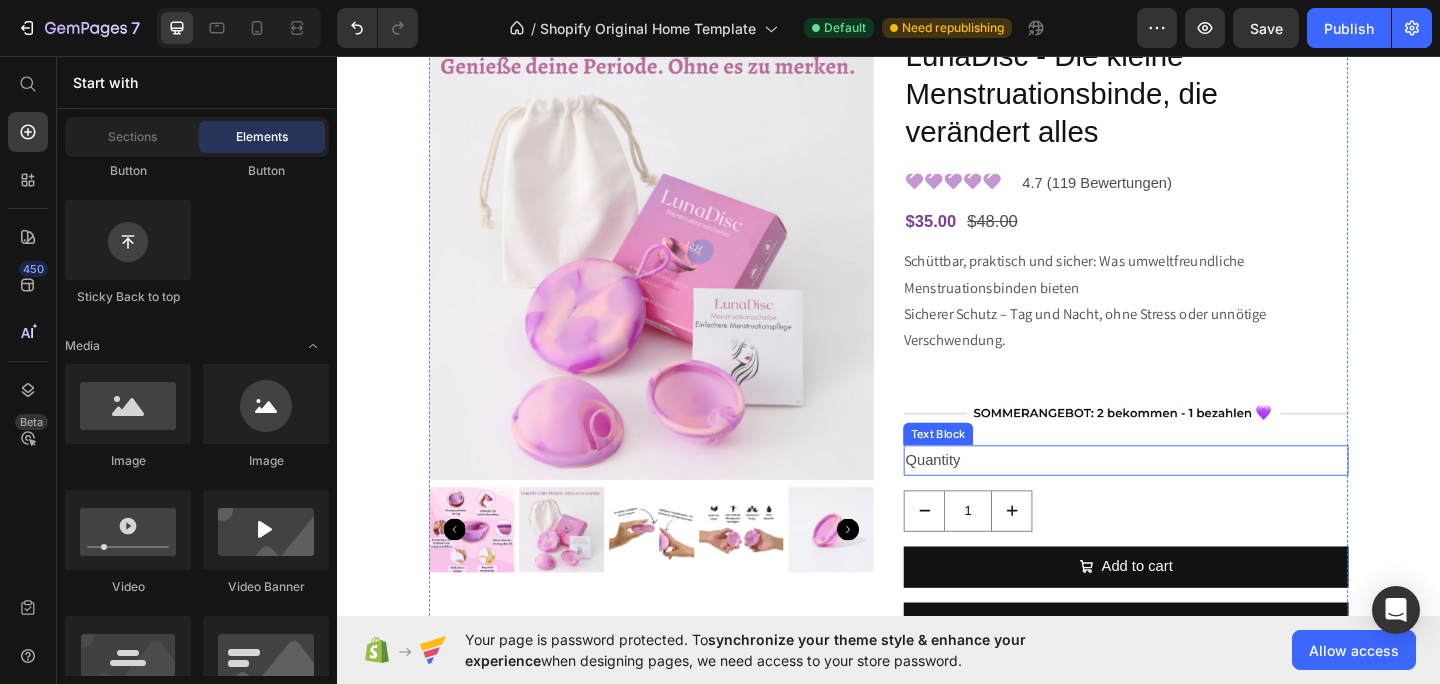 click on "Quantity" at bounding box center (1195, 496) 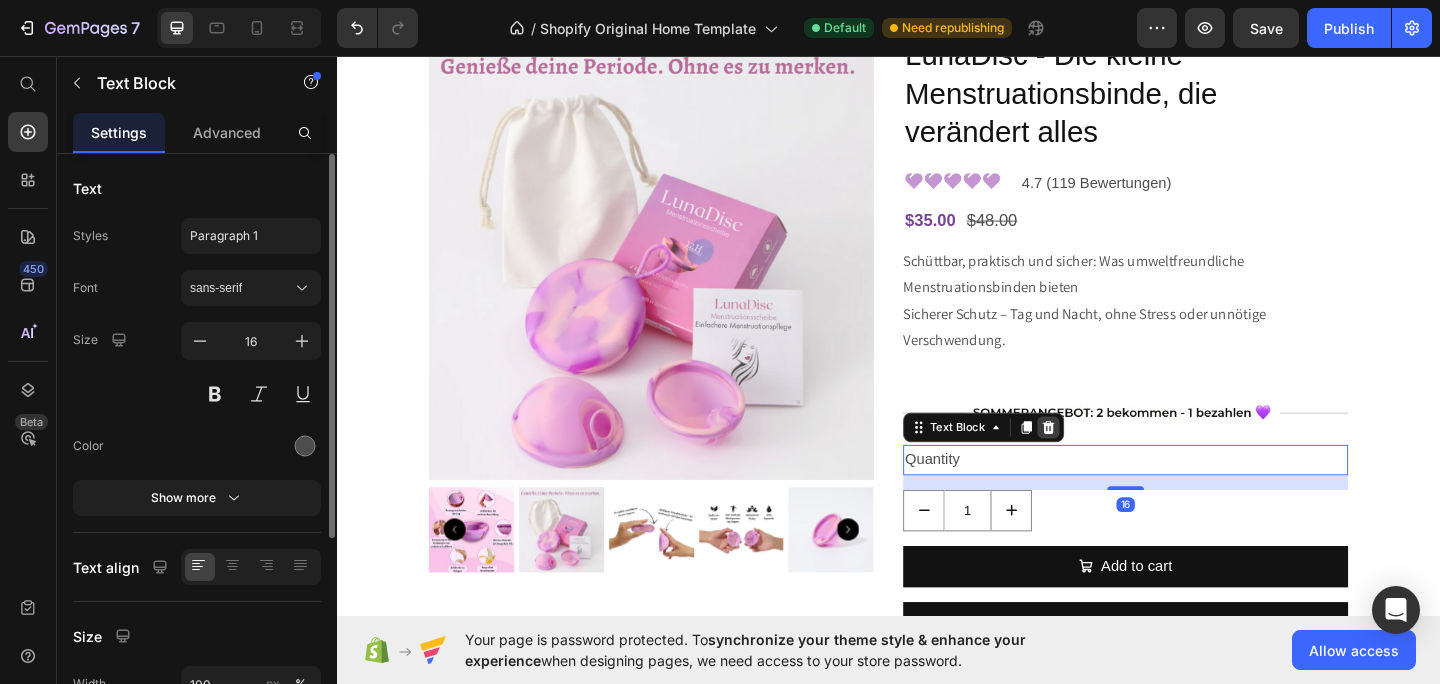 click 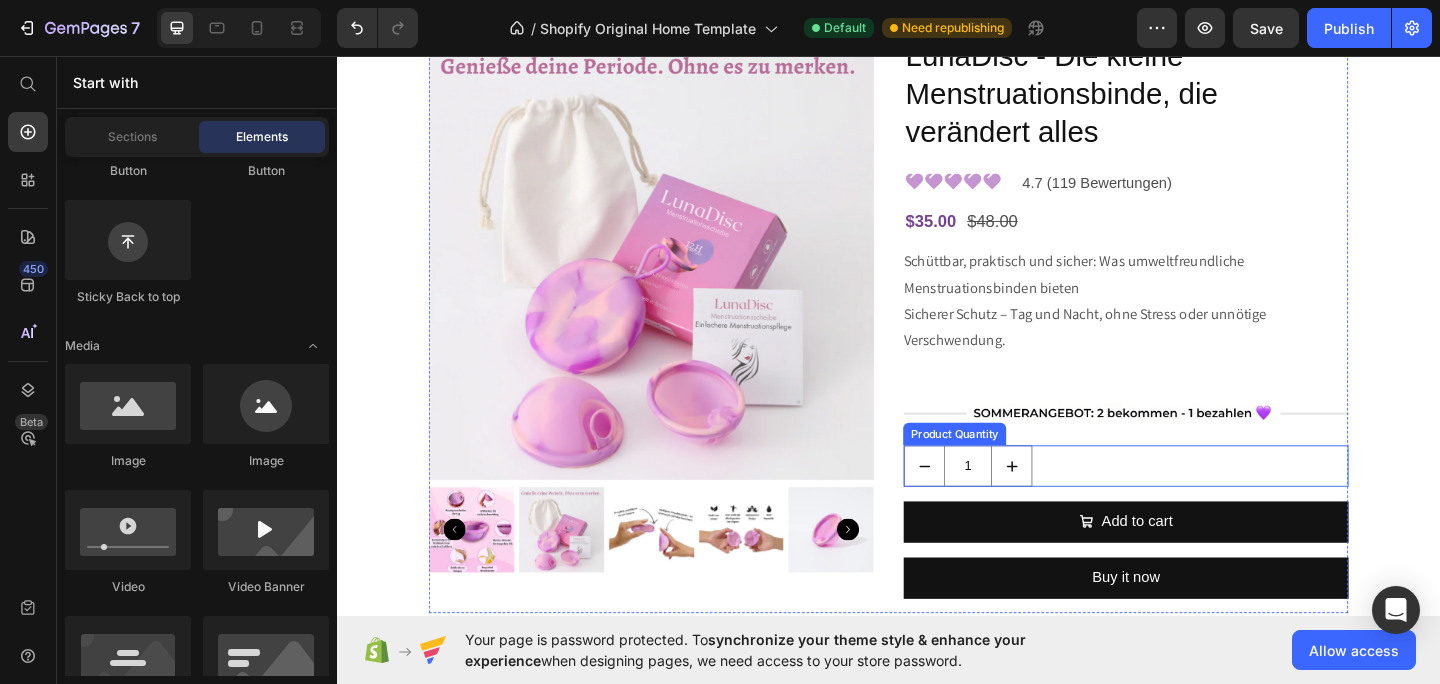 click on "Product Quantity" at bounding box center [1009, 468] 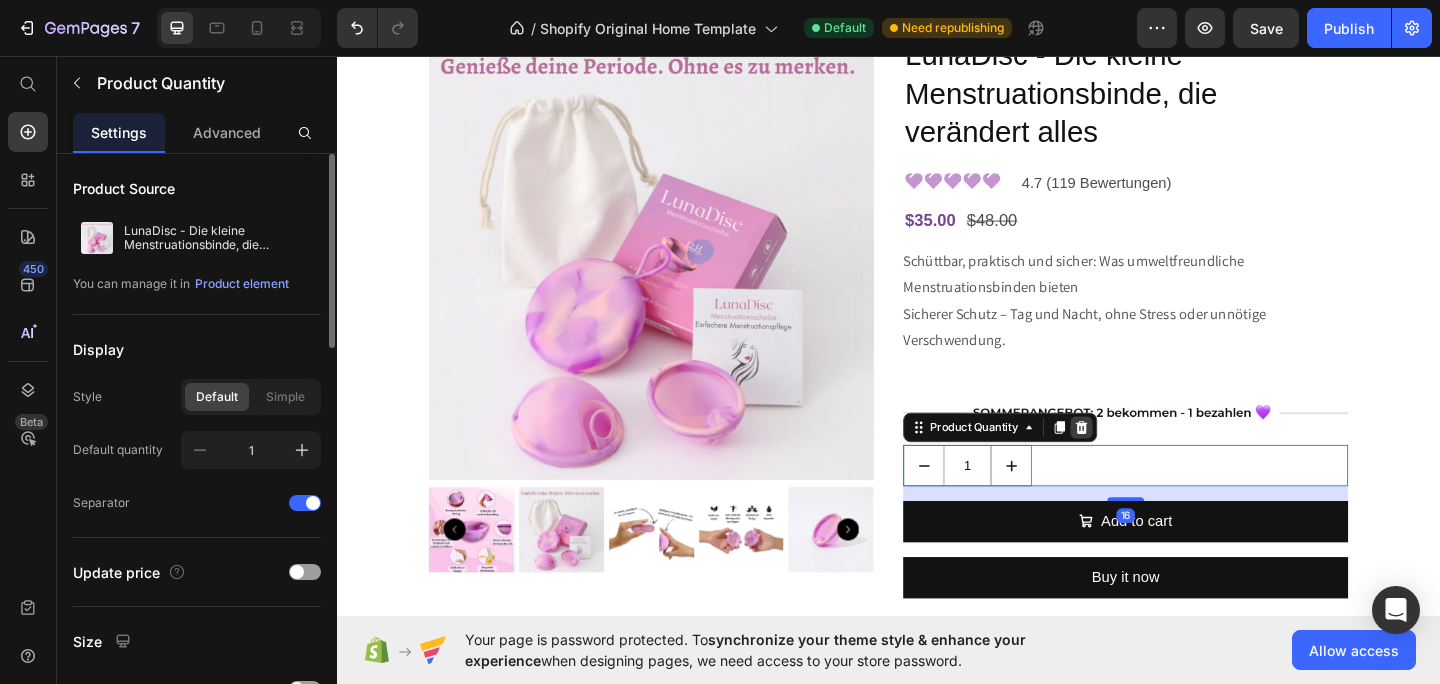 click 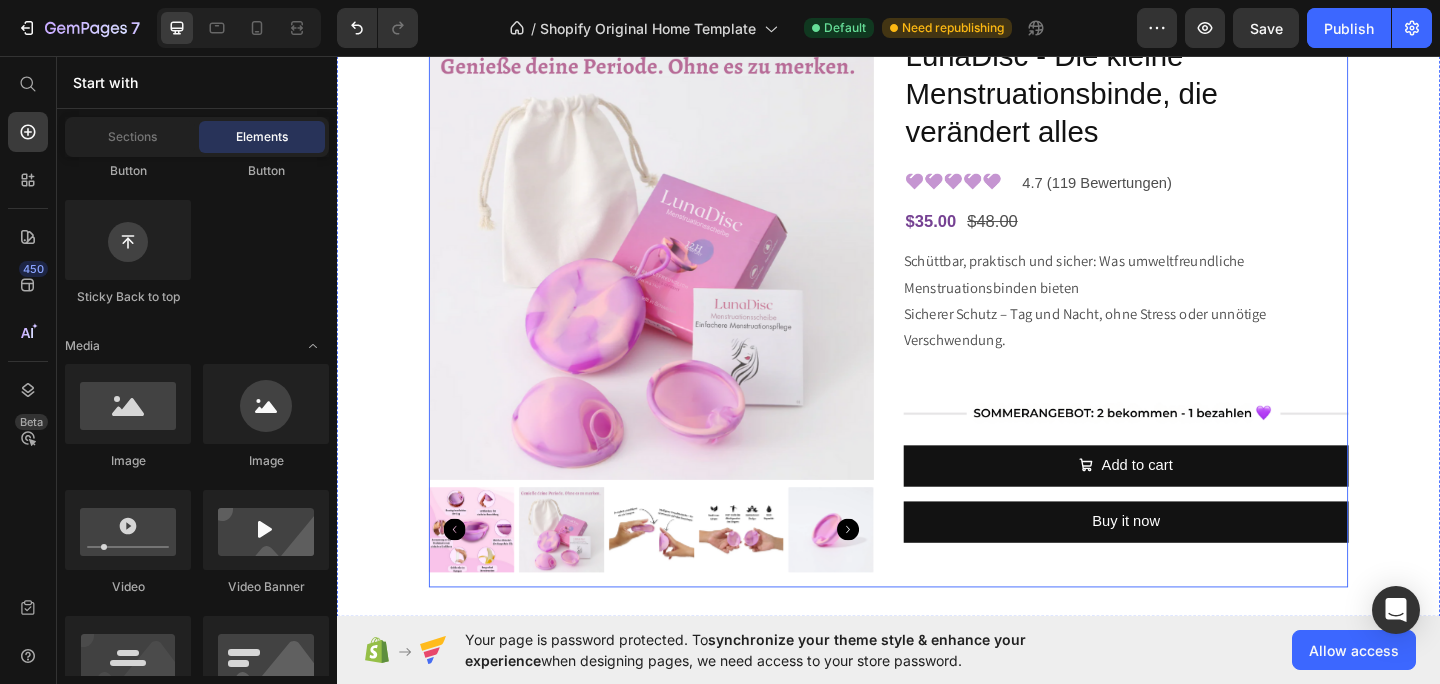 click on "LunaDisc - Die kleine Menstruationsbinde, die verändert alles Product Title Image 4.7 (119 Bewertungen) Text Block Row $35.00 Product Price $48.00 Product Price Row Schüttbar, praktisch und sicher: Was umweltfreundliche Menstruationsbinden bieten Sicherer [PERSON_NAME] – Tag und Nacht, ohne Stress oder unnötige Verschwendung. Product Description Image
Add to cart Add to Cart Buy it now Dynamic Checkout" at bounding box center (1195, 334) 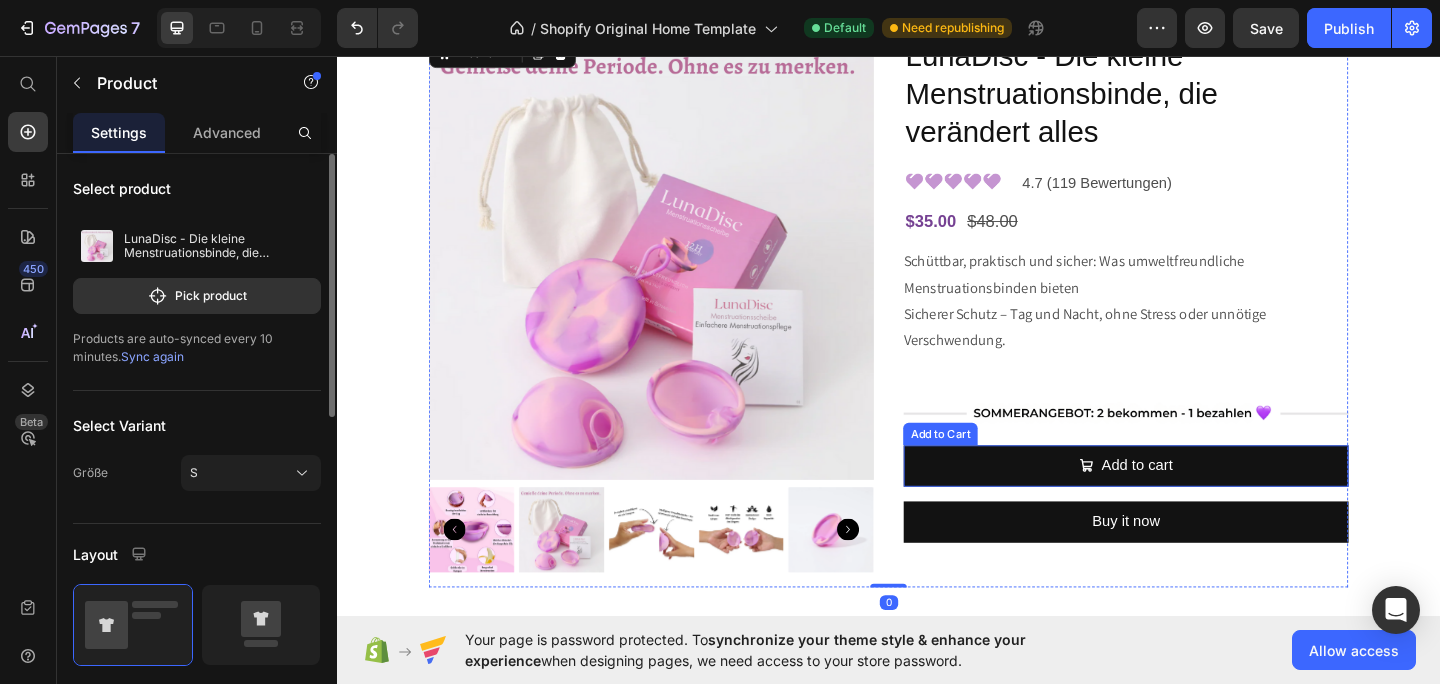 click on "Add to Cart" at bounding box center (993, 468) 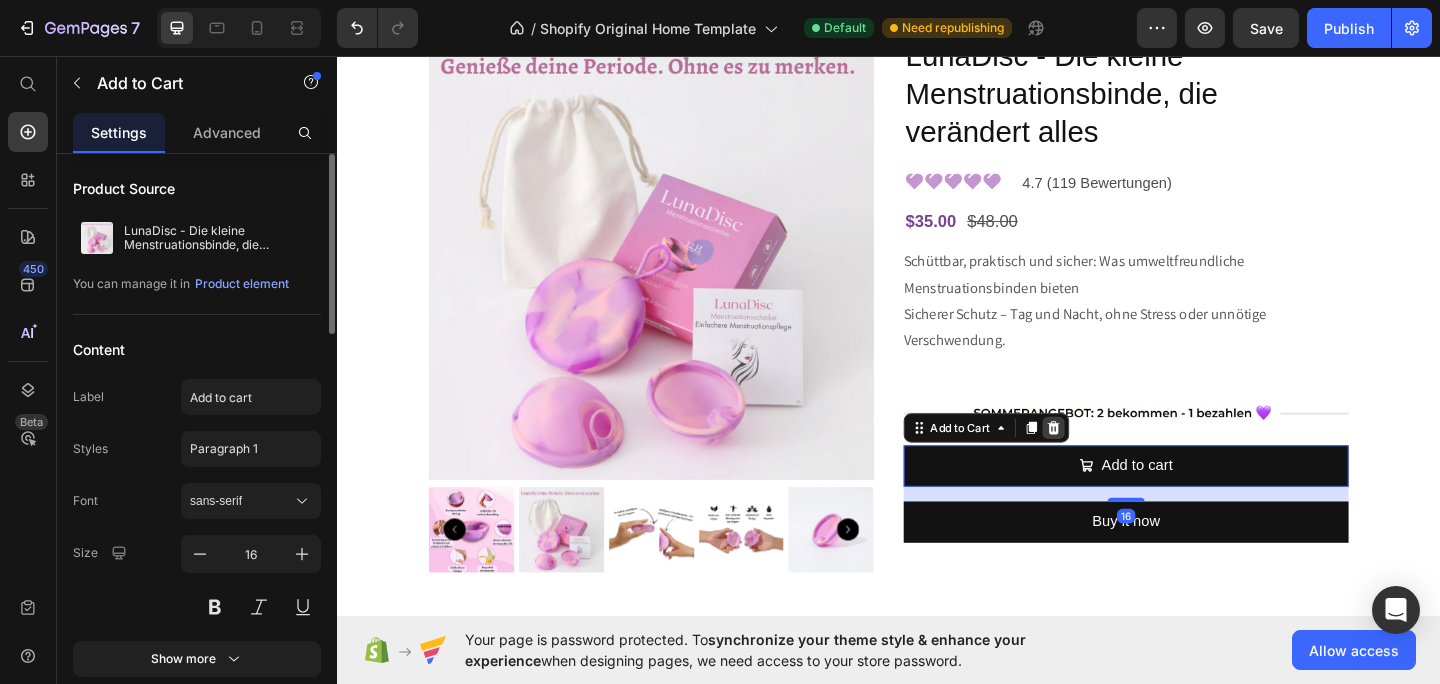 click 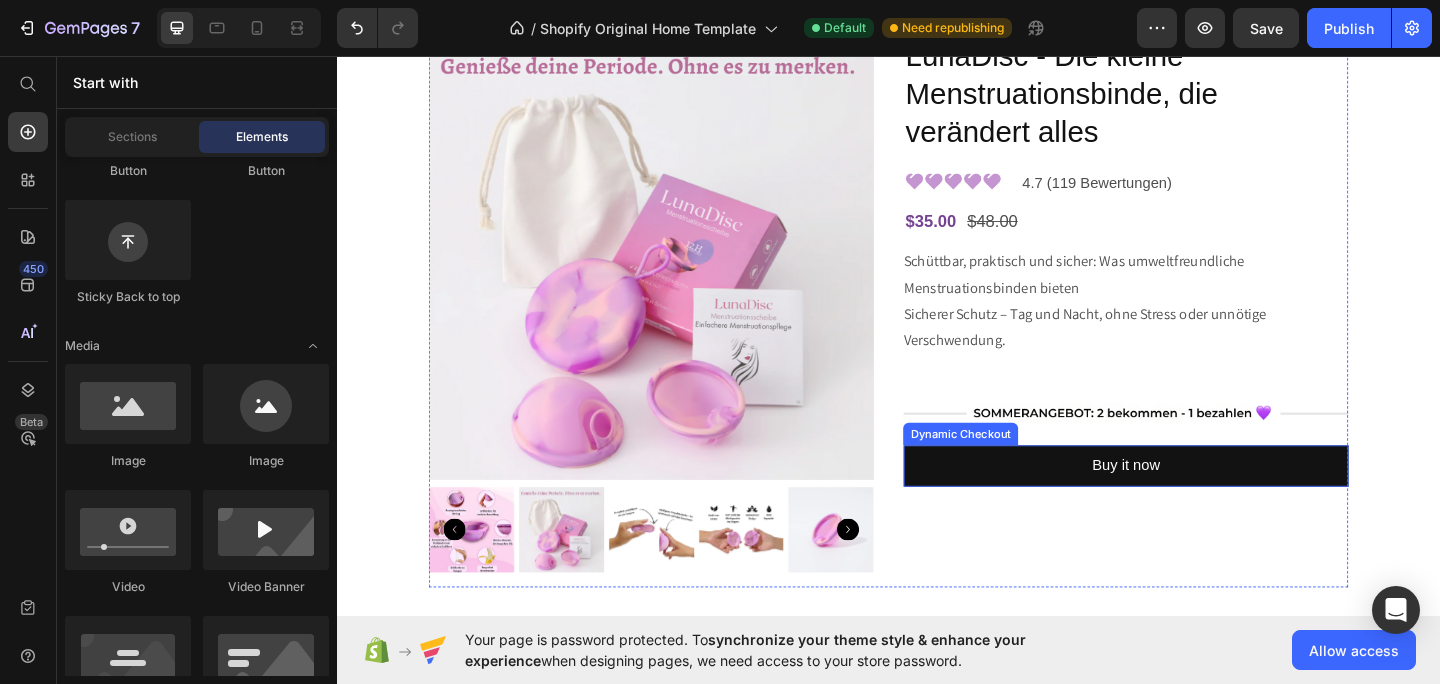 click on "Dynamic Checkout" at bounding box center [1015, 468] 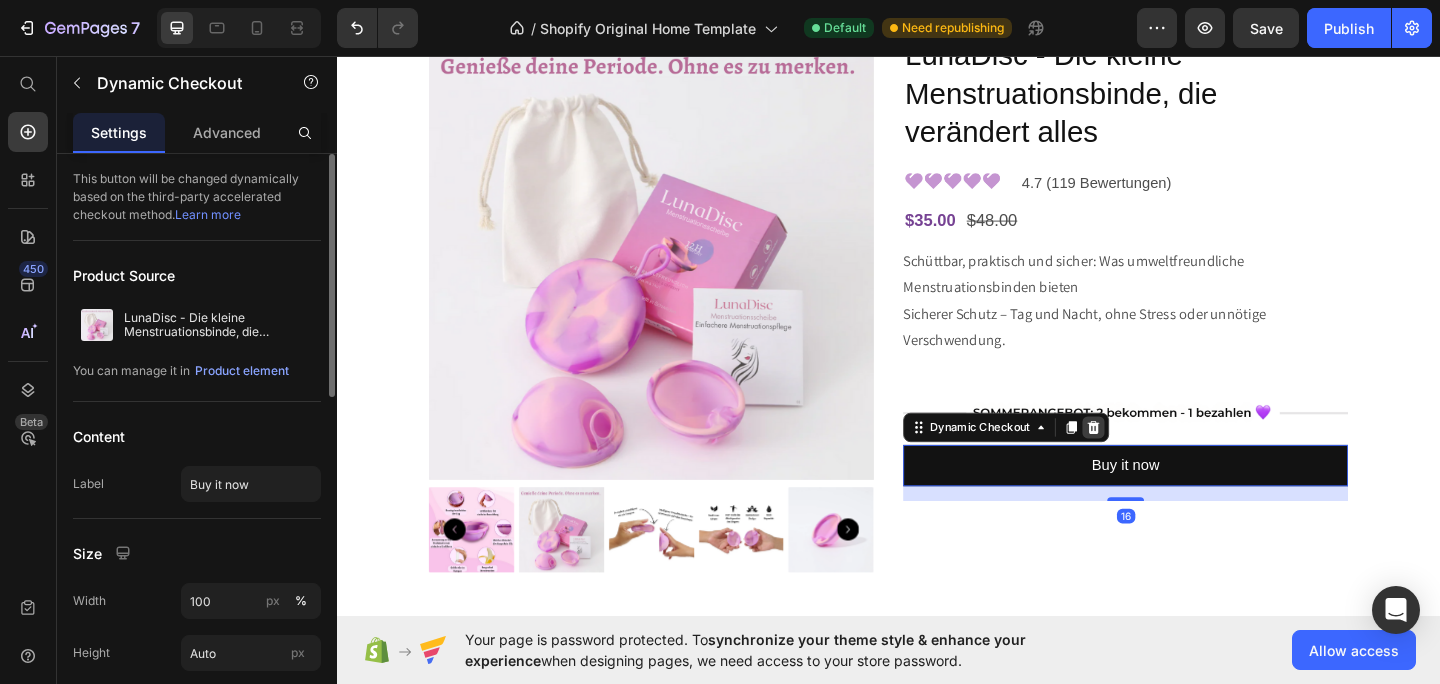 click 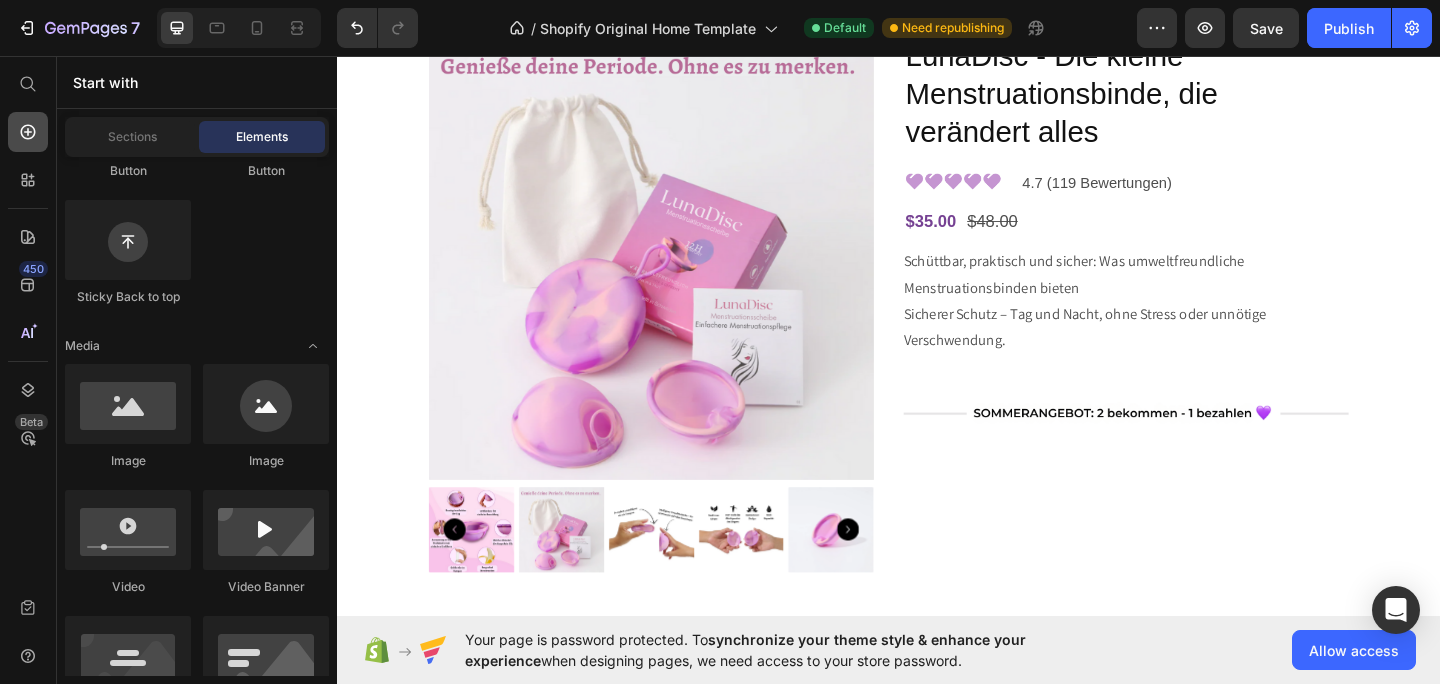 click 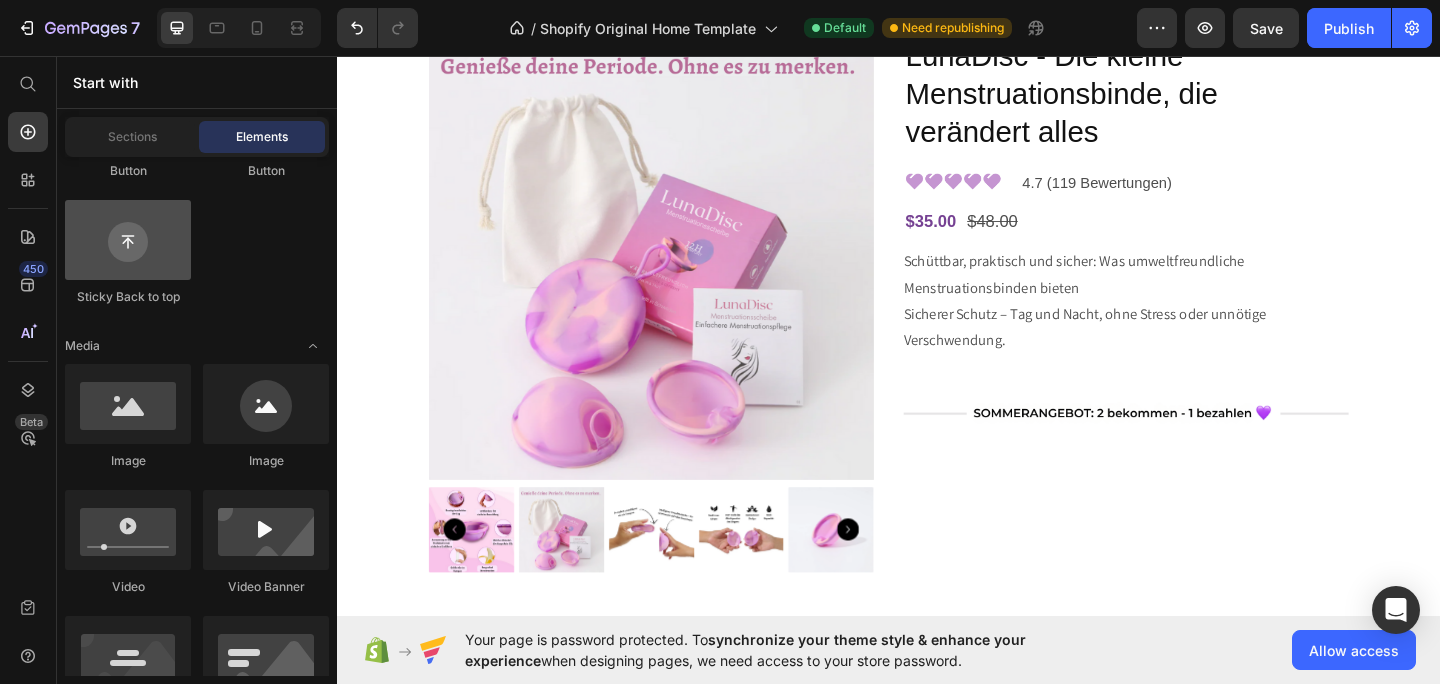 scroll, scrollTop: 0, scrollLeft: 0, axis: both 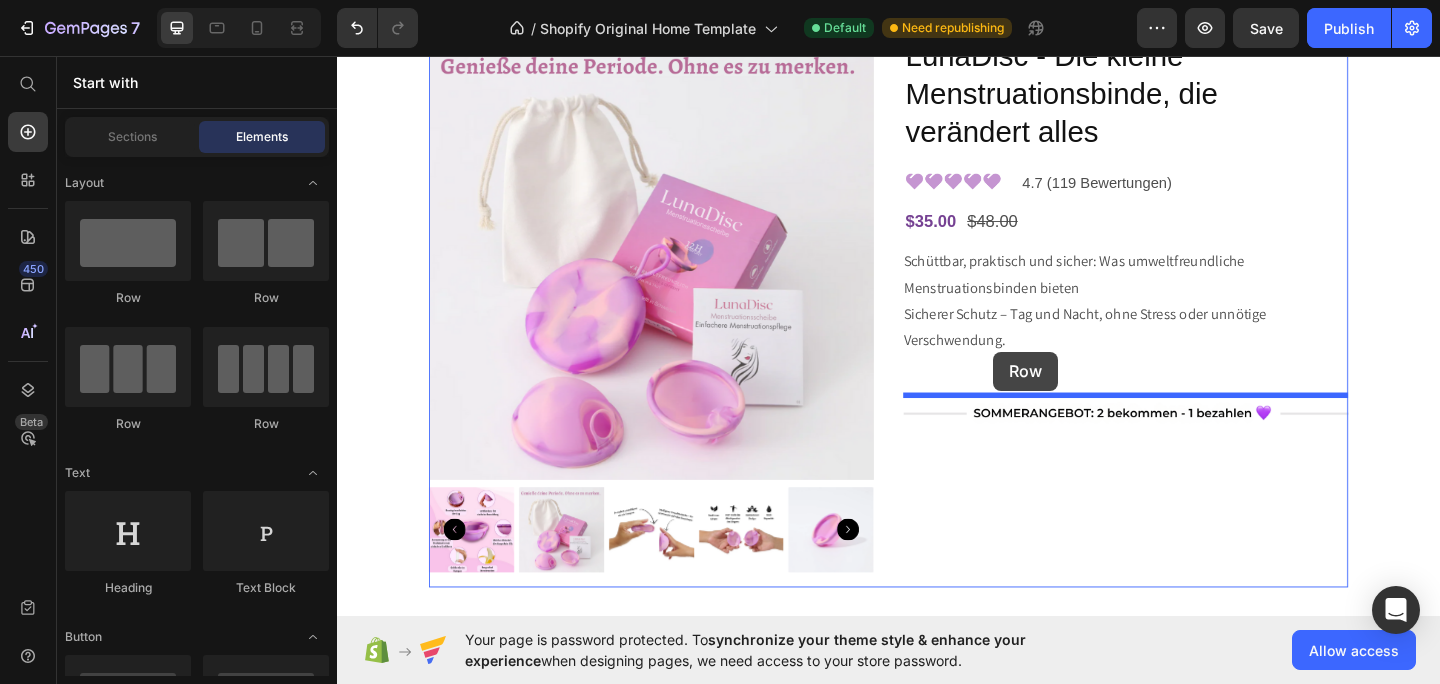 drag, startPoint x: 595, startPoint y: 324, endPoint x: 1051, endPoint y: 378, distance: 459.18625 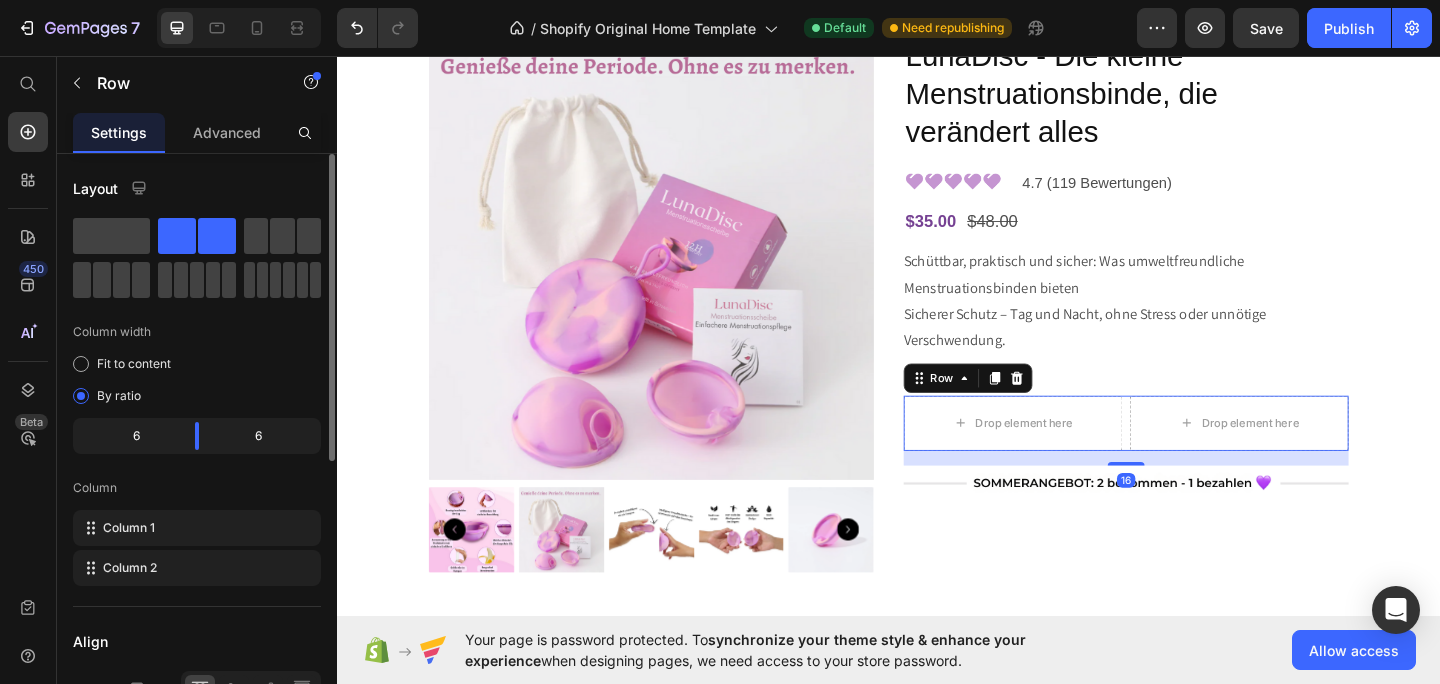 click on "Schüttbar, praktisch und sicher: Was umweltfreundliche Menstruationsbinden bieten Sicherer [PERSON_NAME] – Tag und Nacht, ohne Stress oder unnötige Verschwendung." at bounding box center (1195, 338) 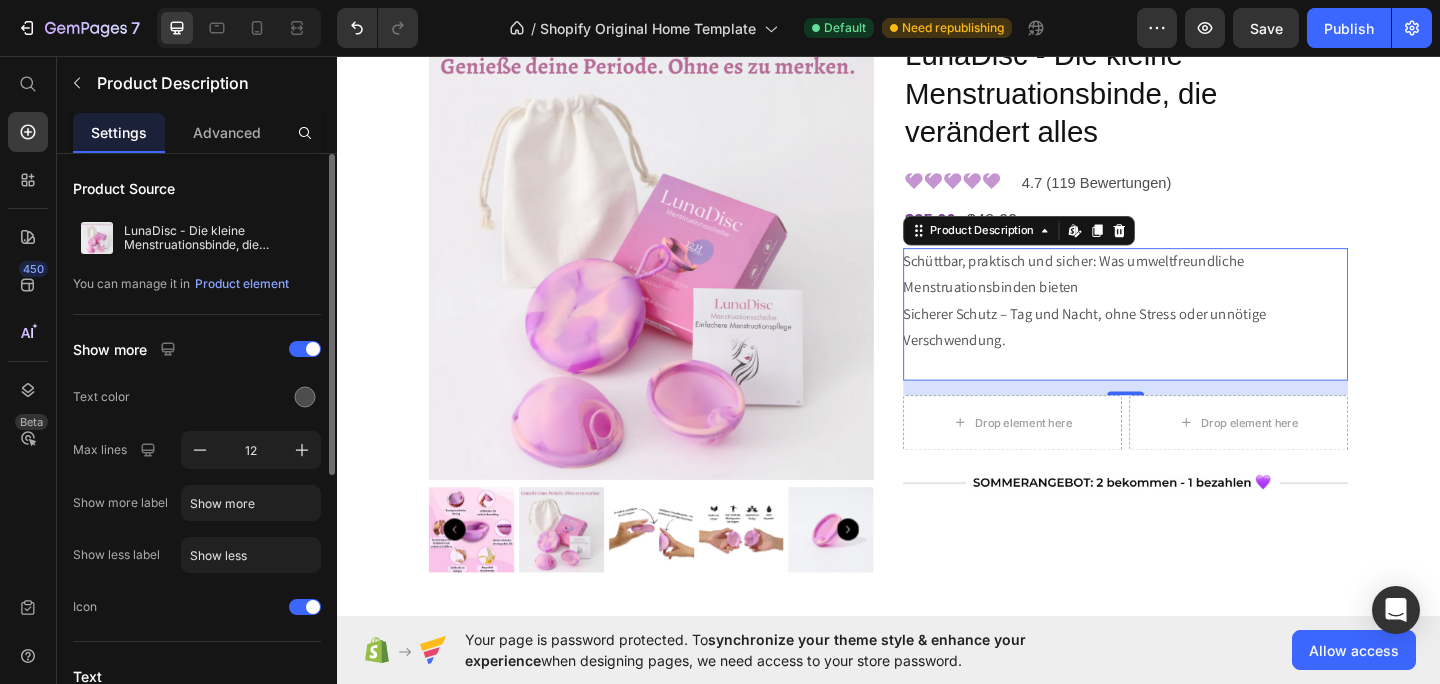 click on "Schüttbar, praktisch und sicher: Was umweltfreundliche Menstruationsbinden bieten Sicherer [PERSON_NAME] – Tag und Nacht, ohne Stress oder unnötige Verschwendung." at bounding box center [1195, 338] 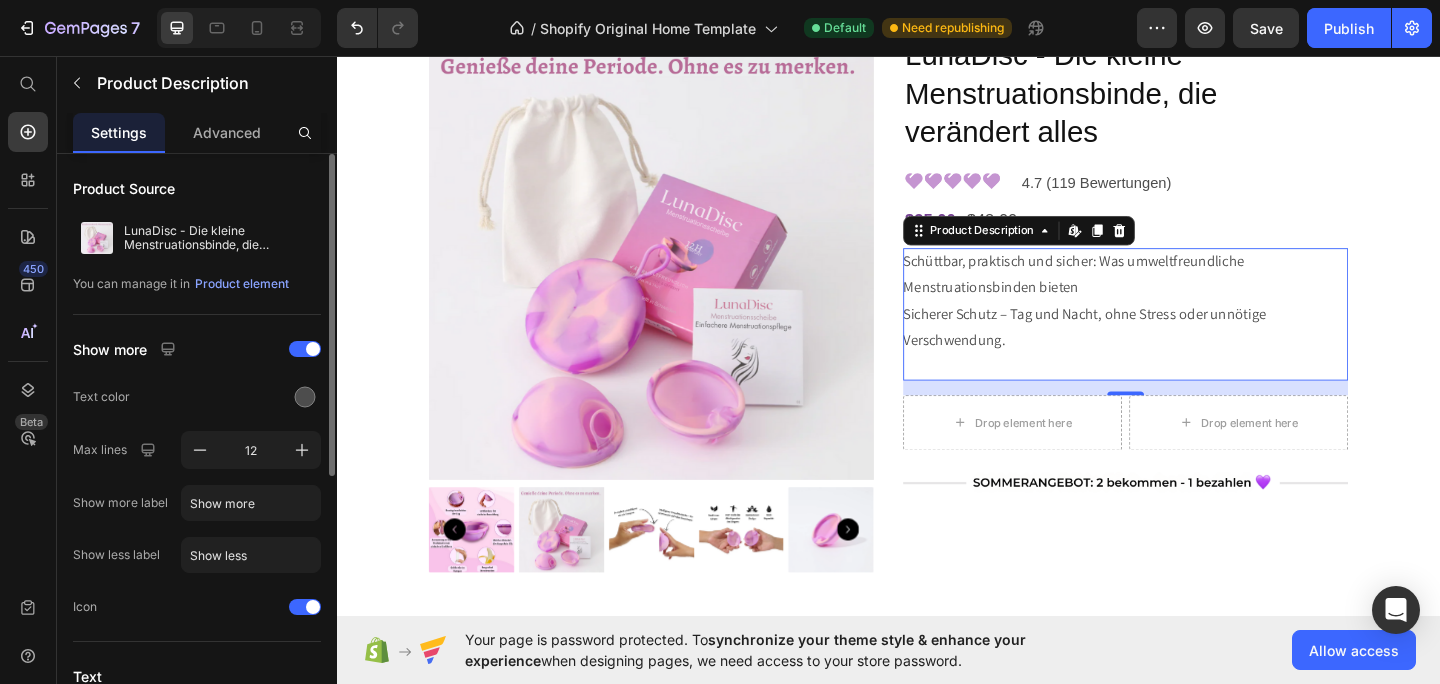 click on "Schüttbar, praktisch und sicher: Was umweltfreundliche Menstruationsbinden bieten Sicherer [PERSON_NAME] – Tag und Nacht, ohne Stress oder unnötige Verschwendung." at bounding box center [1195, 338] 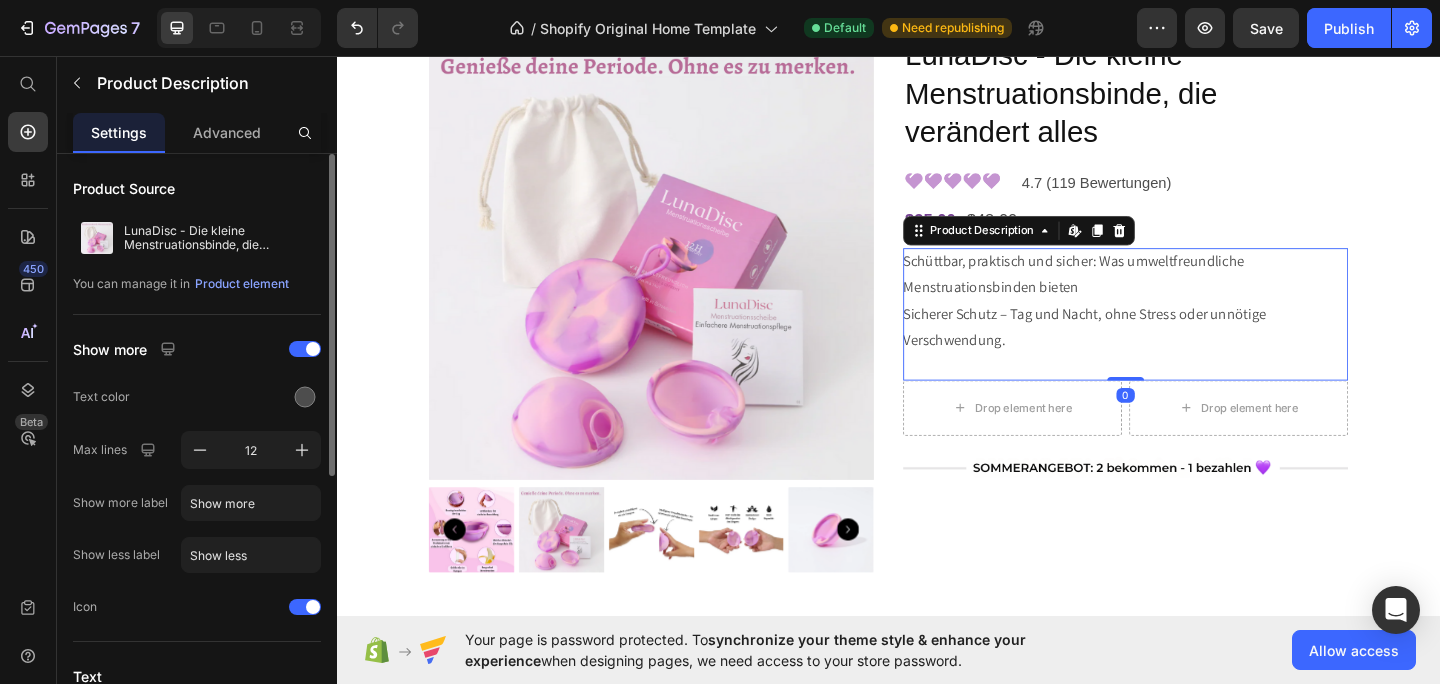 drag, startPoint x: 1194, startPoint y: 425, endPoint x: 1191, endPoint y: 393, distance: 32.140316 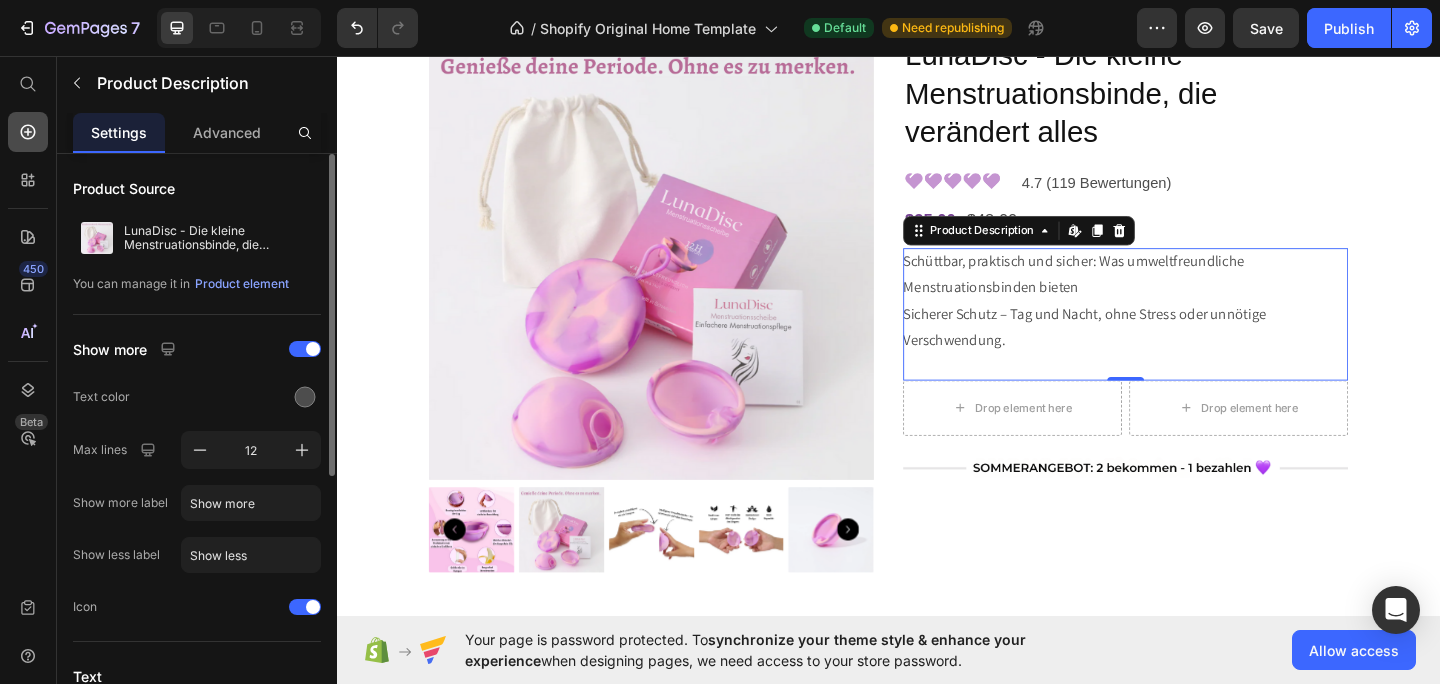 click 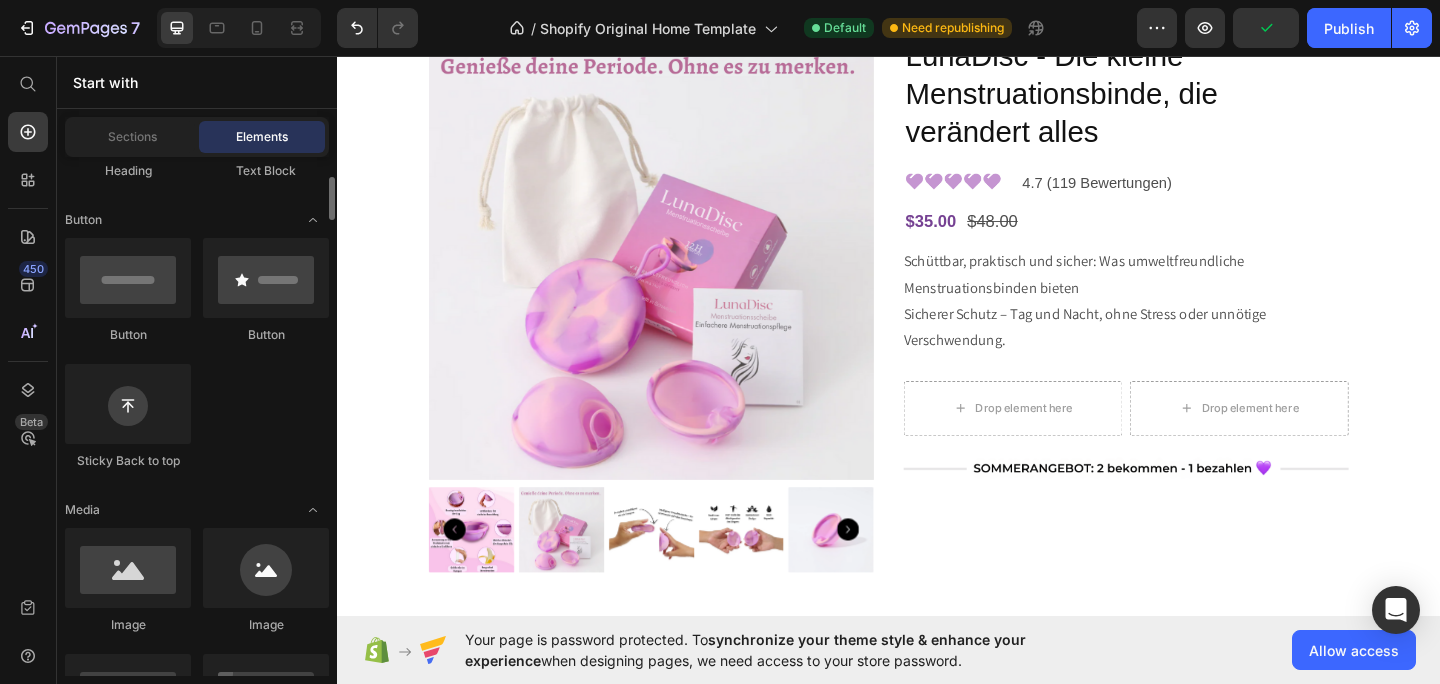 scroll, scrollTop: 431, scrollLeft: 0, axis: vertical 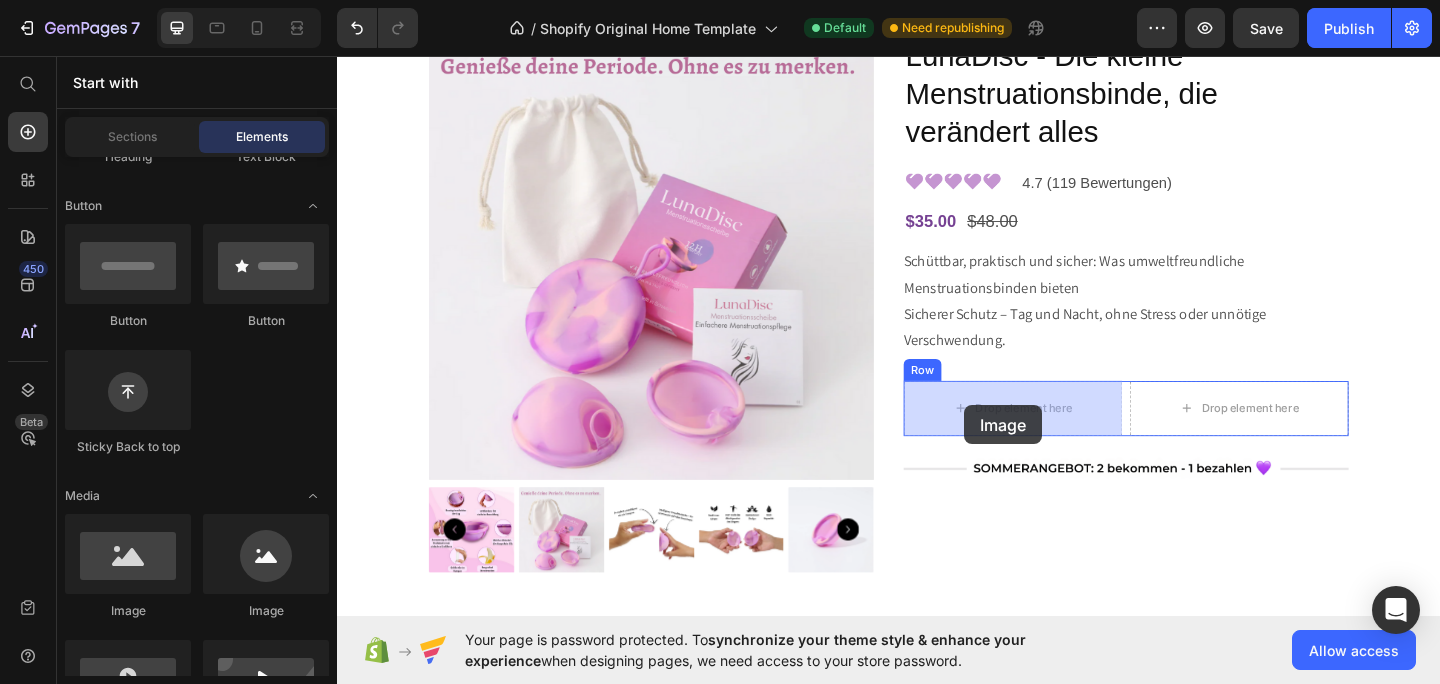 drag, startPoint x: 461, startPoint y: 626, endPoint x: 1019, endPoint y: 436, distance: 589.46075 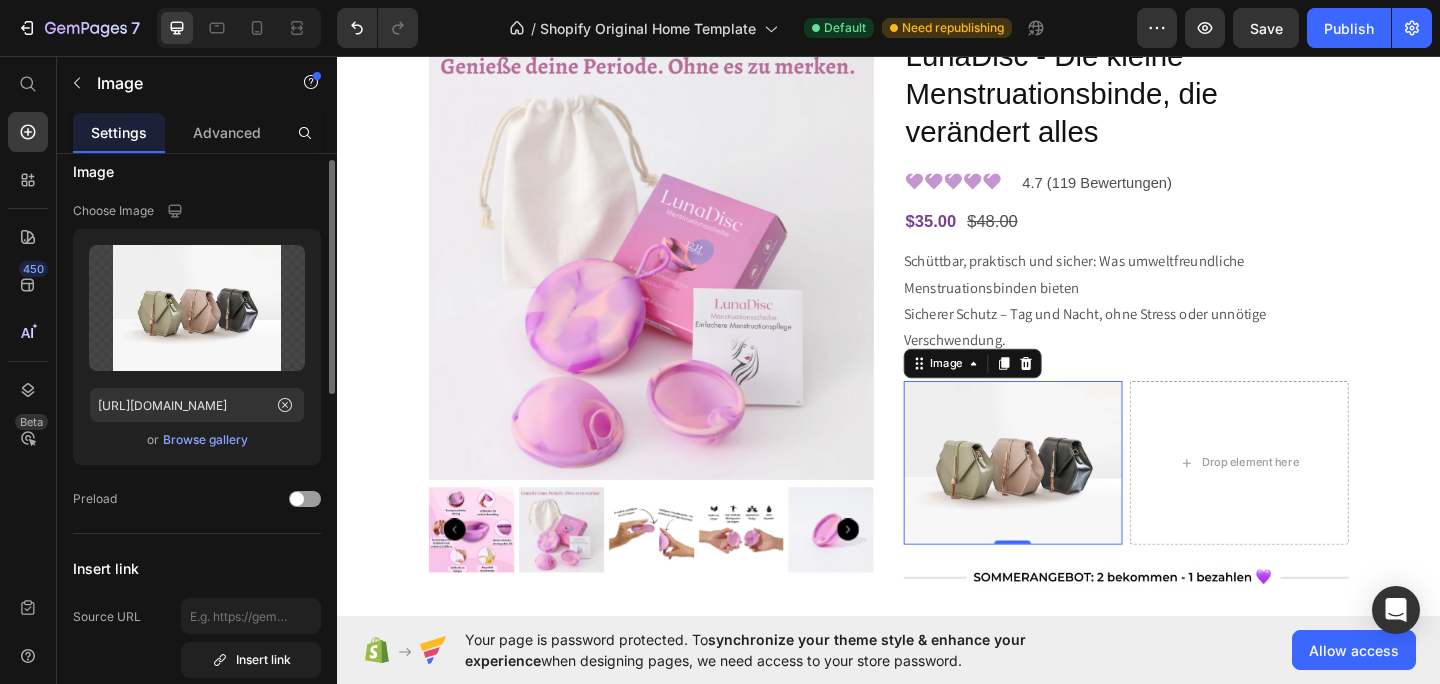 scroll, scrollTop: 0, scrollLeft: 0, axis: both 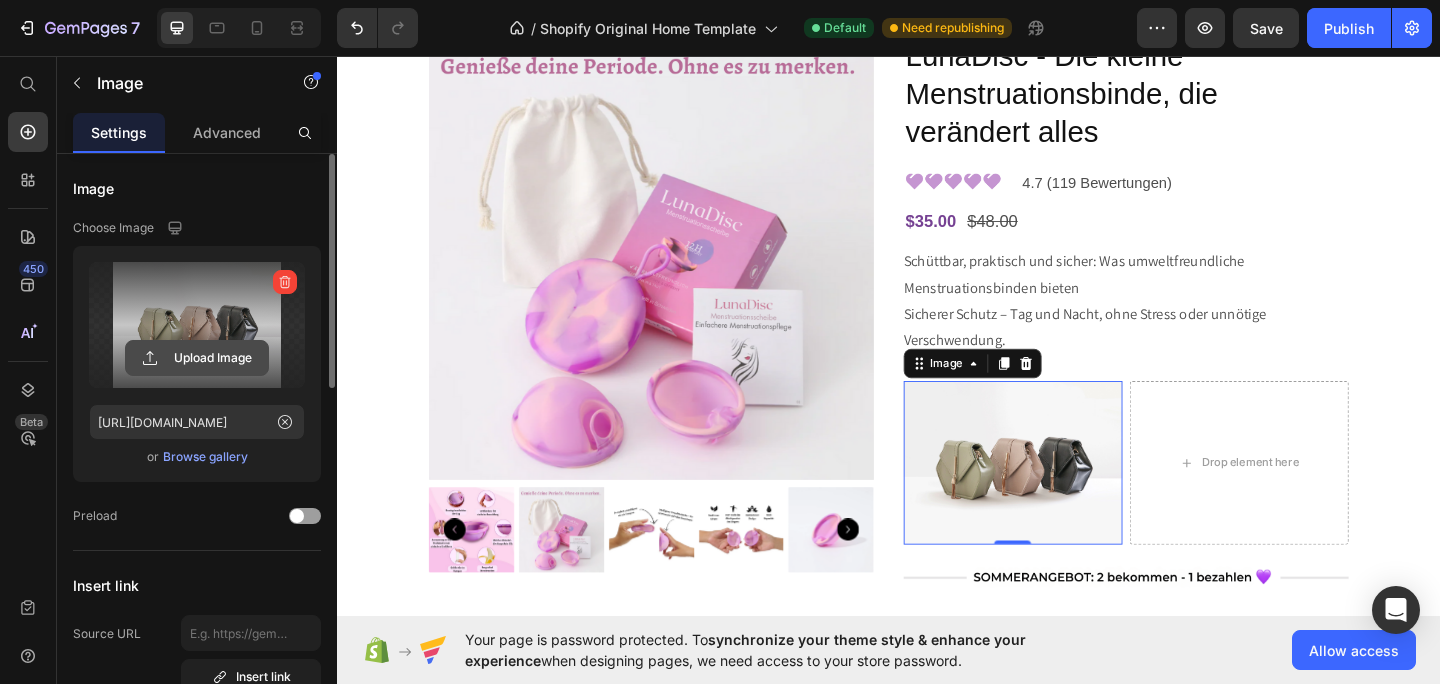 click 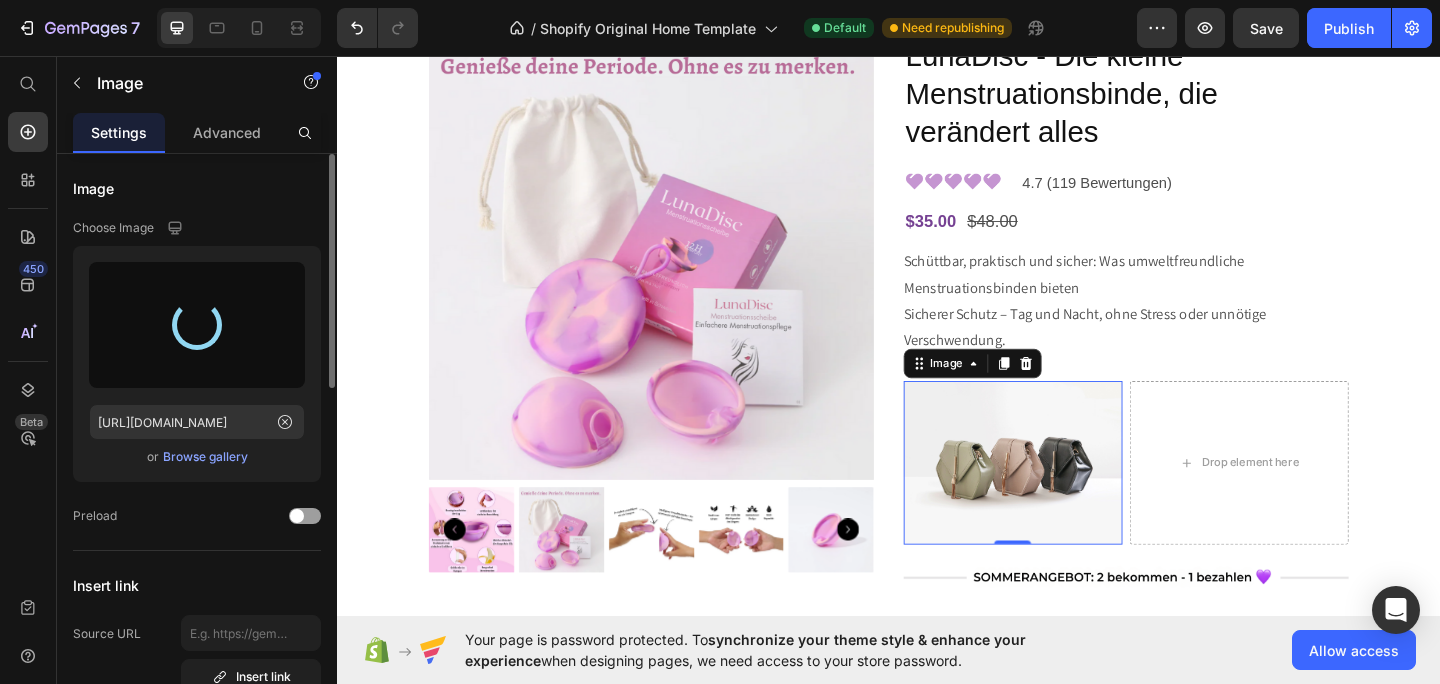 type on "[URL][DOMAIN_NAME]" 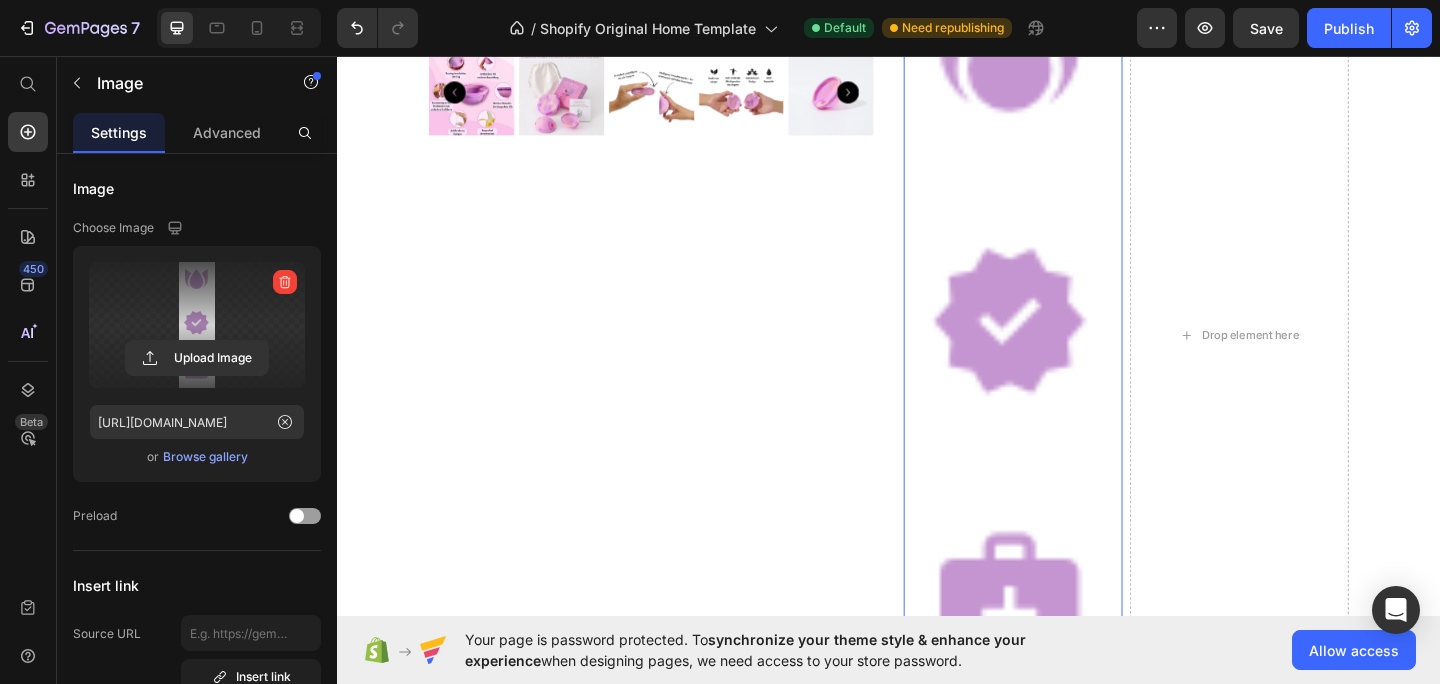 scroll, scrollTop: 771, scrollLeft: 0, axis: vertical 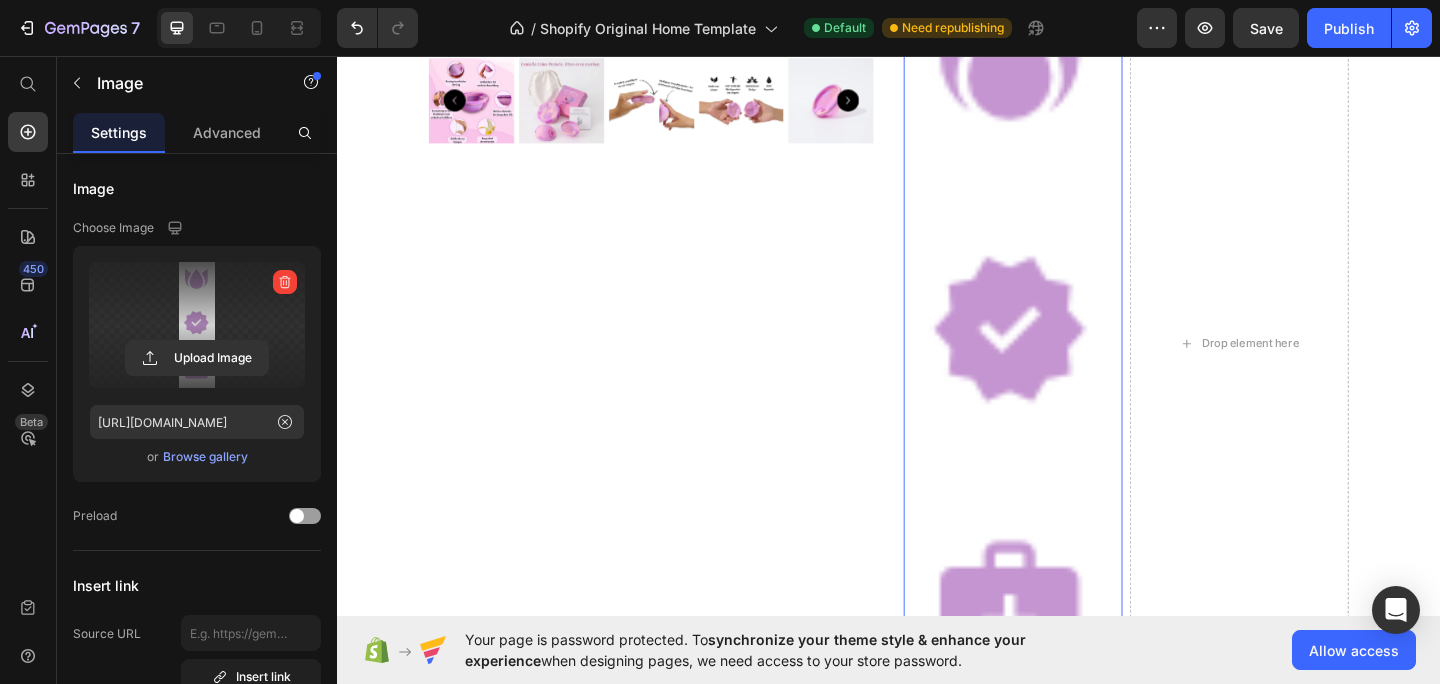 click at bounding box center [1072, 369] 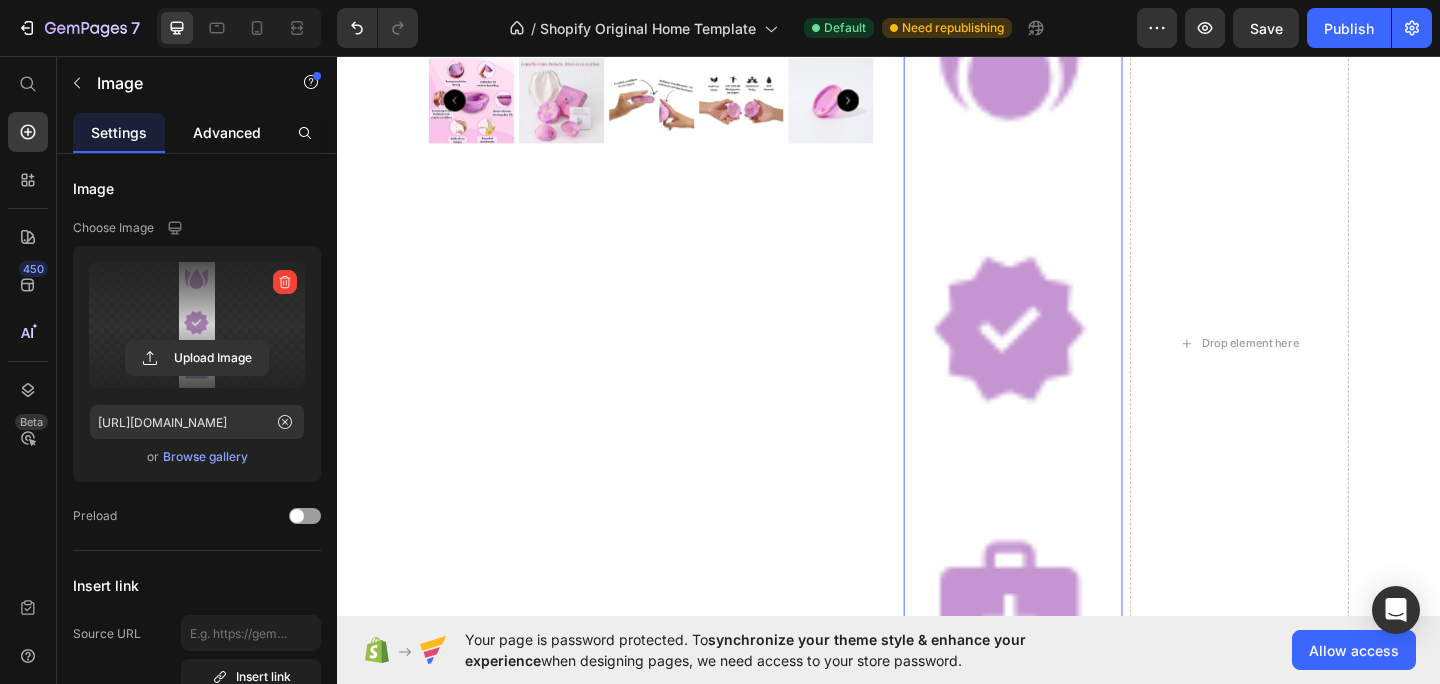 click on "Advanced" at bounding box center (227, 132) 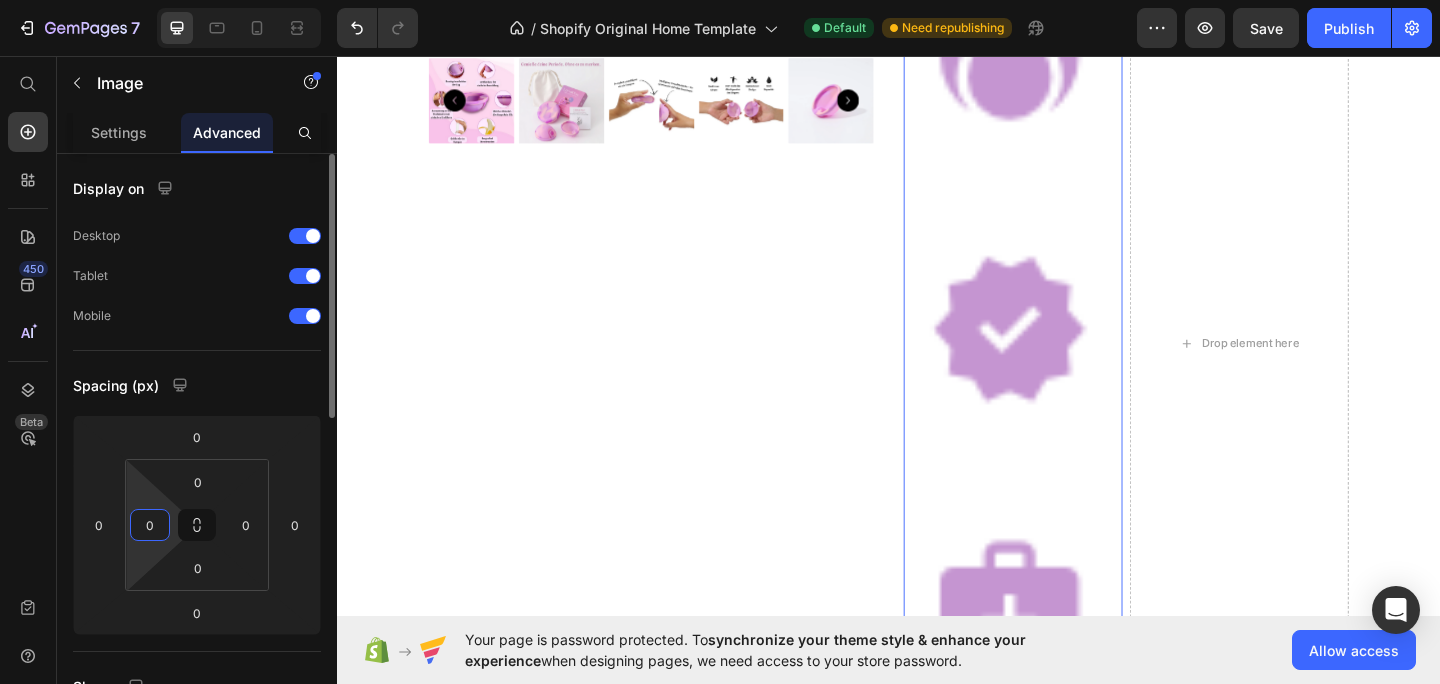 click on "0" at bounding box center [150, 525] 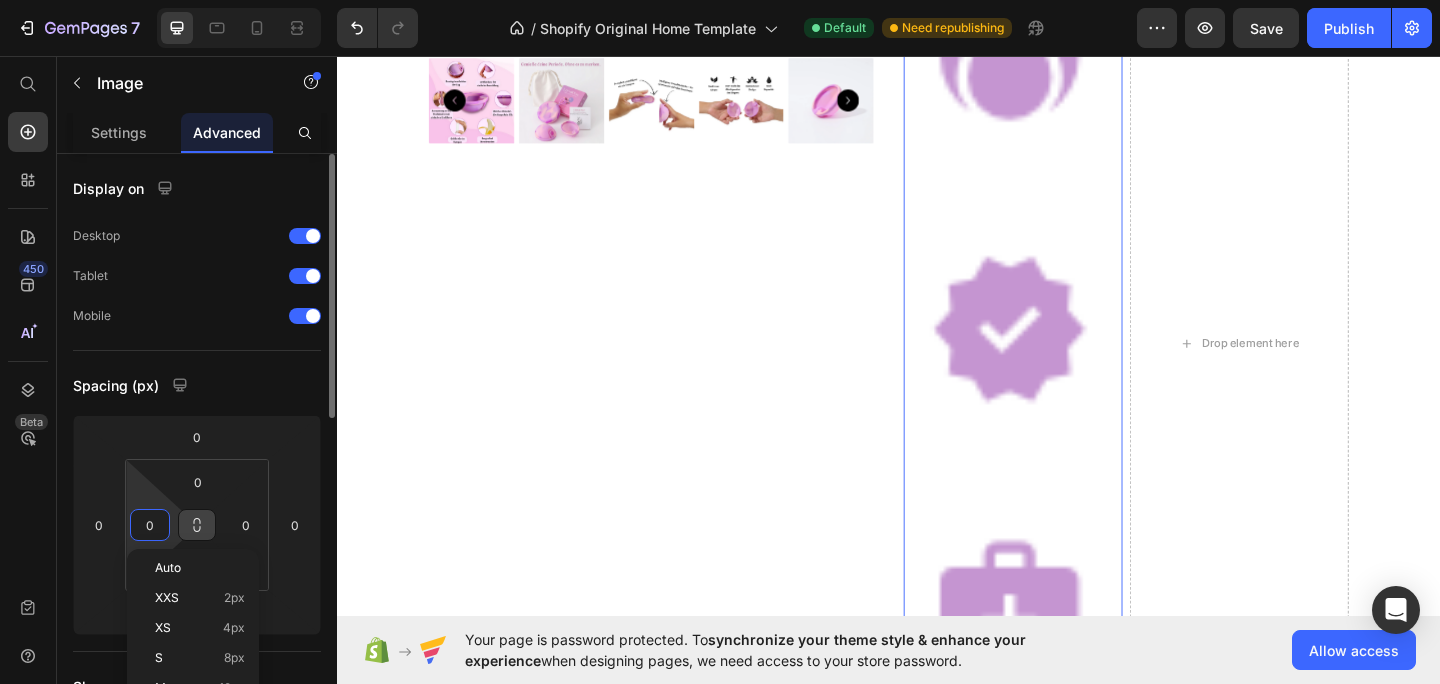 click 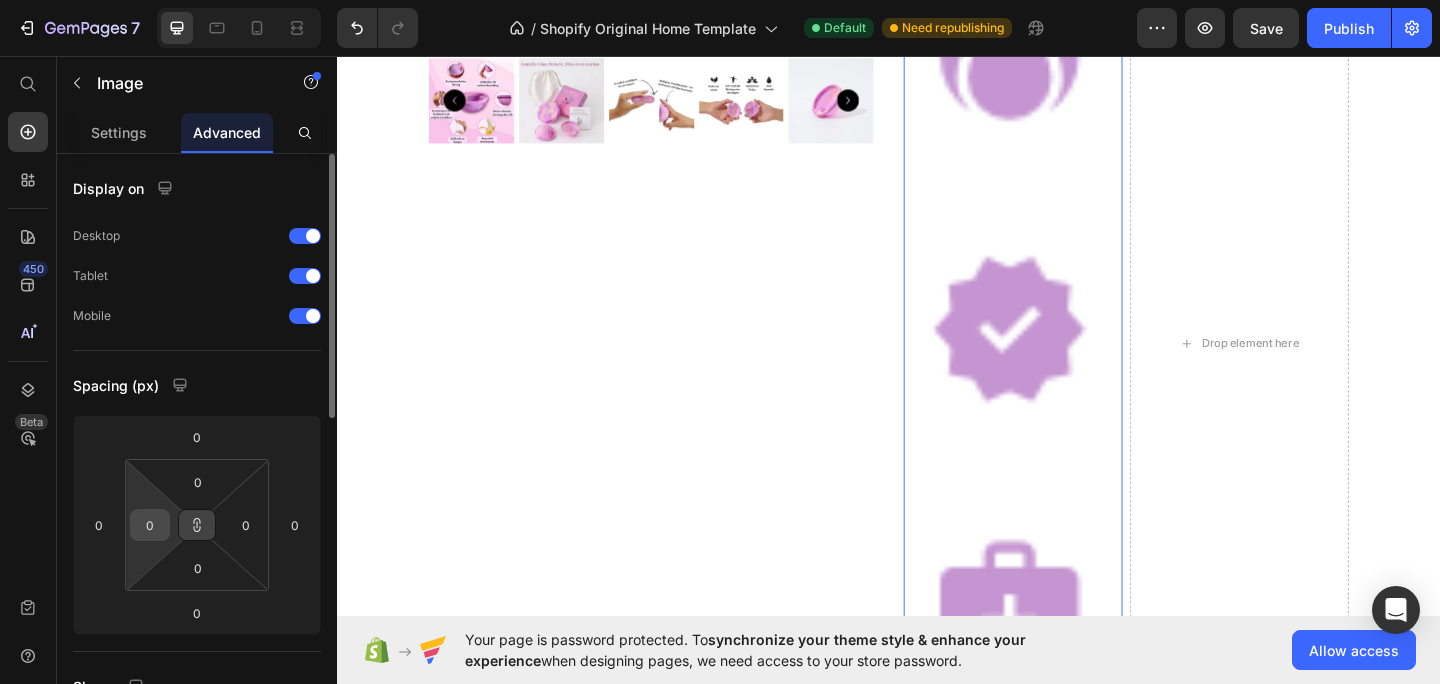 click on "0" at bounding box center (150, 525) 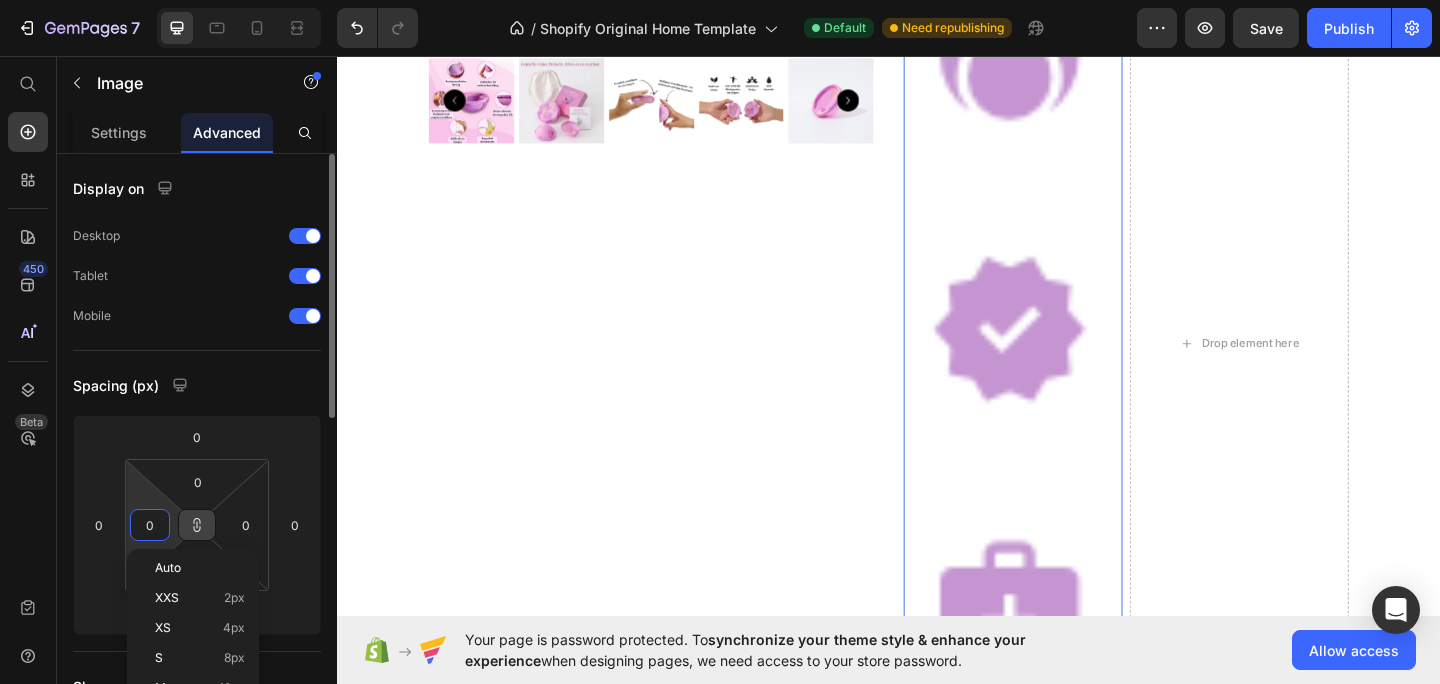type on "20" 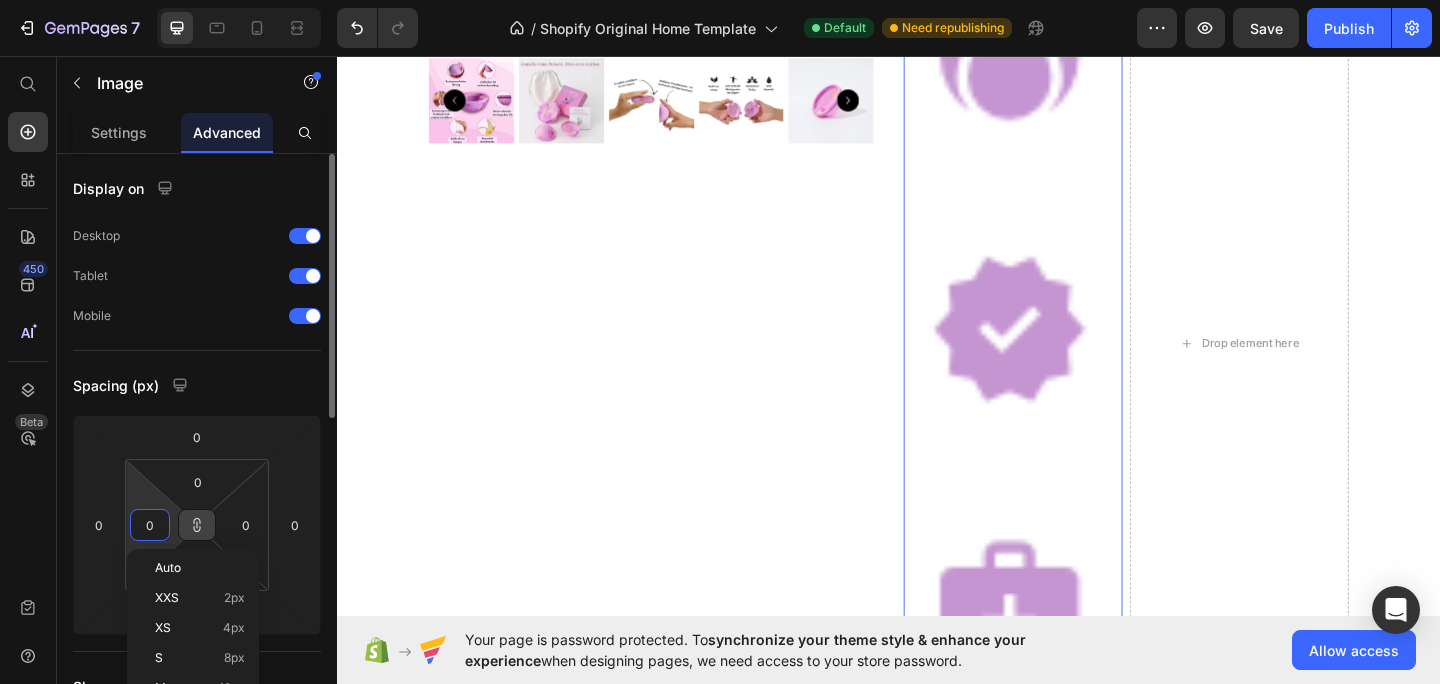type on "20" 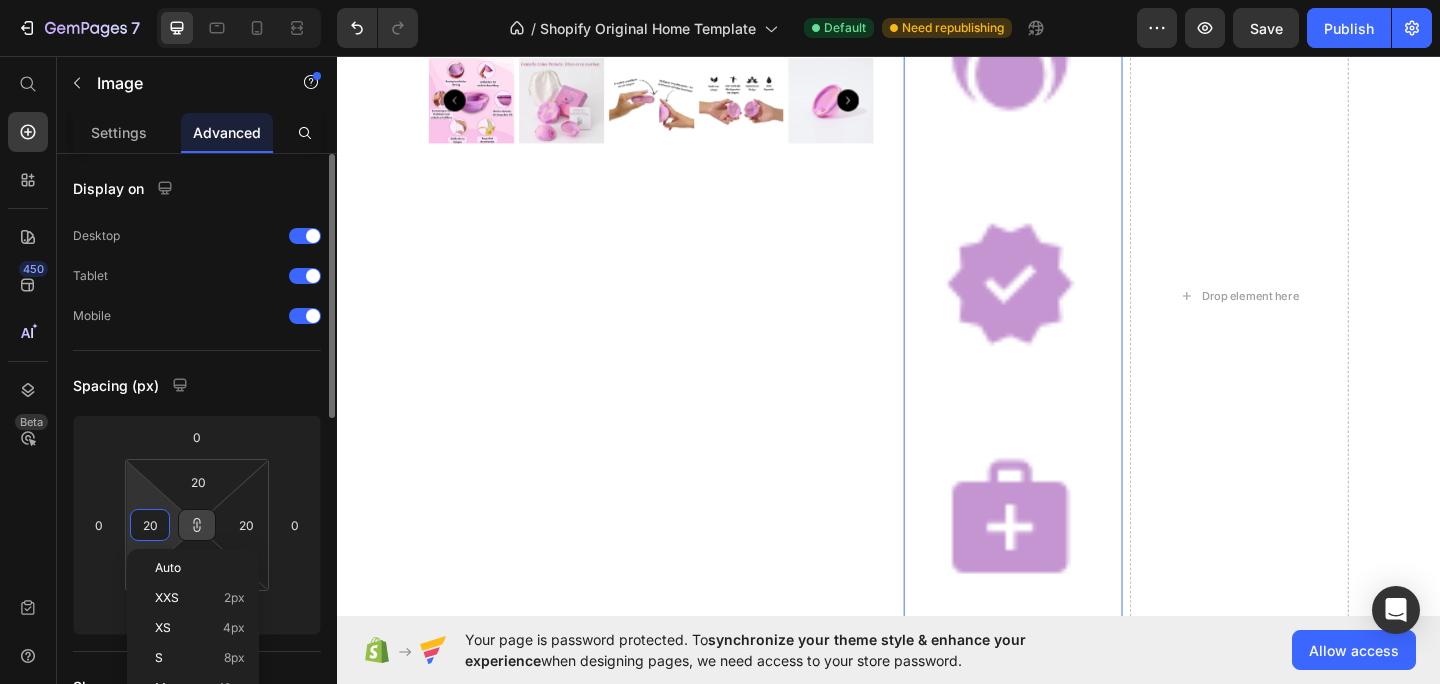 type on "200" 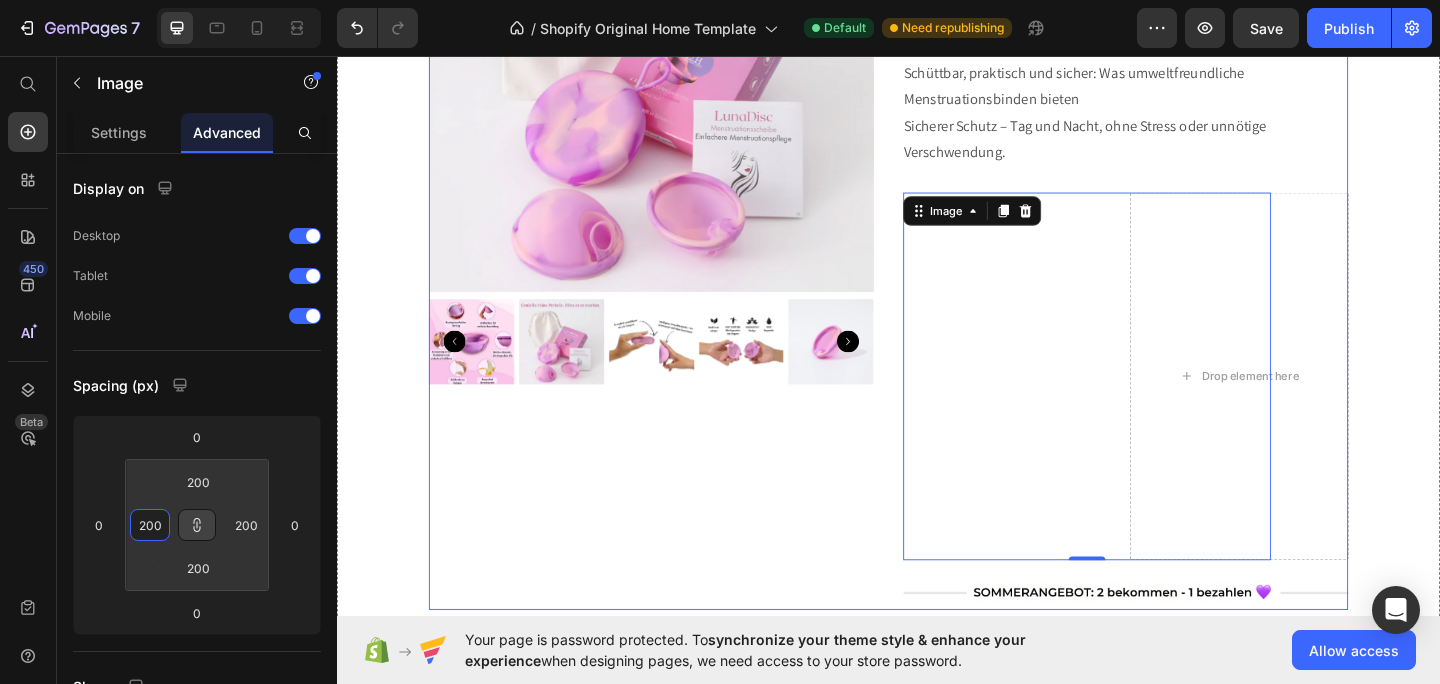 scroll, scrollTop: 506, scrollLeft: 0, axis: vertical 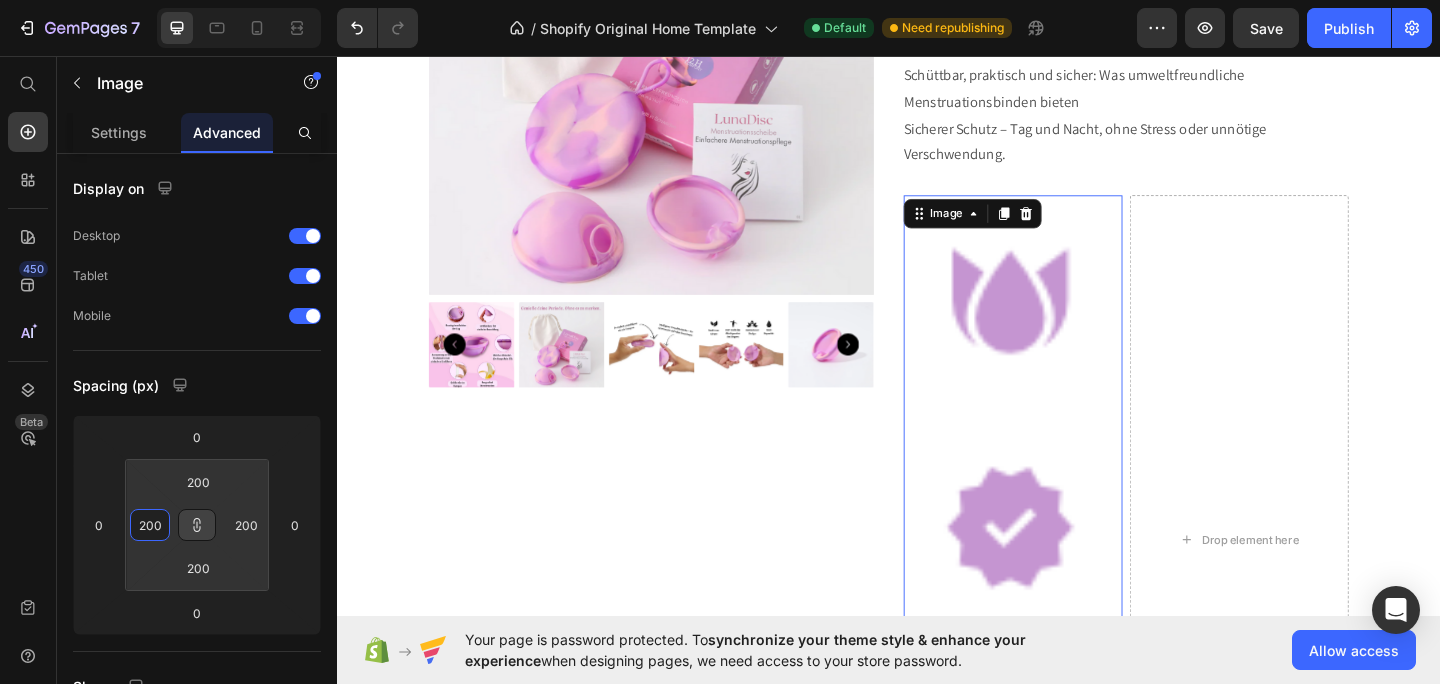 type on "20" 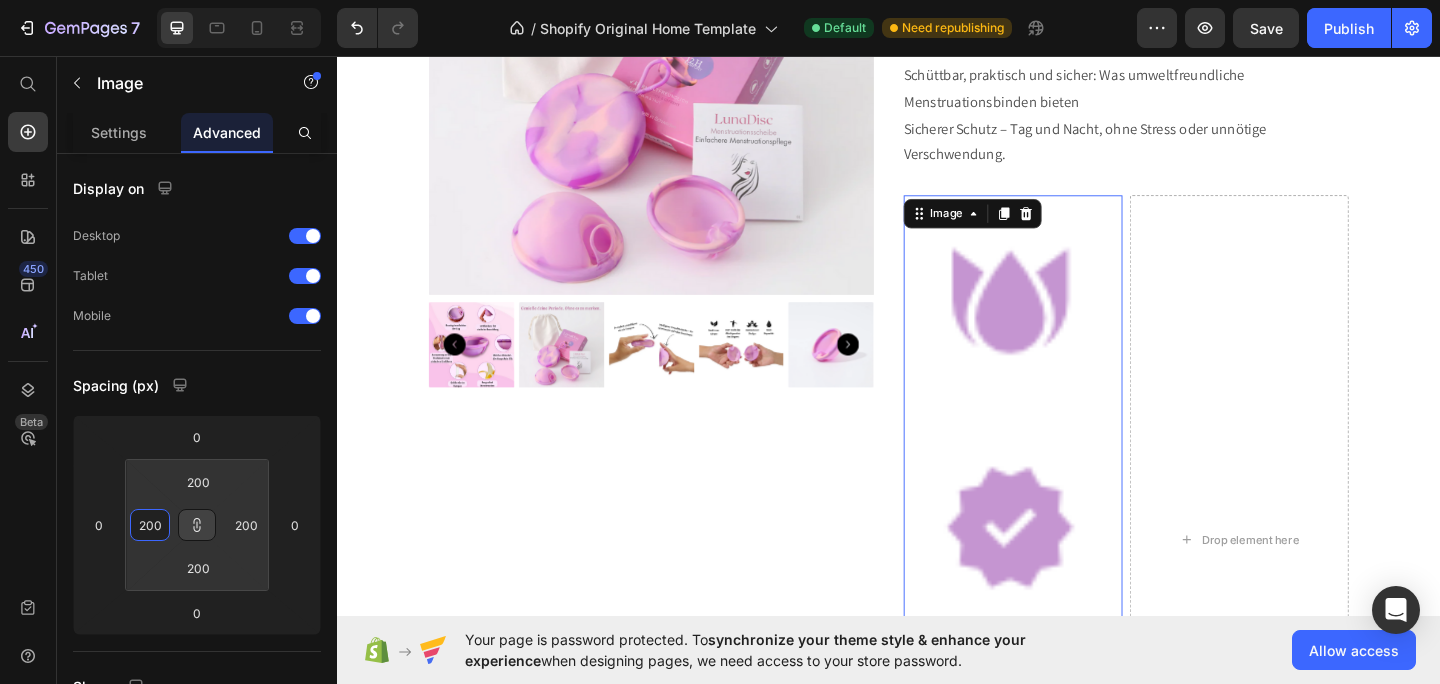 type on "20" 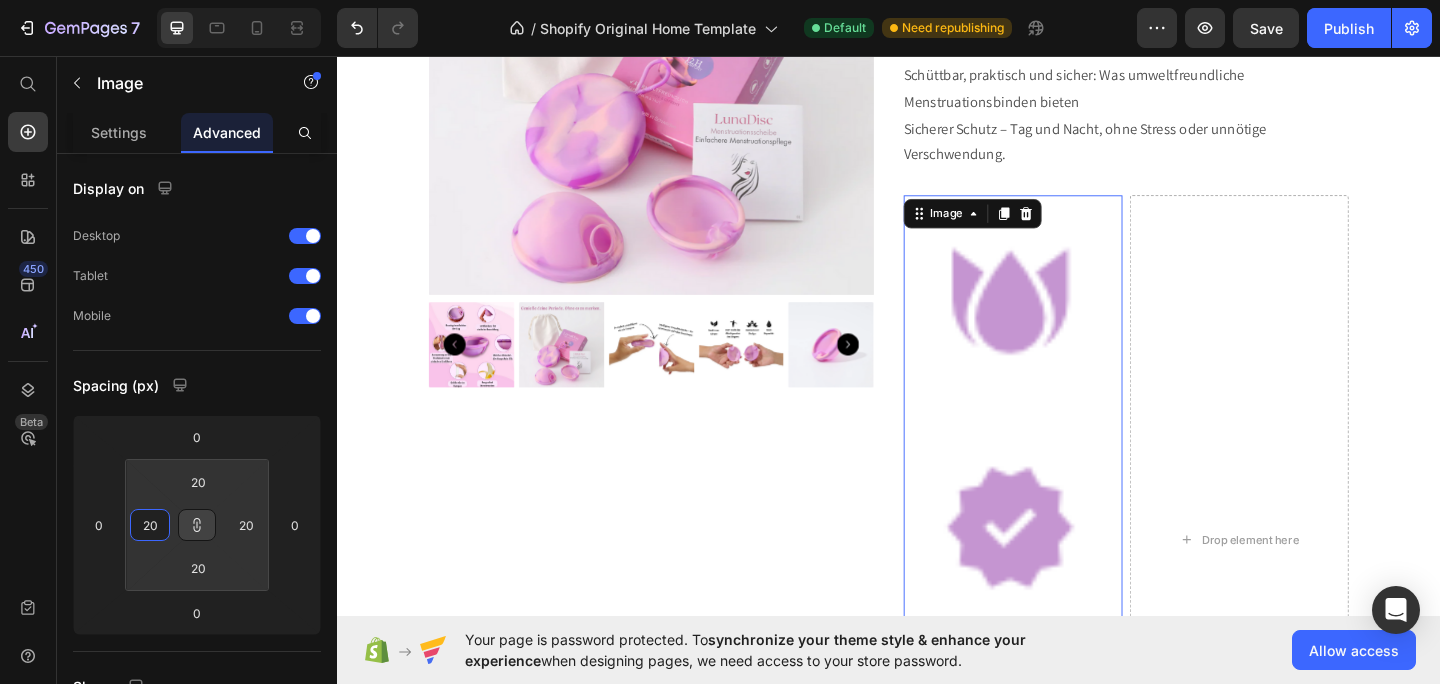 type on "2" 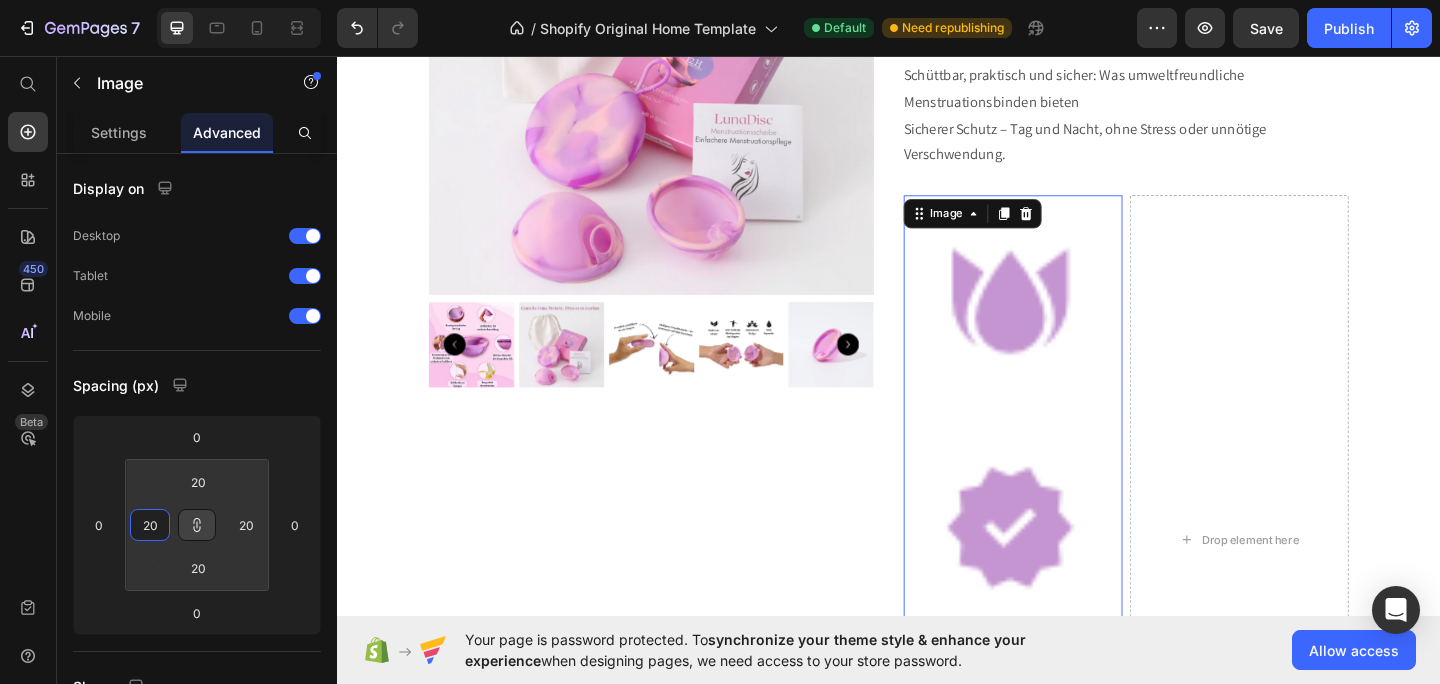 type on "2" 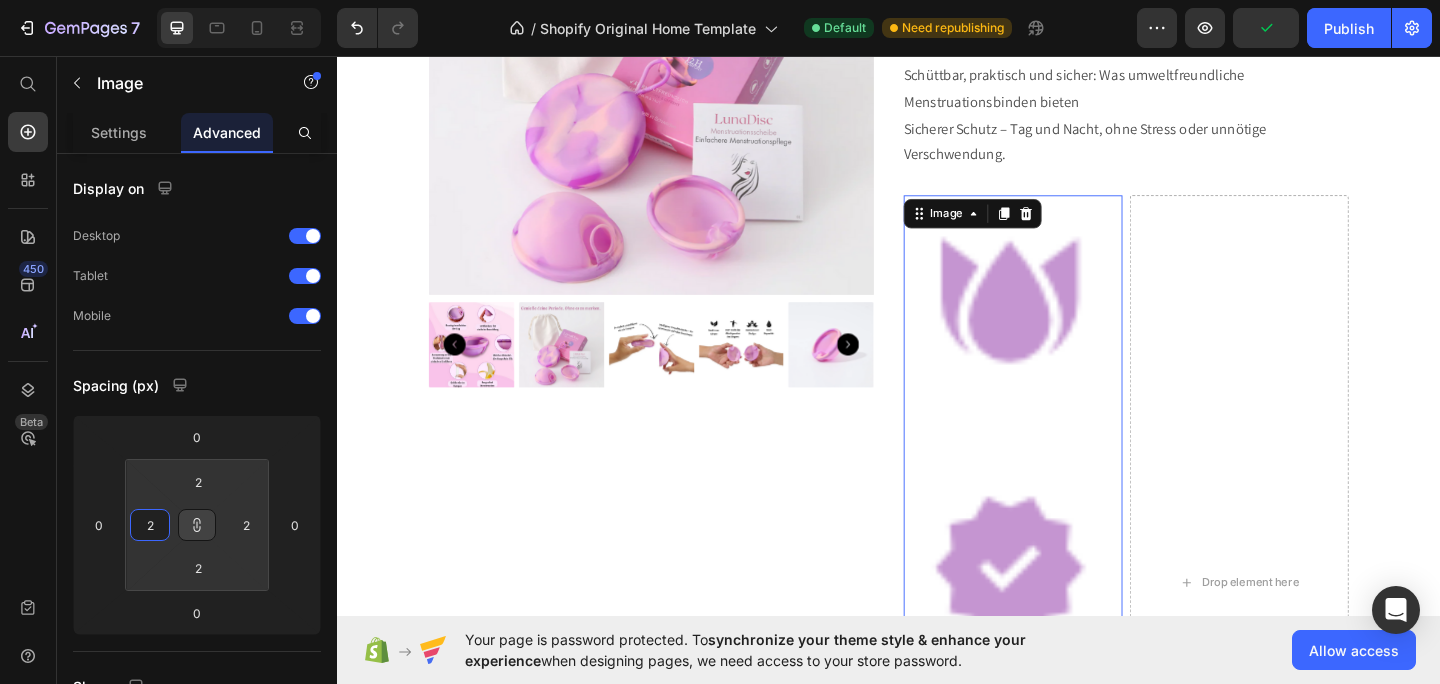 type 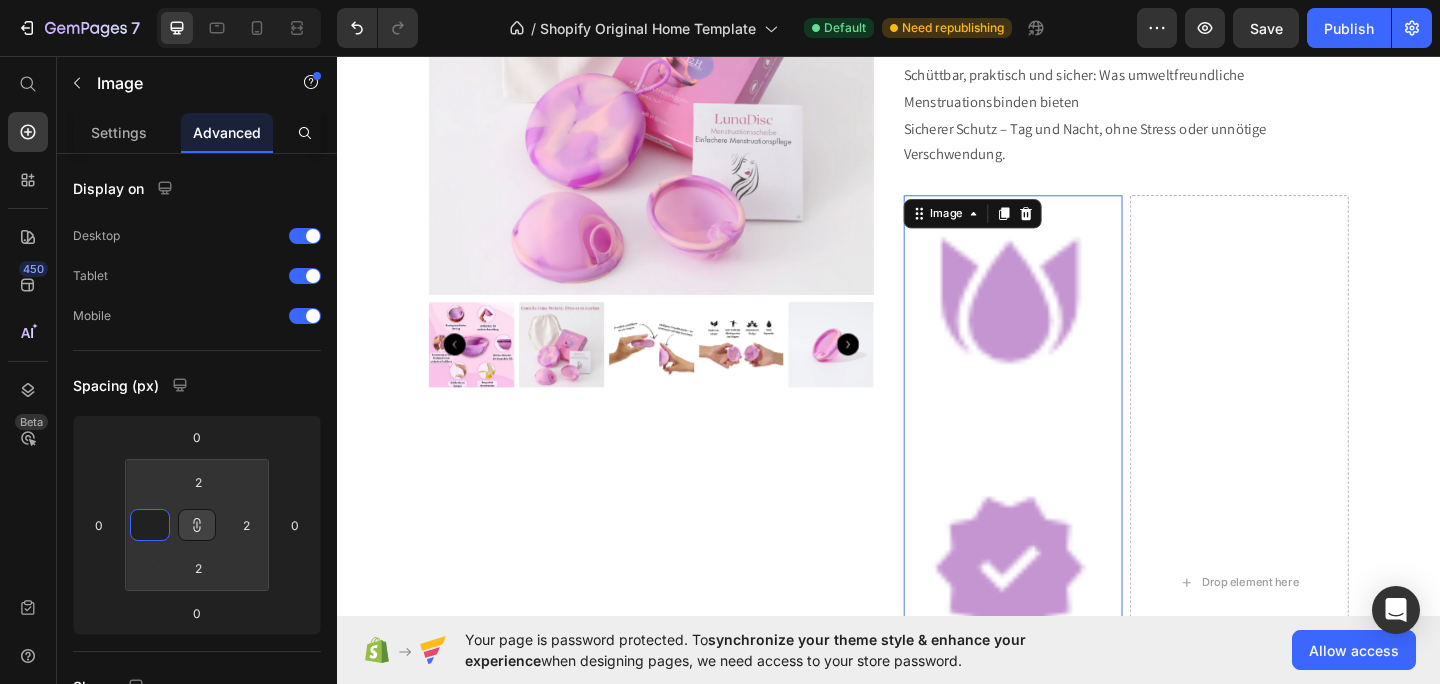 type on "5" 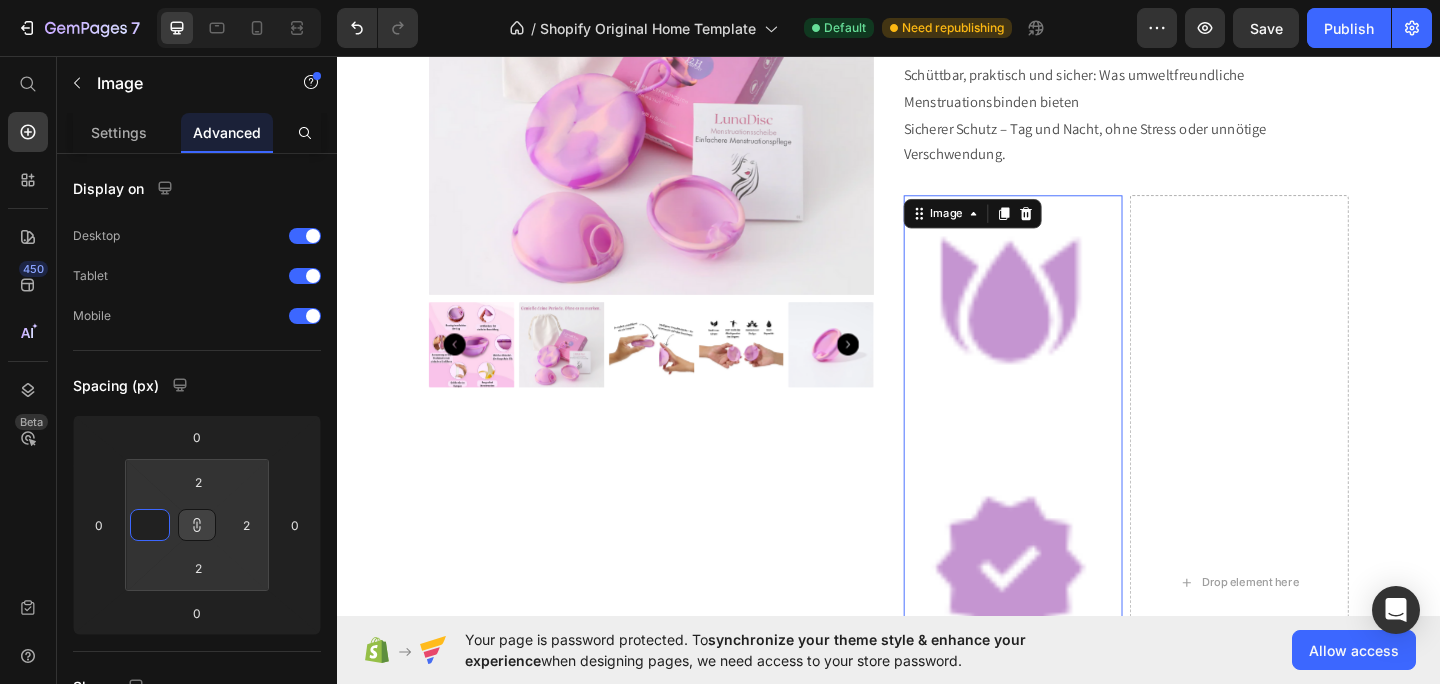 type on "5" 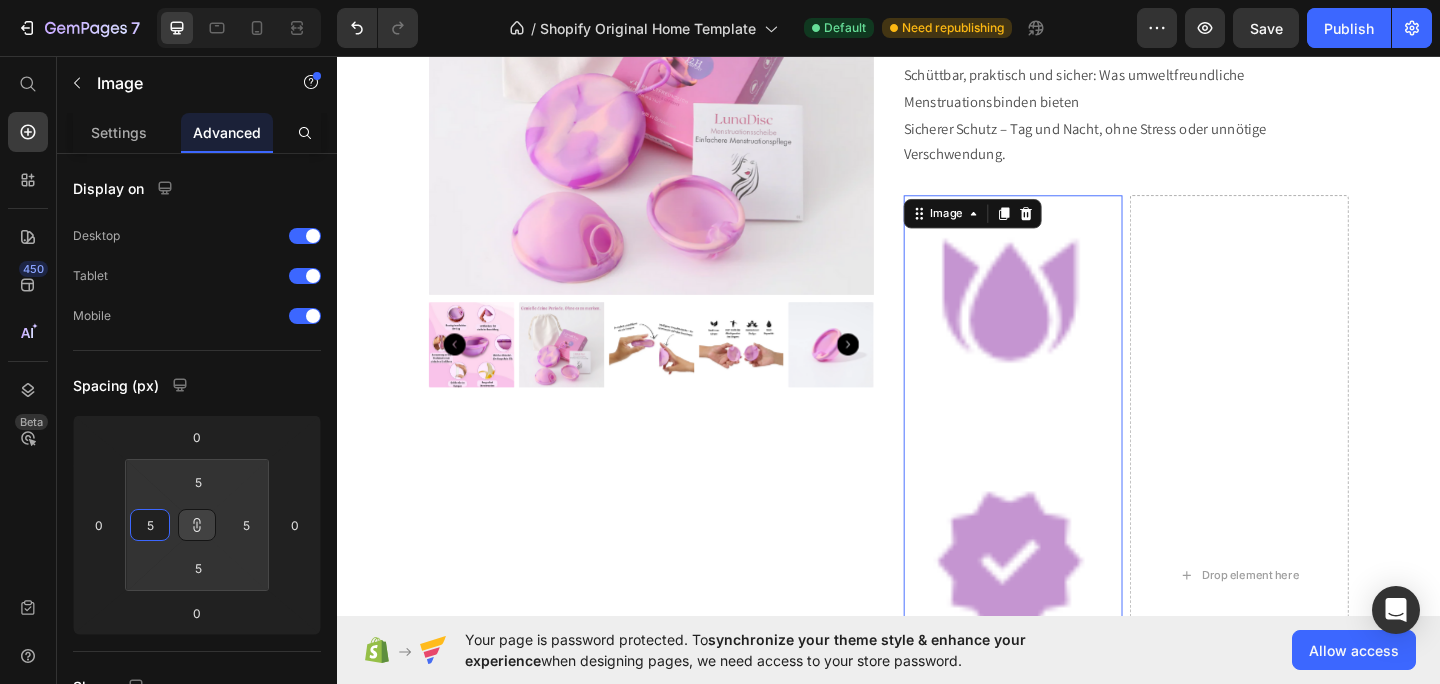 type on "50" 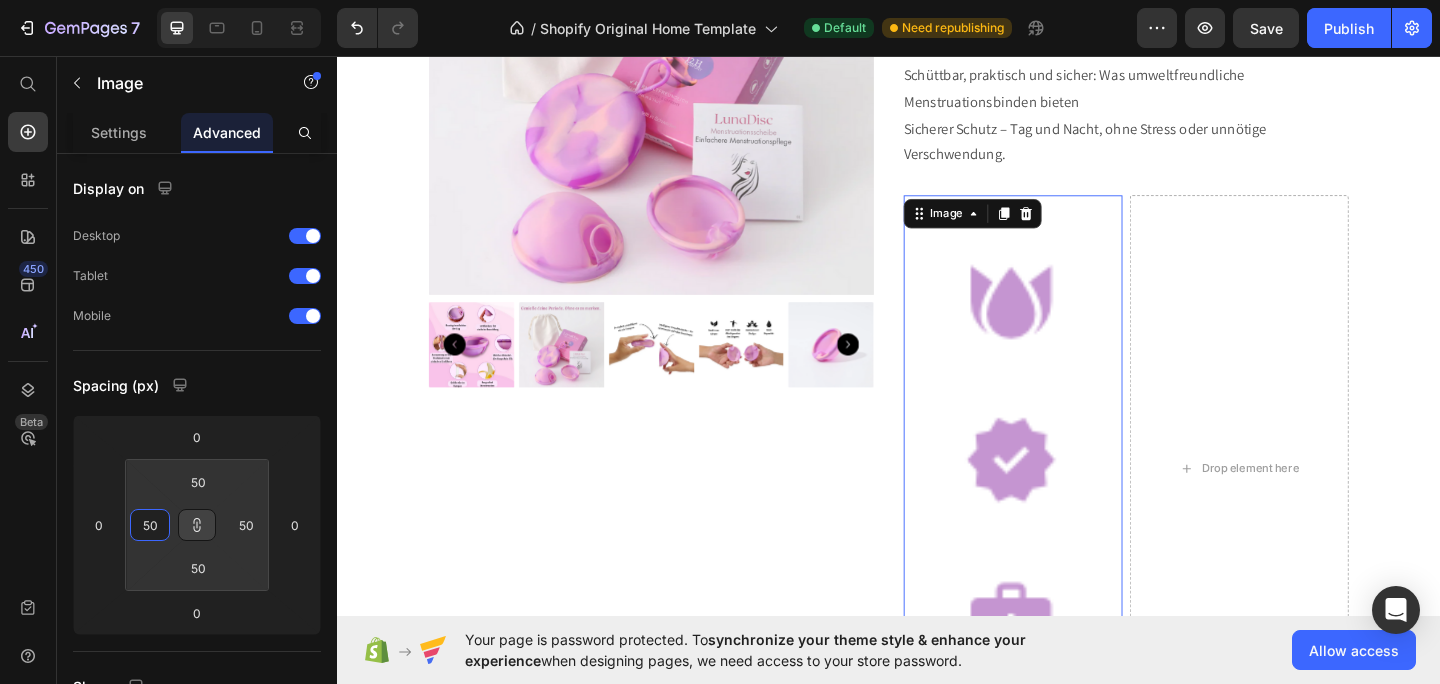 type on "5" 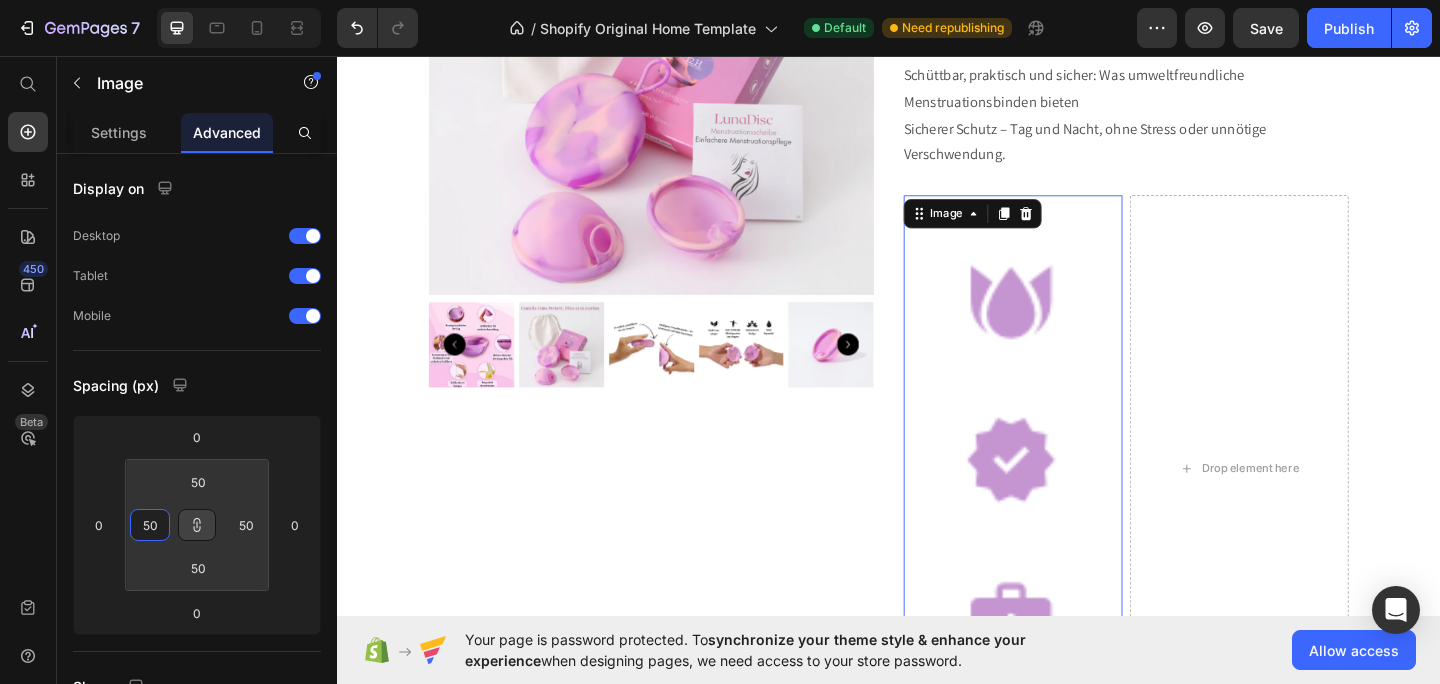 type on "5" 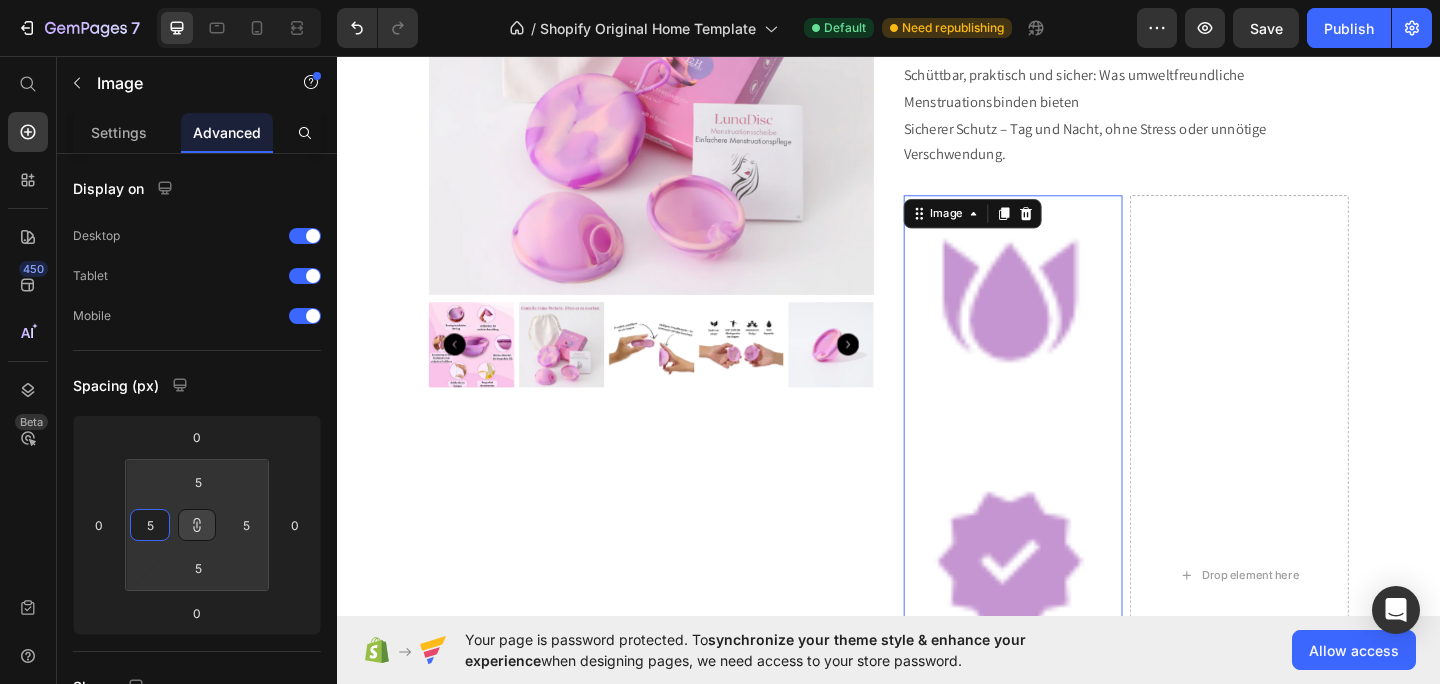 type 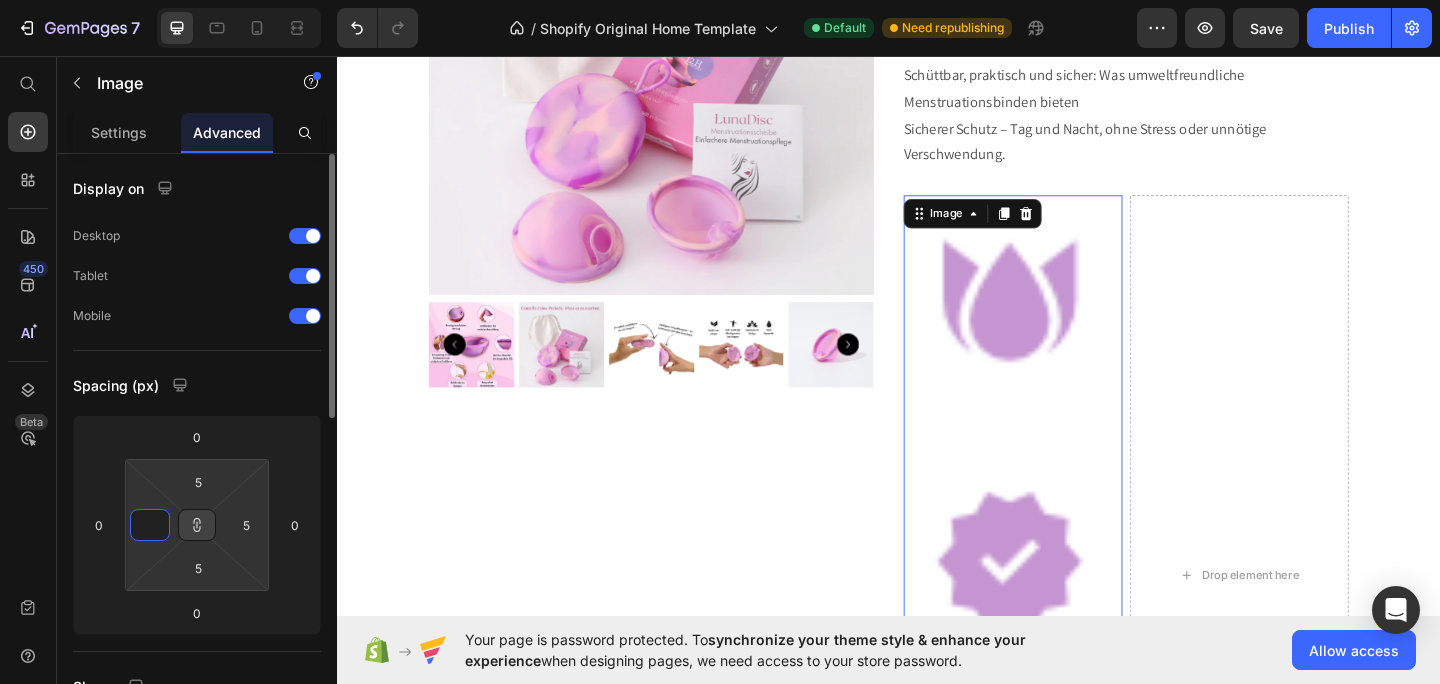 type on "6" 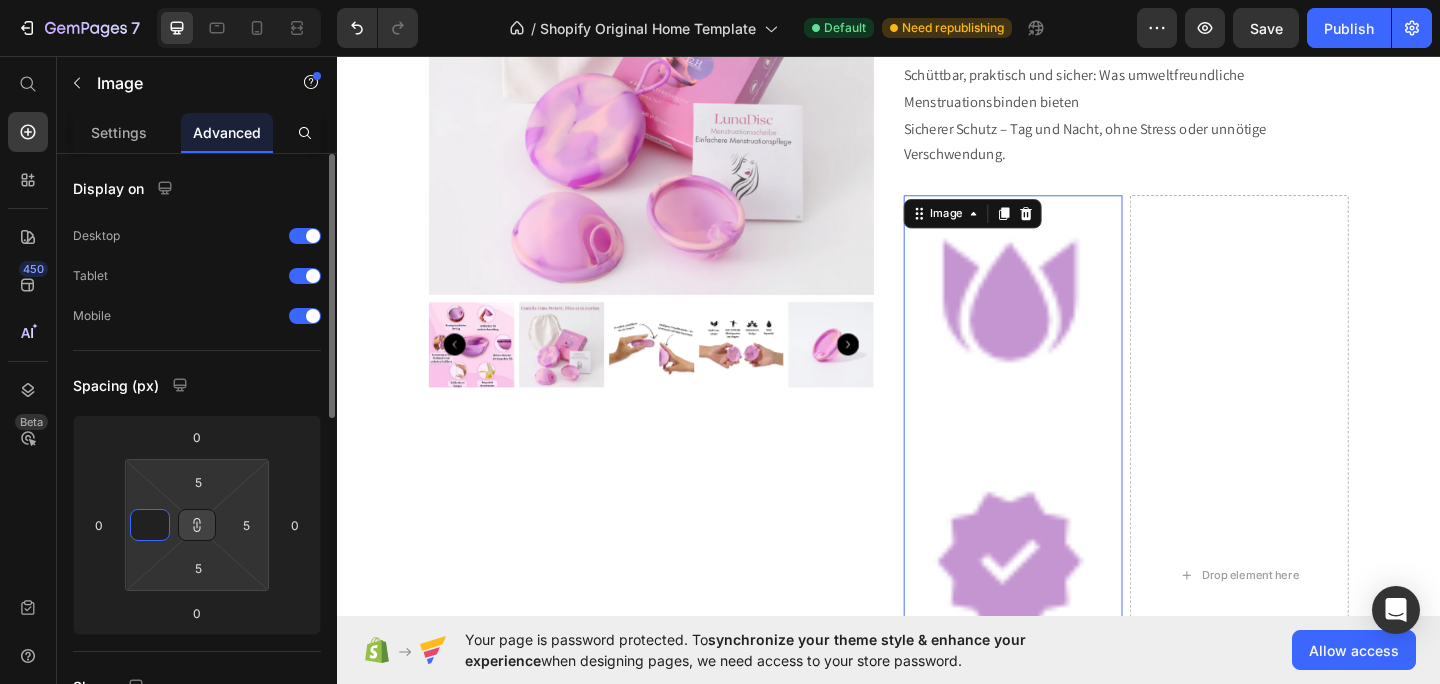 type on "6" 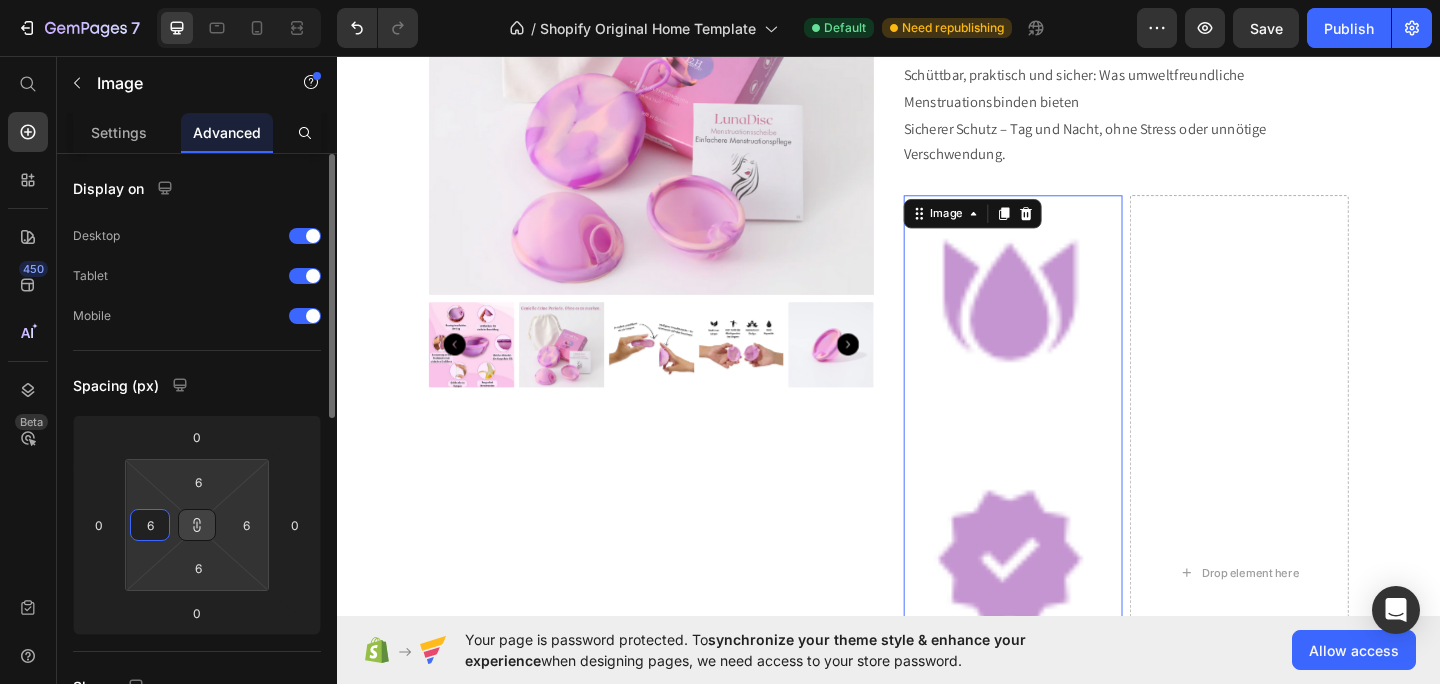 type on "60" 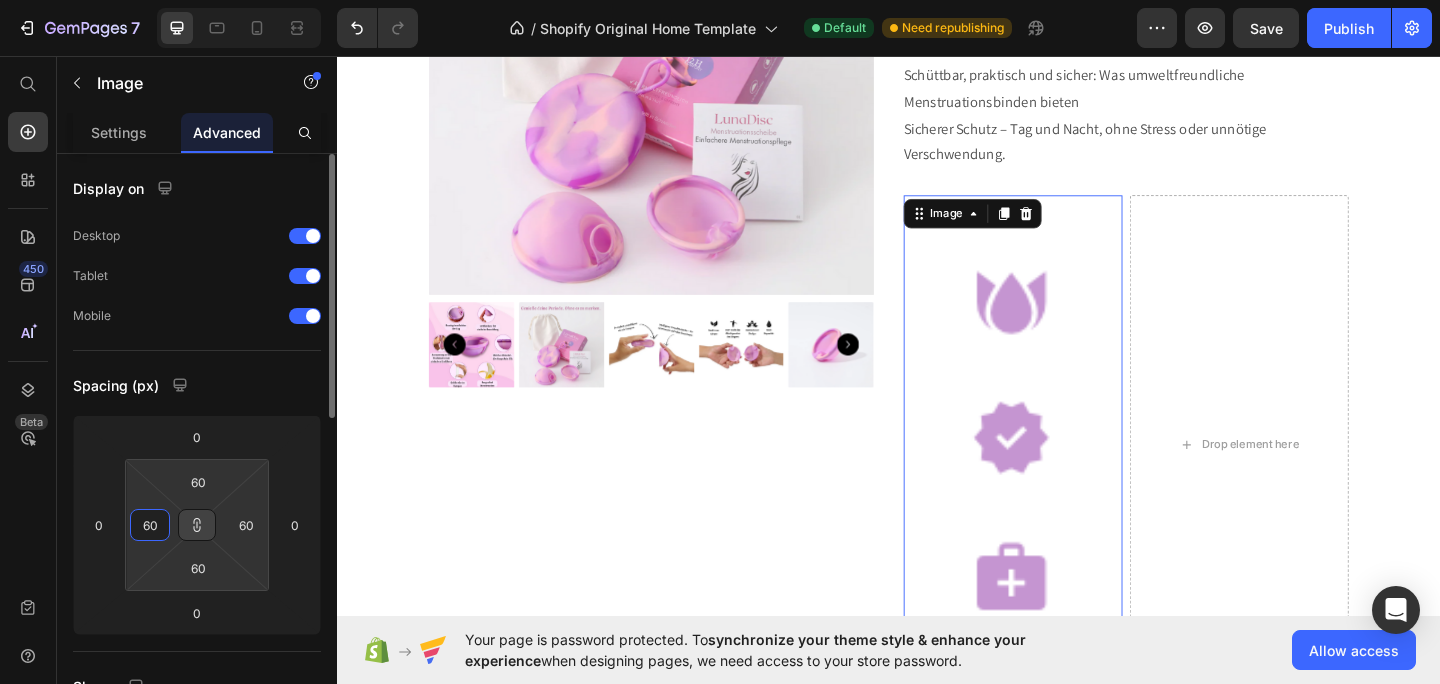 type on "6" 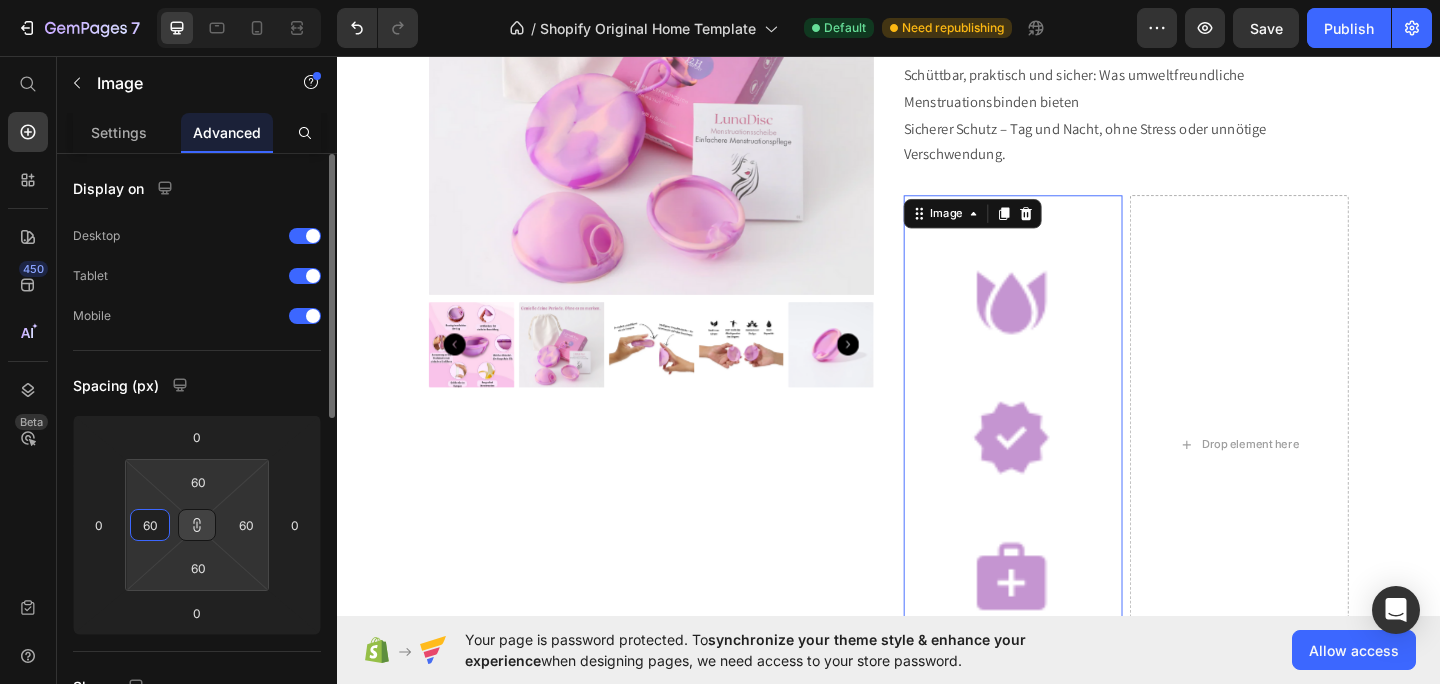 type on "6" 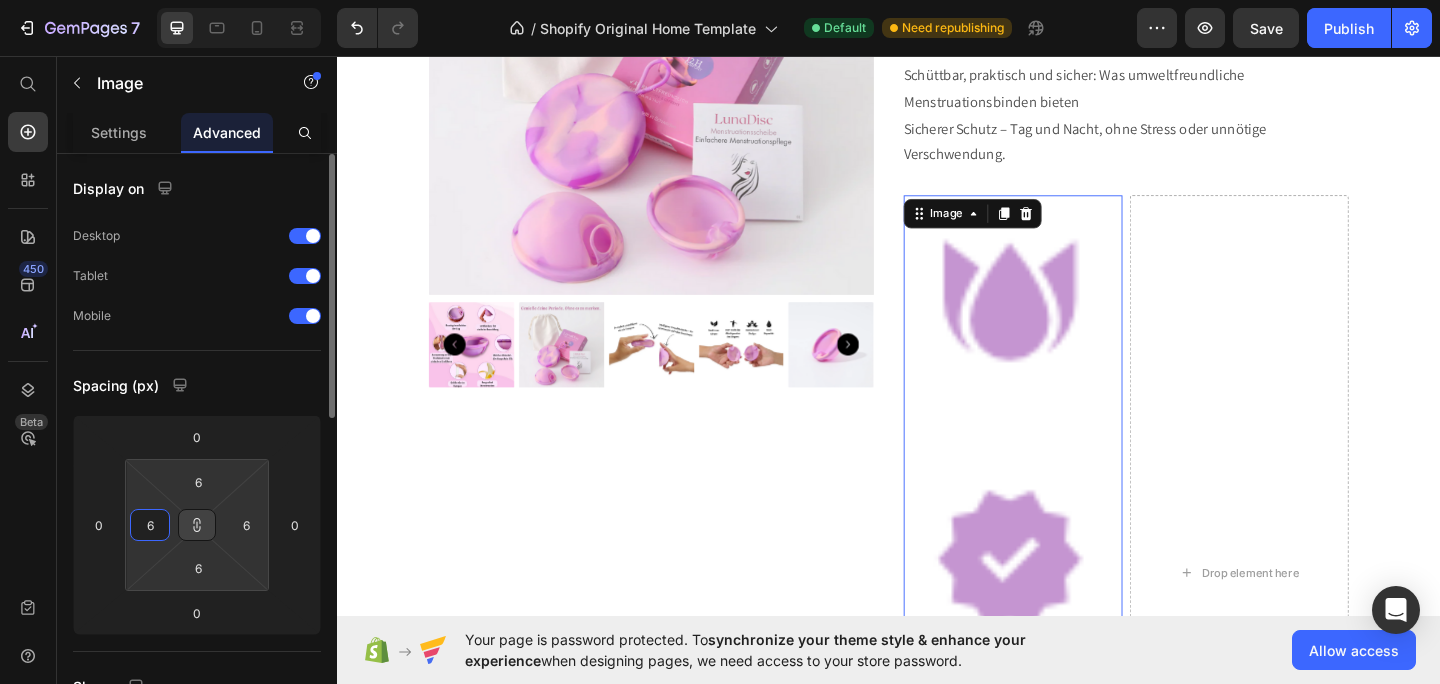 type 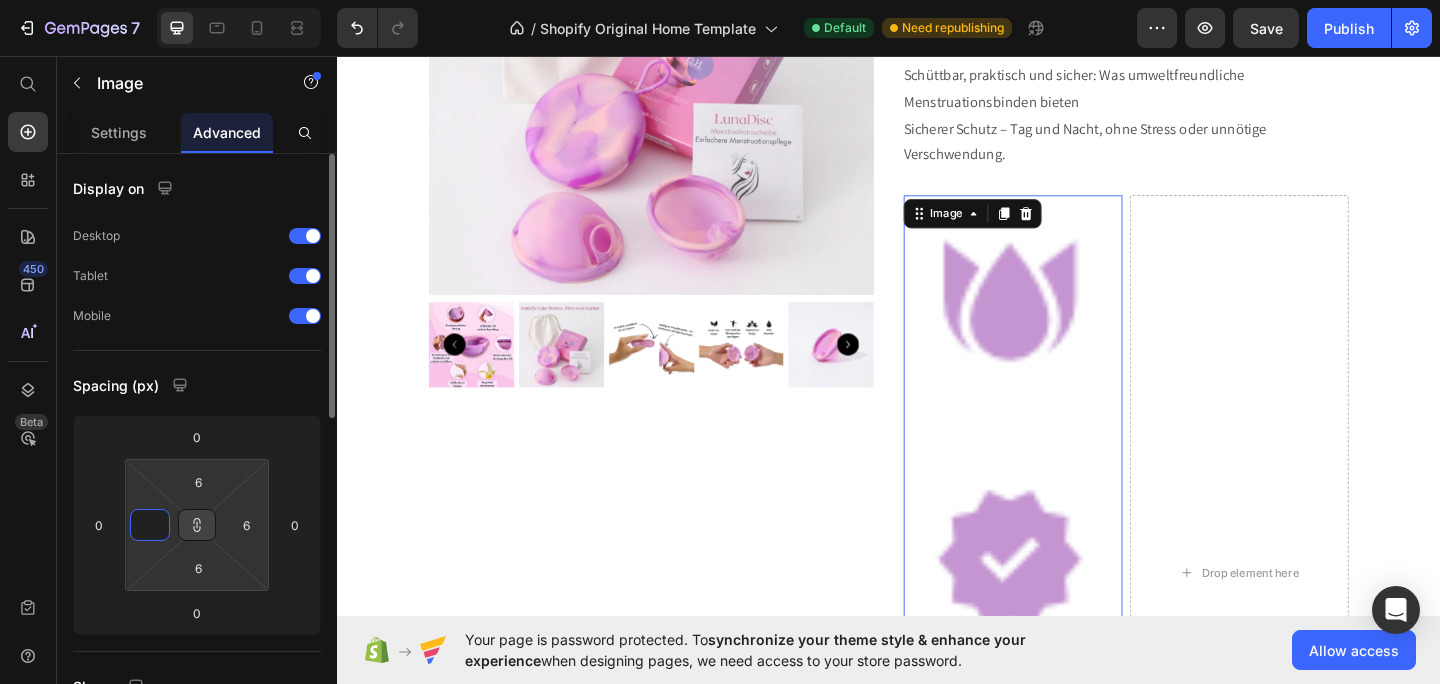 type on "2" 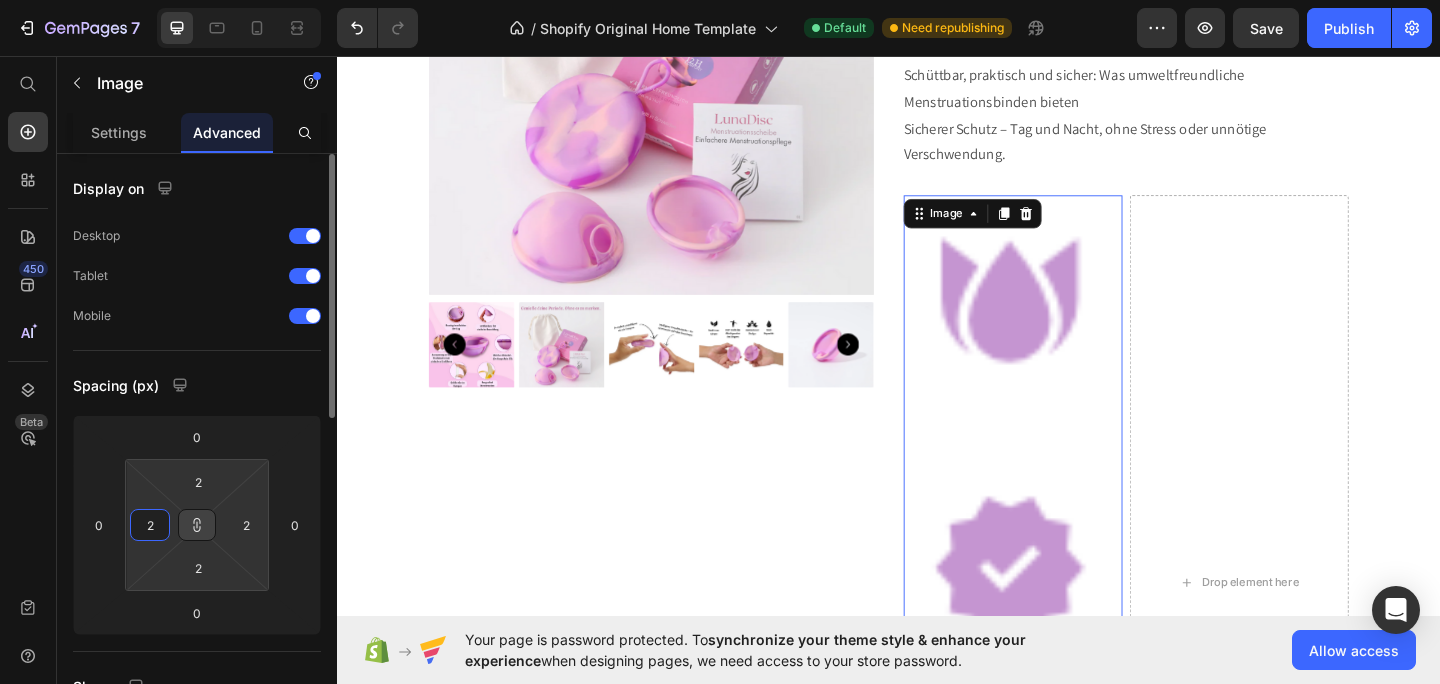 type 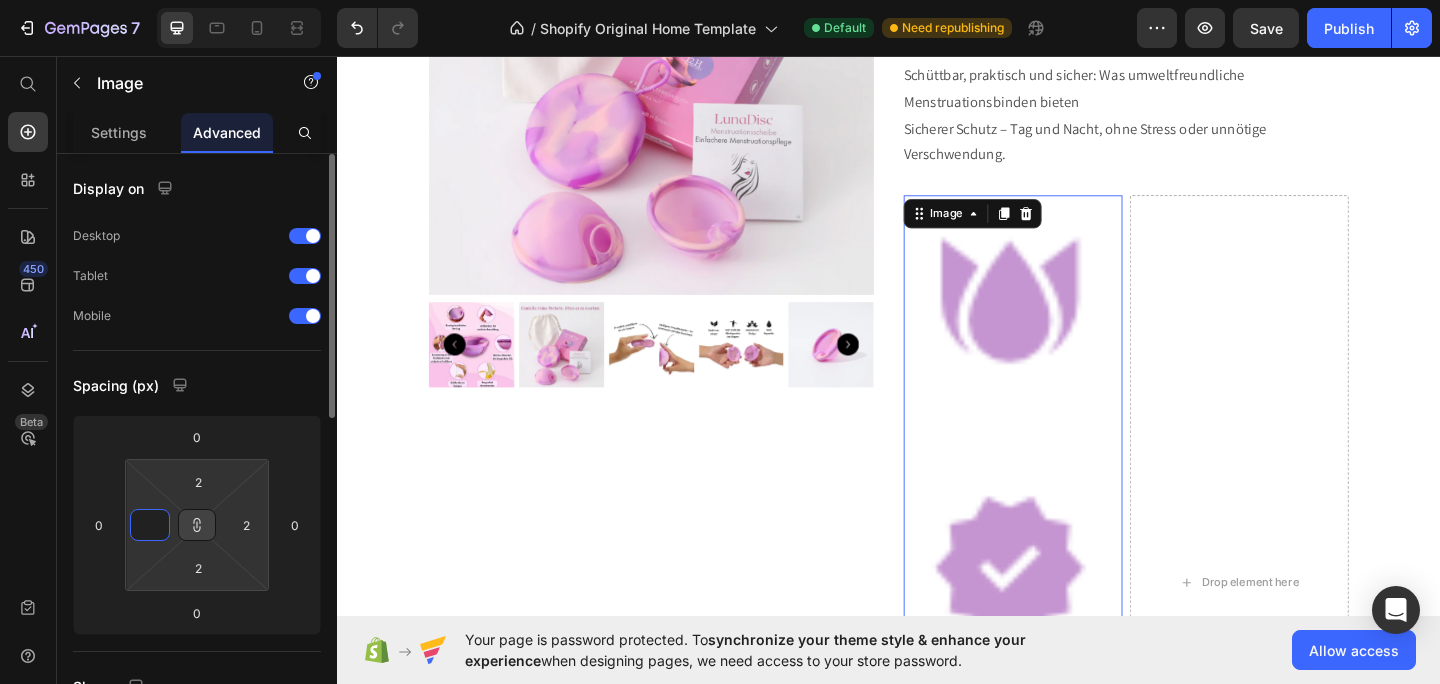 type on "1" 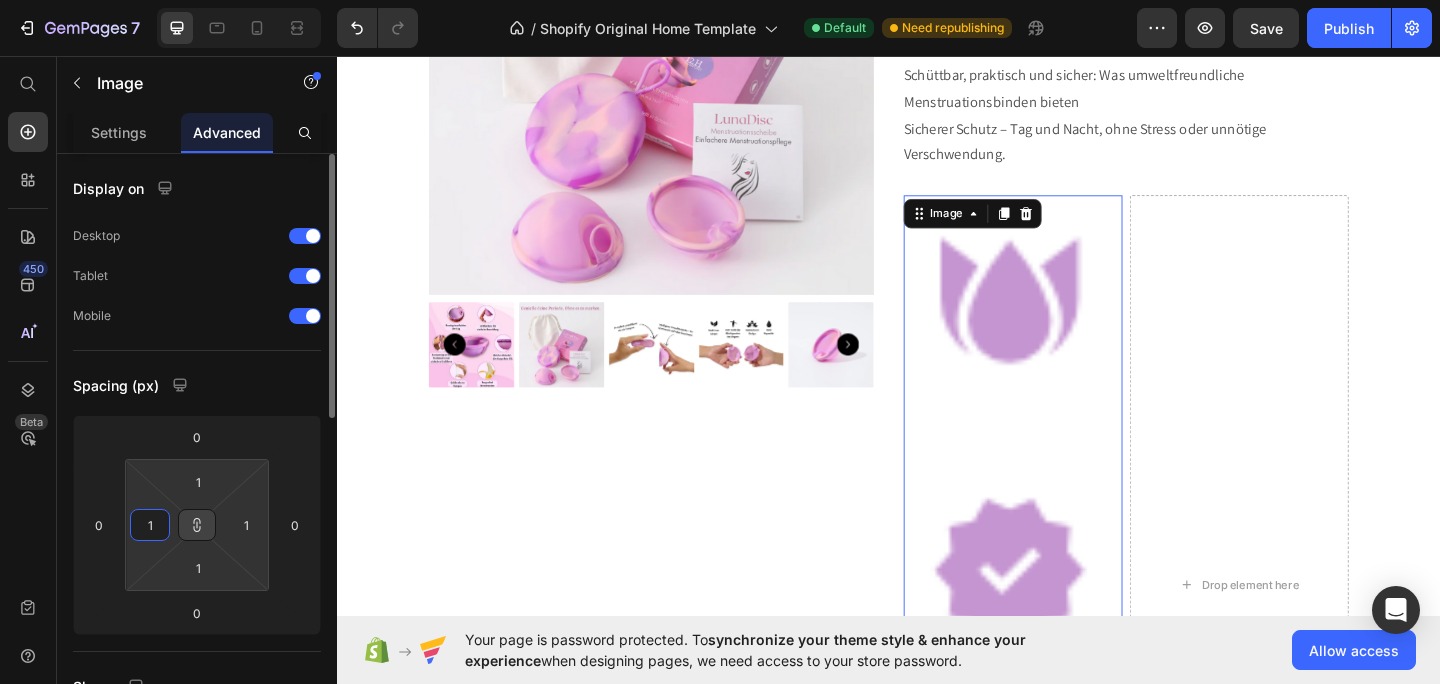 type on "16" 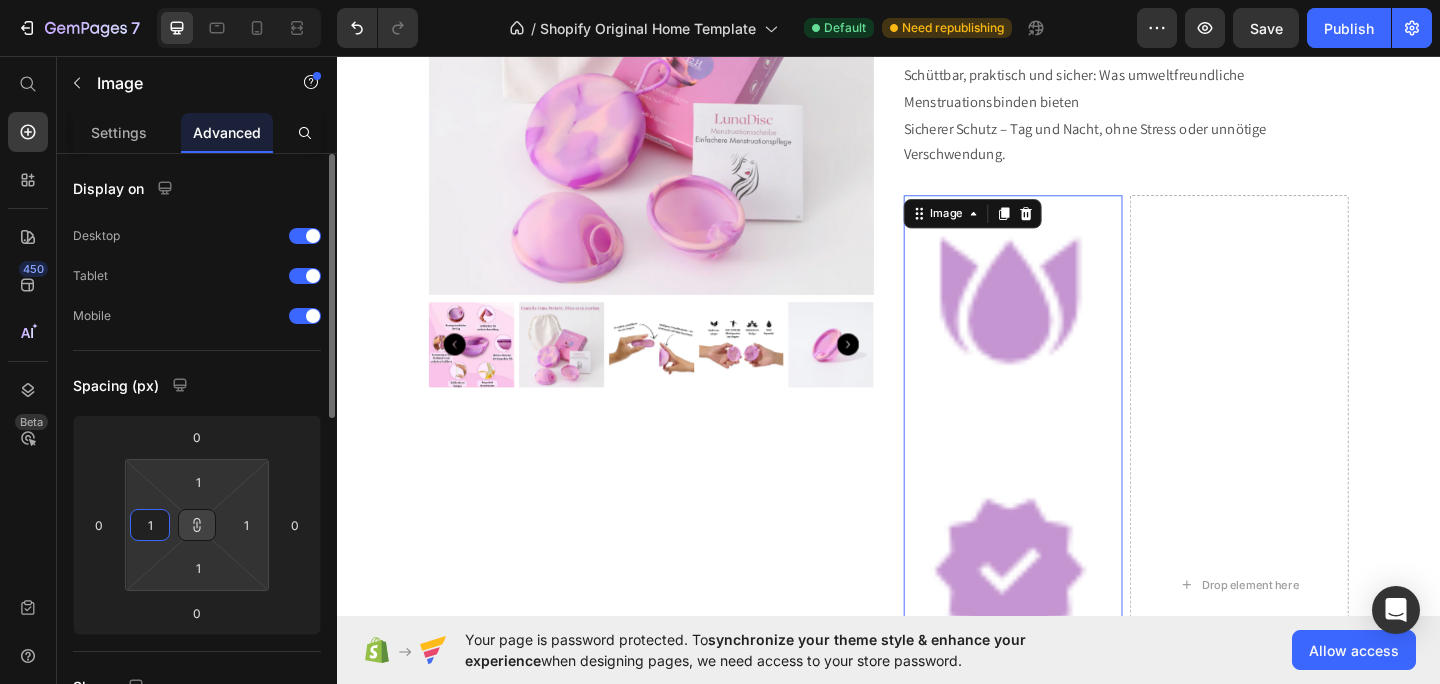 type on "16" 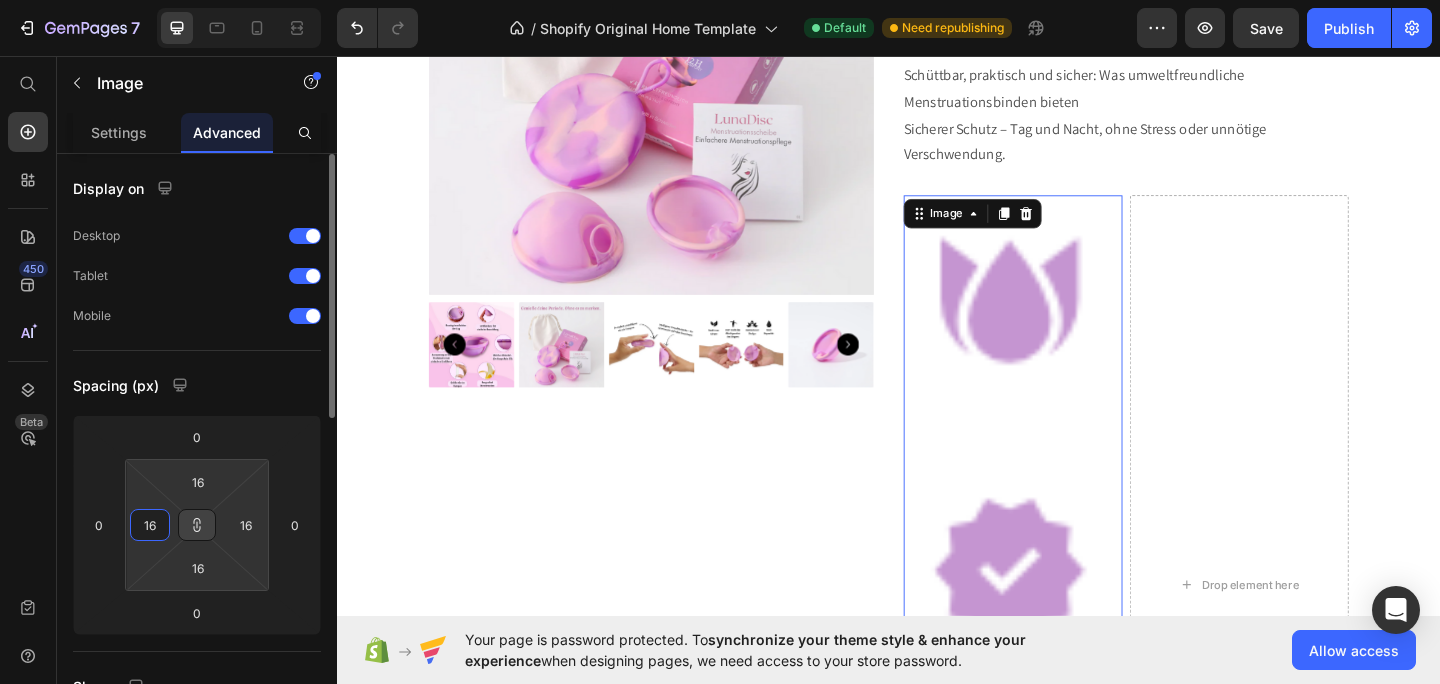type on "160" 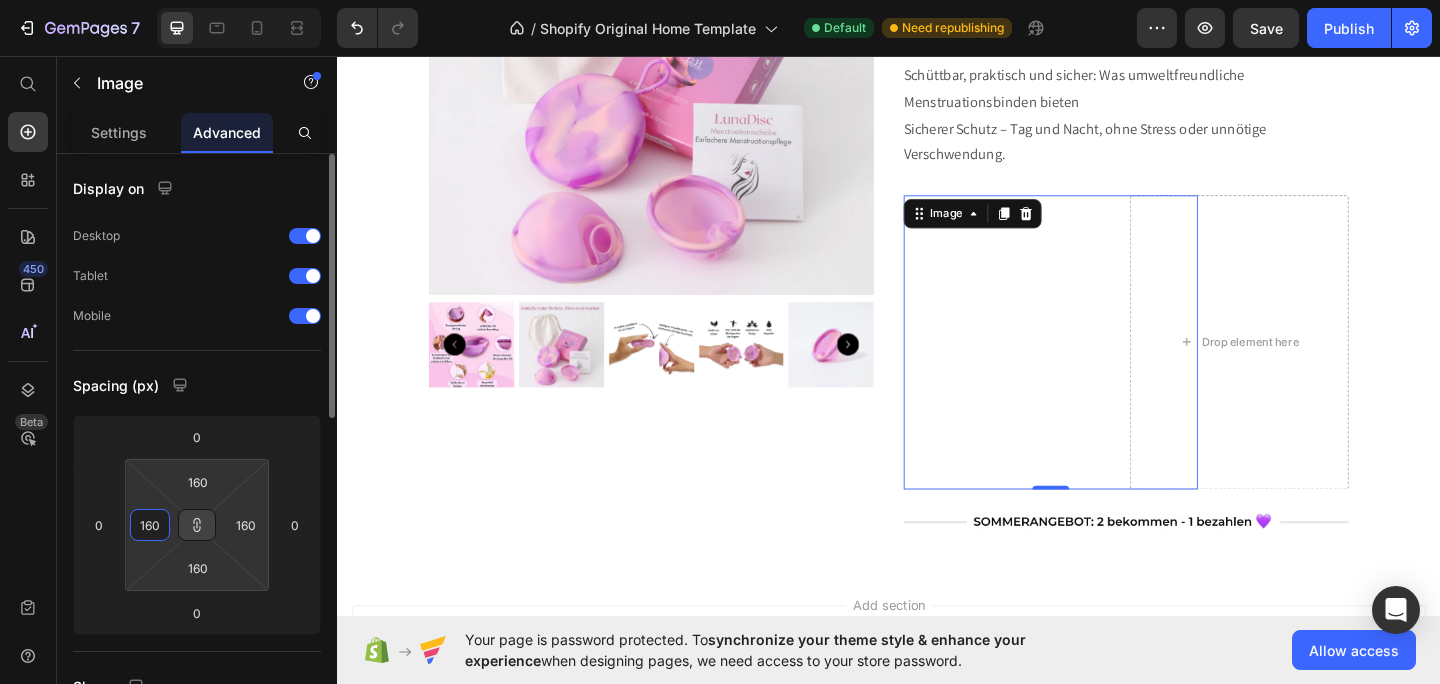 type on "16" 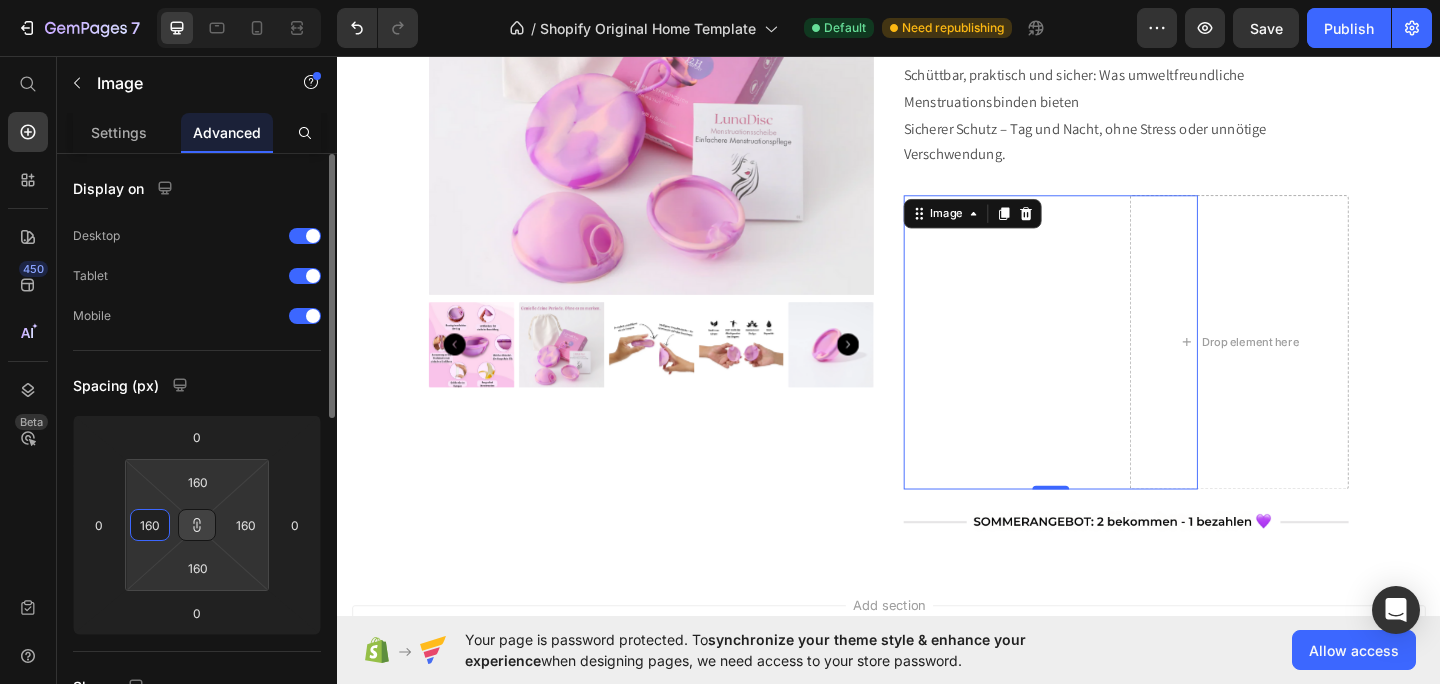 type on "16" 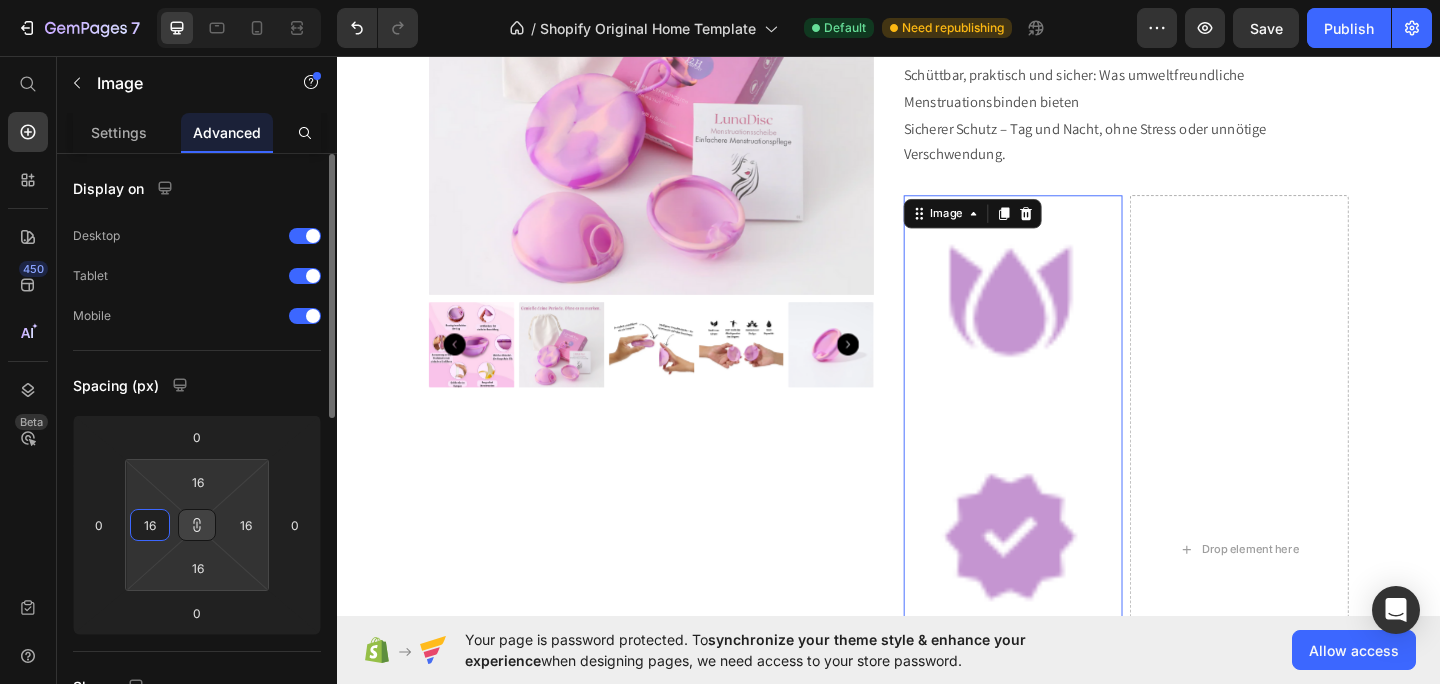 type on "1" 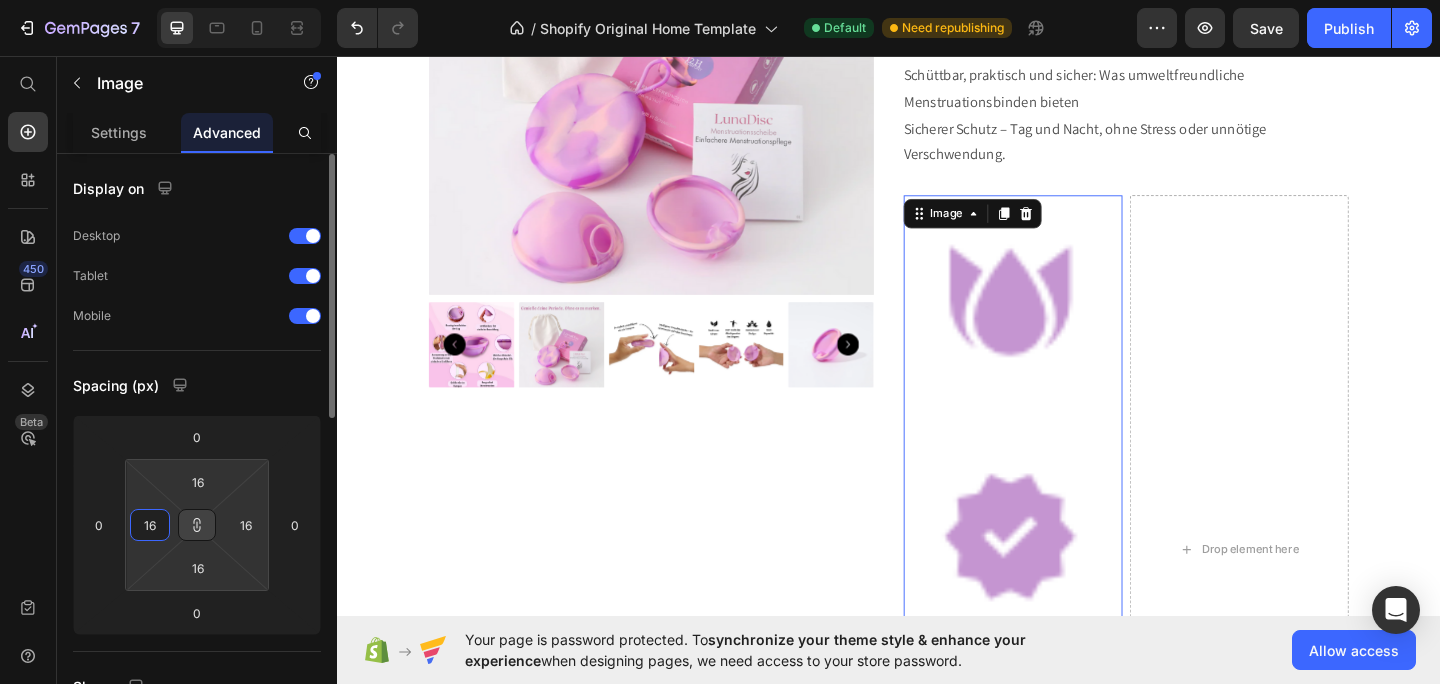 type on "1" 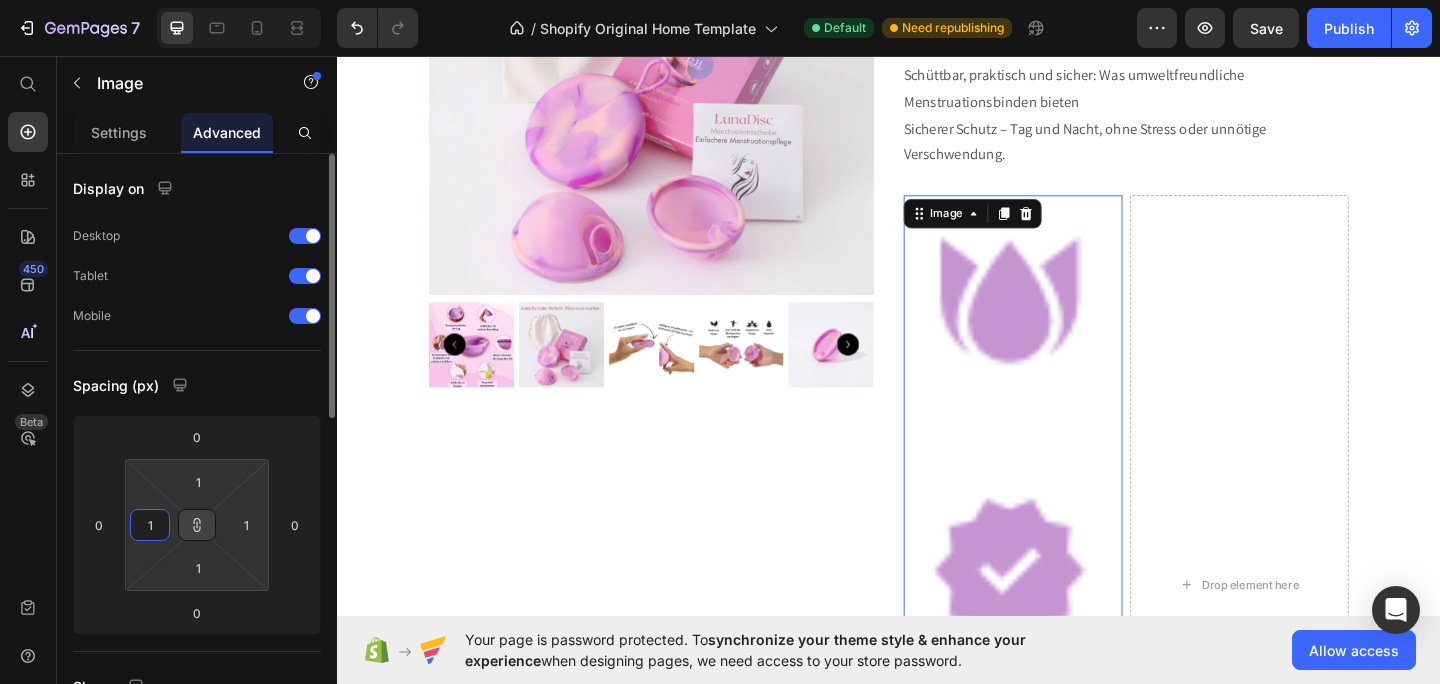type on "12" 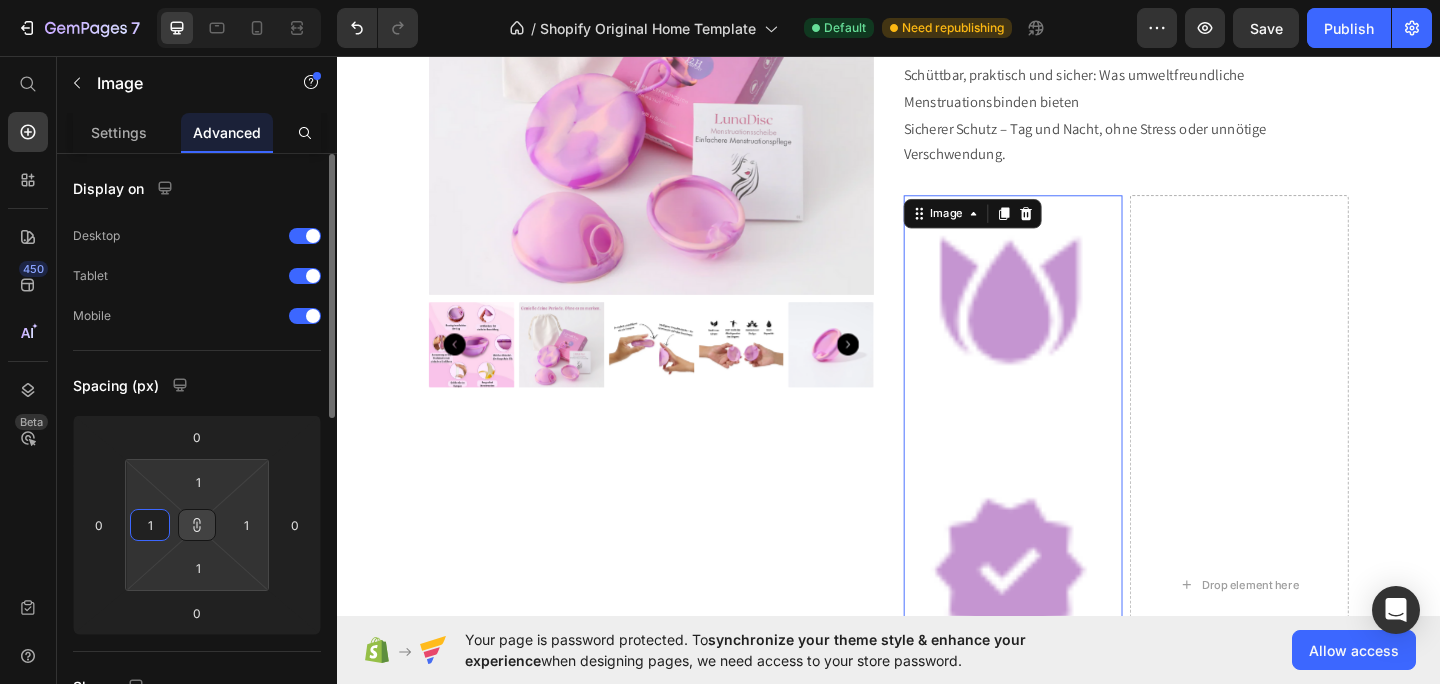 type on "12" 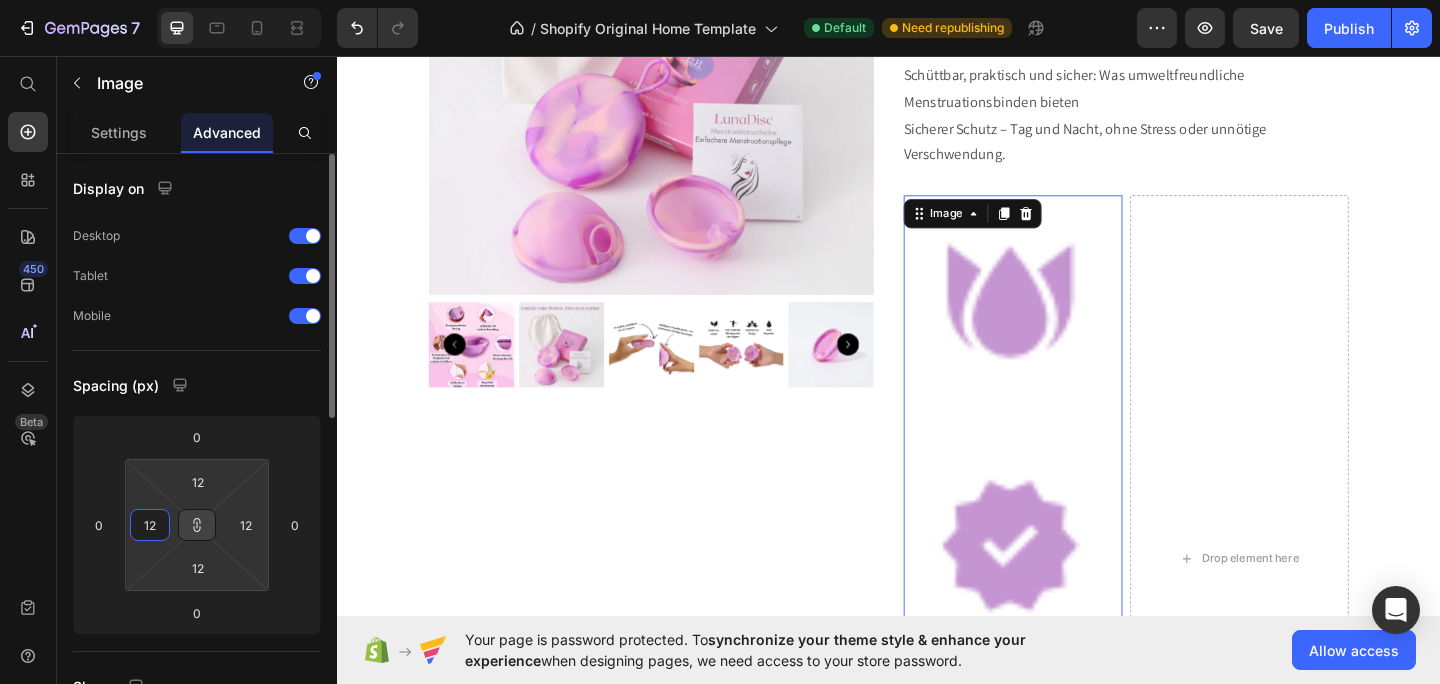 type on "120" 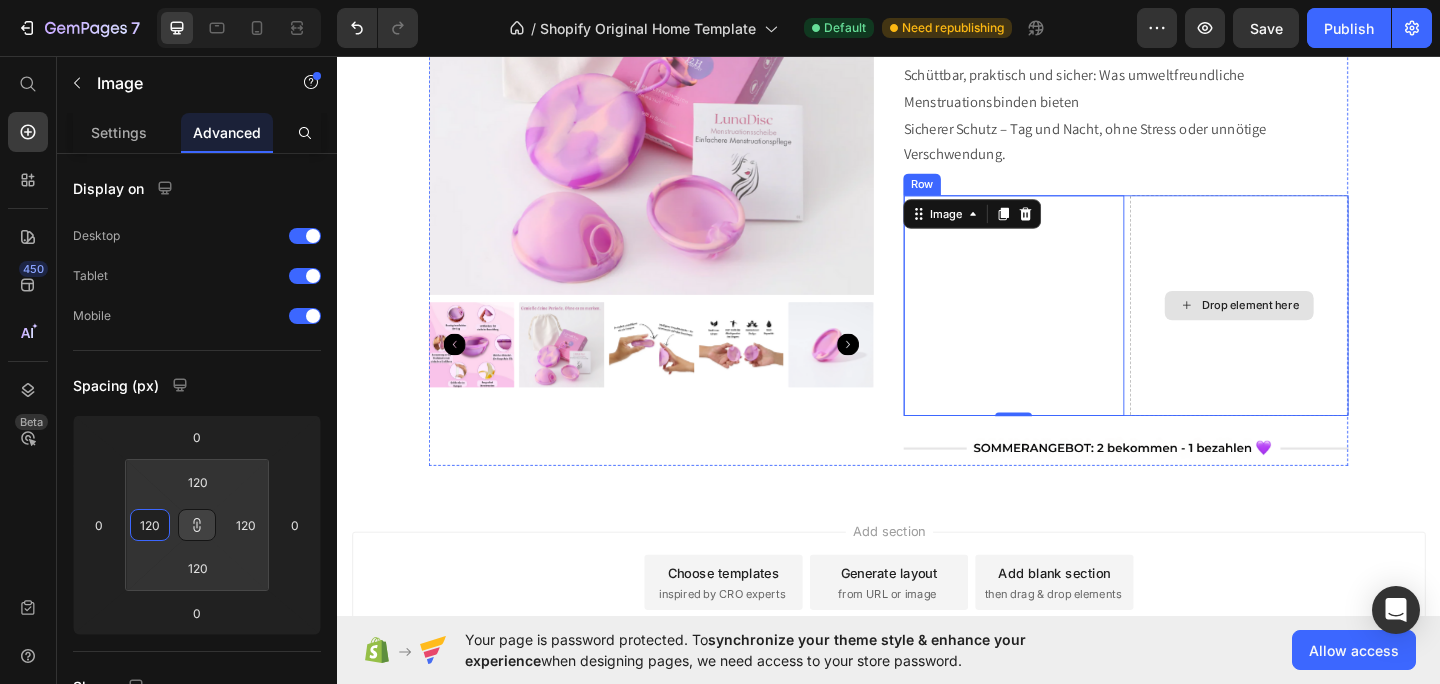 click on "Drop element here" at bounding box center (1318, 328) 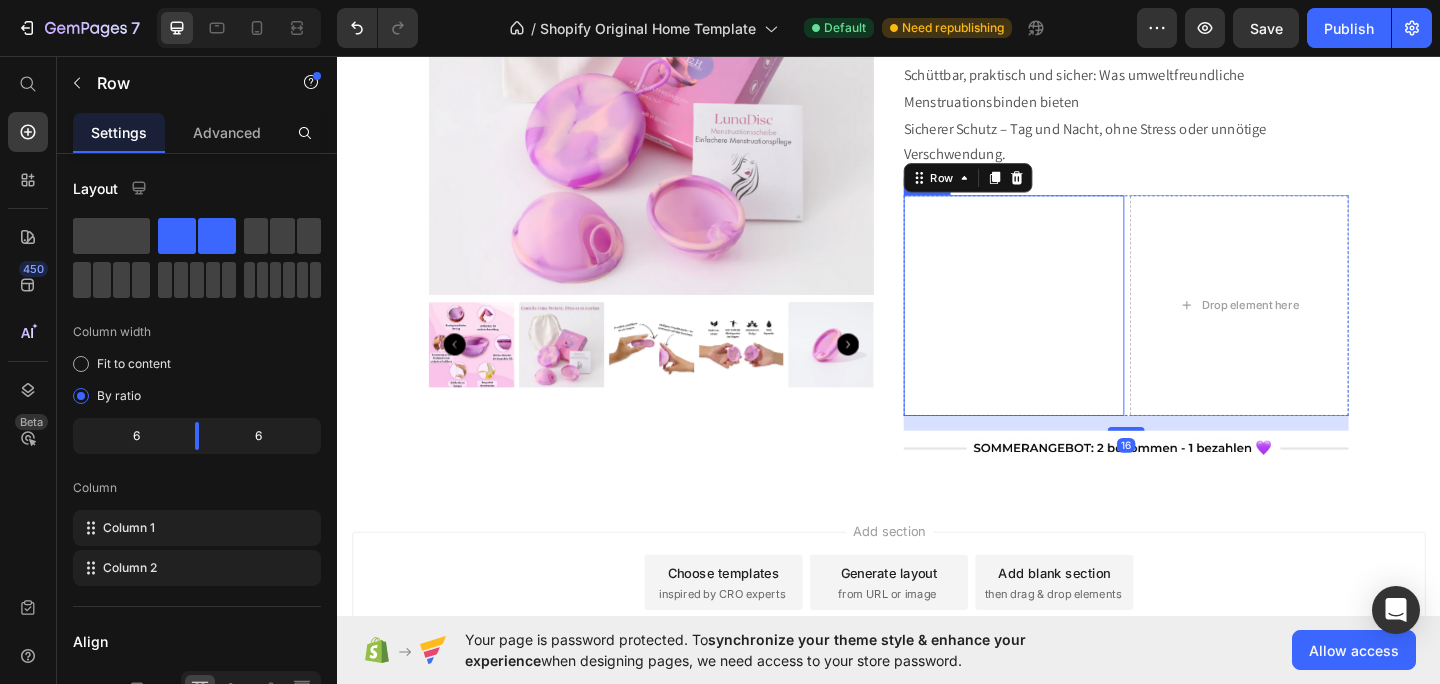 click at bounding box center (1073, 328) 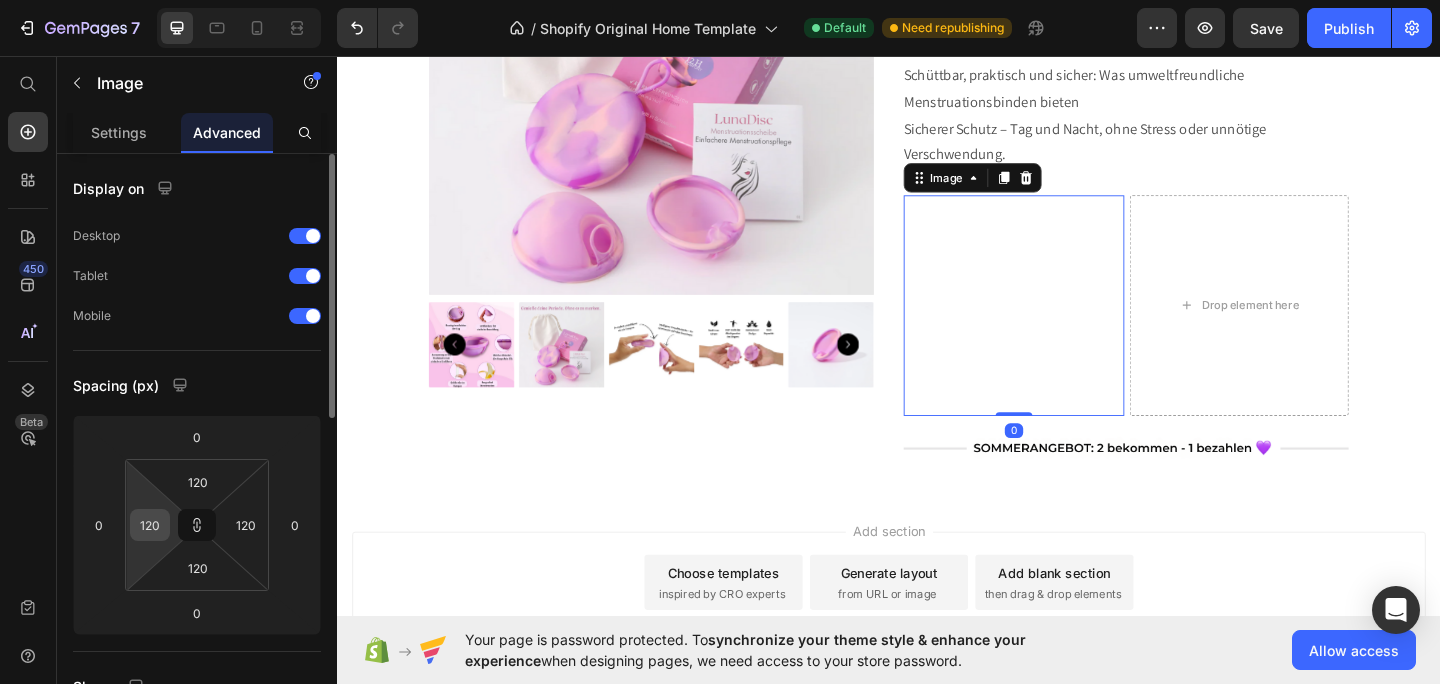 click on "120" at bounding box center [150, 525] 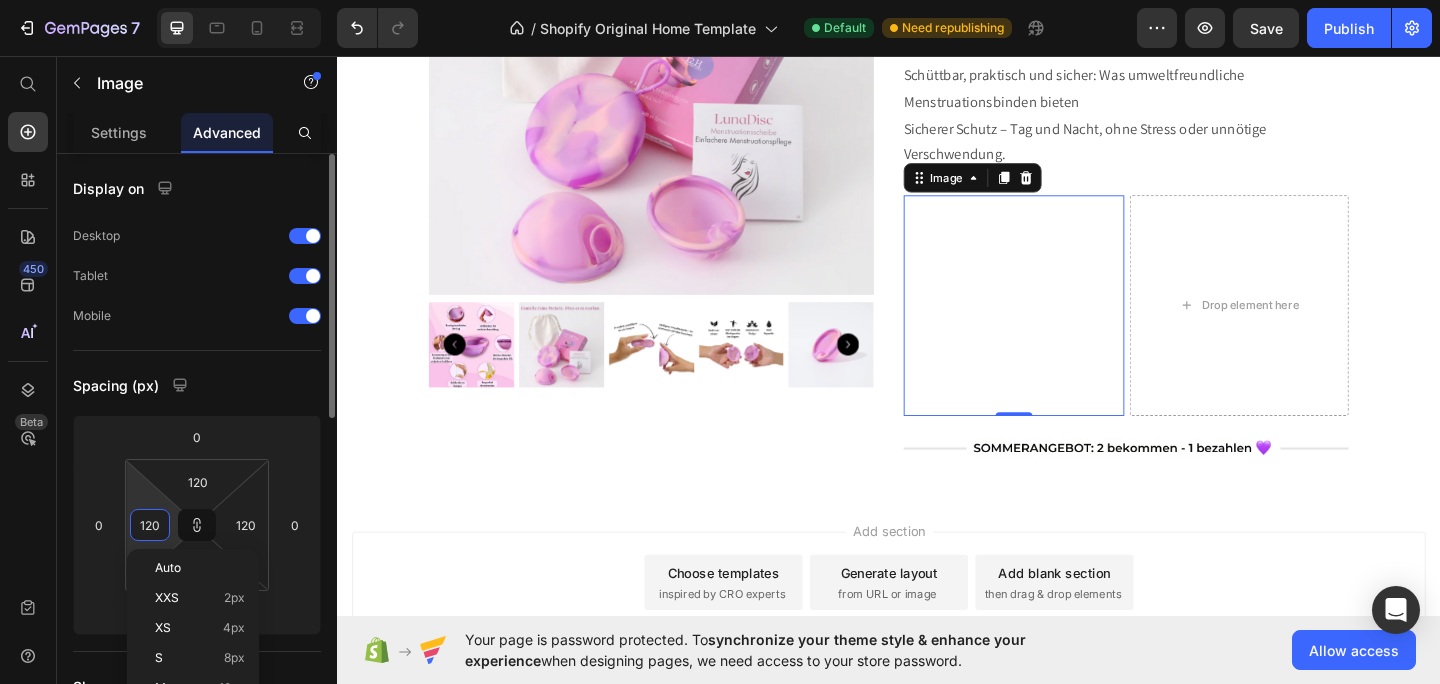 type on "1" 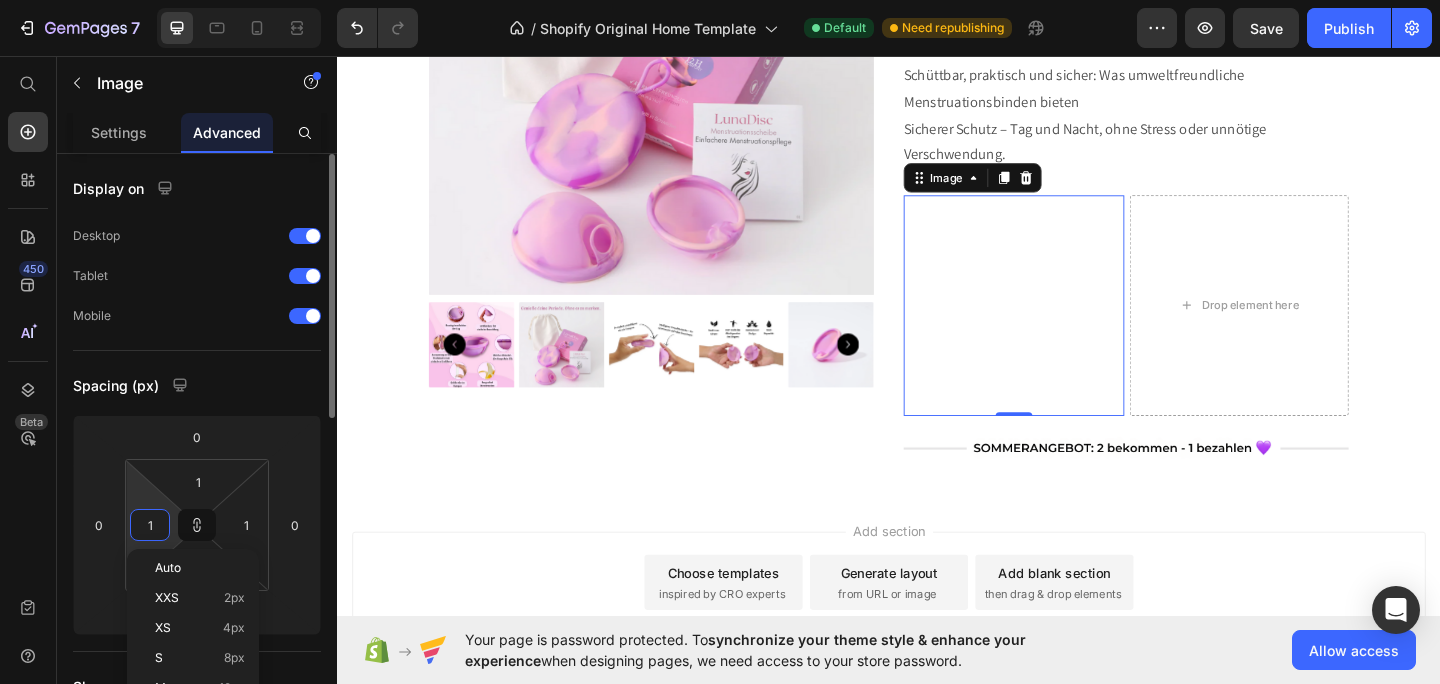 type on "10" 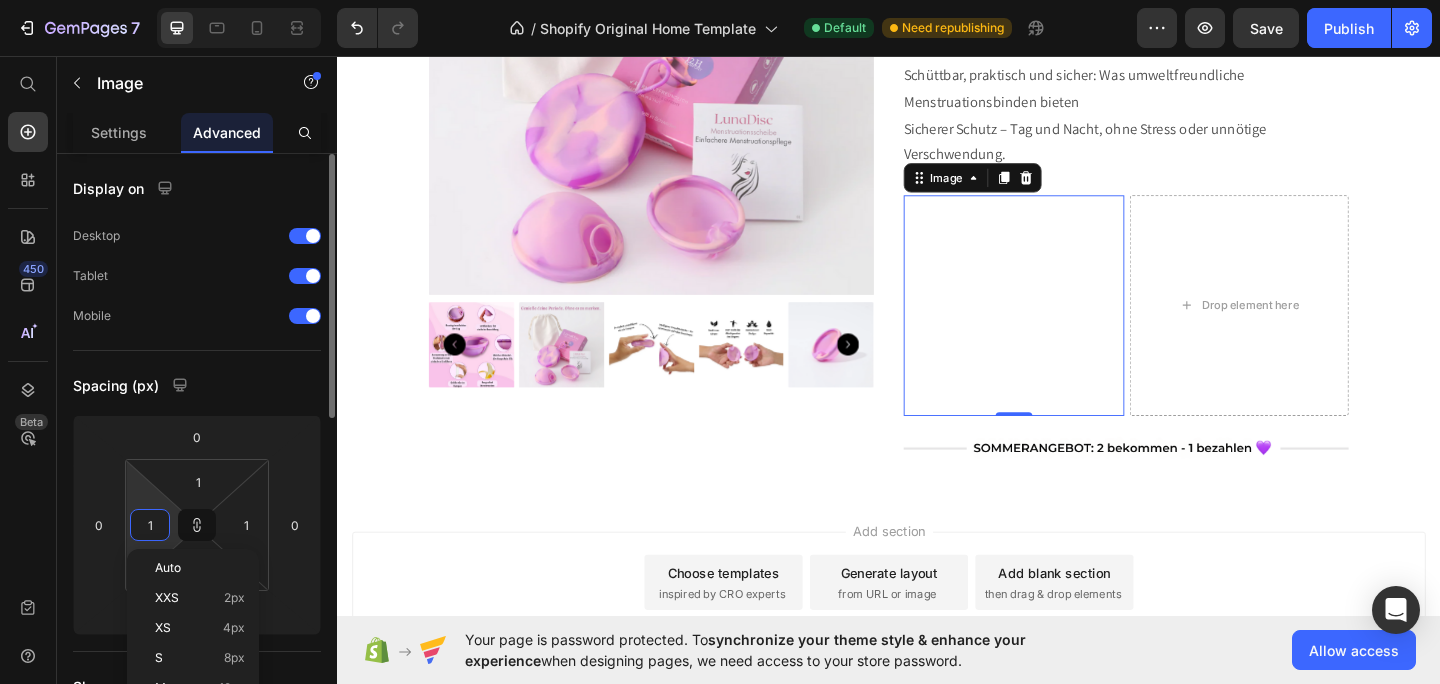 type on "10" 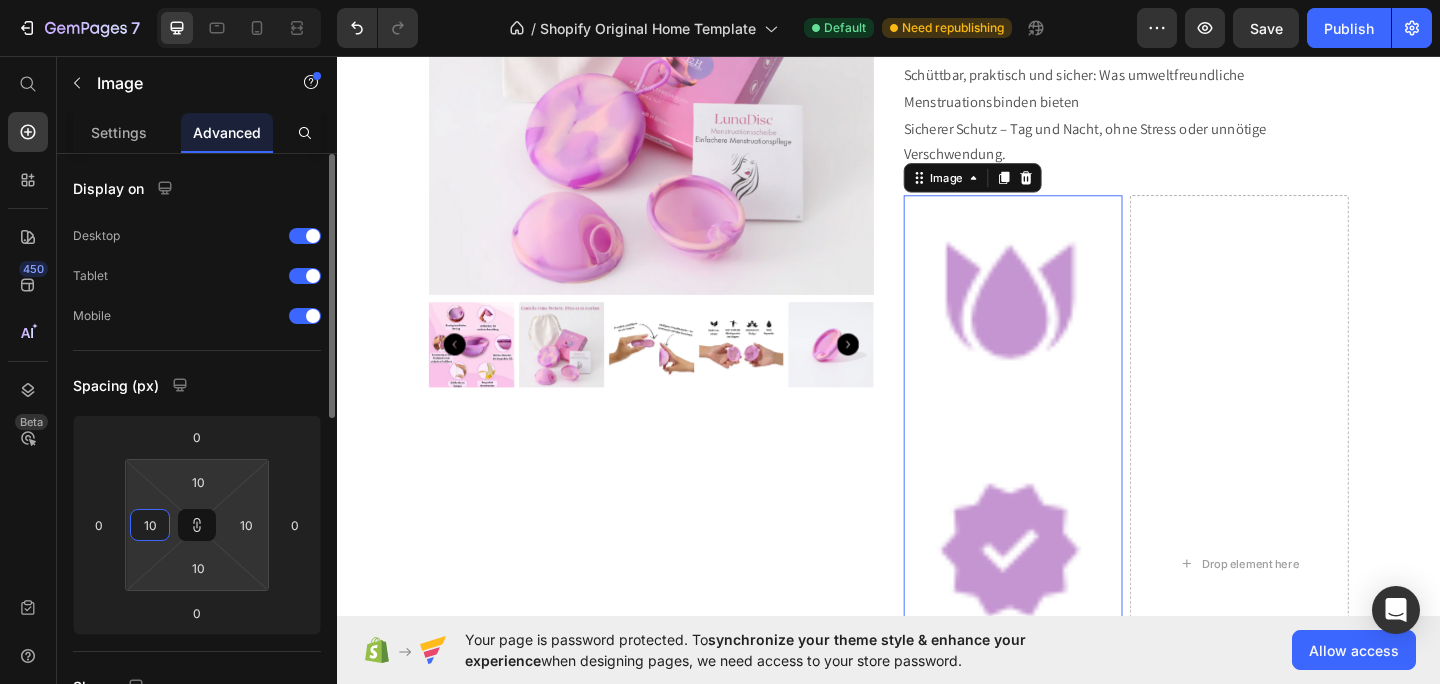 type on "100" 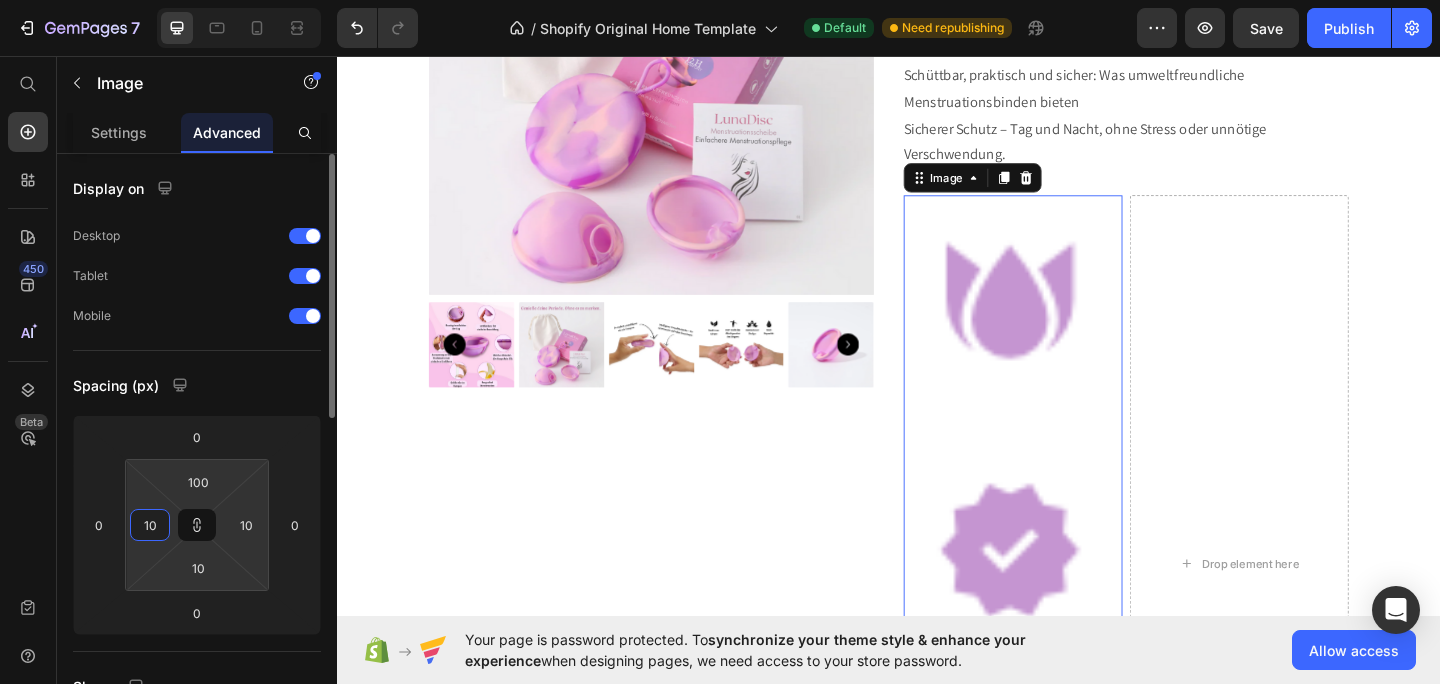 type on "100" 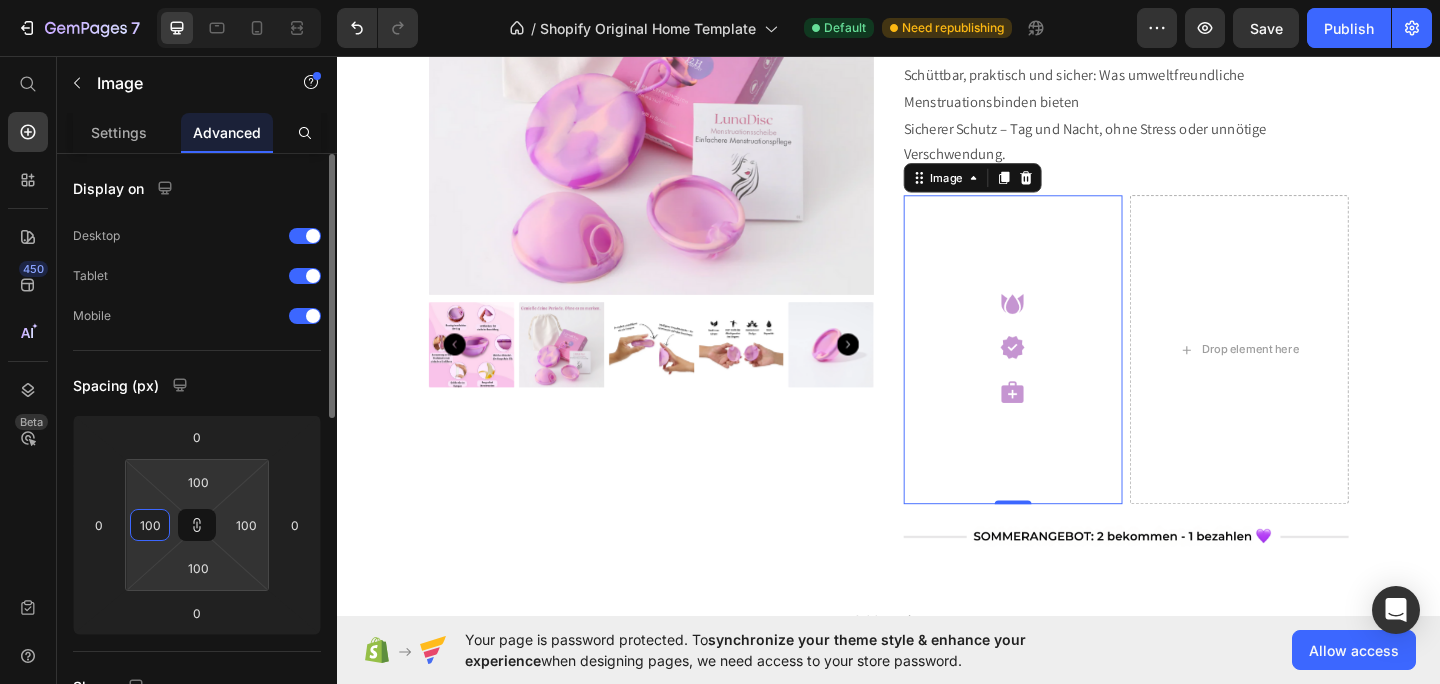 type on "10" 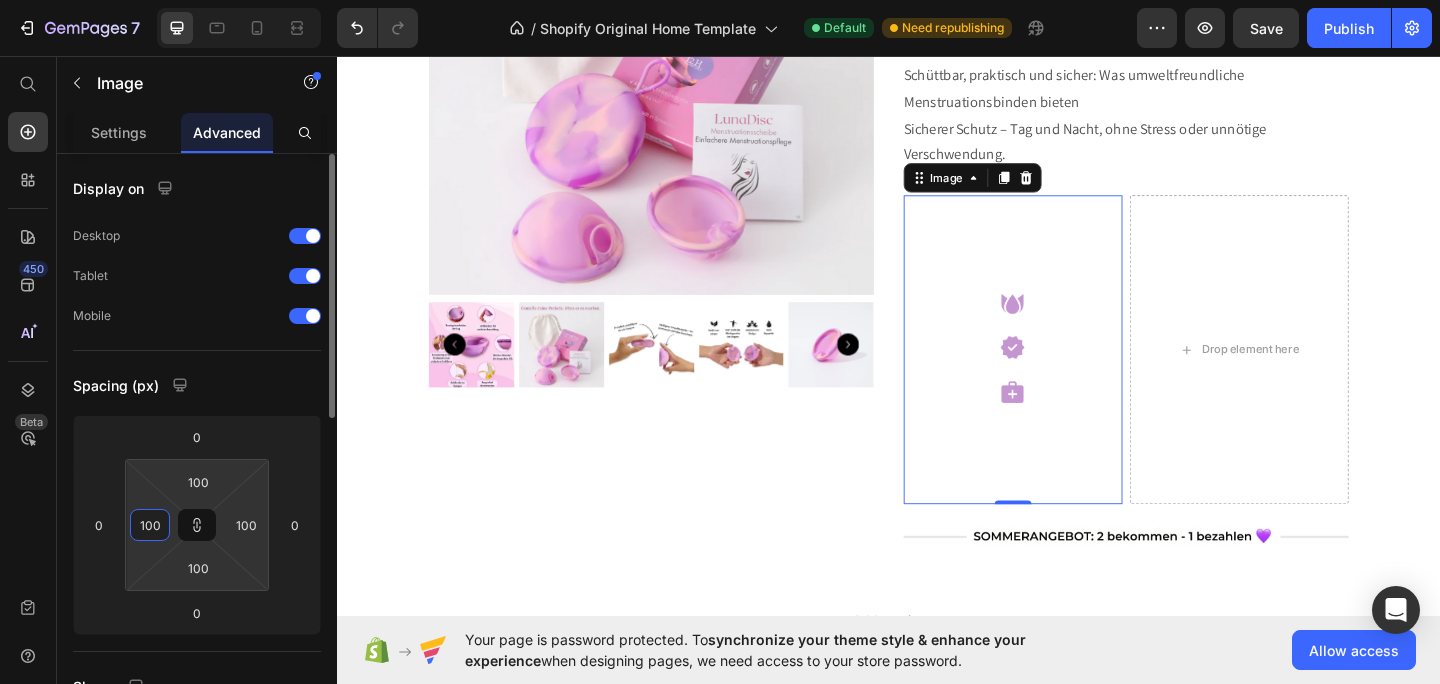 type on "10" 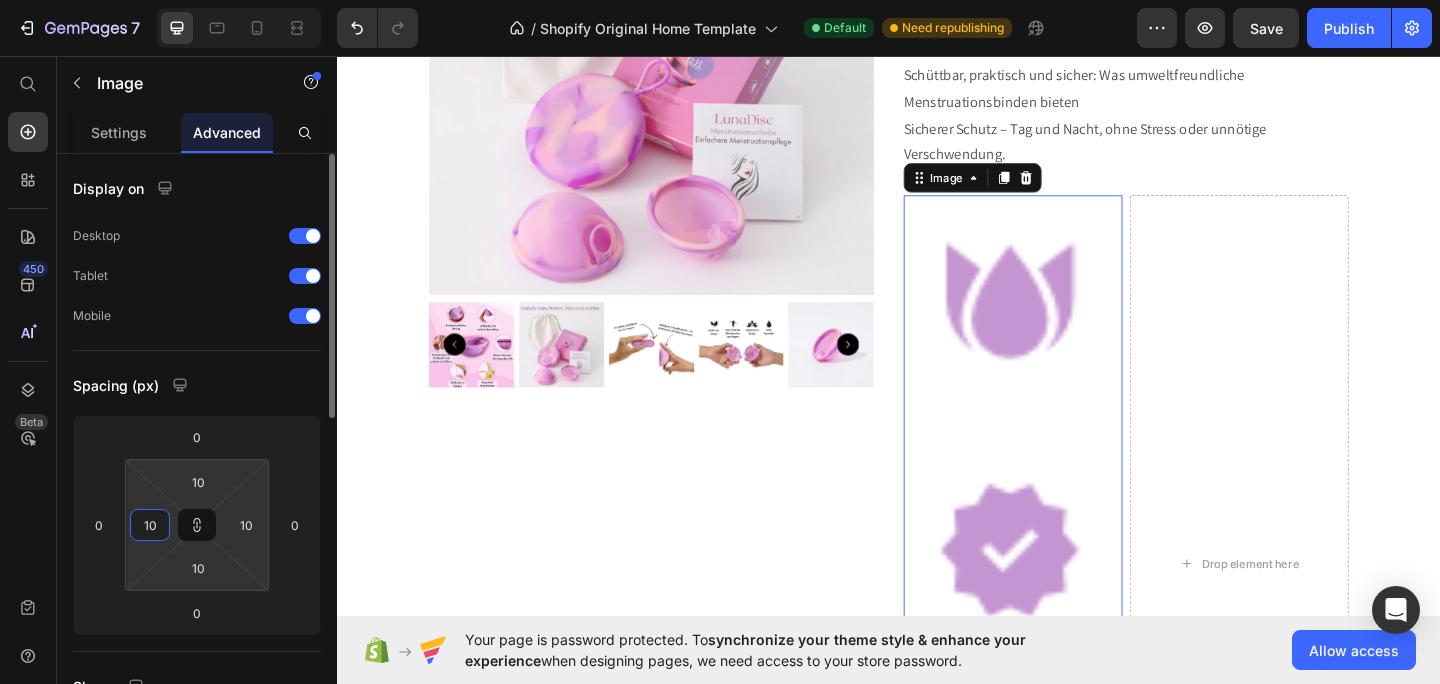 type on "105" 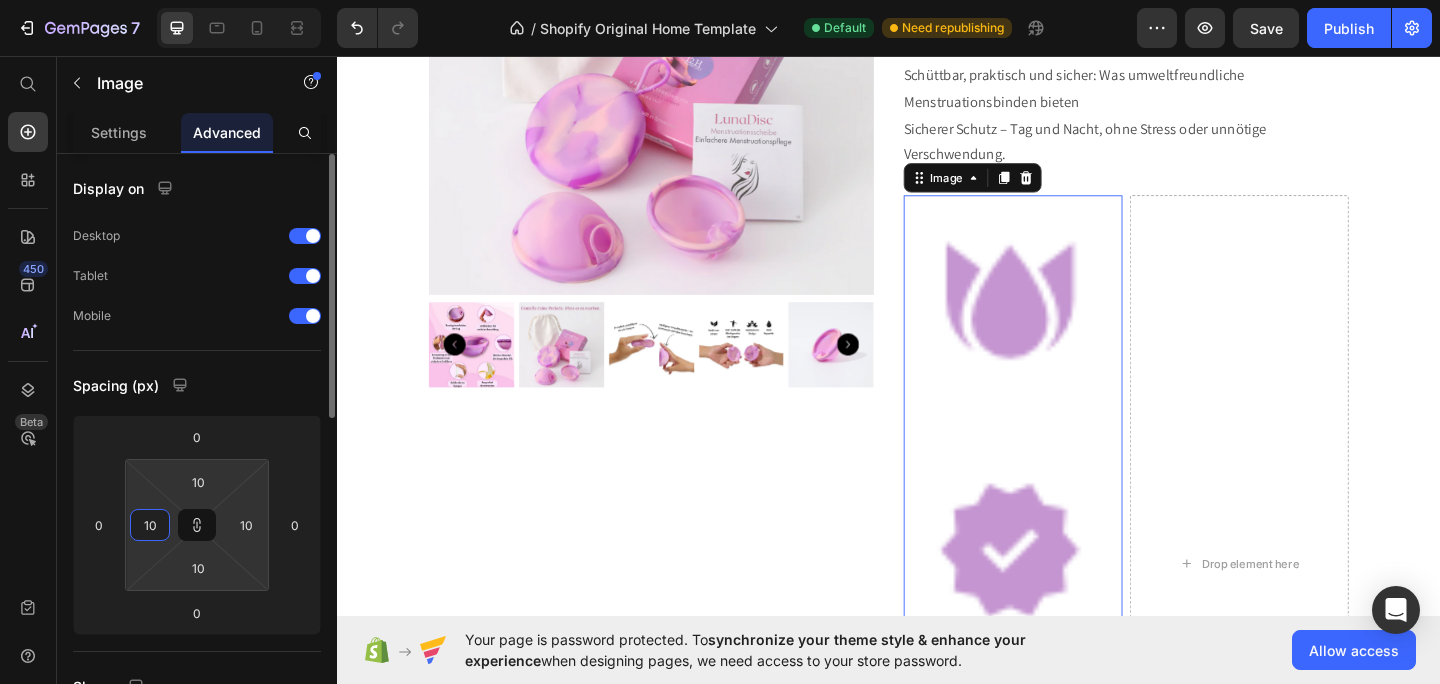 type on "105" 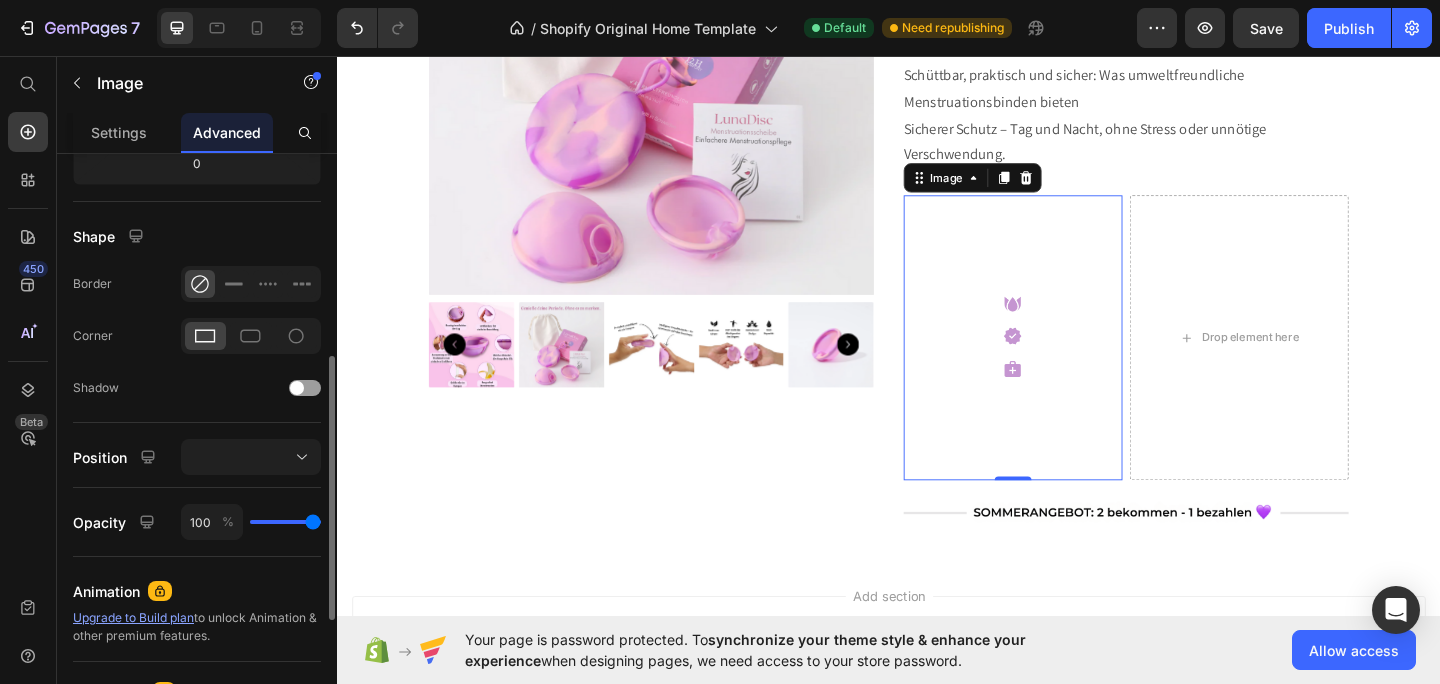 scroll, scrollTop: 379, scrollLeft: 0, axis: vertical 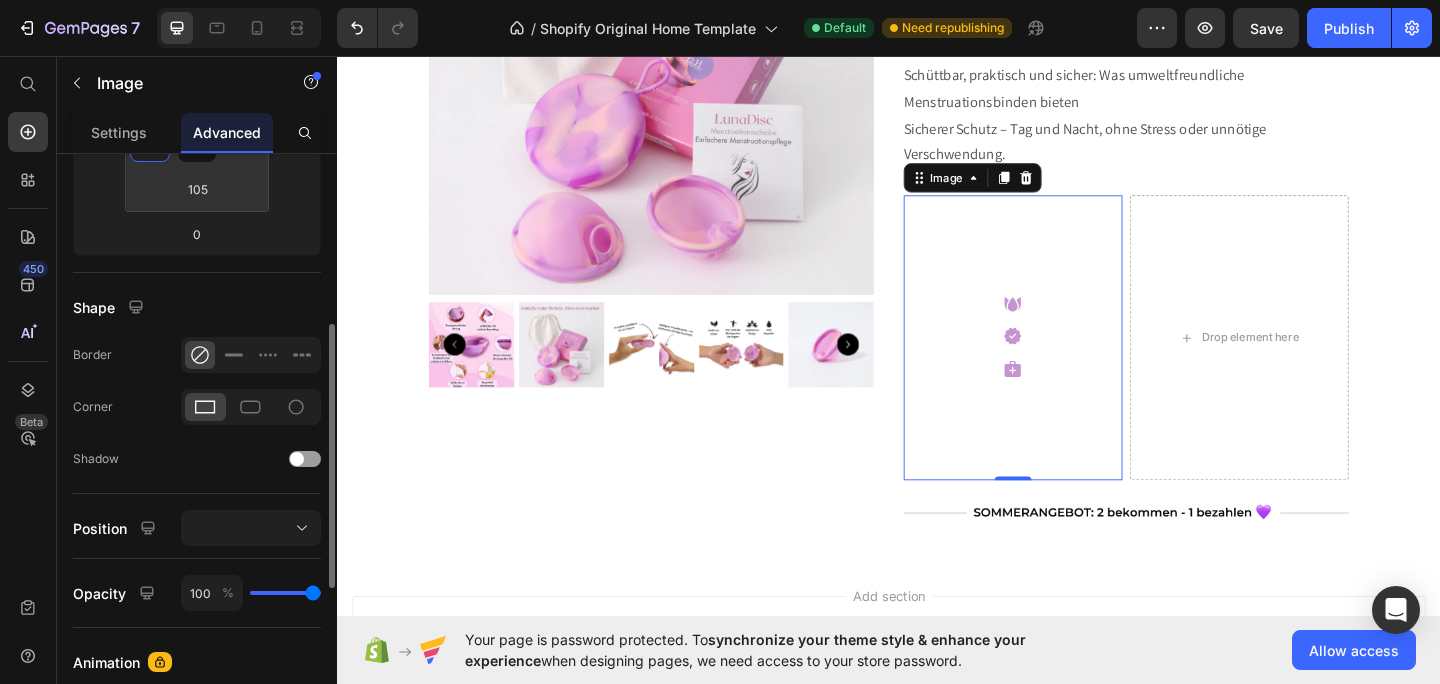 type on "105" 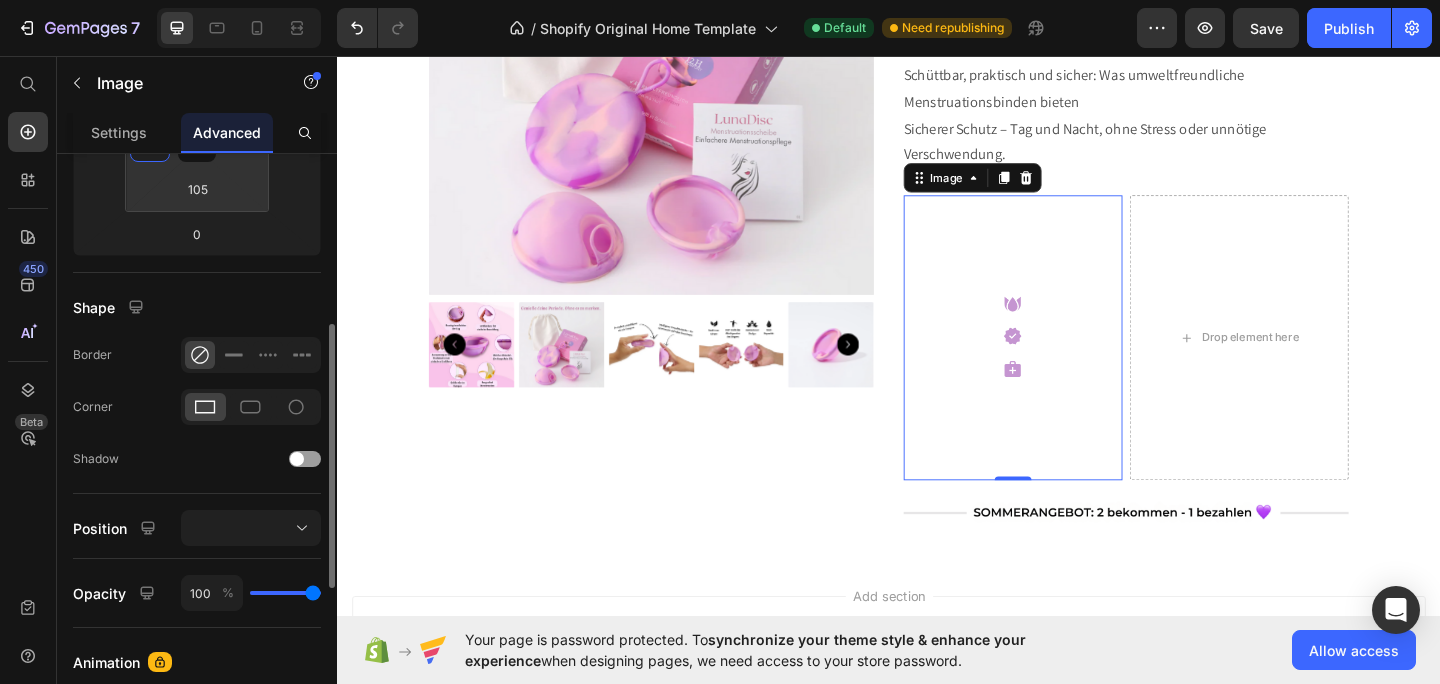 click at bounding box center [1072, 363] 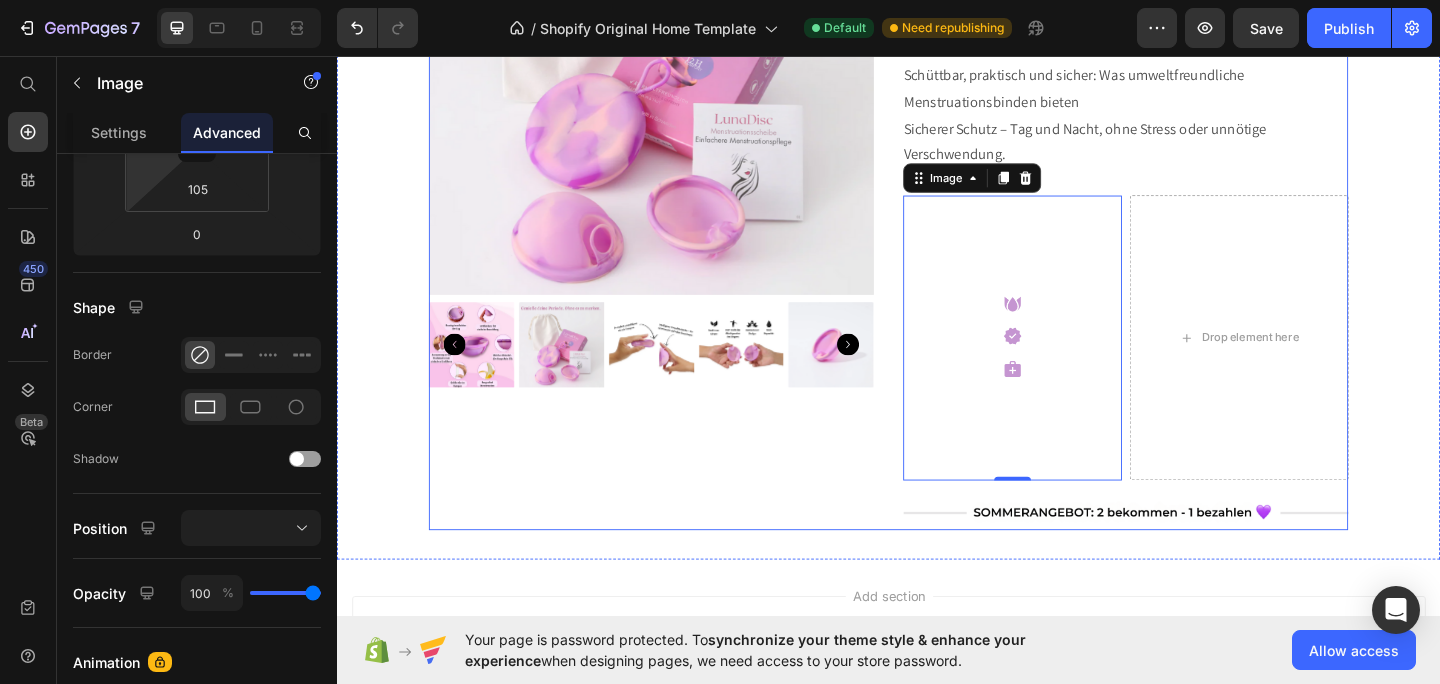 click on "LunaDisc - Die kleine Menstruationsbinde, die verändert alles Product Title Image 4.7 (119 Bewertungen) Text Block Row $35.00 Product Price $48.00 Product Price Row Schüttbar, praktisch und sicher: Was umweltfreundliche Menstruationsbinden bieten Sicherer [PERSON_NAME] – Tag und Nacht, ohne Stress oder unnötige Verschwendung. Product Description Image   0
Drop element here Row Image" at bounding box center (1195, 202) 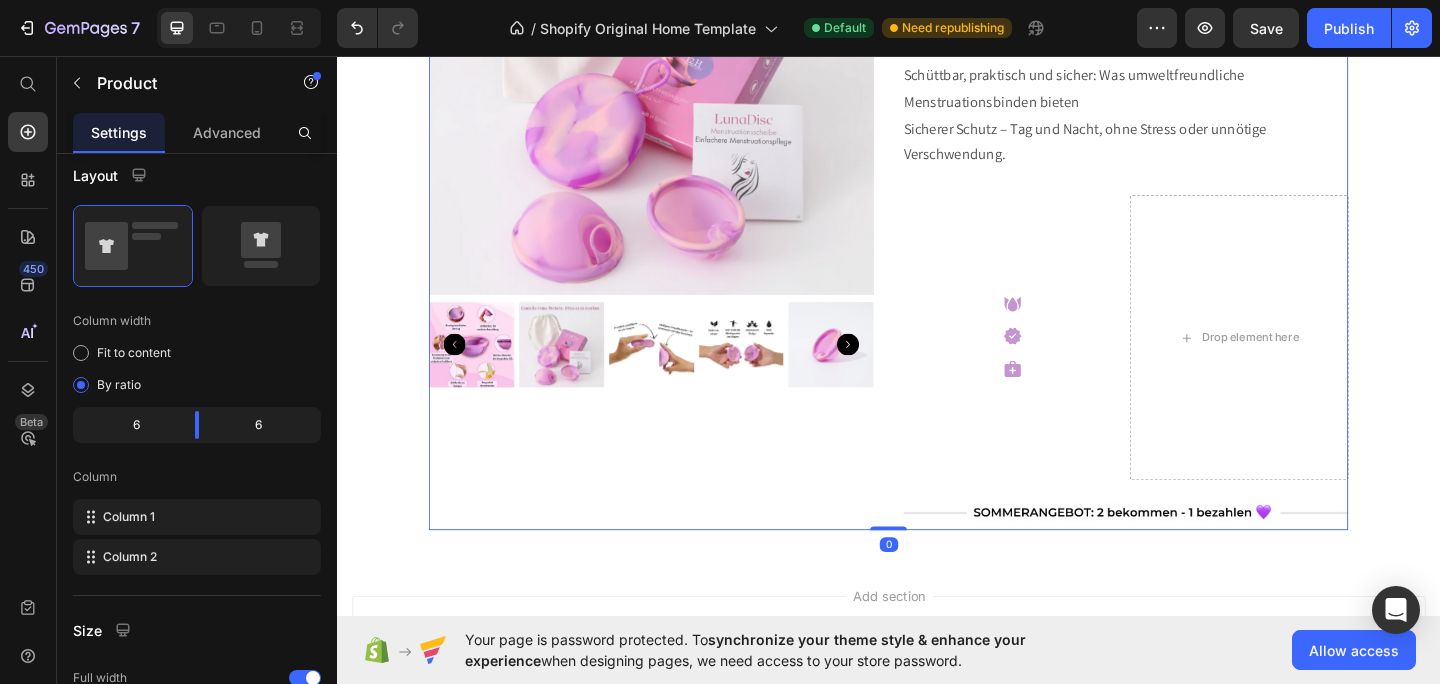 scroll, scrollTop: 0, scrollLeft: 0, axis: both 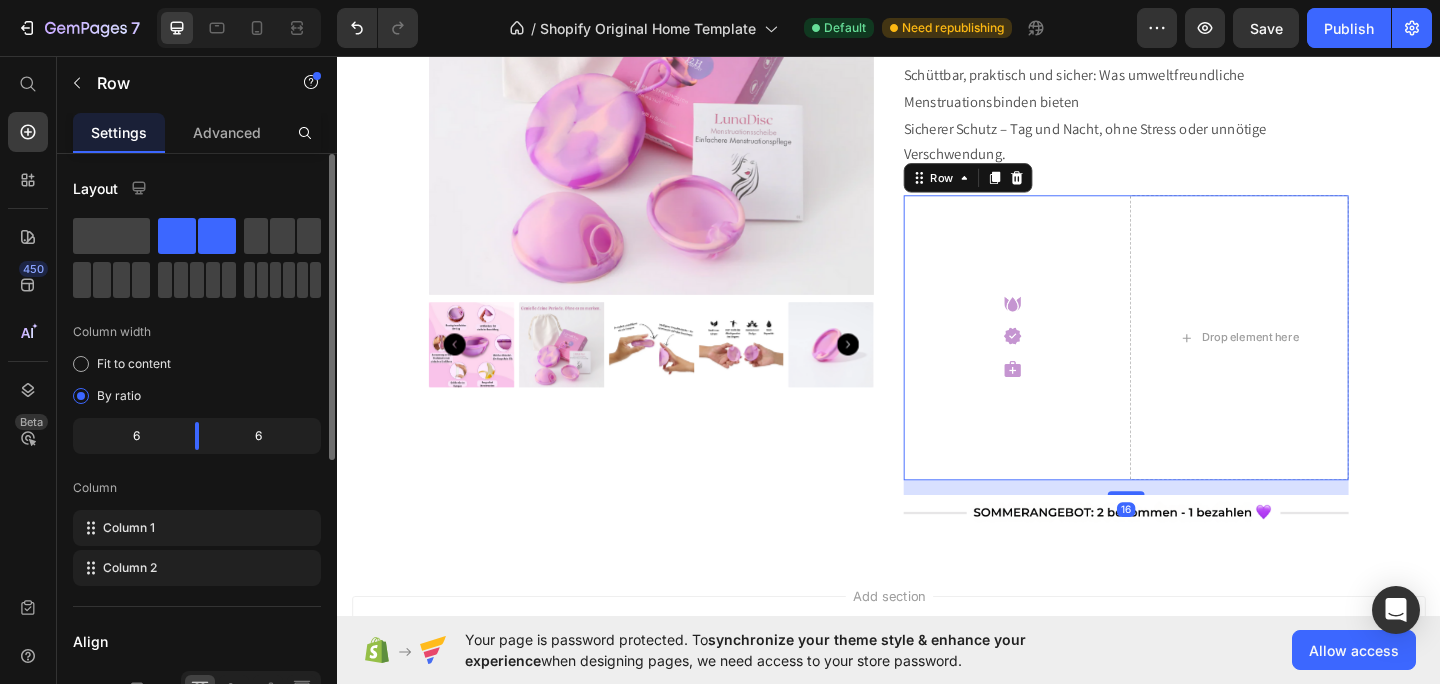 click on "Image
Drop element here Row   16" at bounding box center (1195, 363) 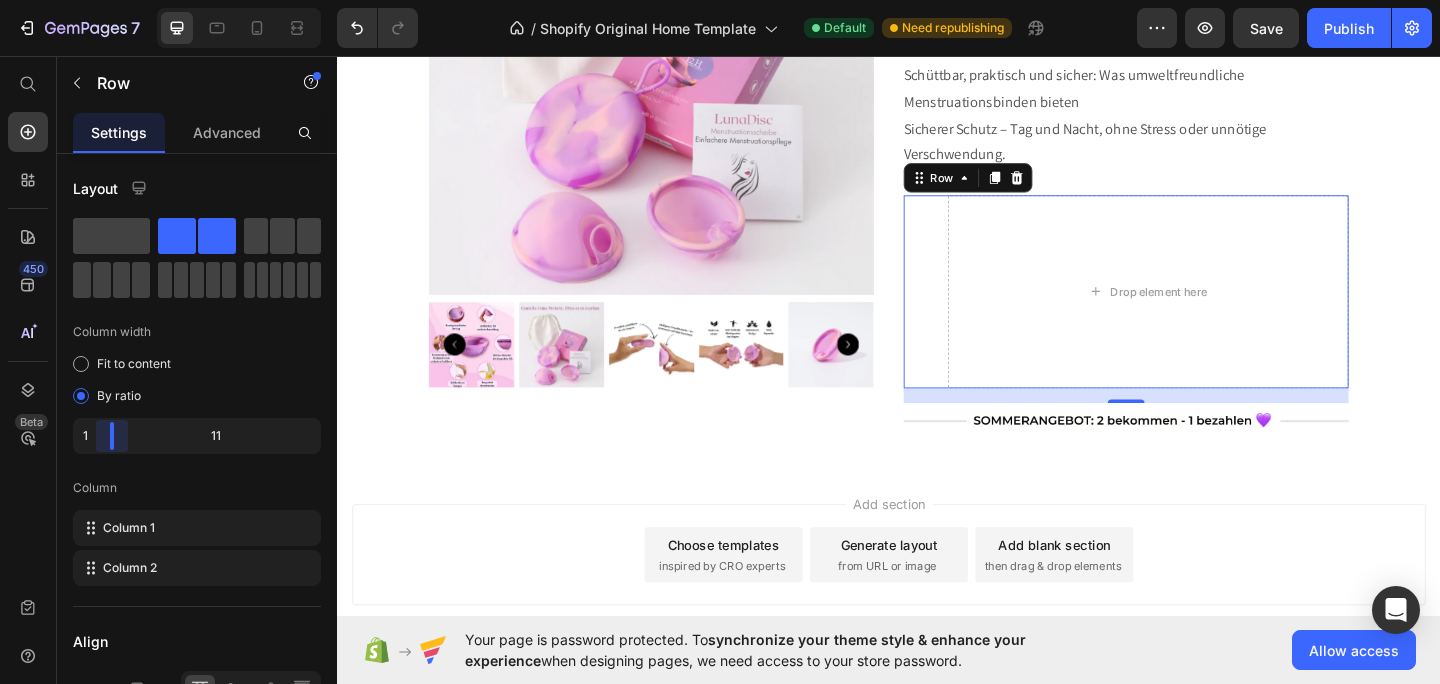 drag, startPoint x: 200, startPoint y: 440, endPoint x: 75, endPoint y: 435, distance: 125.09996 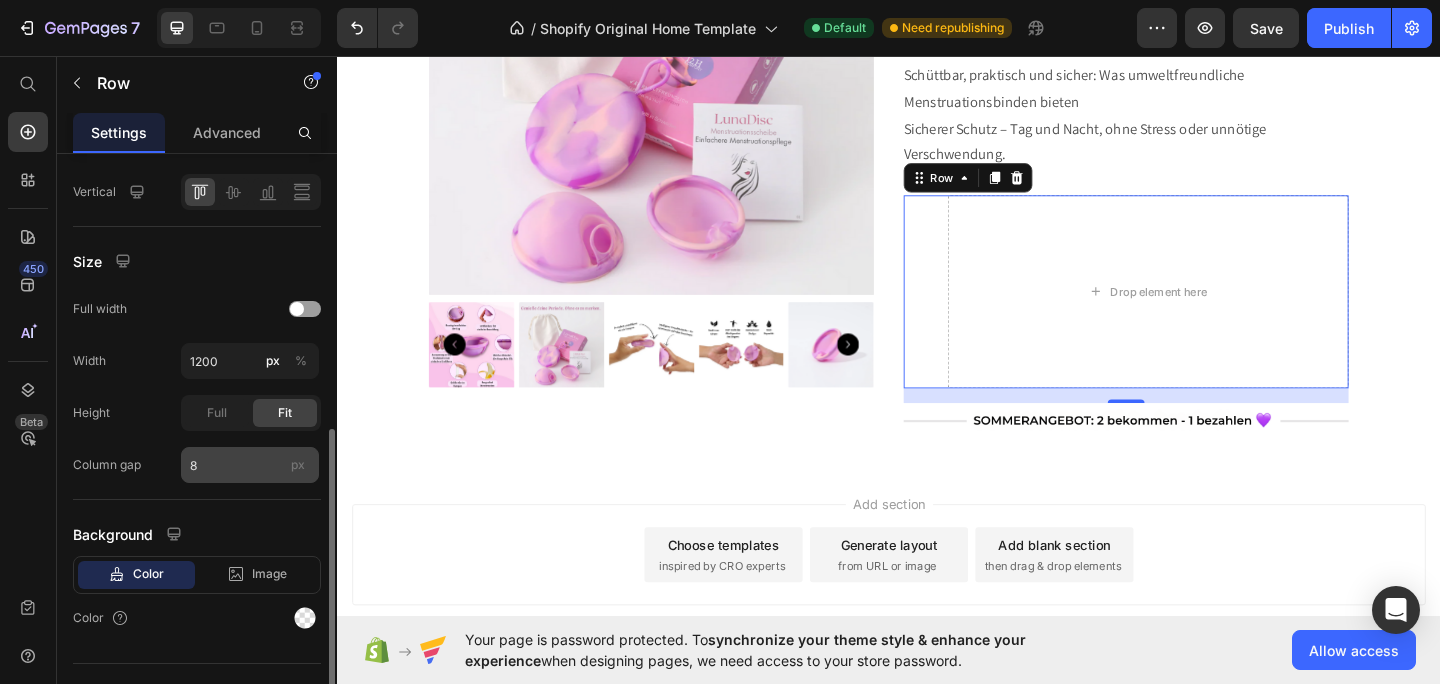 scroll, scrollTop: 534, scrollLeft: 0, axis: vertical 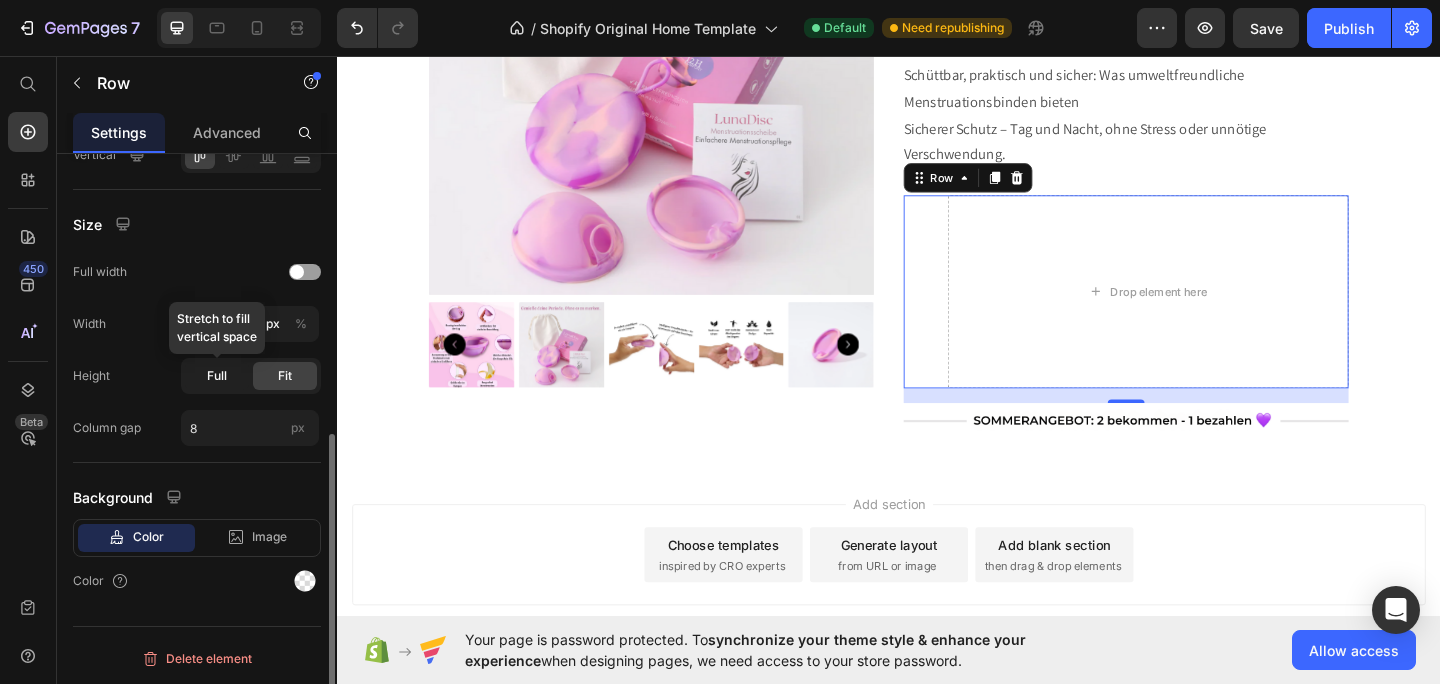 click on "Full" 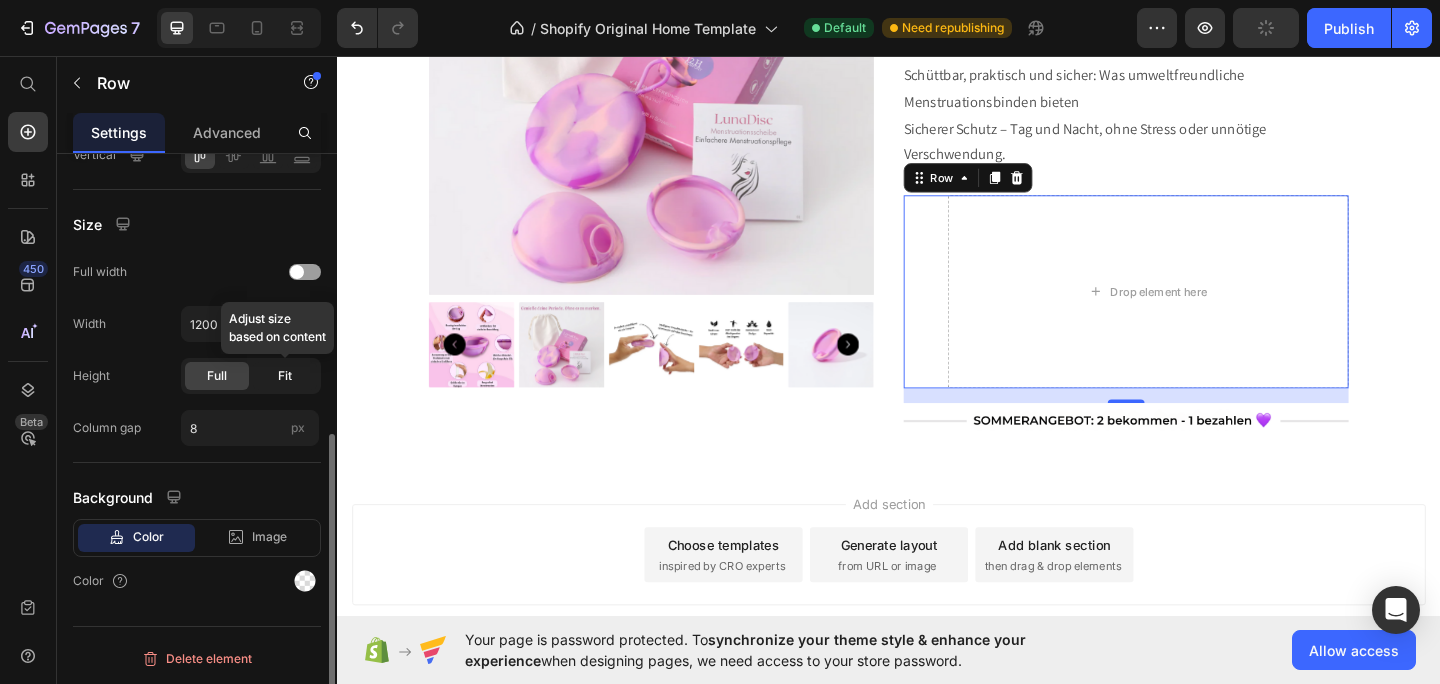 click on "Fit" 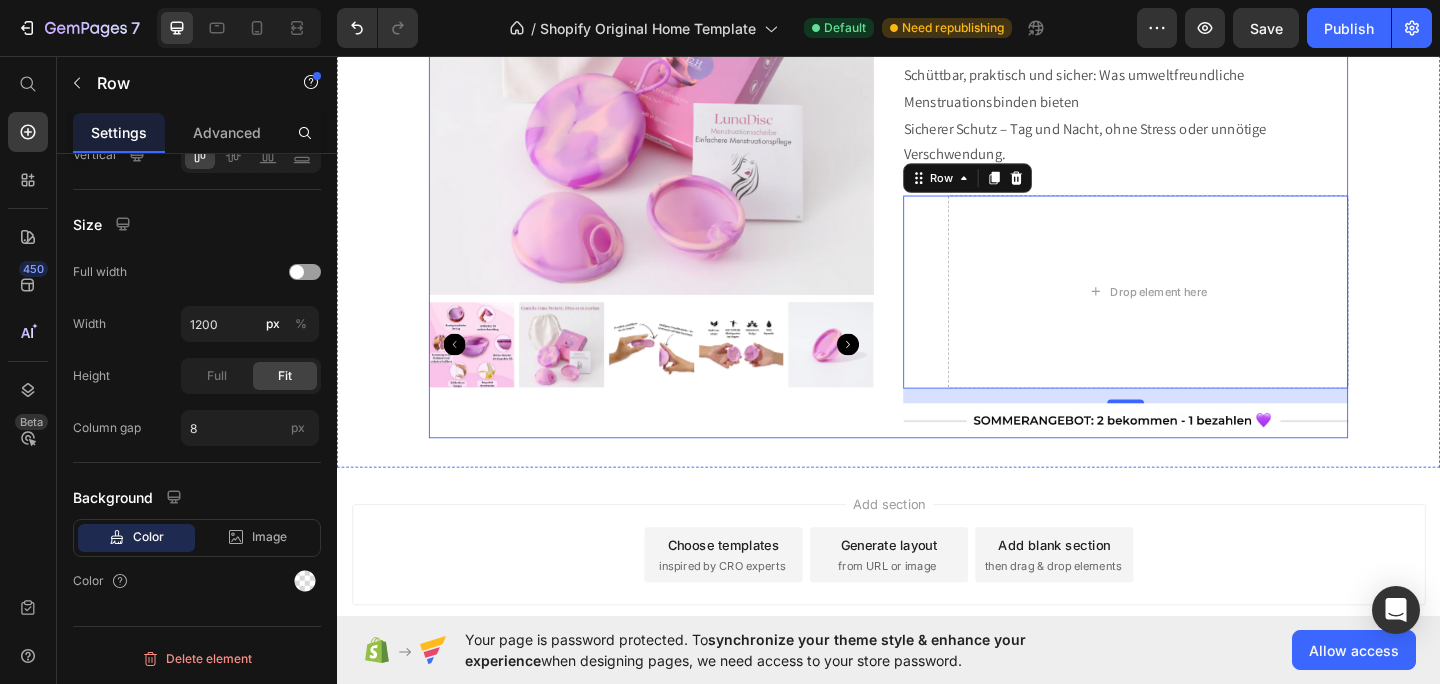 click at bounding box center [1058, 313] 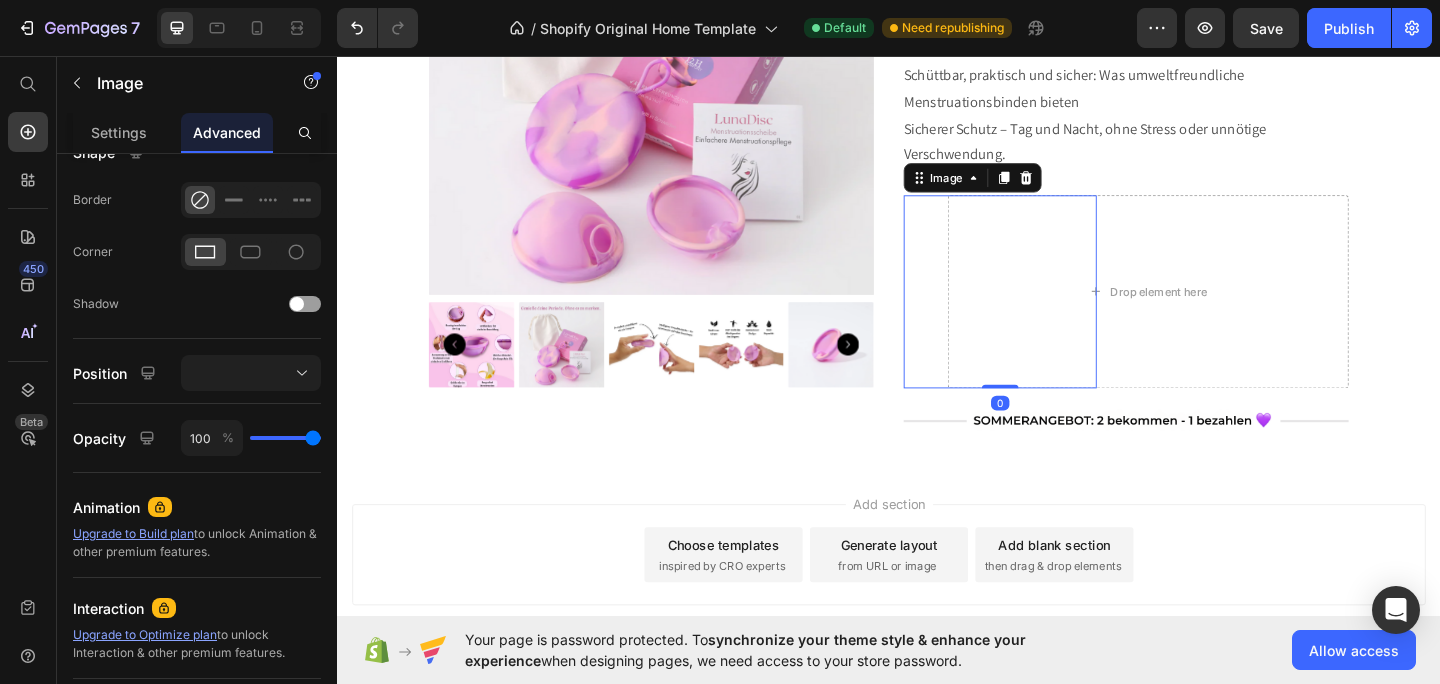 scroll, scrollTop: 0, scrollLeft: 0, axis: both 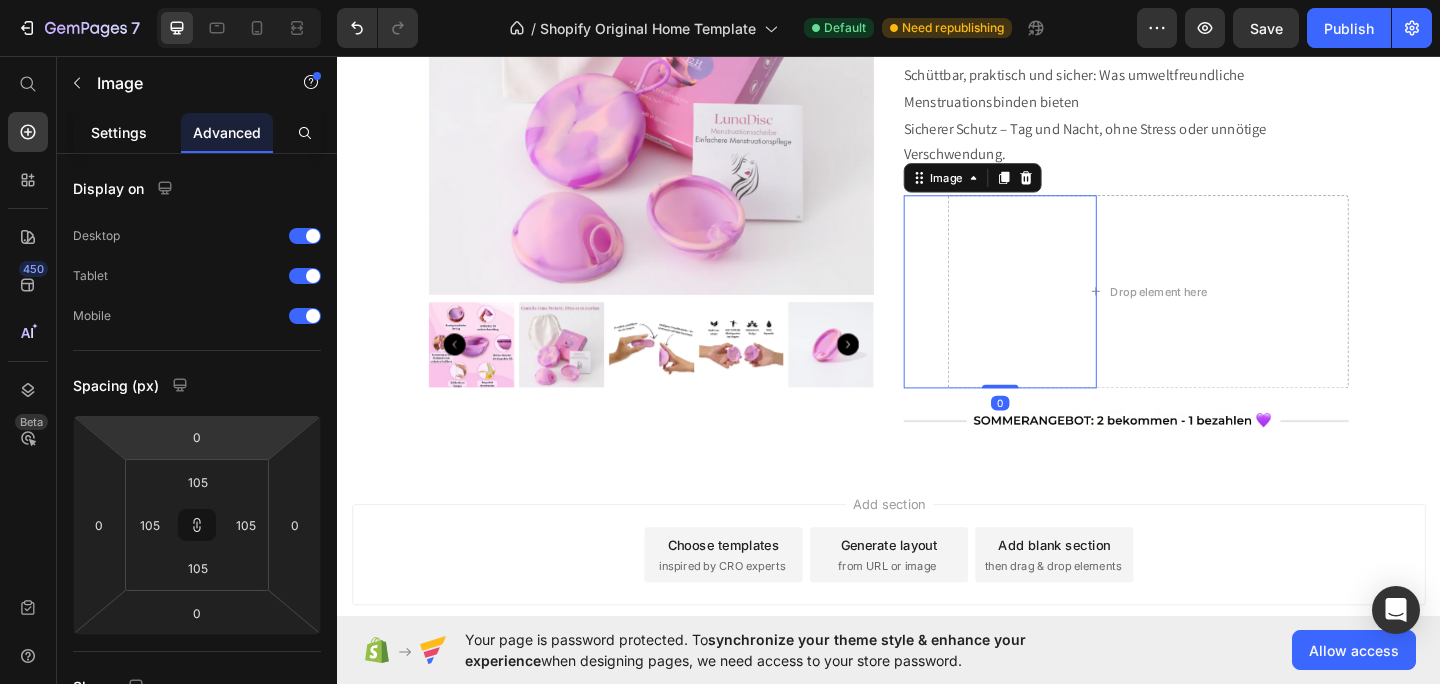 click on "Settings" 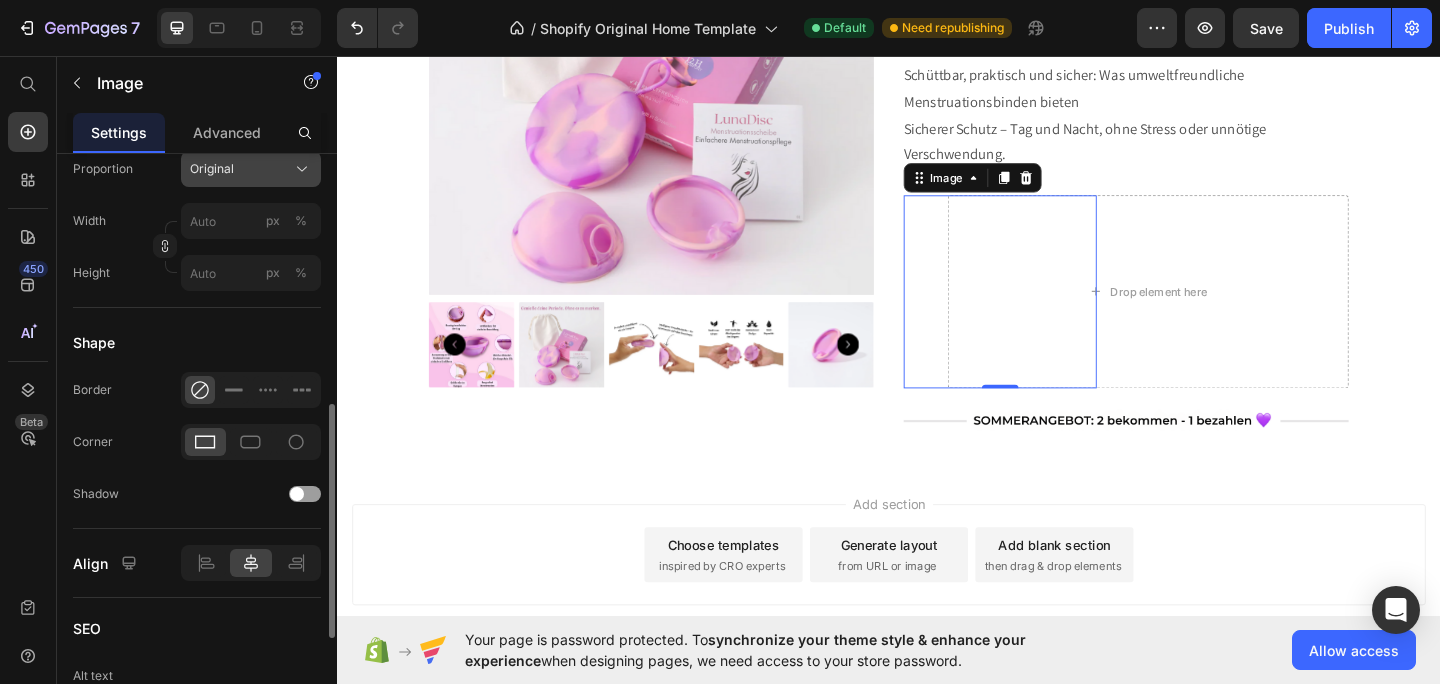 scroll, scrollTop: 626, scrollLeft: 0, axis: vertical 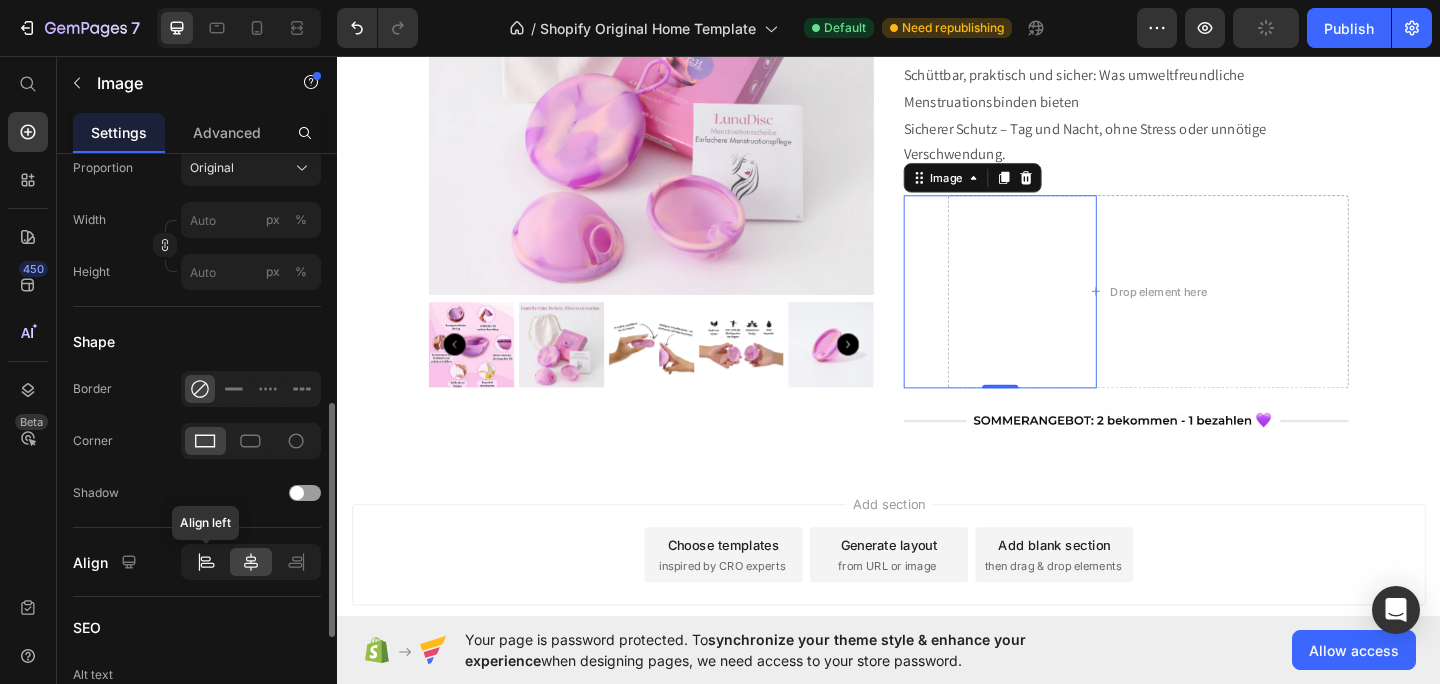 click 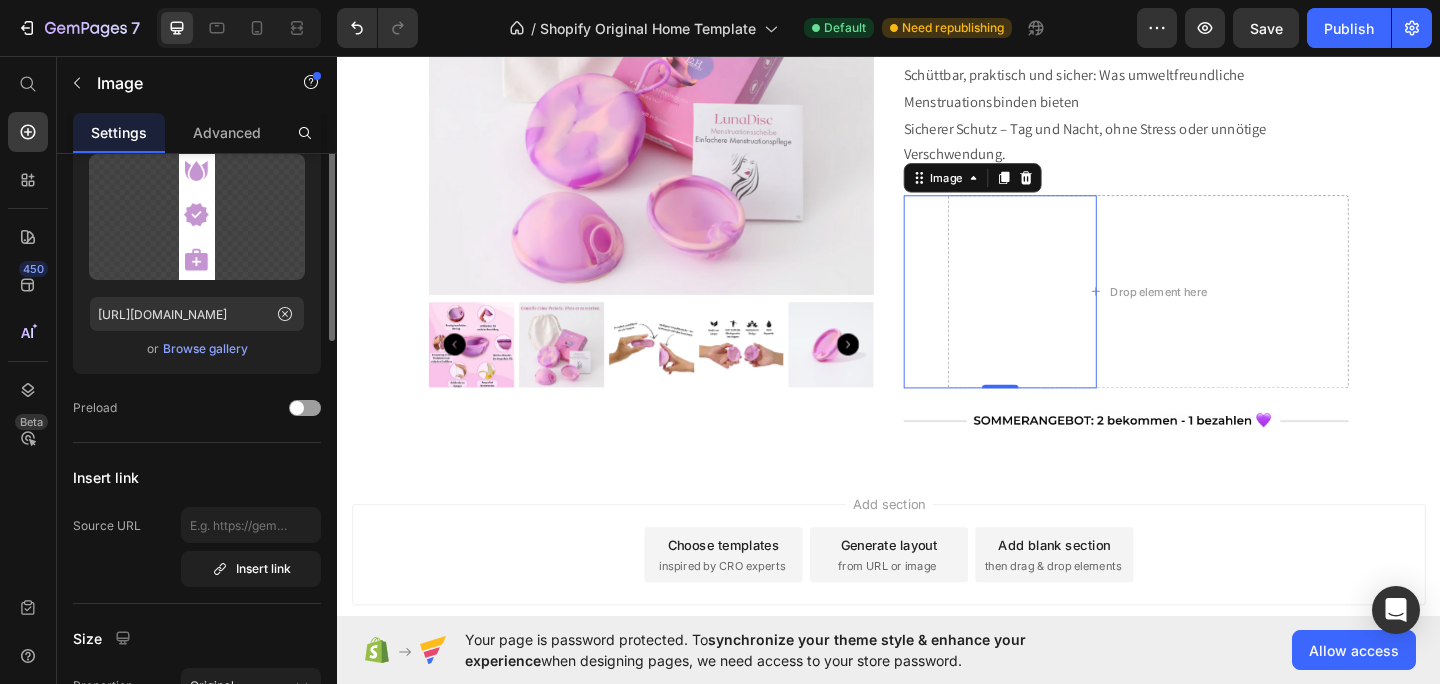 scroll, scrollTop: 0, scrollLeft: 0, axis: both 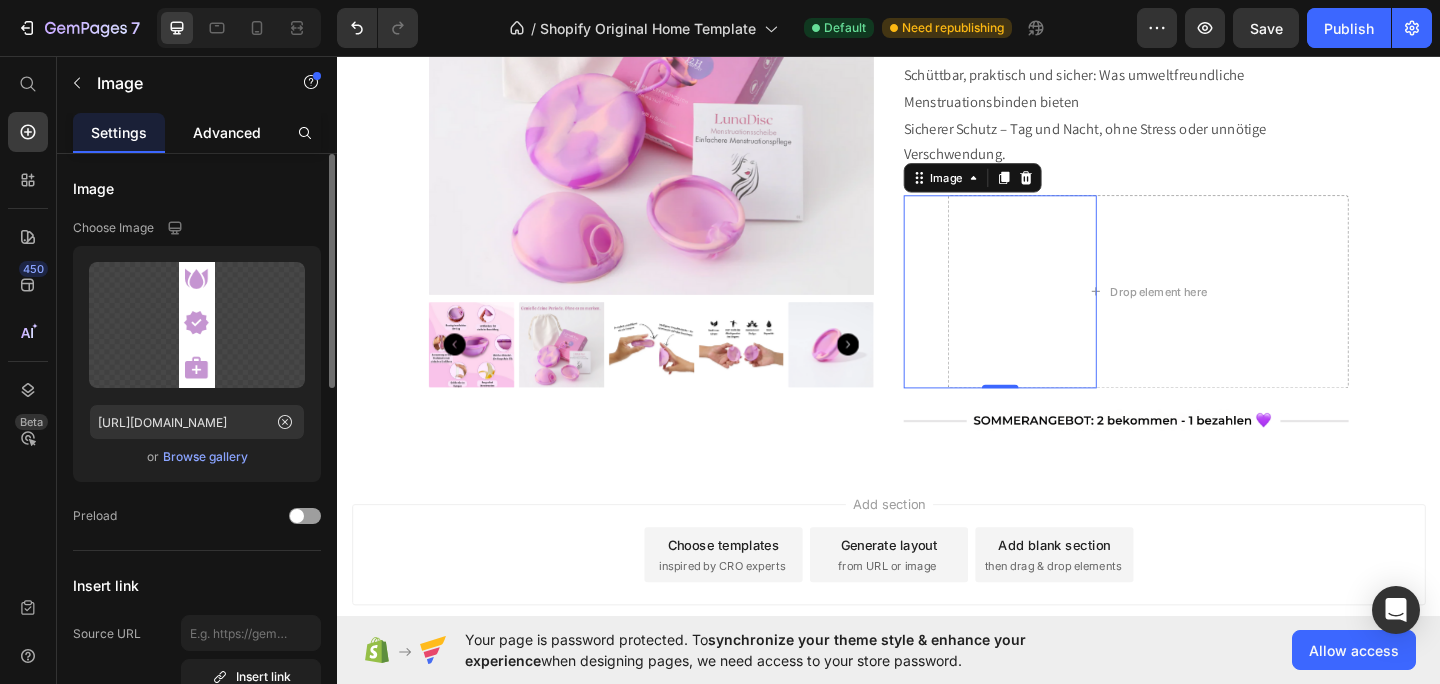 click on "Advanced" 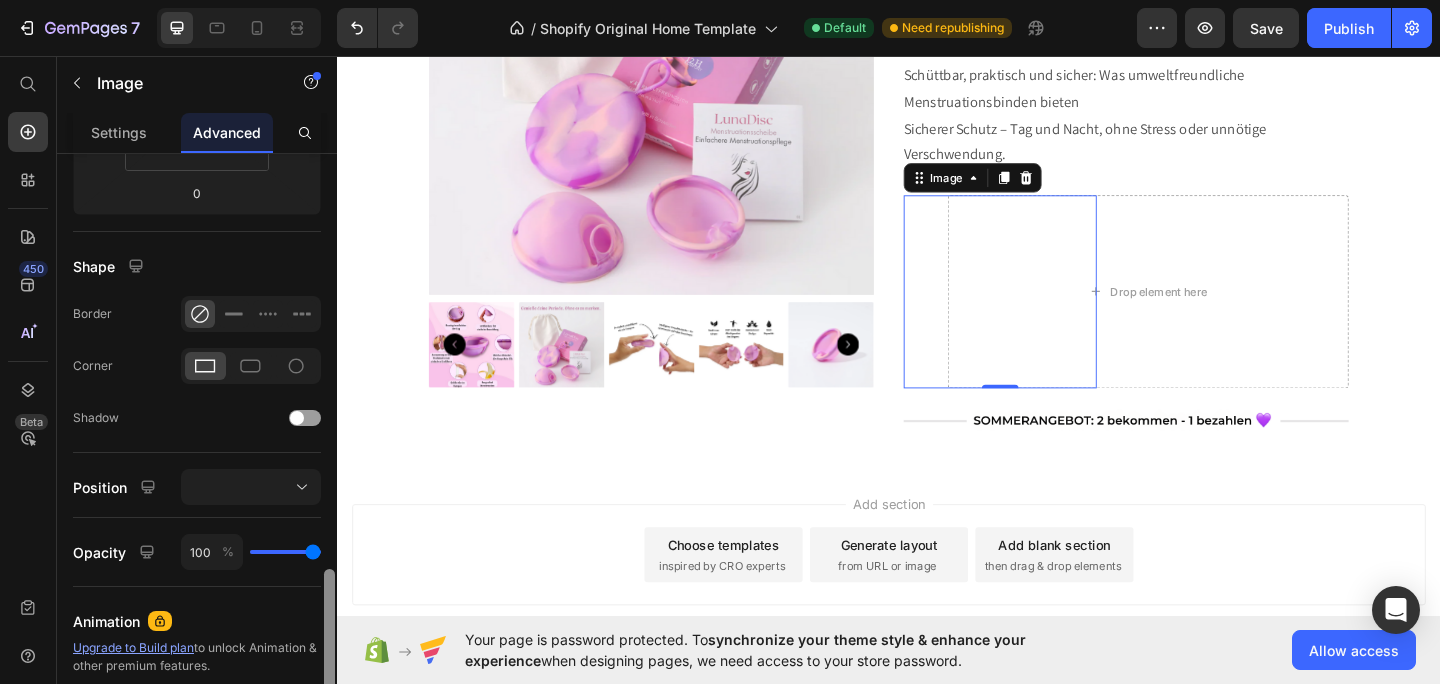 scroll, scrollTop: 326, scrollLeft: 0, axis: vertical 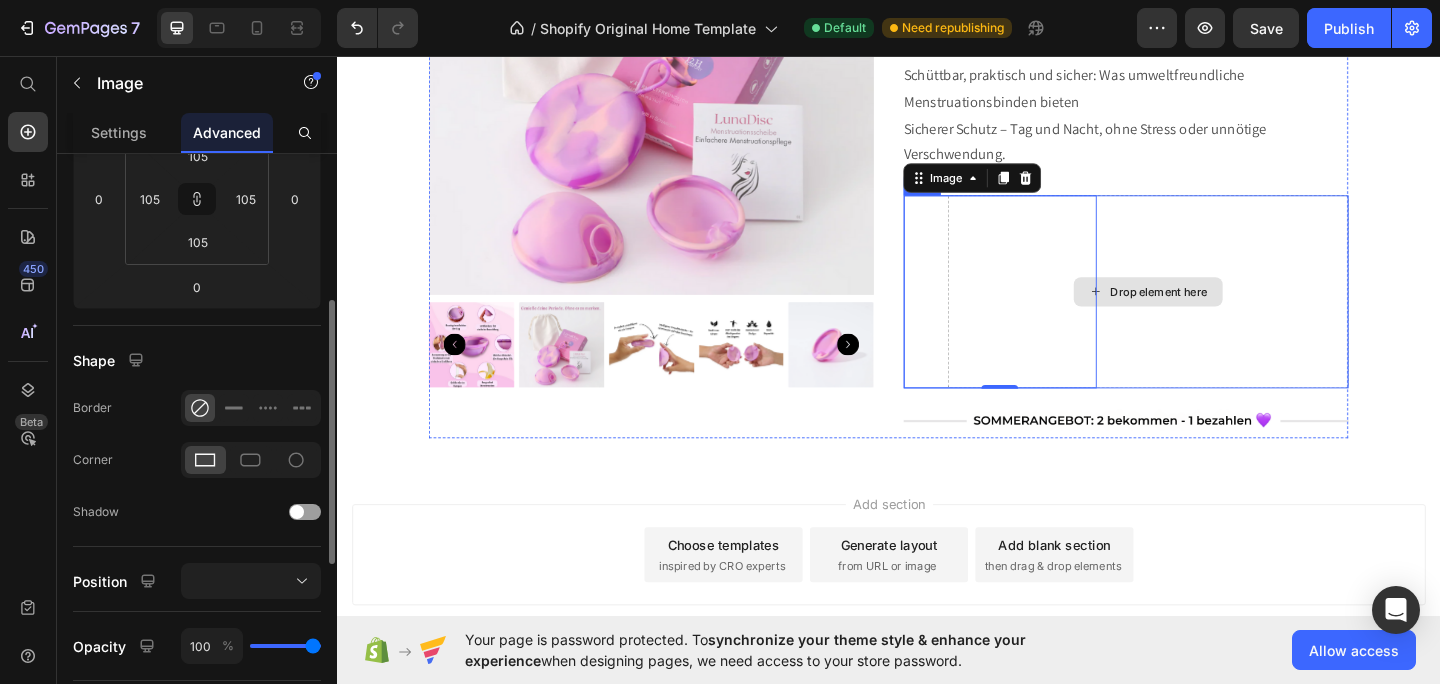click on "Drop element here" at bounding box center (1219, 313) 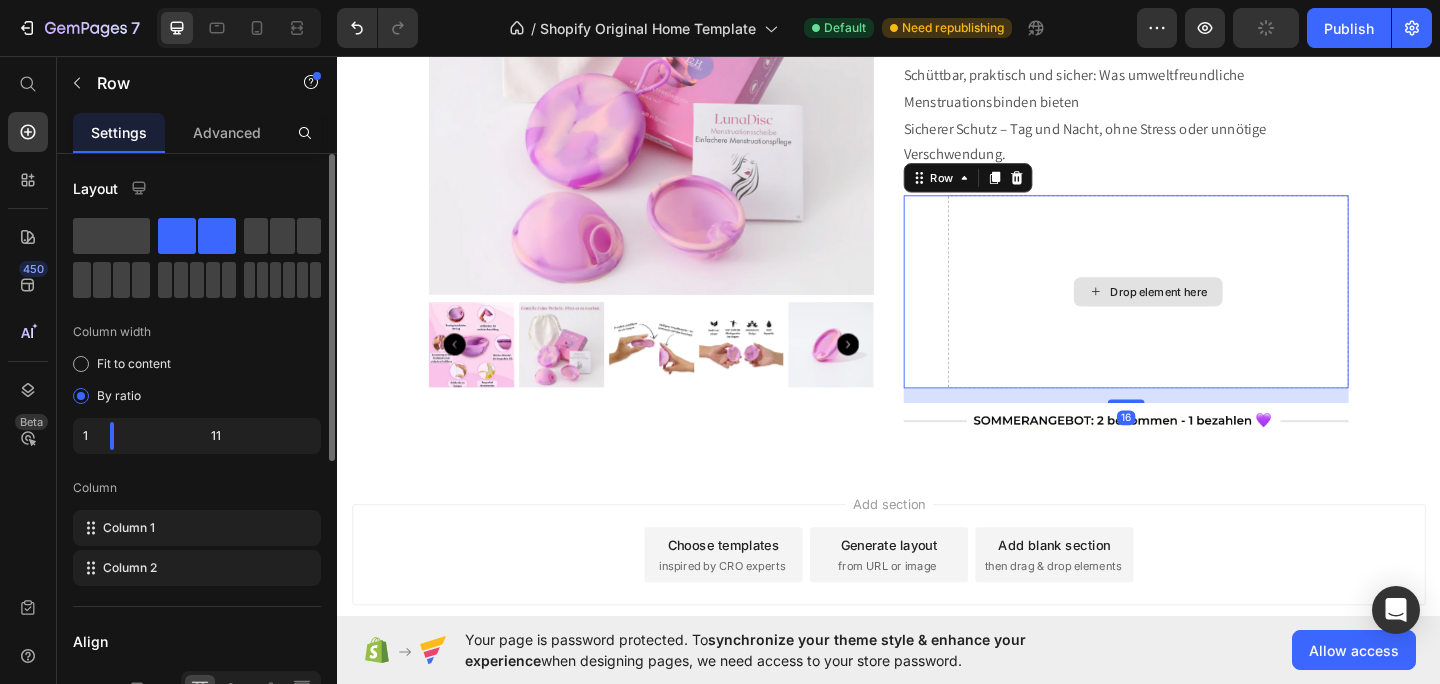 click at bounding box center (1058, 313) 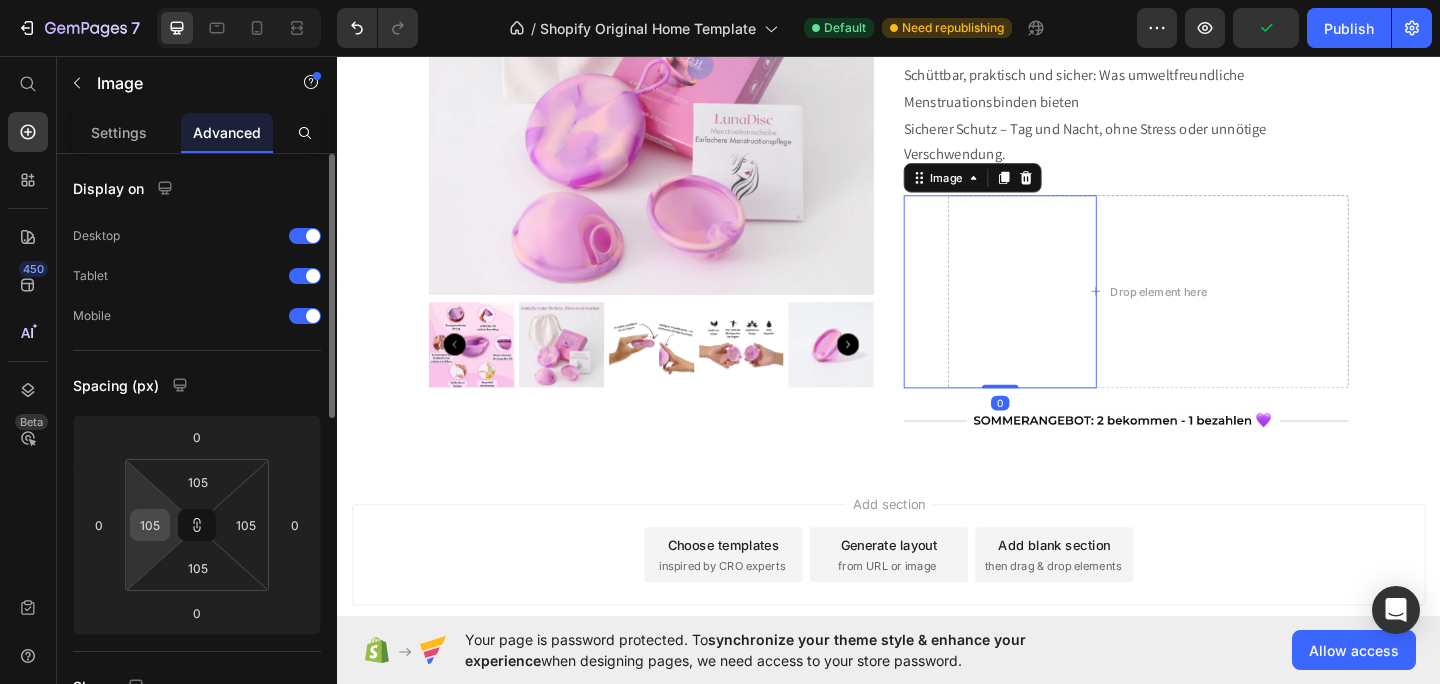 click on "105" at bounding box center (150, 525) 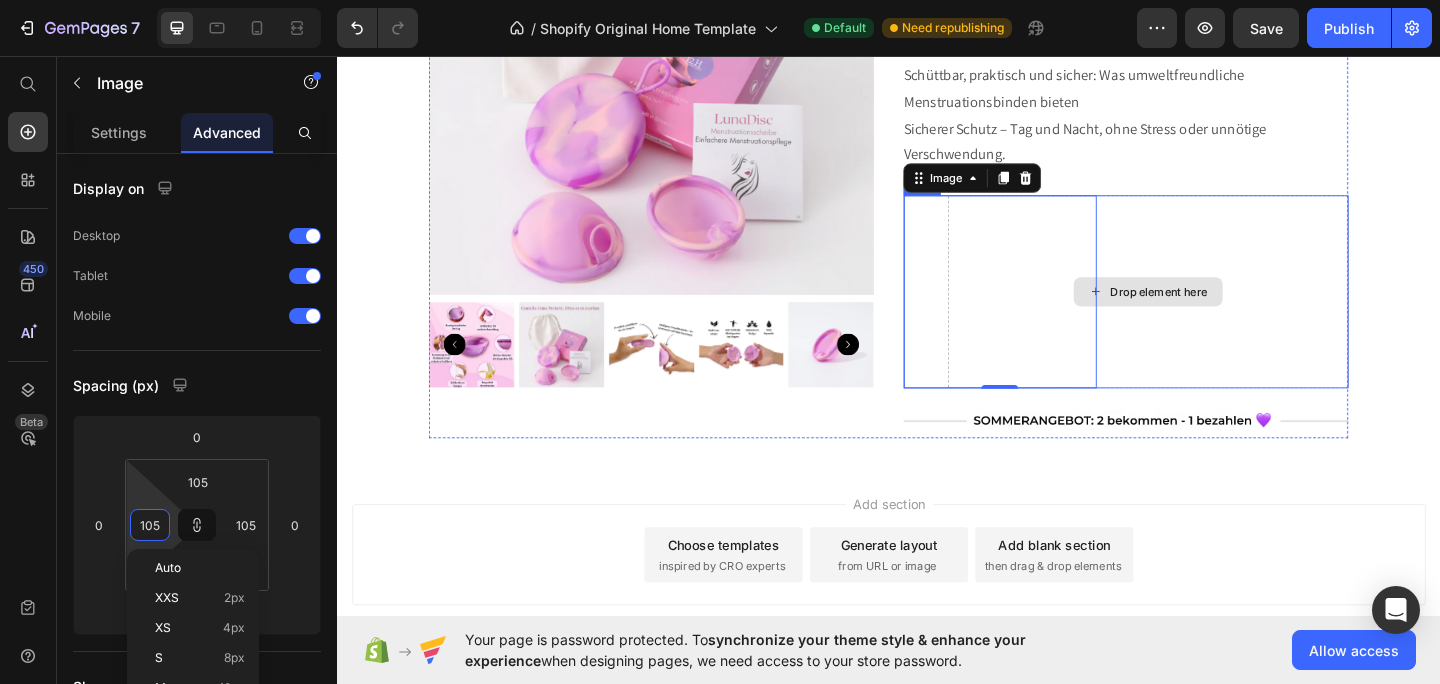 click on "Drop element here" at bounding box center (1219, 313) 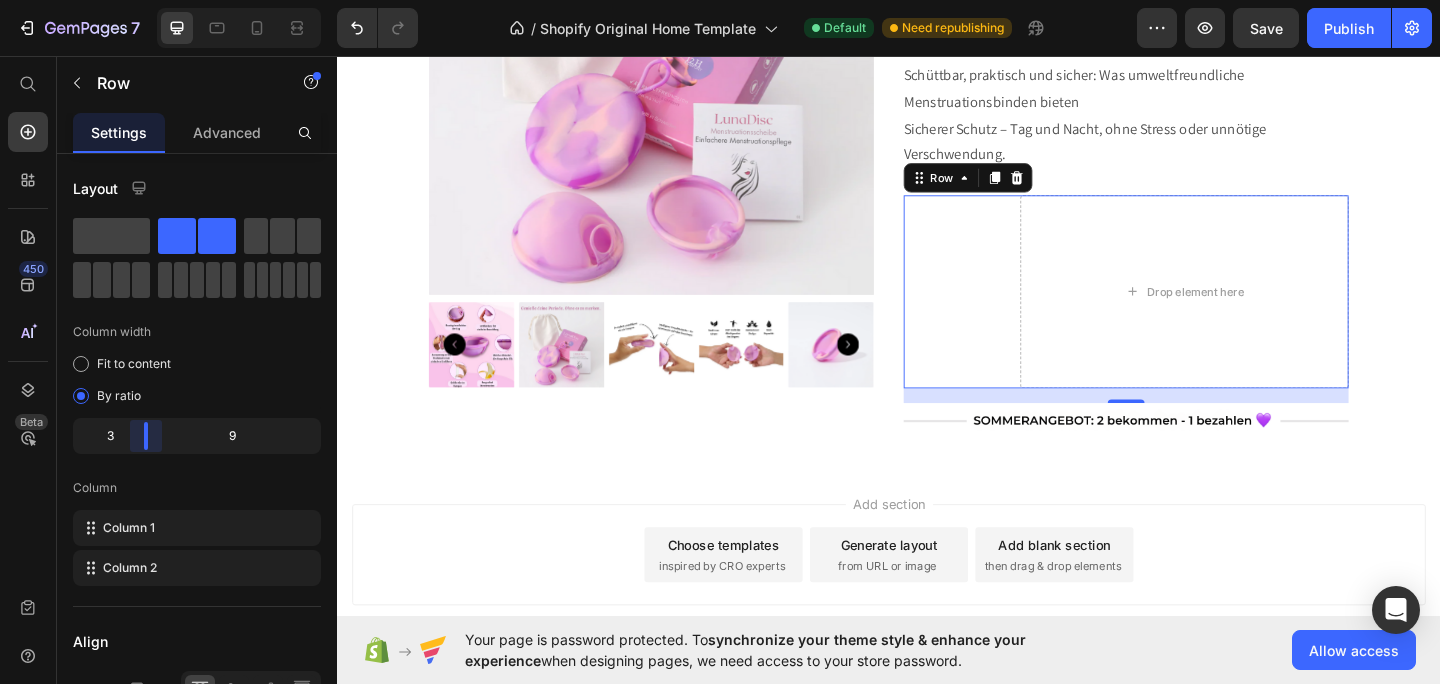 drag, startPoint x: 120, startPoint y: 438, endPoint x: 133, endPoint y: 440, distance: 13.152946 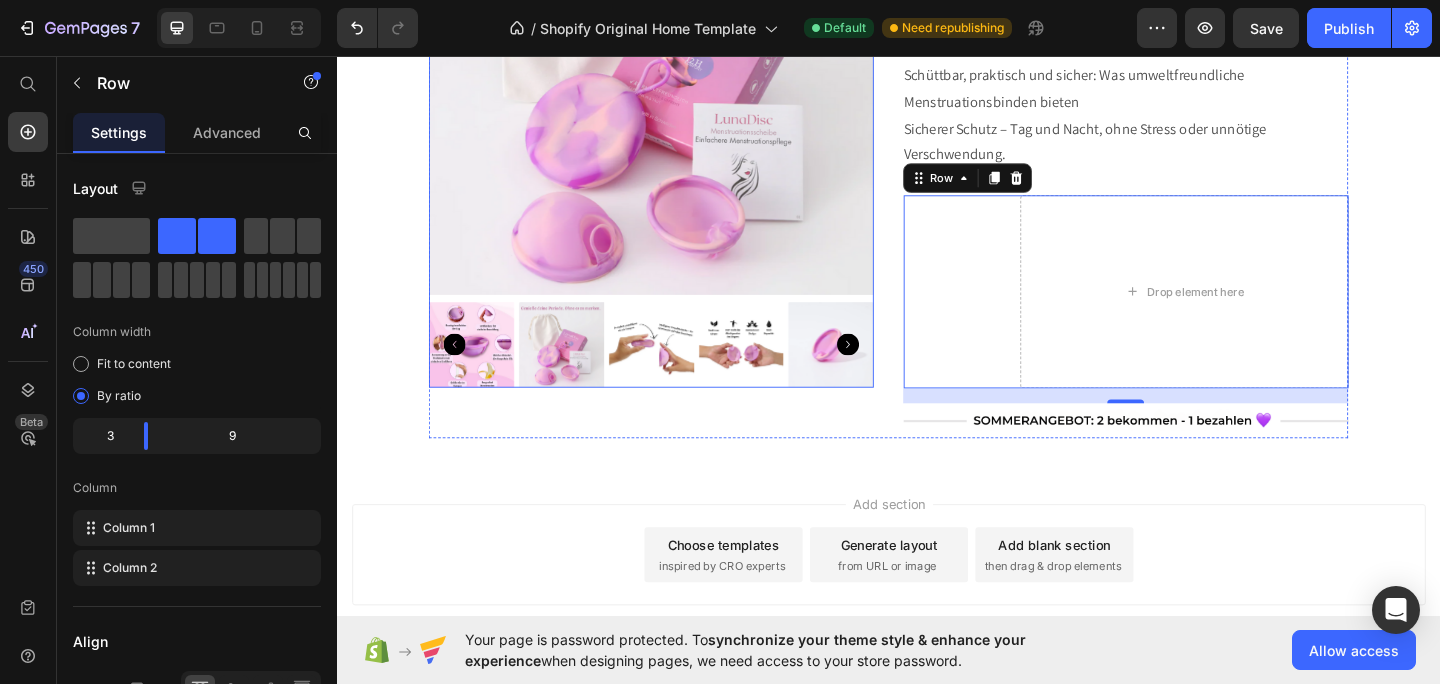 click at bounding box center [1058, 313] 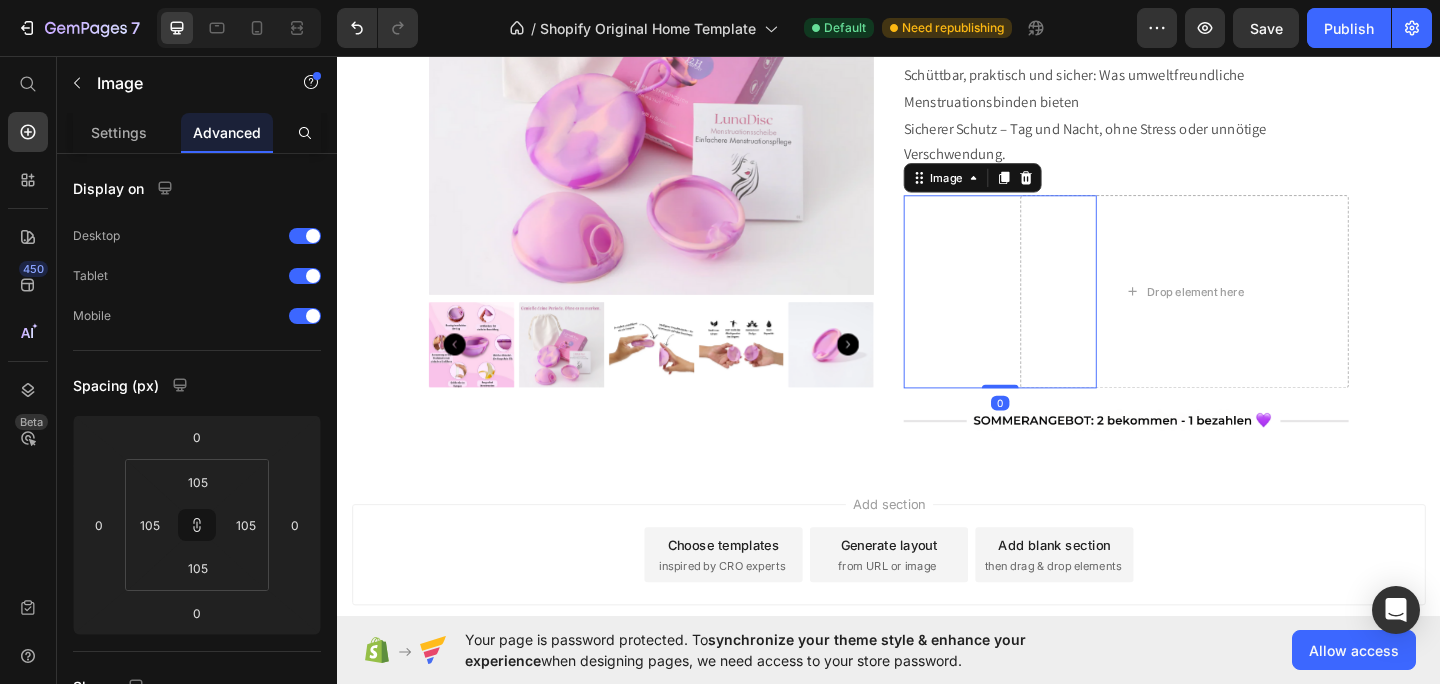 click at bounding box center (1058, 313) 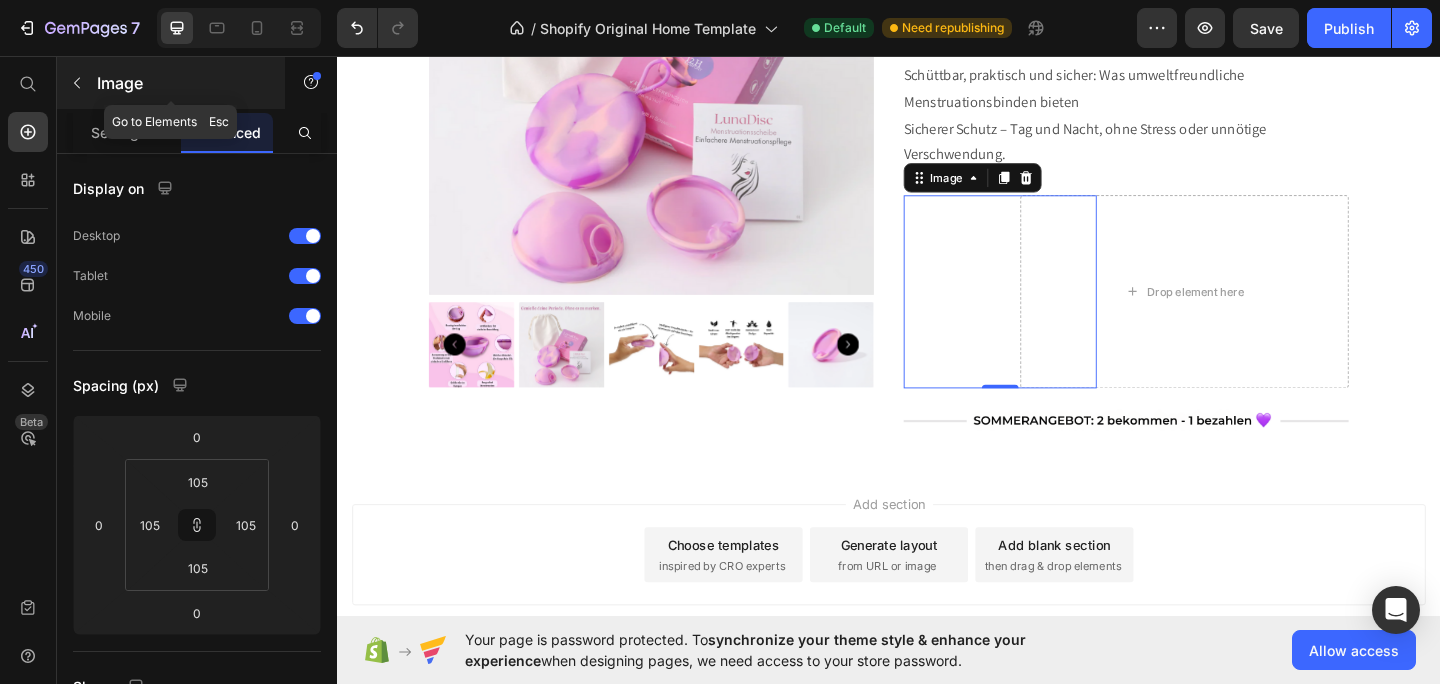 click 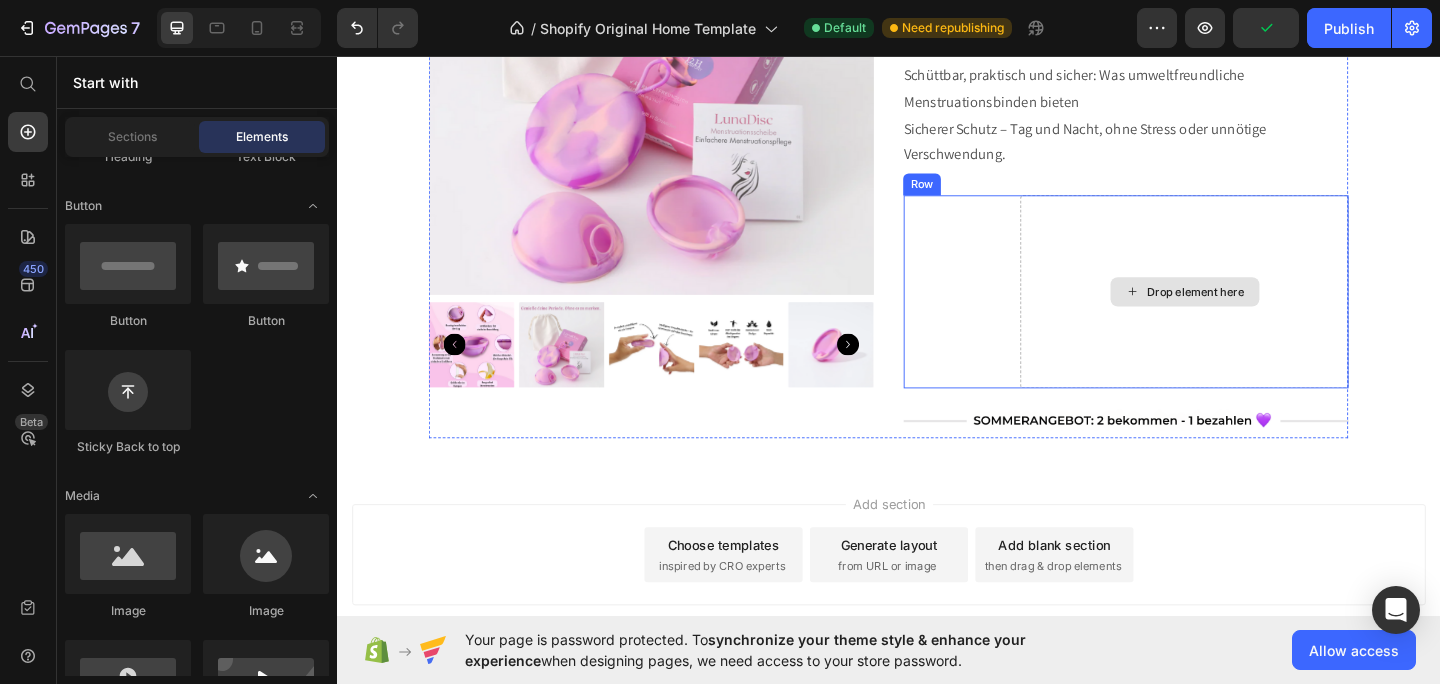 click on "Drop element here" at bounding box center (1258, 313) 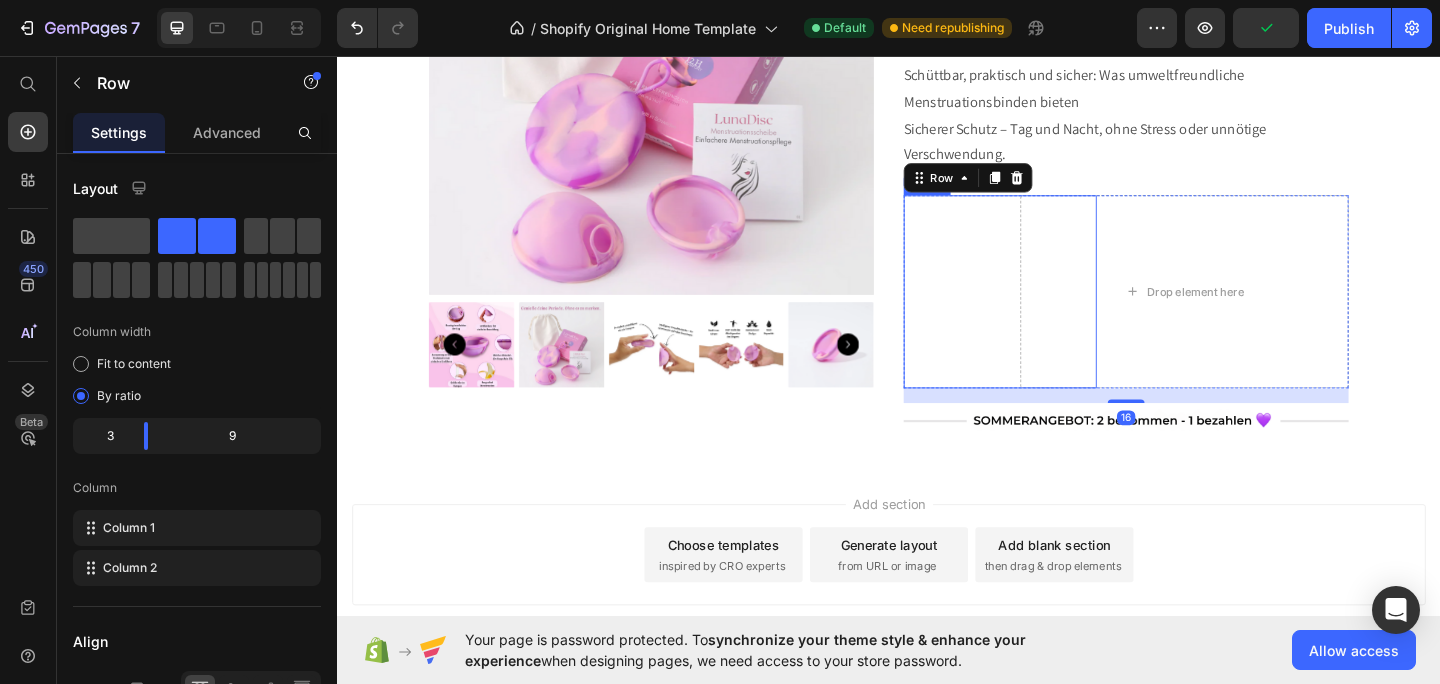 click at bounding box center (1058, 313) 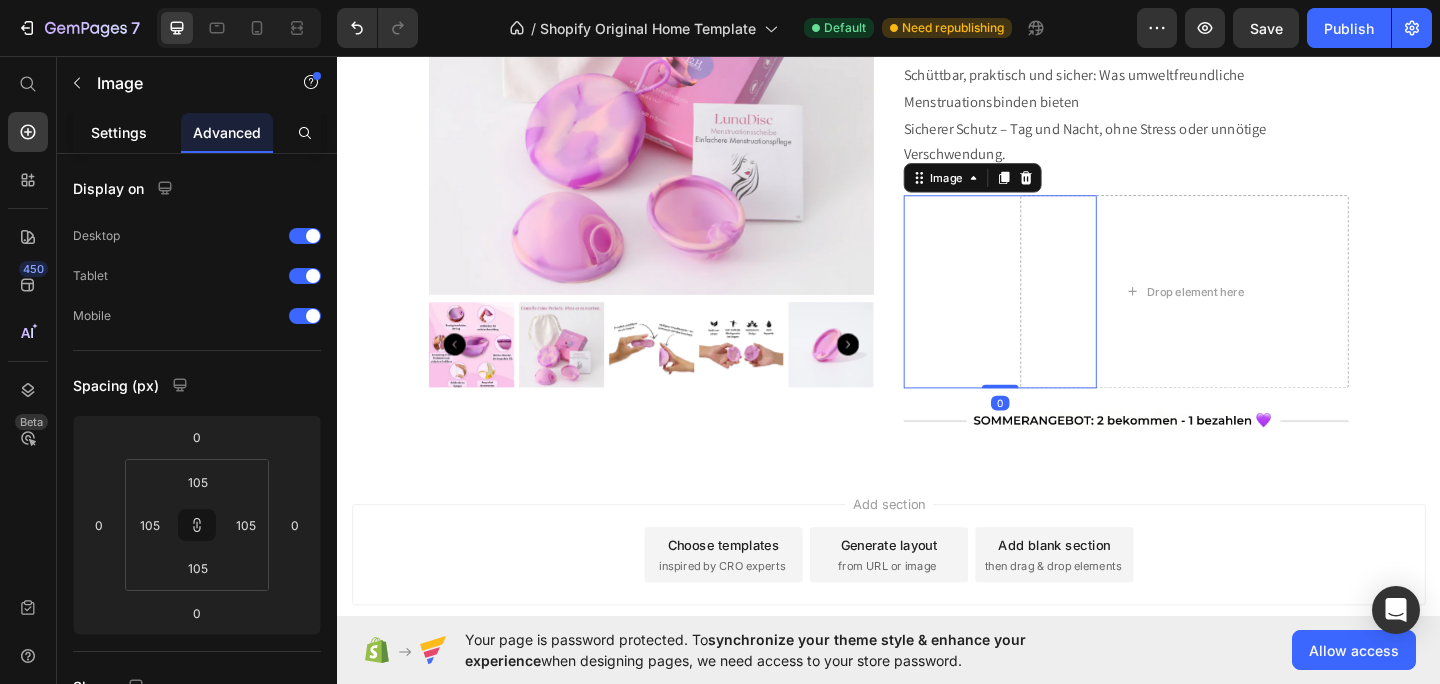 click on "Settings" at bounding box center (119, 132) 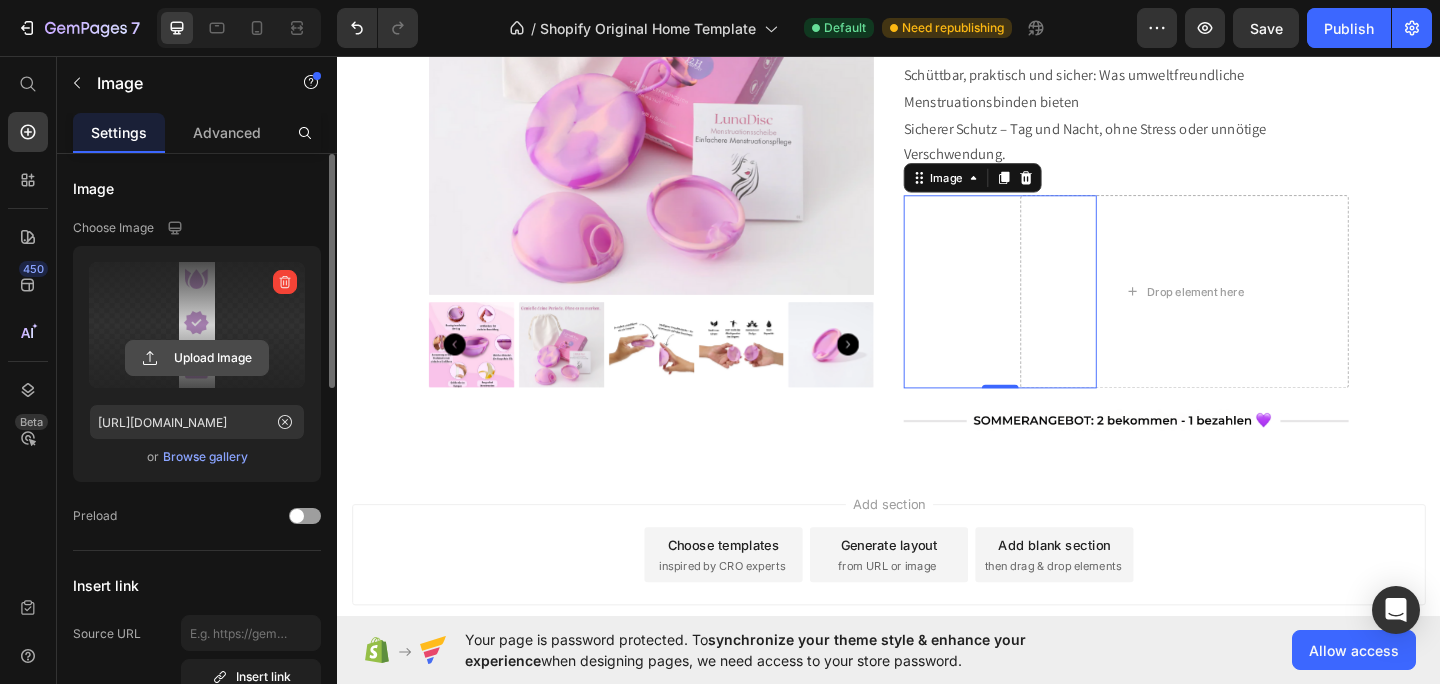 click 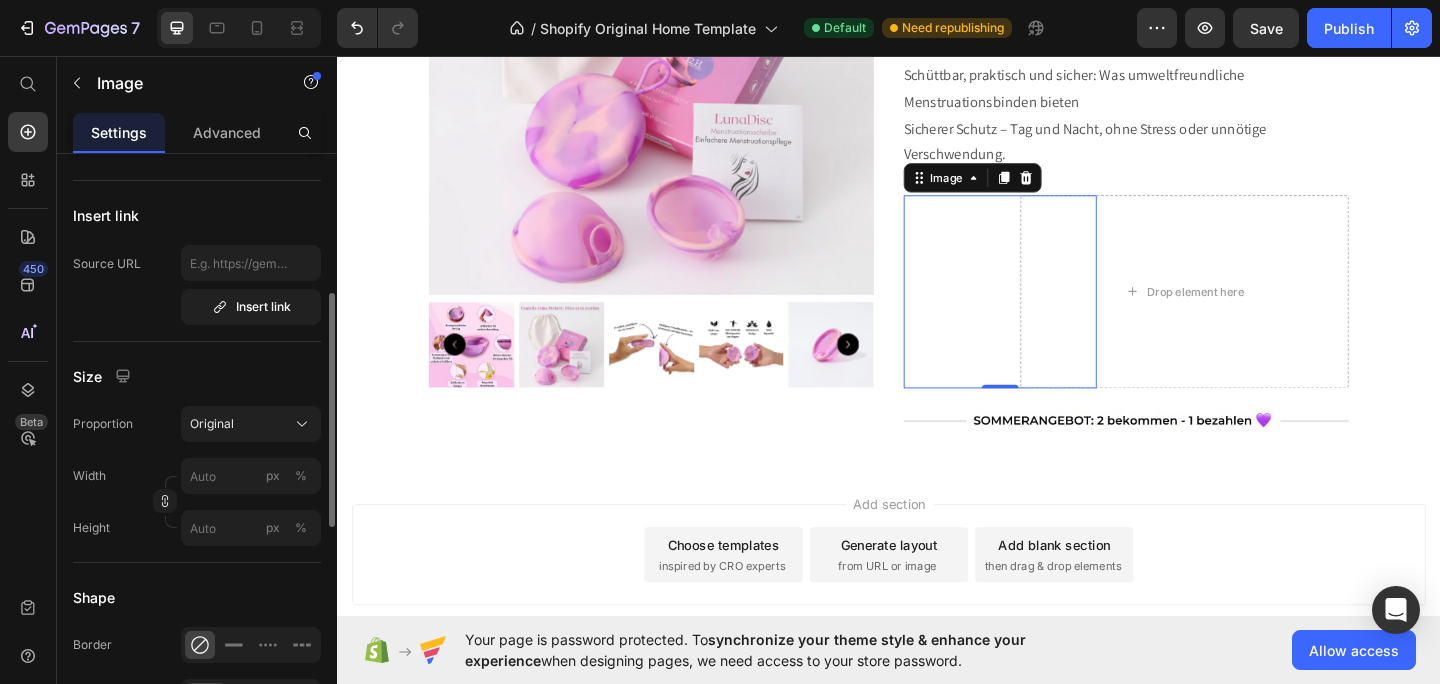 scroll, scrollTop: 363, scrollLeft: 0, axis: vertical 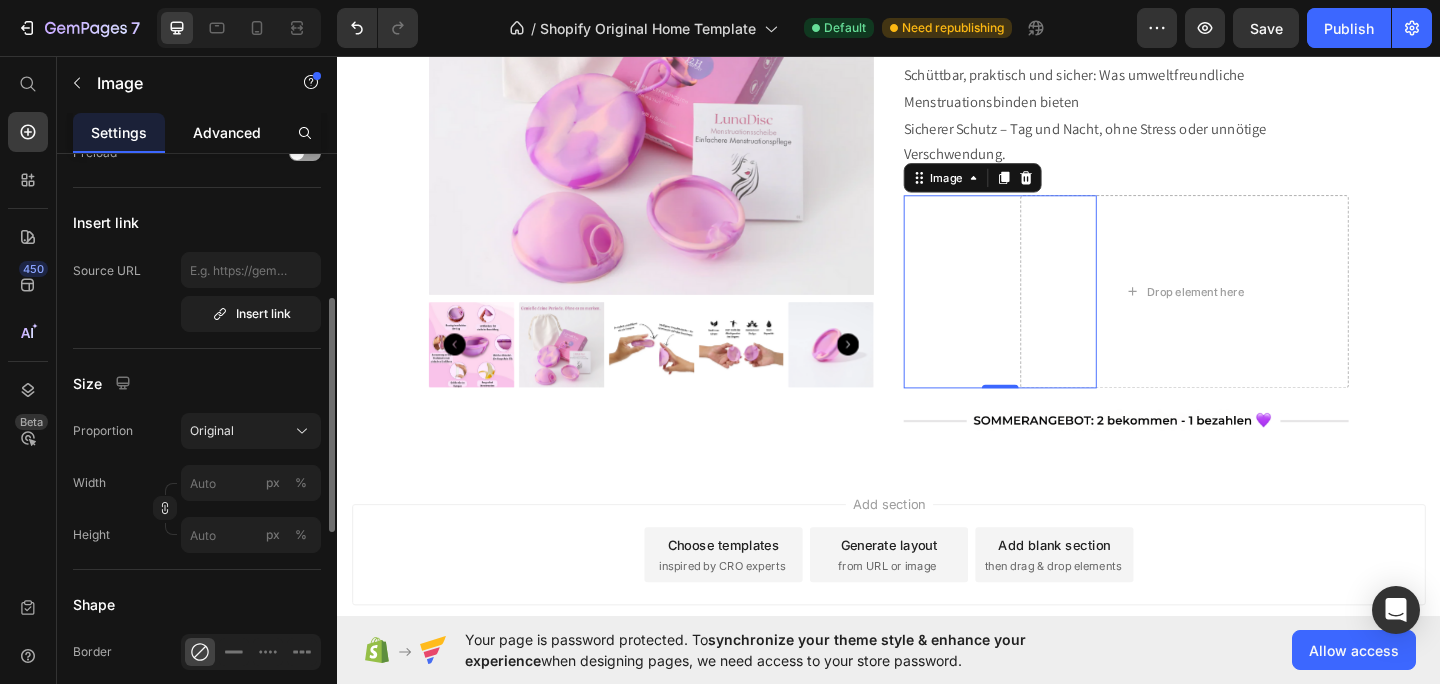 click on "Advanced" at bounding box center (227, 132) 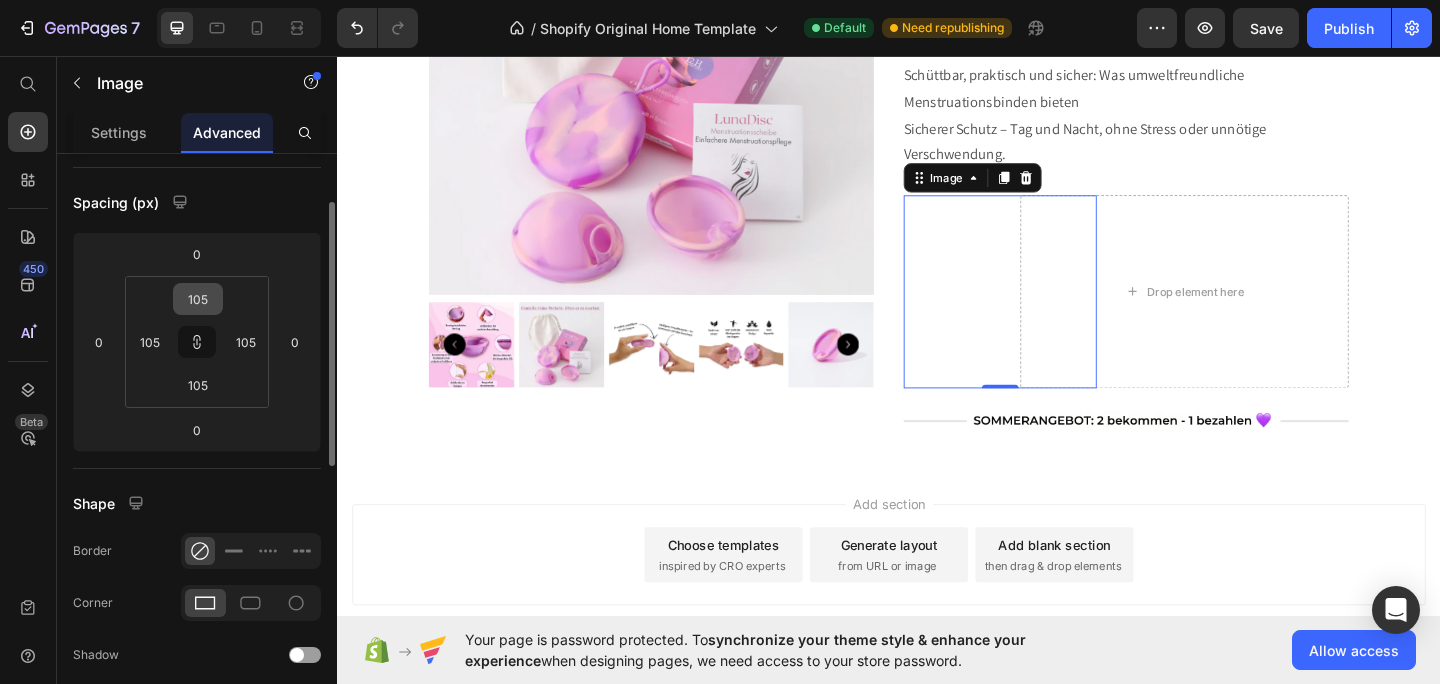 scroll, scrollTop: 156, scrollLeft: 0, axis: vertical 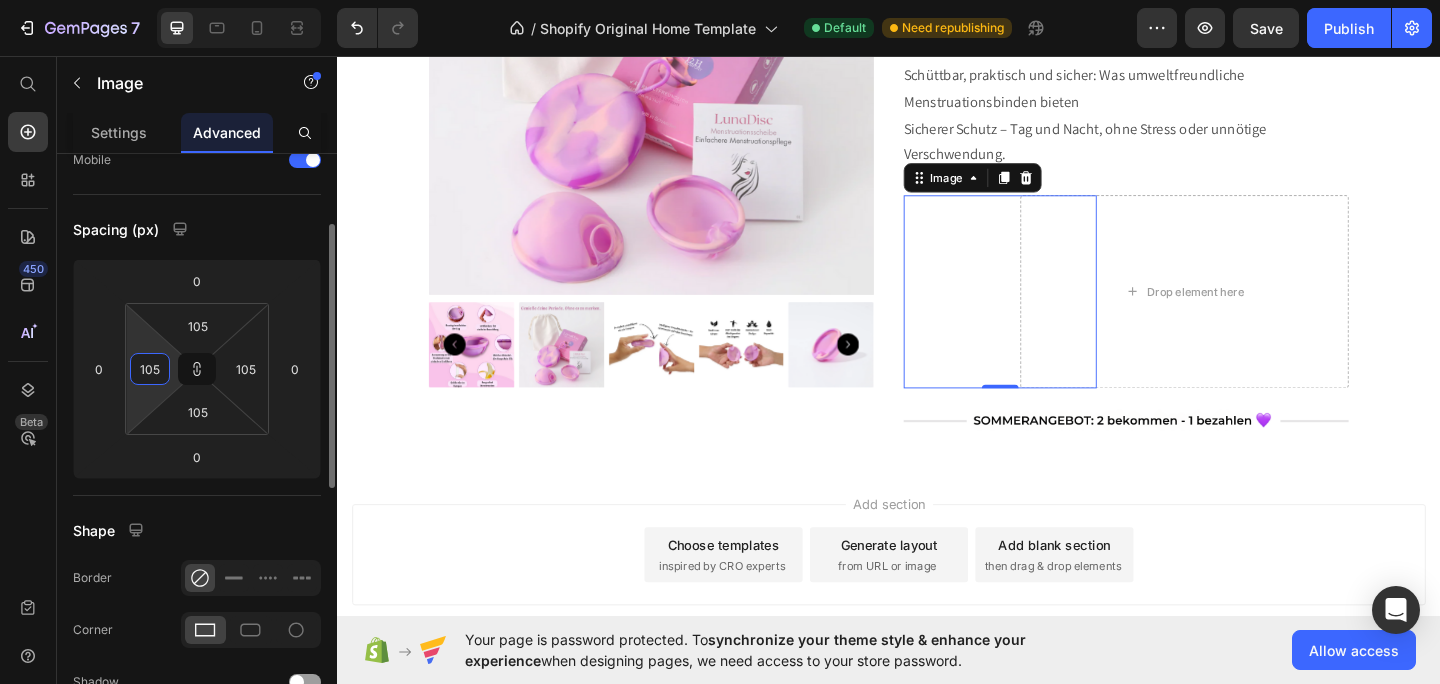 click on "105" at bounding box center [150, 369] 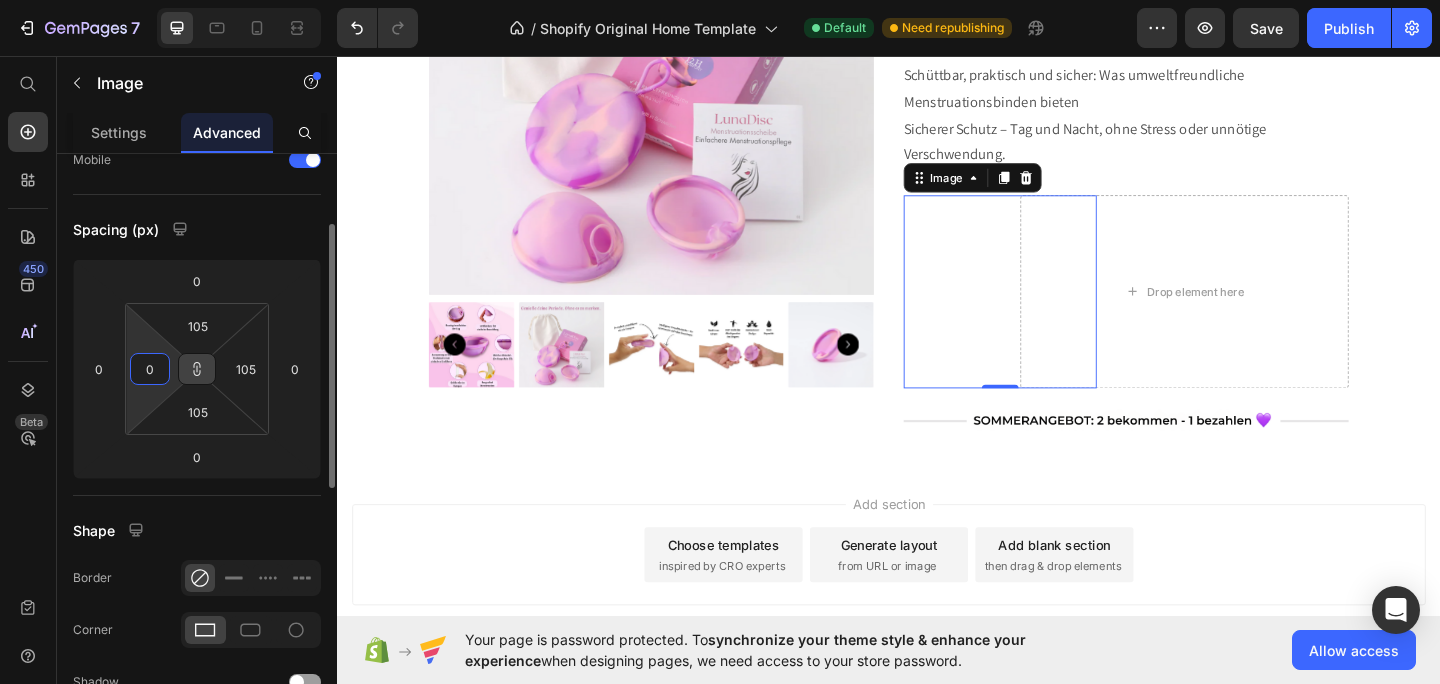 type on "0" 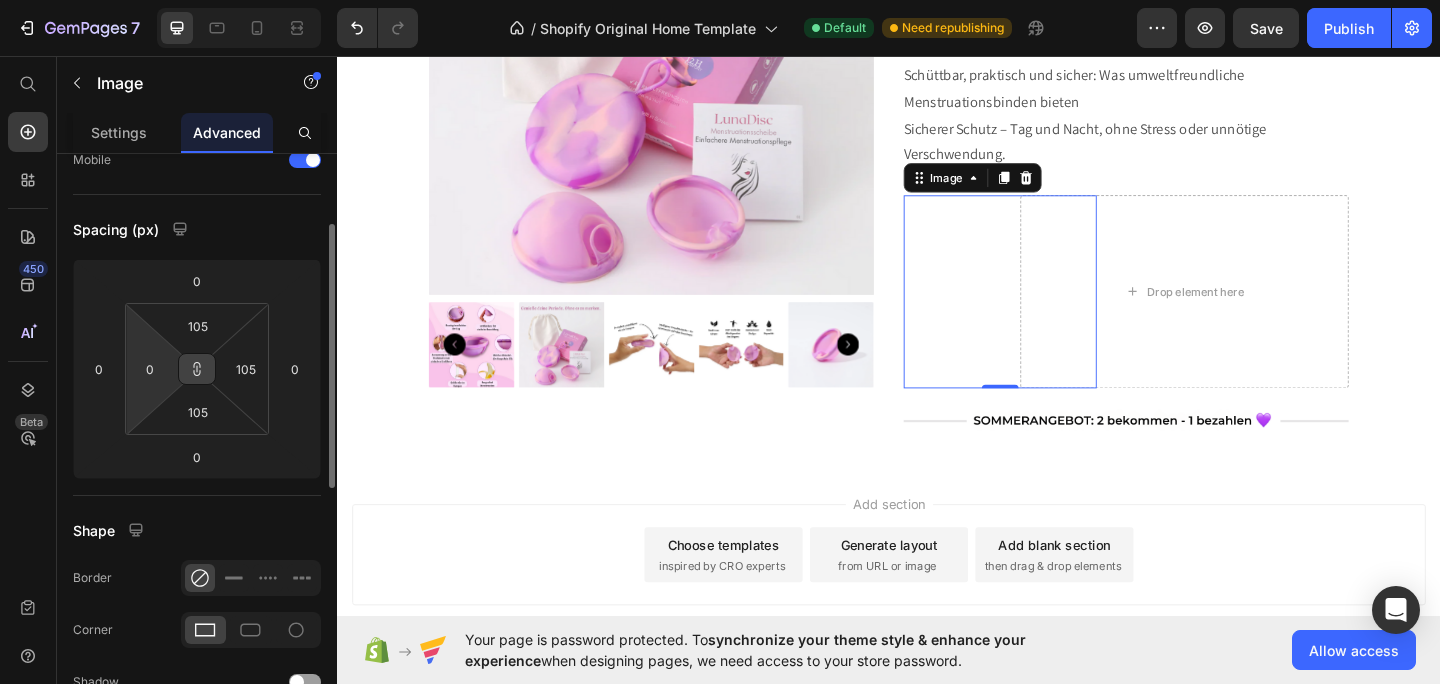 type on "0" 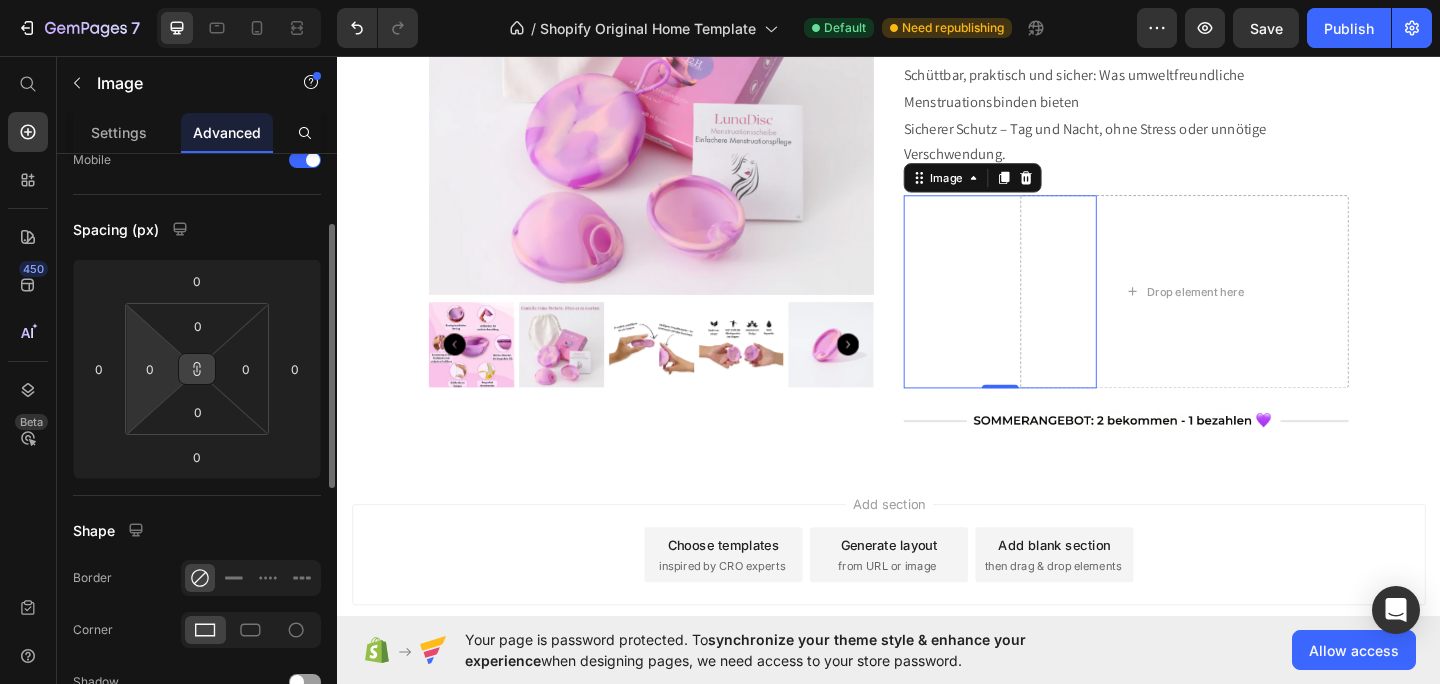 click 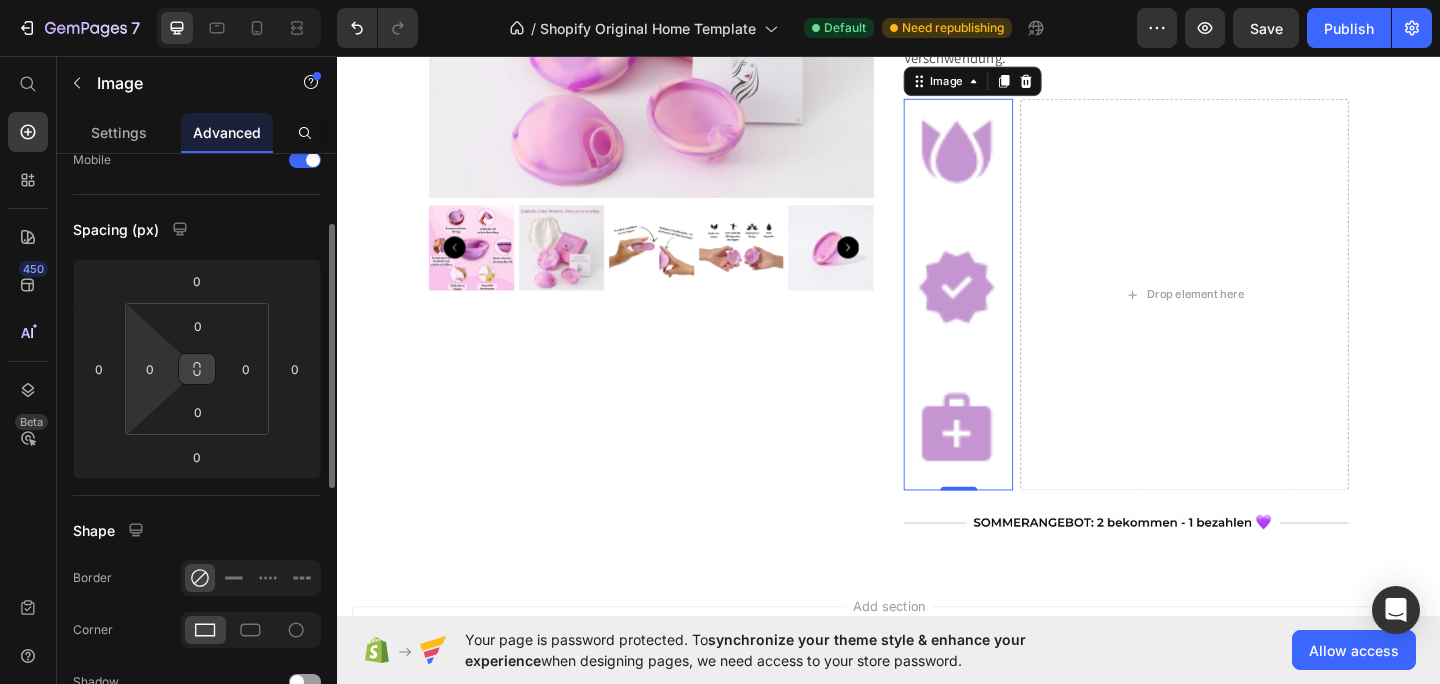 scroll, scrollTop: 612, scrollLeft: 0, axis: vertical 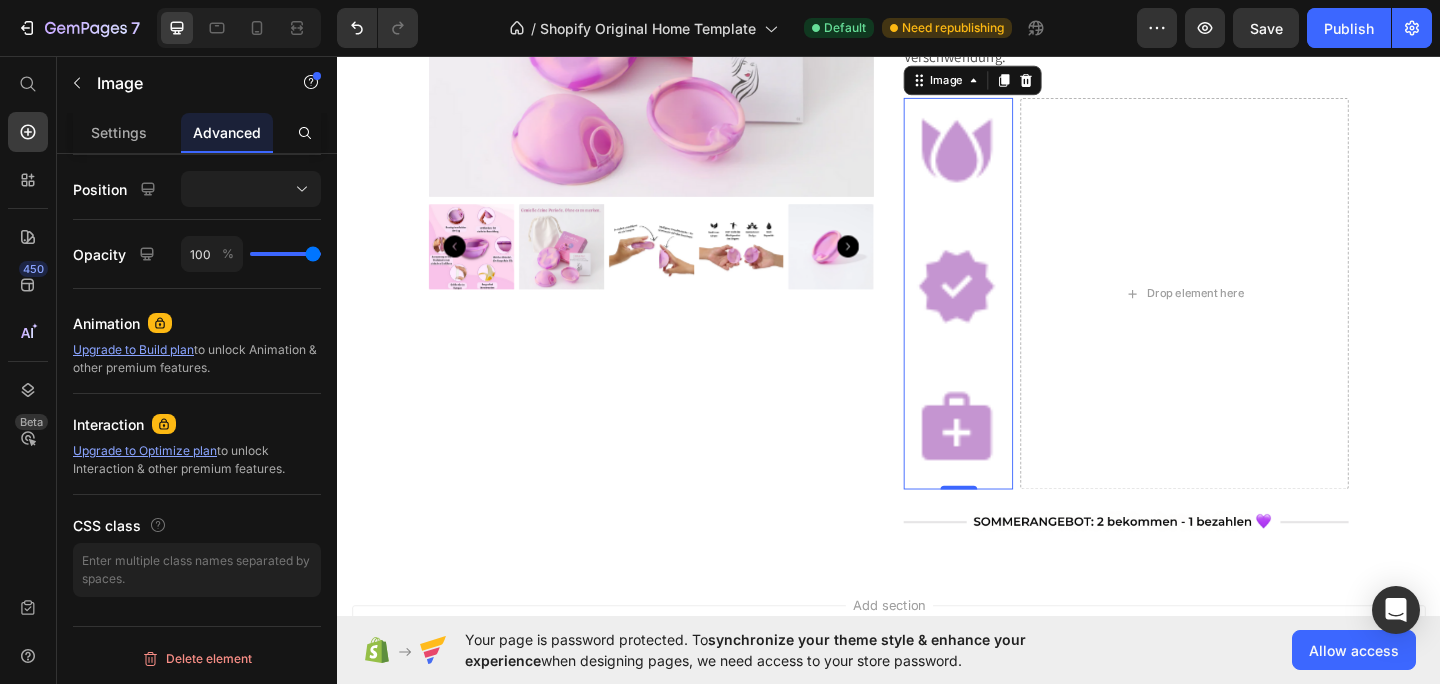 click on "Settings Advanced Display on Desktop Tablet Mobile Spacing (px) [PHONE_NUMBER] Shape Border Corner Shadow Position Opacity 100 % Animation Upgrade to Build plan  to unlock Animation & other premium features. Interaction Upgrade to Optimize plan  to unlock Interaction & other premium features. CSS class  Delete element" at bounding box center (197, 427) 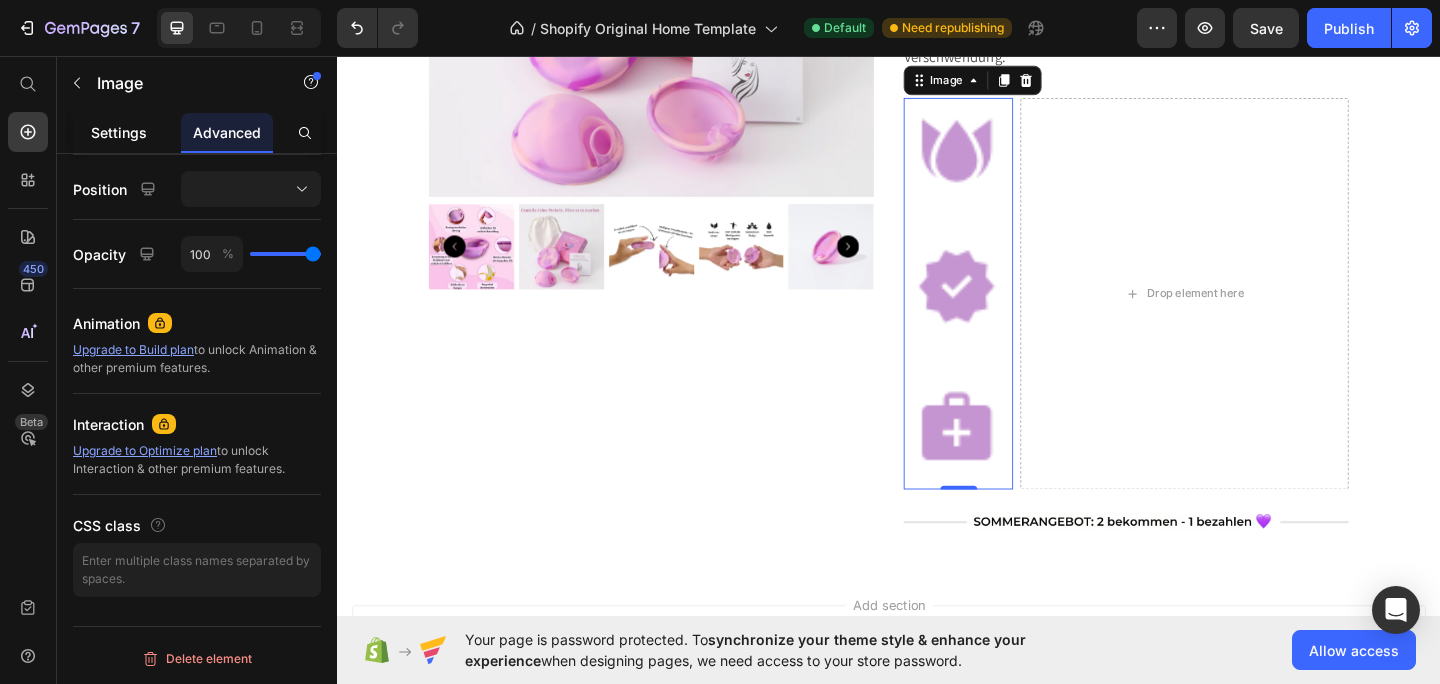 click on "Settings" at bounding box center [119, 132] 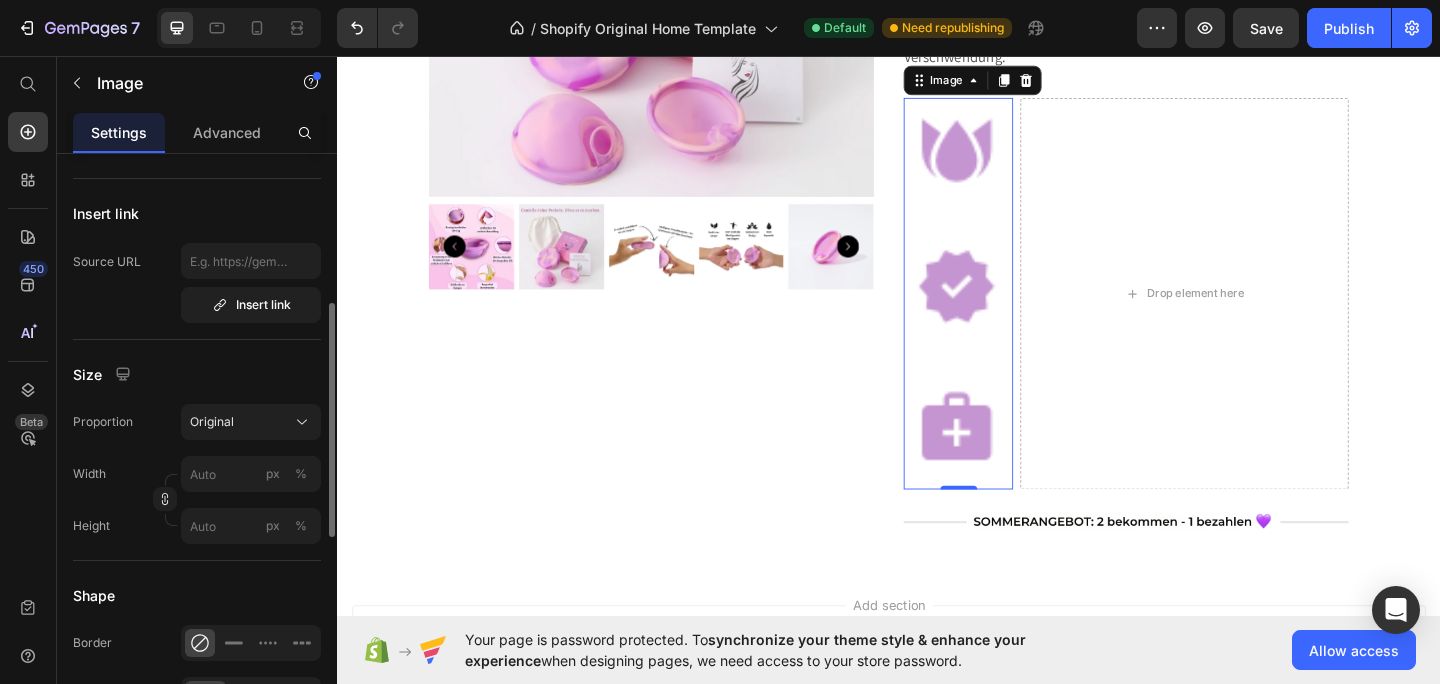 scroll, scrollTop: 383, scrollLeft: 0, axis: vertical 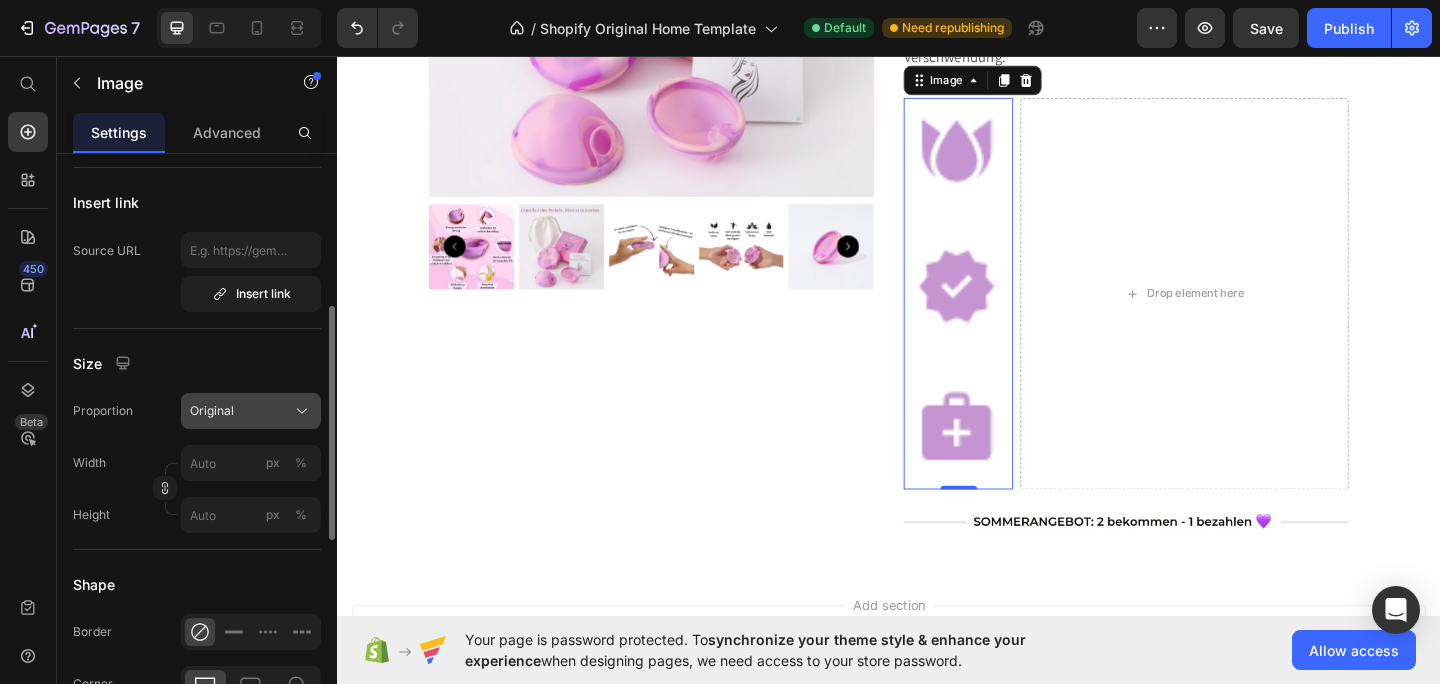 click 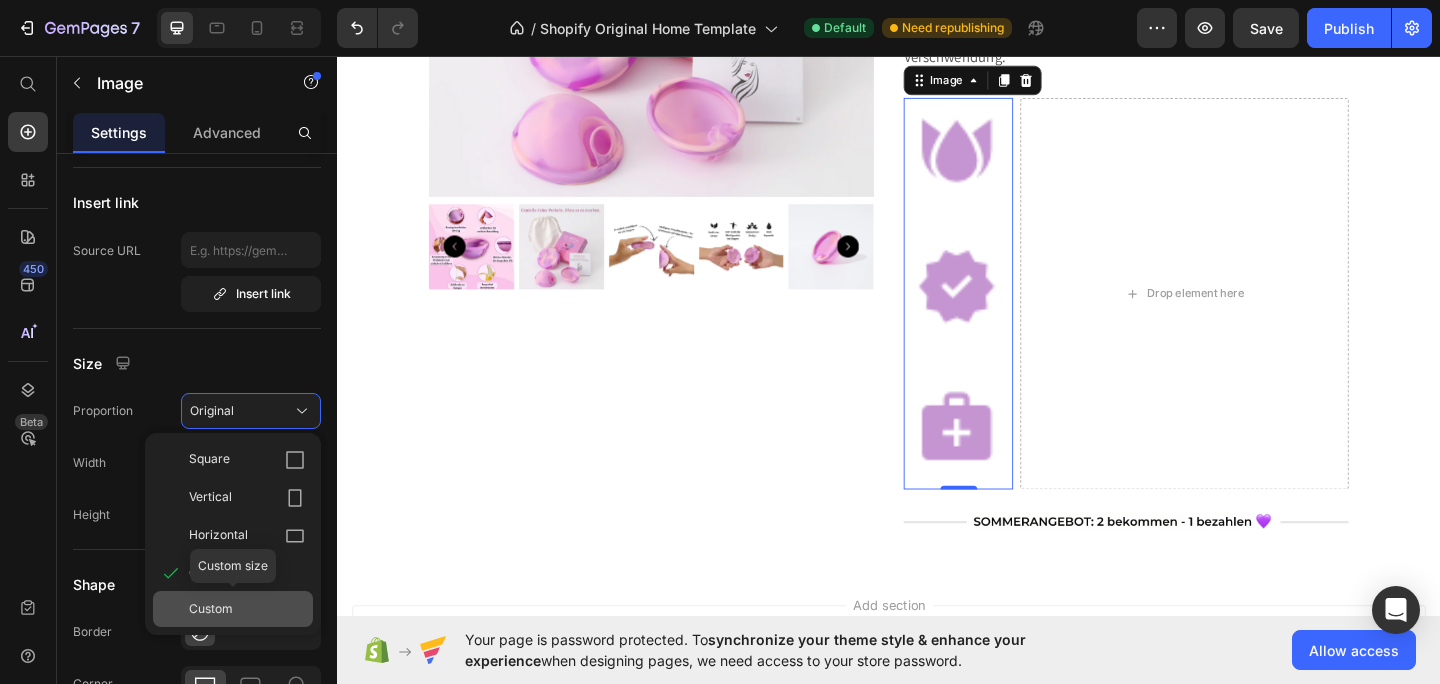 click on "Custom" at bounding box center (247, 609) 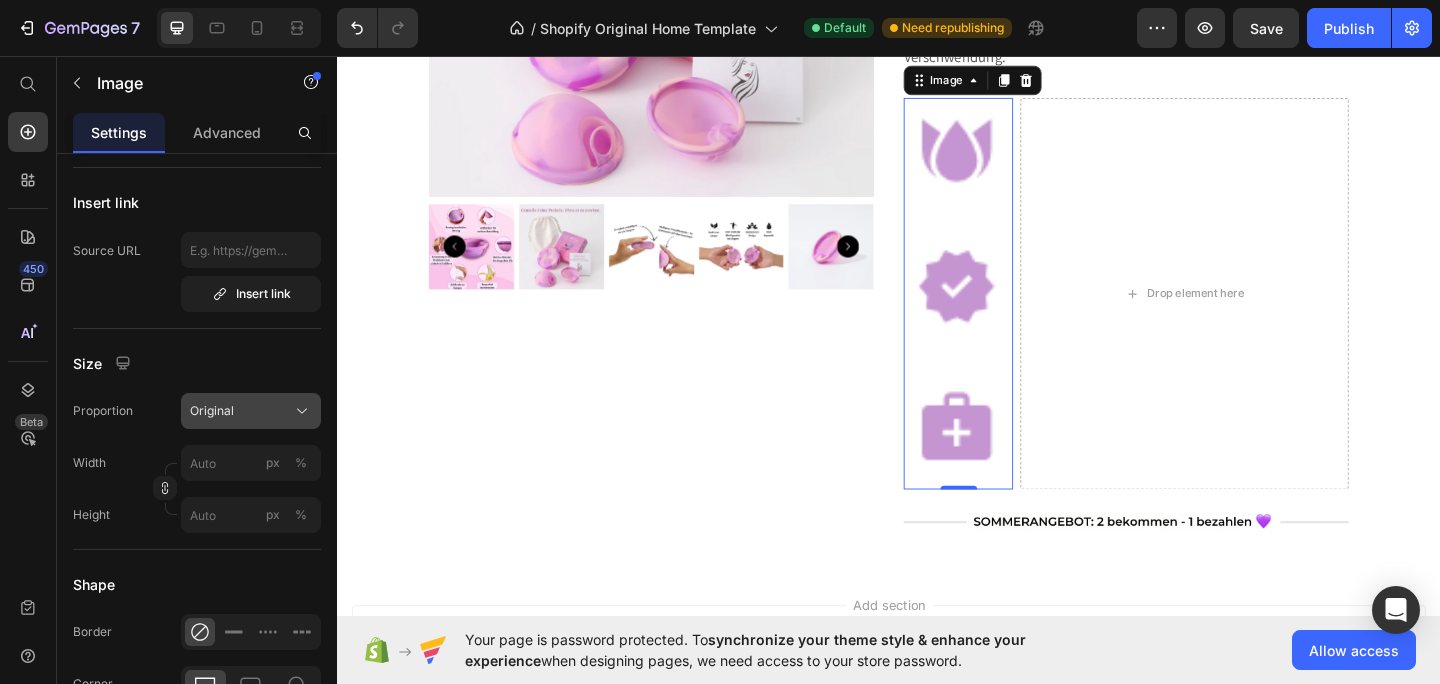 click on "Original" at bounding box center [251, 411] 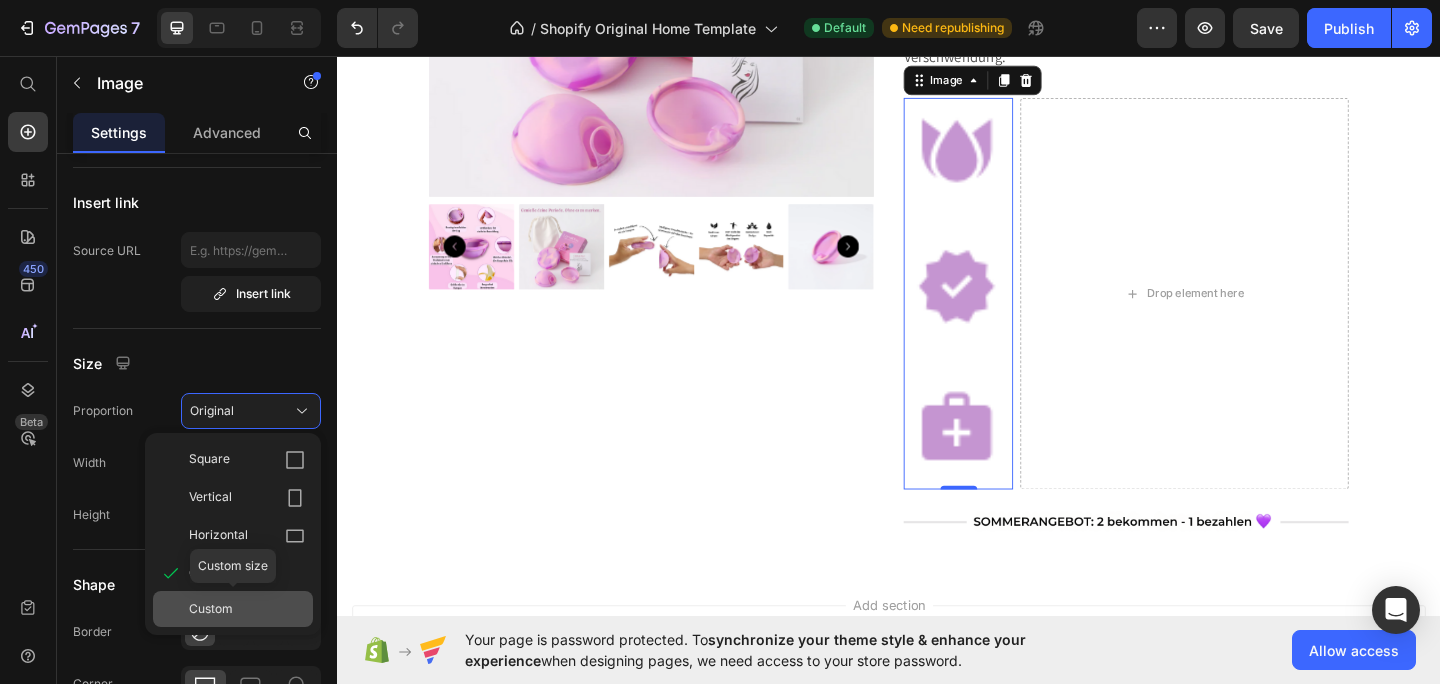 click on "Custom" at bounding box center (211, 609) 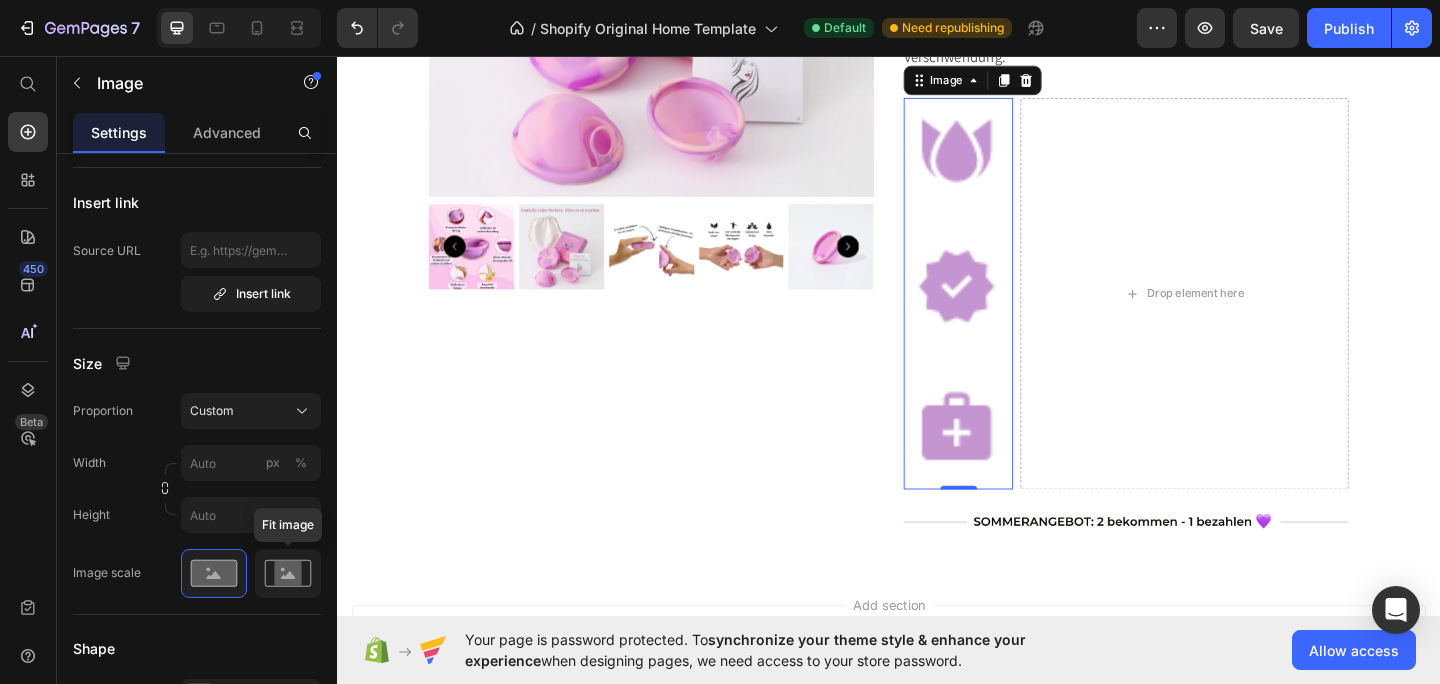 click 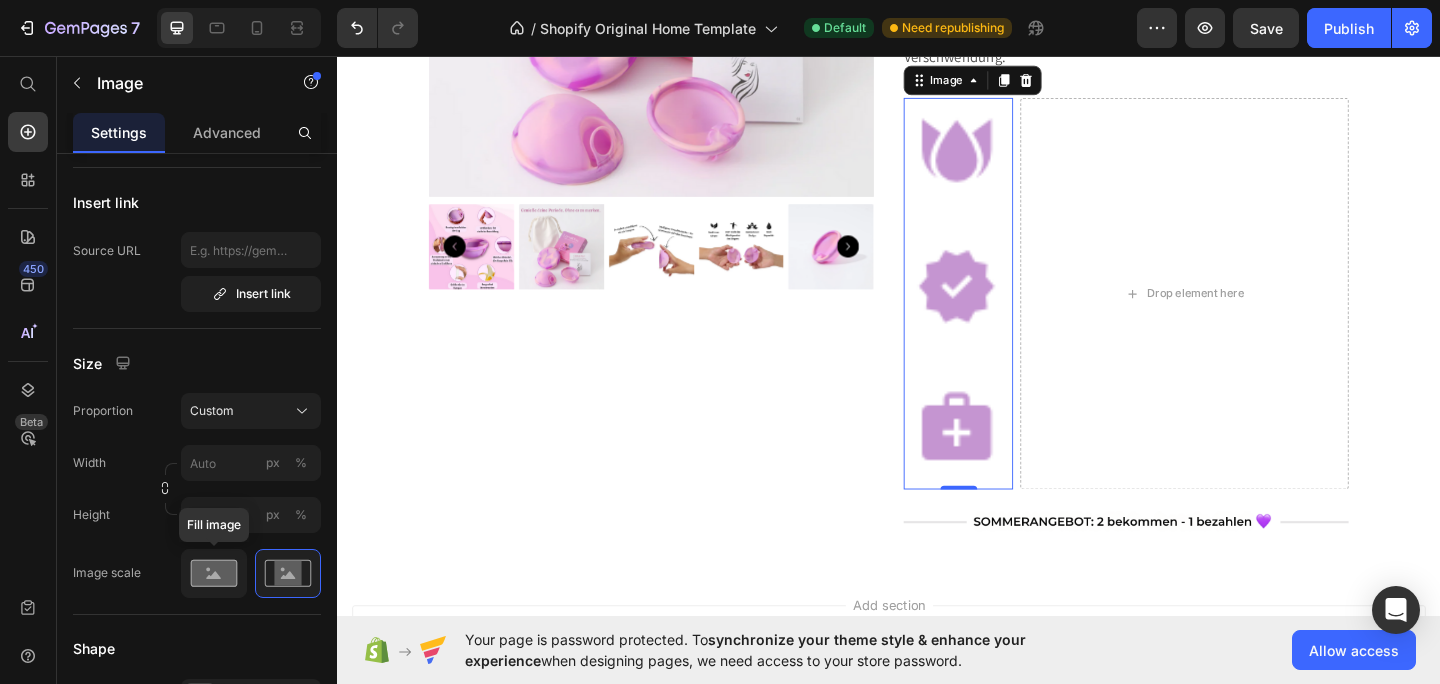 click 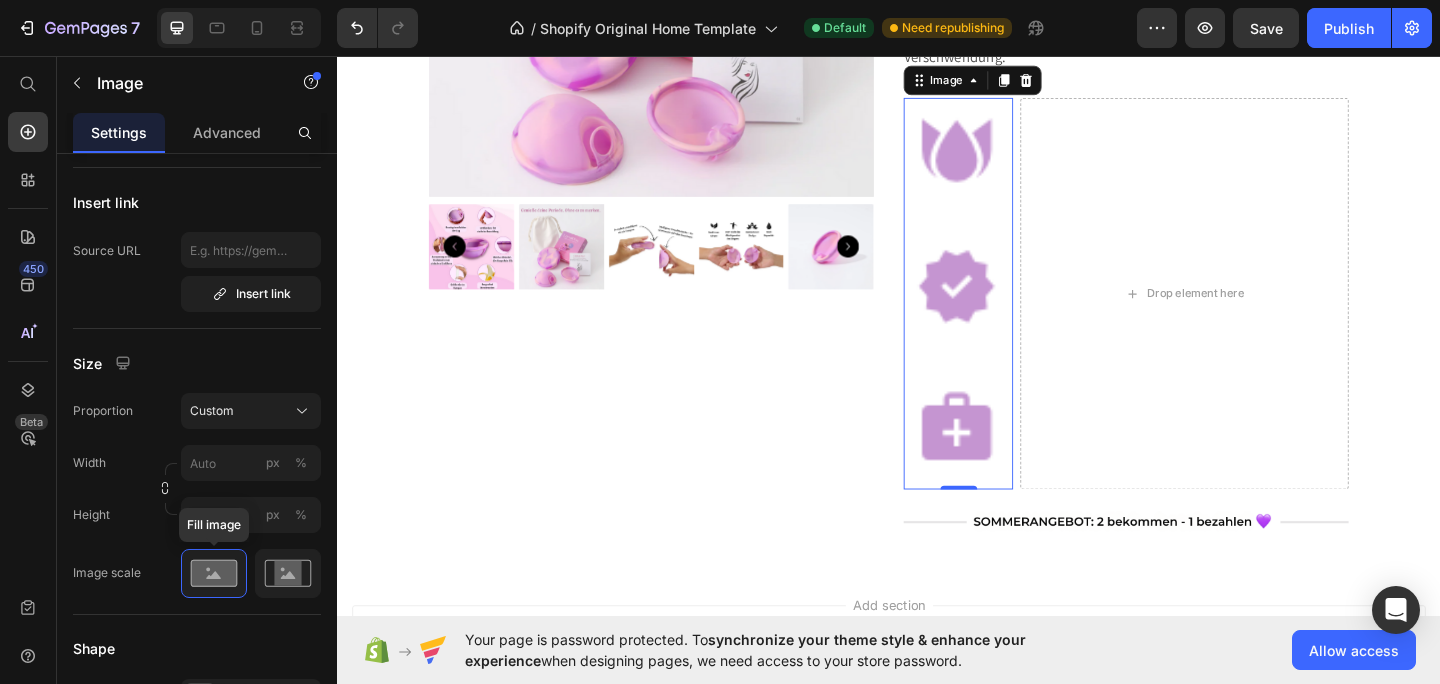 click 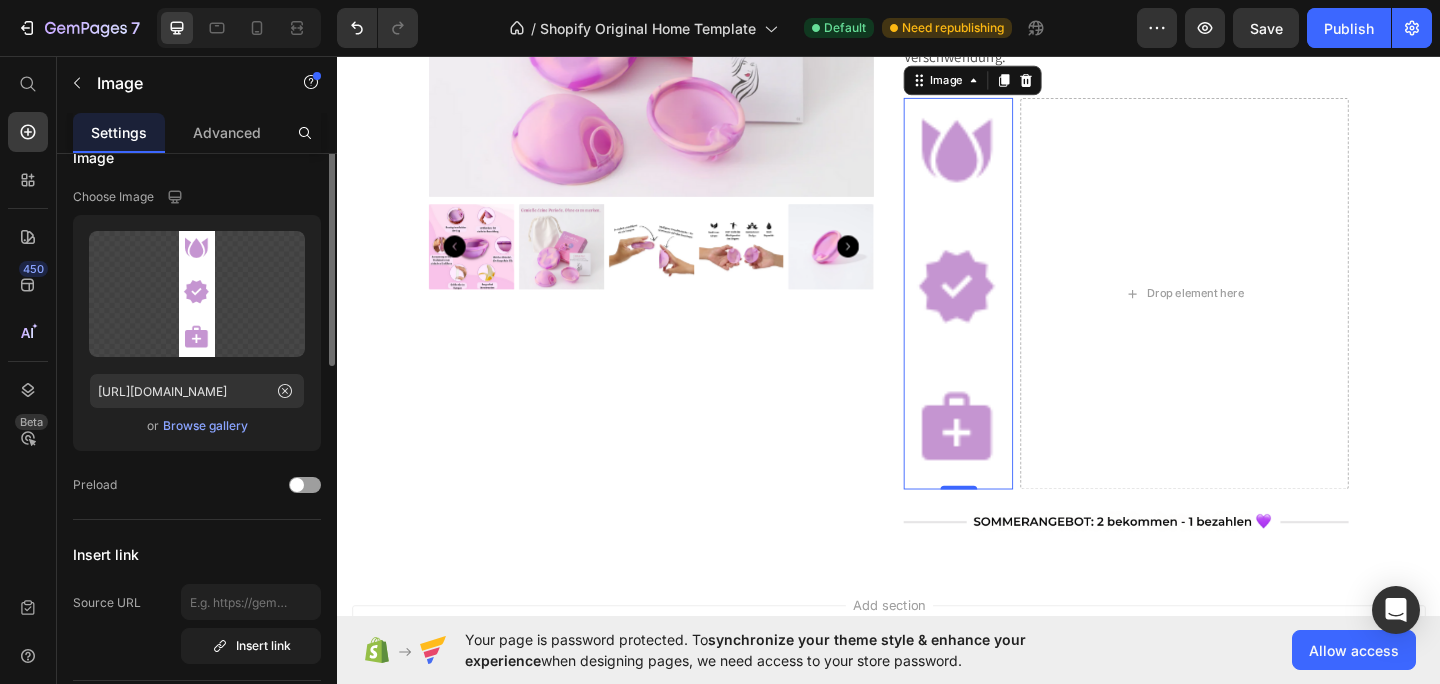 scroll, scrollTop: 0, scrollLeft: 0, axis: both 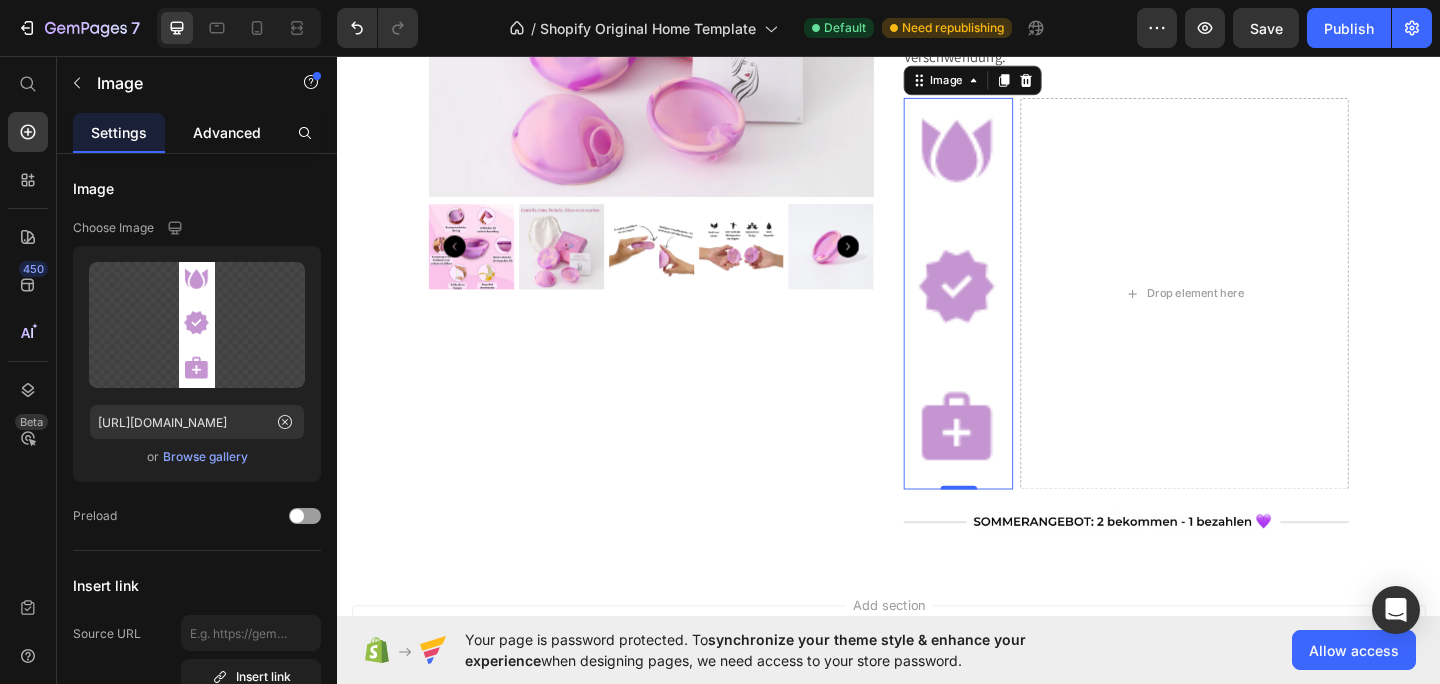click on "Advanced" 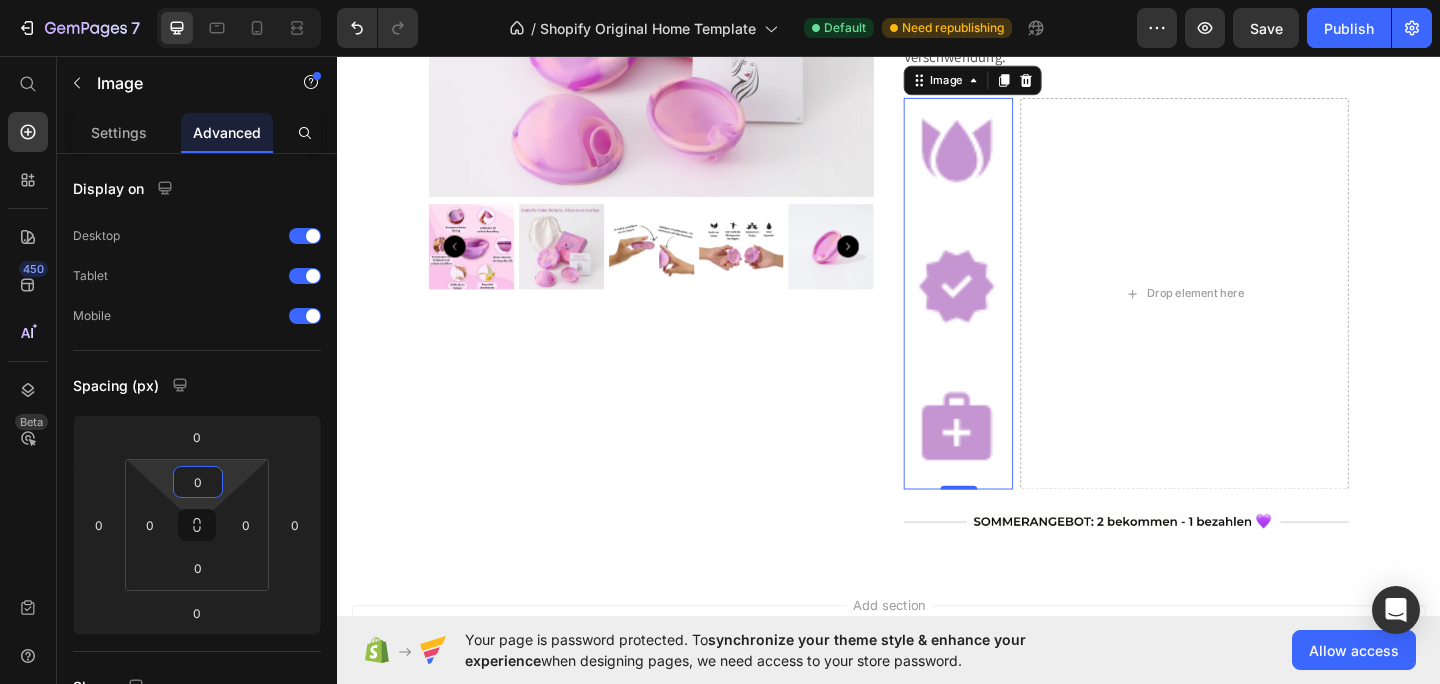 click on "0" at bounding box center (198, 482) 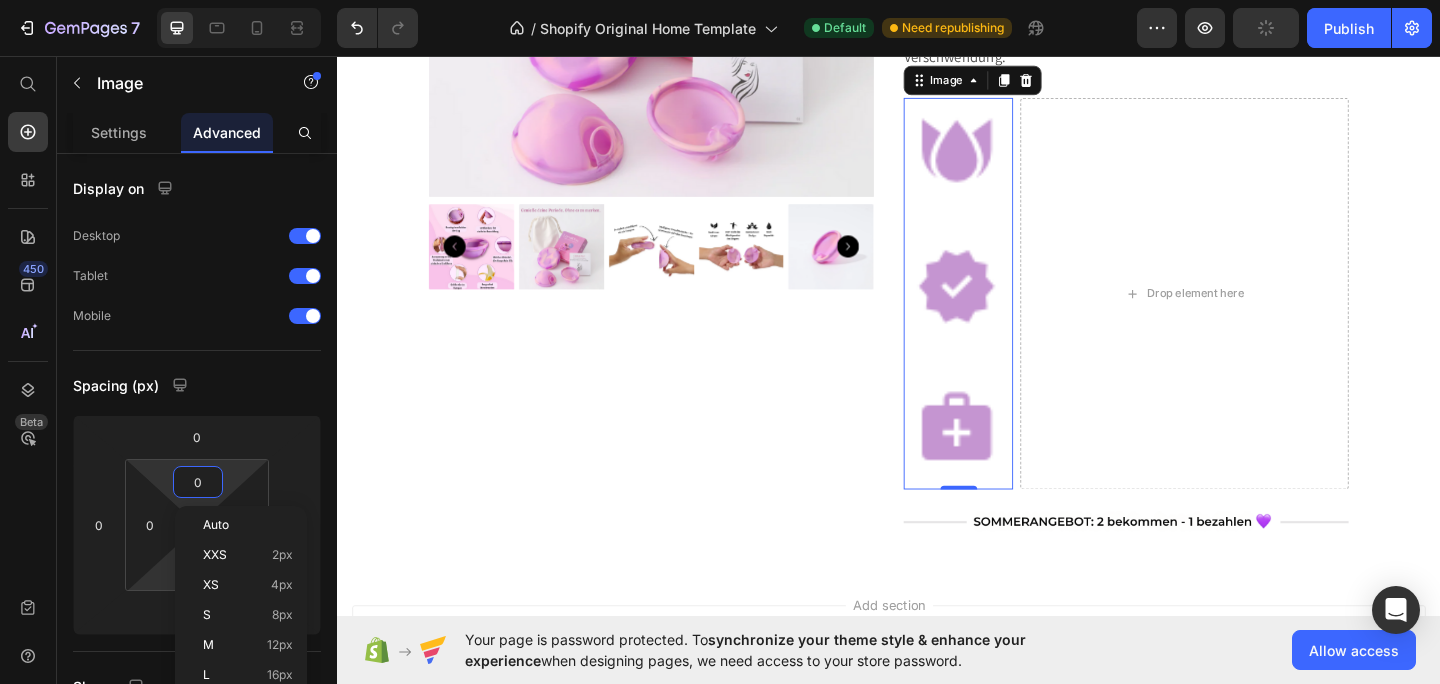 click on "7   /  Shopify Original Home Template Default Need republishing Preview  Publish  450 Beta Start with Sections Elements Hero Section Product Detail Brands Trusted Badges Guarantee Product Breakdown How to use Testimonials Compare Bundle FAQs Social Proof Brand Story Product List Collection Blog List Contact Sticky Add to Cart Custom Footer Browse Library 450 Layout
Row
Row
Row
Row Text
Heading
Text Block Button
Button
Button
Sticky Back to top Media
Image" at bounding box center [720, 0] 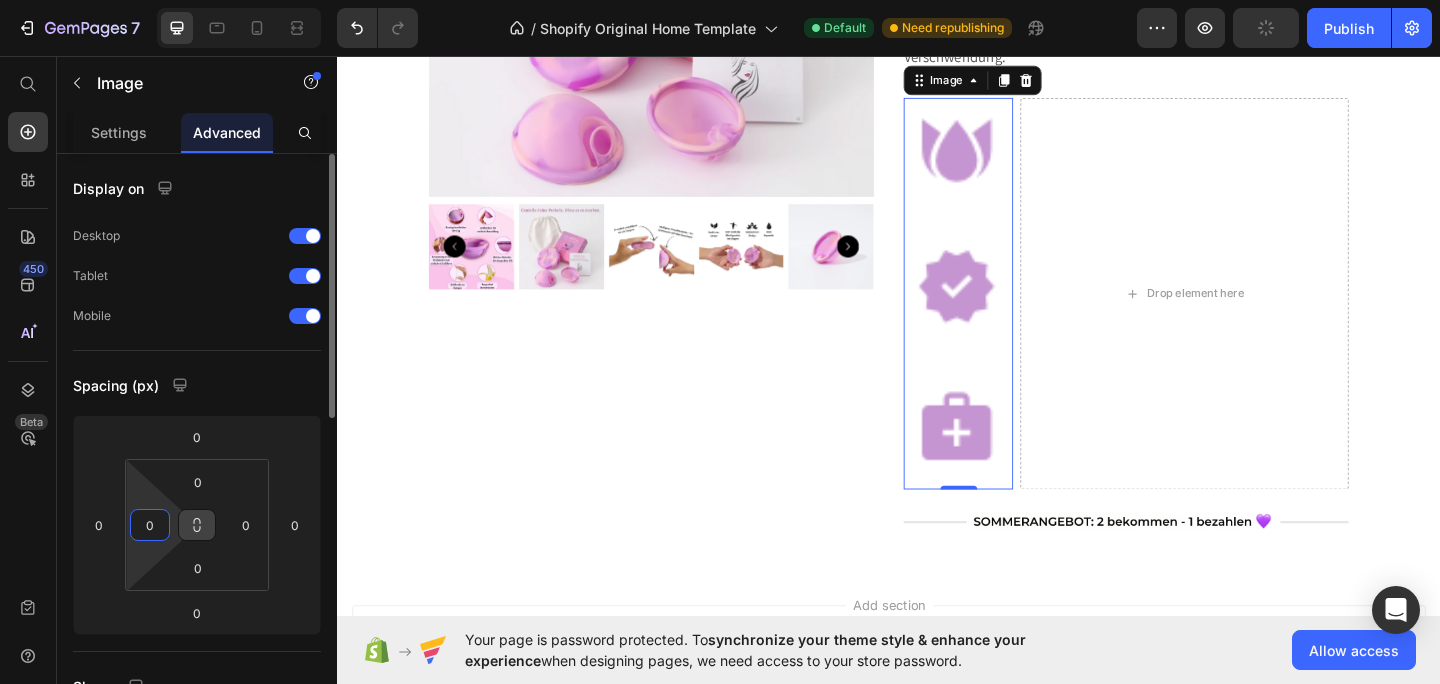 click 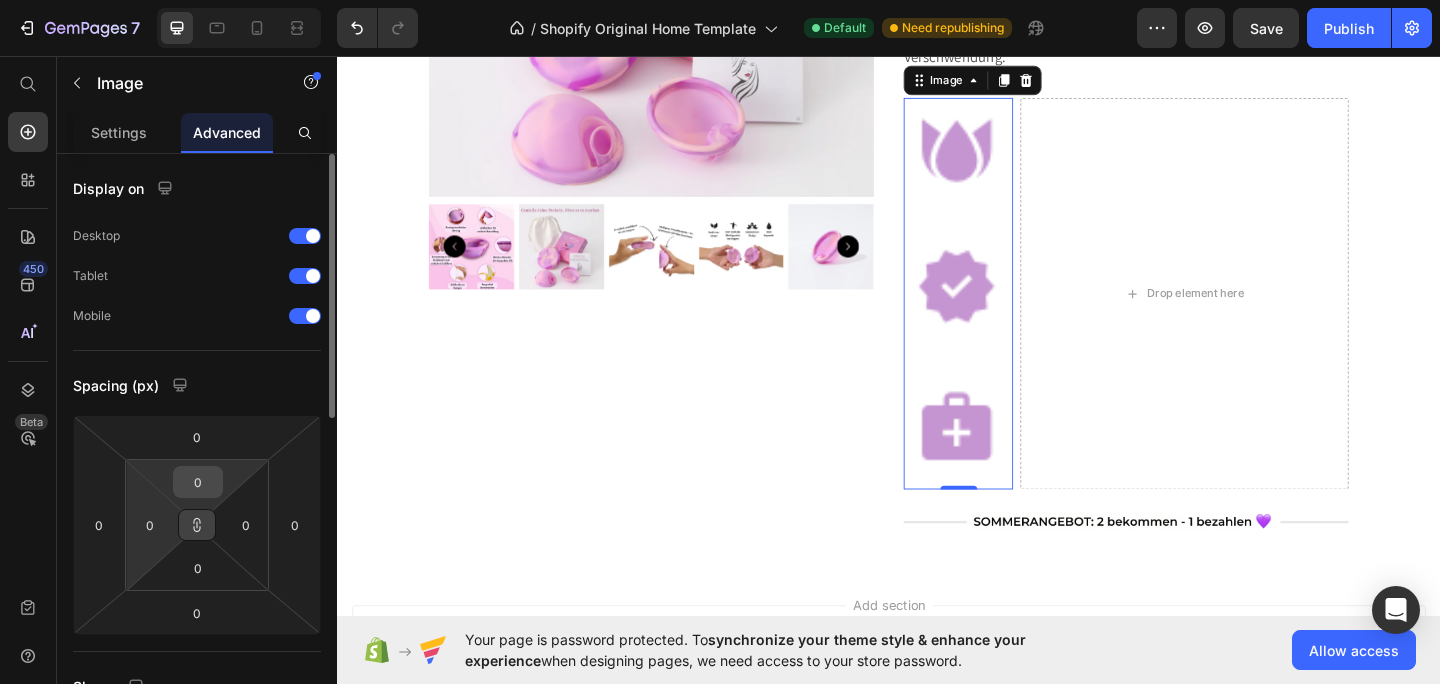 click on "0" at bounding box center [198, 482] 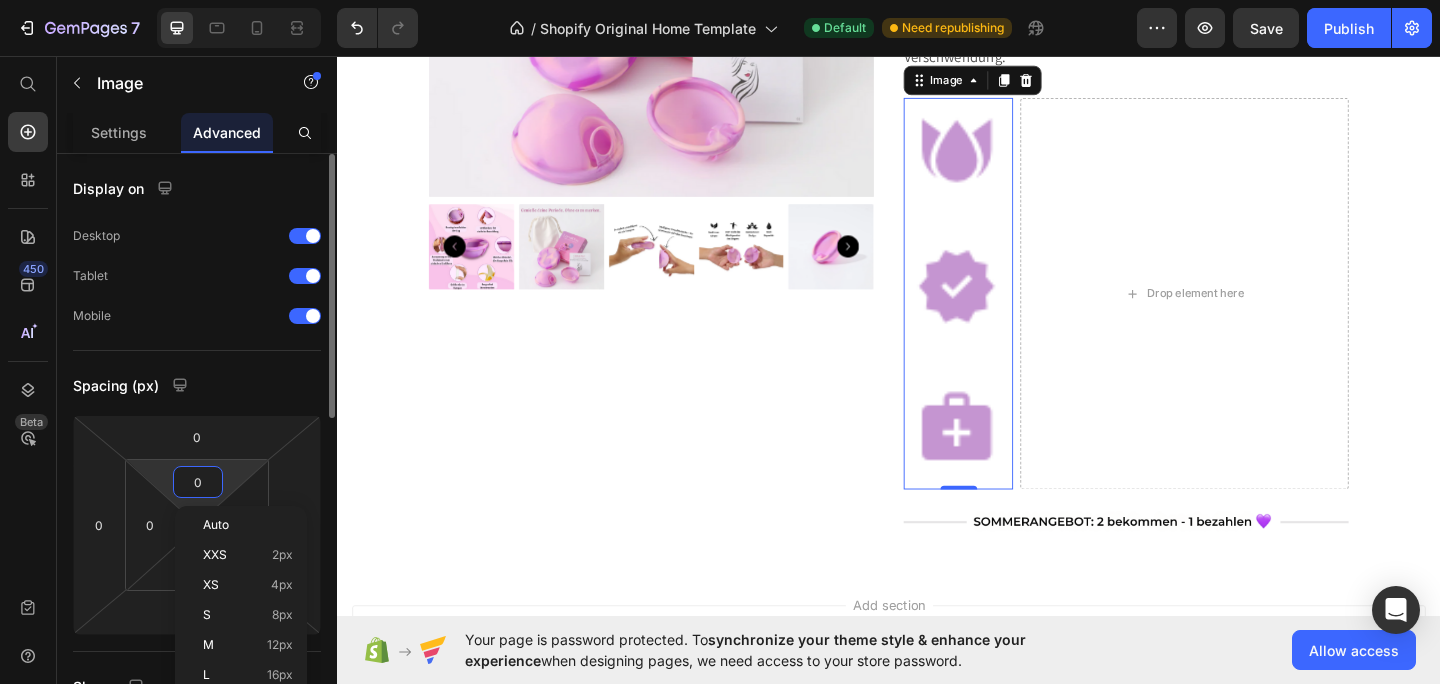 type on "5" 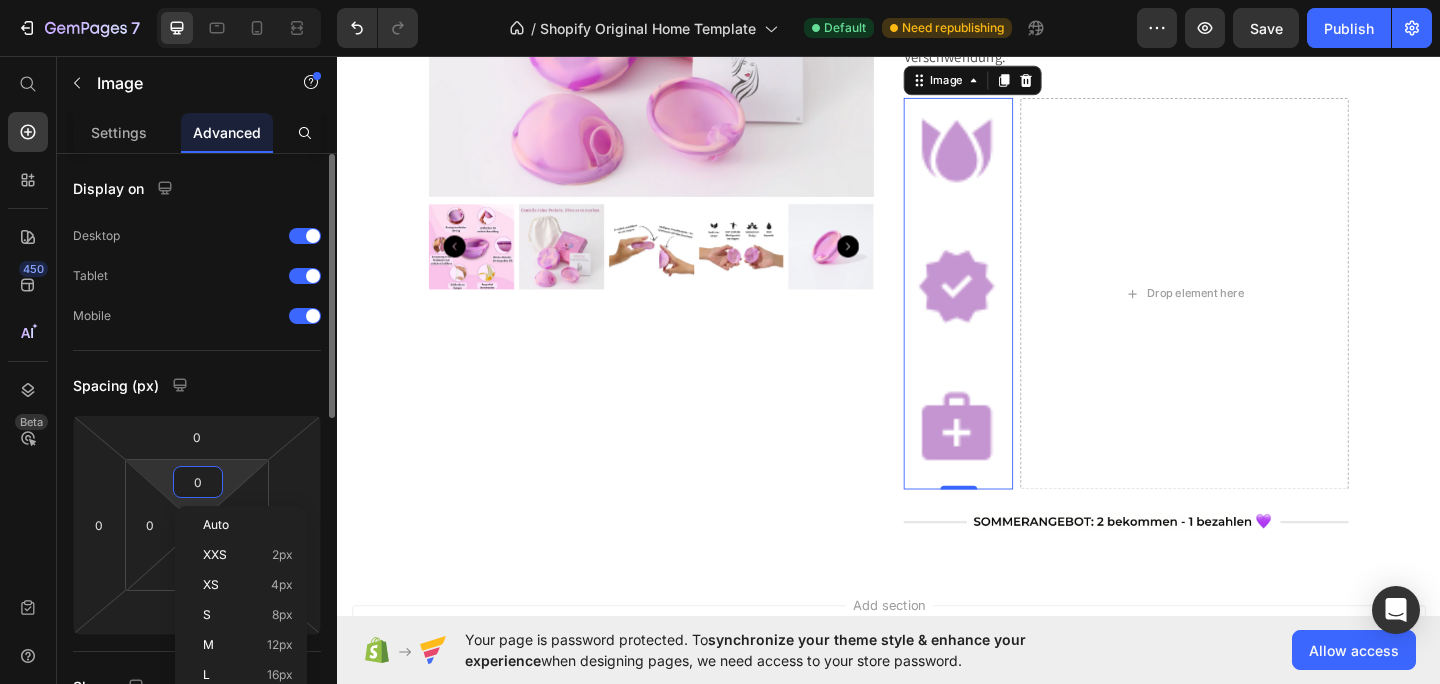 type on "5" 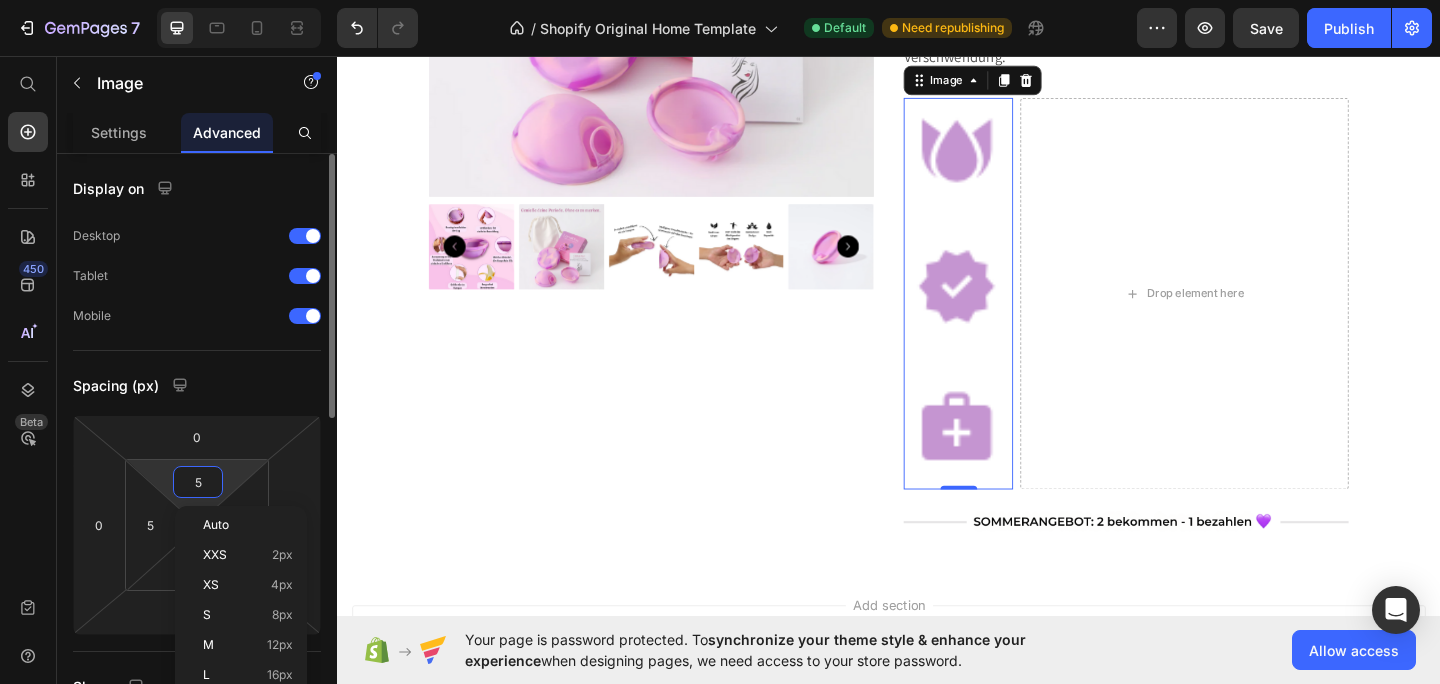 type on "50" 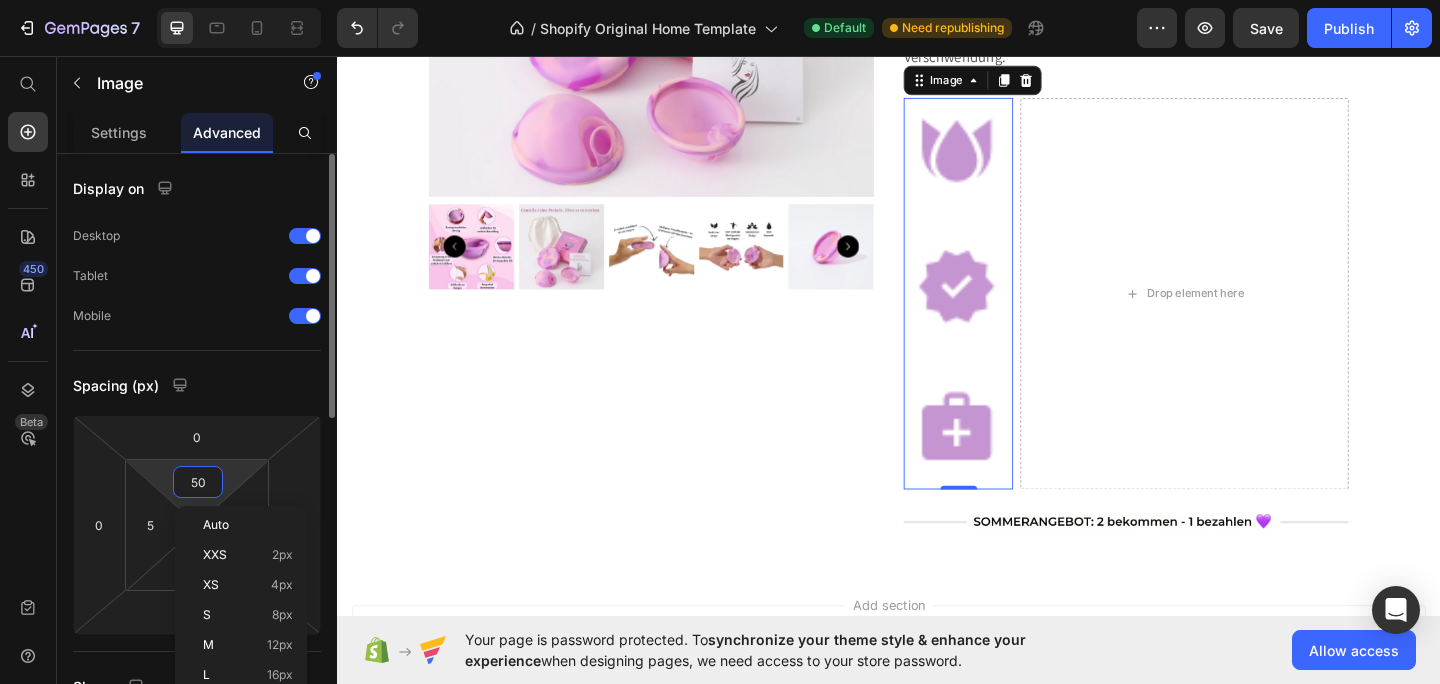 type on "50" 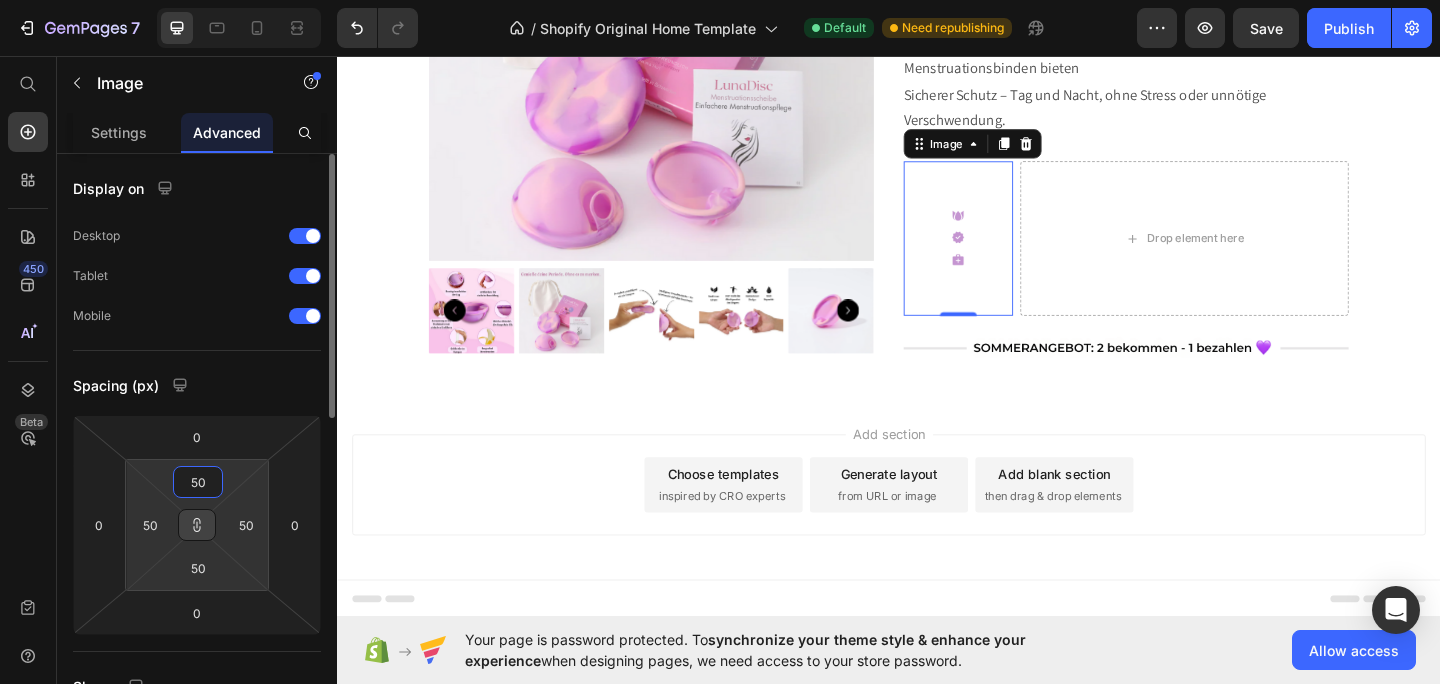 scroll, scrollTop: 543, scrollLeft: 0, axis: vertical 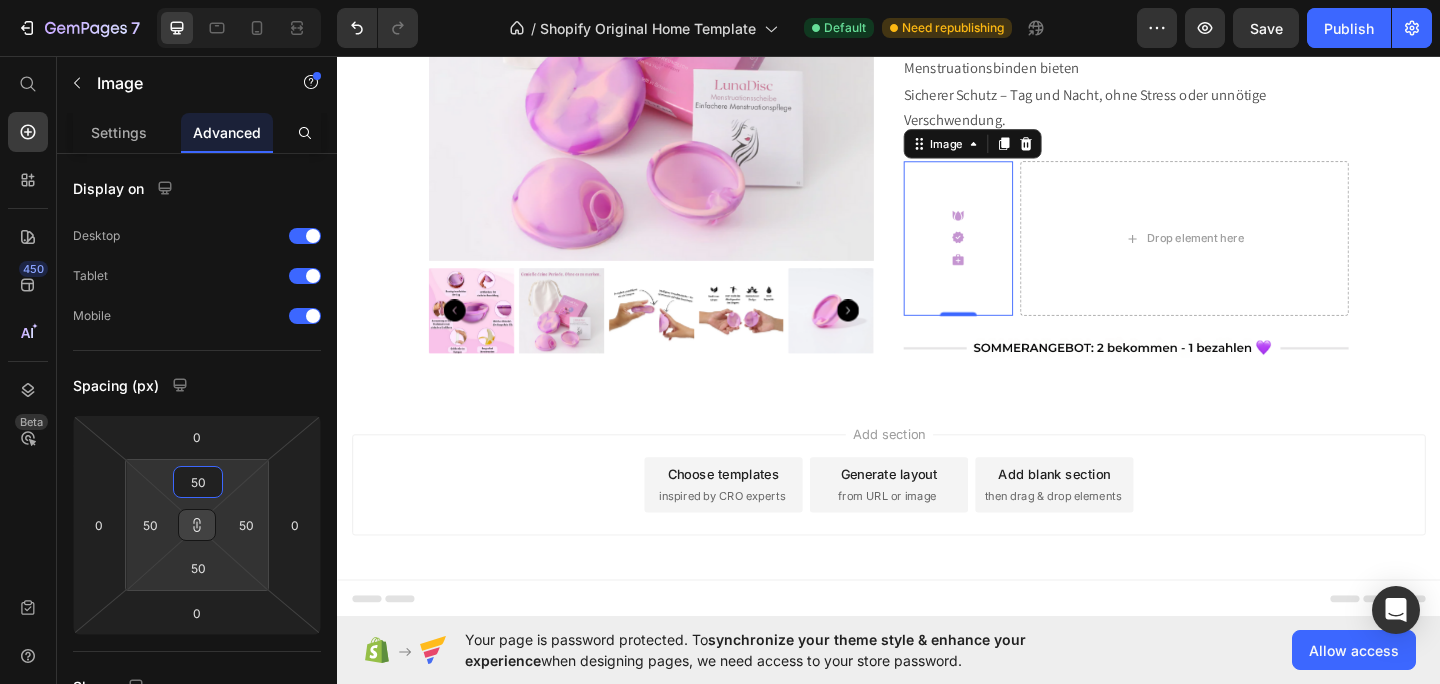 type on "50" 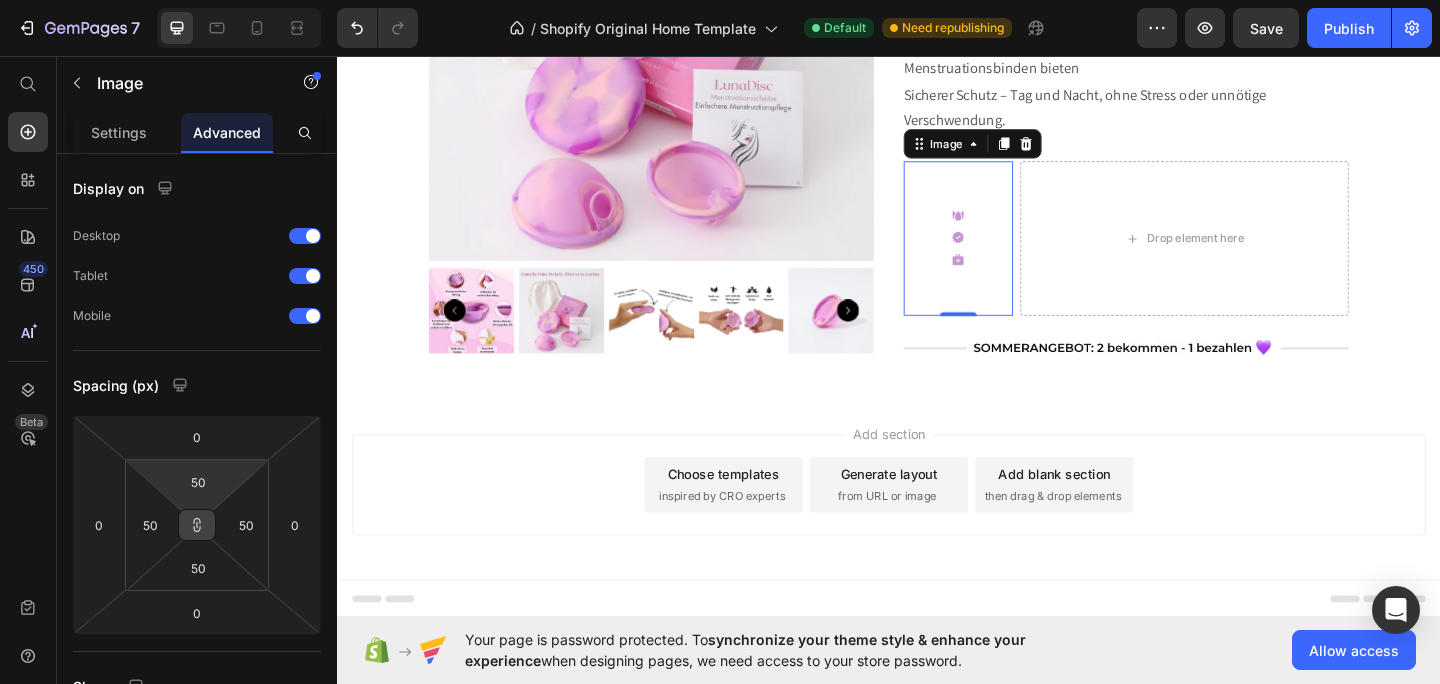 click at bounding box center [197, 525] 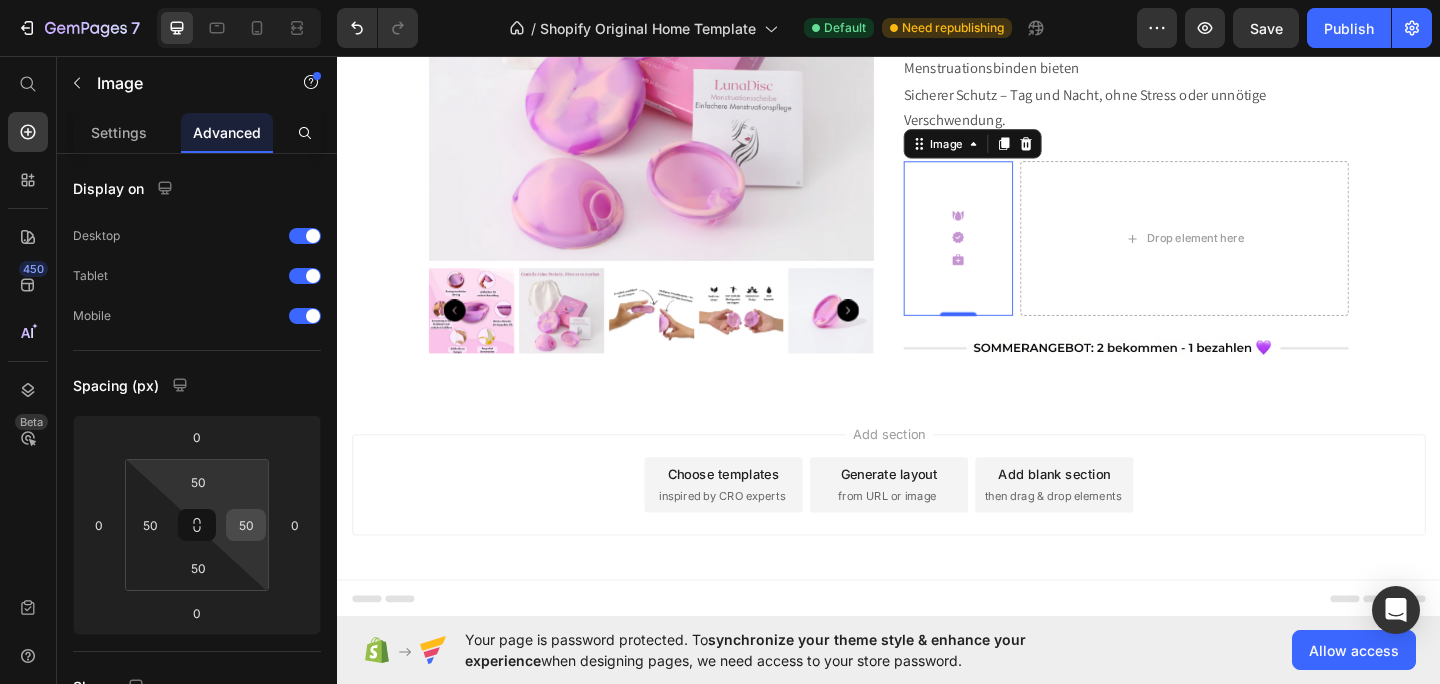 click on "50" at bounding box center [246, 525] 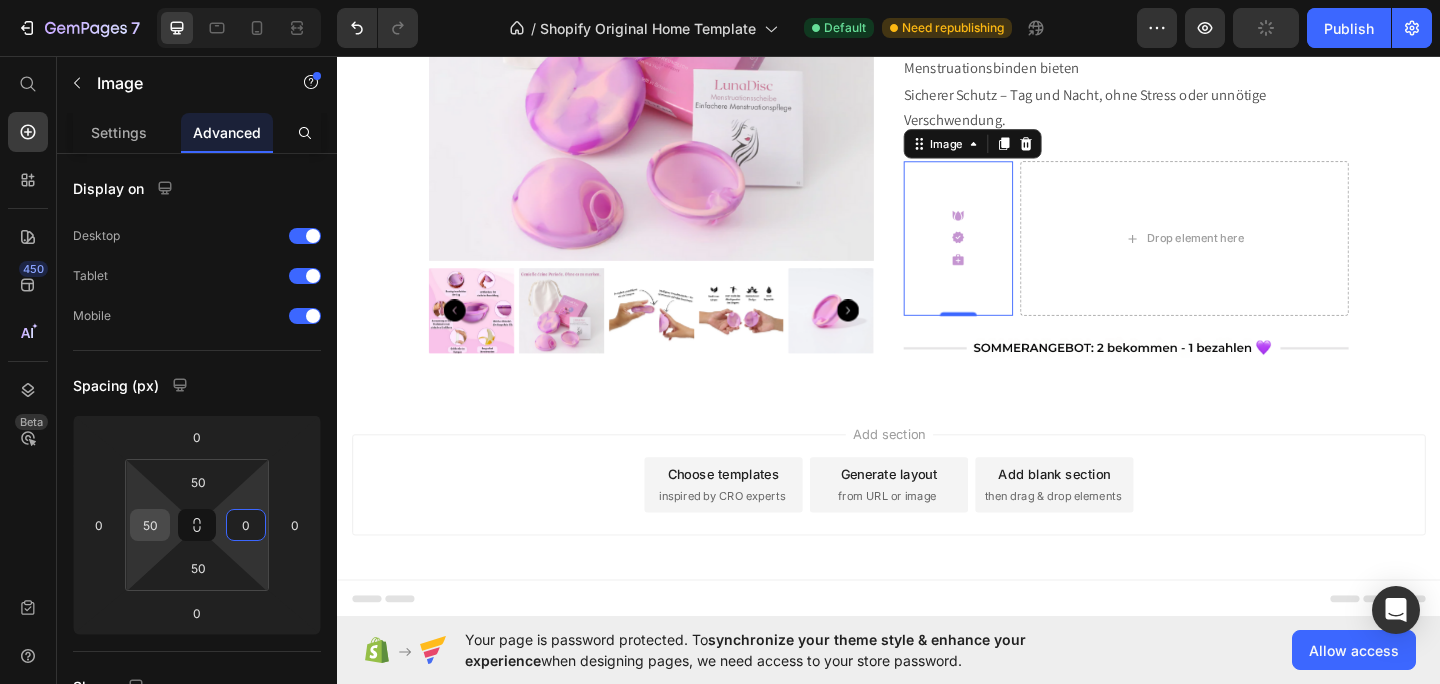 type on "0" 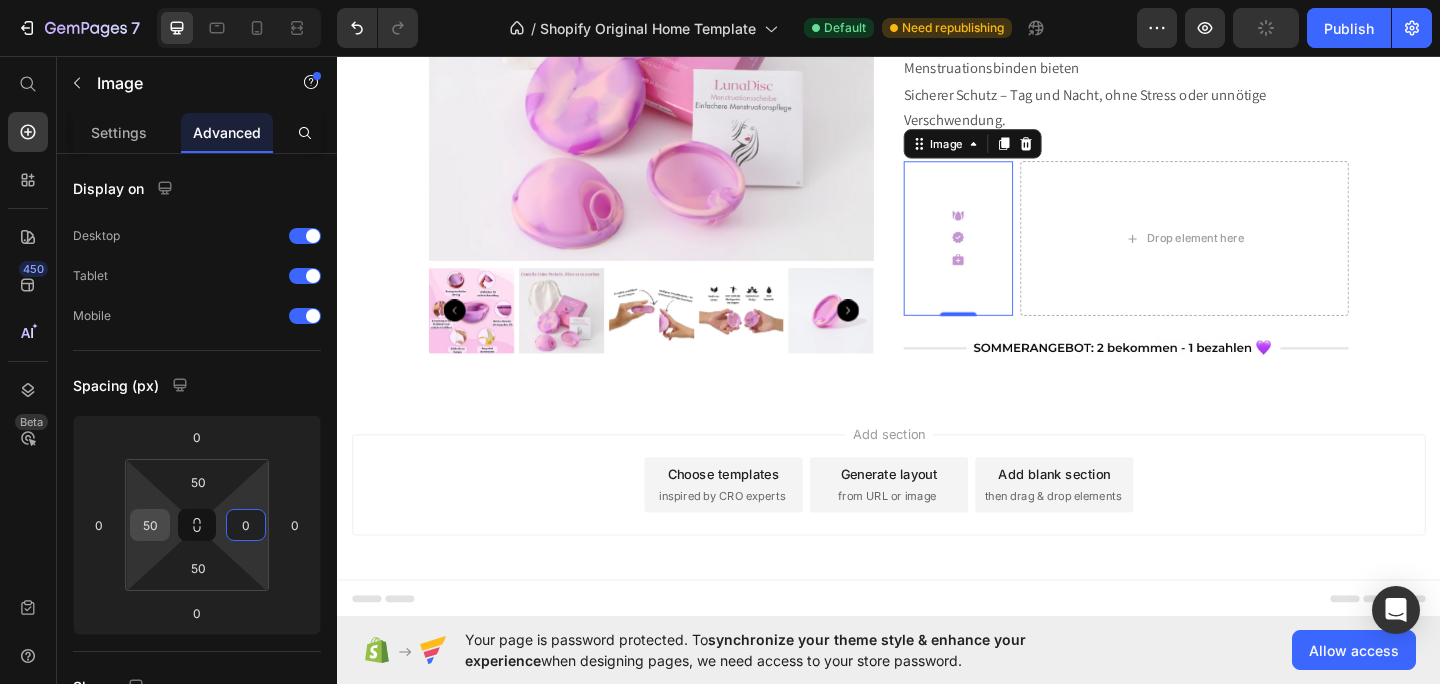 click on "50" at bounding box center (150, 525) 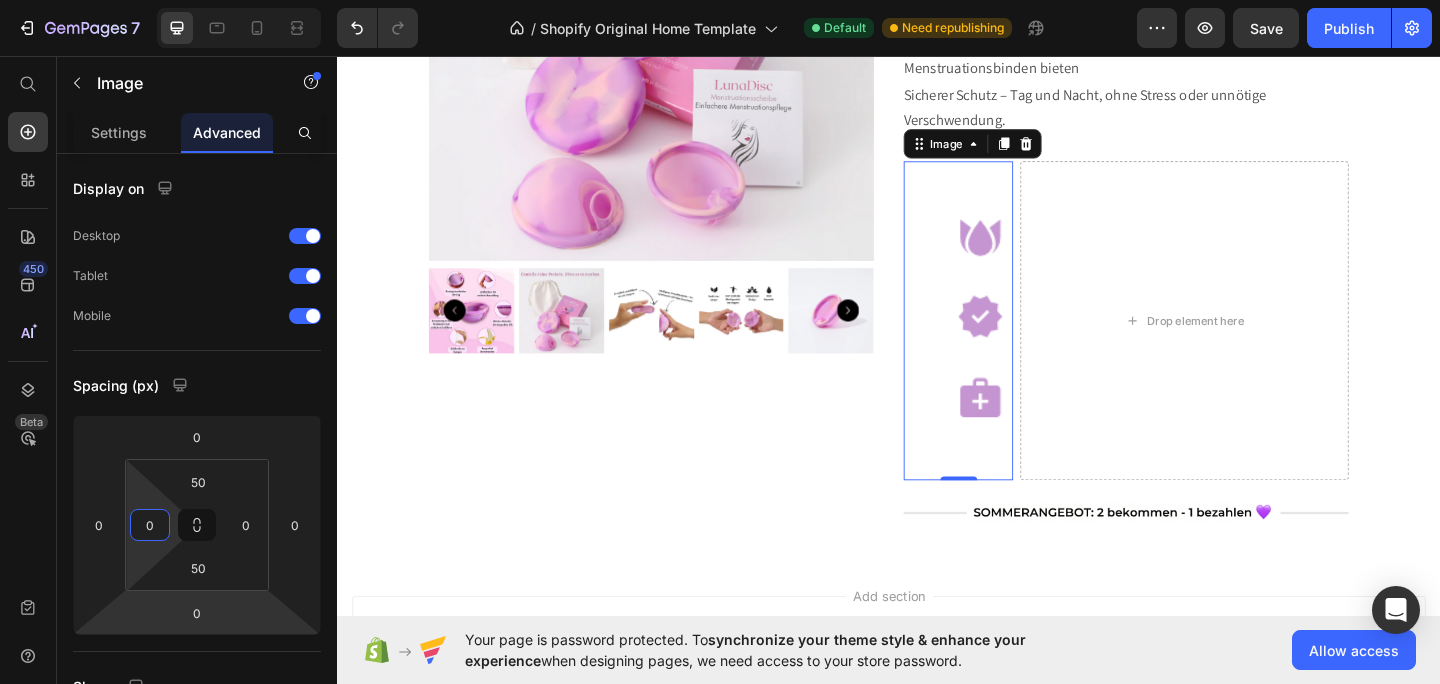type on "0" 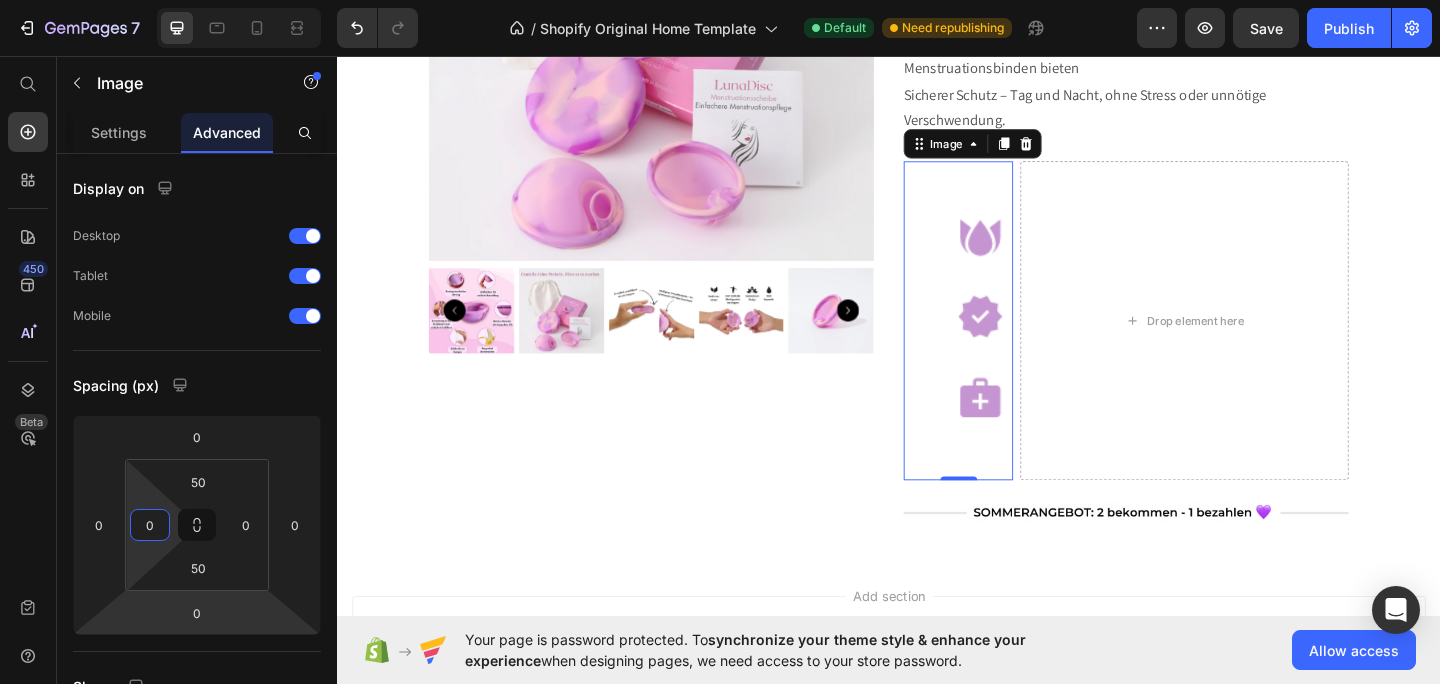 click on "7   /  Shopify Original Home Template Default Need republishing Preview  Save   Publish  450 Beta Start with Sections Elements Hero Section Product Detail Brands Trusted Badges Guarantee Product Breakdown How to use Testimonials Compare Bundle FAQs Social Proof Brand Story Product List Collection Blog List Contact Sticky Add to Cart Custom Footer Browse Library 450 Layout
Row
Row
Row
Row Text
Heading
Text Block Button
Button
Button
Sticky Back to top Media
Image" at bounding box center (720, 0) 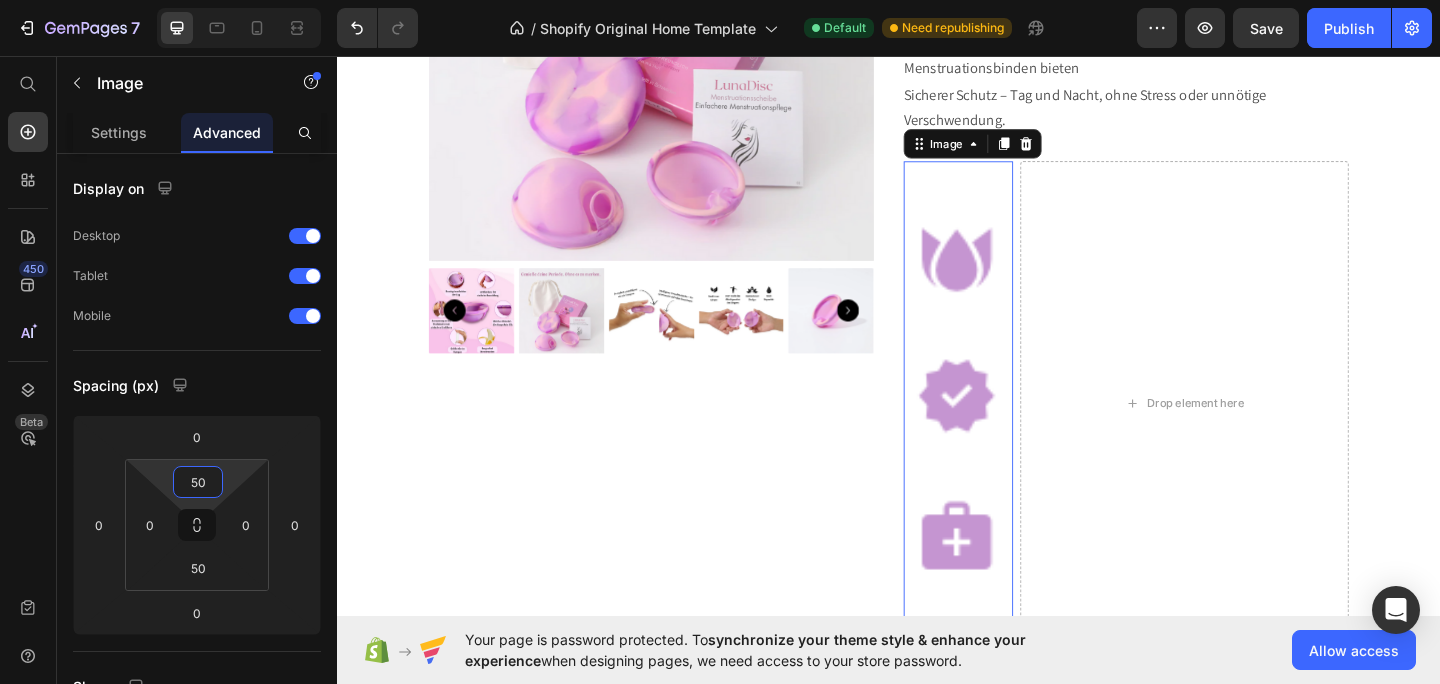 click on "50" at bounding box center [198, 482] 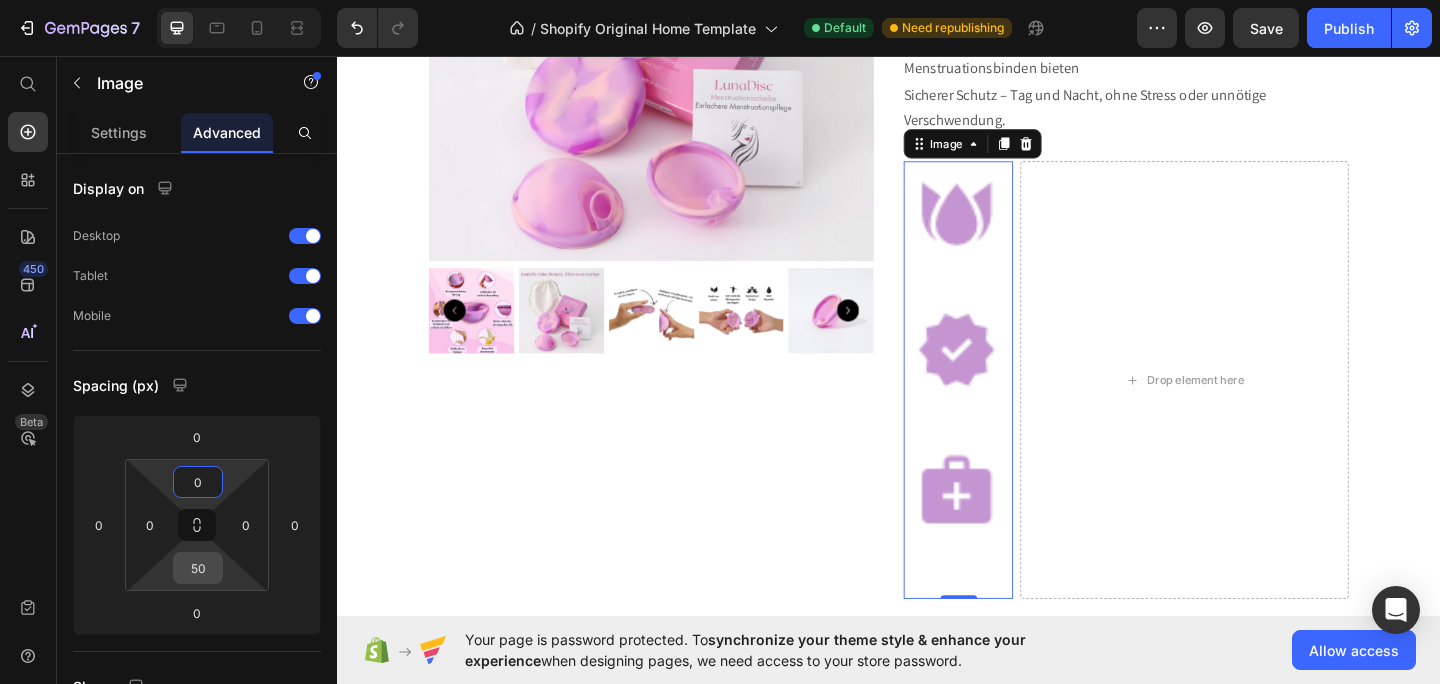 type on "0" 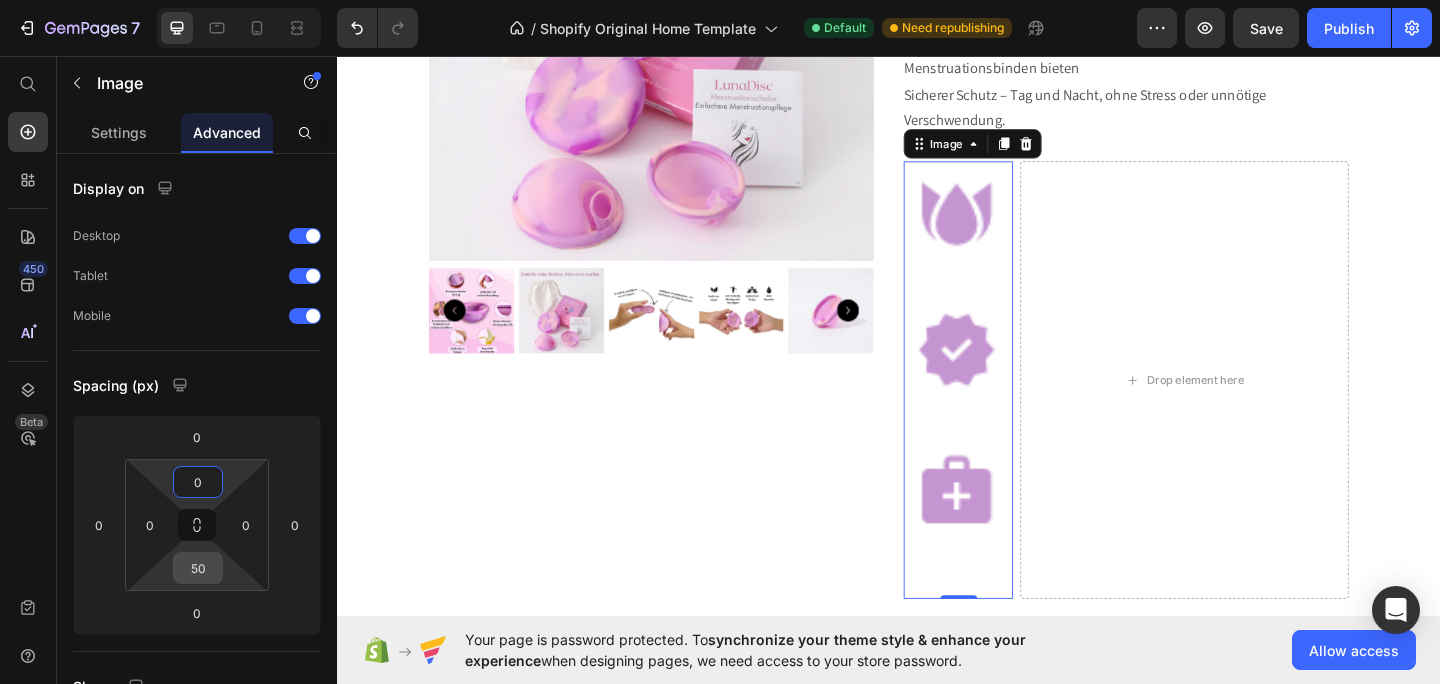 click on "50" at bounding box center (198, 568) 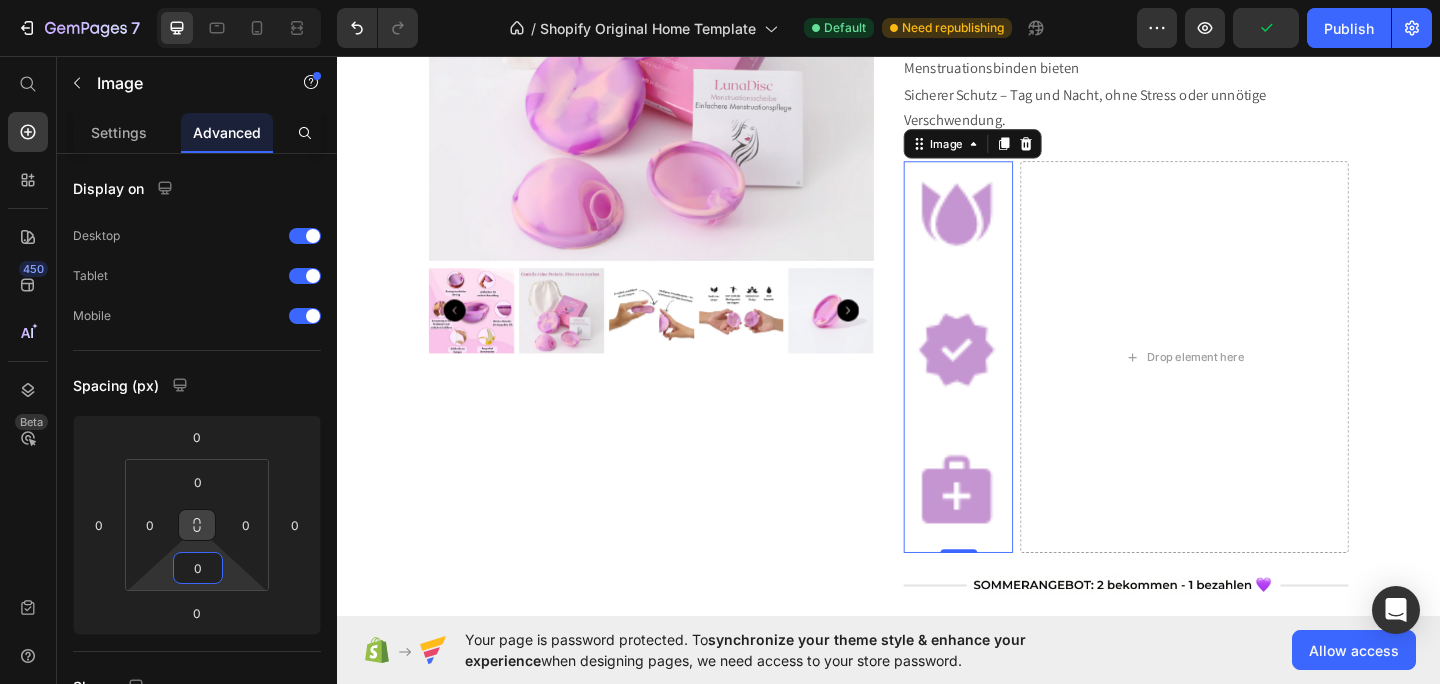 type on "0" 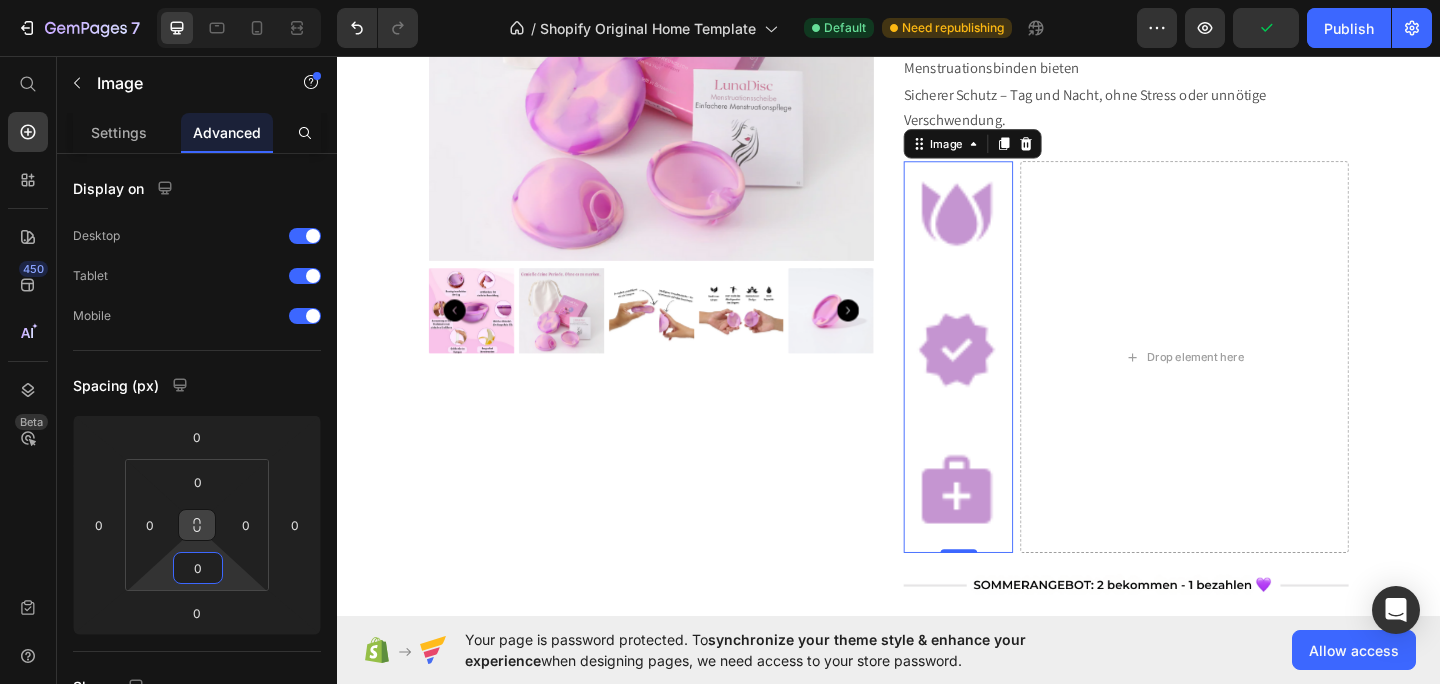 click at bounding box center (197, 525) 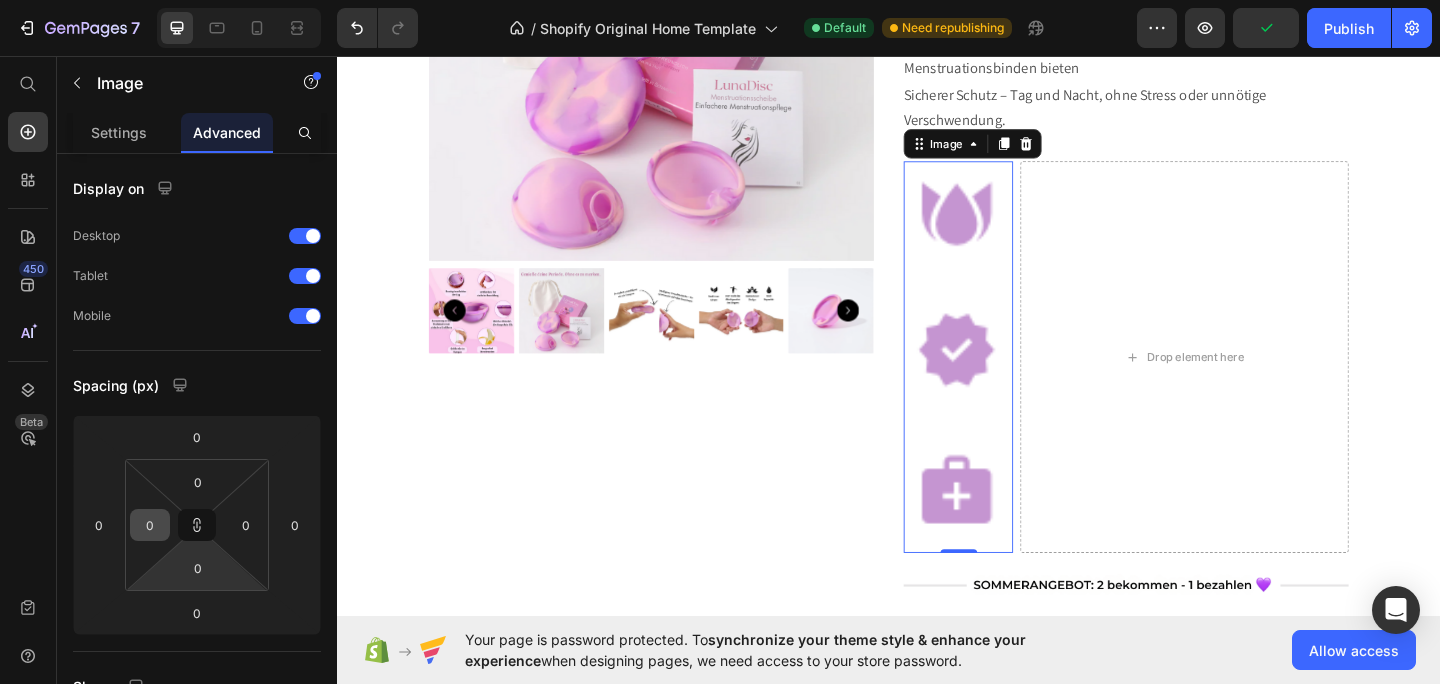 click on "0" at bounding box center (150, 525) 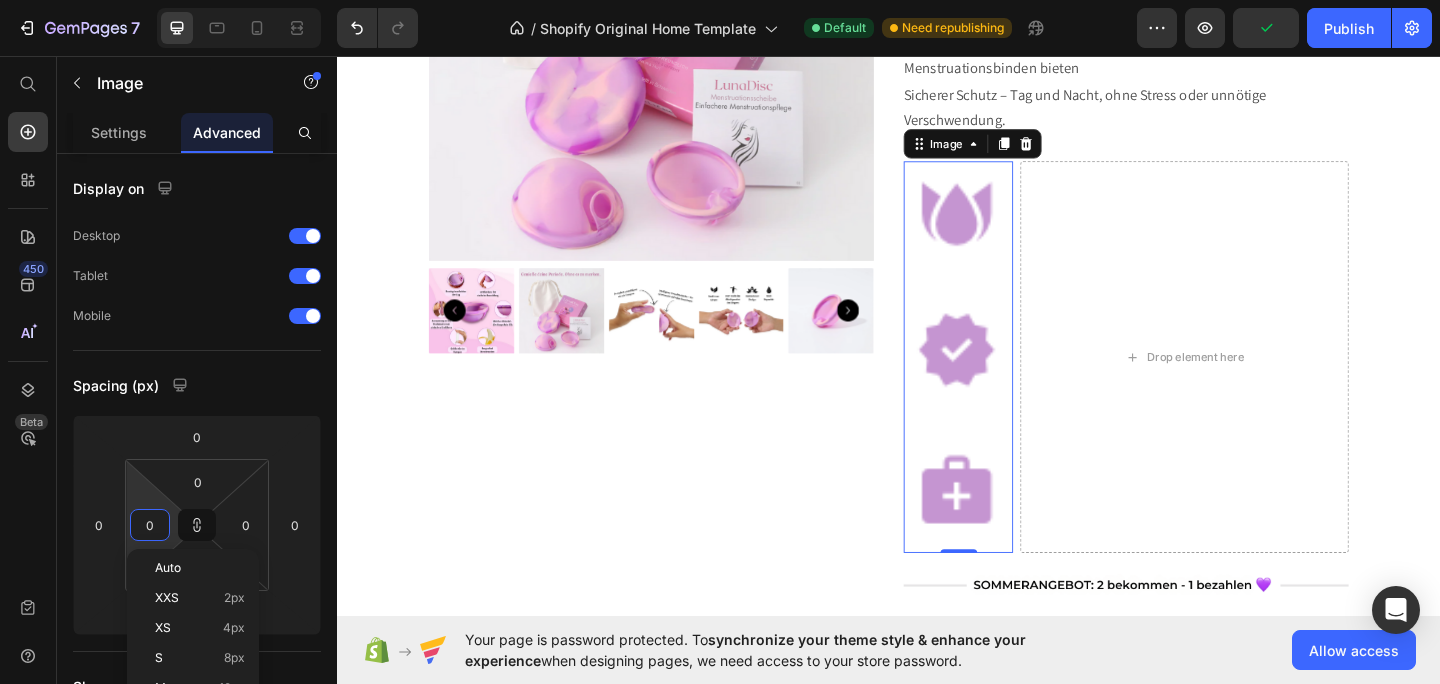 type on "5" 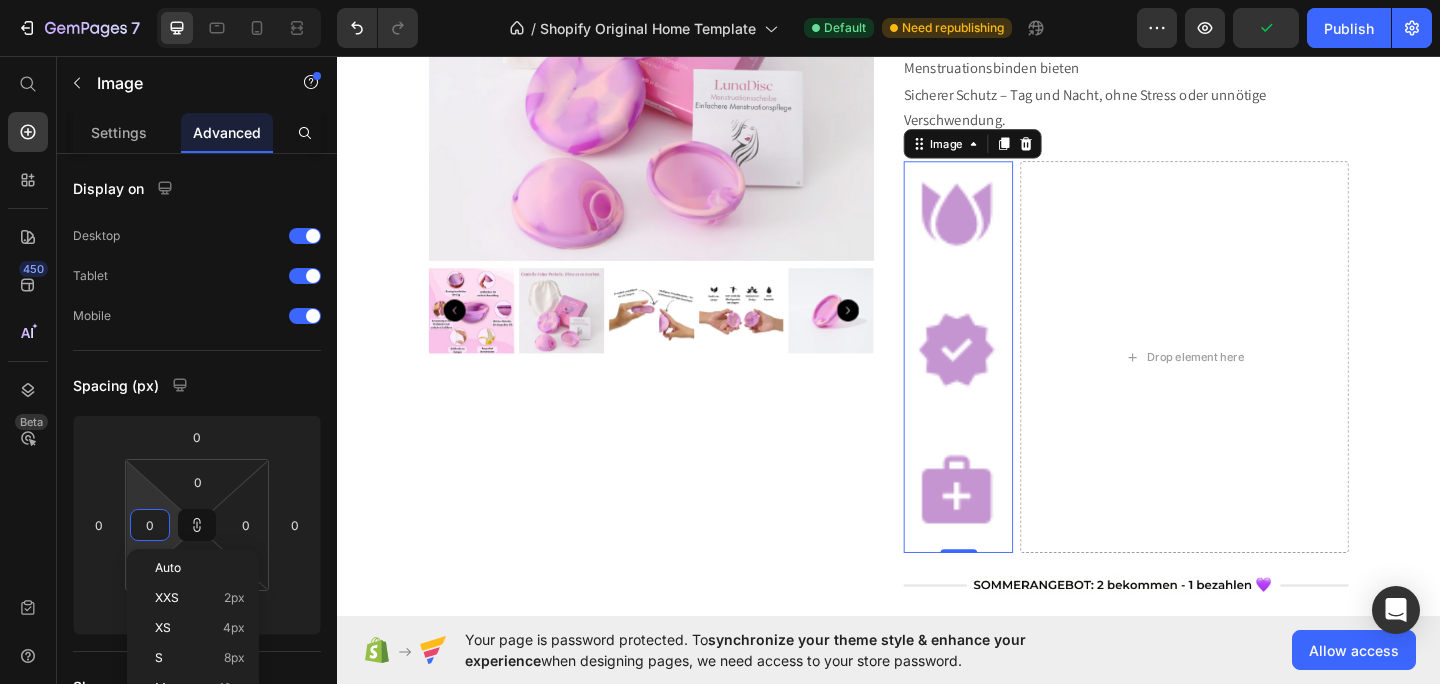 type on "5" 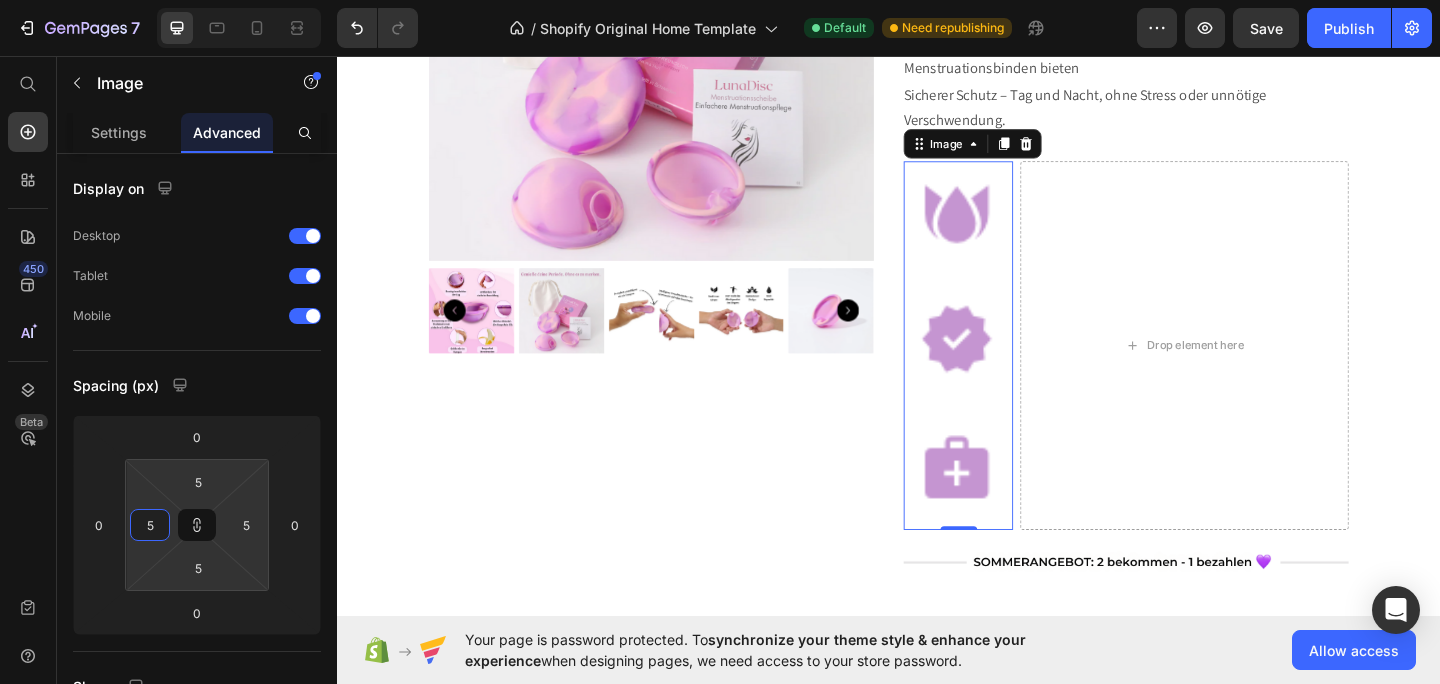 type on "50" 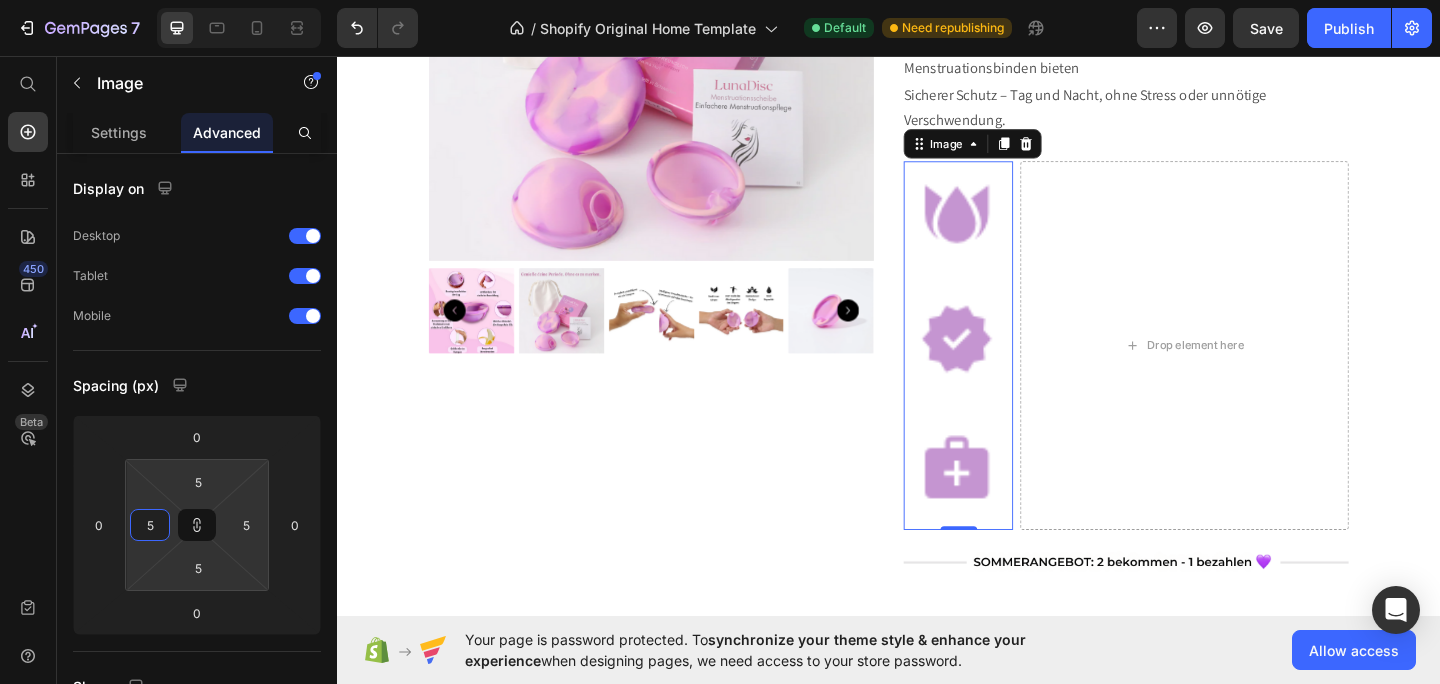 type on "50" 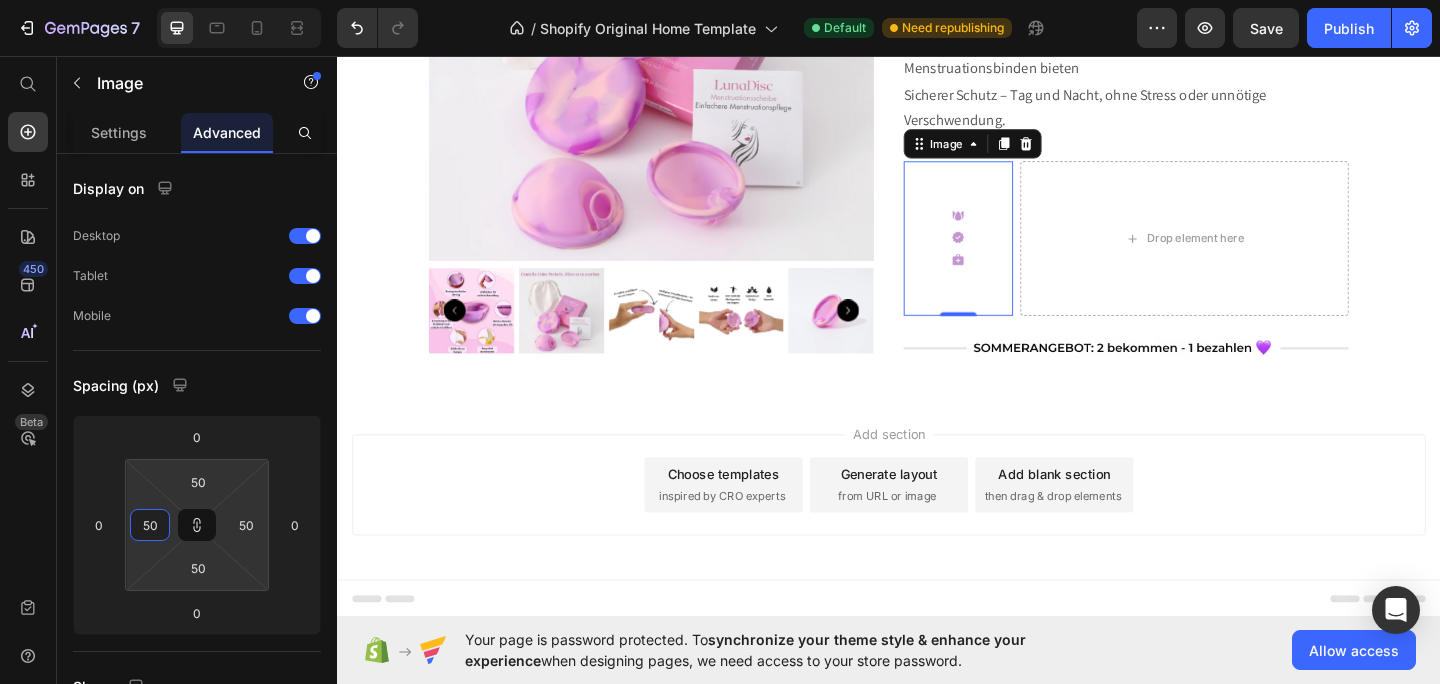 drag, startPoint x: 155, startPoint y: 528, endPoint x: 140, endPoint y: 528, distance: 15 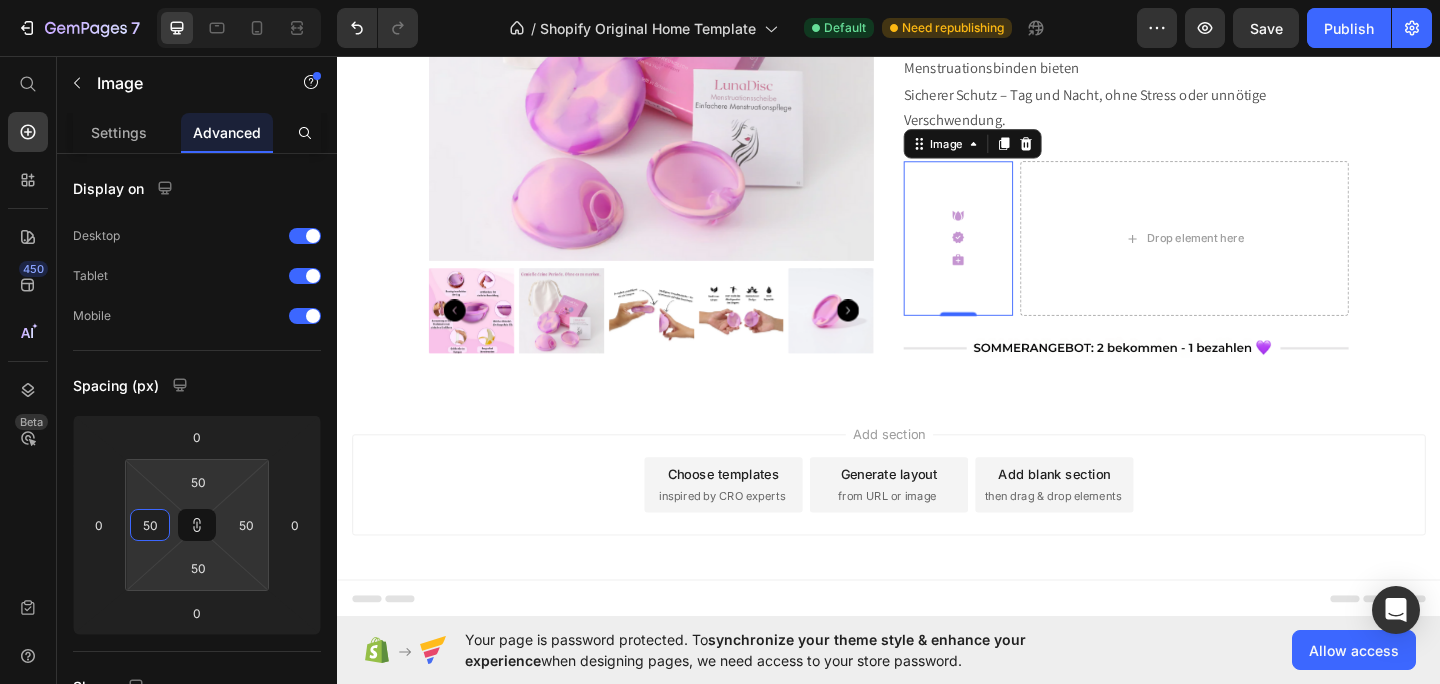 click on "50" at bounding box center [150, 525] 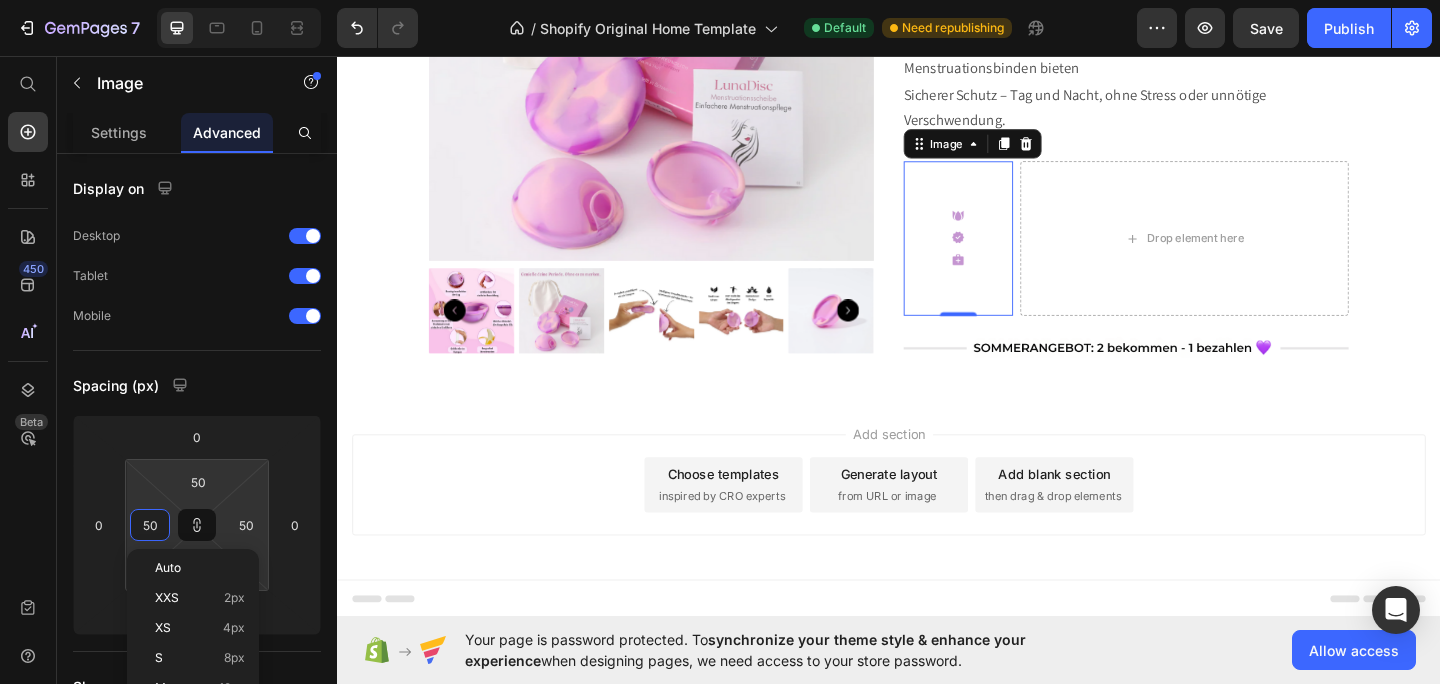type on "4" 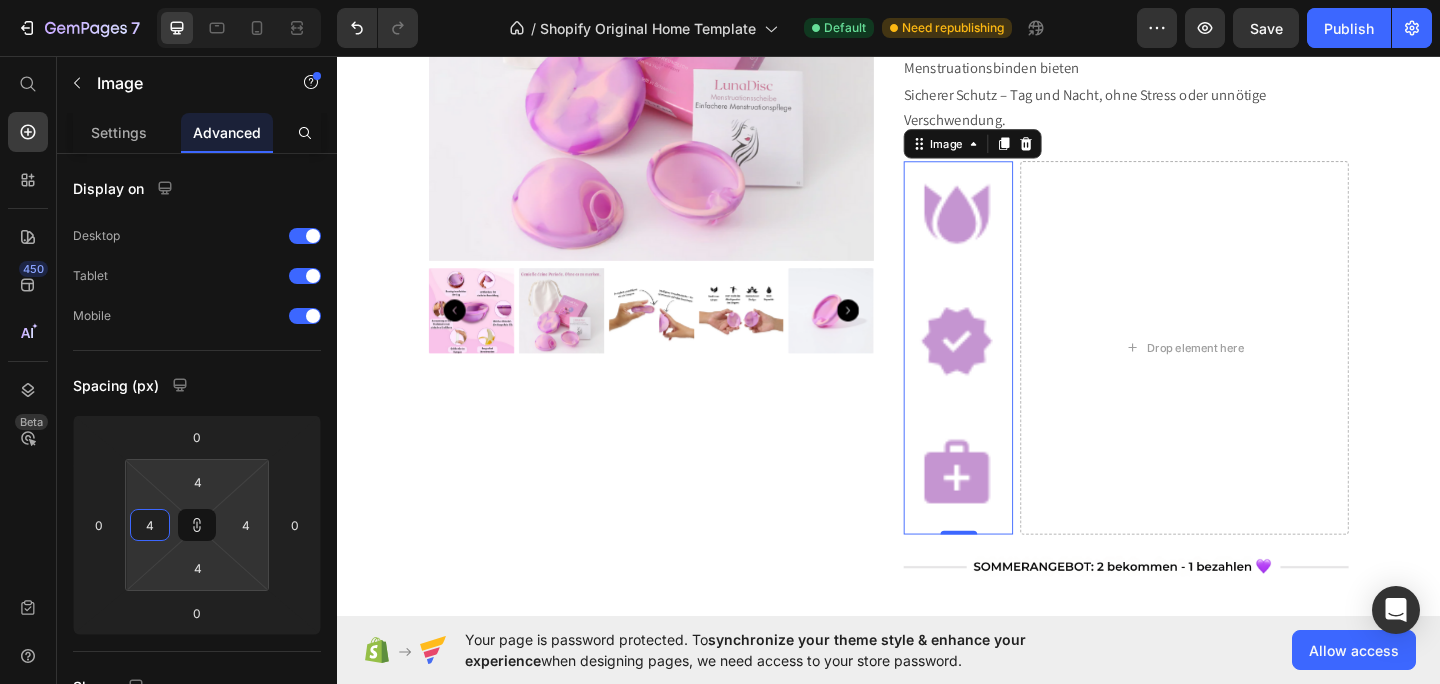 type on "40" 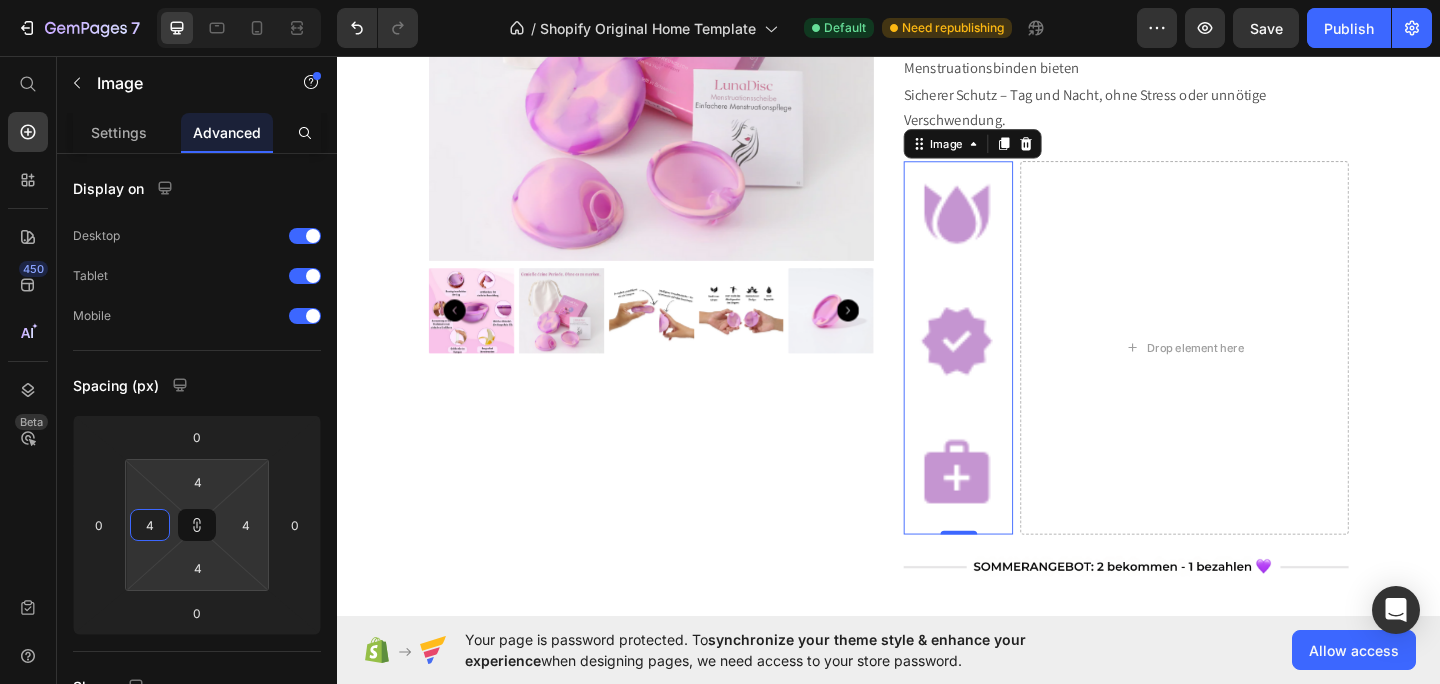 type on "40" 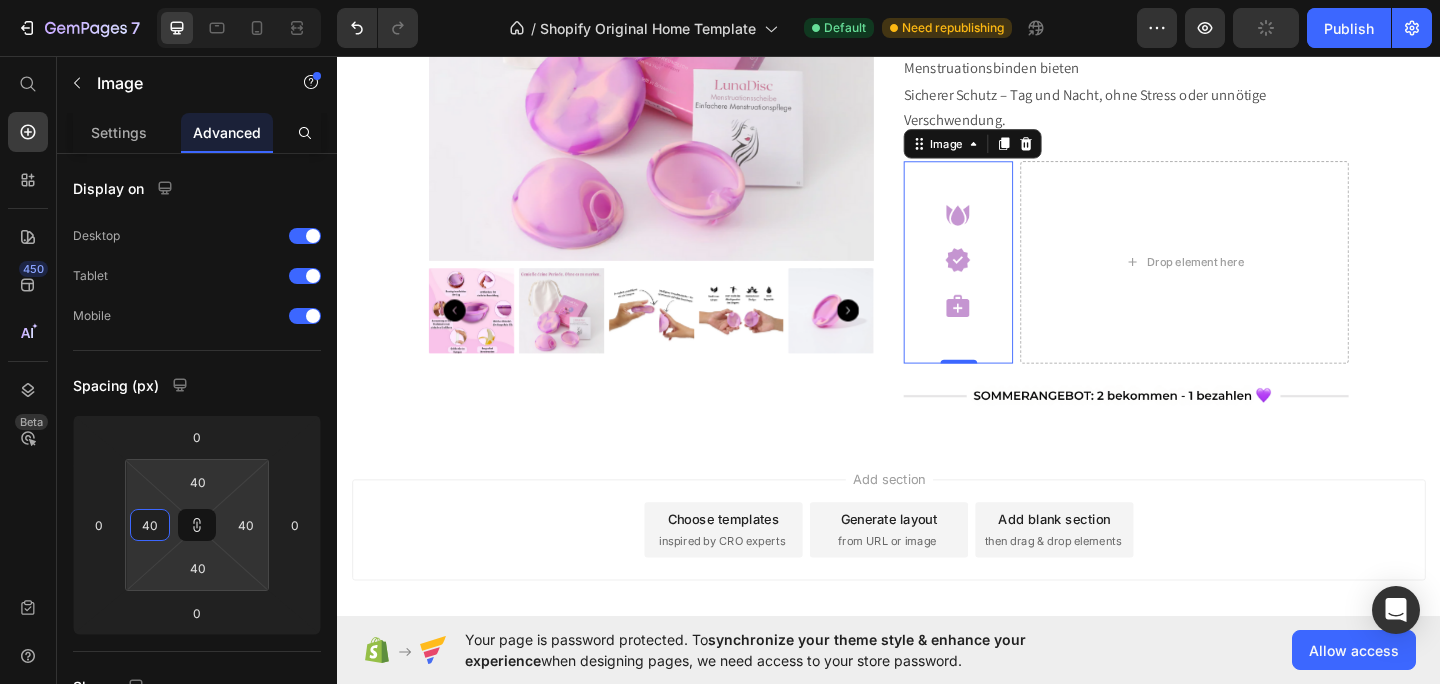 type on "4" 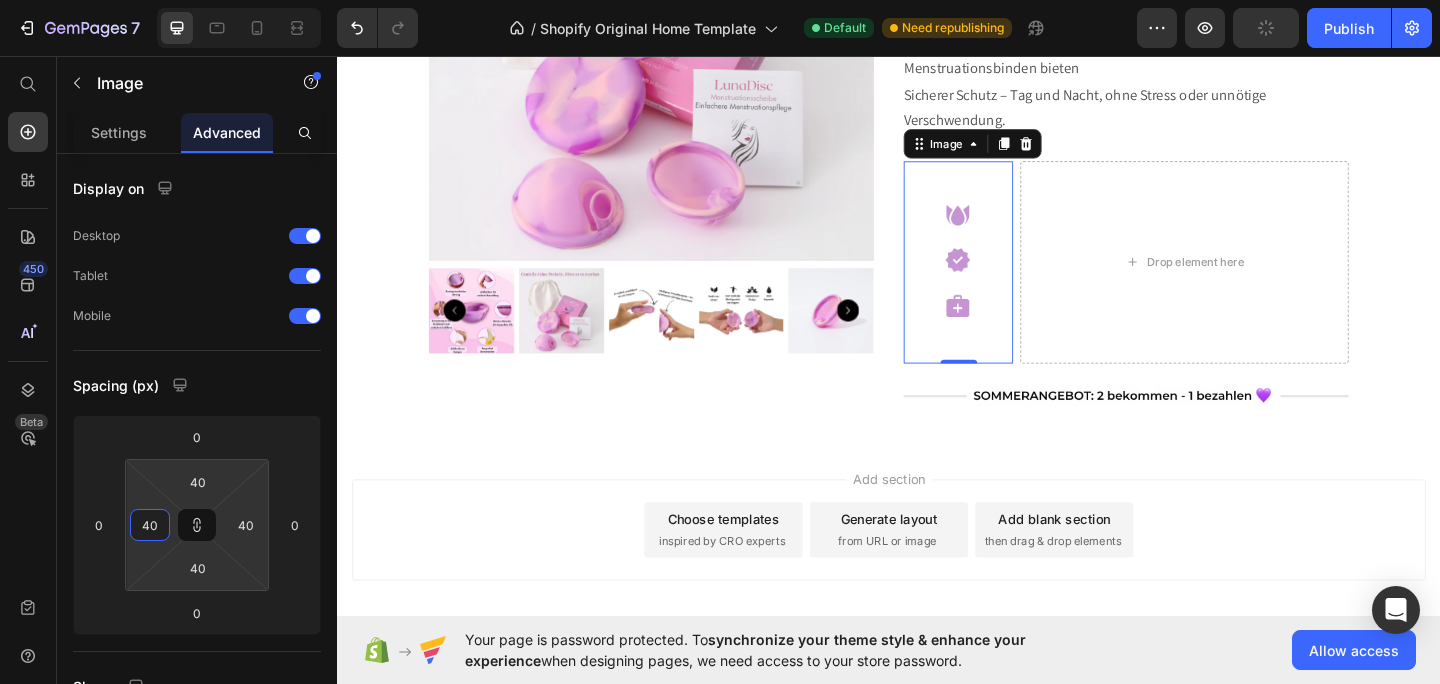 type on "4" 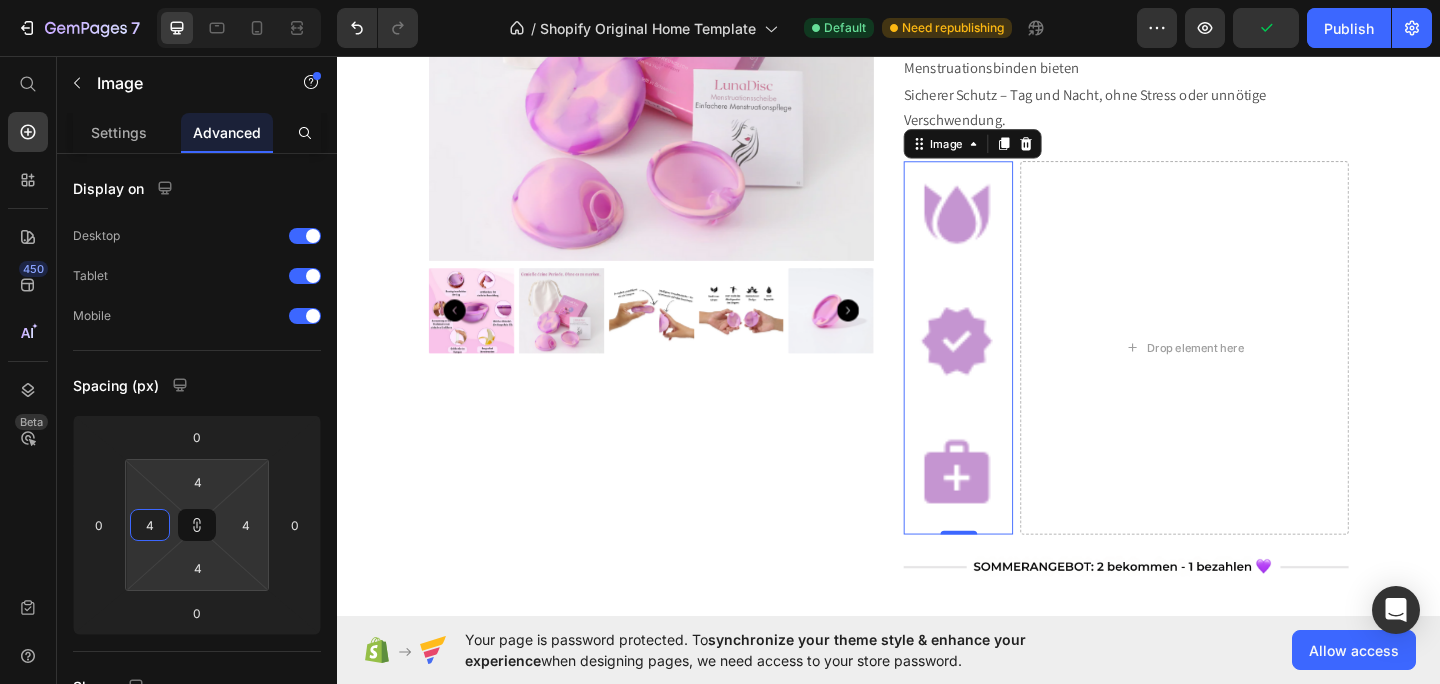 type on "45" 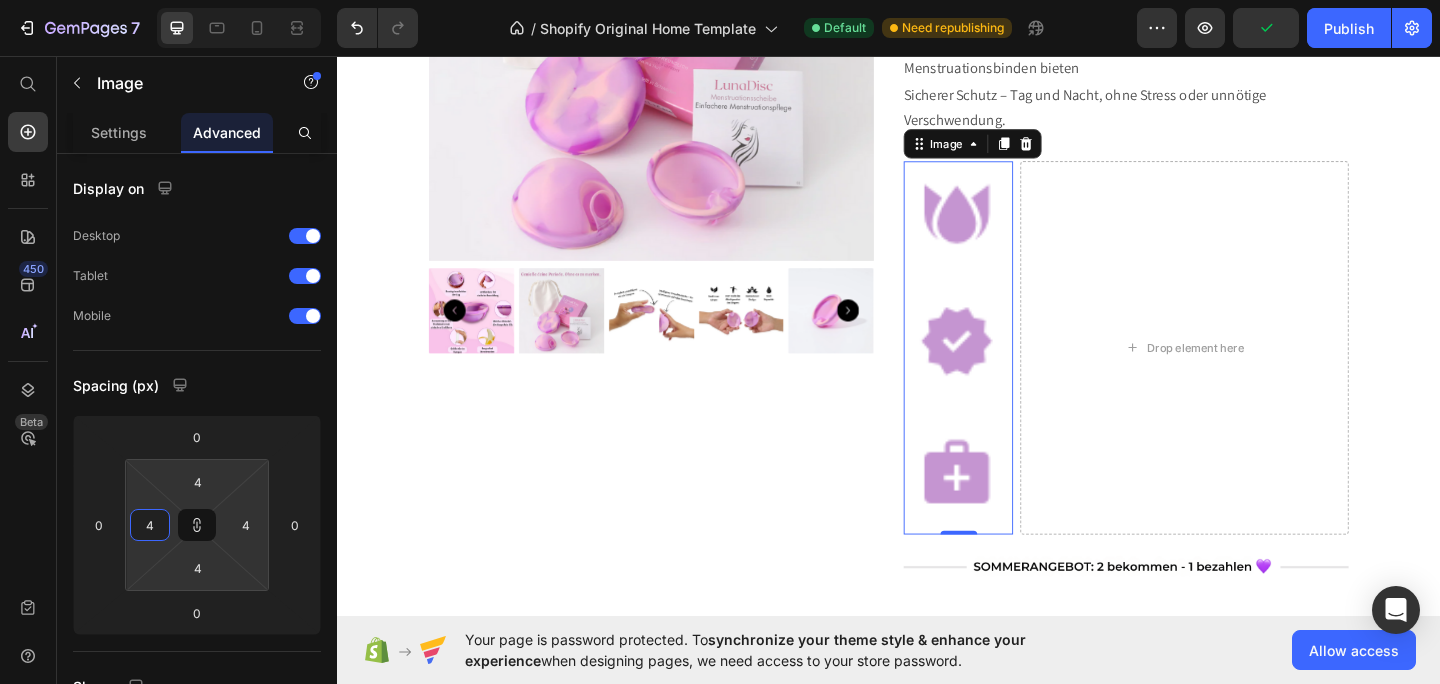 type on "45" 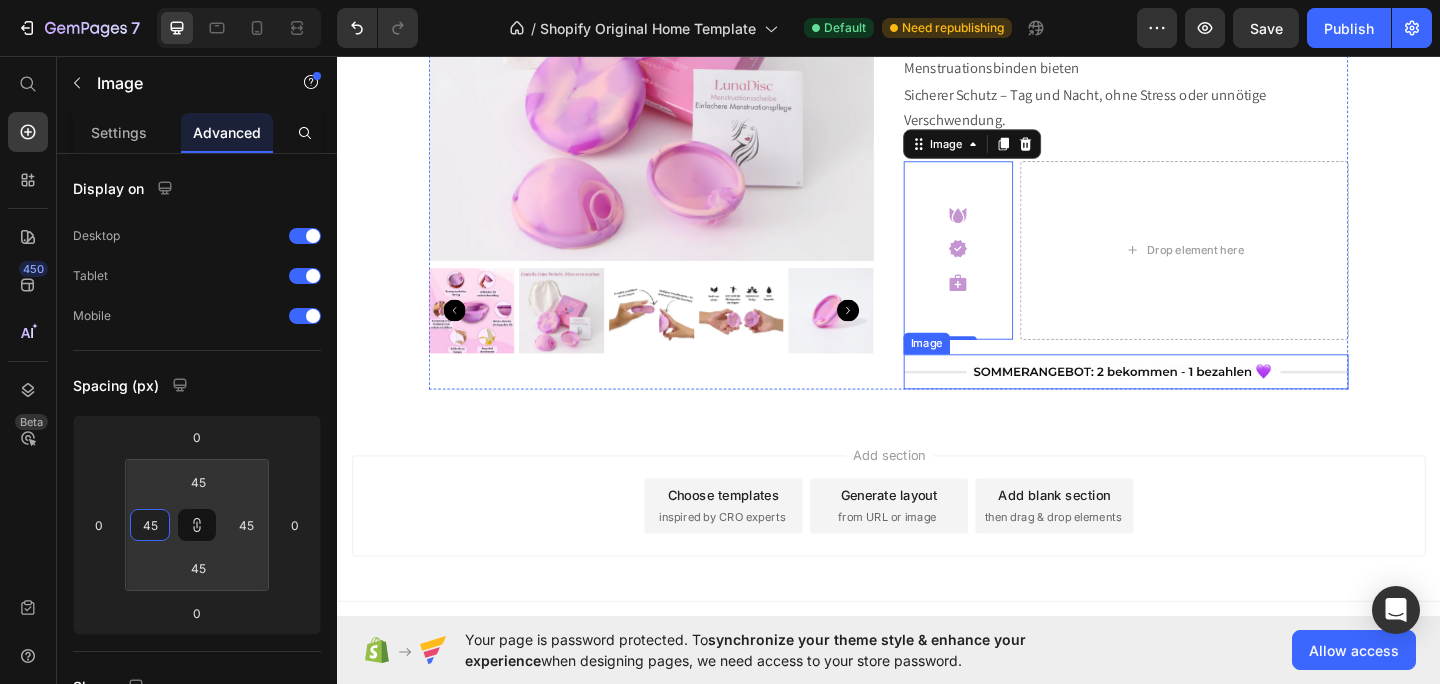 click on "LunaDisc - Die kleine Menstruationsbinde, die verändert alles Product Title Image 4.7 (119 Bewertungen) Text Block Row $35.00 Product Price $48.00 Product Price Row Schüttbar, praktisch und sicher: Was umweltfreundliche Menstruationsbinden bieten Sicherer [PERSON_NAME] – Tag und Nacht, ohne Stress oder unnötige Verschwendung. Product Description Image   0
Drop element here Row Image" at bounding box center [1195, 107] 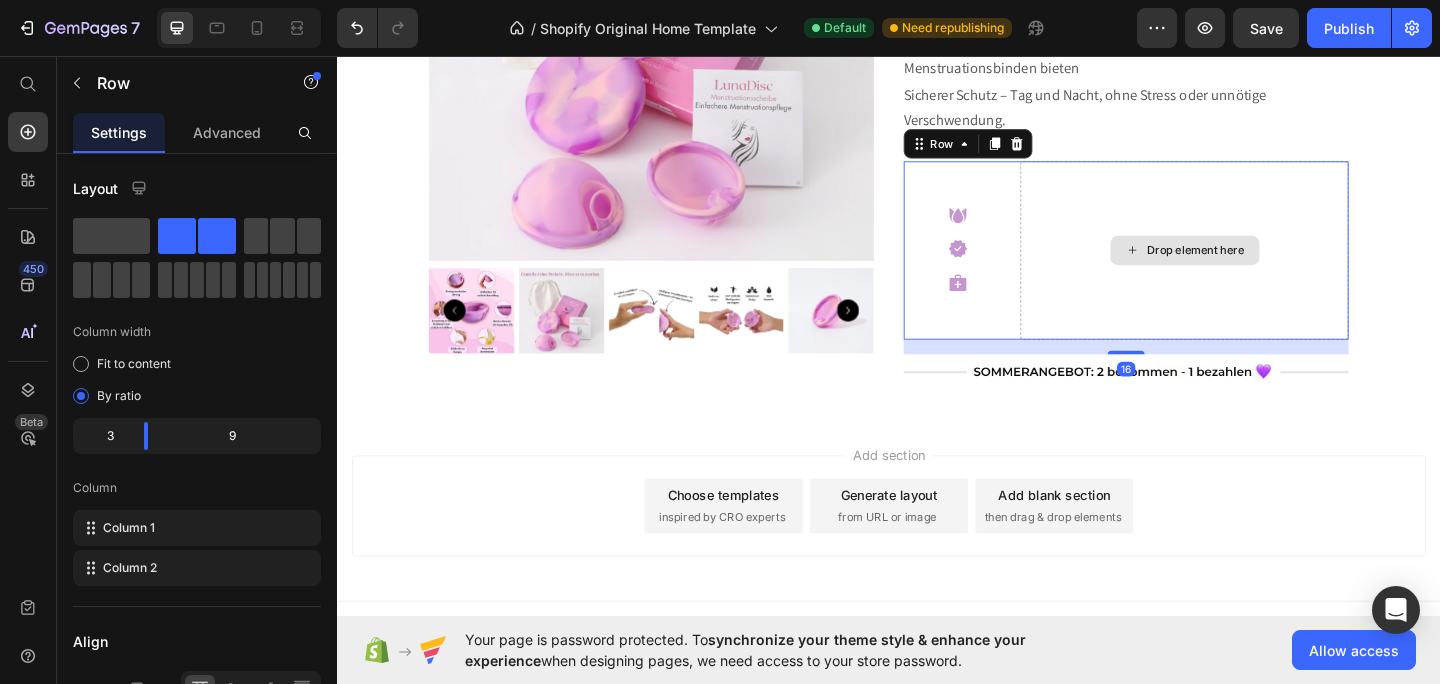 click on "Drop element here" at bounding box center (1258, 268) 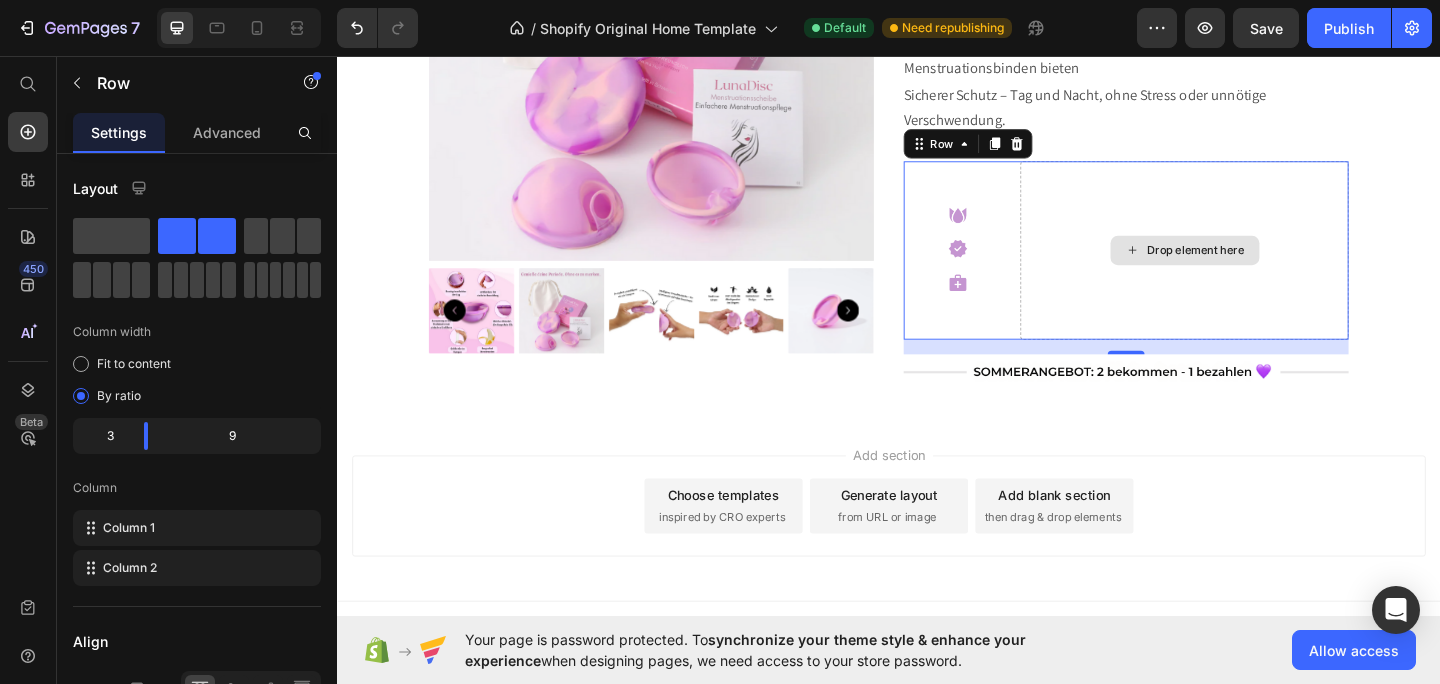 drag, startPoint x: 1172, startPoint y: 364, endPoint x: 1170, endPoint y: 352, distance: 12.165525 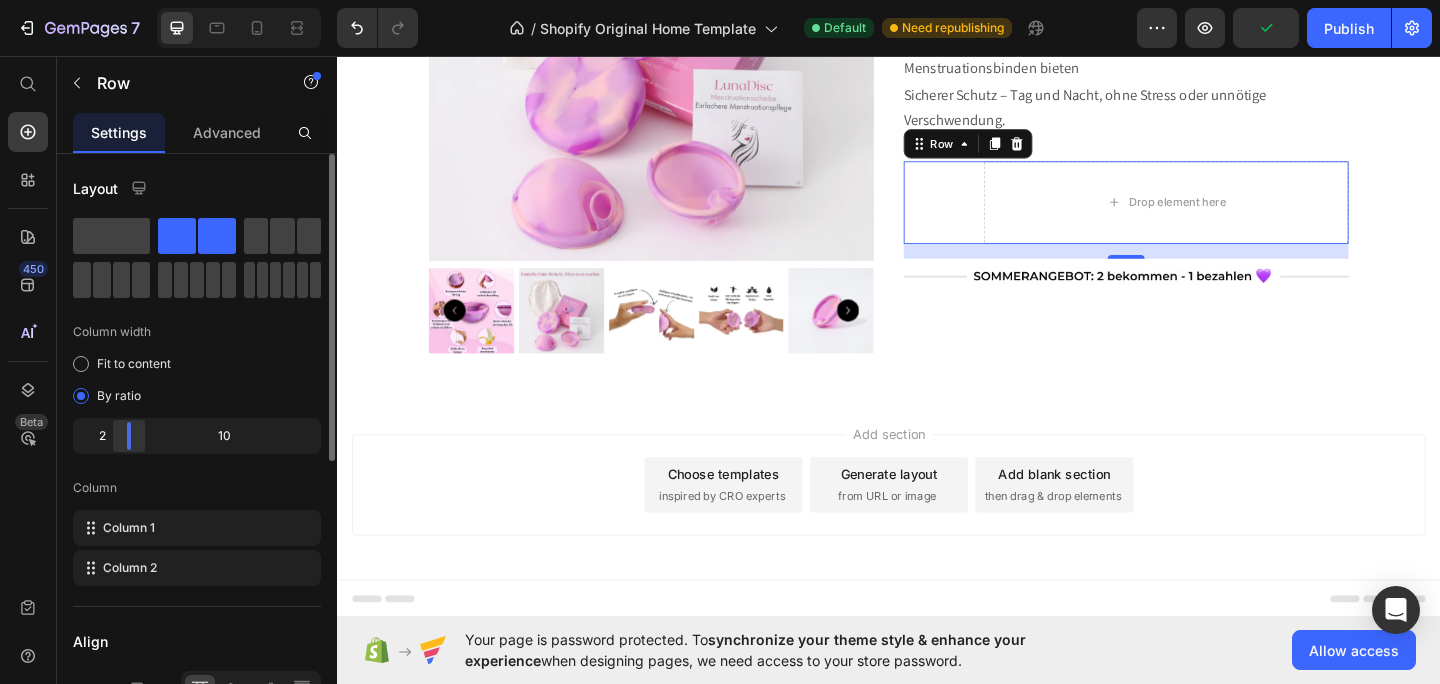 drag, startPoint x: 142, startPoint y: 434, endPoint x: 114, endPoint y: 448, distance: 31.304953 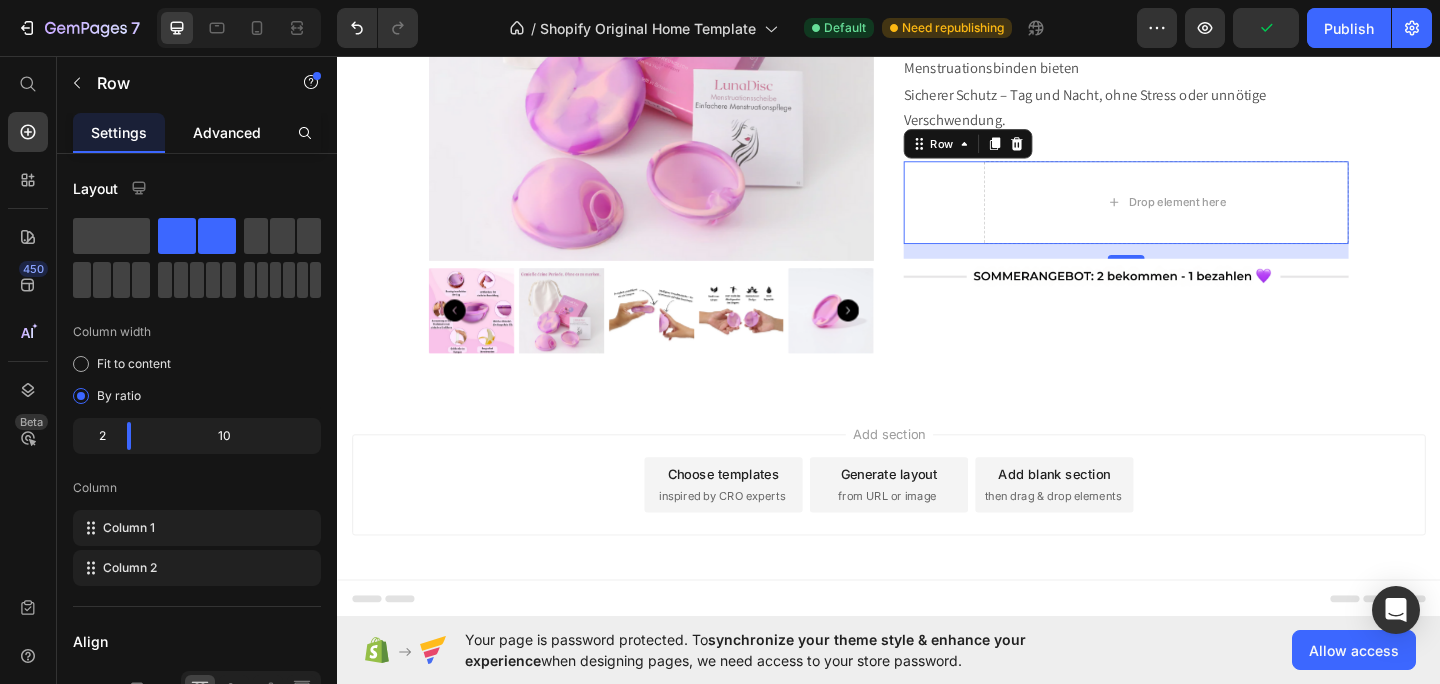 click on "Advanced" 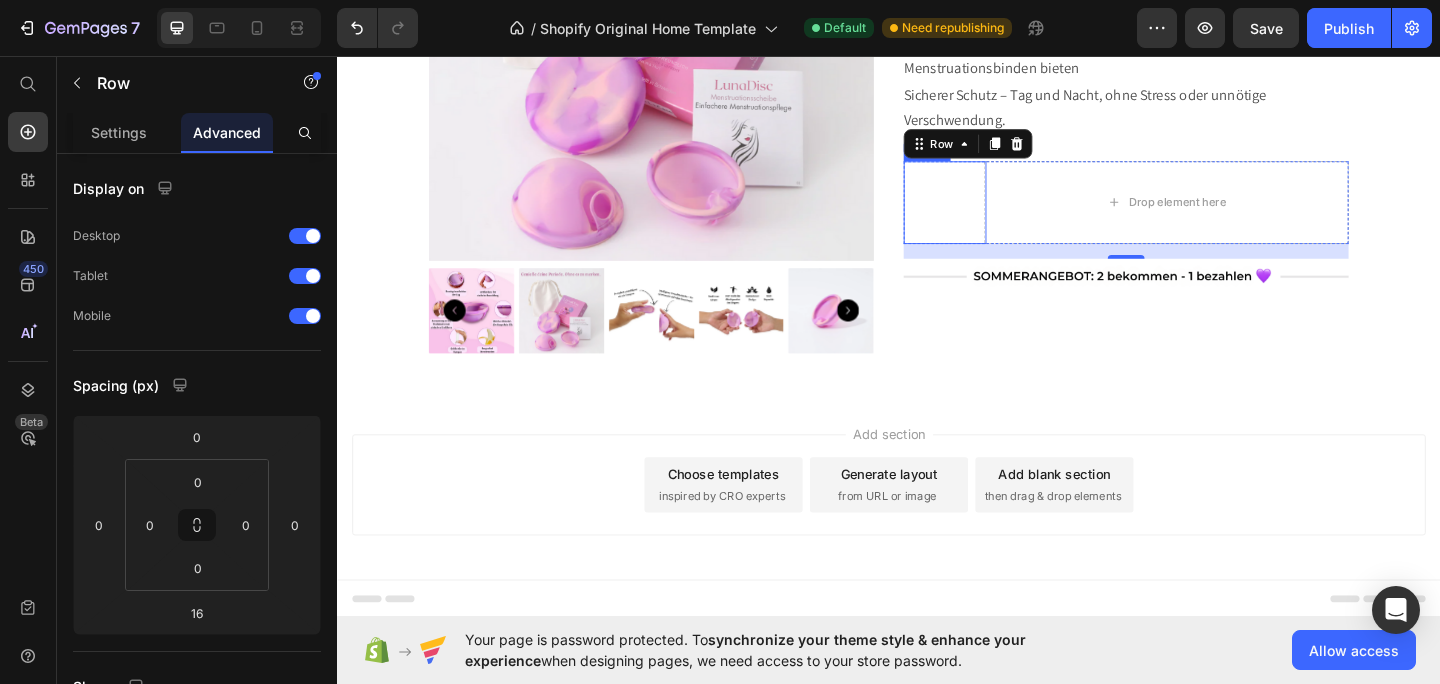 click at bounding box center (998, 216) 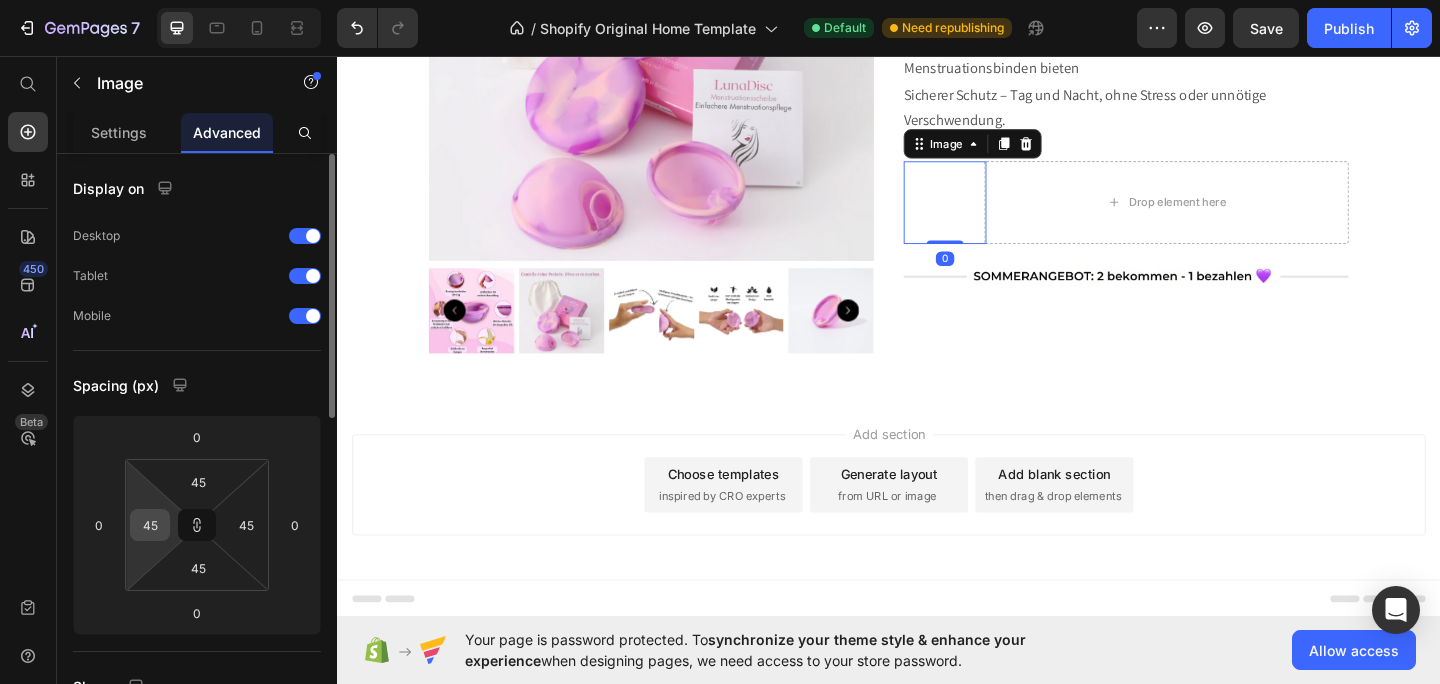 click on "45" at bounding box center (150, 525) 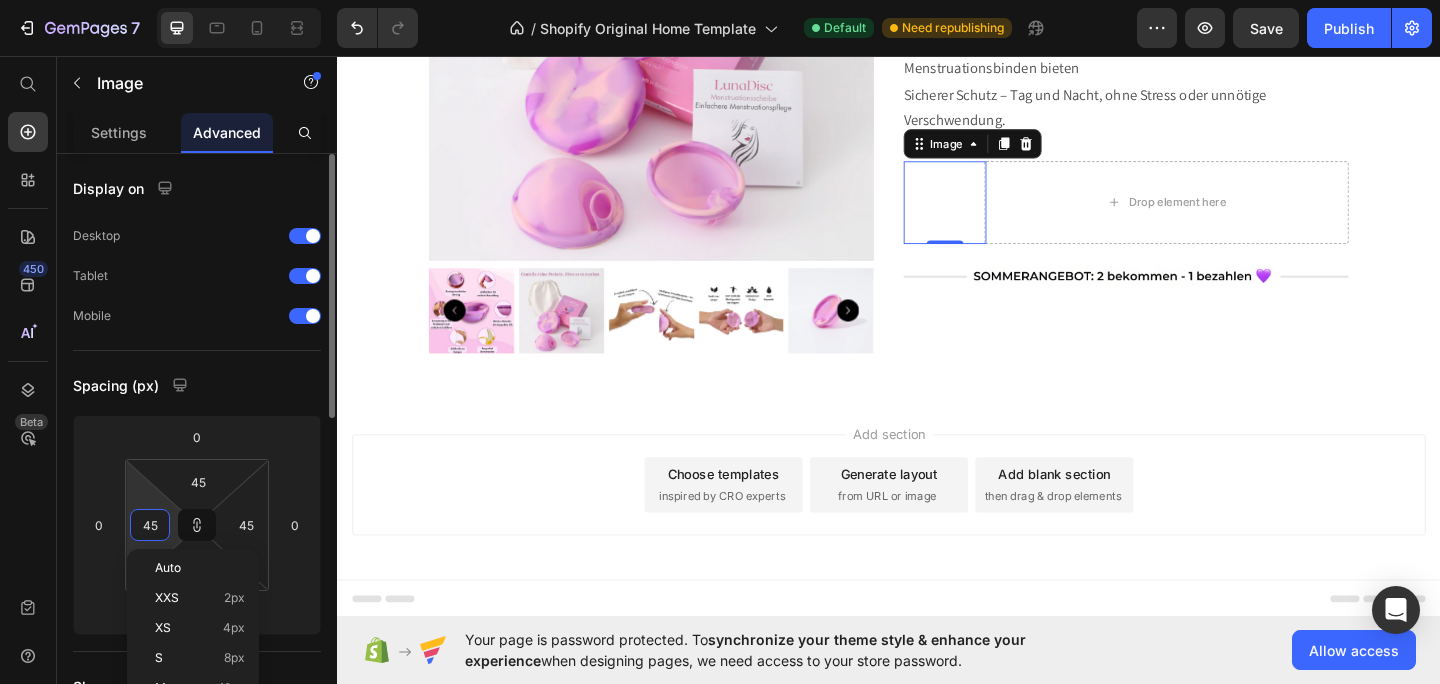 type on "6" 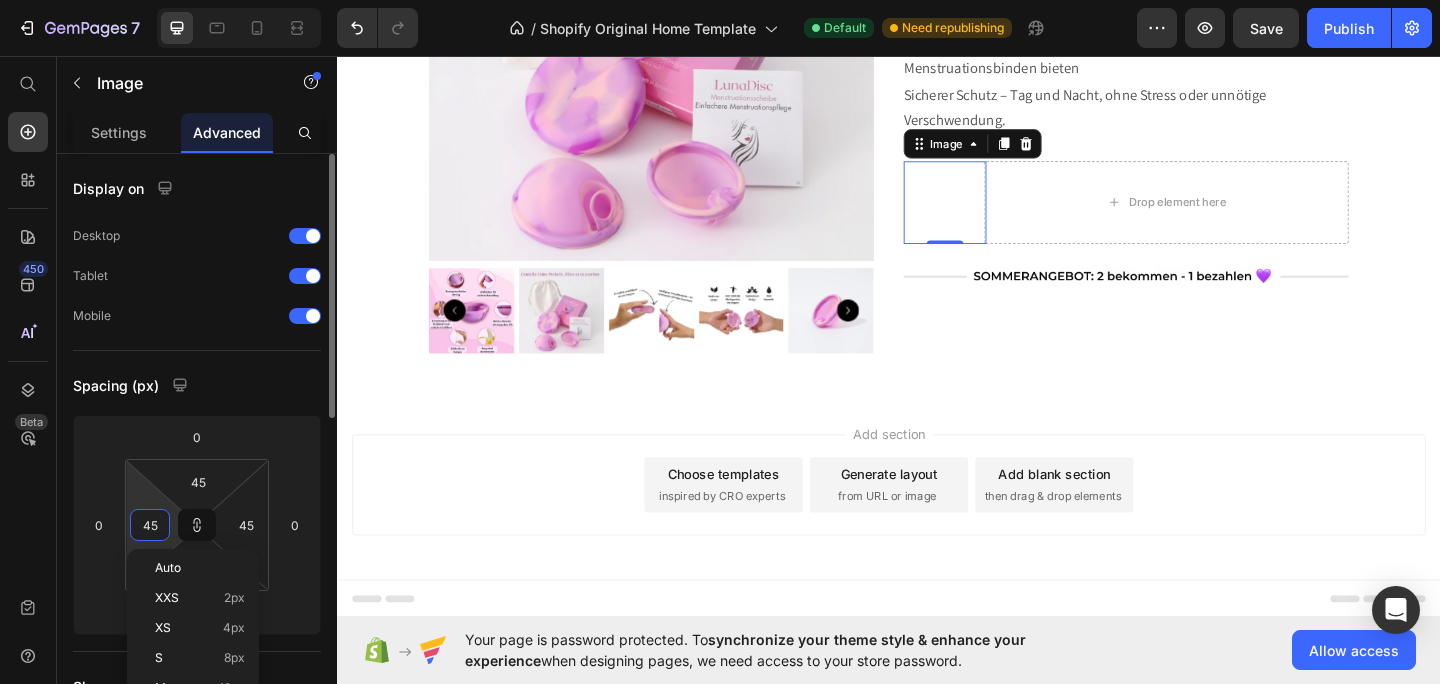 type on "6" 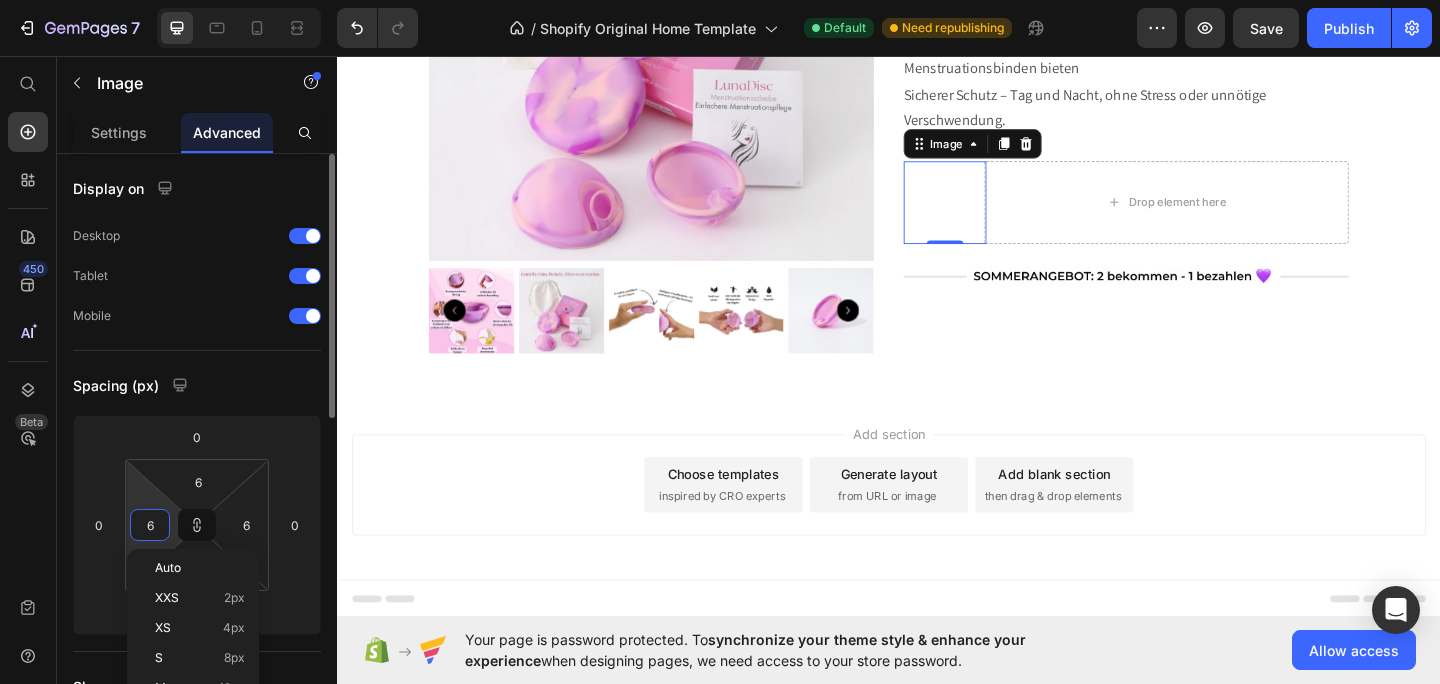type on "60" 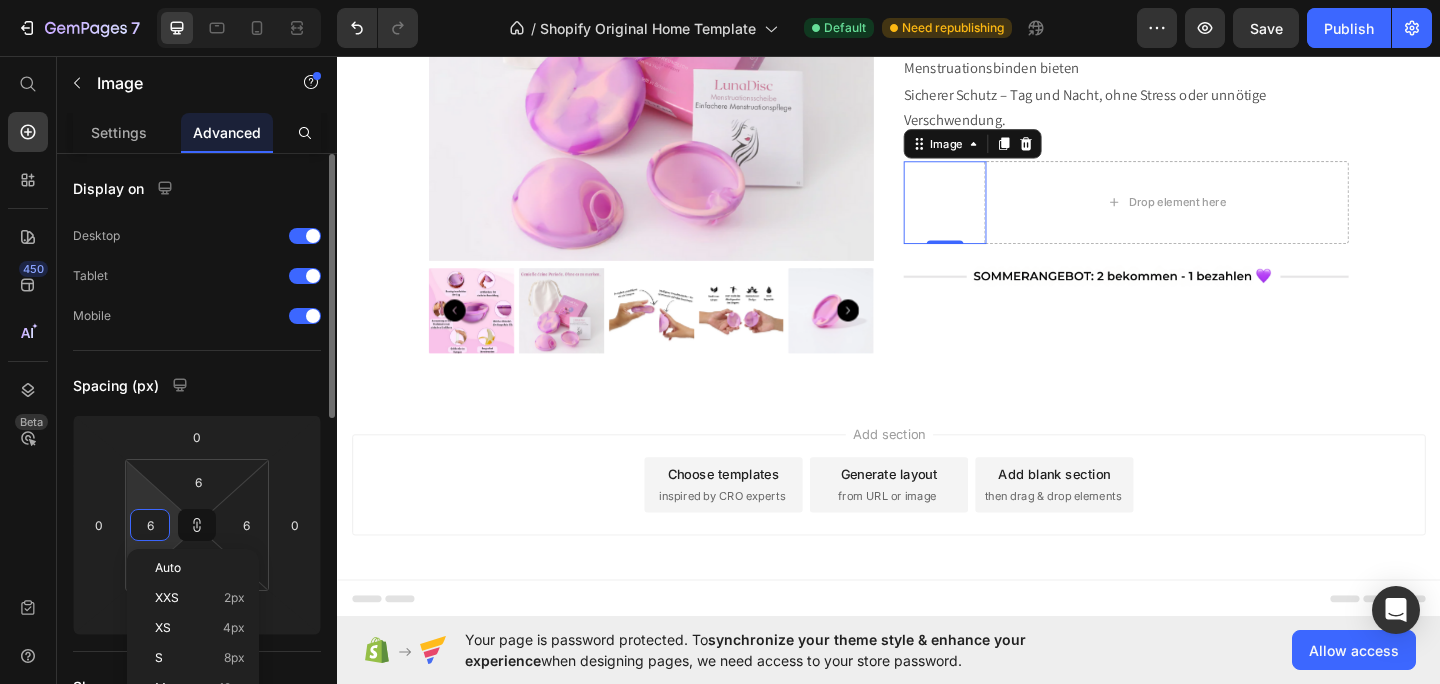 type on "60" 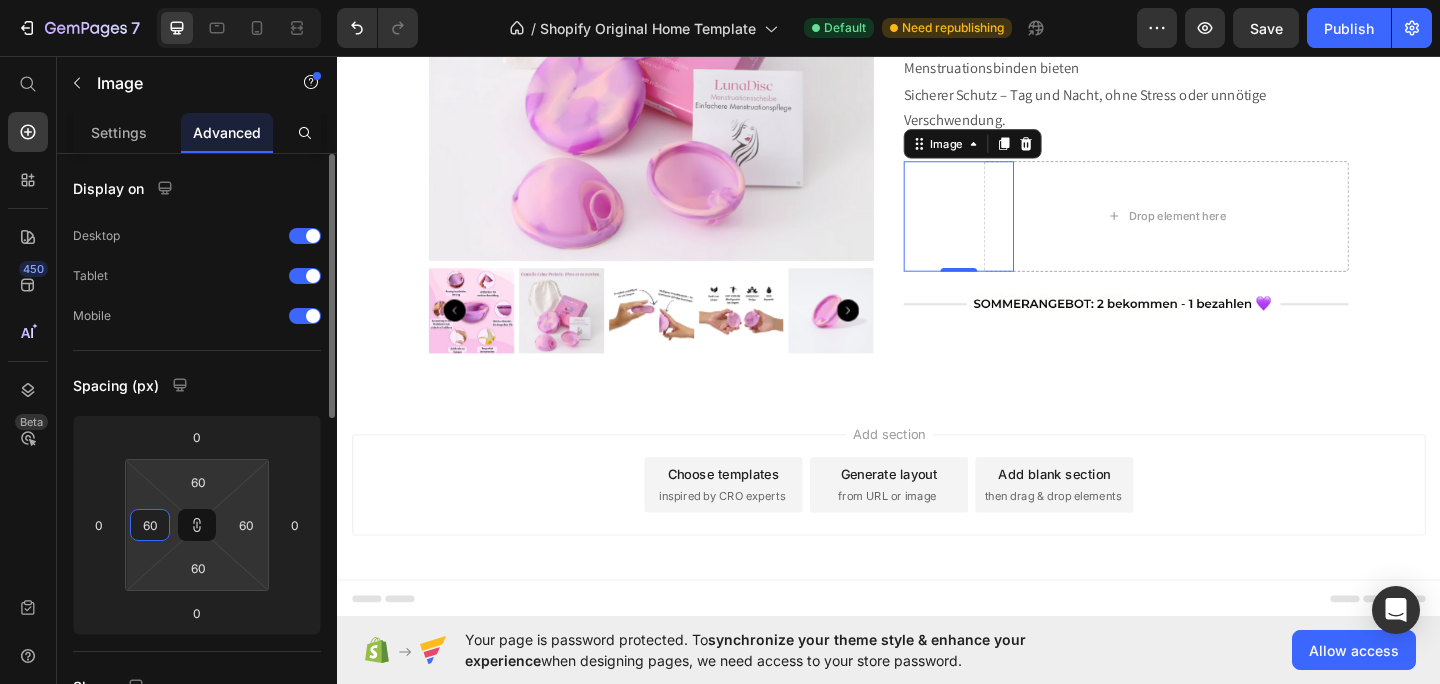 type on "6" 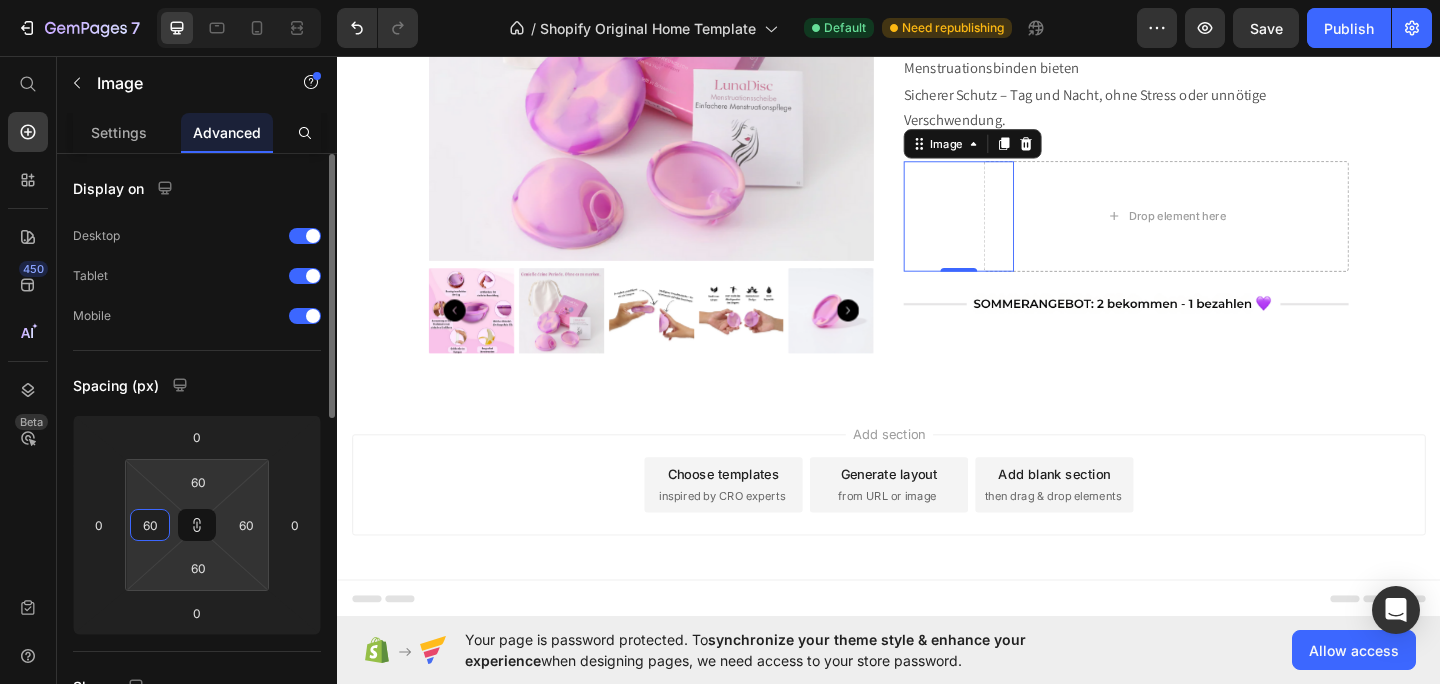 type on "6" 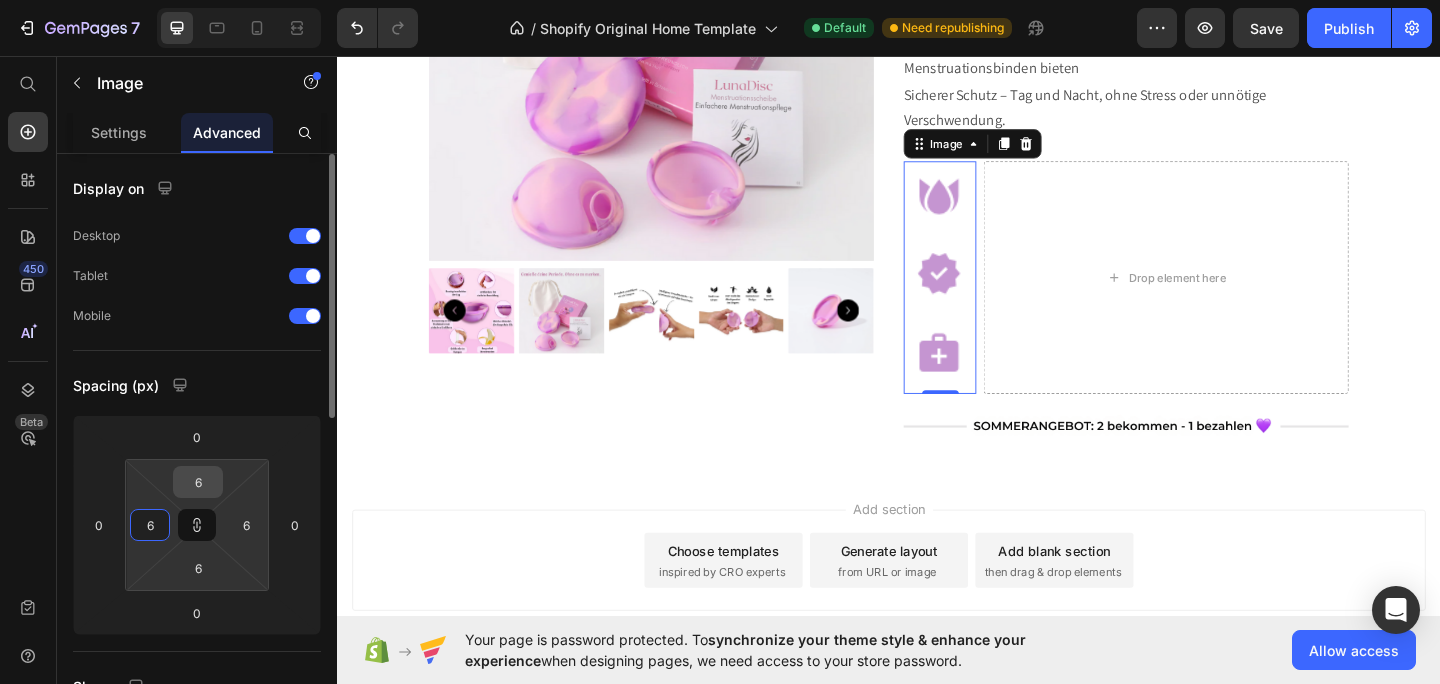type on "6" 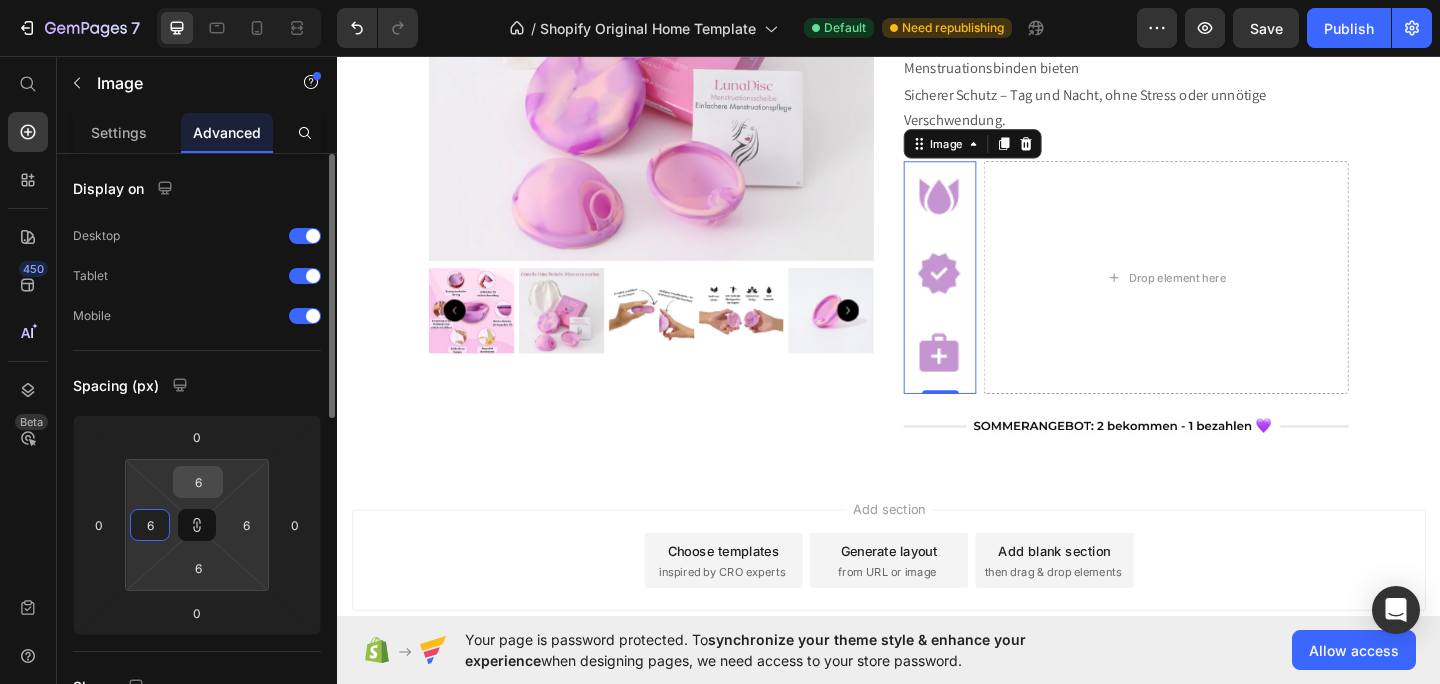 click on "6" at bounding box center [198, 482] 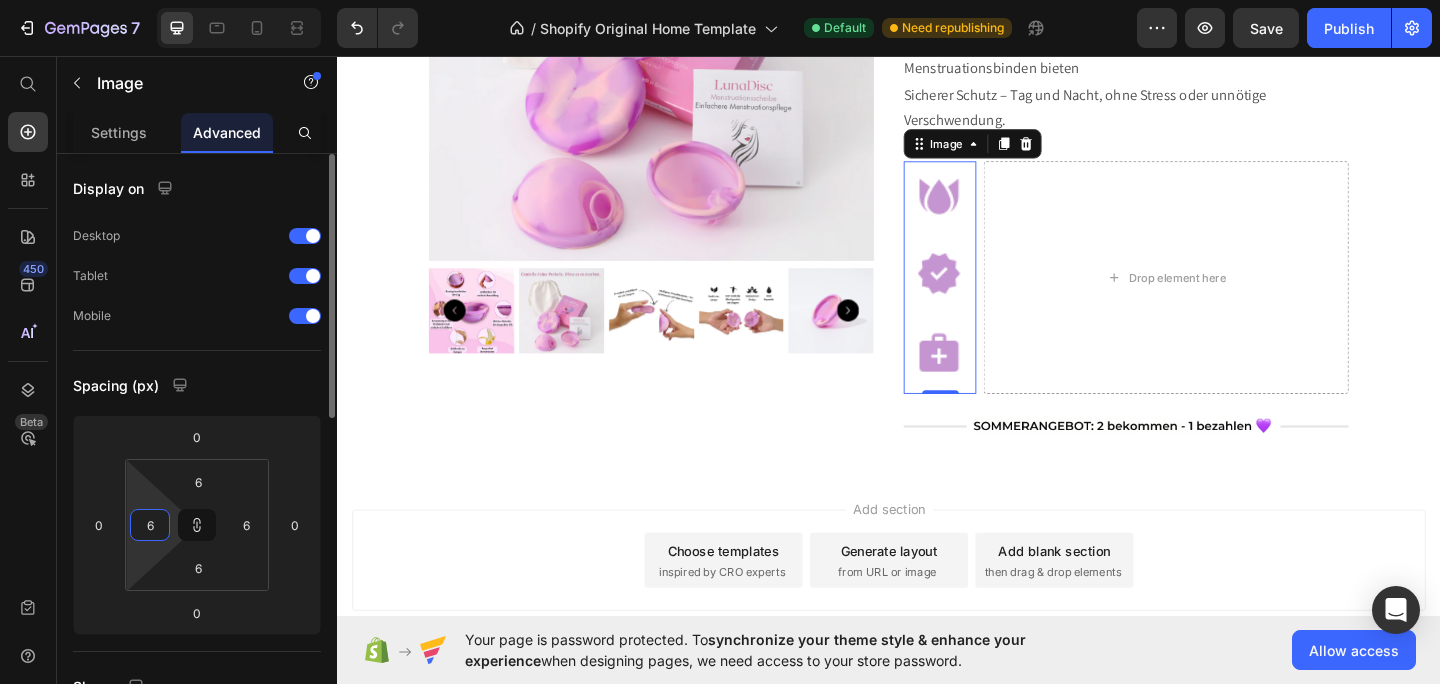 click on "6" at bounding box center [150, 525] 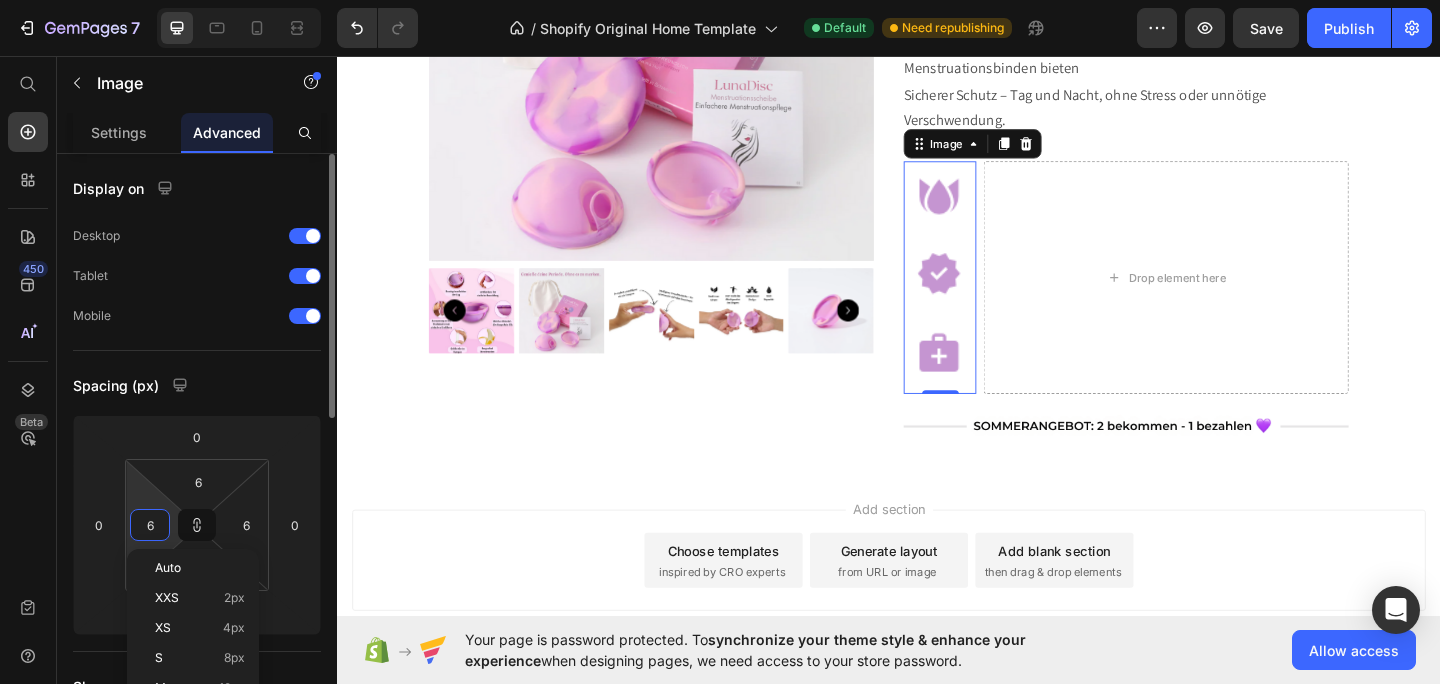 type on "1" 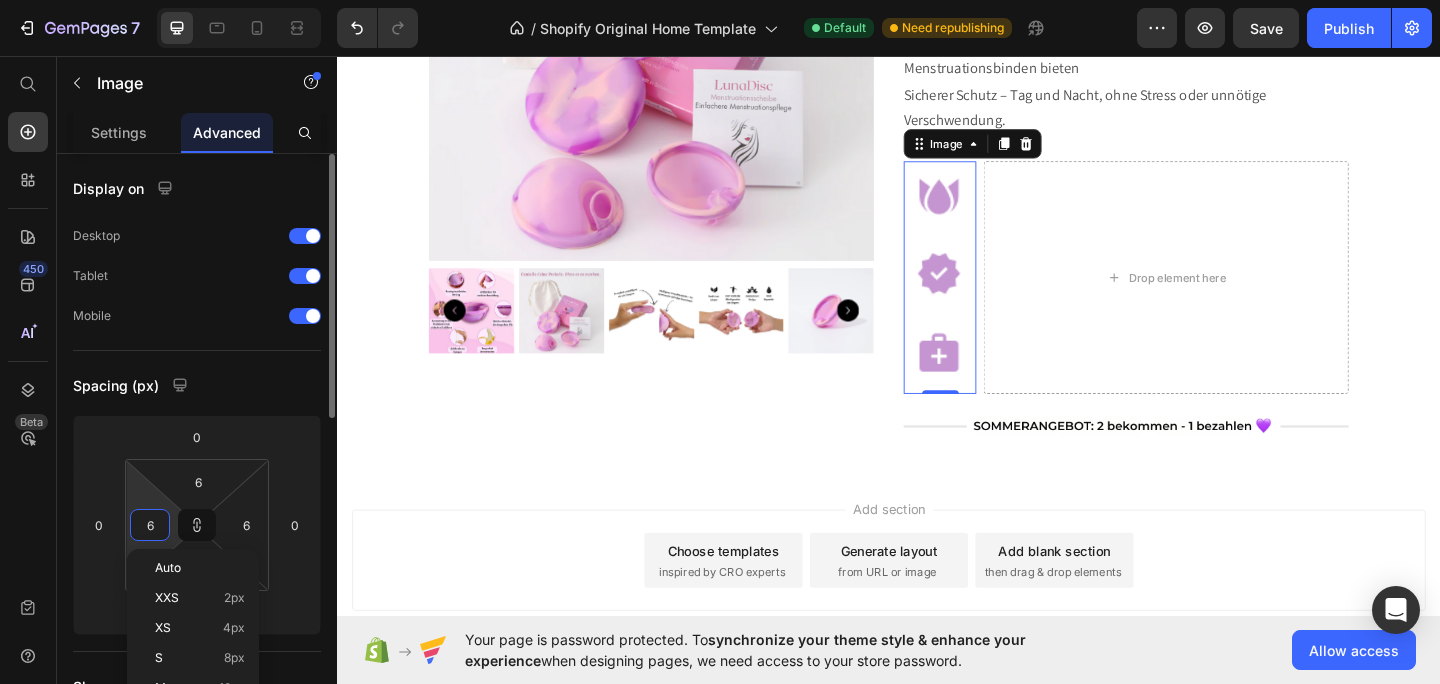 type on "1" 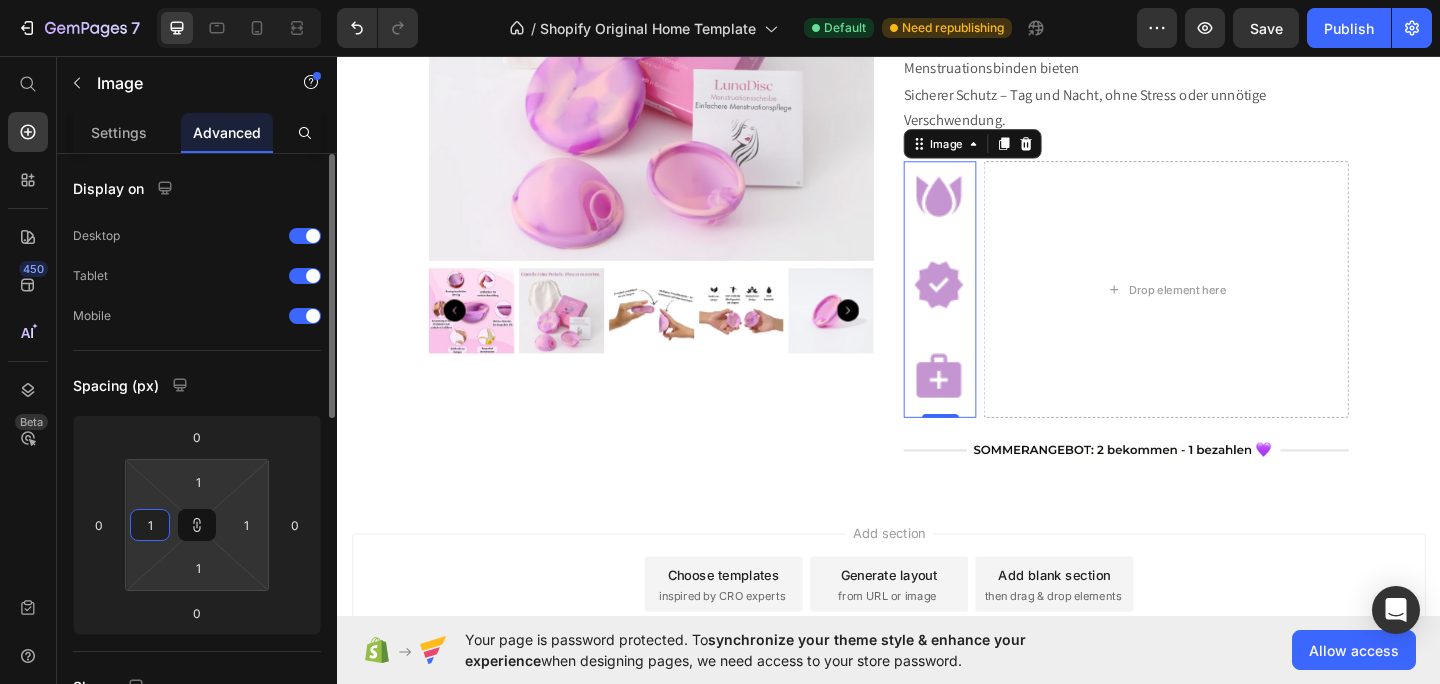 type on "10" 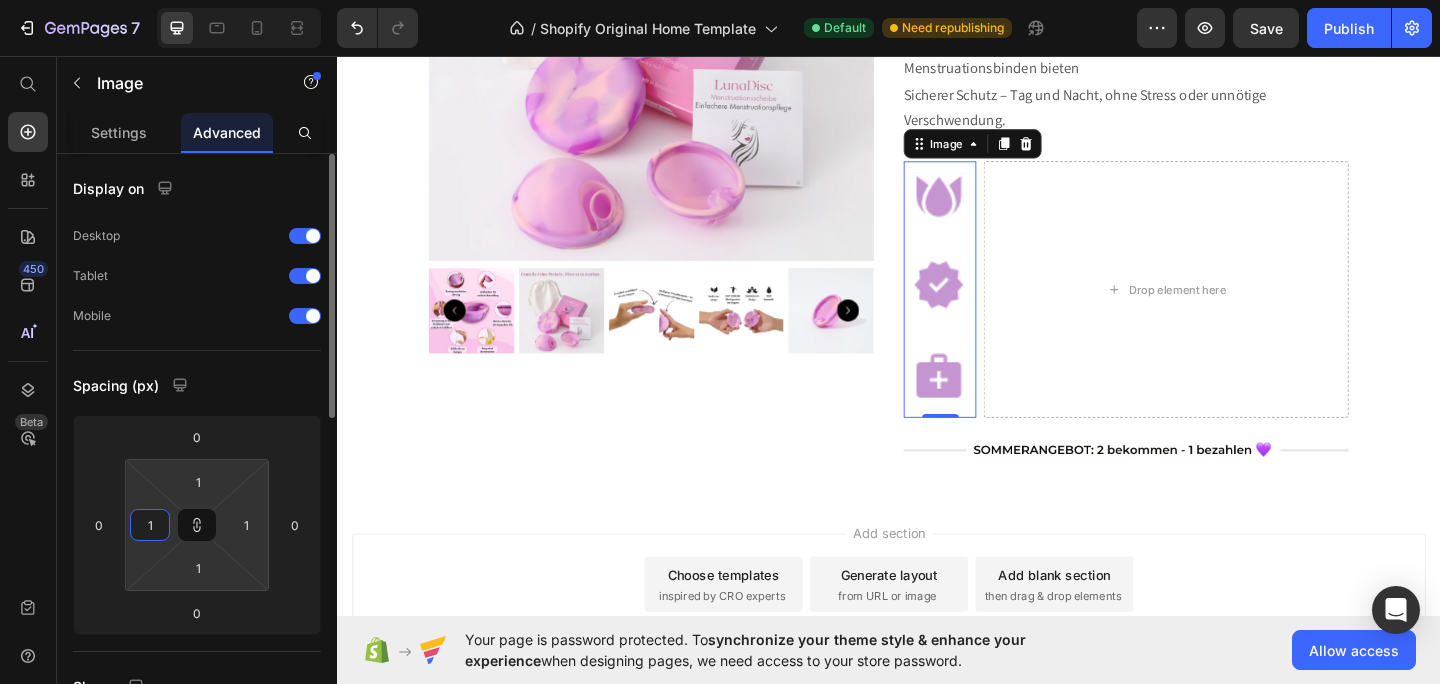 type on "10" 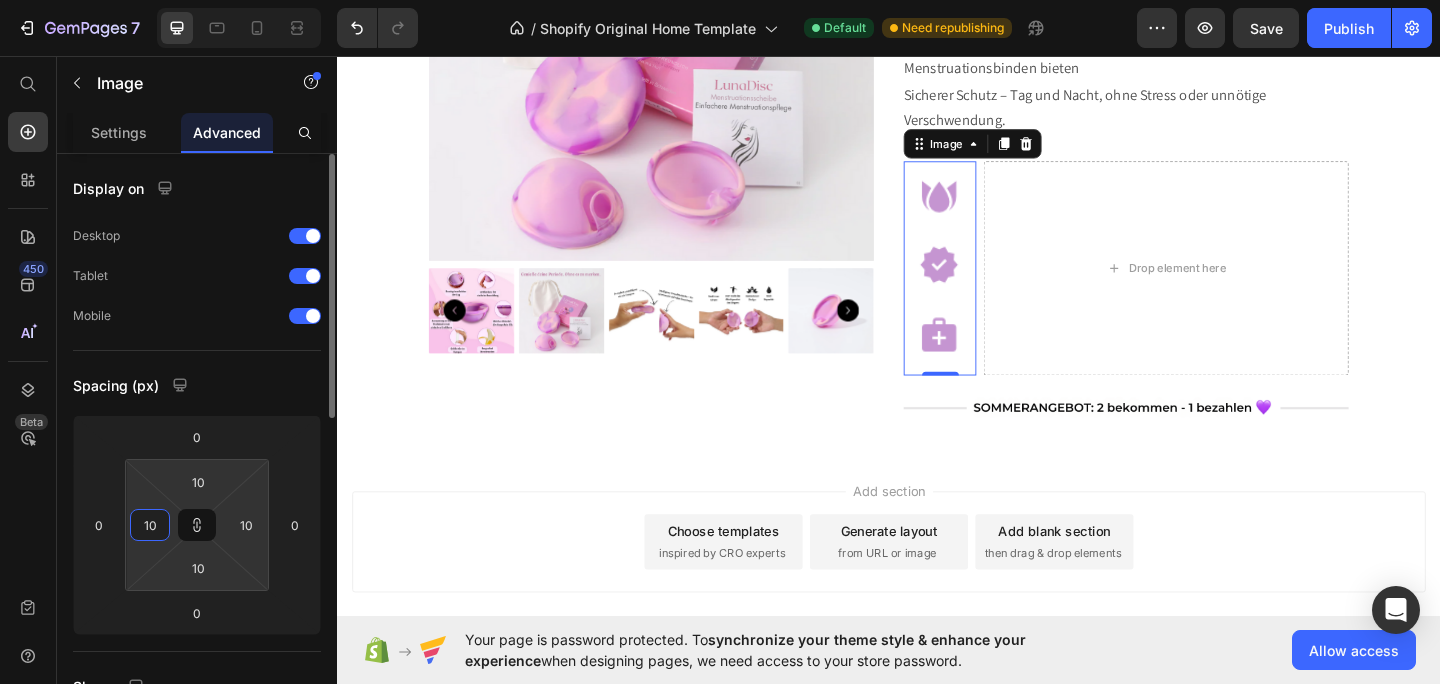 type on "1" 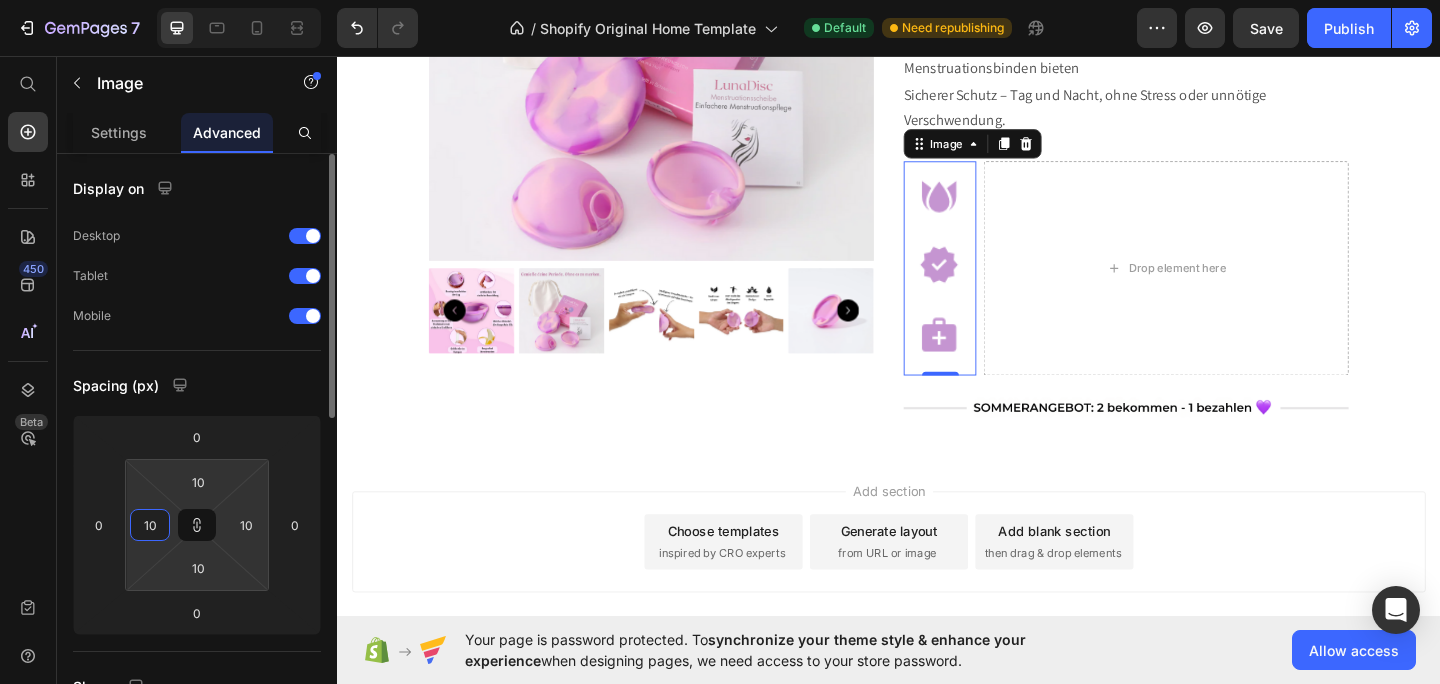 type on "1" 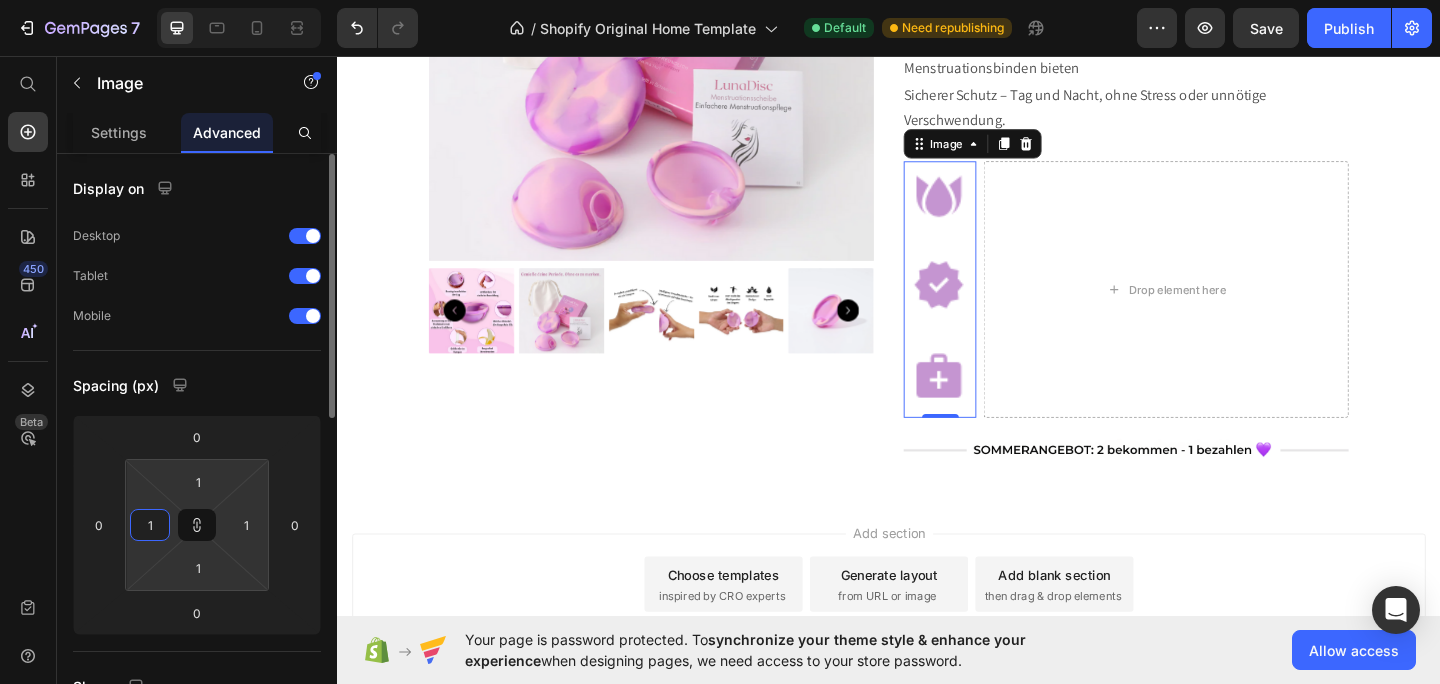 type 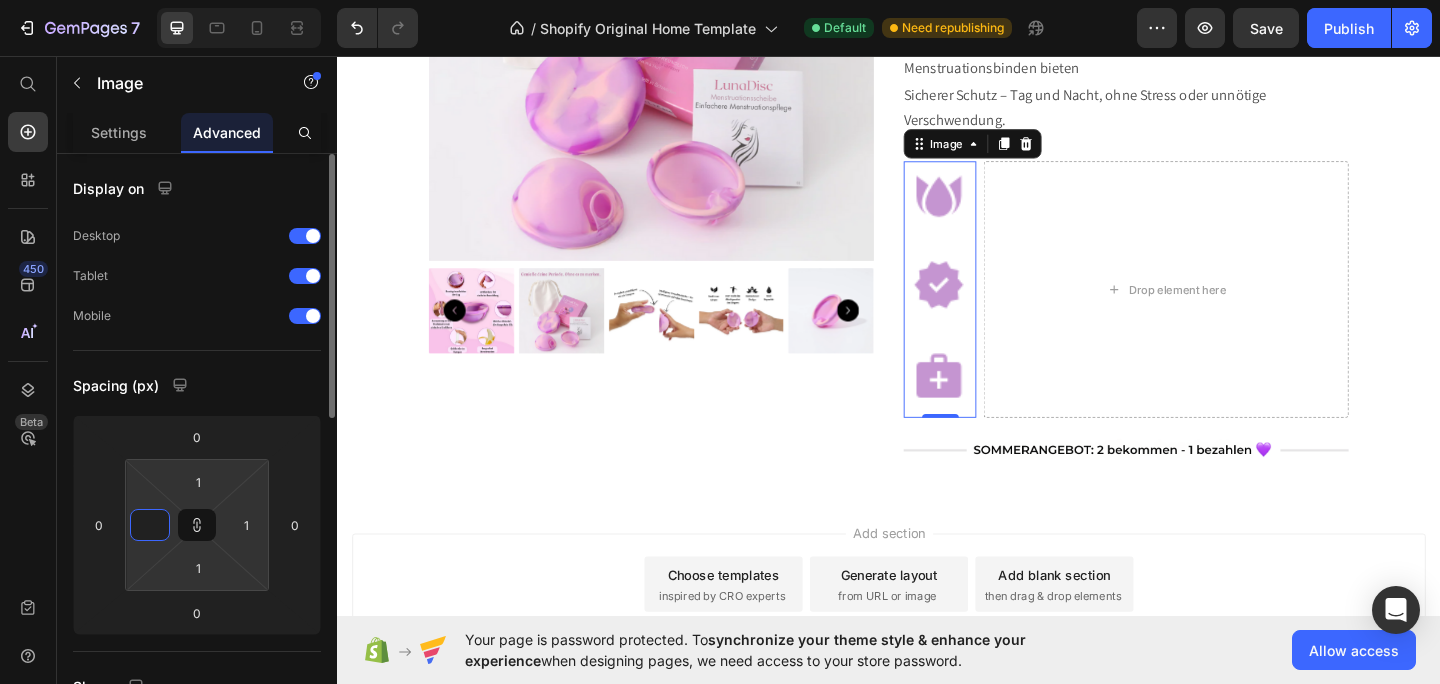 type on "5" 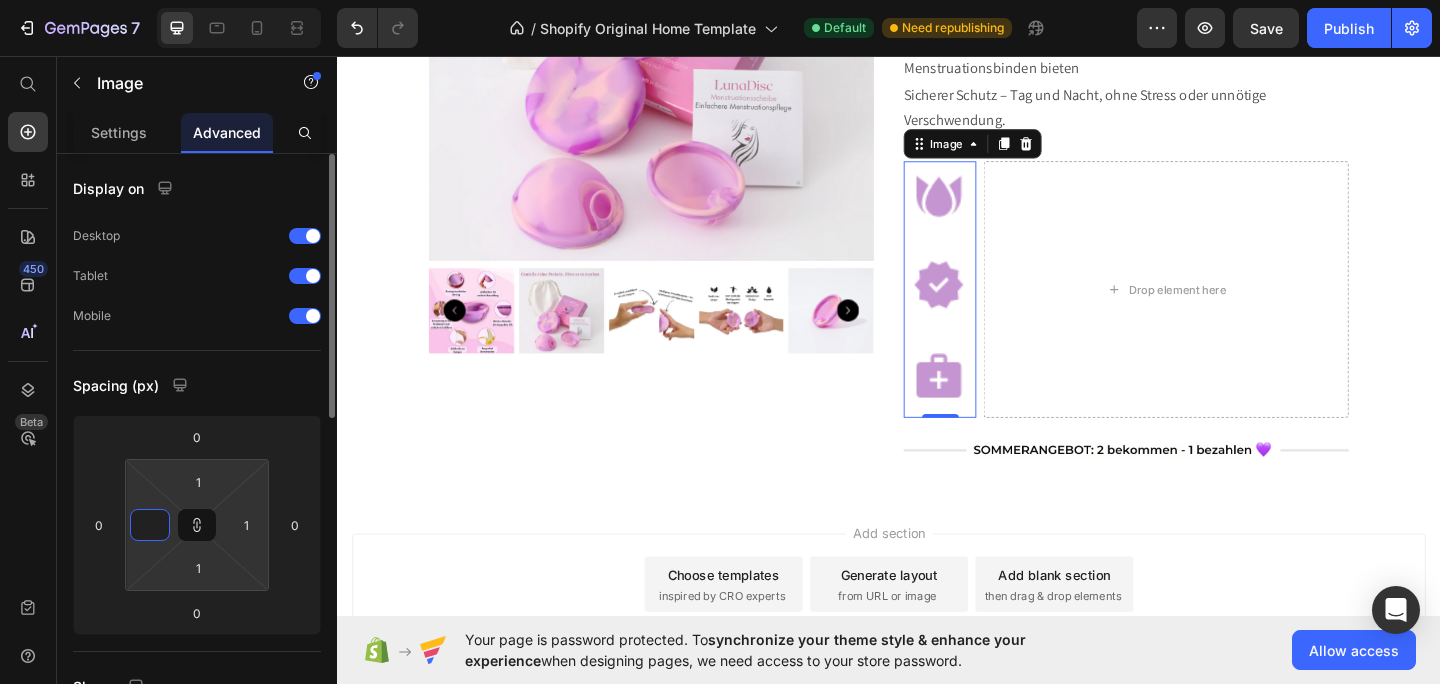 type on "5" 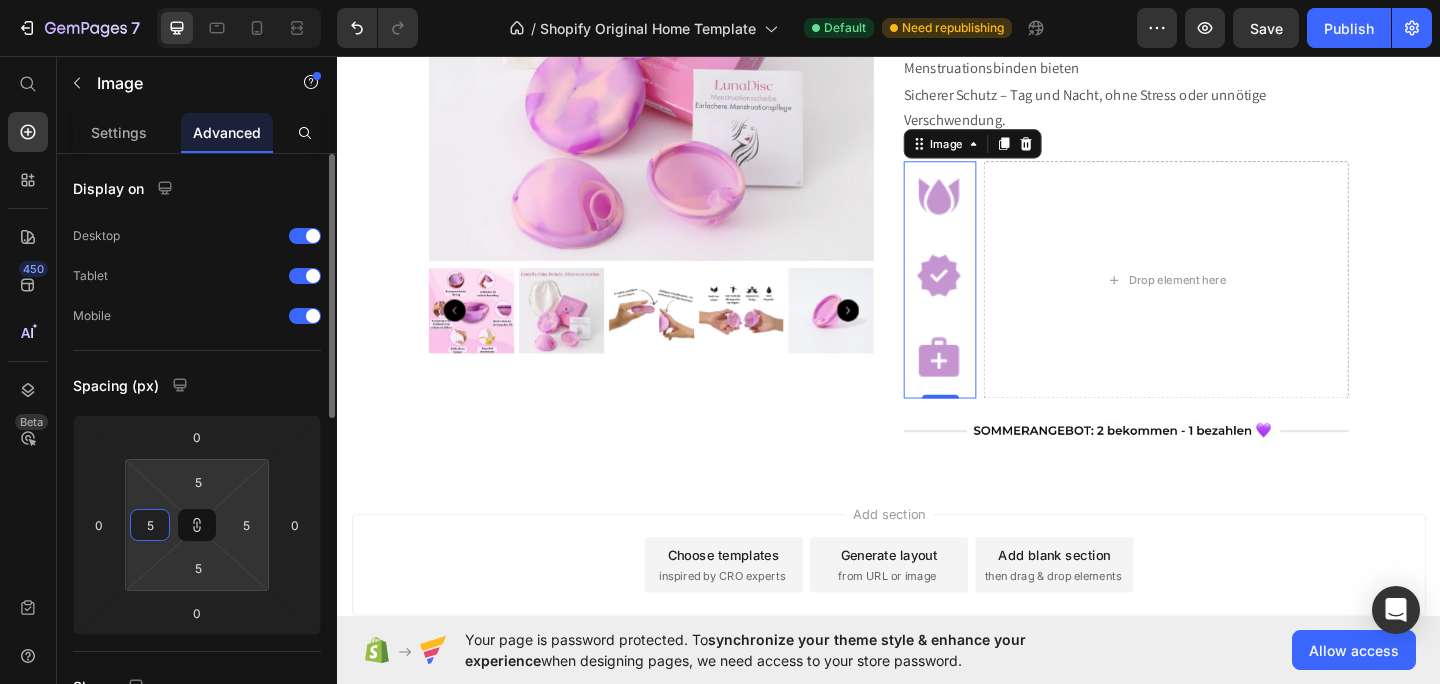type on "50" 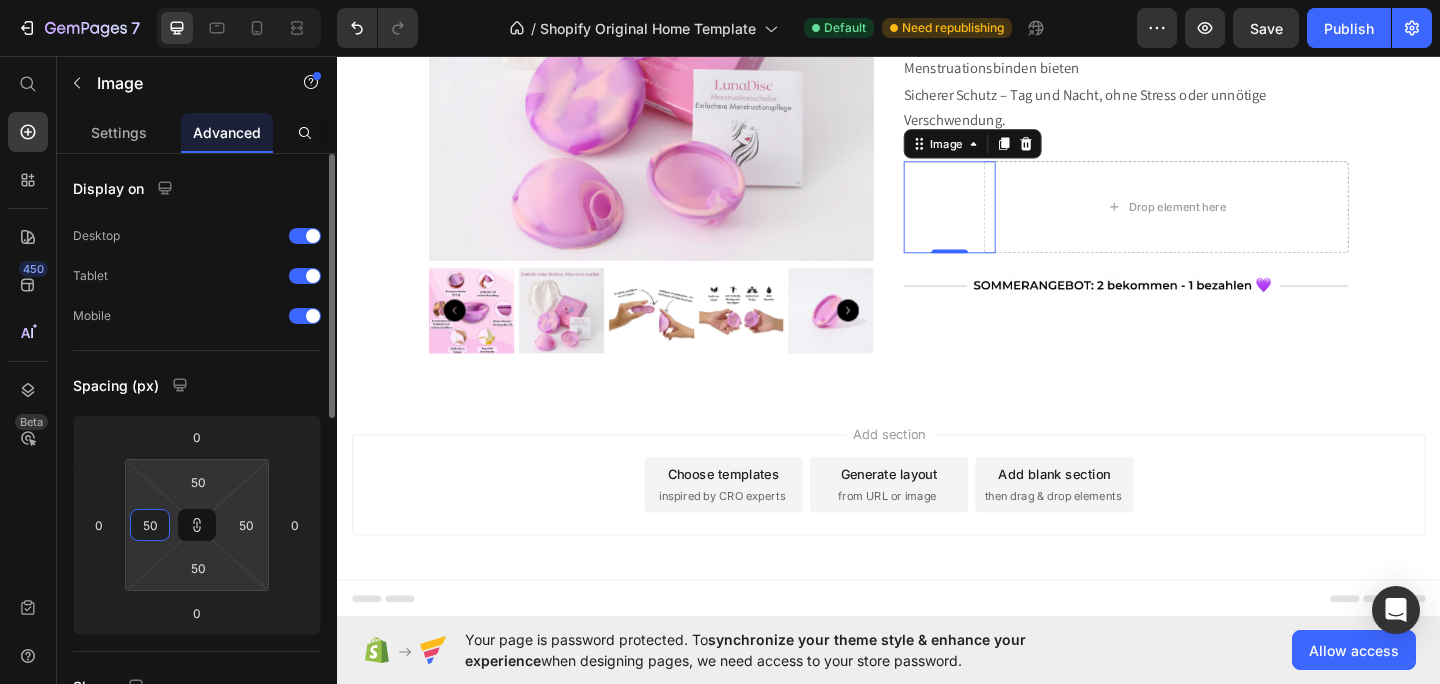 type on "5" 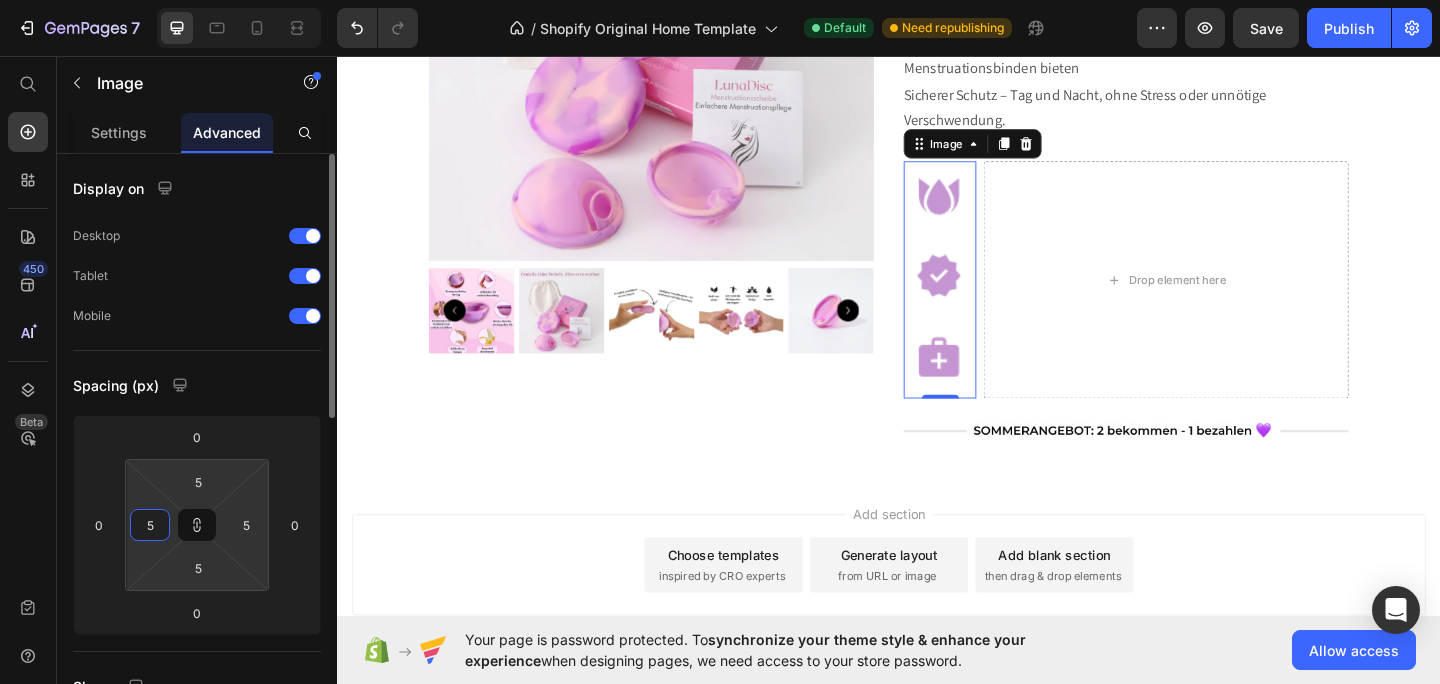 type 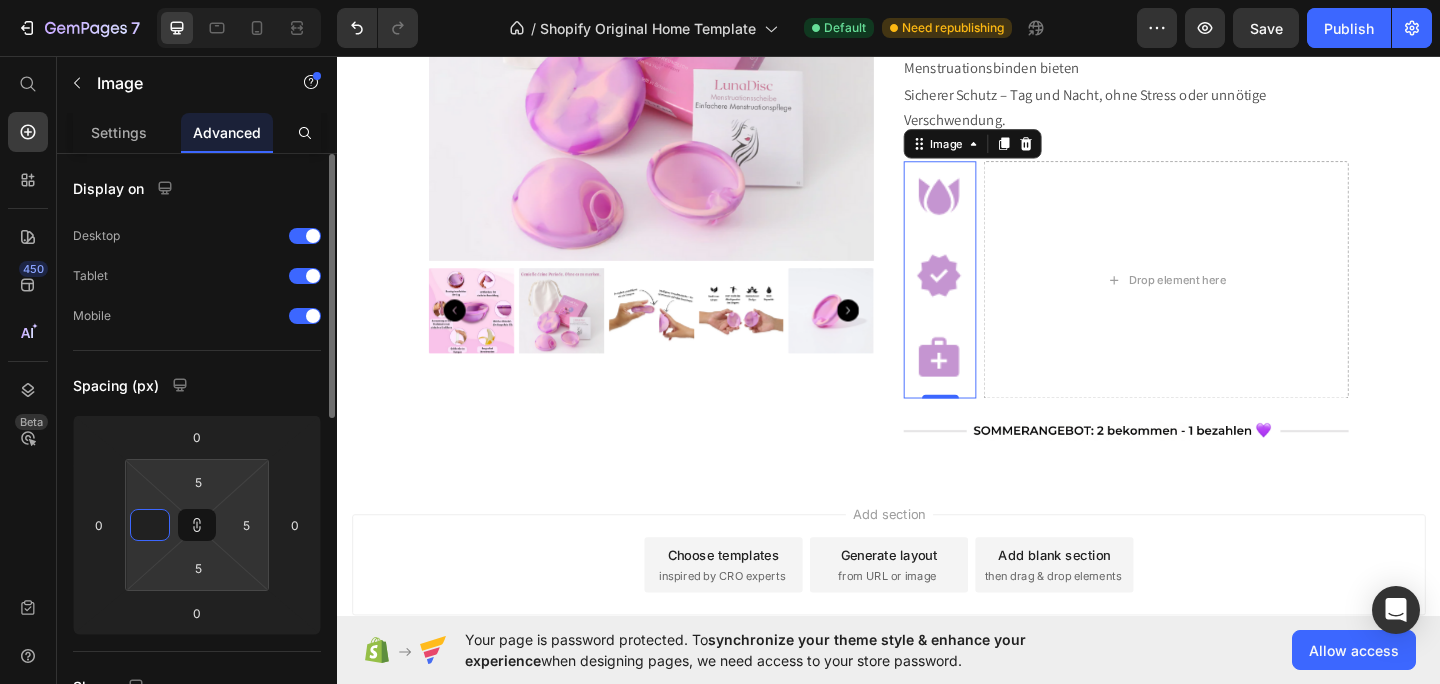 type on "4" 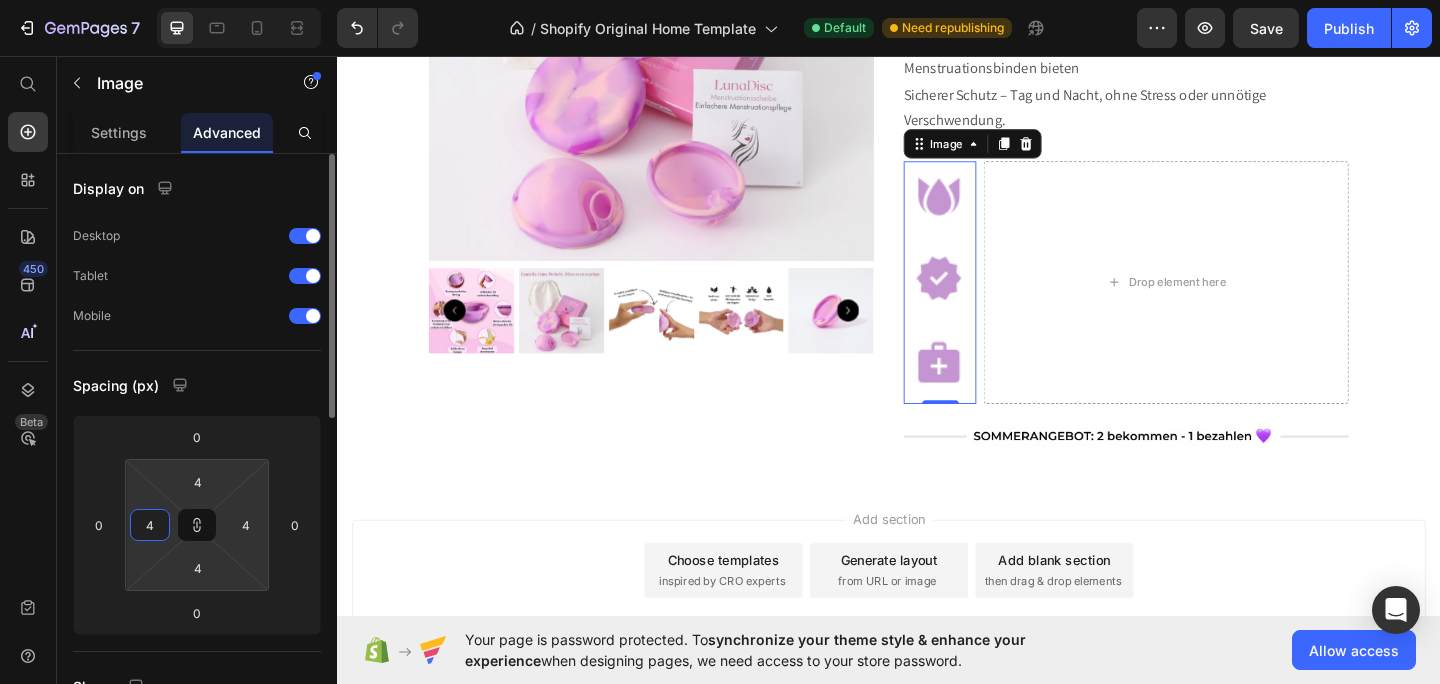 type on "40" 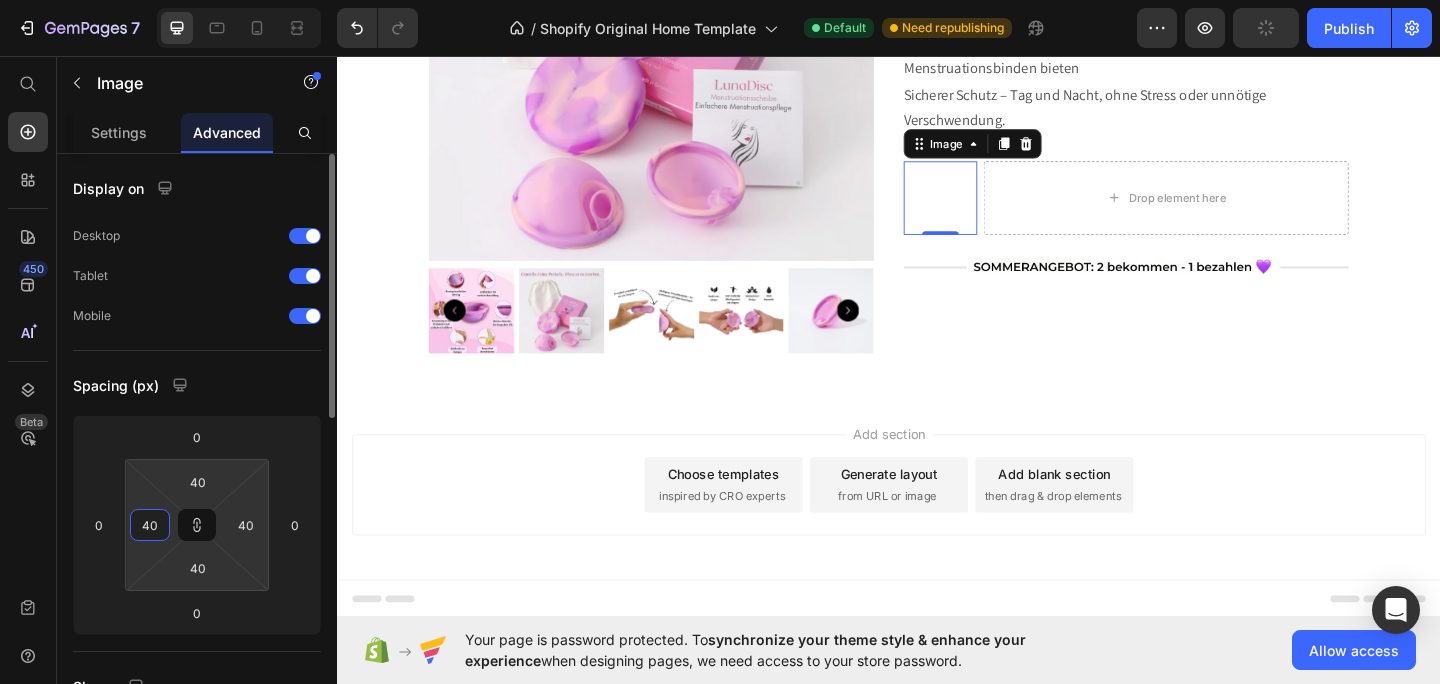 type on "4" 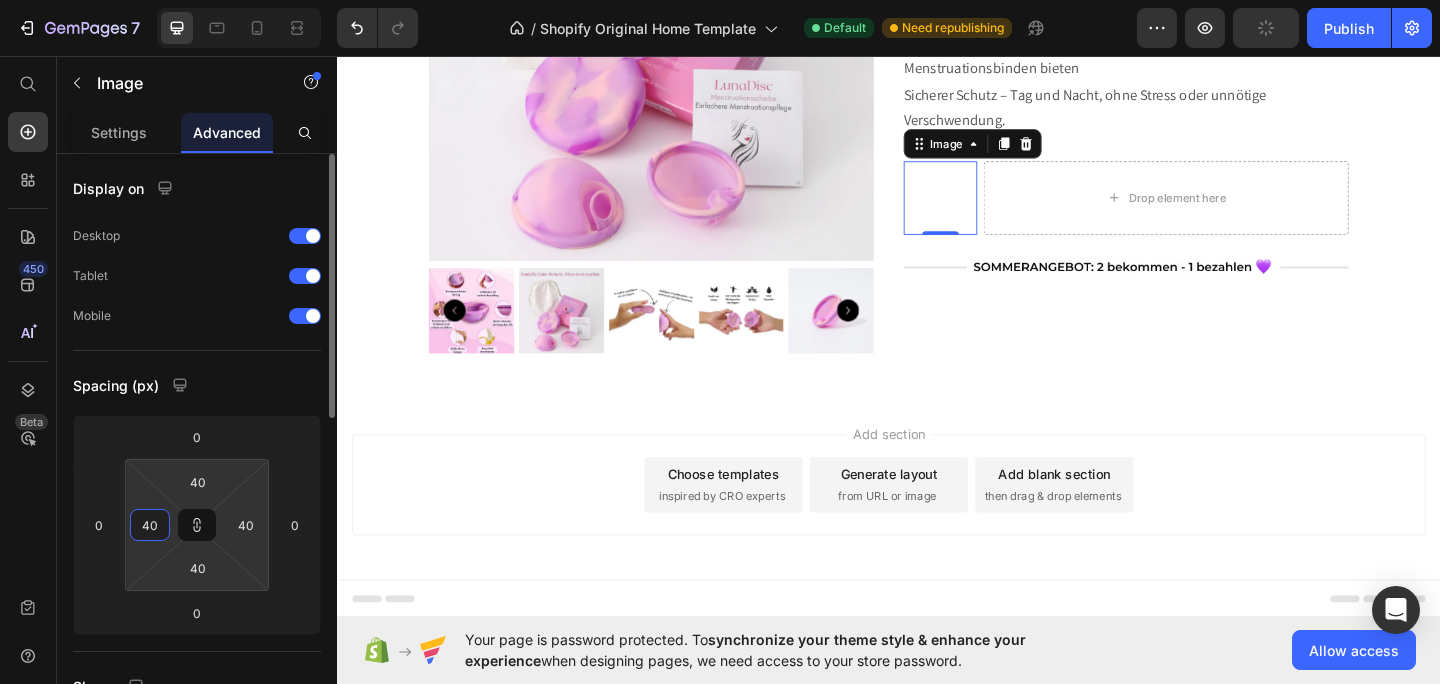 type on "4" 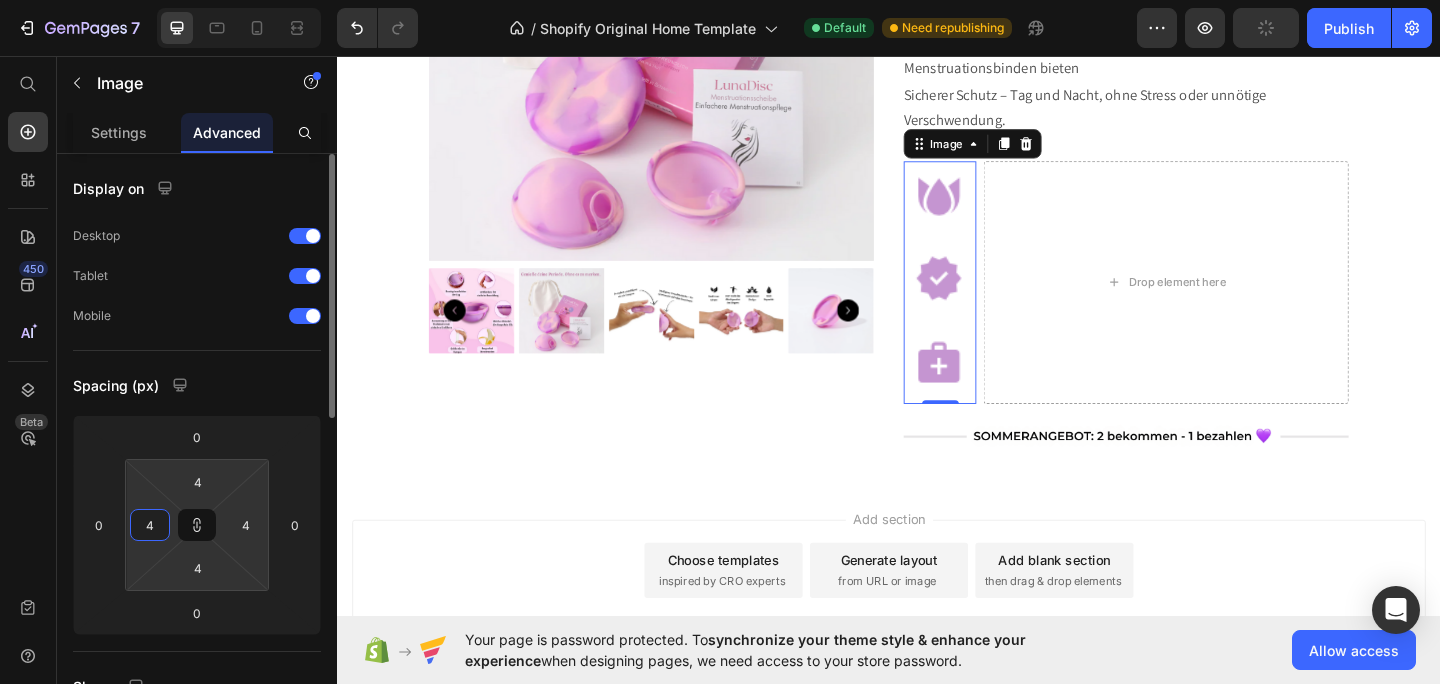 type 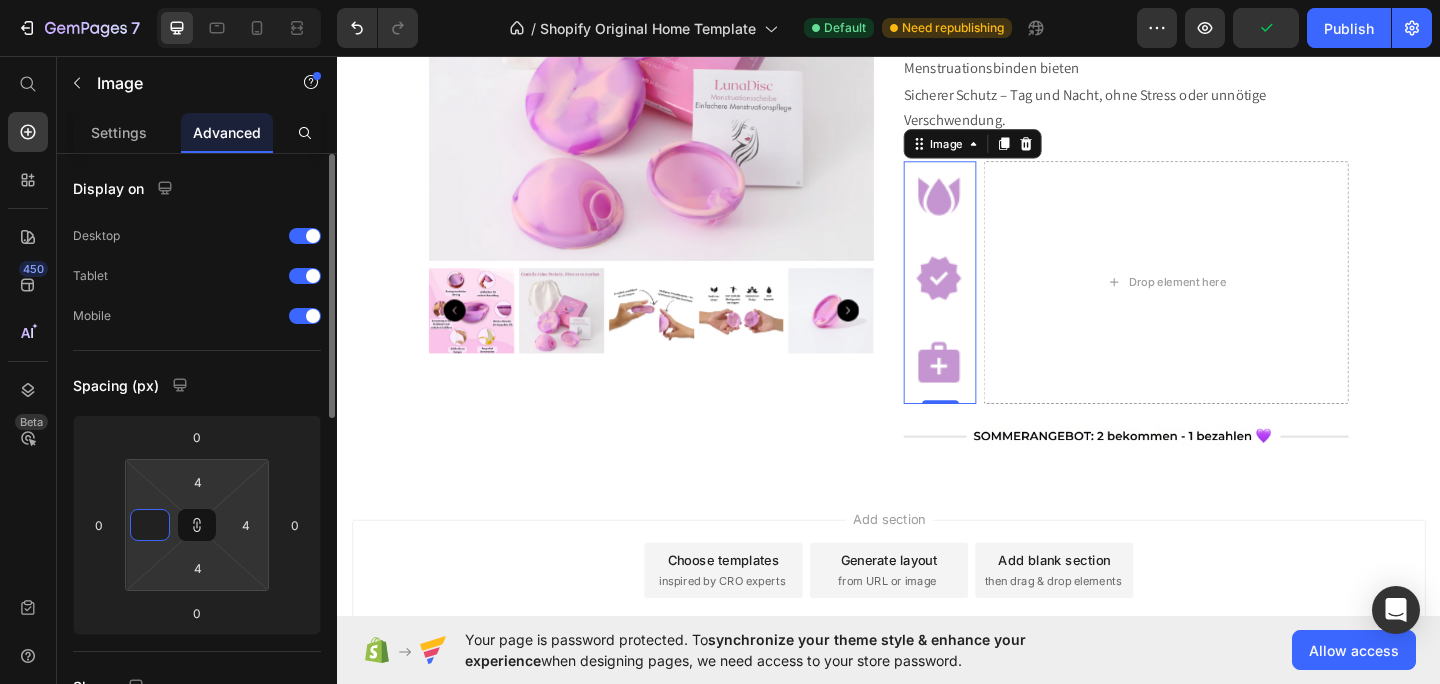 type on "3" 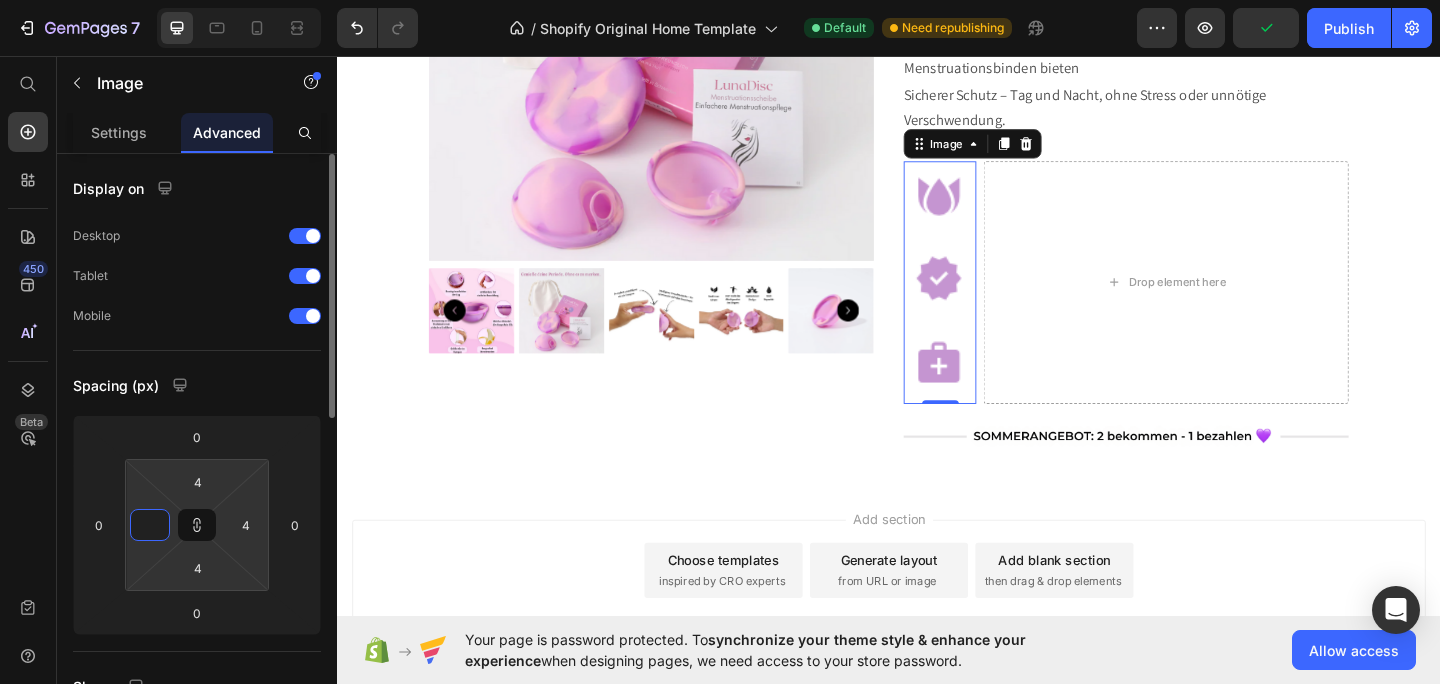 type on "3" 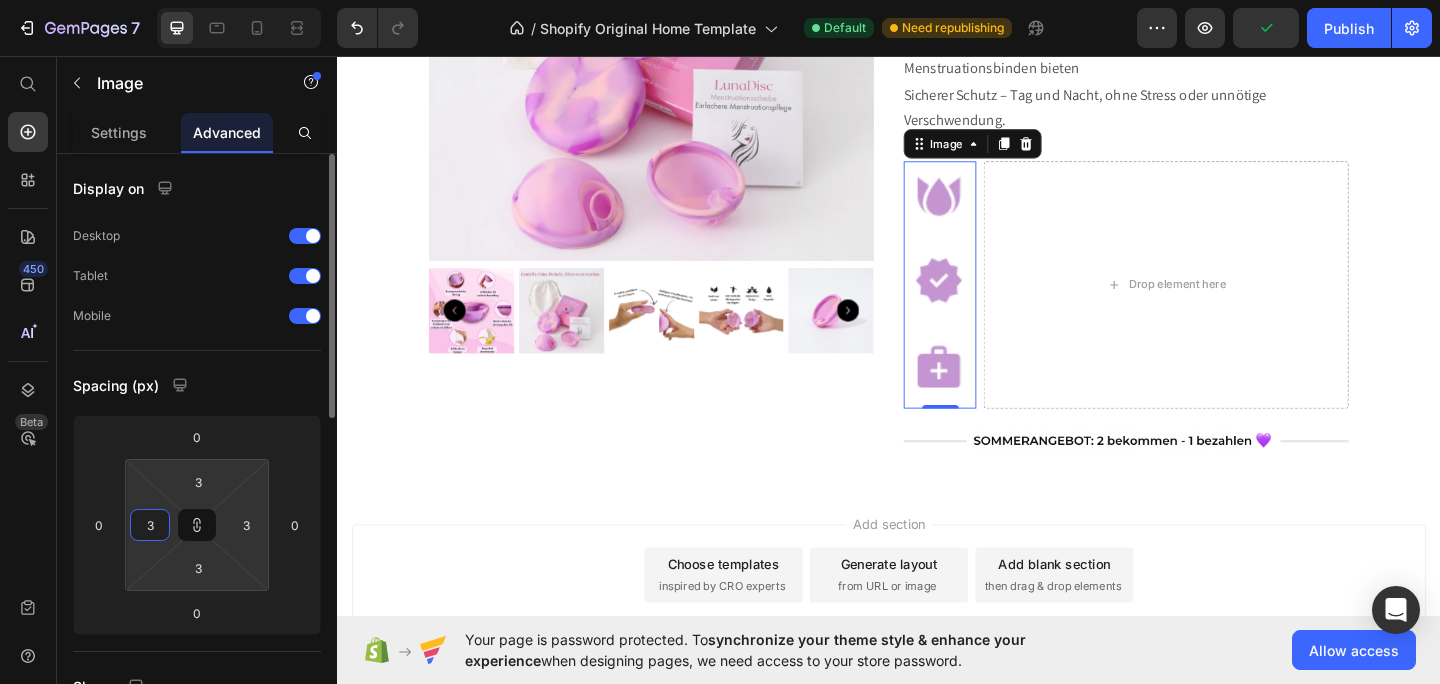 type on "30" 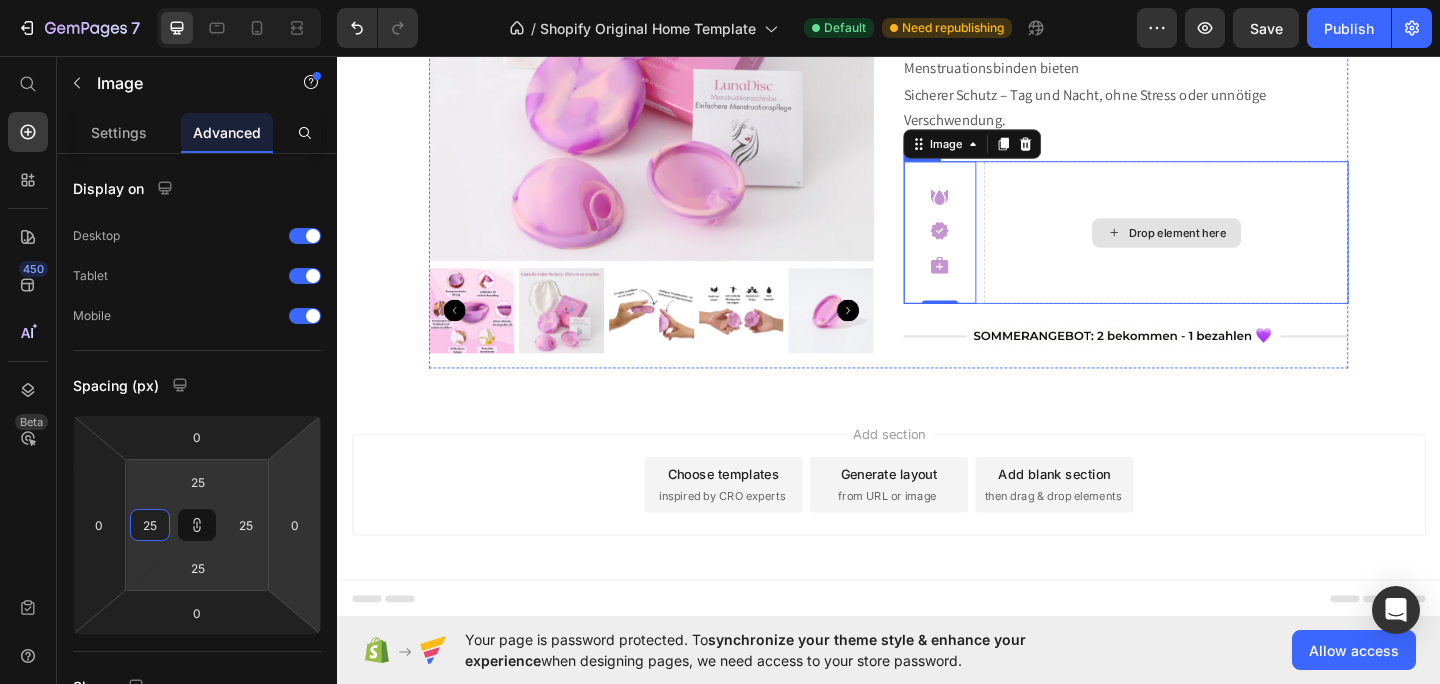 click on "Drop element here" at bounding box center (1238, 248) 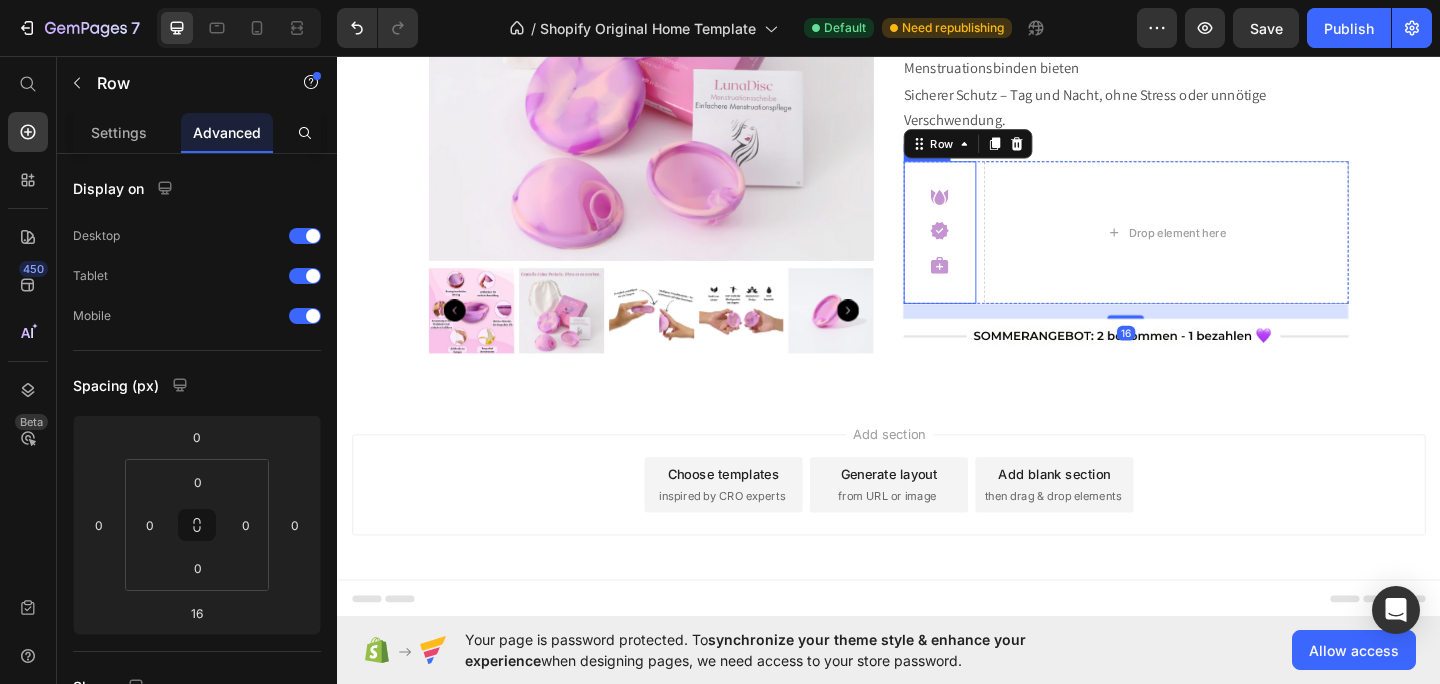 click at bounding box center [992, 248] 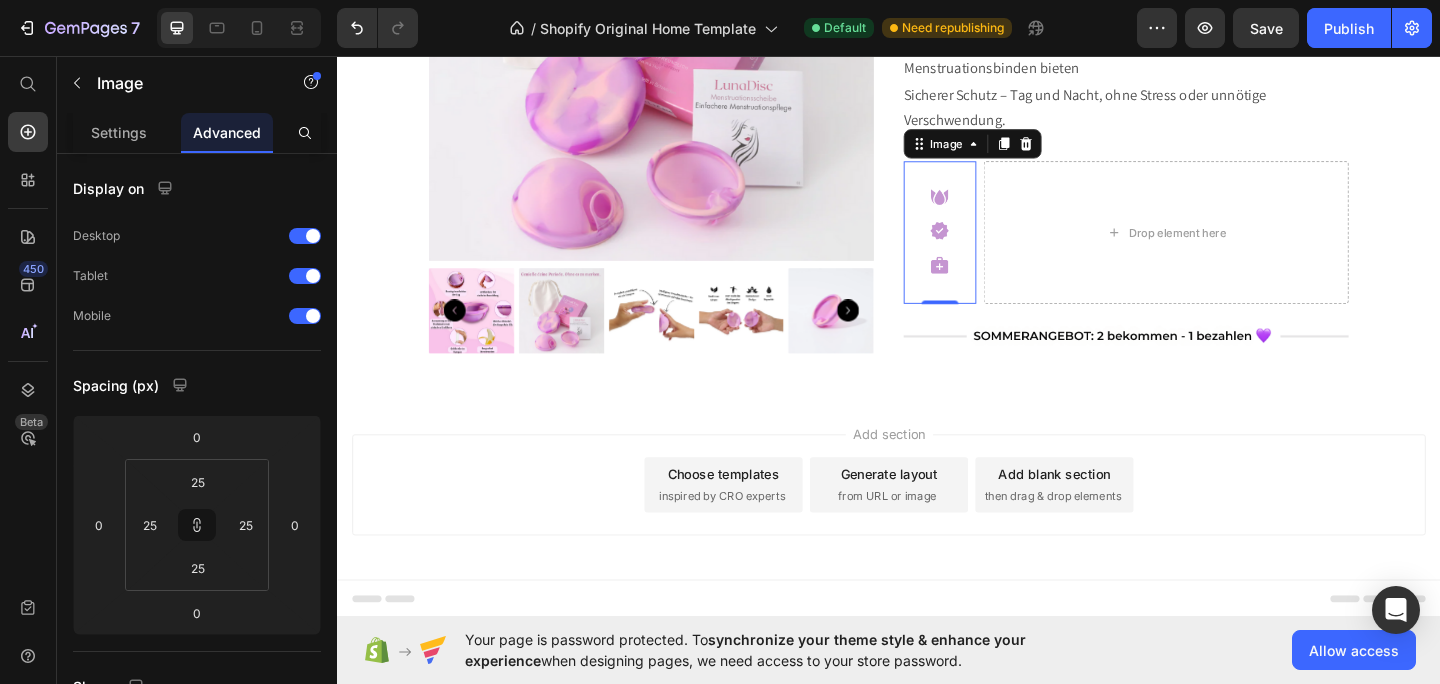 click at bounding box center [992, 248] 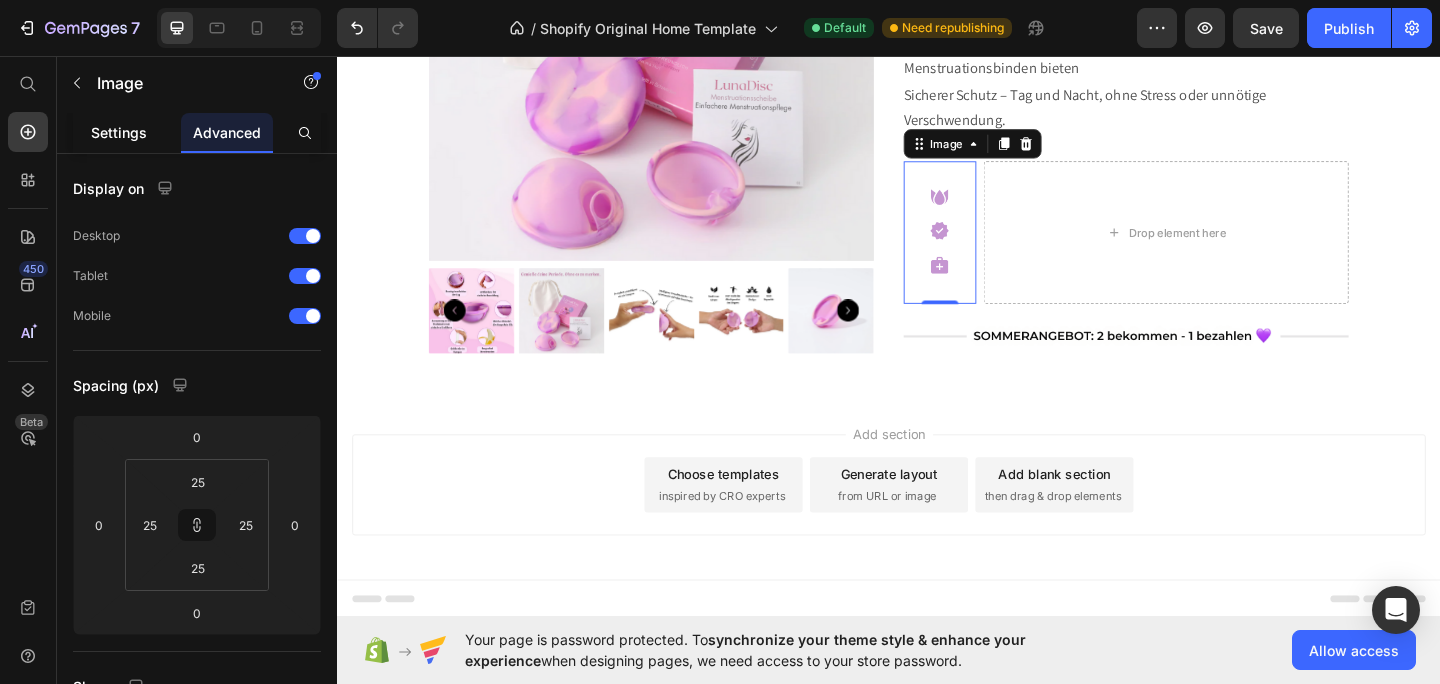 click on "Settings" at bounding box center [119, 132] 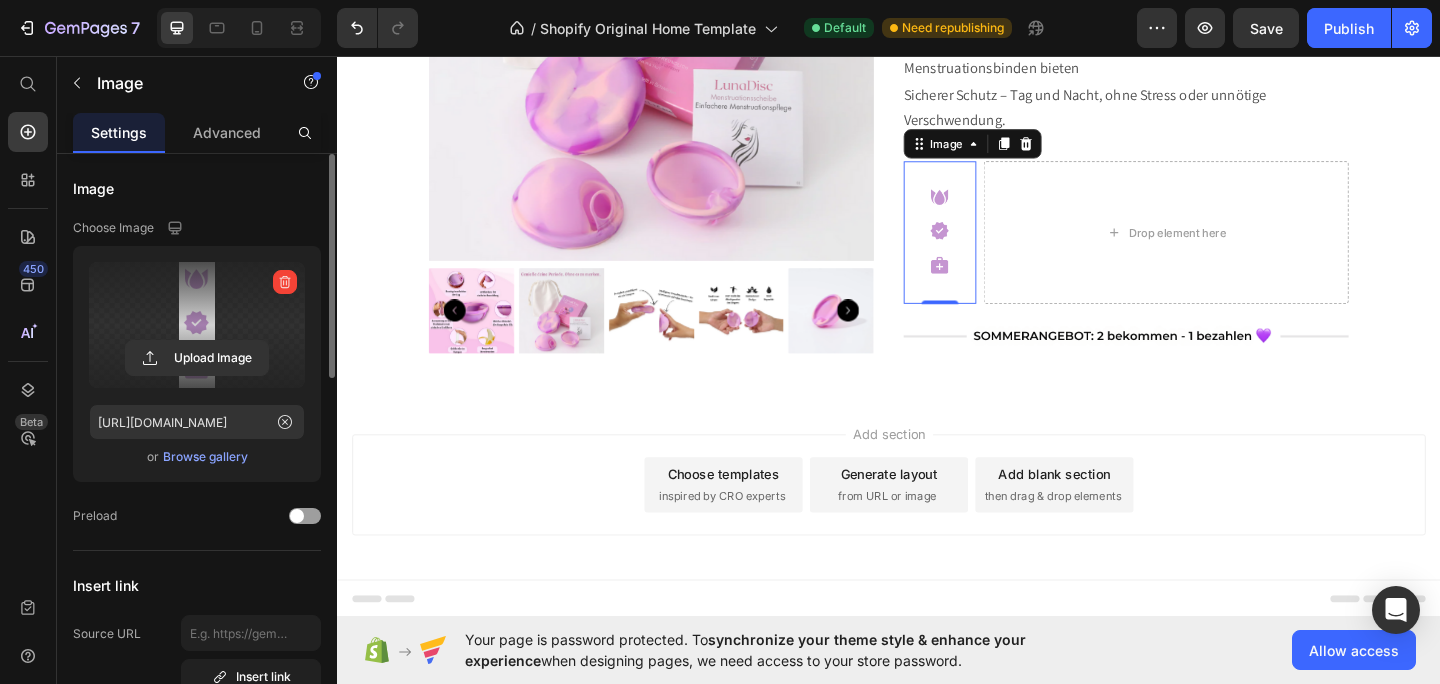 click at bounding box center (197, 325) 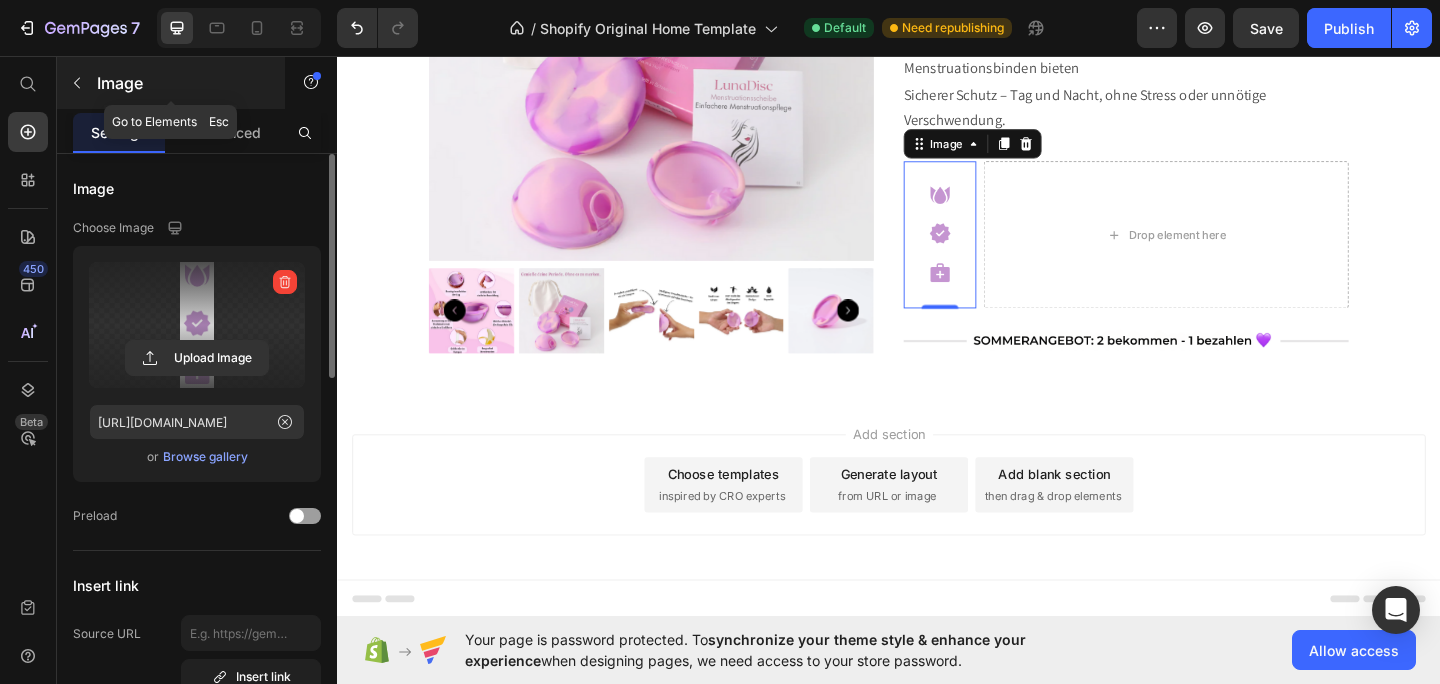 click on "Image" at bounding box center [171, 83] 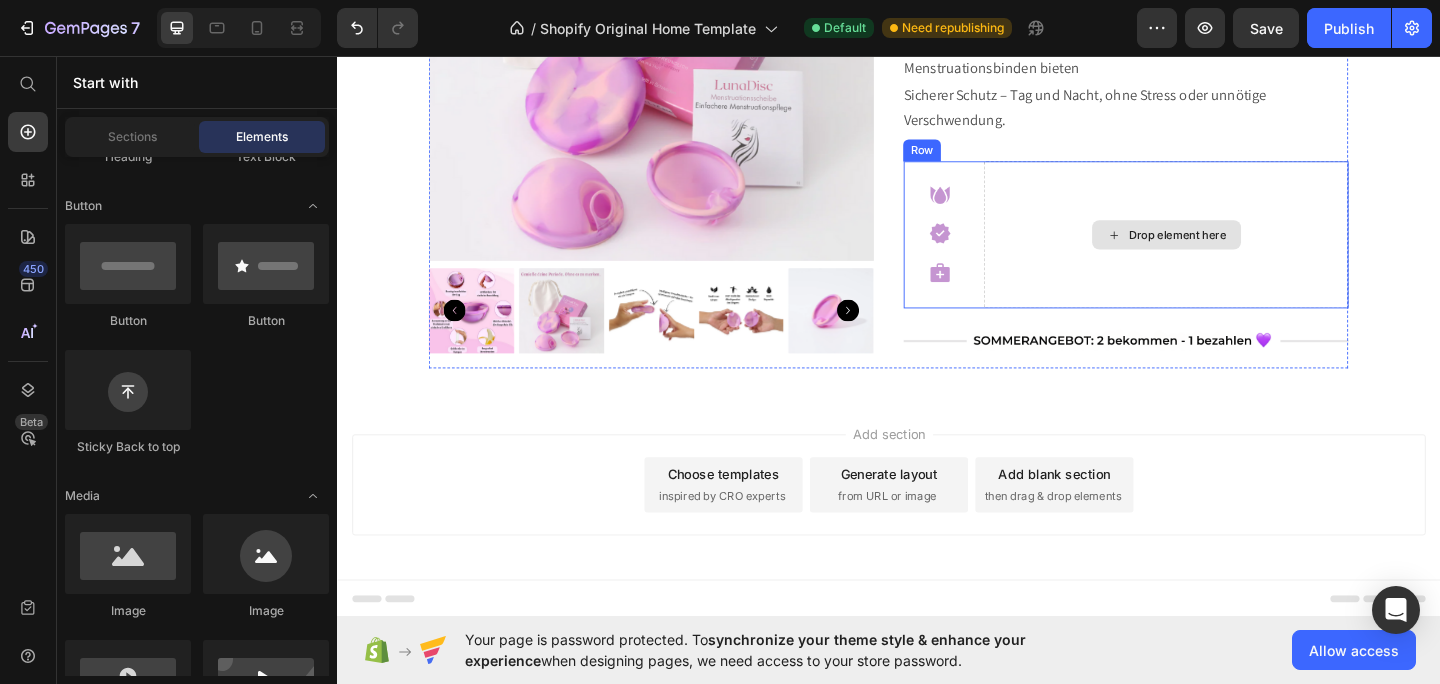 click on "Drop element here" at bounding box center [1238, 251] 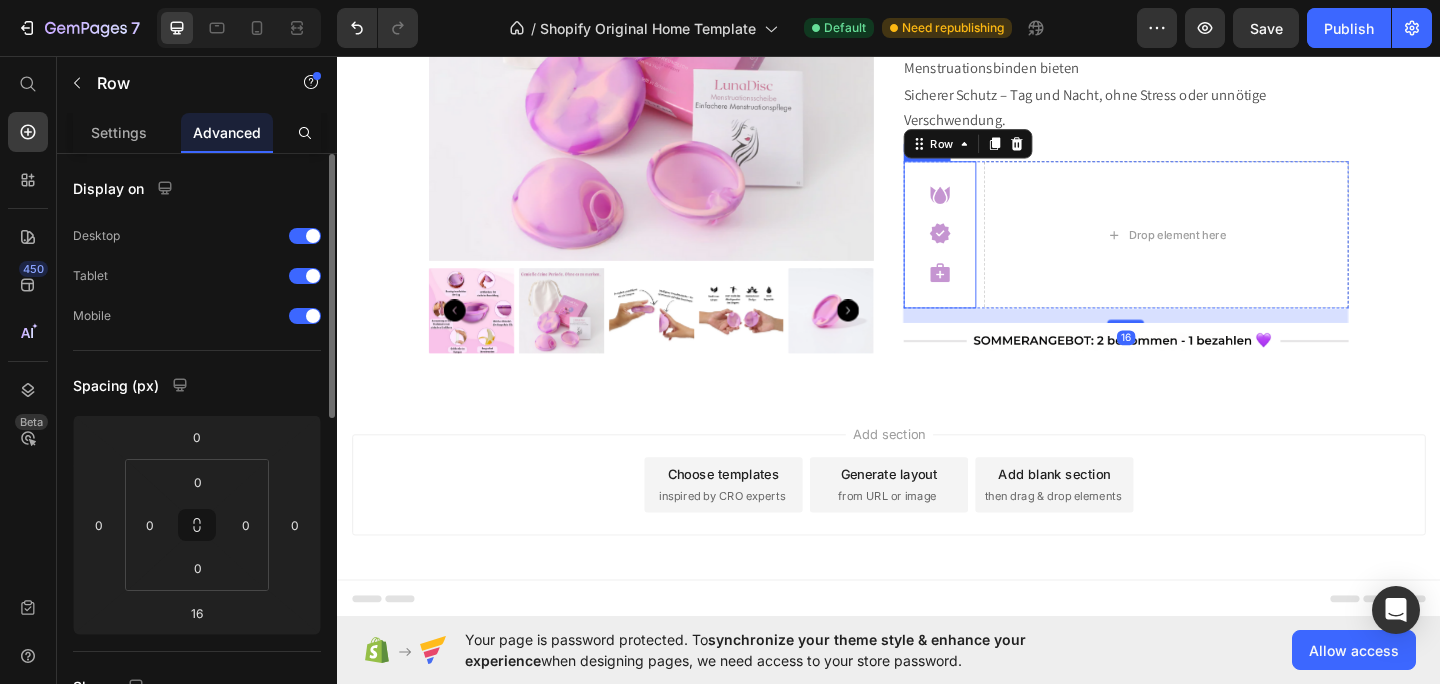 click at bounding box center (992, 251) 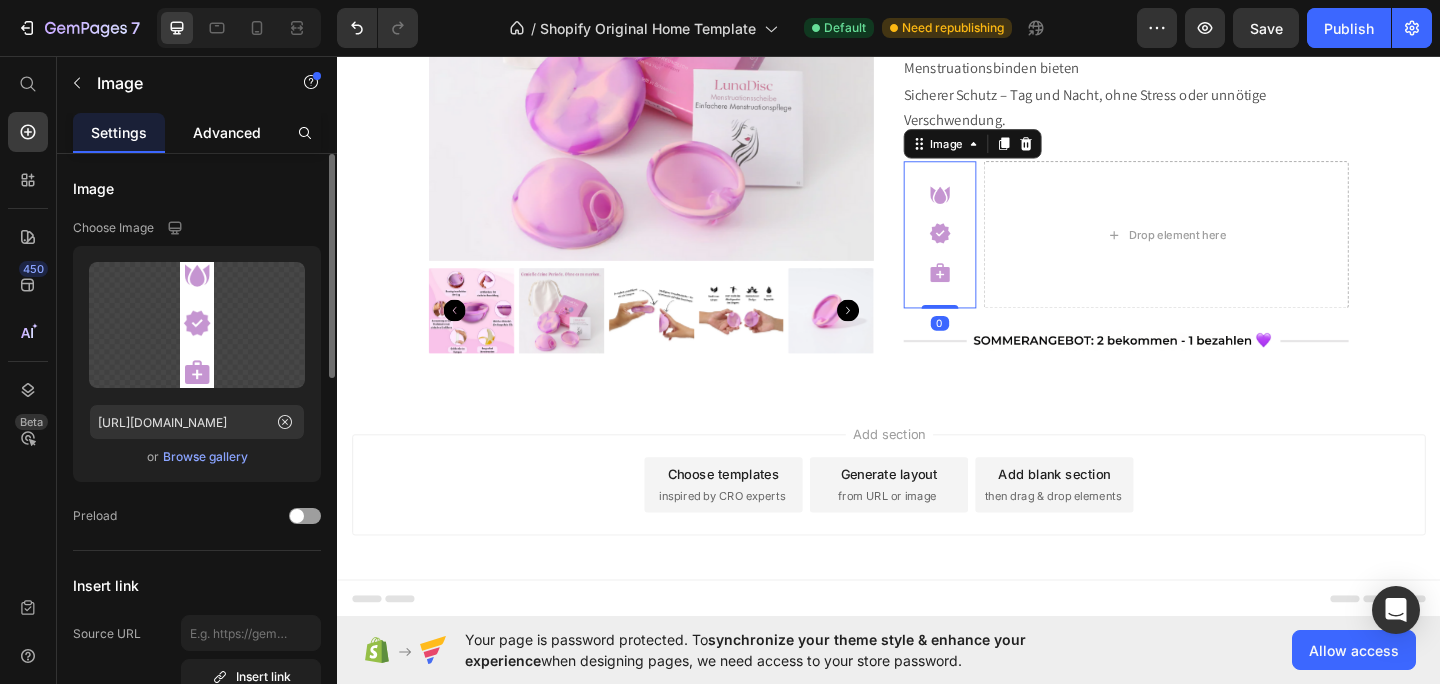 click on "Advanced" at bounding box center (227, 132) 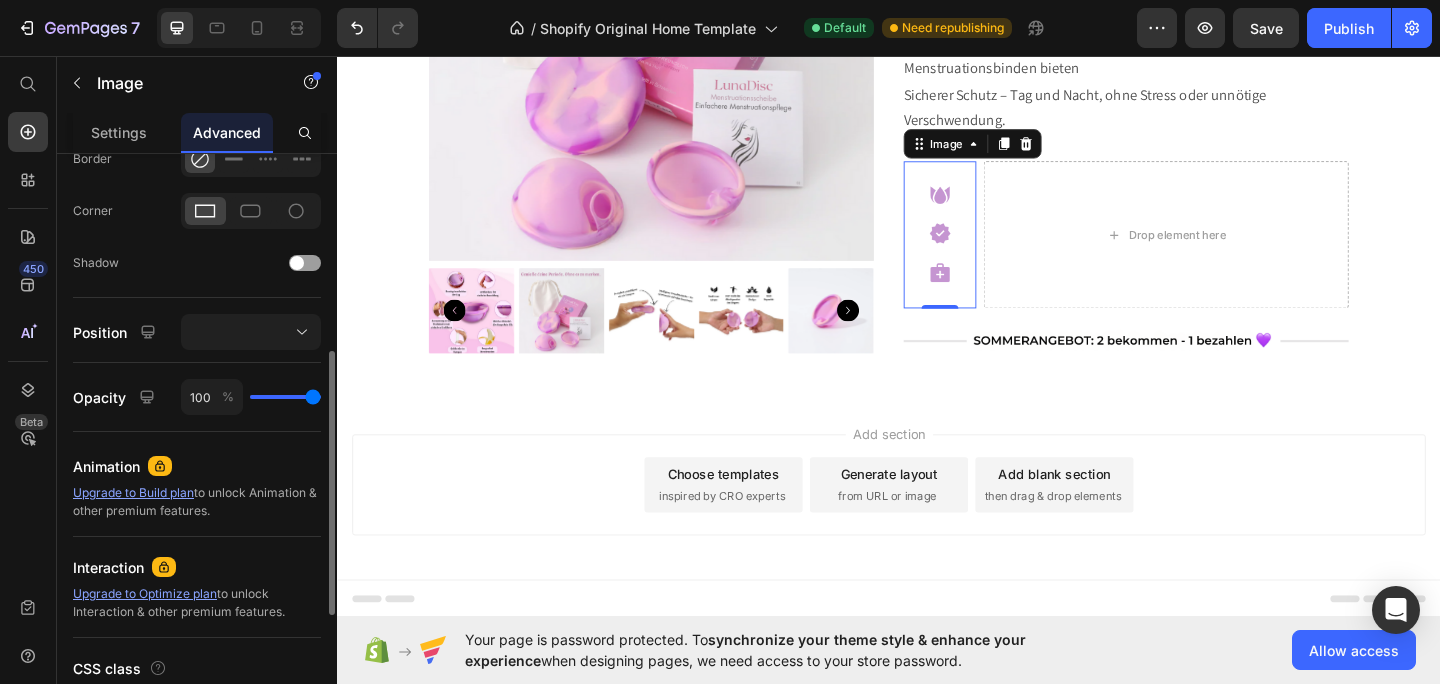 scroll, scrollTop: 494, scrollLeft: 0, axis: vertical 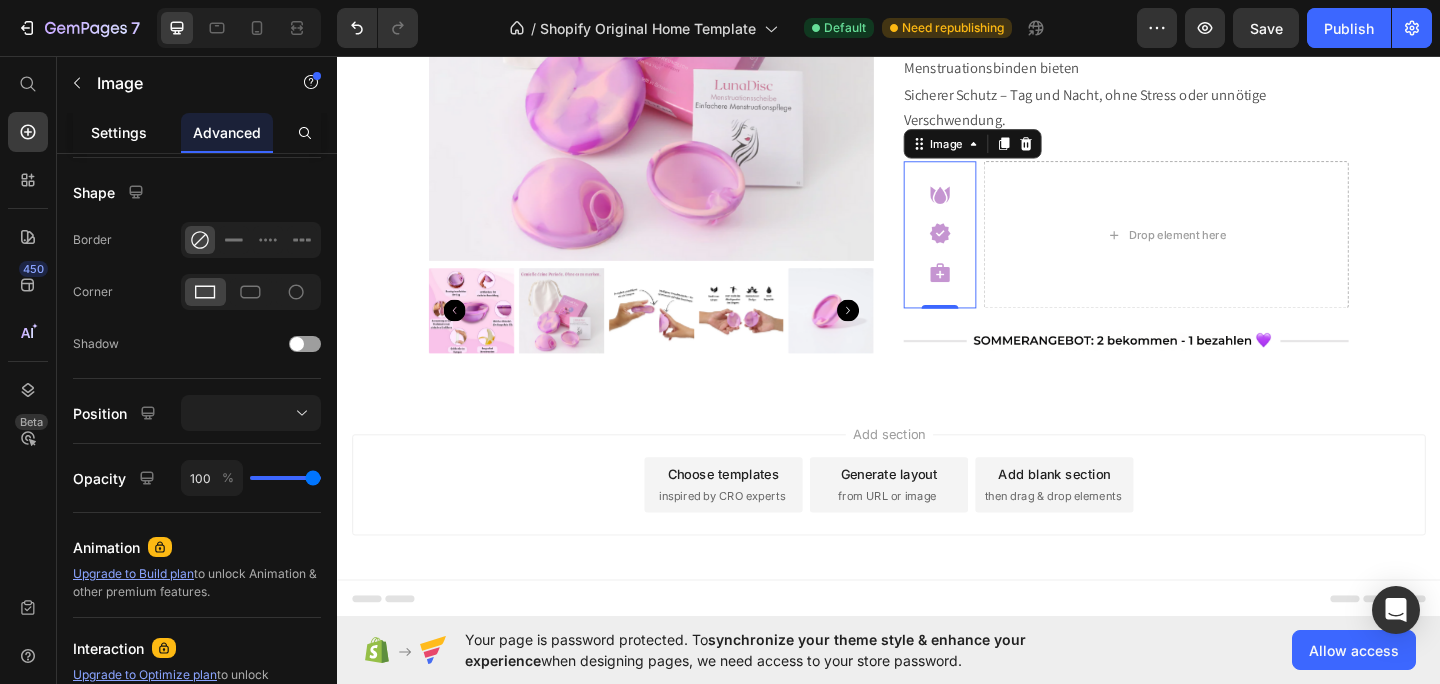 click on "Settings" at bounding box center (119, 132) 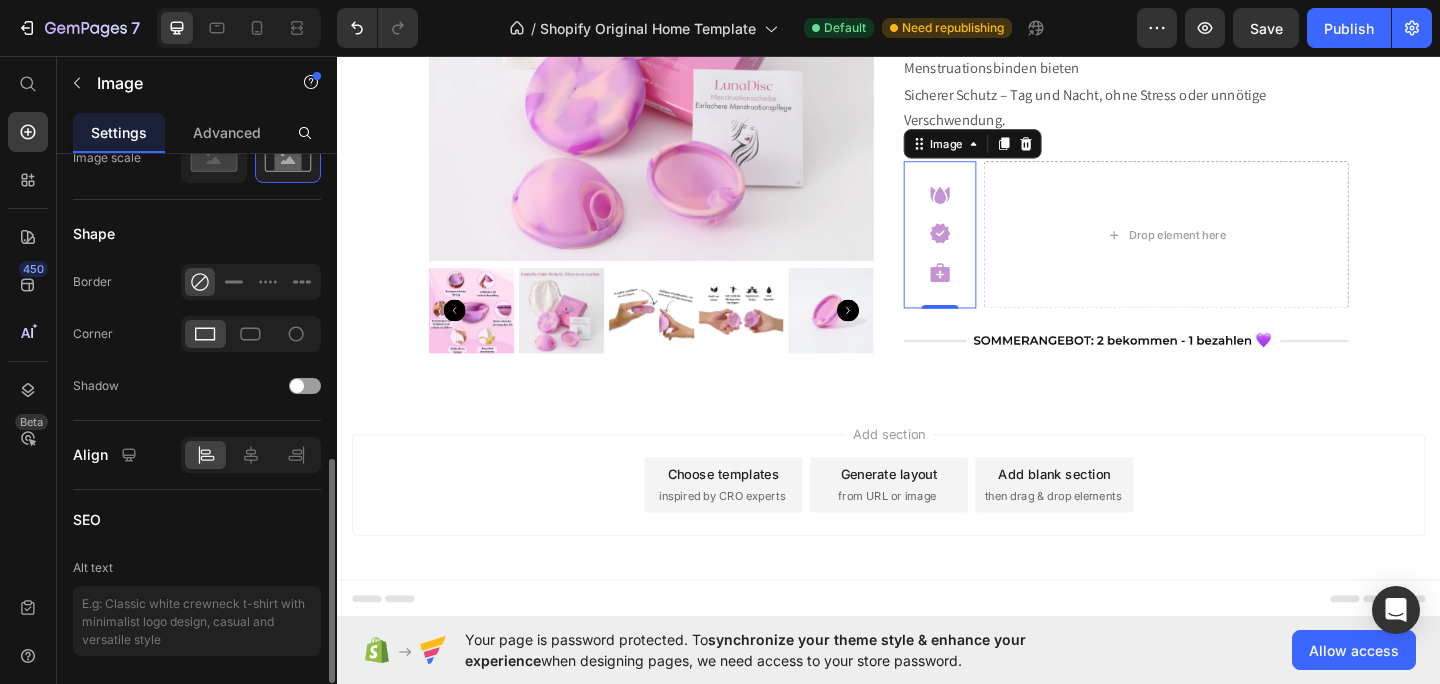 scroll, scrollTop: 808, scrollLeft: 0, axis: vertical 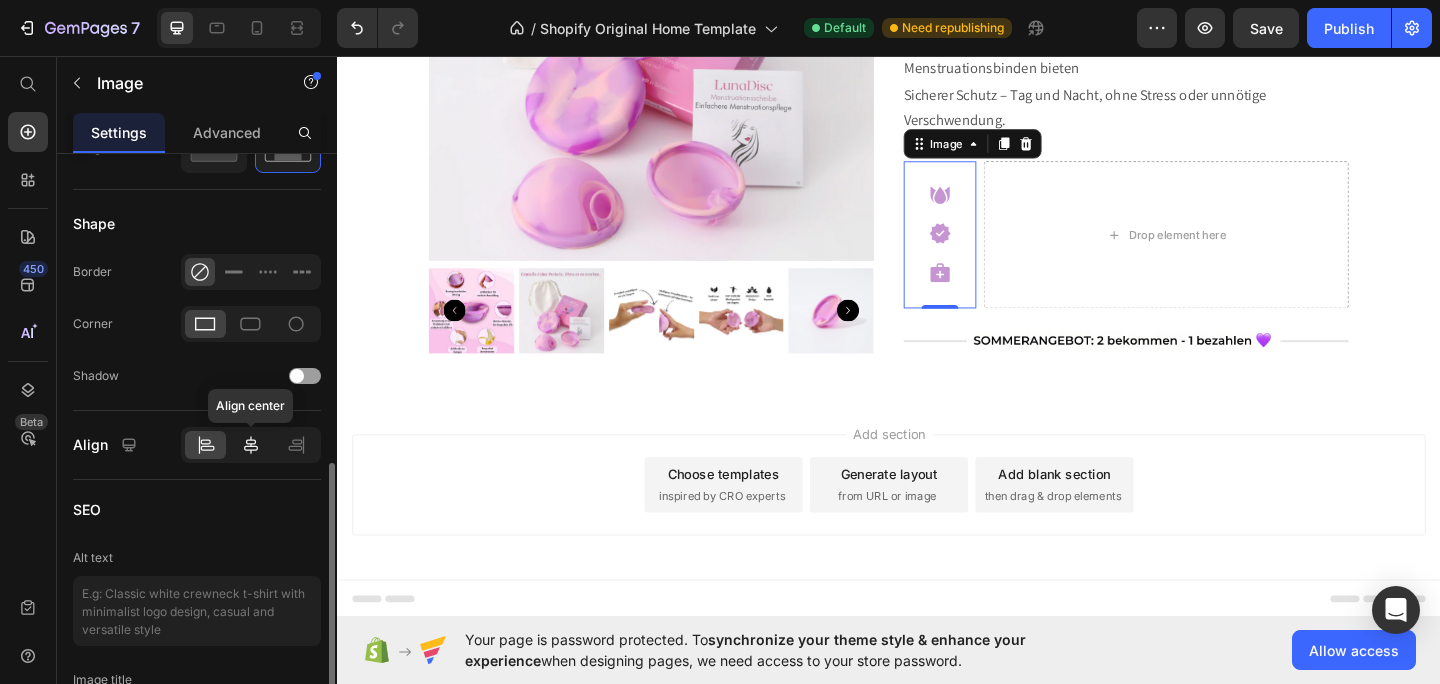click 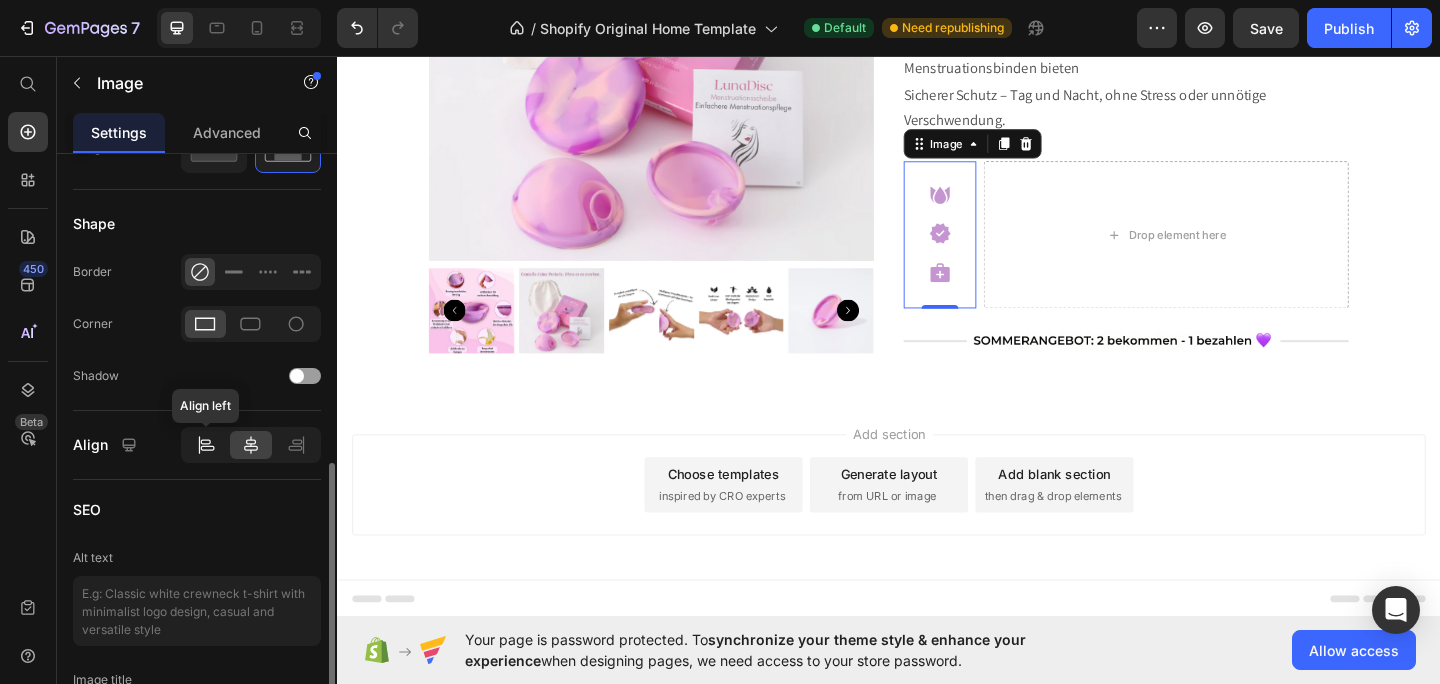 click 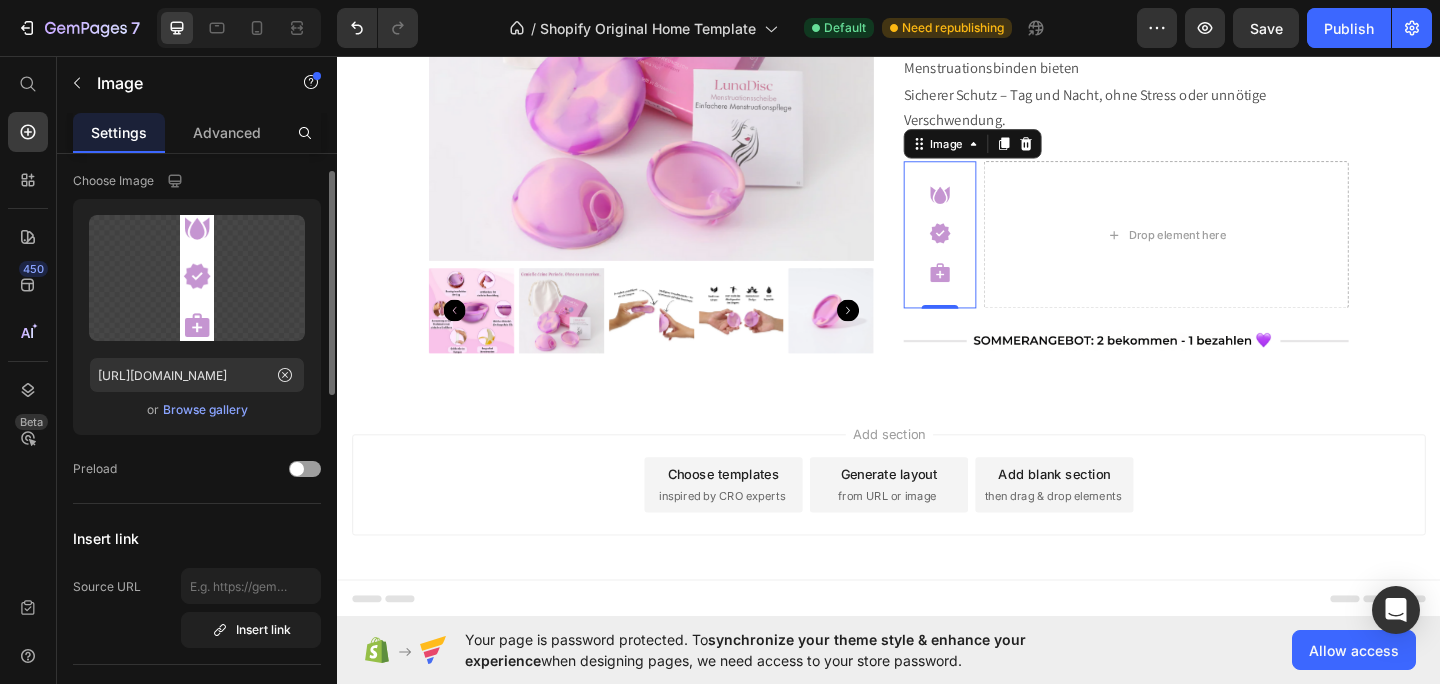 scroll, scrollTop: 0, scrollLeft: 0, axis: both 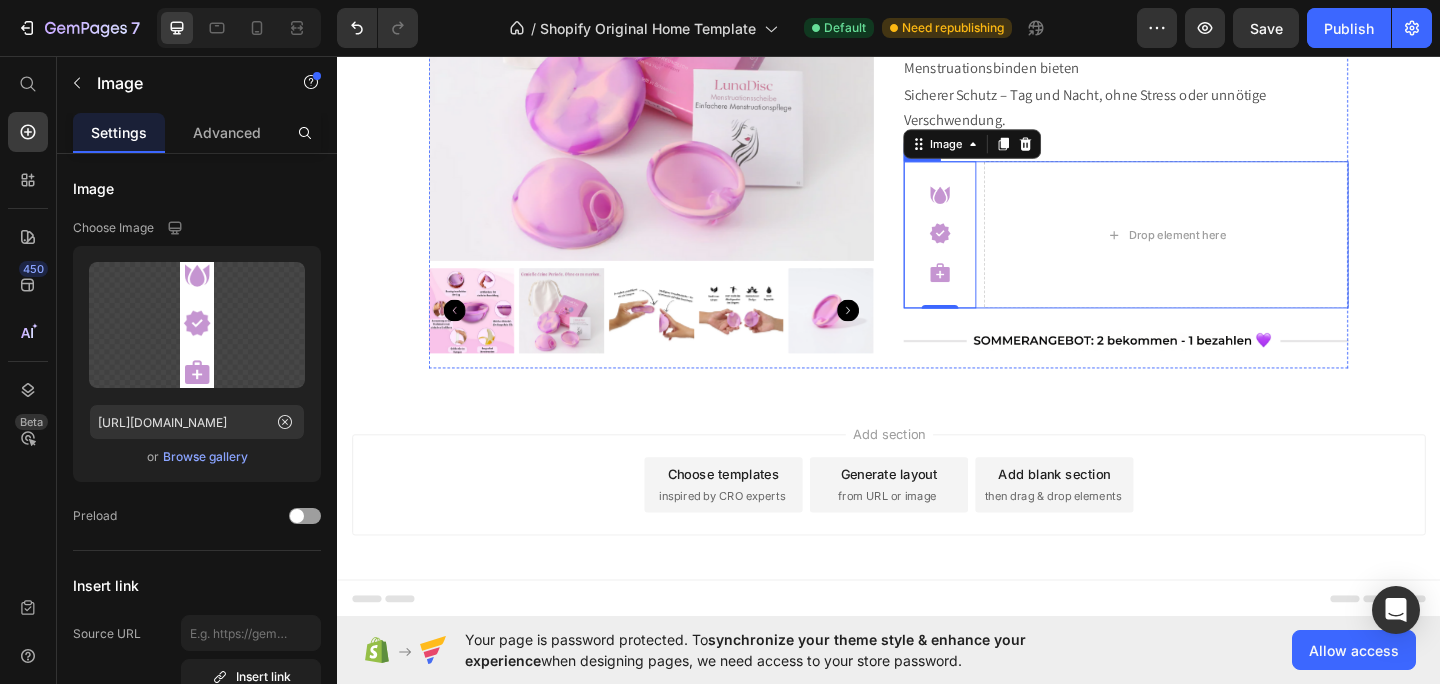 click on "Image   0
Drop element here Row" at bounding box center (1195, 251) 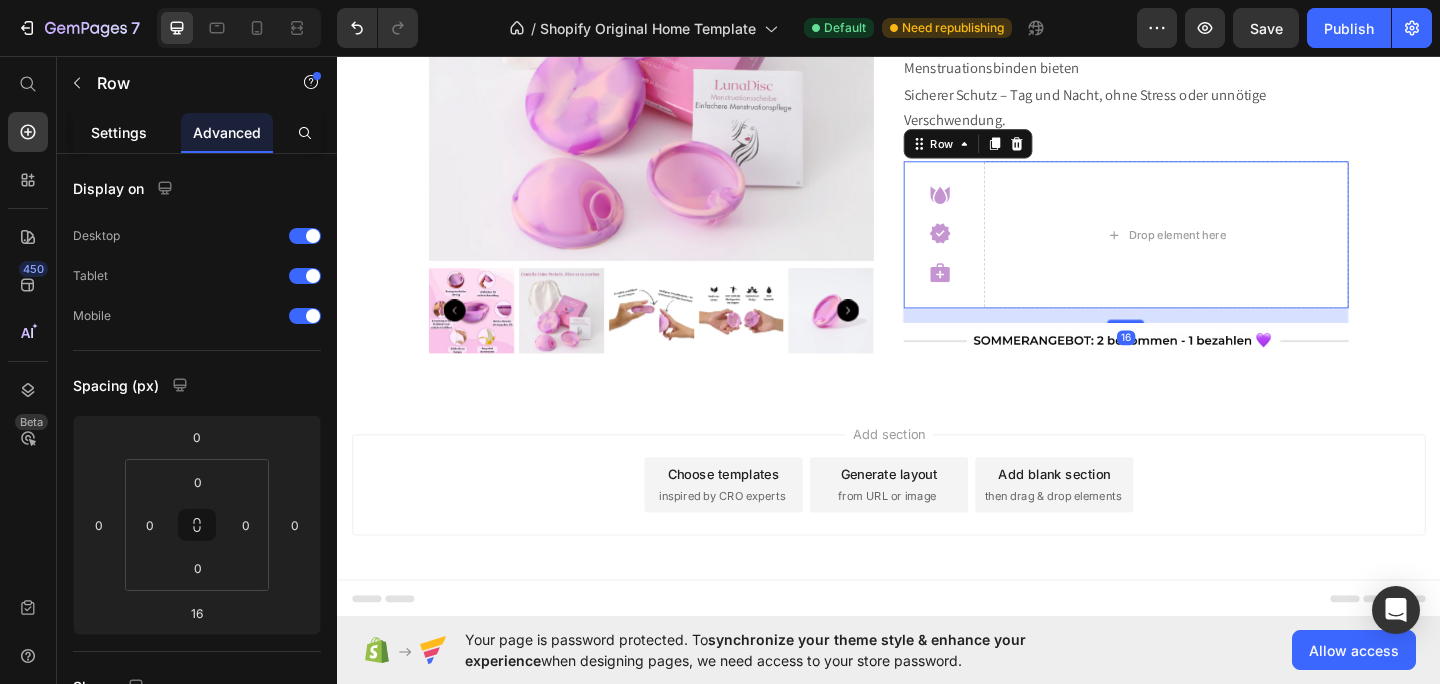 click on "Settings" 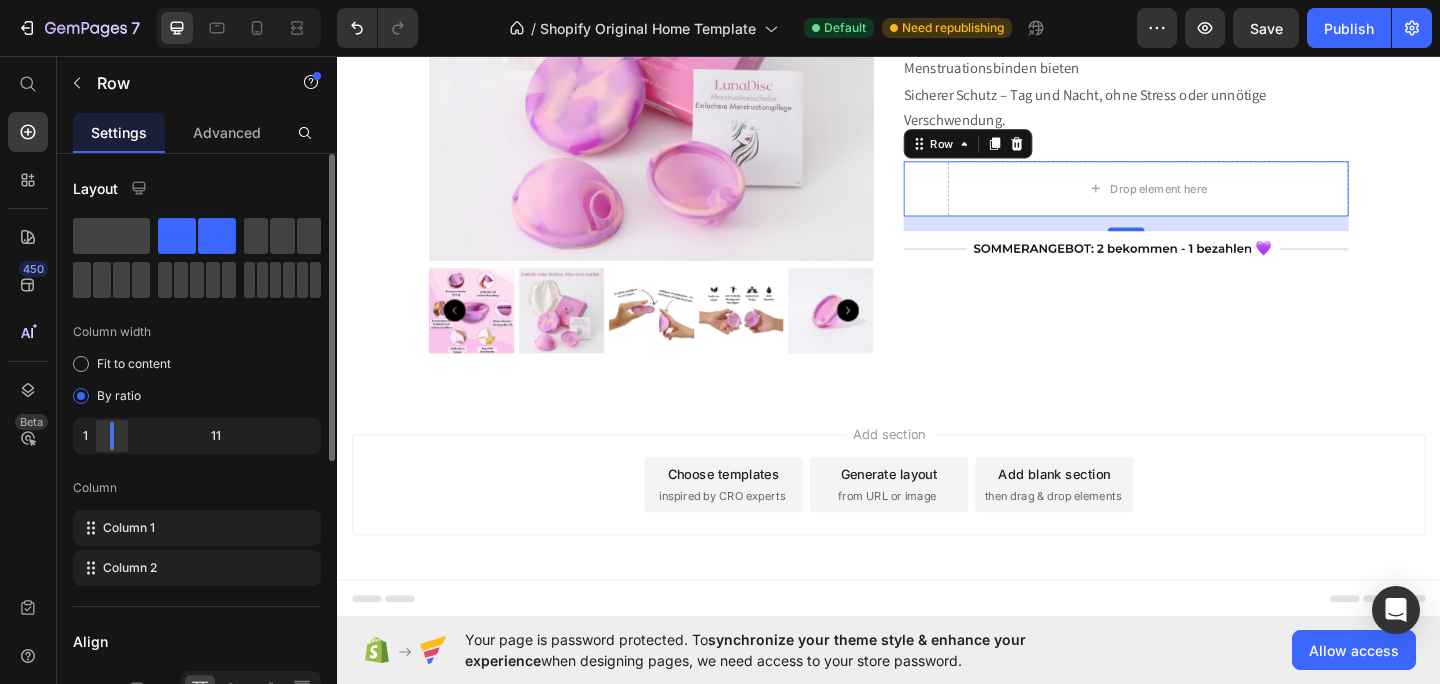 drag, startPoint x: 126, startPoint y: 443, endPoint x: 95, endPoint y: 438, distance: 31.400637 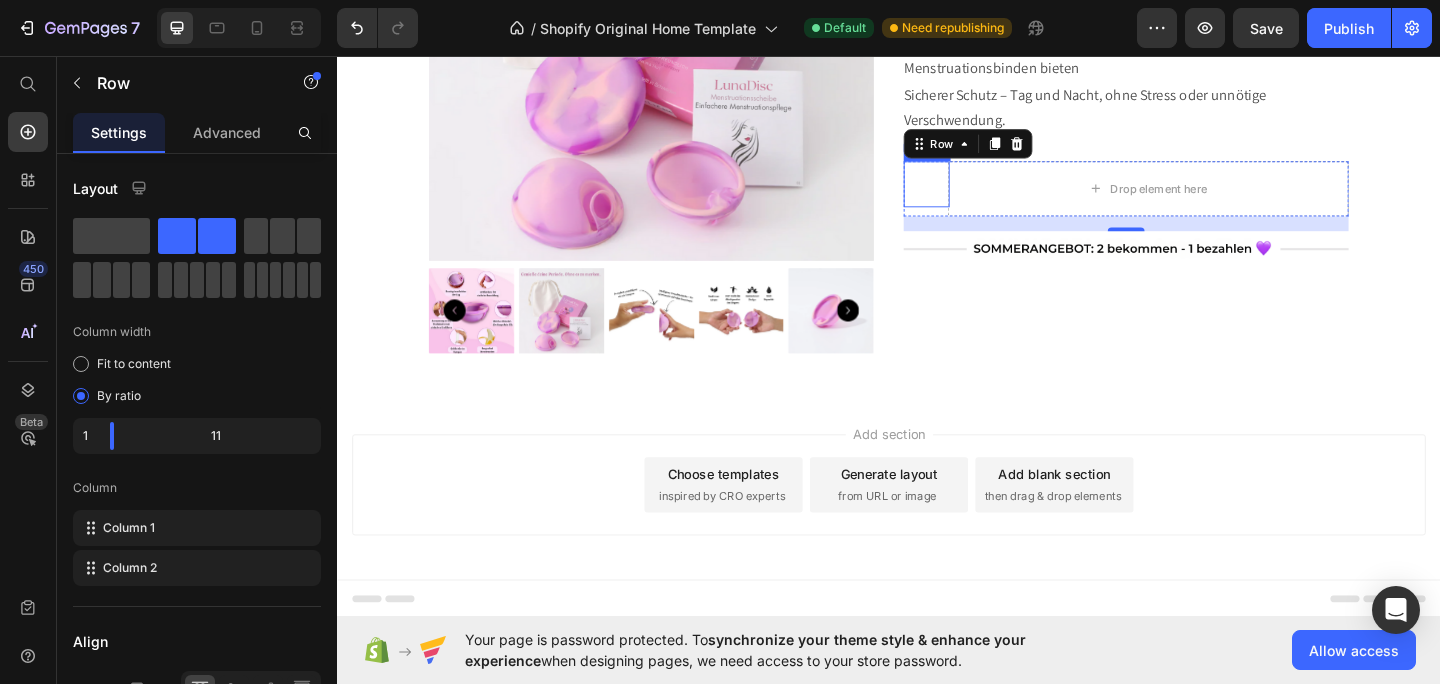click at bounding box center (978, 196) 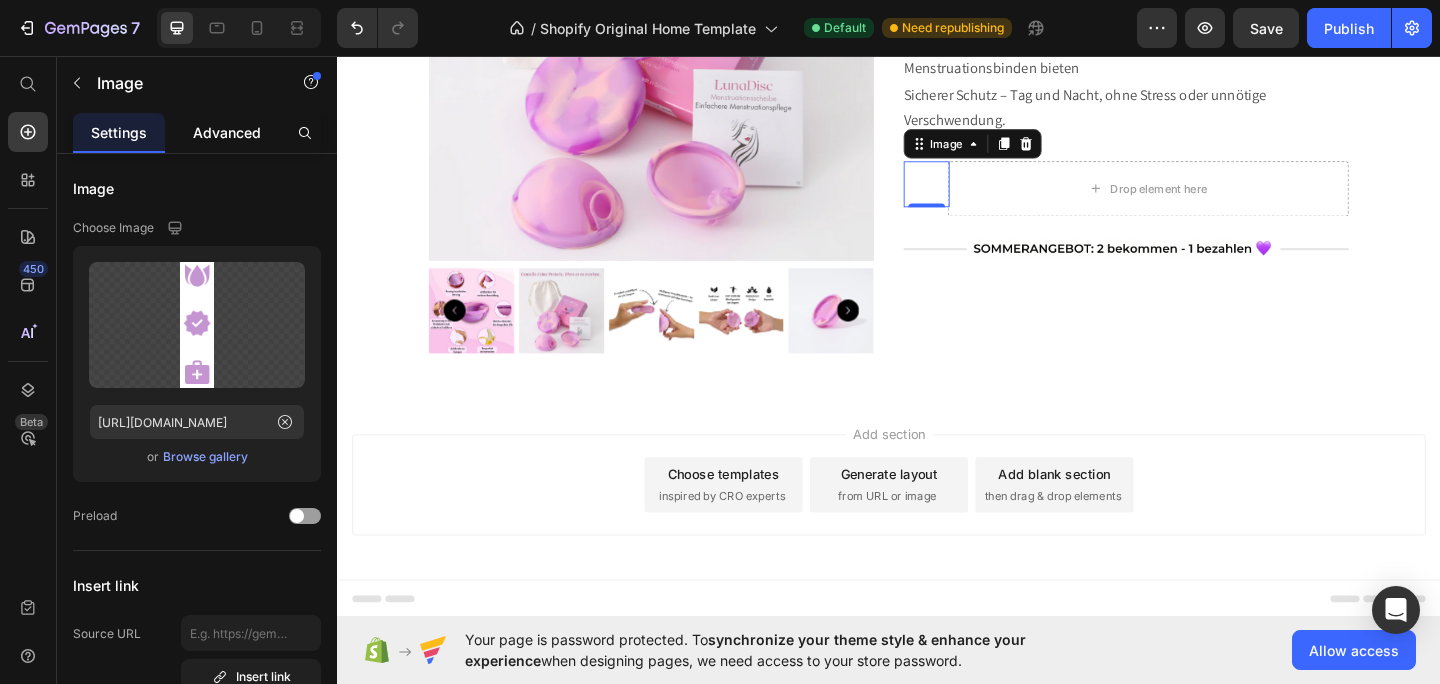 click on "Advanced" at bounding box center (227, 132) 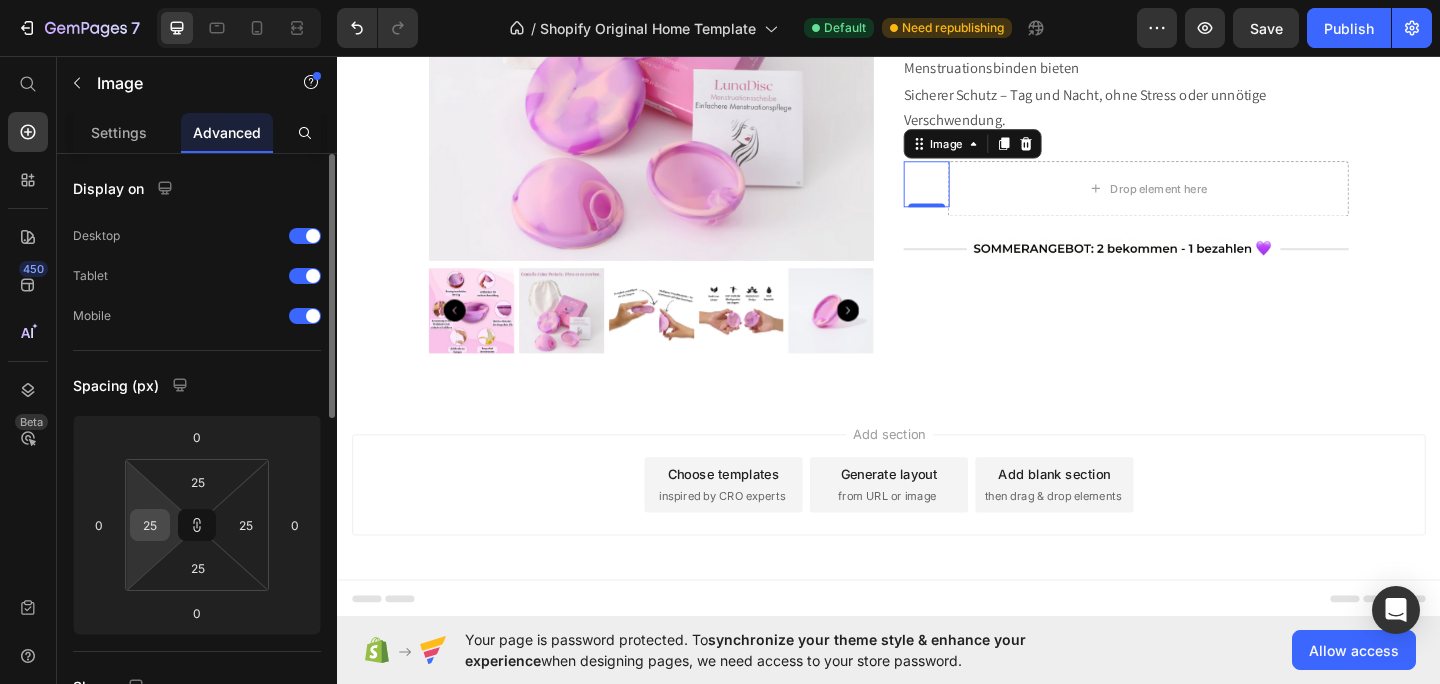 click on "25" at bounding box center [150, 525] 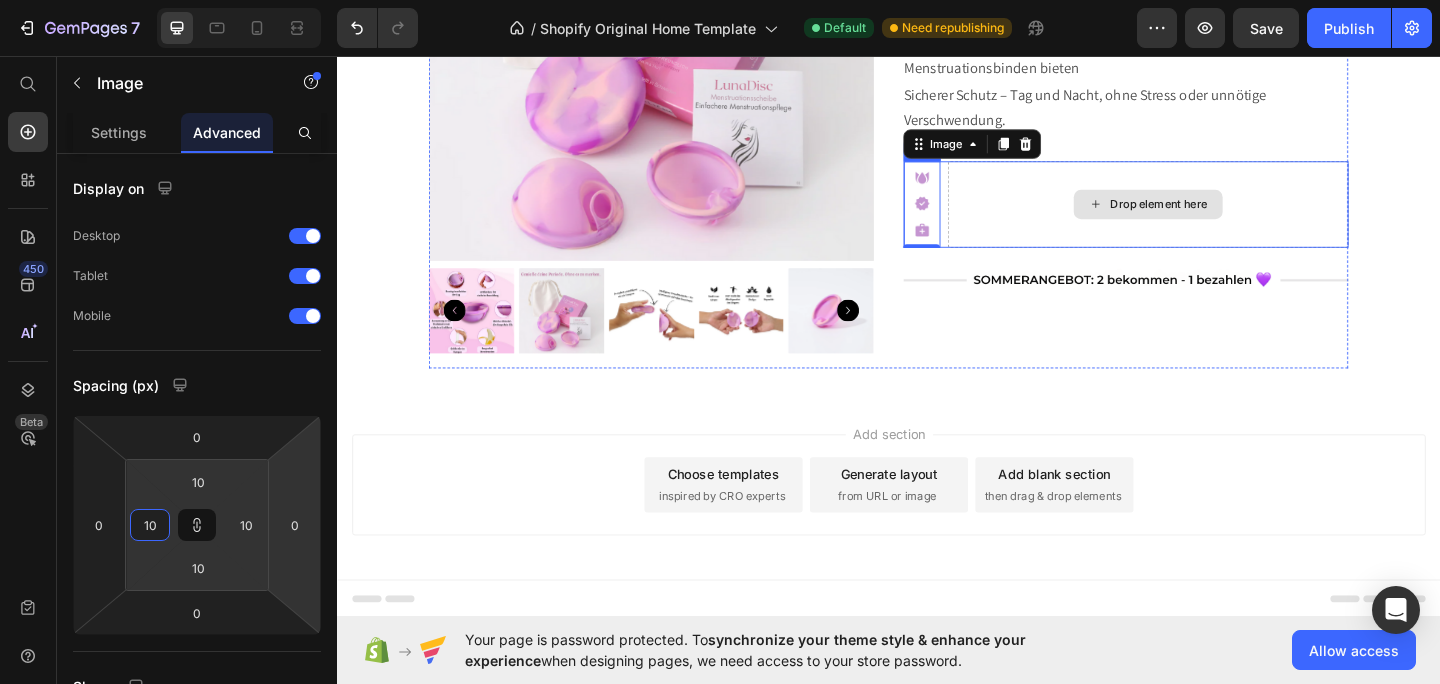 click on "Drop element here" at bounding box center [1219, 218] 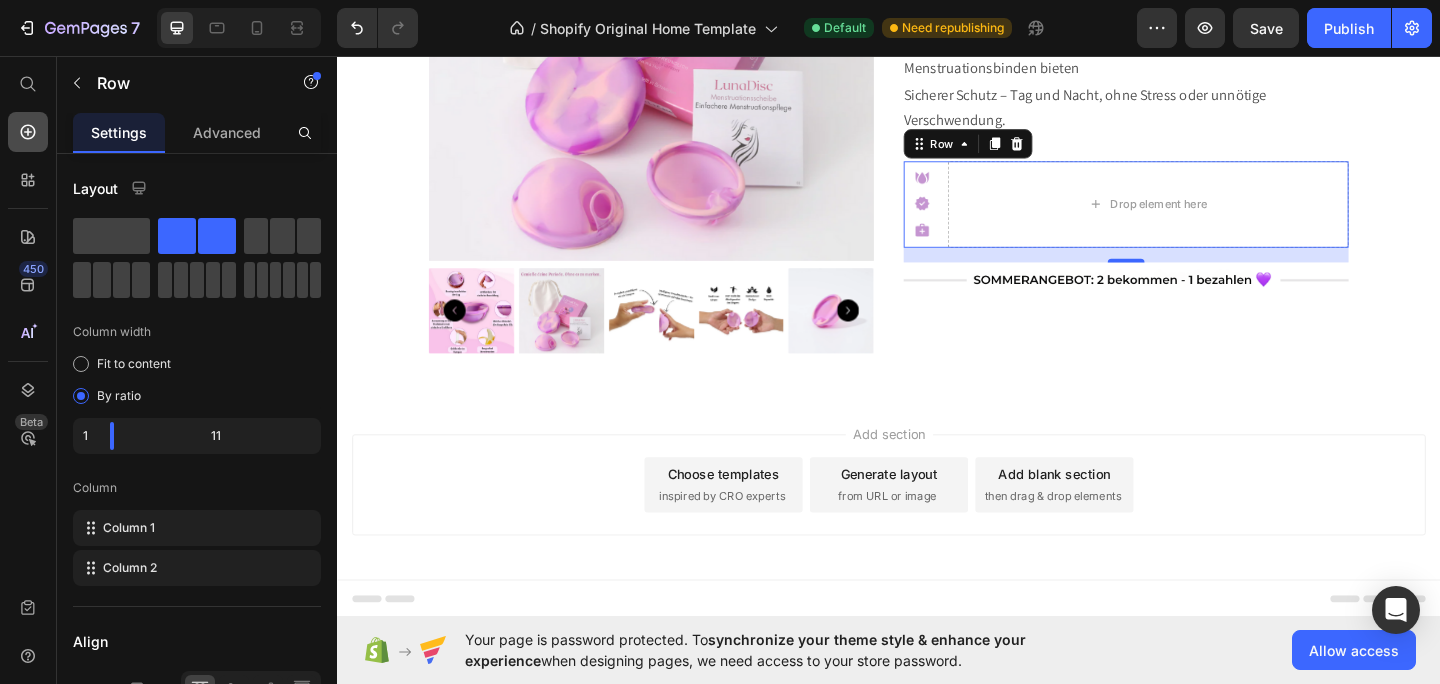 click 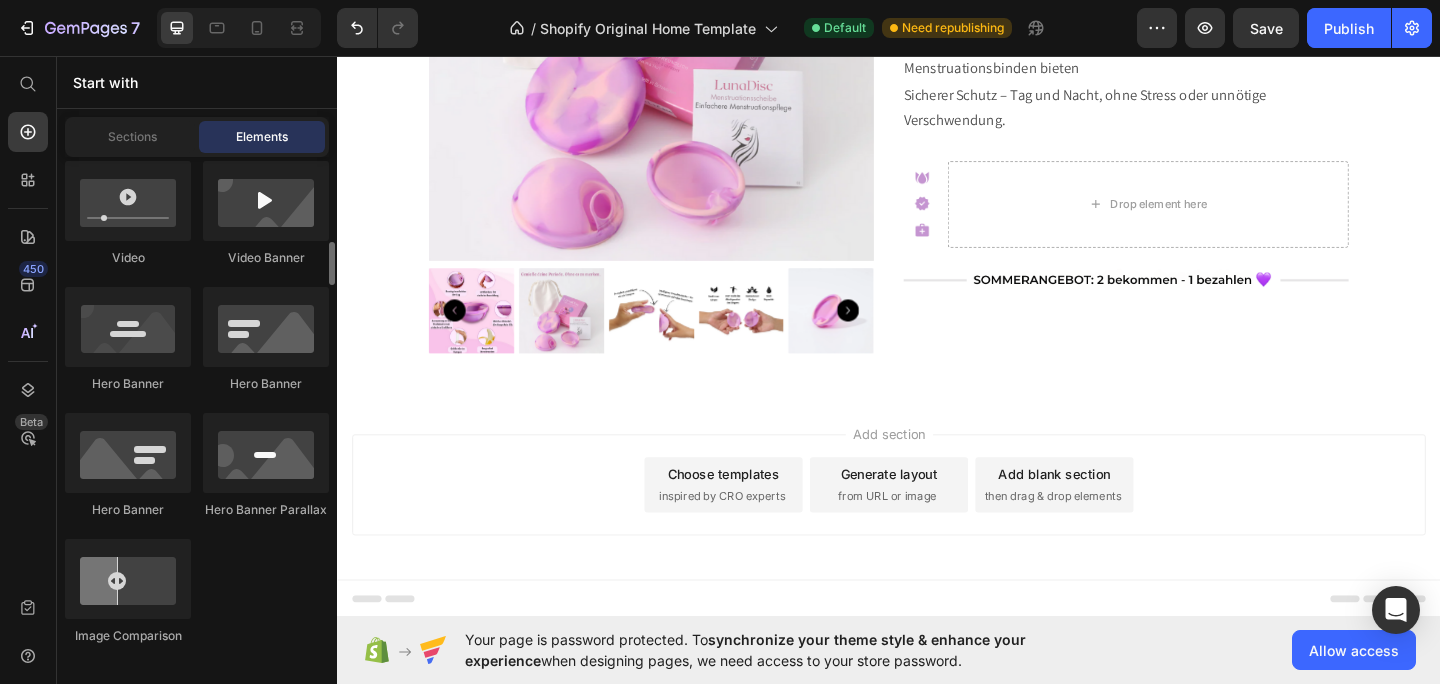 scroll, scrollTop: 905, scrollLeft: 0, axis: vertical 